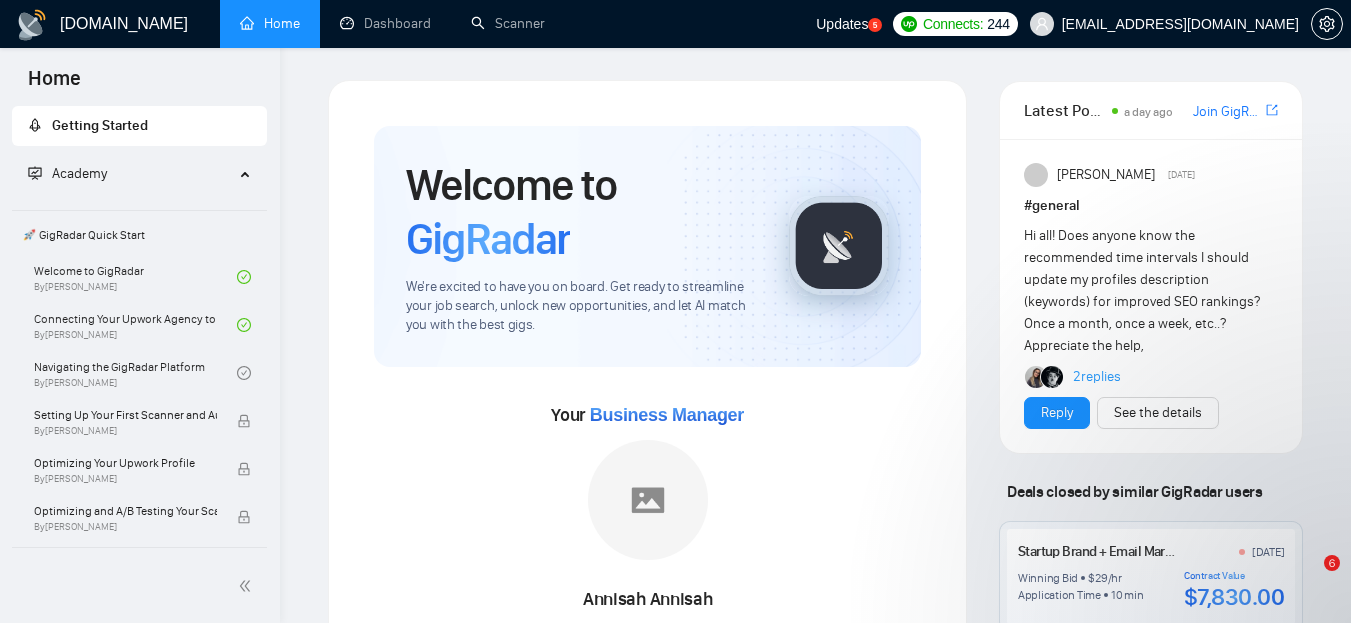 scroll, scrollTop: 0, scrollLeft: 0, axis: both 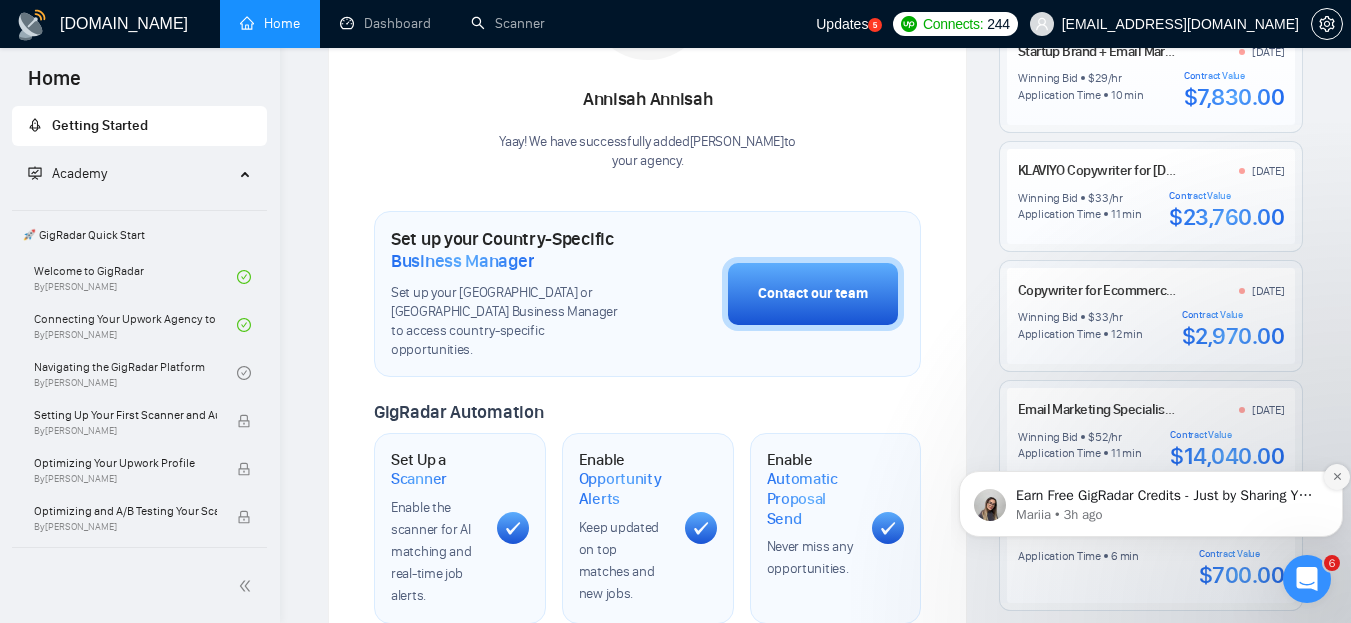 click 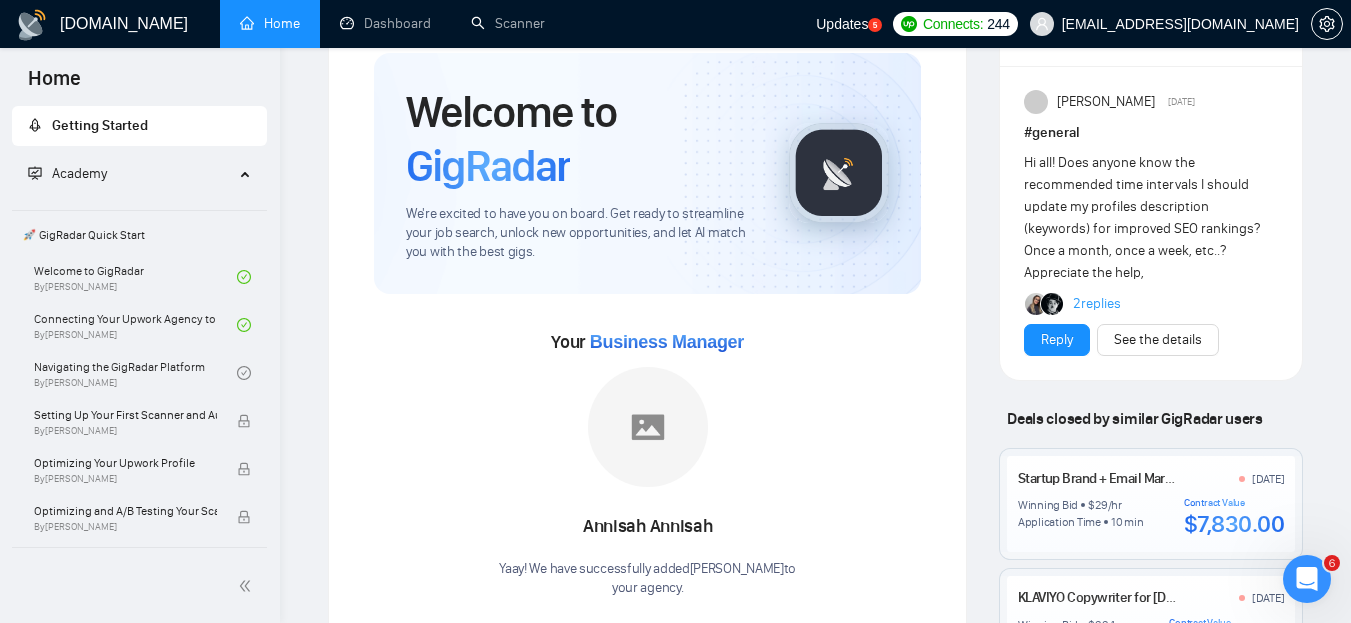 scroll, scrollTop: 100, scrollLeft: 0, axis: vertical 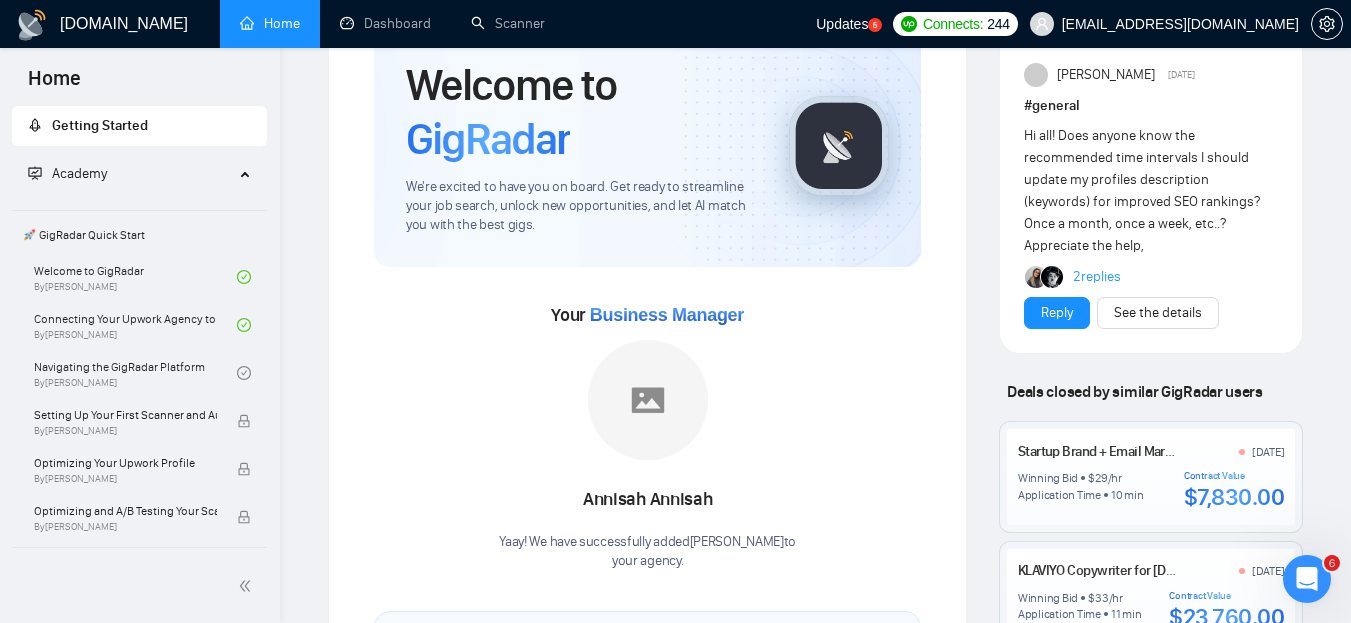 click on "Academy" at bounding box center (131, 174) 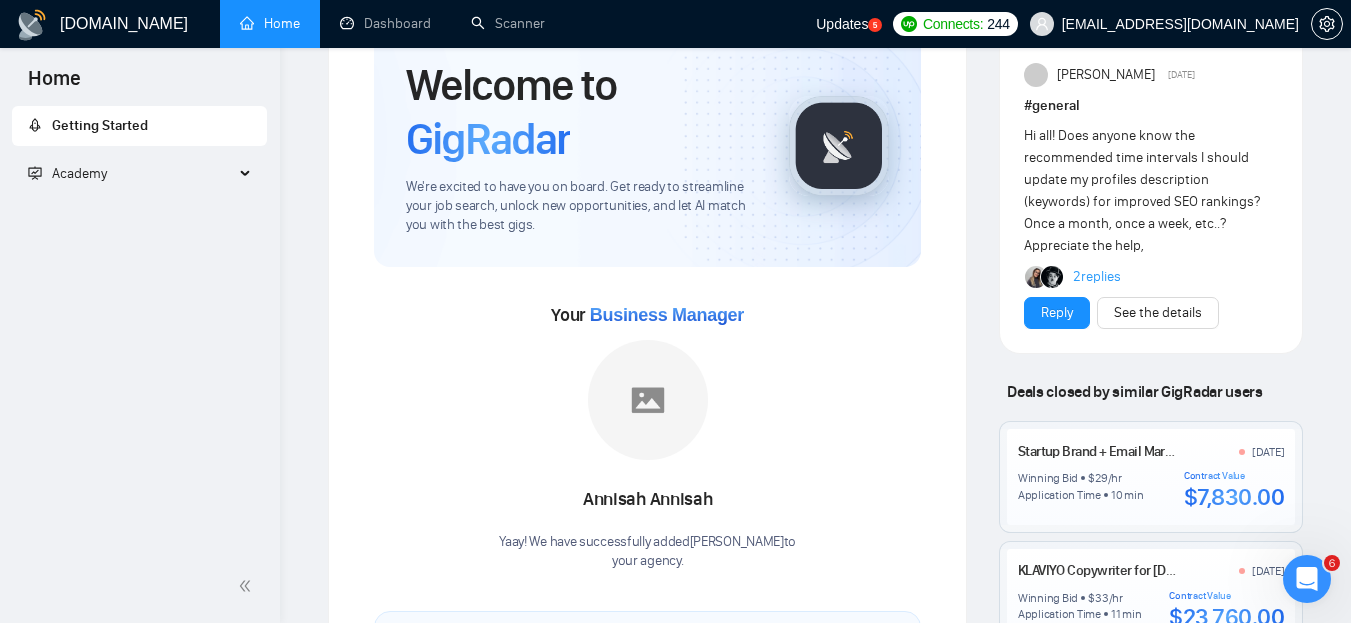click on "Academy" at bounding box center [131, 174] 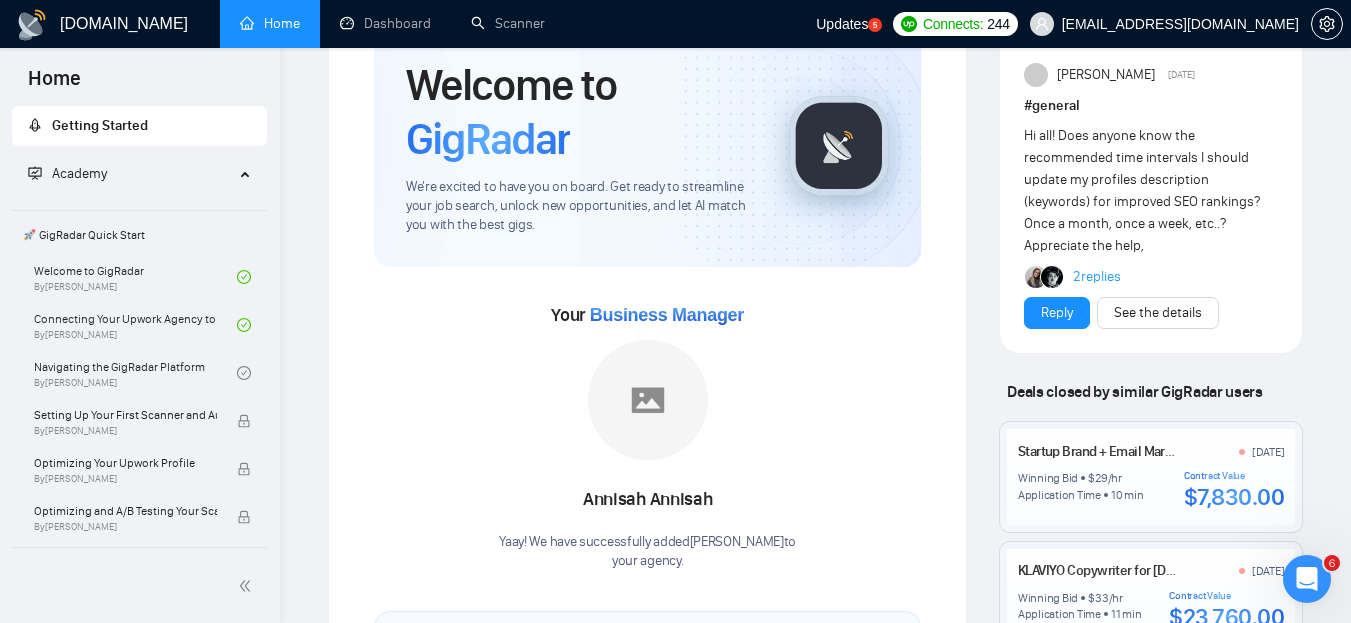 click on "We're excited to have you on board. Get ready to streamline your job search, unlock new opportunities, and let AI match you with the best gigs." at bounding box center (581, 206) 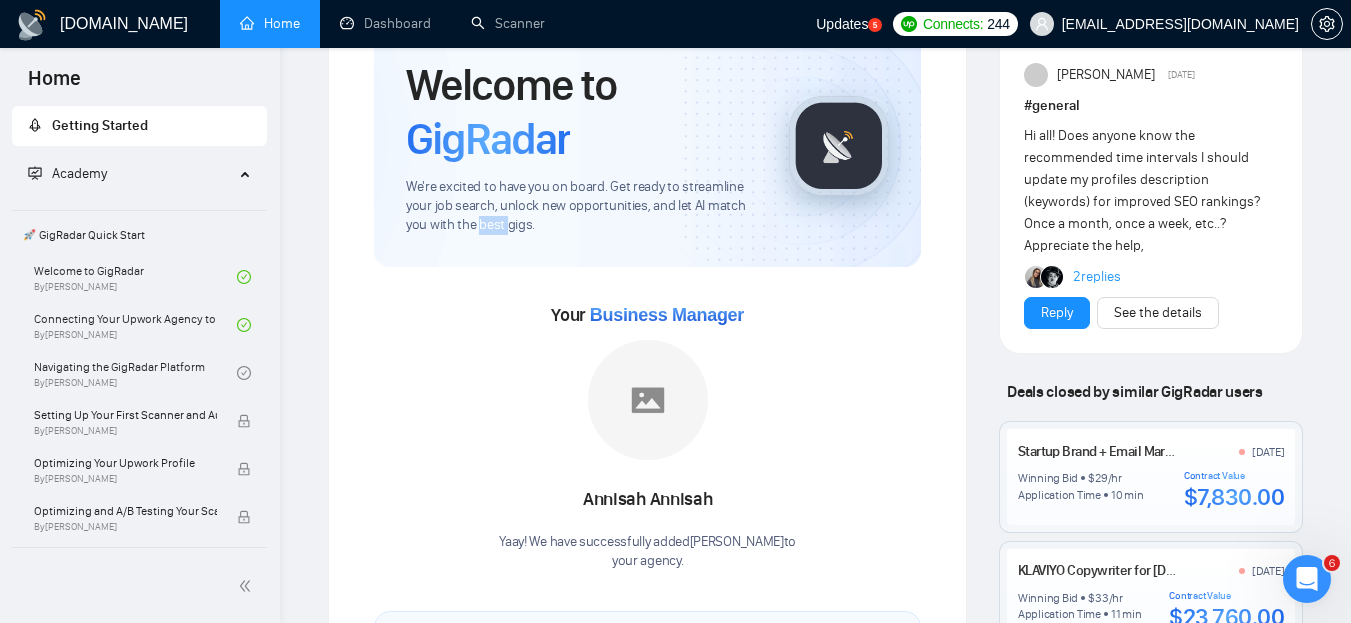 click on "We're excited to have you on board. Get ready to streamline your job search, unlock new opportunities, and let AI match you with the best gigs." at bounding box center [581, 206] 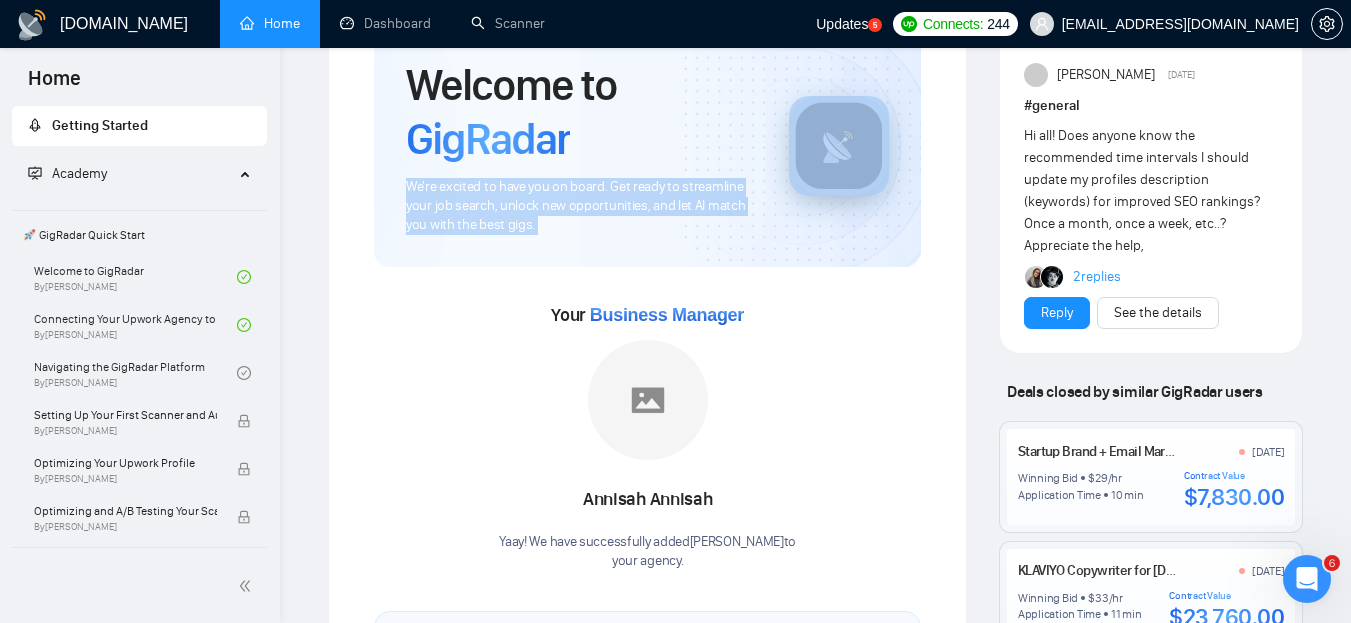 click on "We're excited to have you on board. Get ready to streamline your job search, unlock new opportunities, and let AI match you with the best gigs." at bounding box center (581, 206) 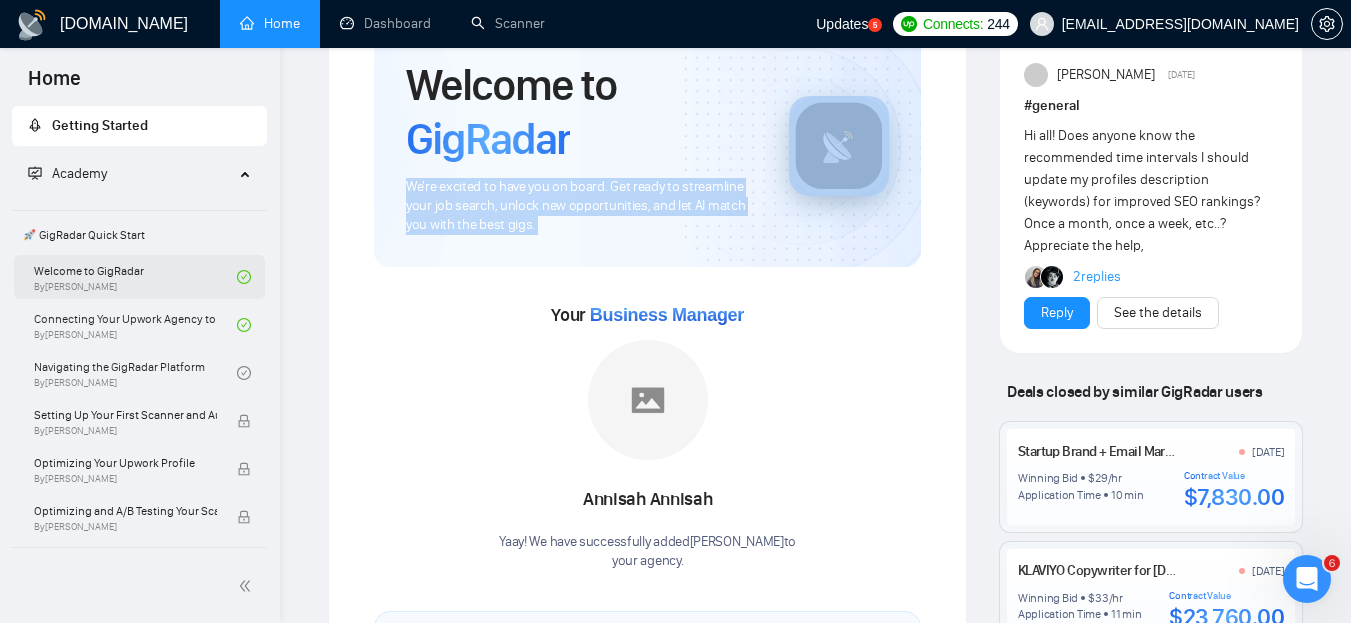 click on "Welcome to GigRadar By  Vlad Timinsky" at bounding box center [135, 277] 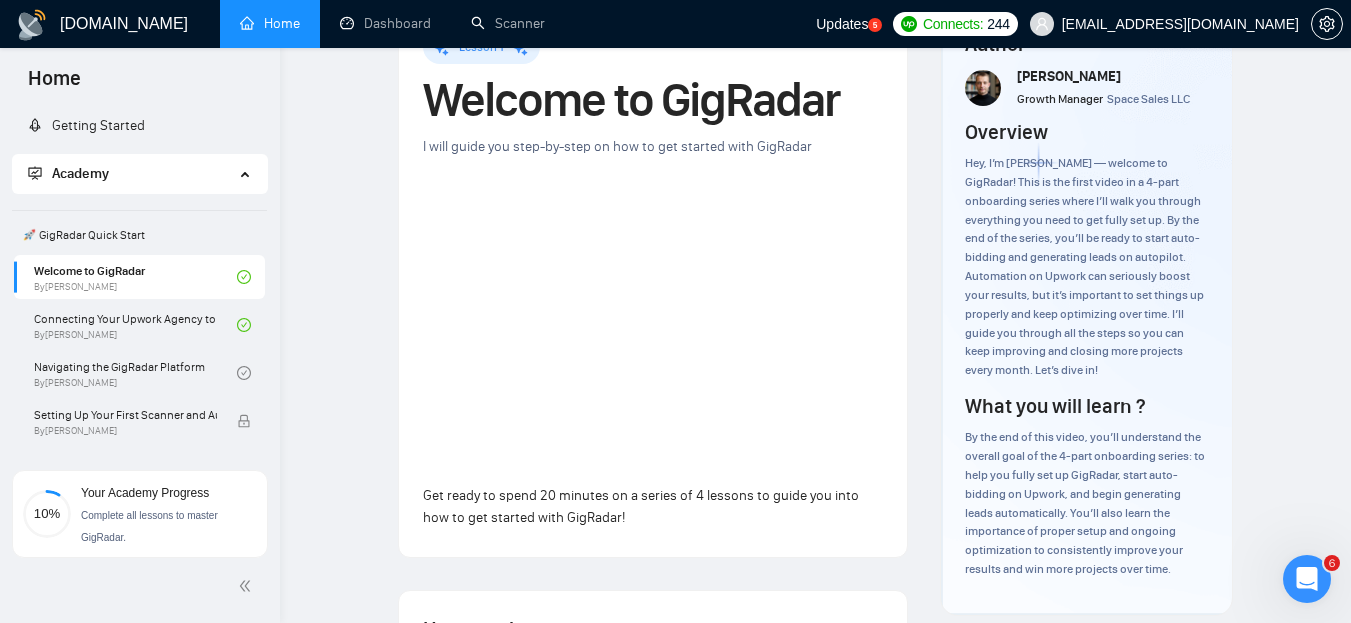 scroll, scrollTop: 0, scrollLeft: 0, axis: both 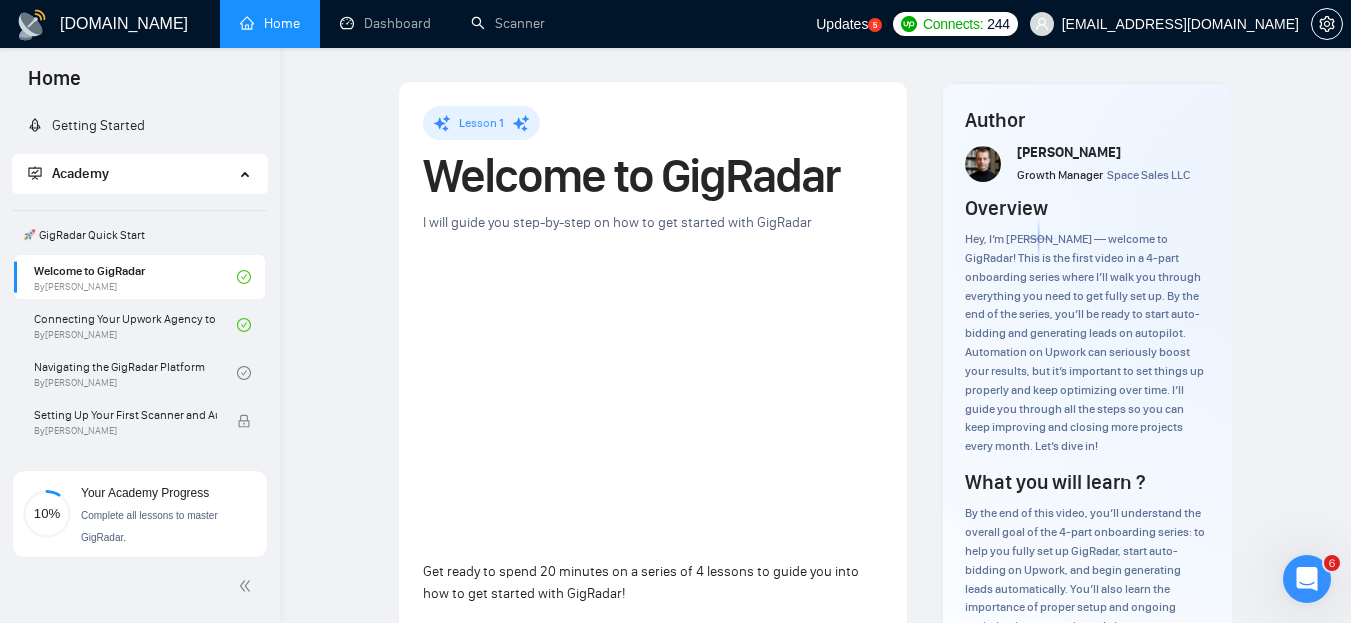 click on "Welcome to GigRadar" at bounding box center (653, 176) 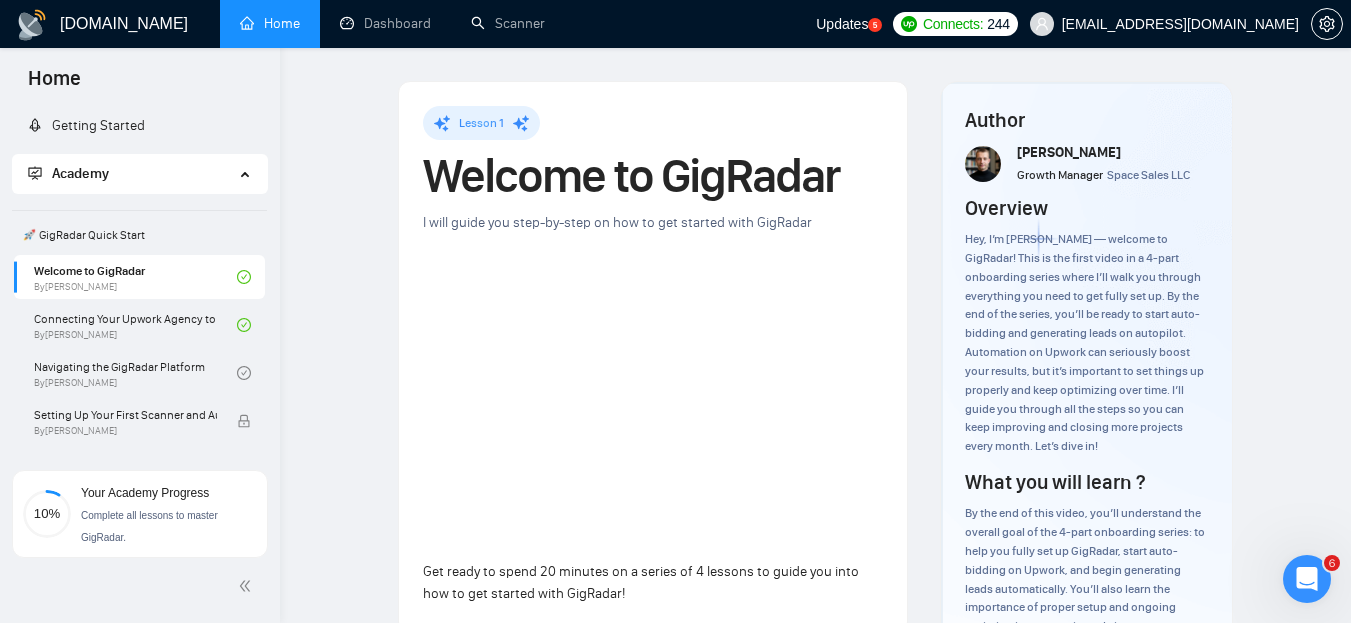 click on "Welcome to GigRadar" at bounding box center [653, 176] 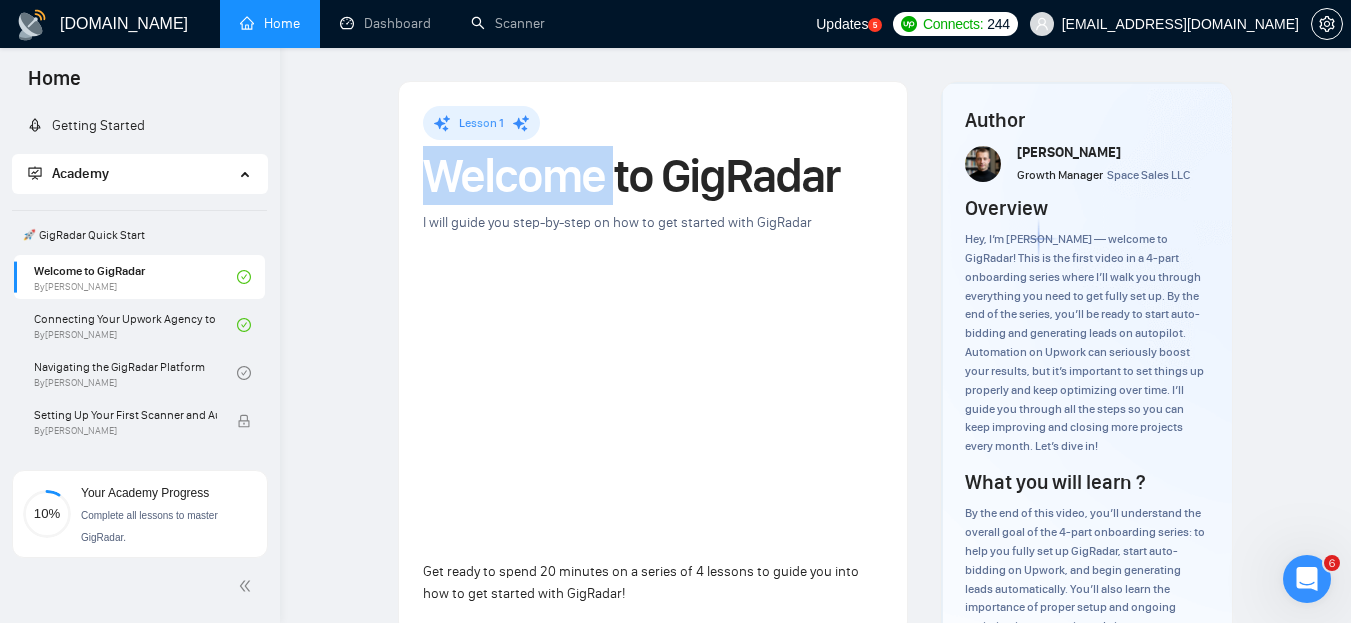 click on "Welcome to GigRadar" at bounding box center [653, 176] 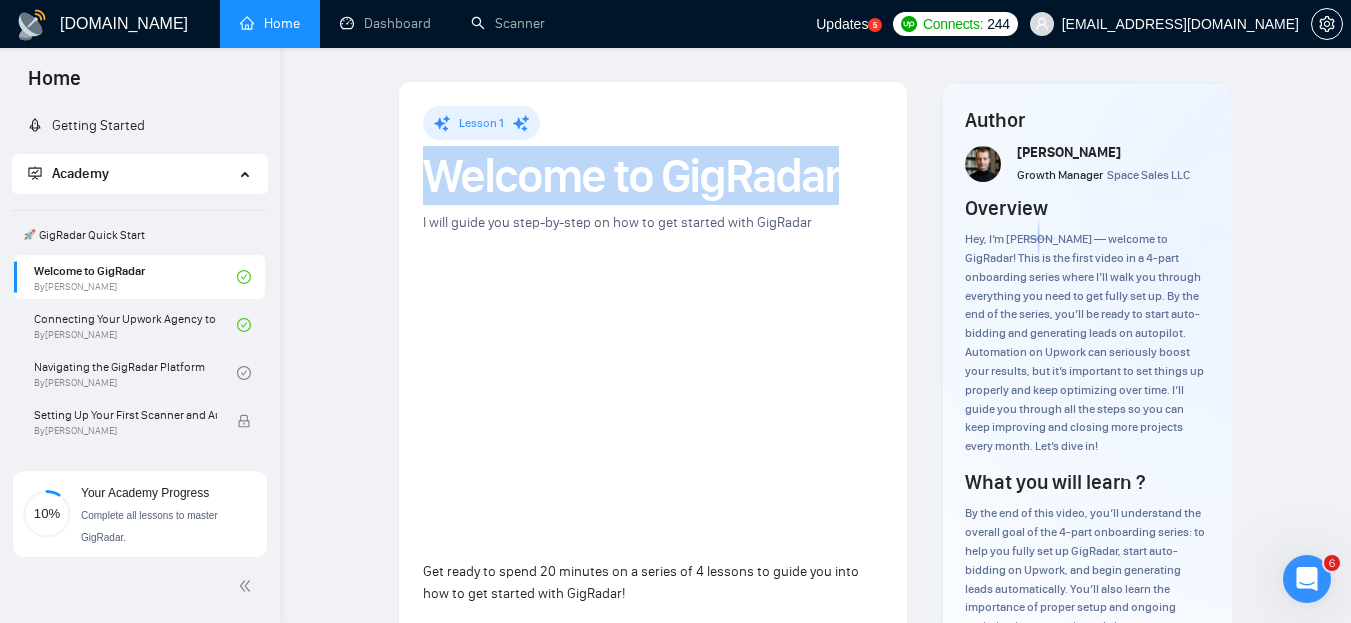 click on "Welcome to GigRadar" at bounding box center [653, 176] 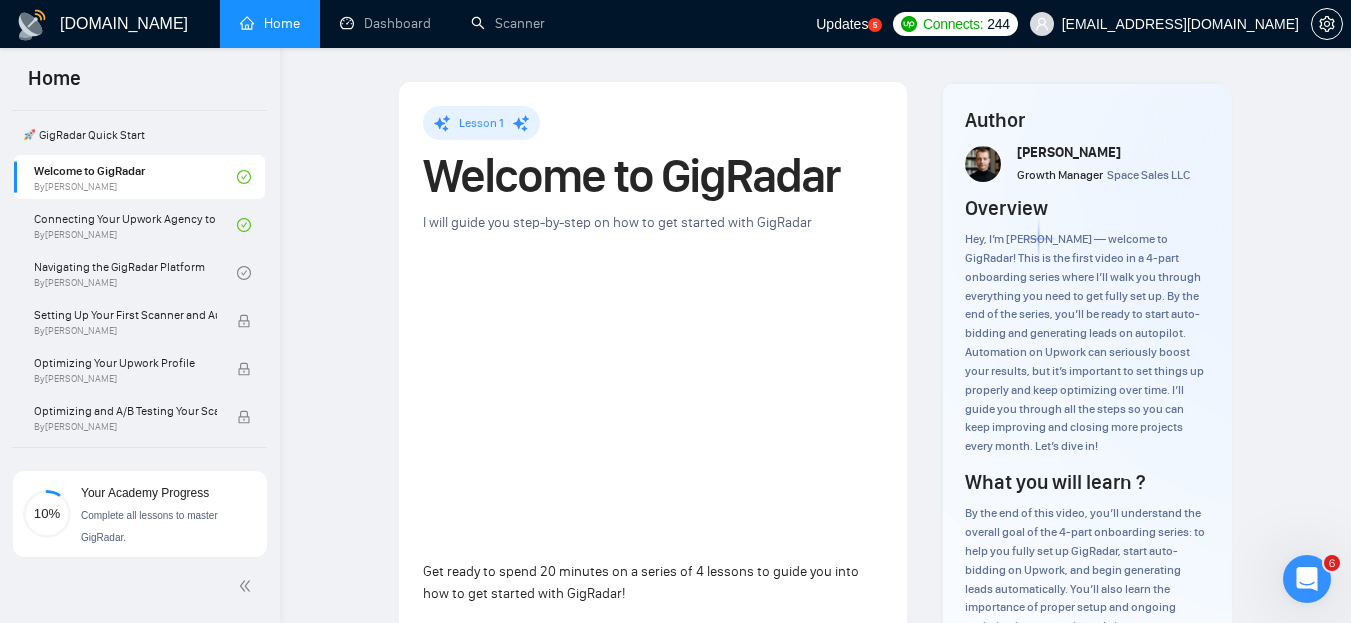scroll, scrollTop: 0, scrollLeft: 0, axis: both 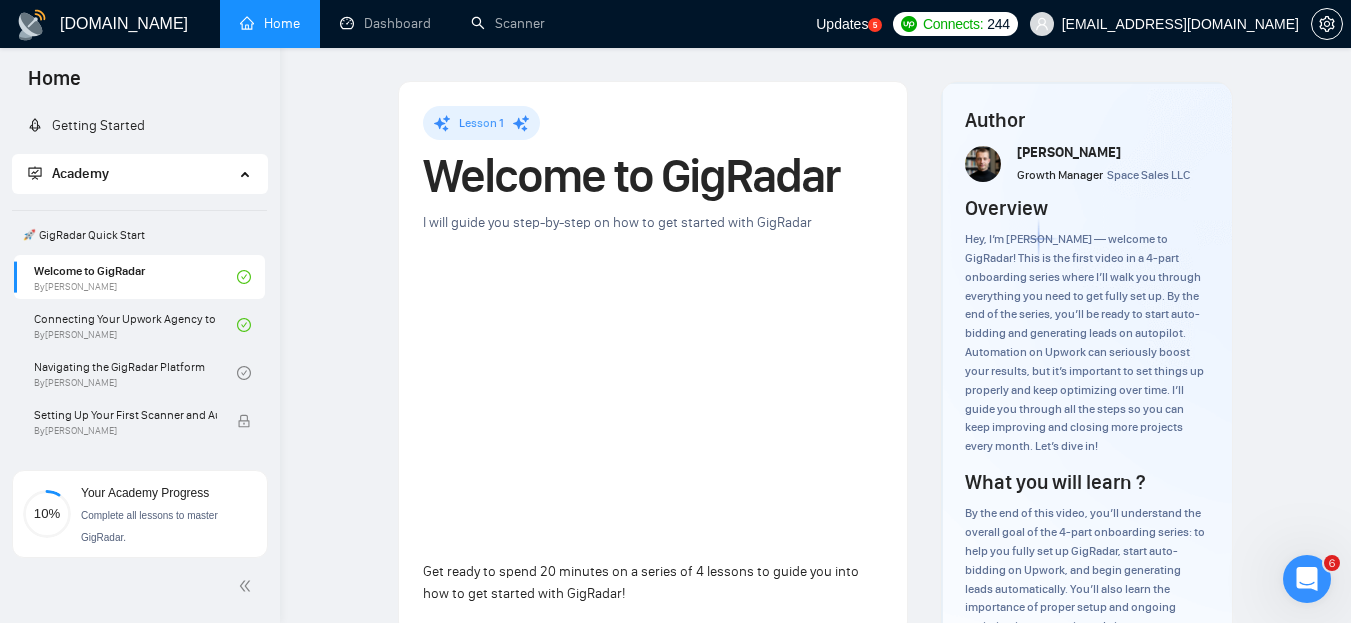 click on "Academy" at bounding box center [131, 174] 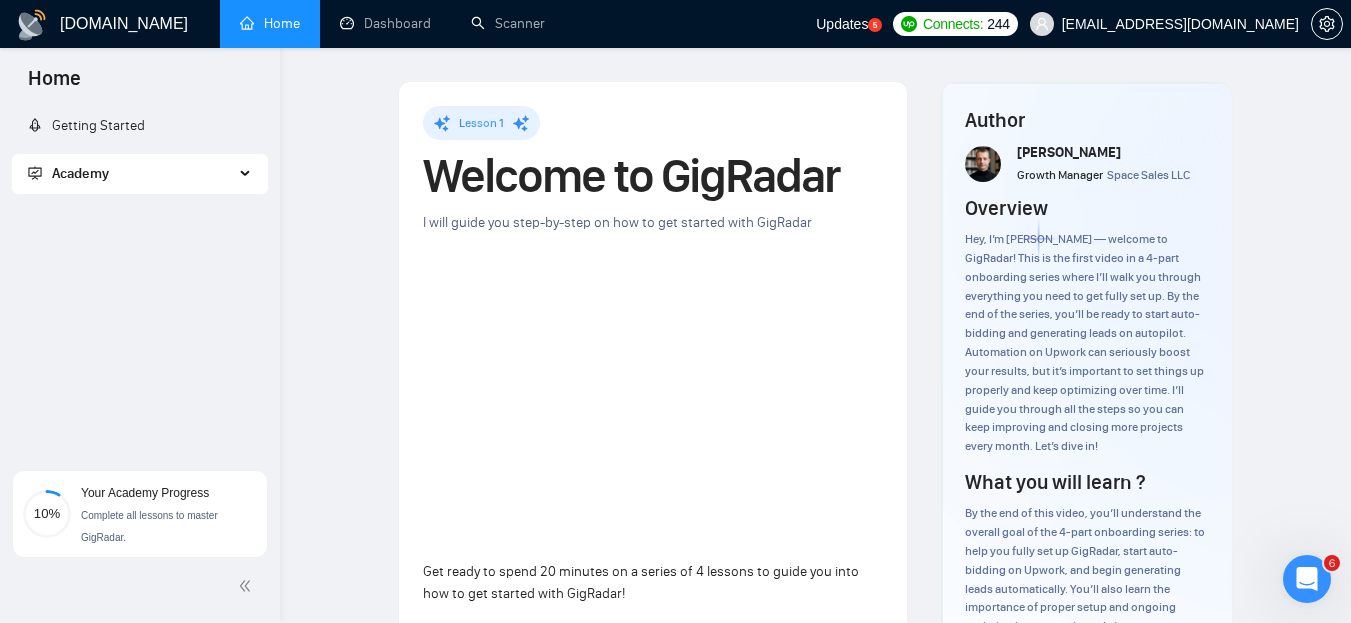 click on "Academy" at bounding box center (131, 174) 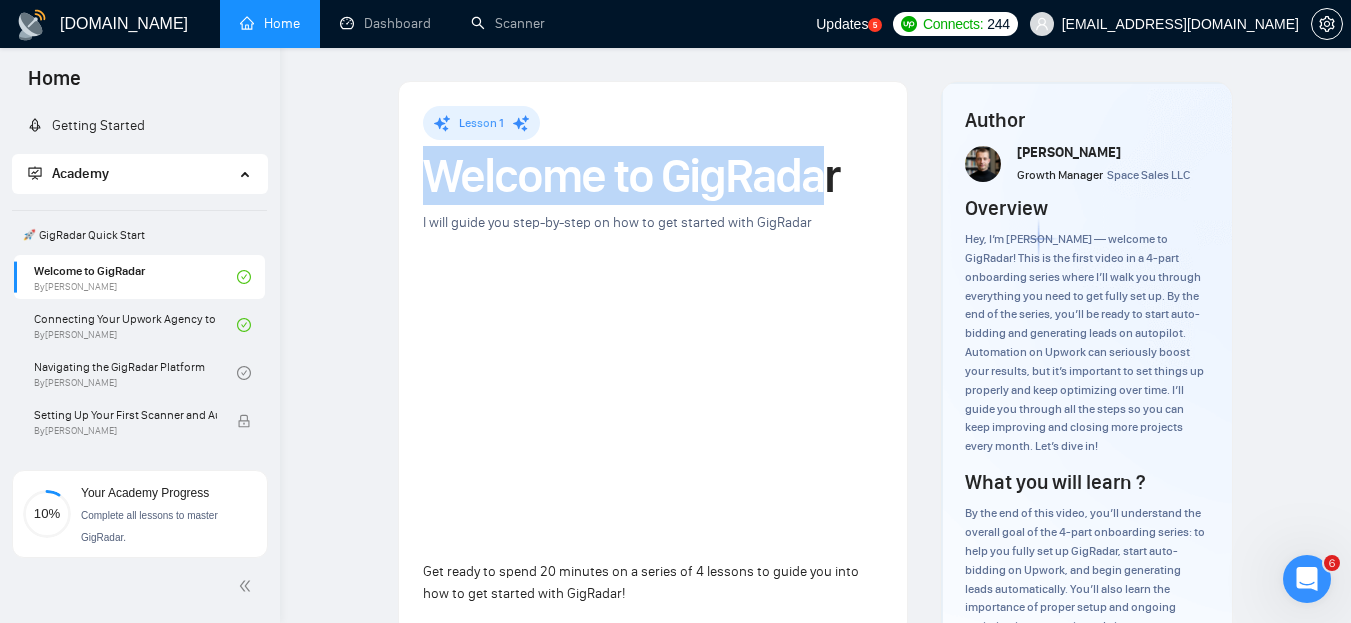drag, startPoint x: 427, startPoint y: 181, endPoint x: 815, endPoint y: 183, distance: 388.00516 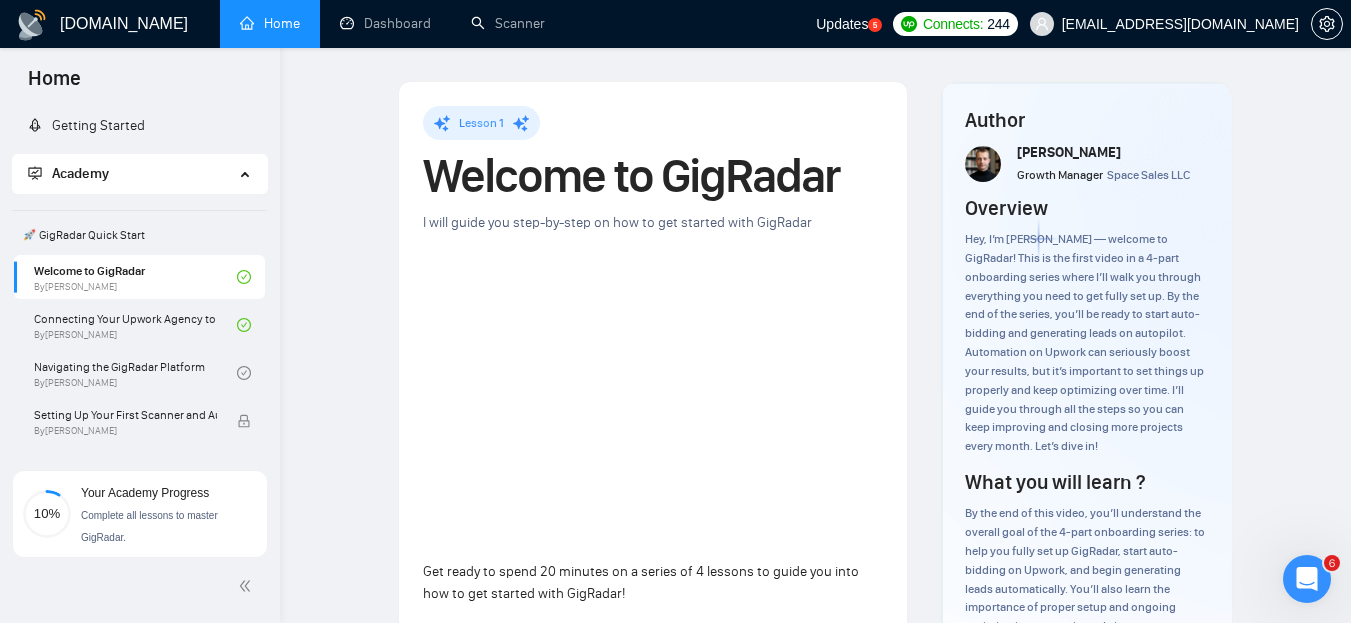 click on "Welcome to GigRadar" at bounding box center (653, 176) 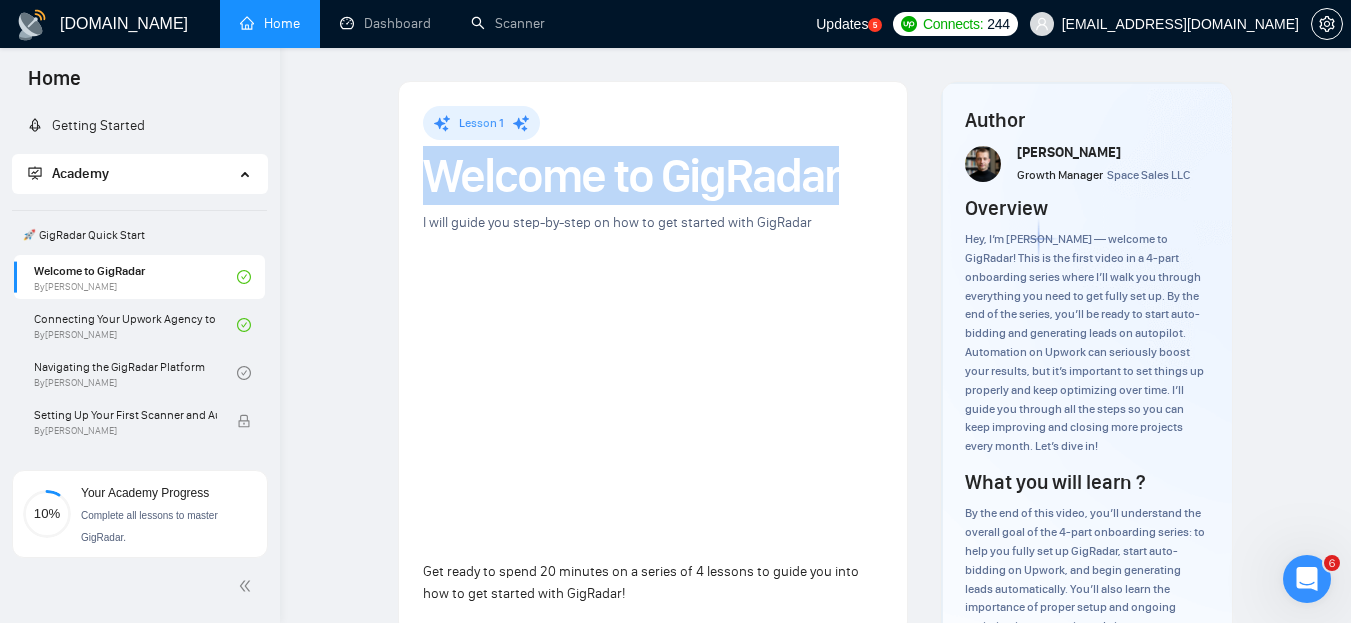 click on "Welcome to GigRadar" at bounding box center [653, 176] 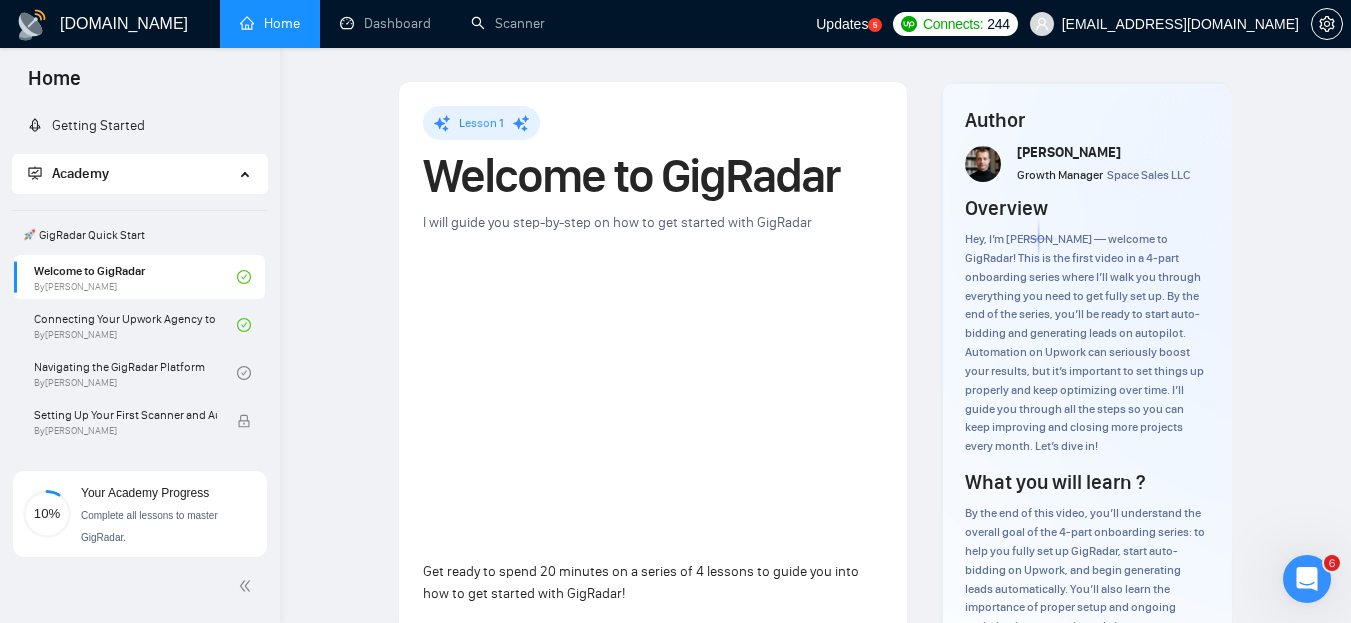 click on "Welcome to GigRadar" at bounding box center [653, 176] 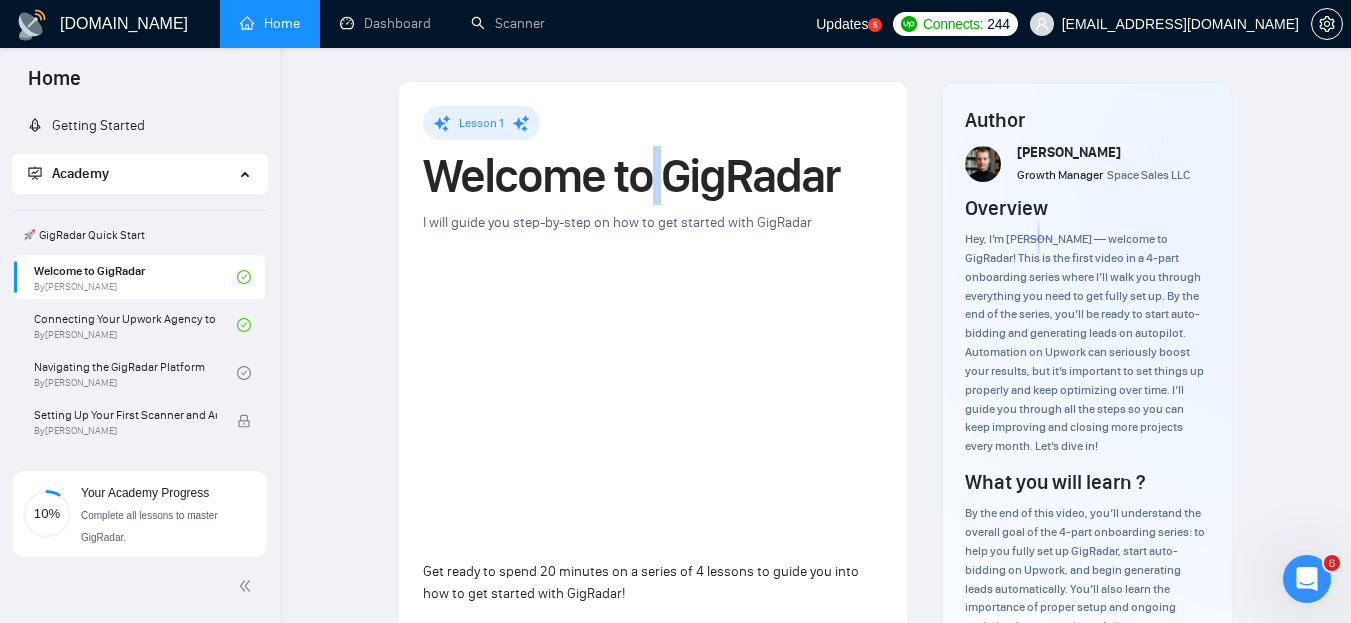 click on "Welcome to GigRadar" at bounding box center [653, 176] 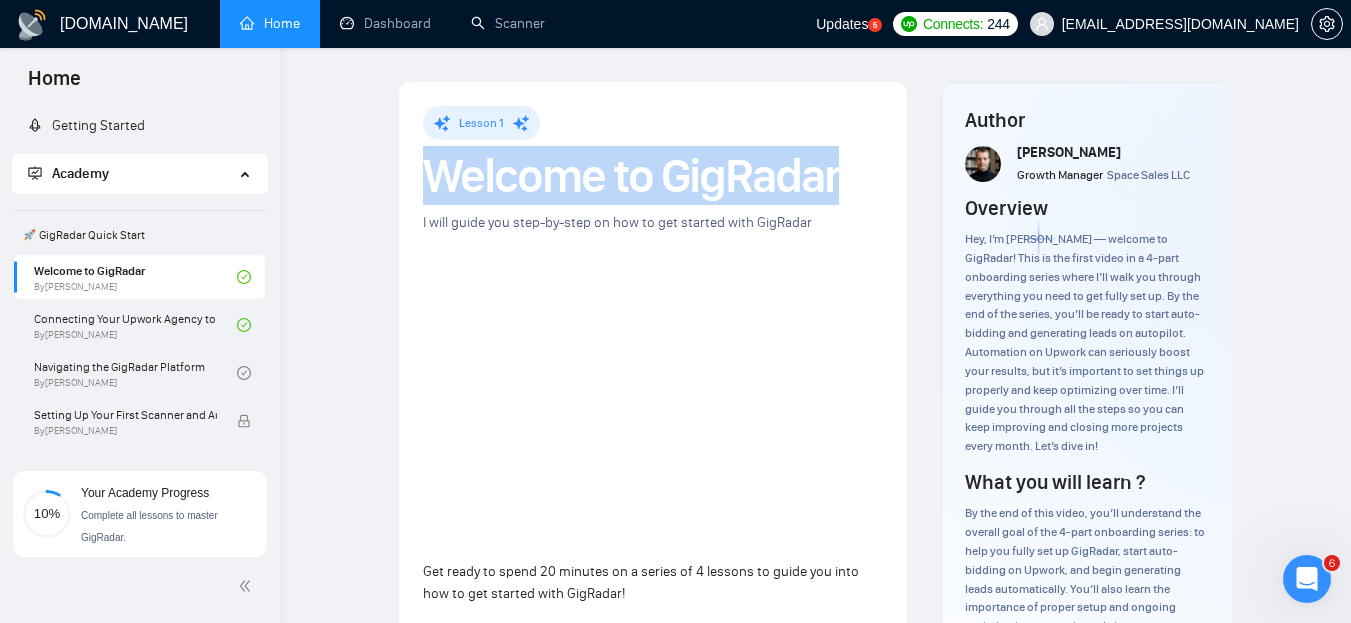 click on "Welcome to GigRadar" at bounding box center (653, 176) 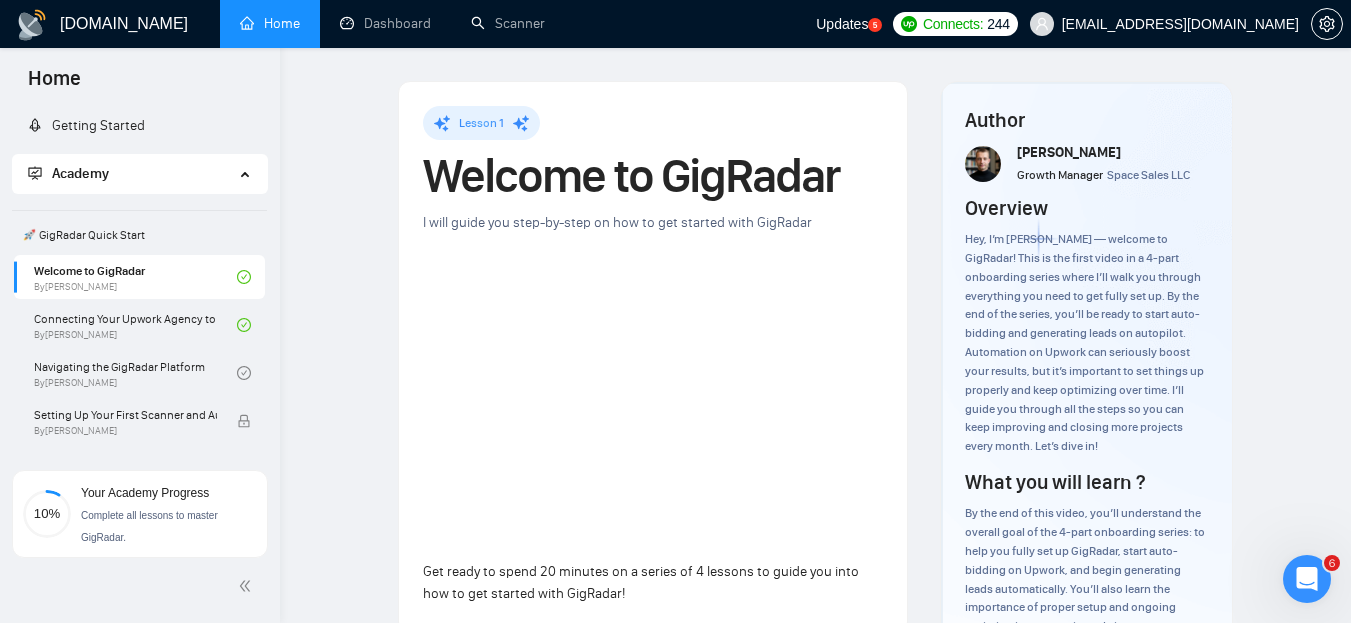 click on "Welcome to GigRadar" at bounding box center (653, 176) 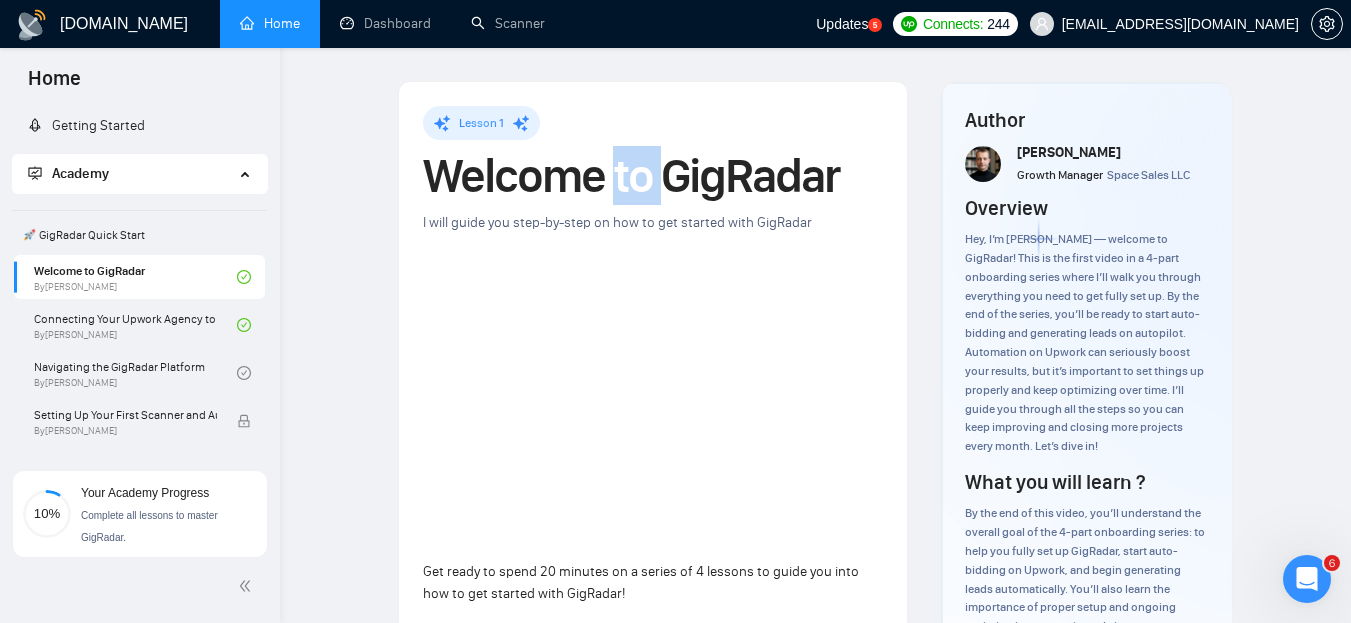 click on "Welcome to GigRadar" at bounding box center (653, 176) 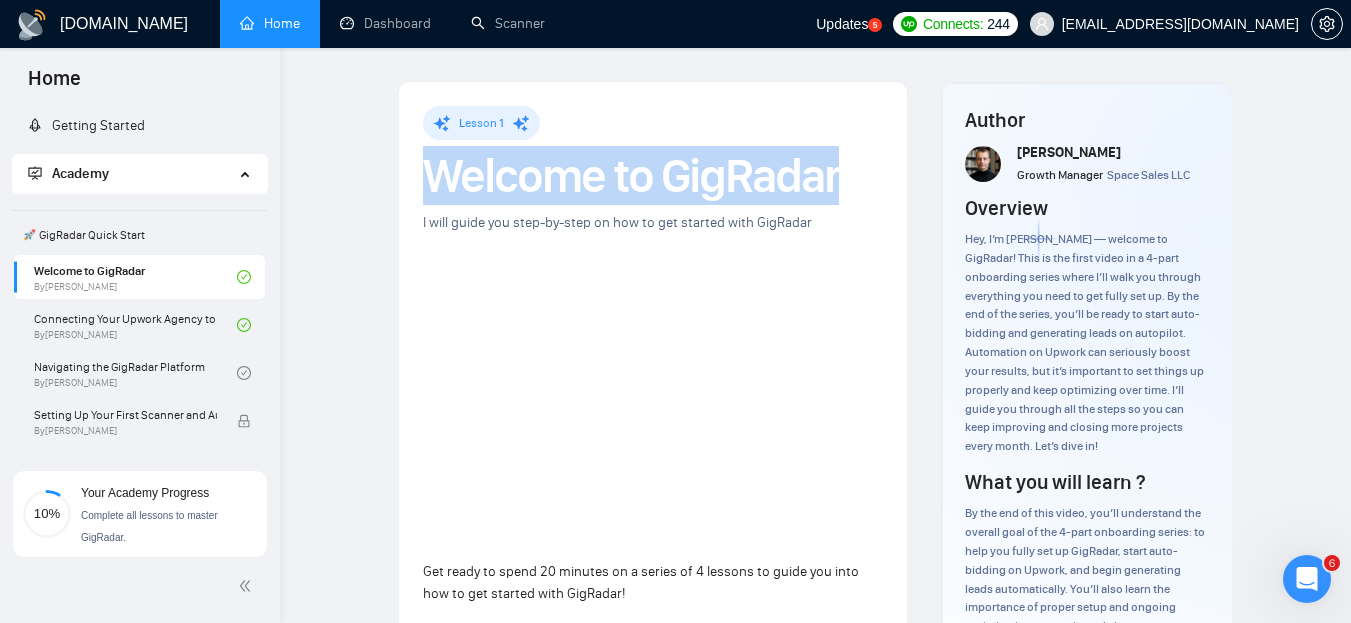 click on "Welcome to GigRadar" at bounding box center [653, 176] 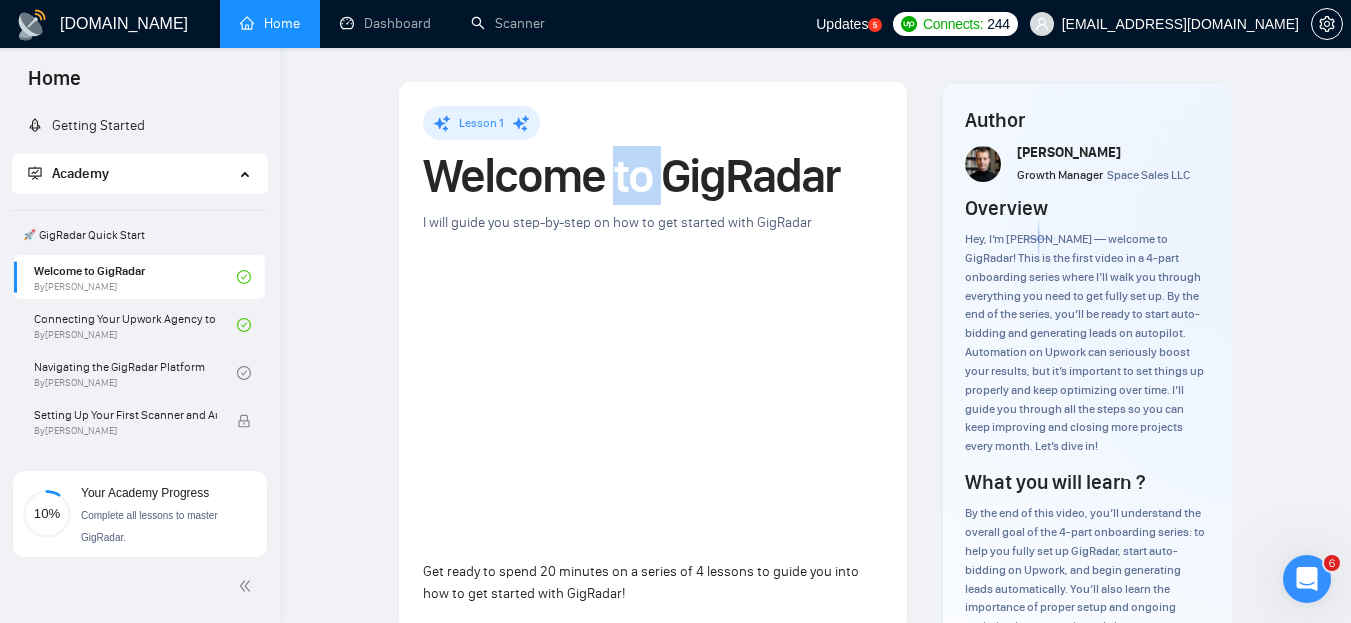 click on "Welcome to GigRadar" at bounding box center [653, 176] 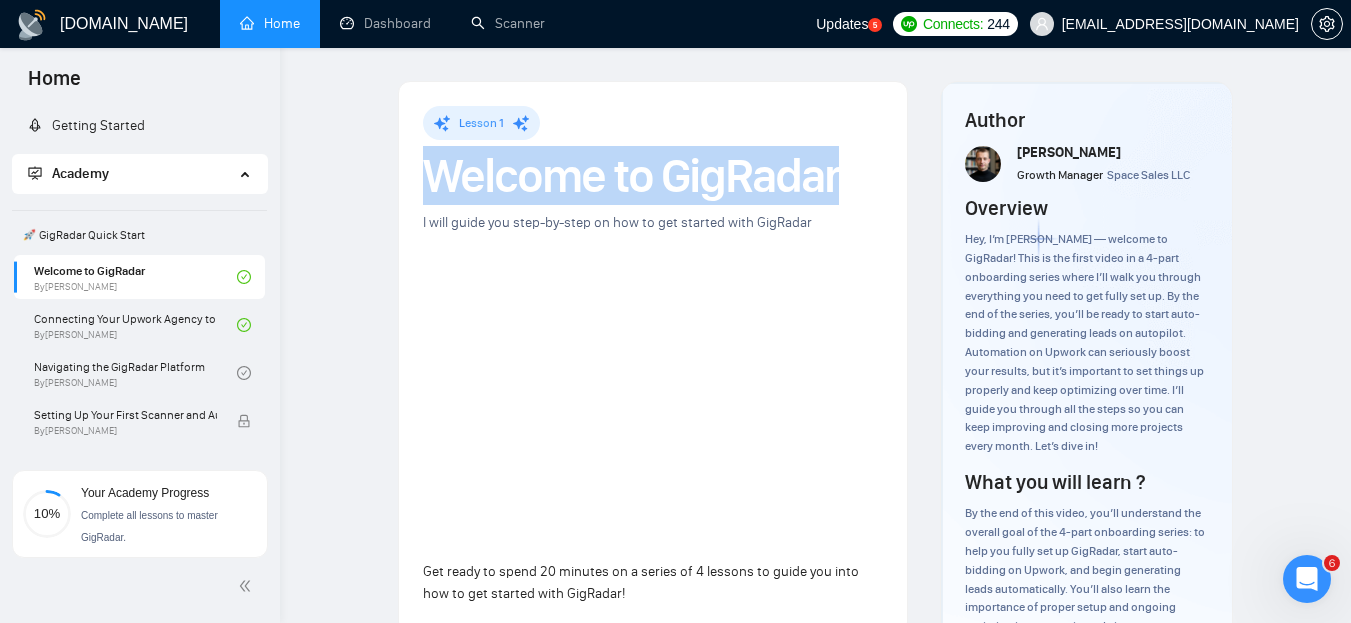 click on "Welcome to GigRadar" at bounding box center (653, 176) 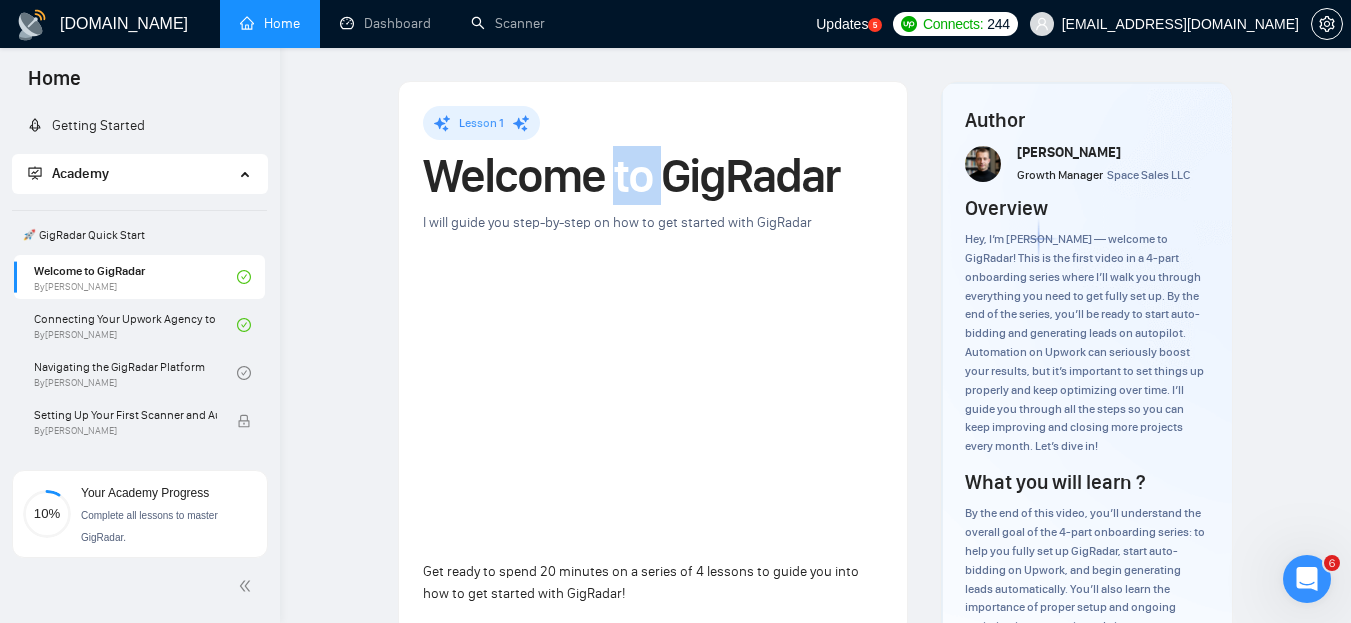 click on "Welcome to GigRadar" at bounding box center [653, 176] 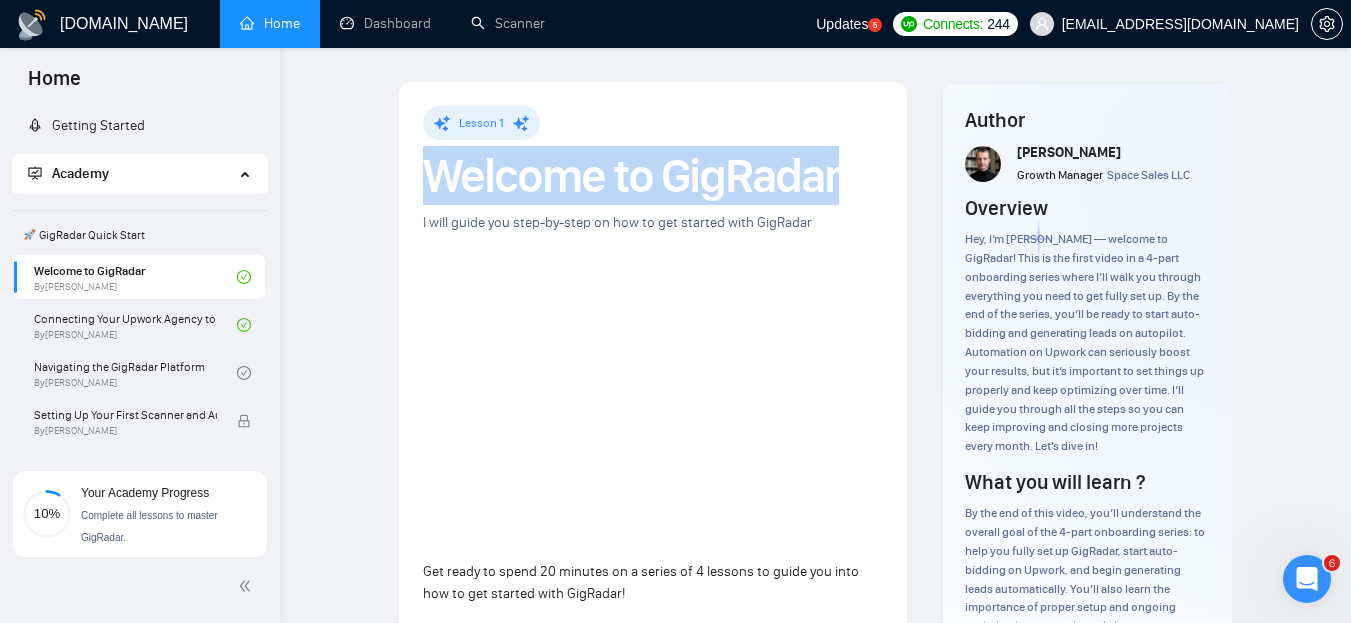 click on "Welcome to GigRadar" at bounding box center (653, 176) 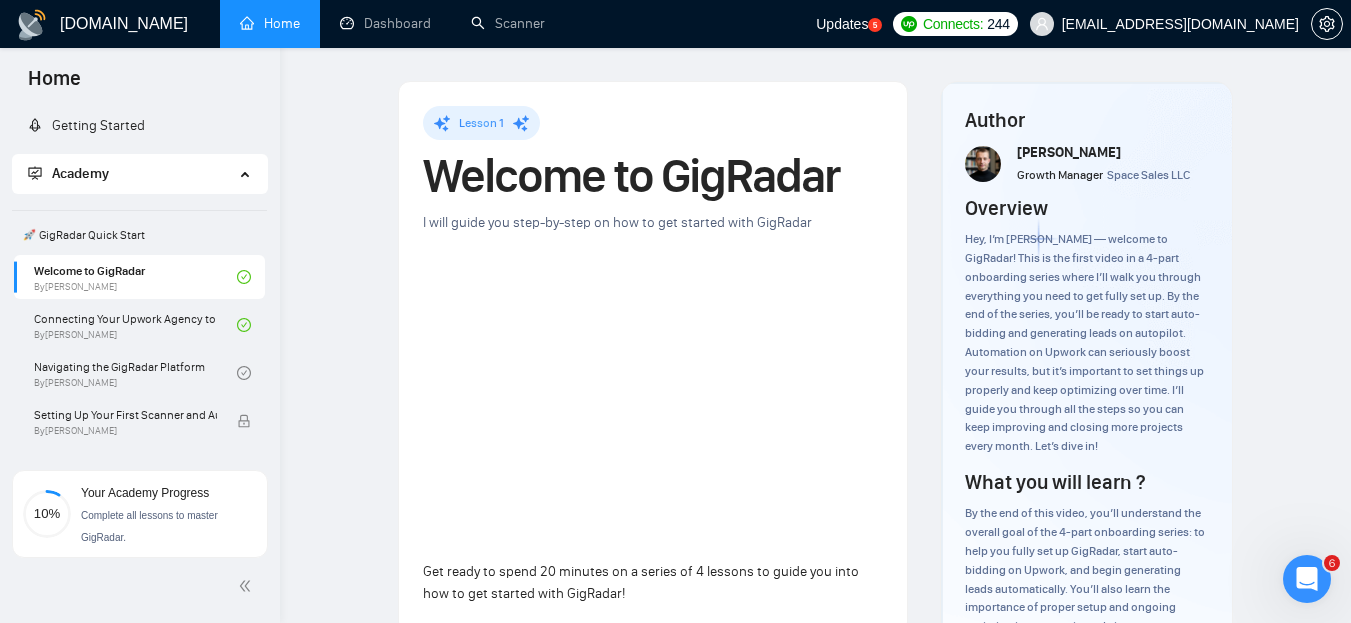 click on "Welcome to GigRadar" at bounding box center [653, 176] 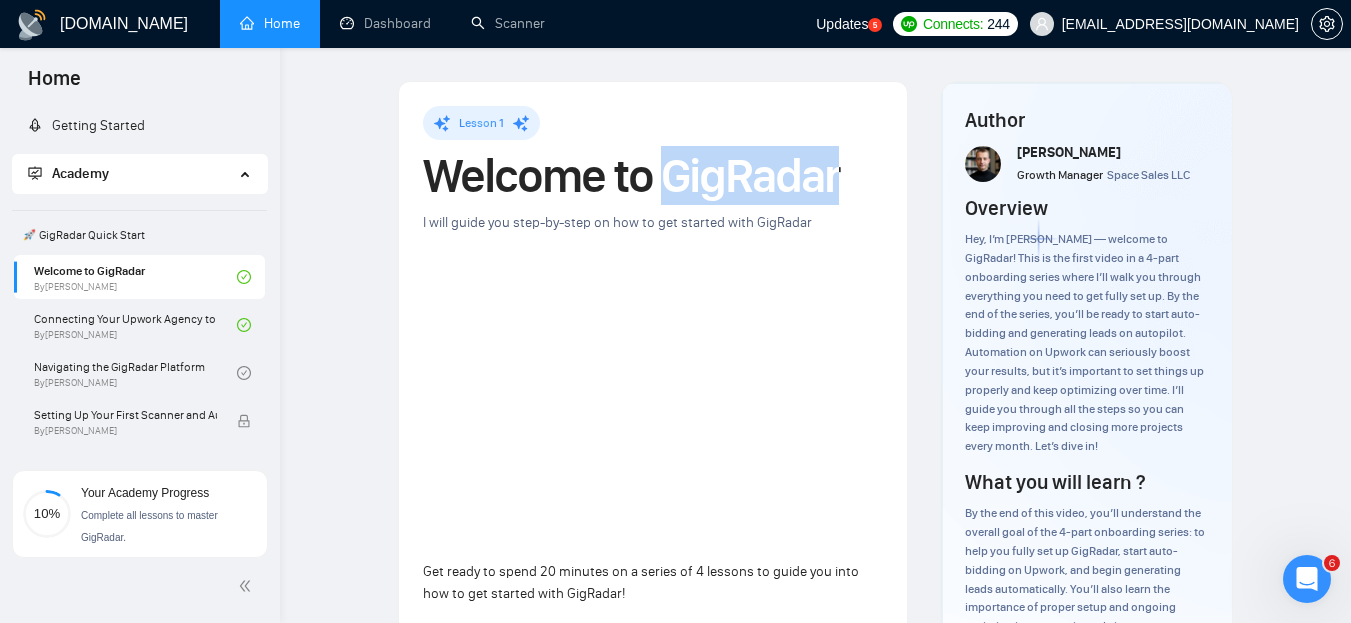 click on "Welcome to GigRadar" at bounding box center (653, 176) 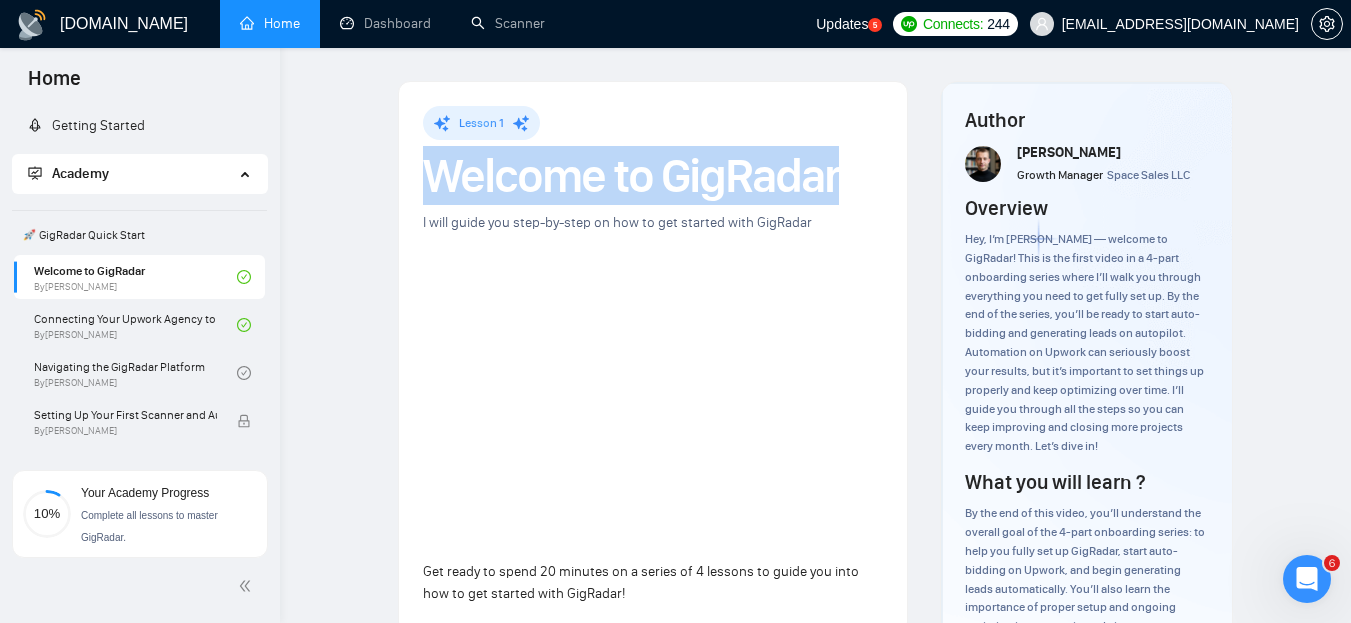 click on "Welcome to GigRadar" at bounding box center [653, 176] 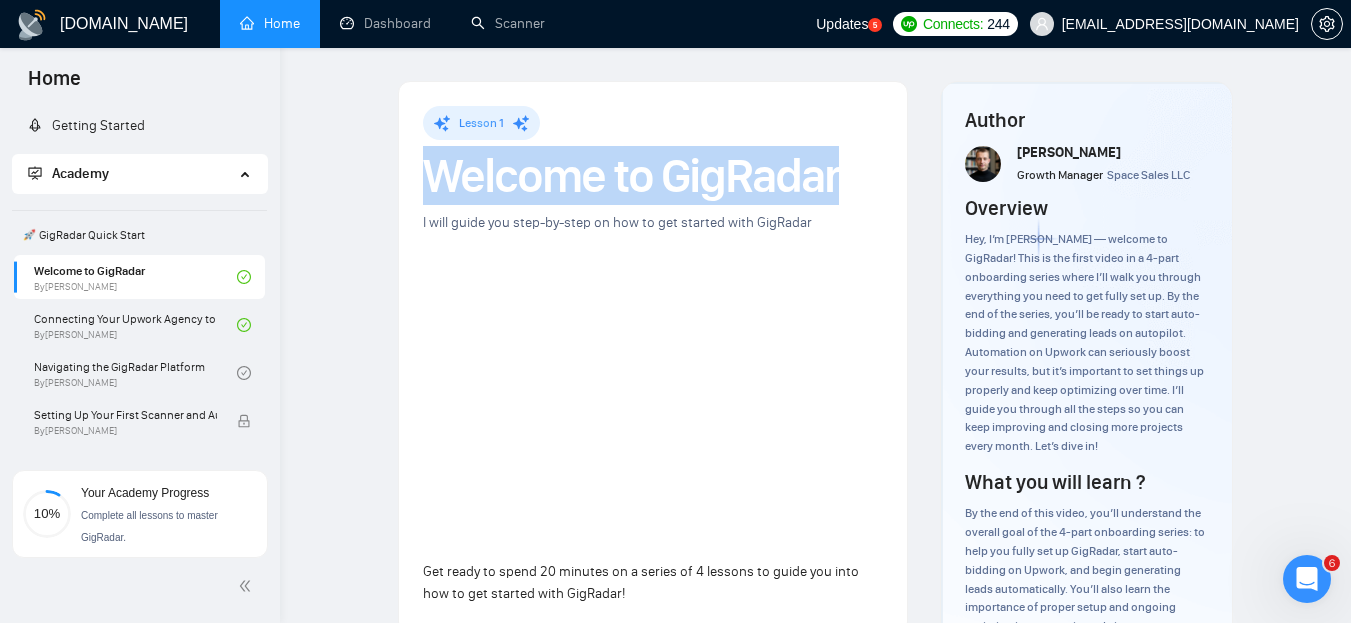 click on "Welcome to GigRadar" at bounding box center [653, 176] 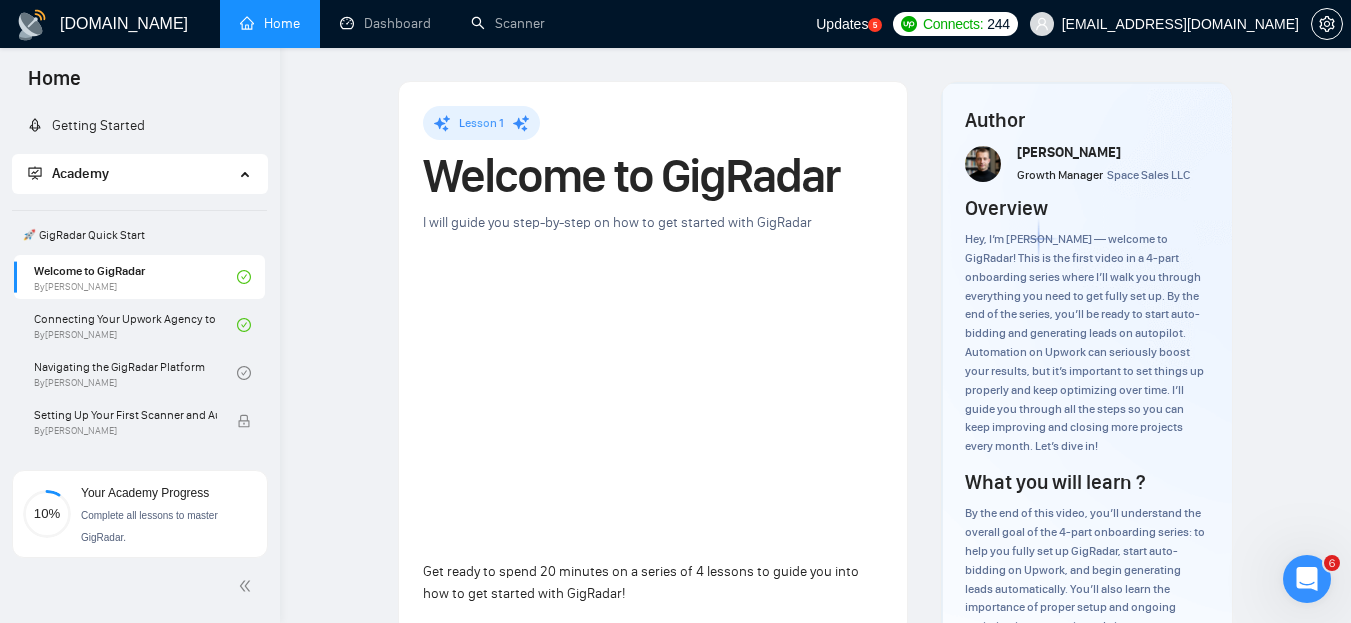 click on "Welcome to GigRadar" at bounding box center (653, 176) 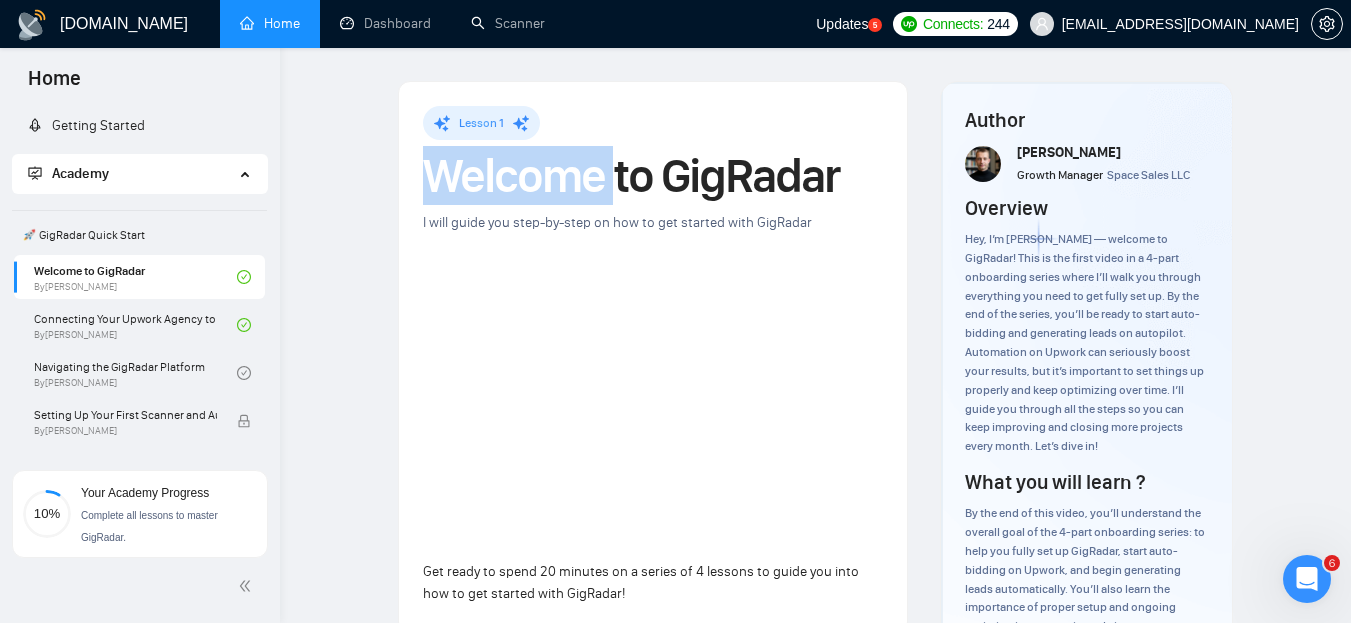 click on "Welcome to GigRadar" at bounding box center (653, 176) 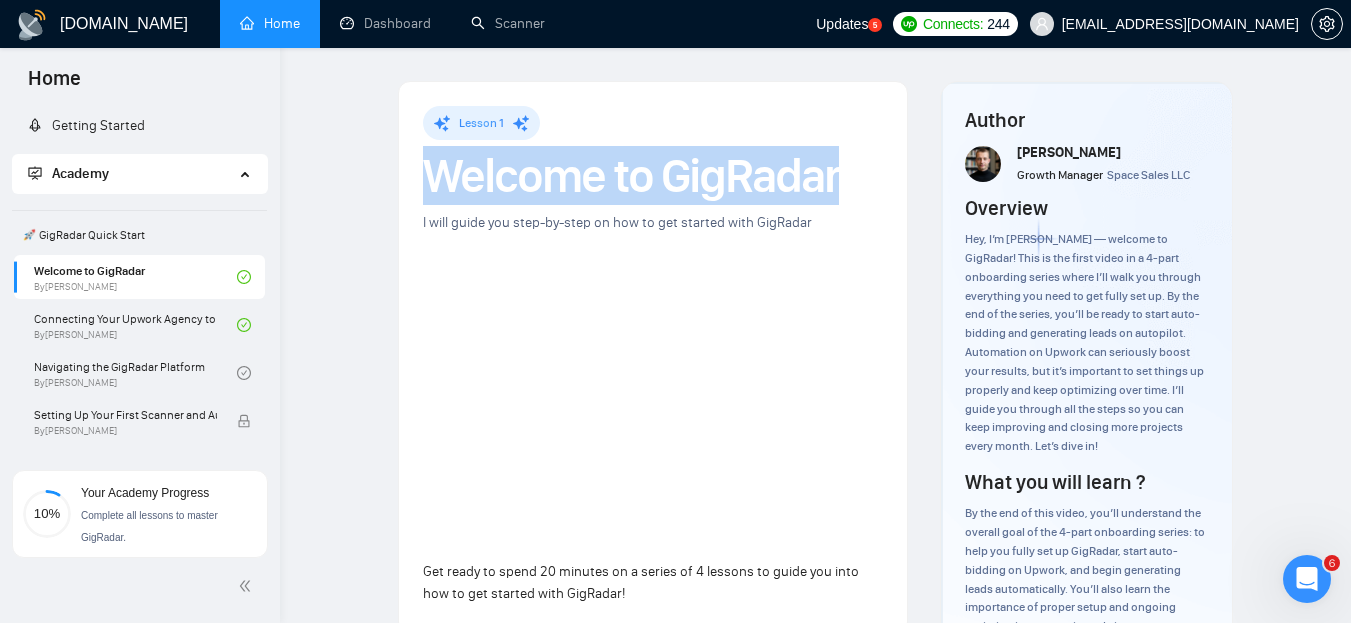 click on "Welcome to GigRadar" at bounding box center [653, 176] 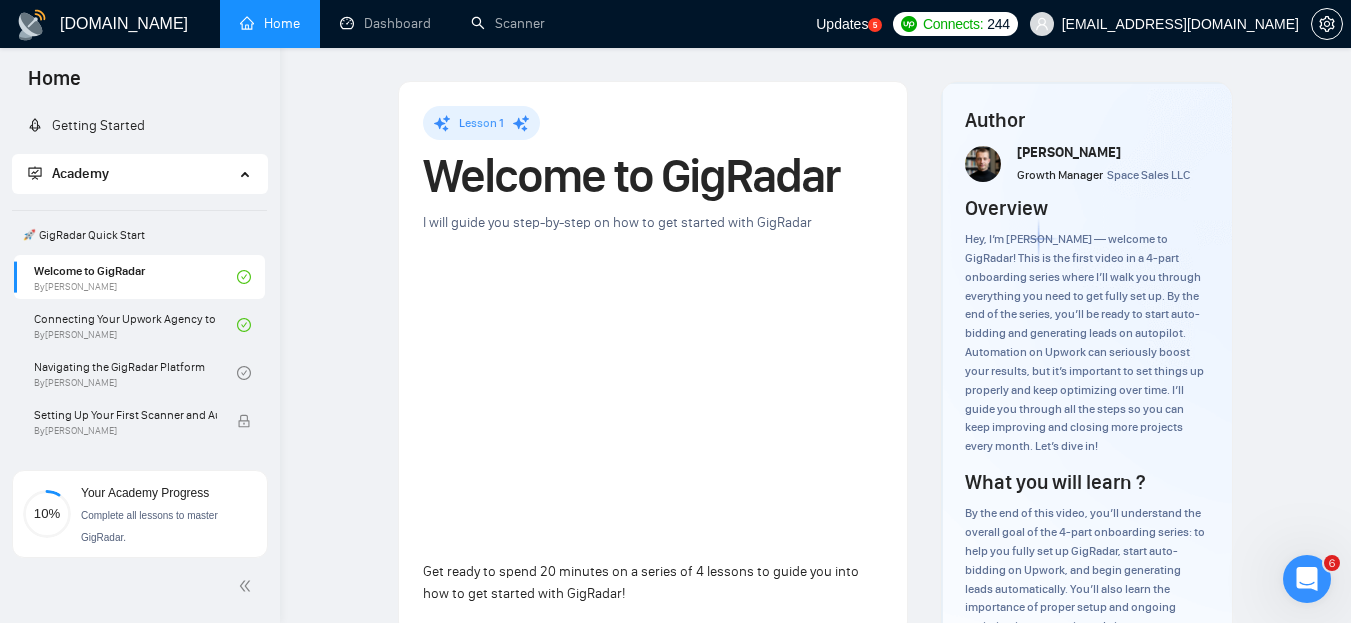 click on "Welcome to GigRadar" at bounding box center (653, 176) 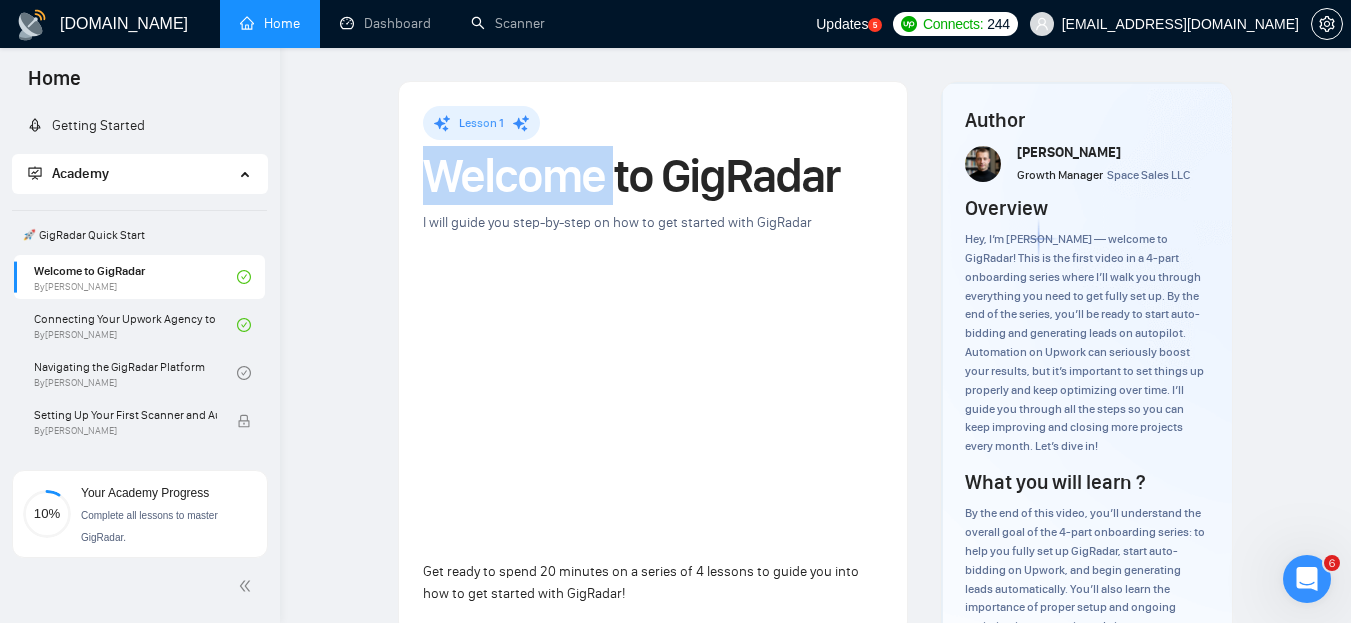 click on "Welcome to GigRadar" at bounding box center (653, 176) 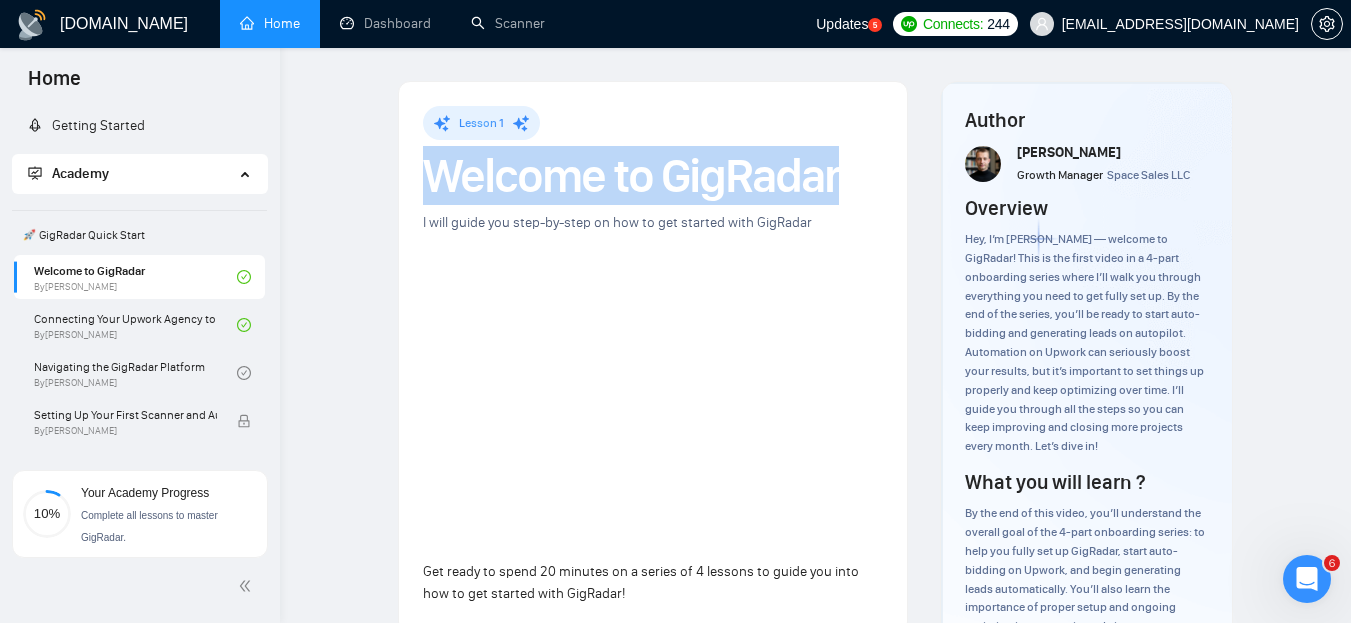 drag, startPoint x: 546, startPoint y: 179, endPoint x: 565, endPoint y: 179, distance: 19 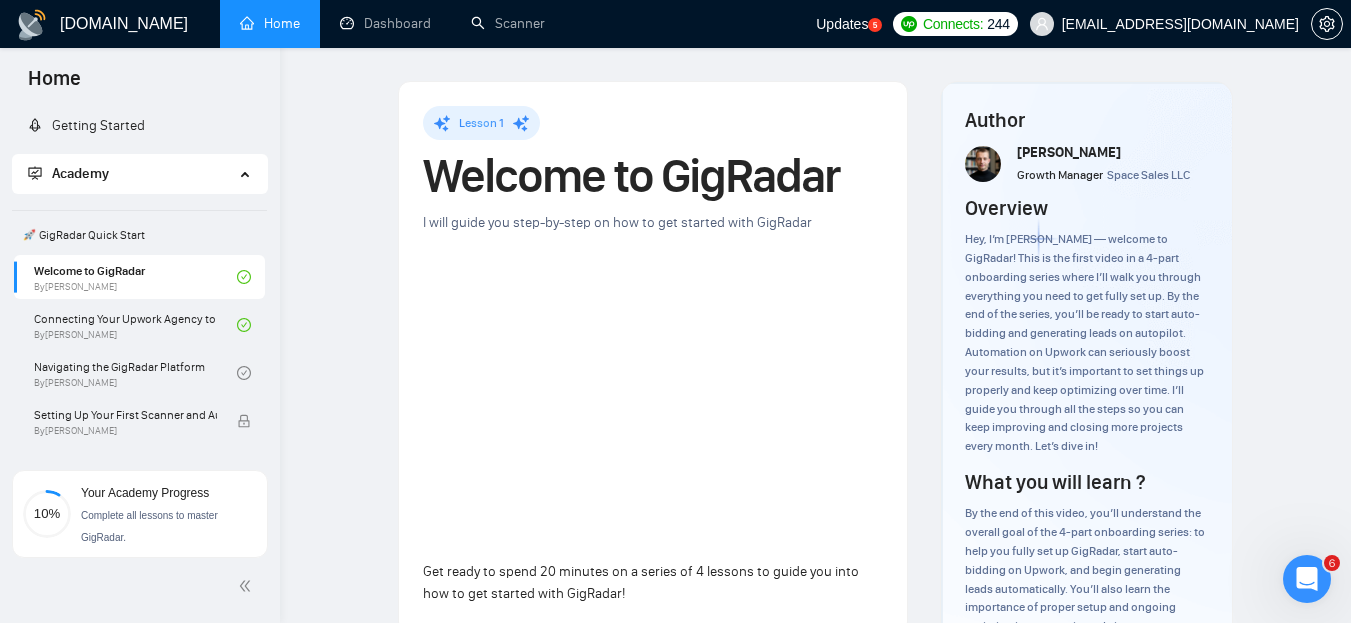 click on "Welcome to GigRadar" at bounding box center [653, 176] 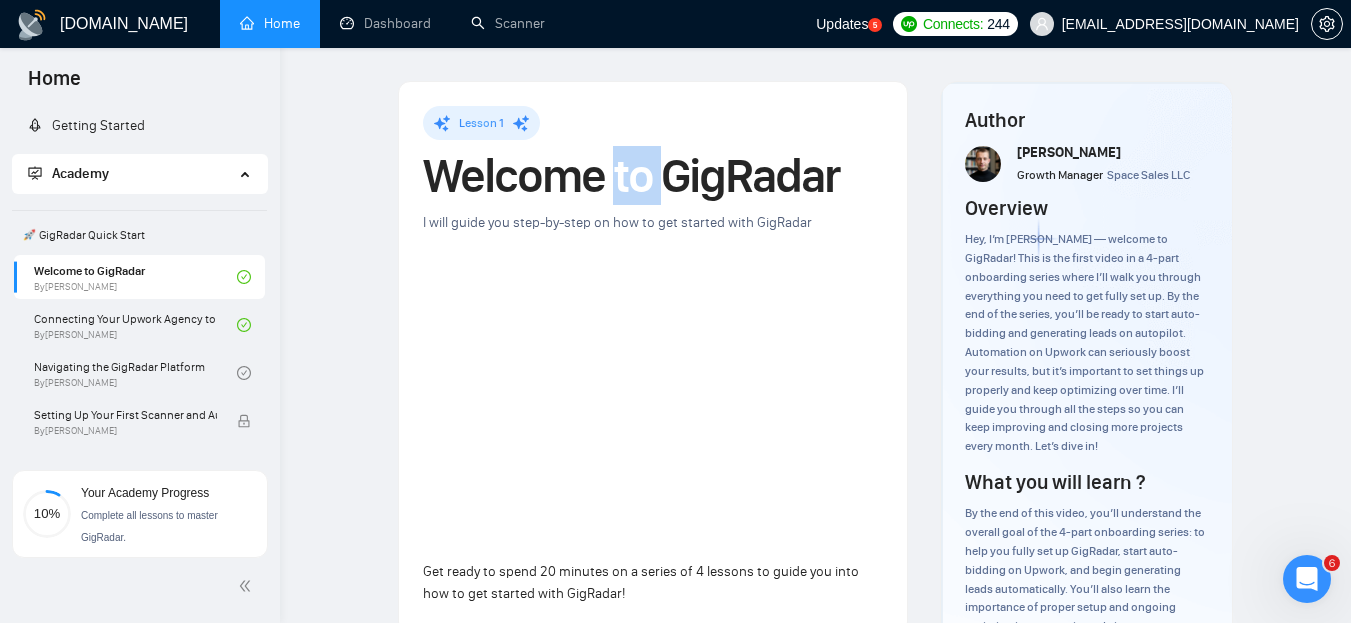 click on "Welcome to GigRadar" at bounding box center (653, 176) 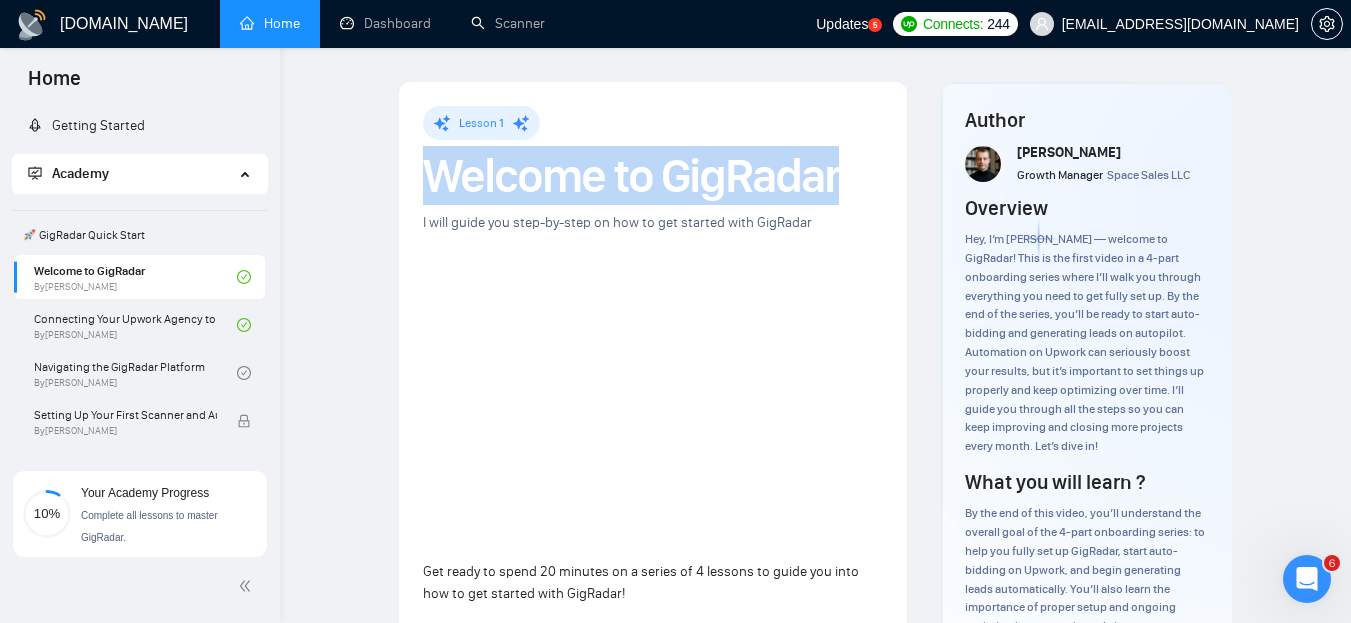 click on "Welcome to GigRadar" at bounding box center [653, 176] 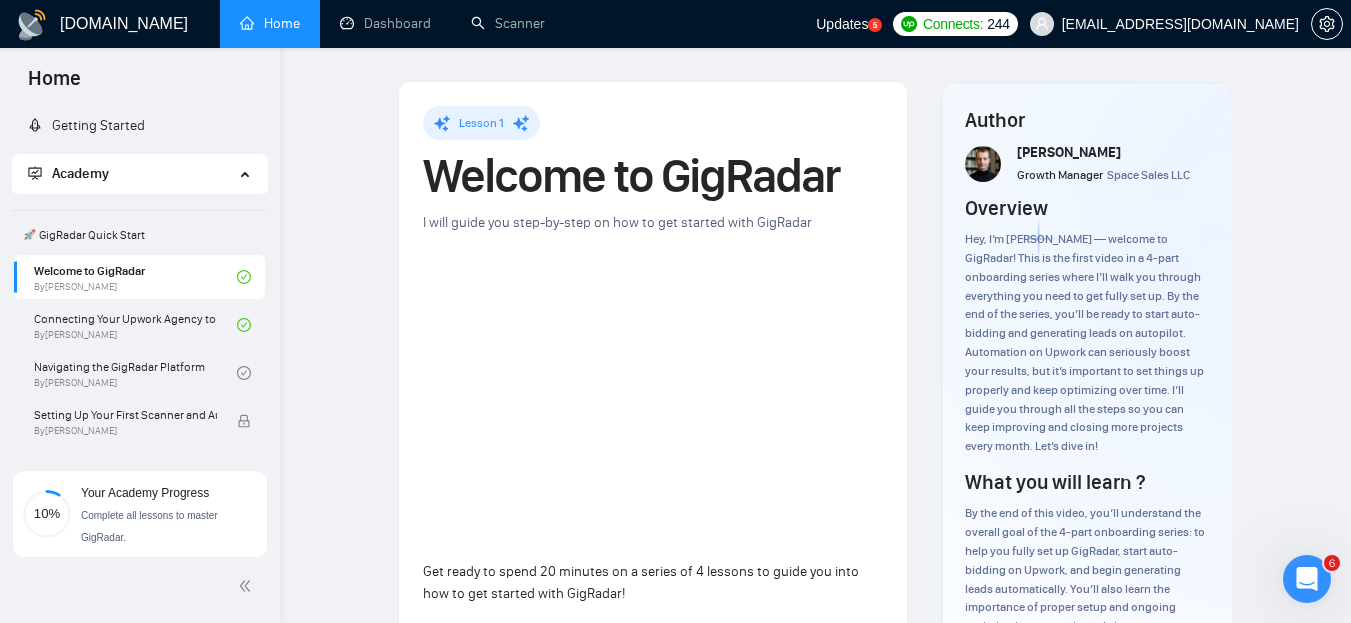 click on "Welcome to GigRadar" at bounding box center (653, 176) 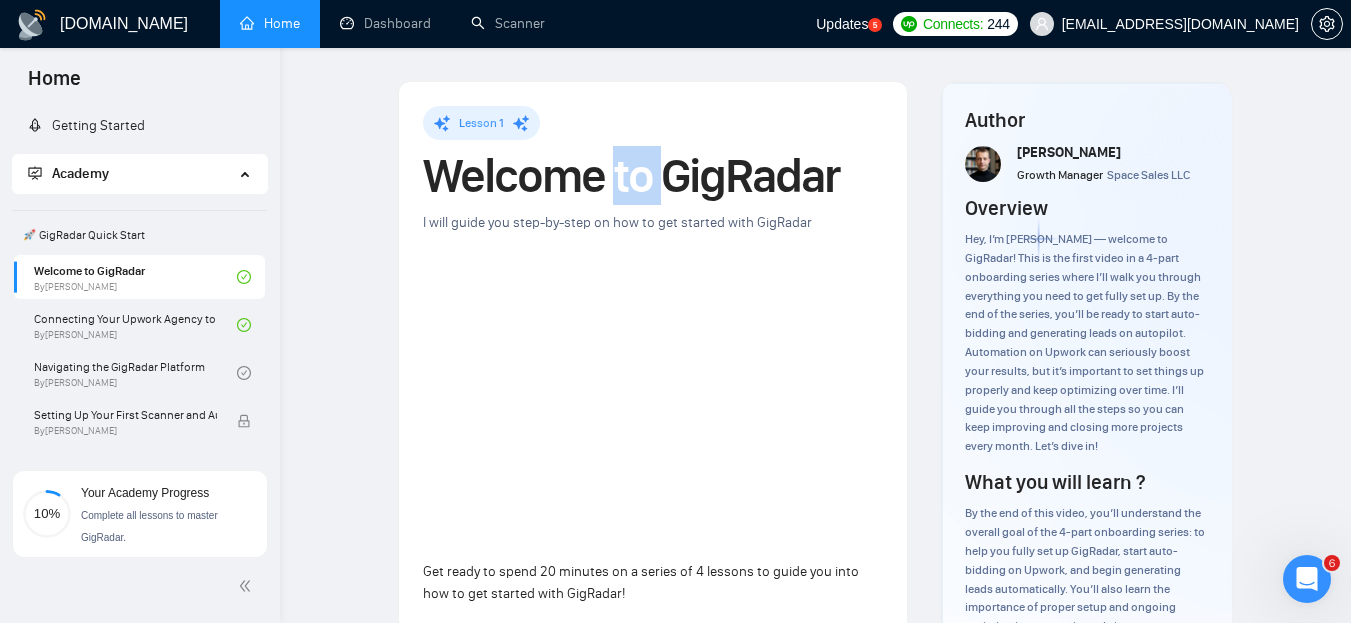 click on "Welcome to GigRadar" at bounding box center [653, 176] 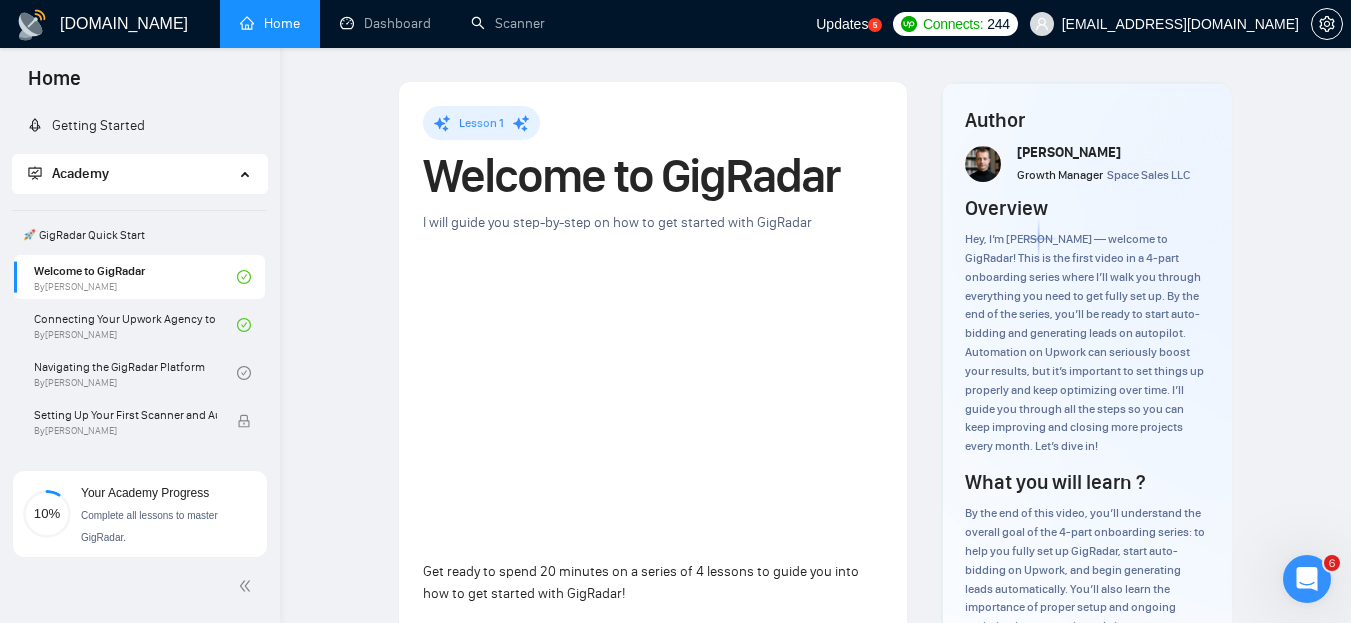 click on "Welcome to GigRadar" at bounding box center [653, 176] 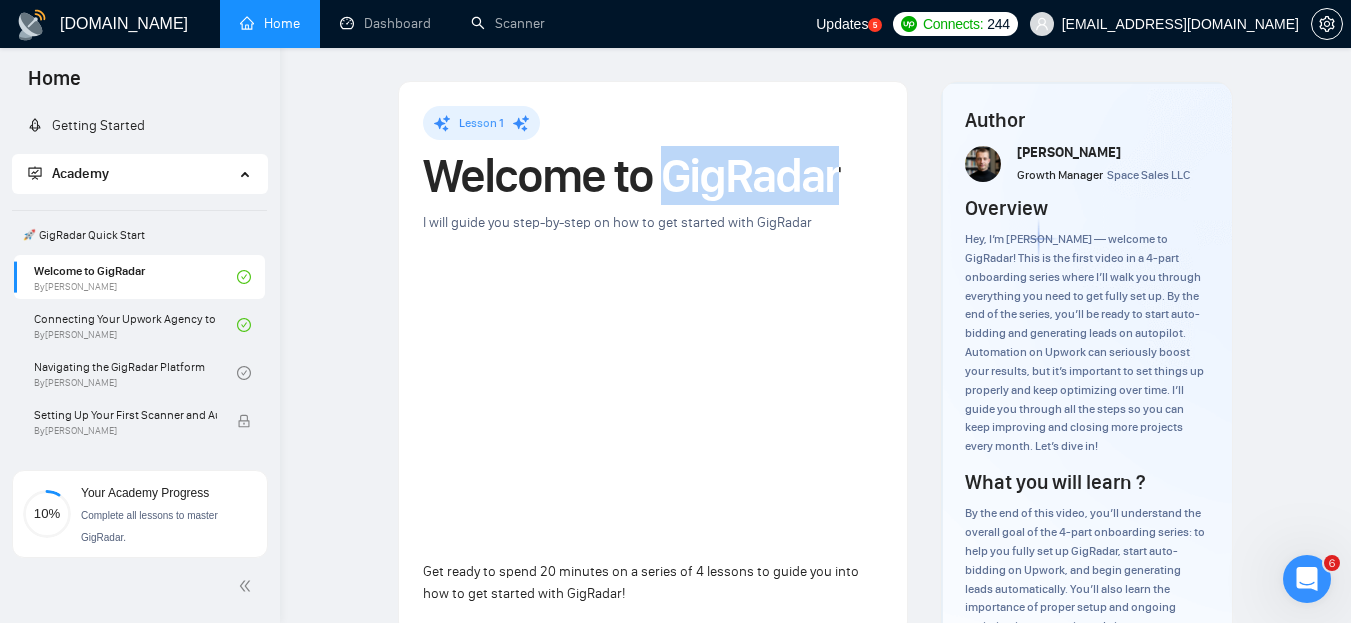 click on "Welcome to GigRadar" at bounding box center (653, 176) 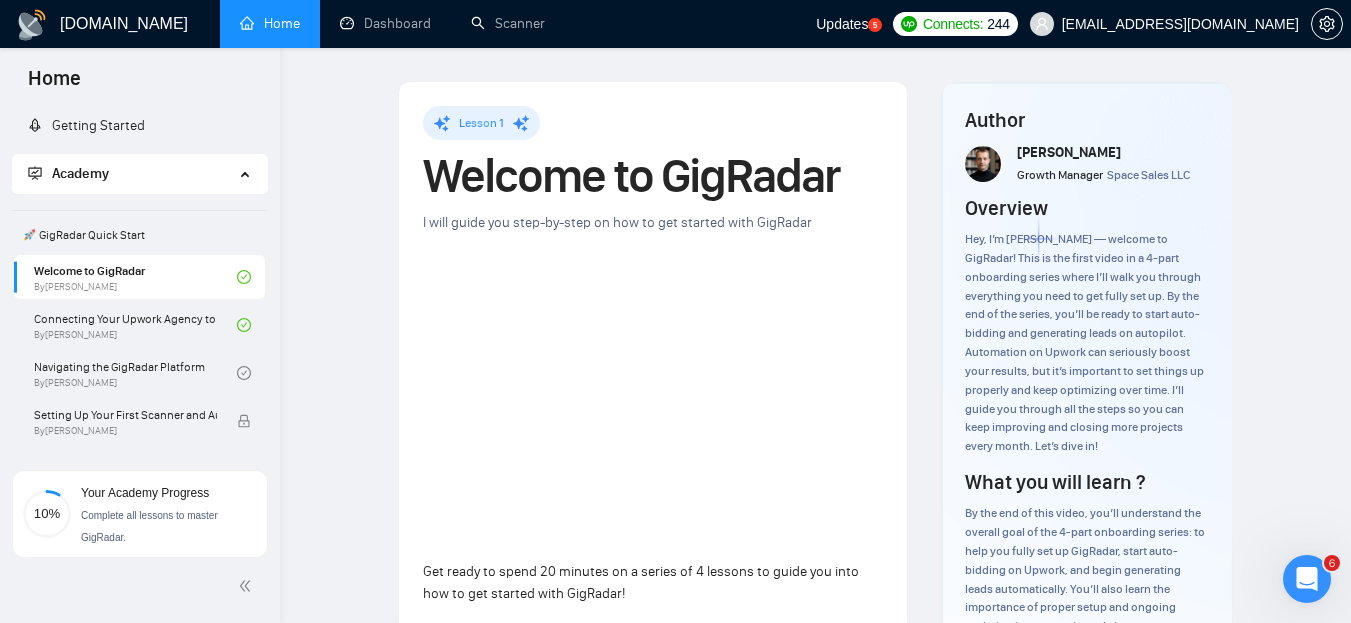 click on "Welcome to GigRadar" at bounding box center [653, 176] 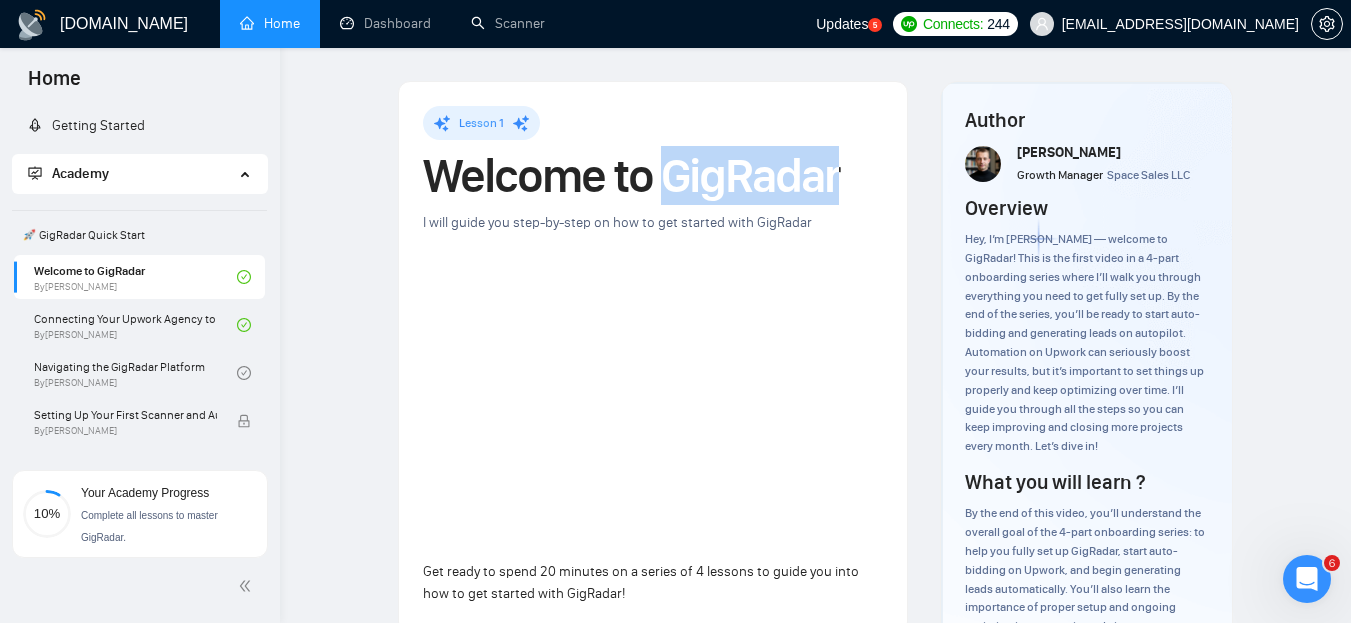 click on "Welcome to GigRadar" at bounding box center [653, 176] 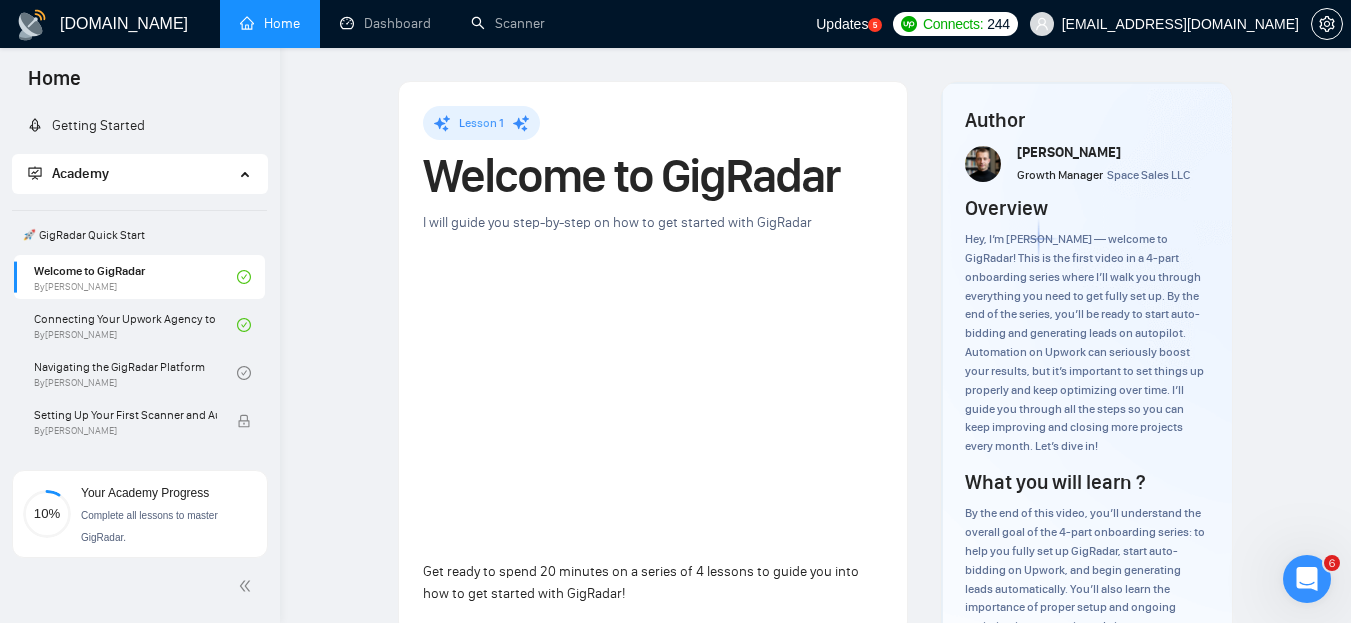 click on "Welcome to GigRadar" at bounding box center (653, 176) 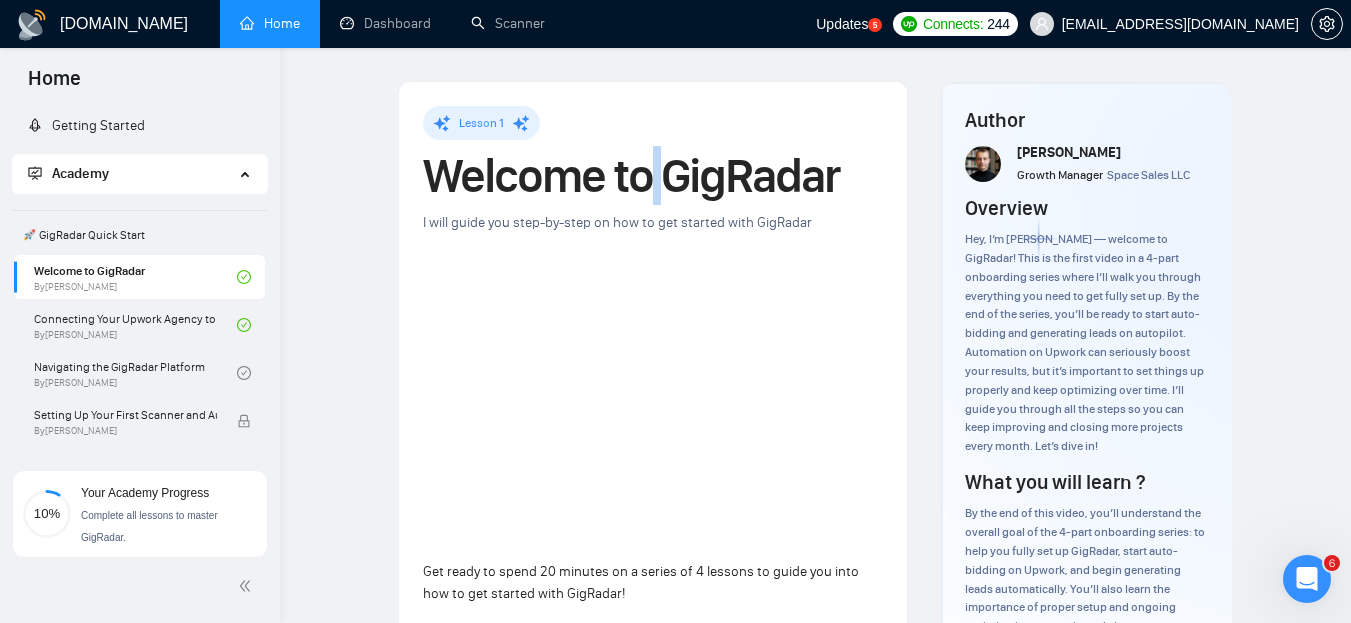 click on "Welcome to GigRadar" at bounding box center [653, 176] 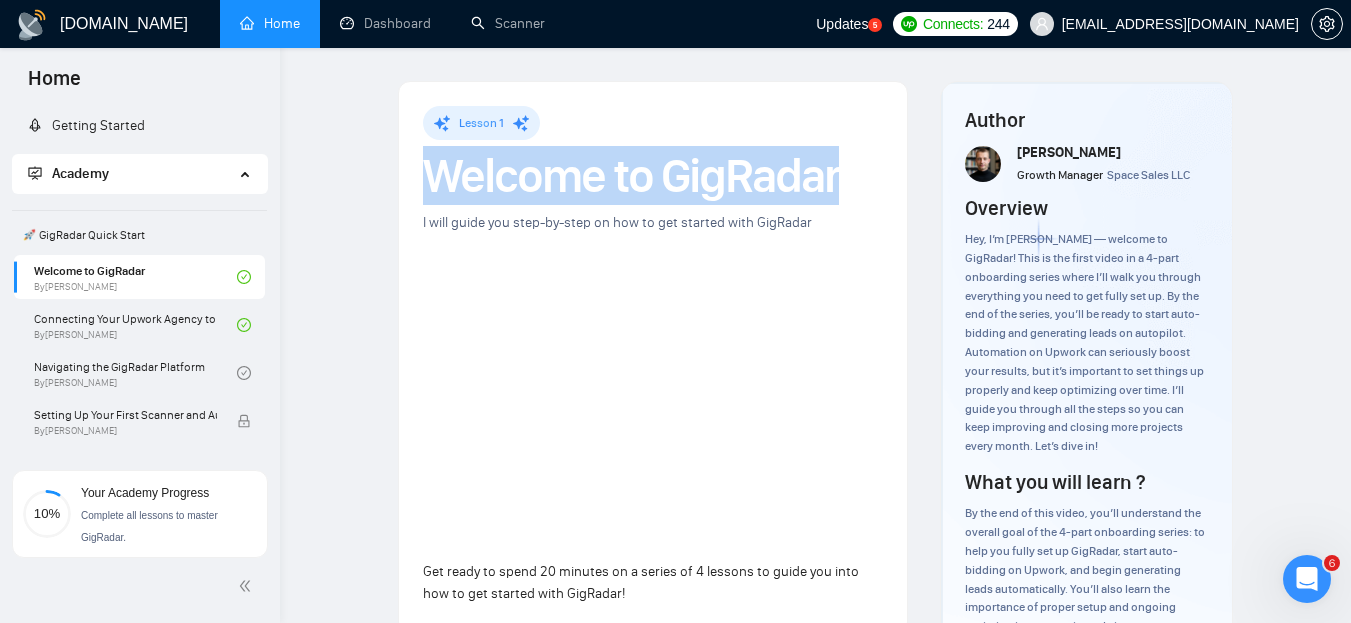 click on "Welcome to GigRadar" at bounding box center [653, 176] 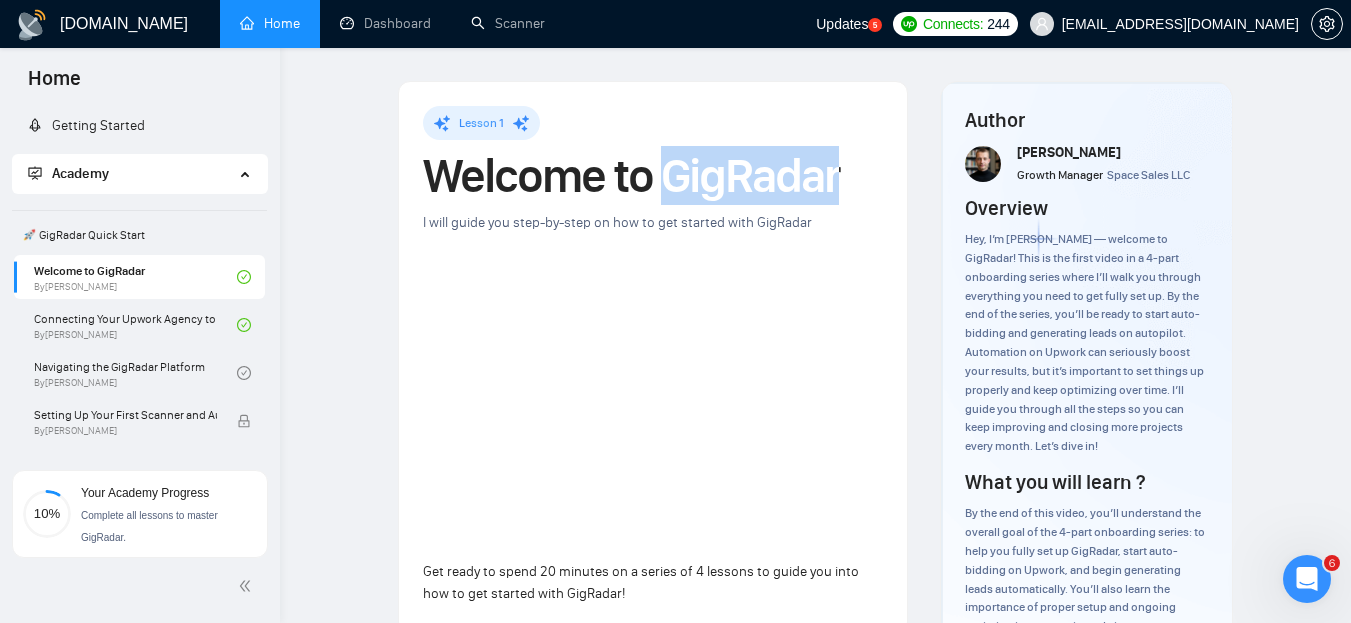 drag, startPoint x: 666, startPoint y: 173, endPoint x: 834, endPoint y: 171, distance: 168.0119 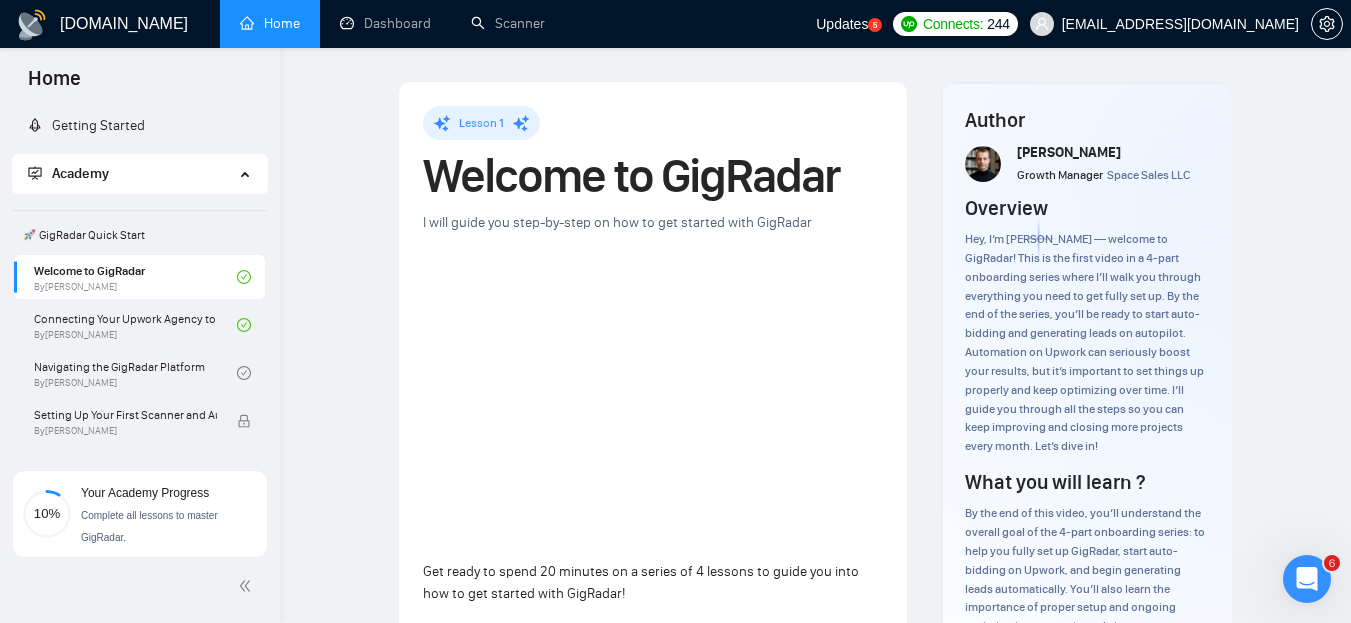click on "Welcome to GigRadar" at bounding box center [653, 176] 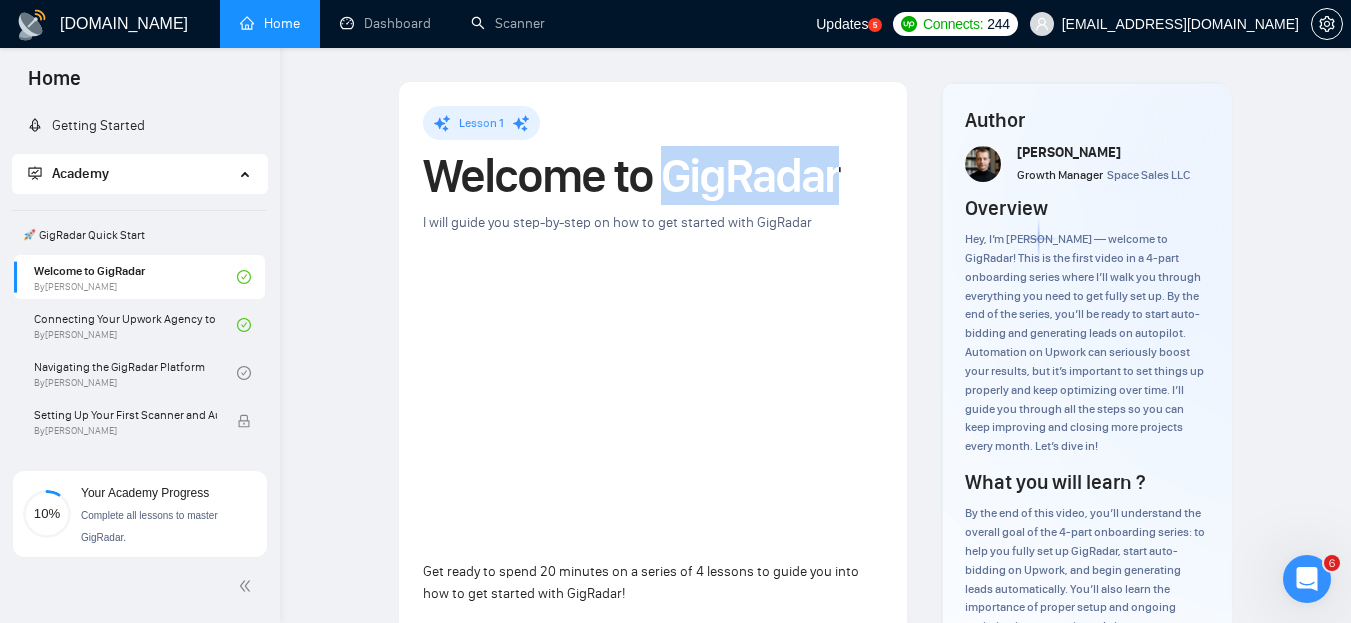 click on "Welcome to GigRadar" at bounding box center [653, 176] 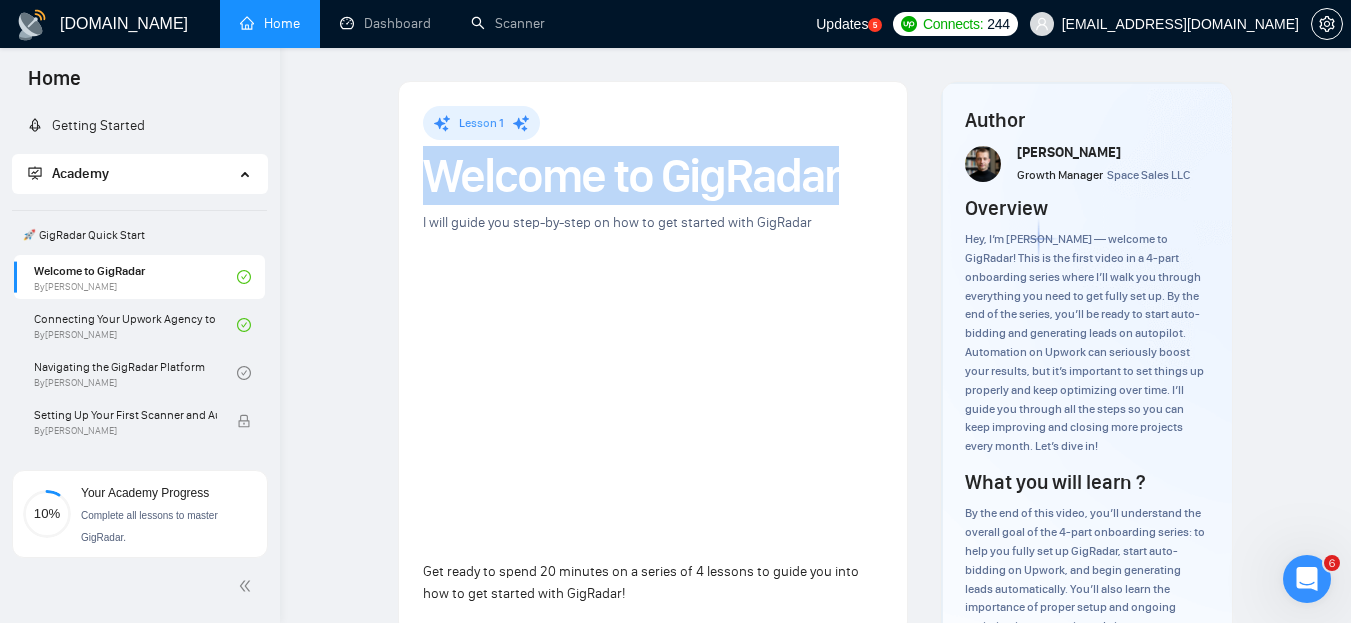 click on "Welcome to GigRadar" at bounding box center (653, 176) 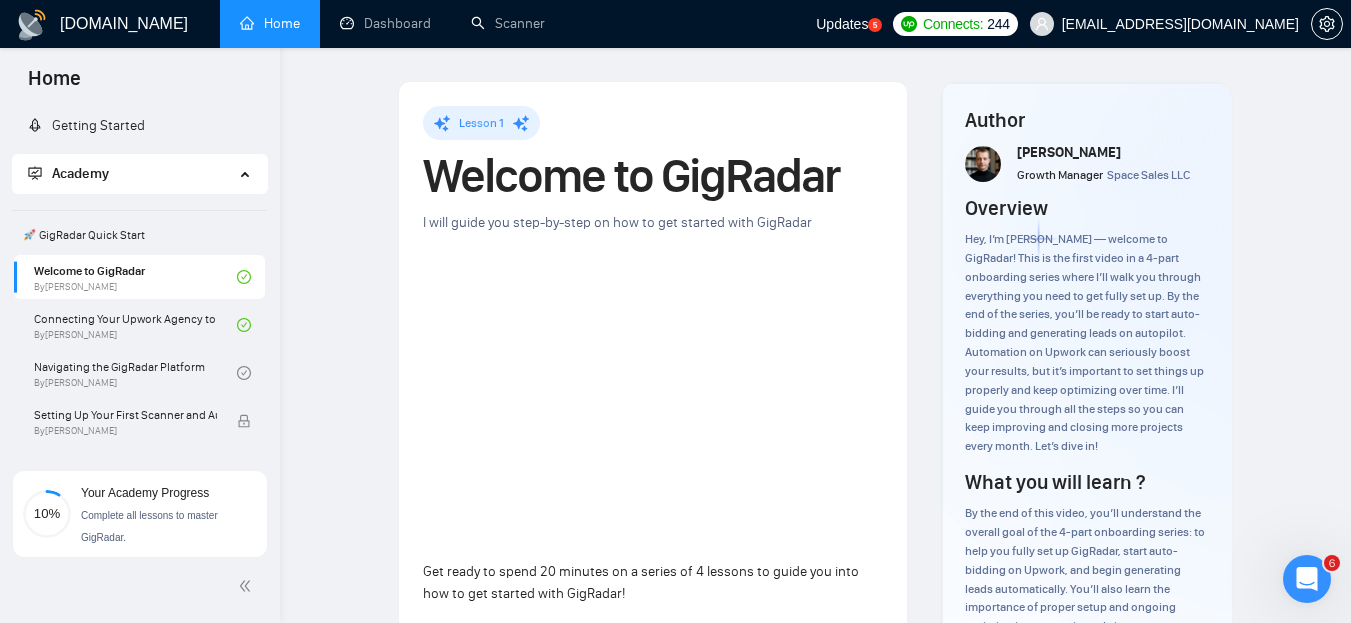 click on "Welcome to GigRadar" at bounding box center (653, 176) 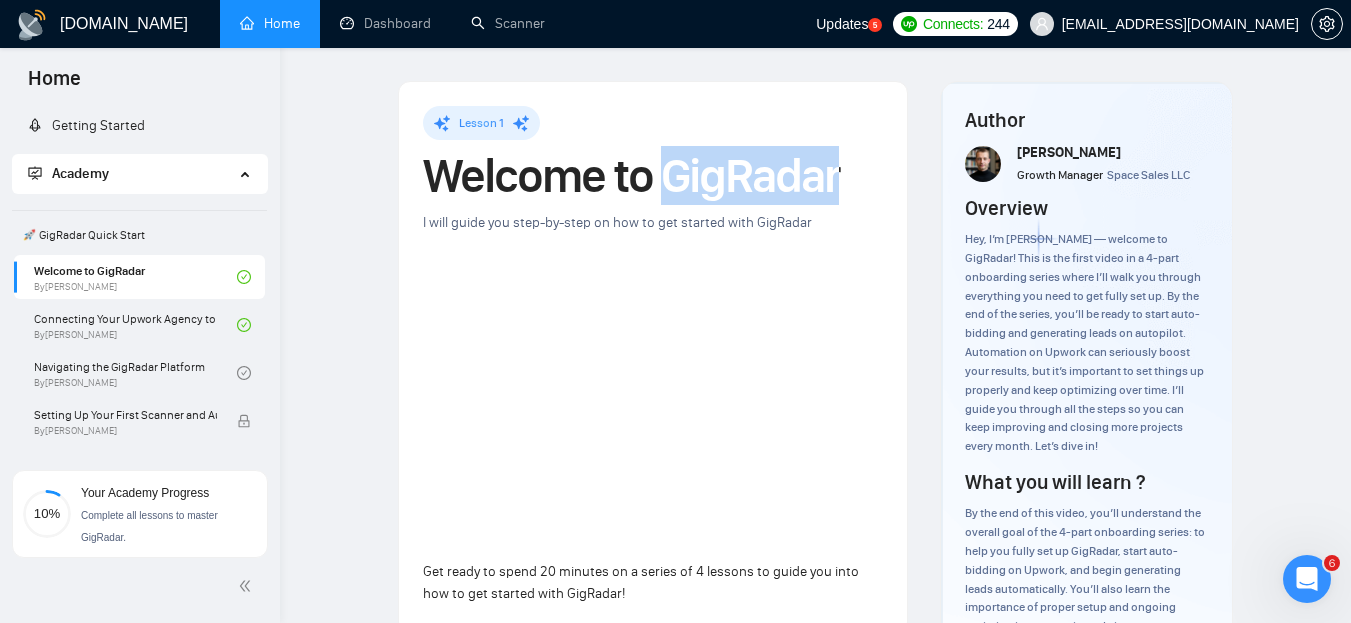 click on "Welcome to GigRadar" at bounding box center (653, 176) 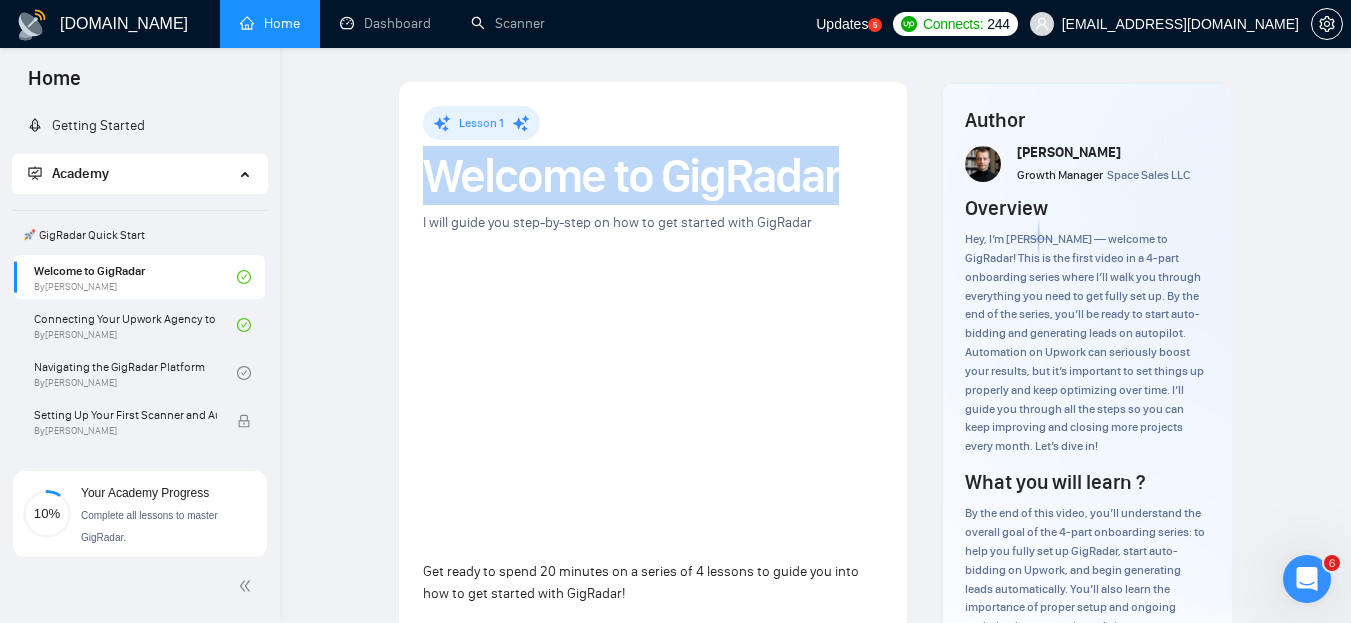 click on "Welcome to GigRadar" at bounding box center (653, 176) 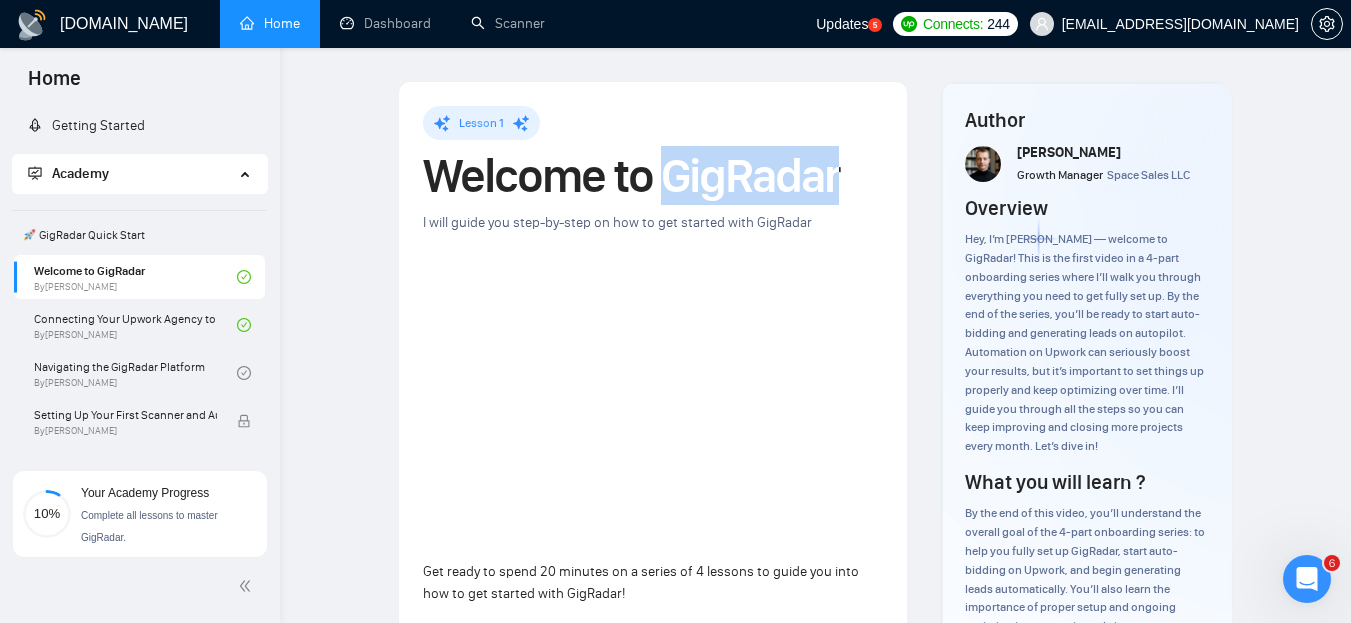 drag, startPoint x: 842, startPoint y: 161, endPoint x: 674, endPoint y: 171, distance: 168.29736 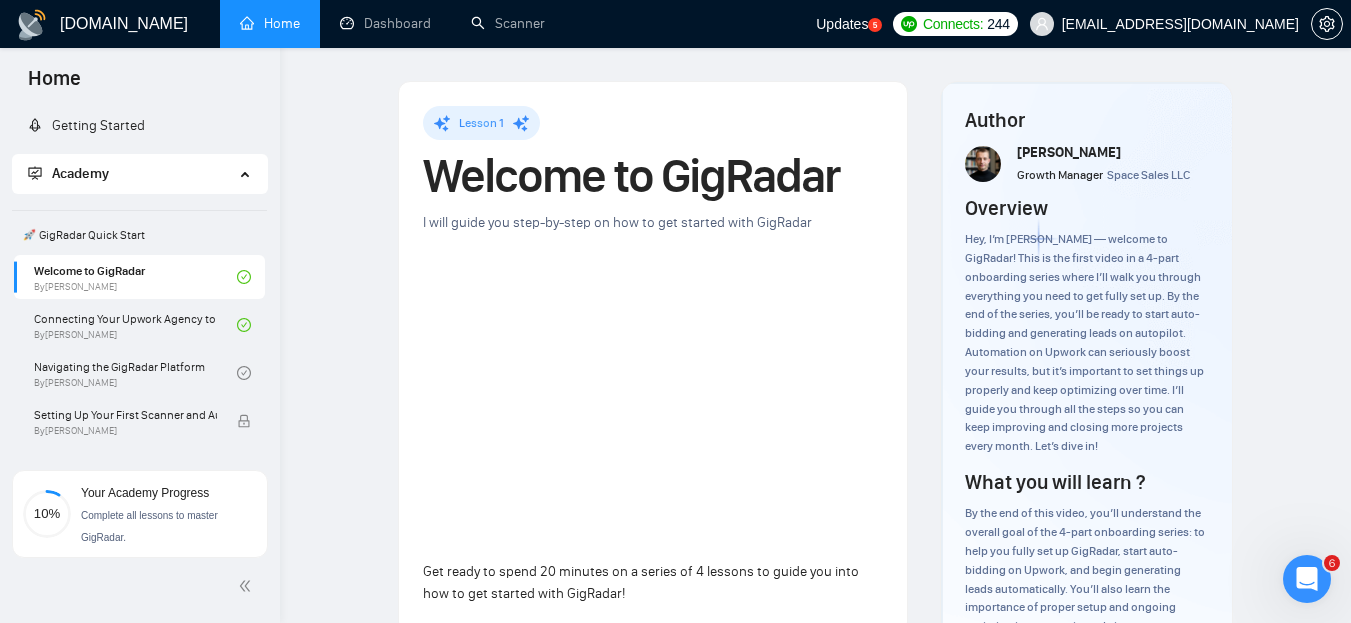click on "Welcome to GigRadar" at bounding box center [653, 176] 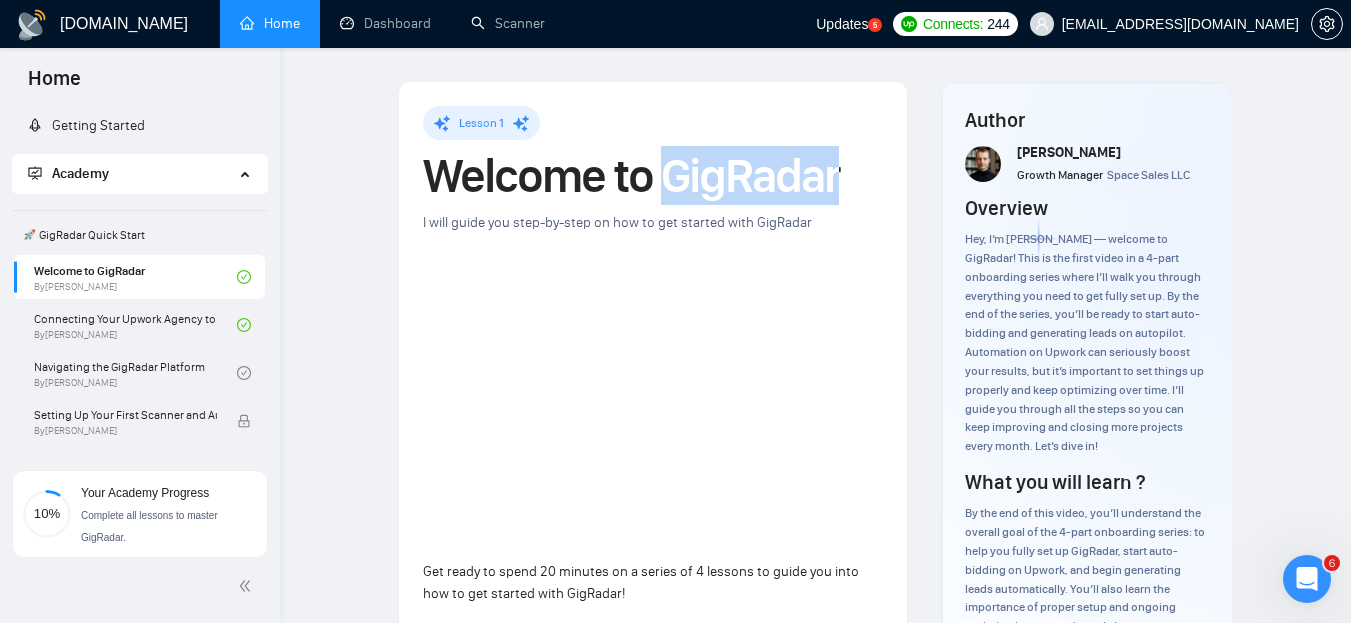 click on "Welcome to GigRadar" at bounding box center (653, 176) 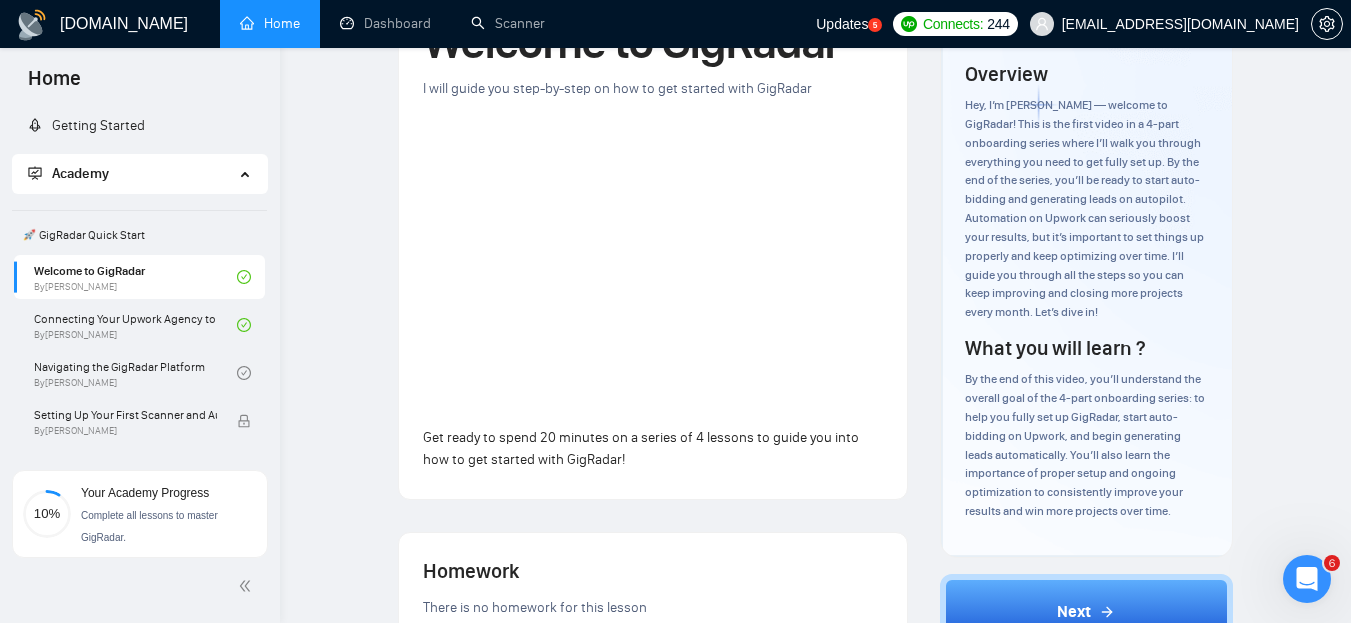 scroll, scrollTop: 100, scrollLeft: 0, axis: vertical 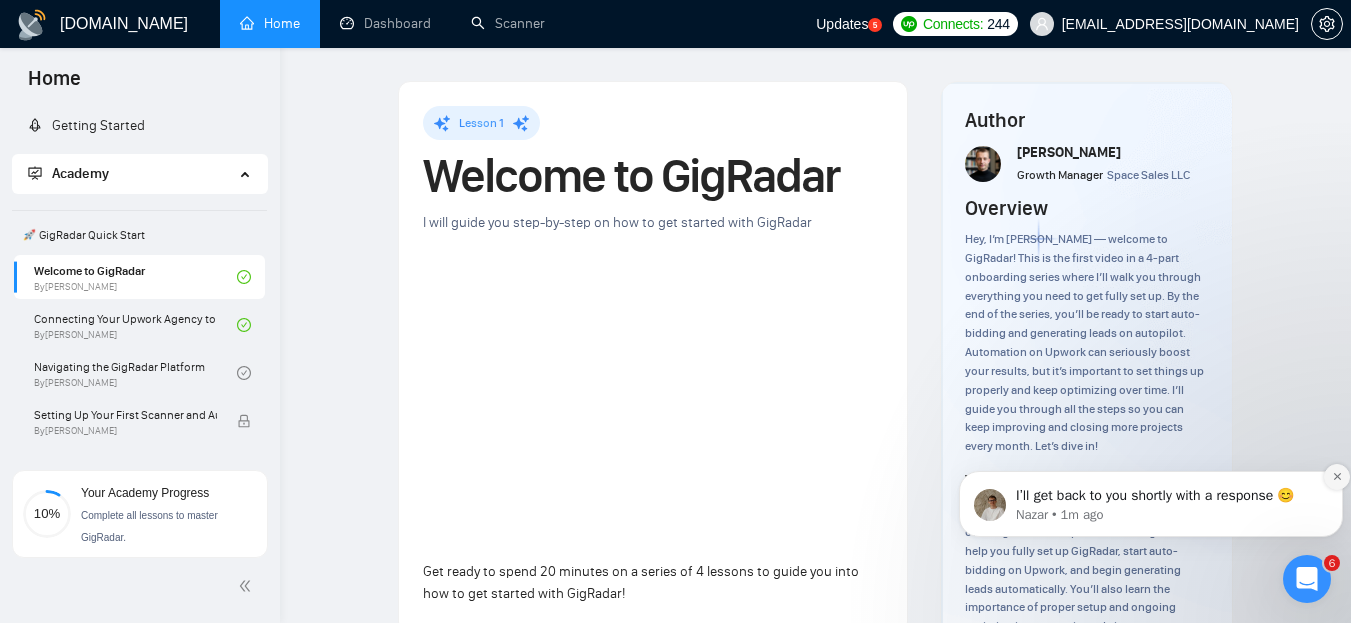 click 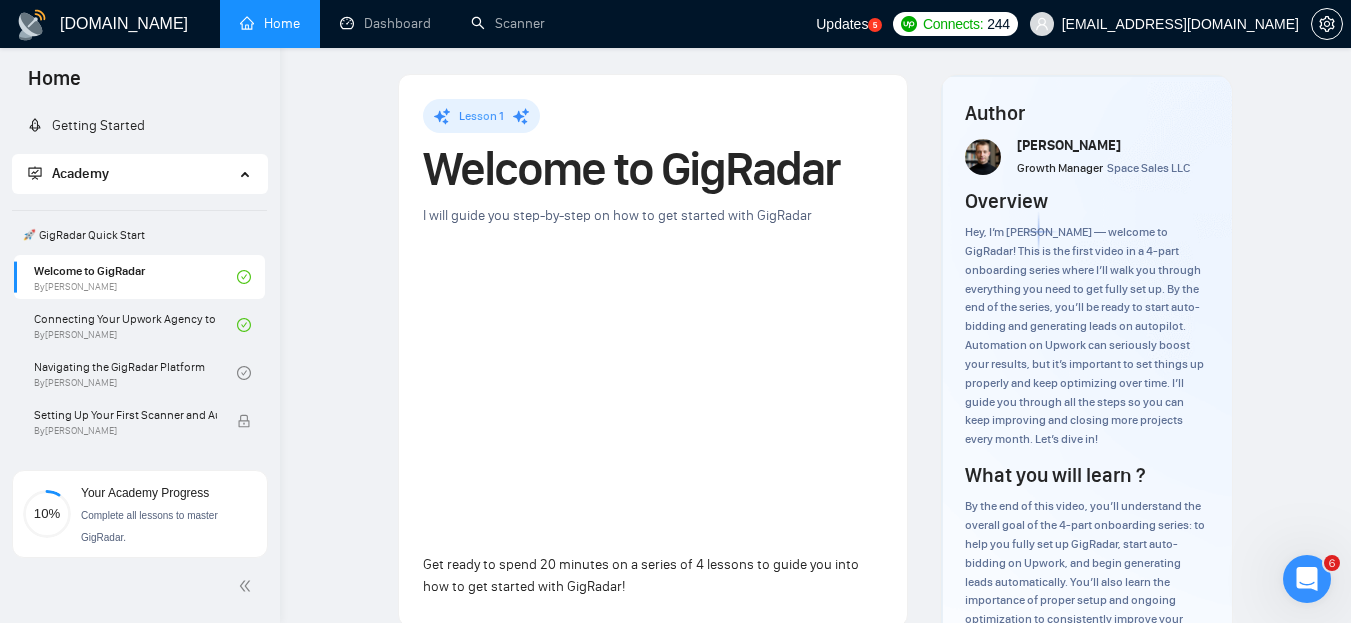 scroll, scrollTop: 0, scrollLeft: 0, axis: both 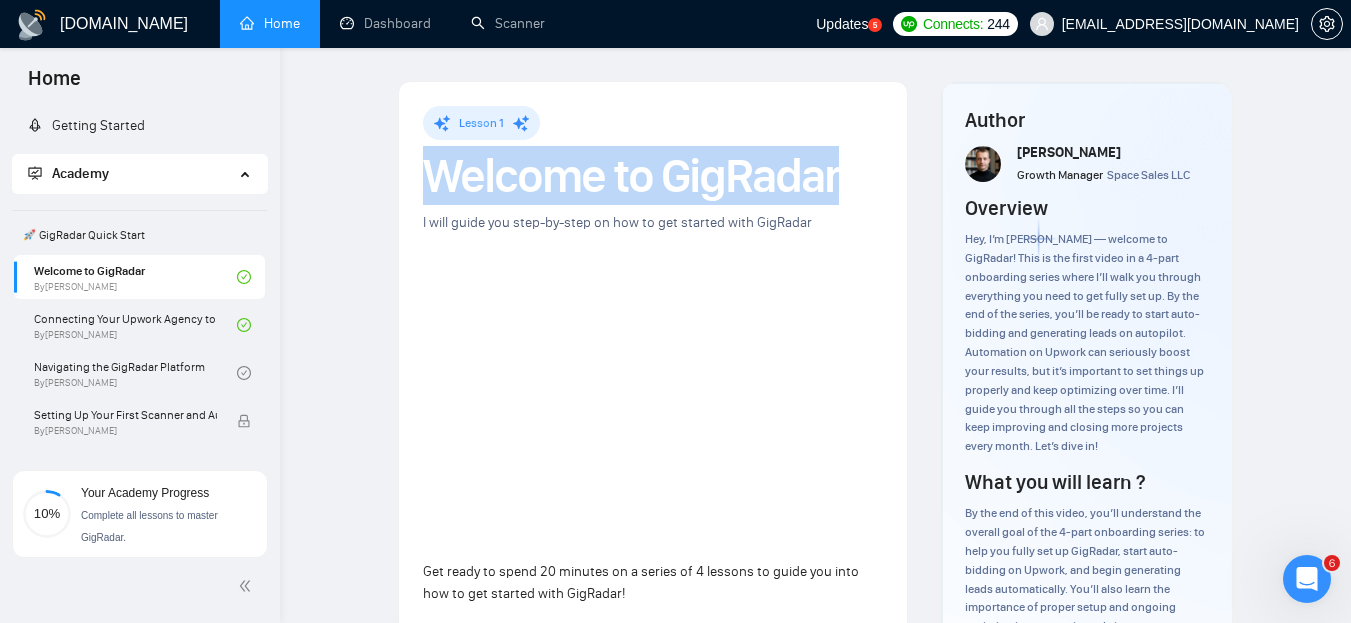 drag, startPoint x: 432, startPoint y: 167, endPoint x: 896, endPoint y: 168, distance: 464.00107 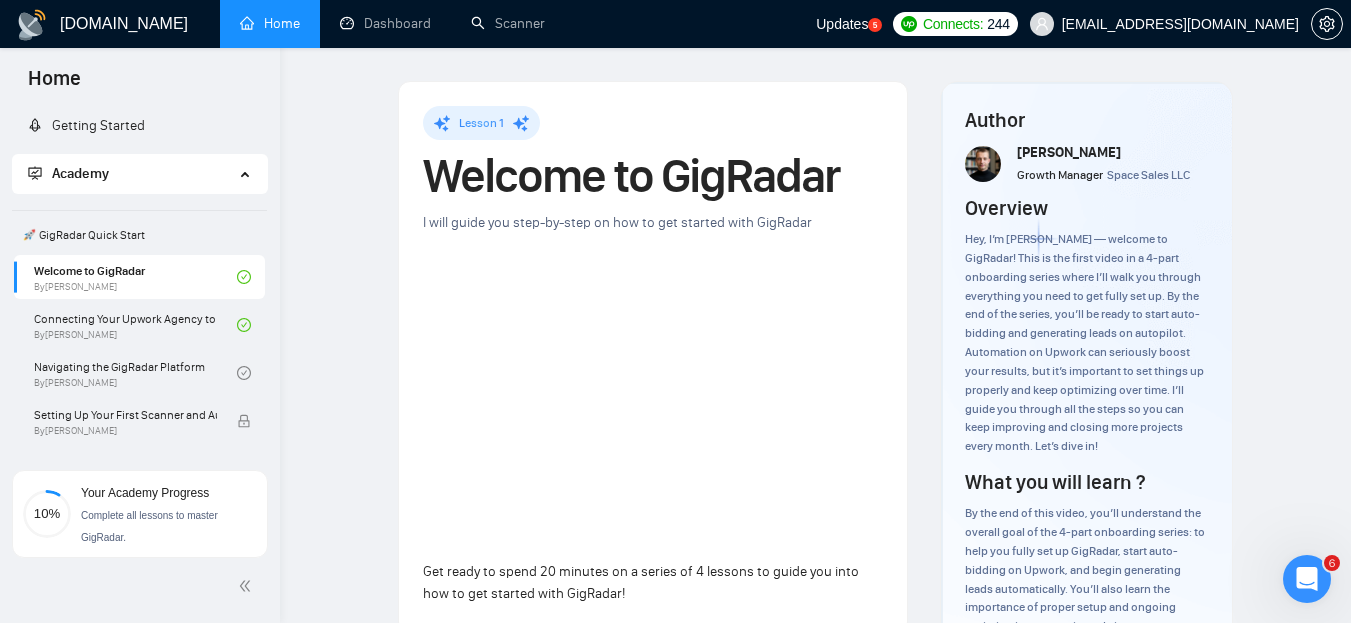 click on "Welcome to GigRadar" at bounding box center (653, 176) 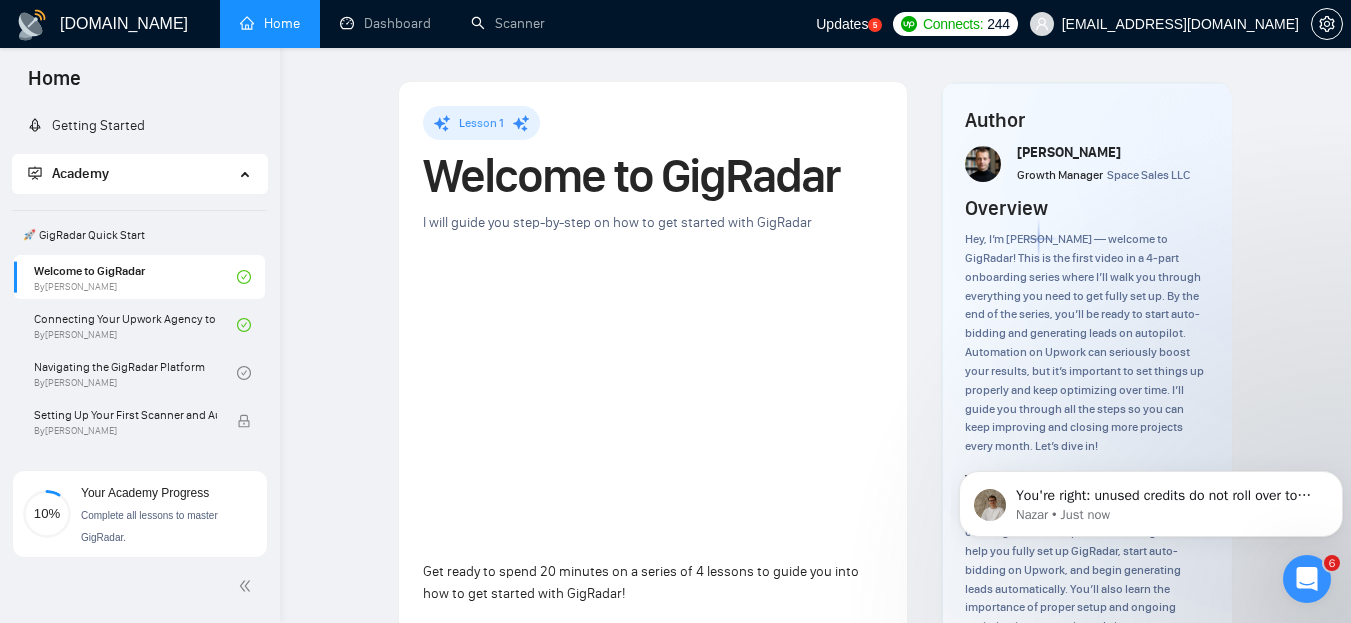 scroll, scrollTop: 0, scrollLeft: 0, axis: both 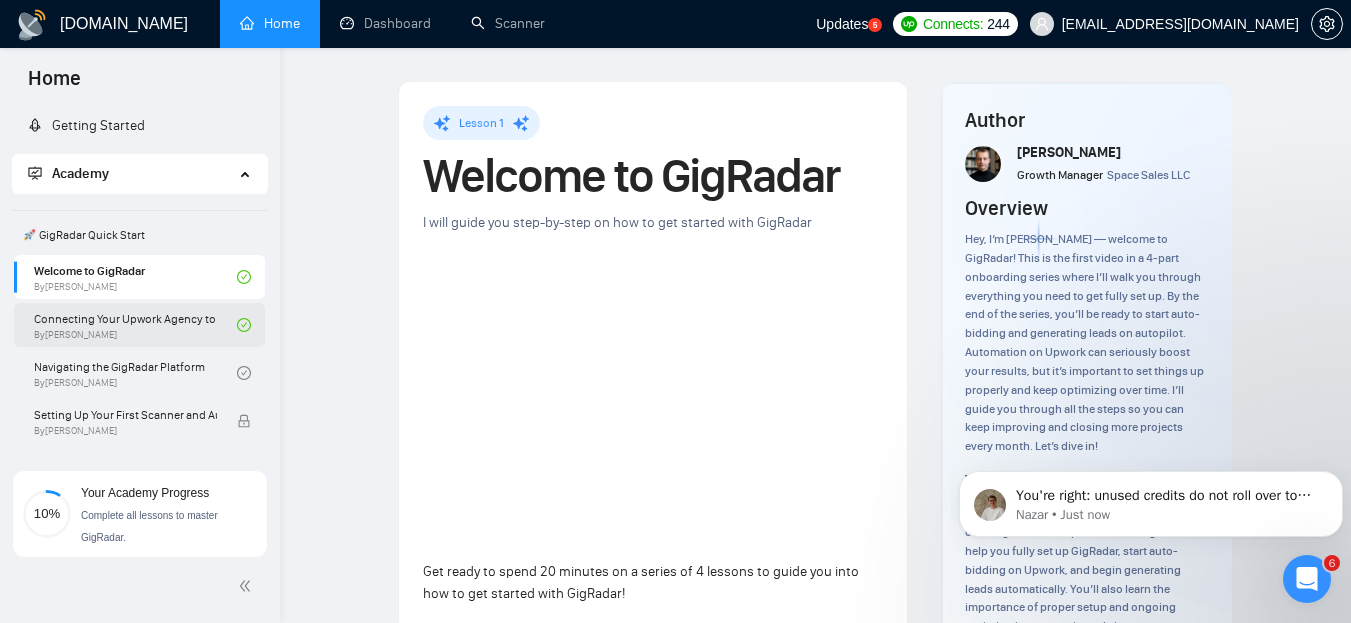 click on "Connecting Your Upwork Agency to GigRadar By  Vlad Timinsky" at bounding box center (135, 325) 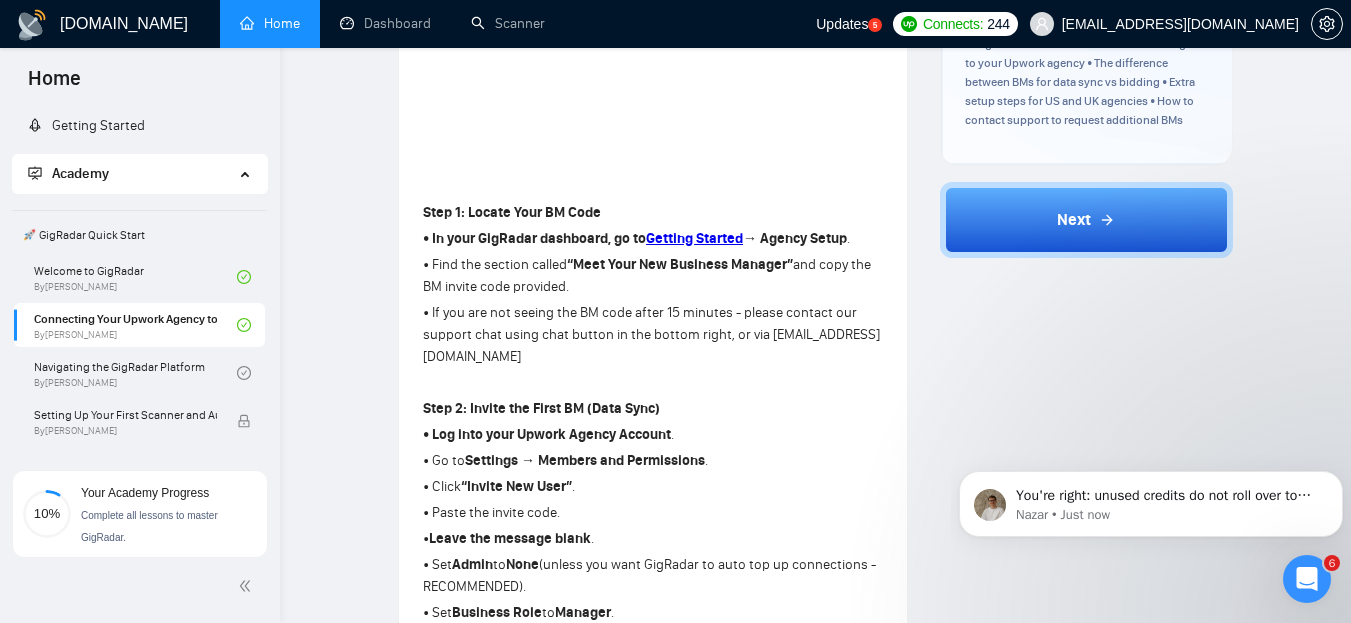 scroll, scrollTop: 500, scrollLeft: 0, axis: vertical 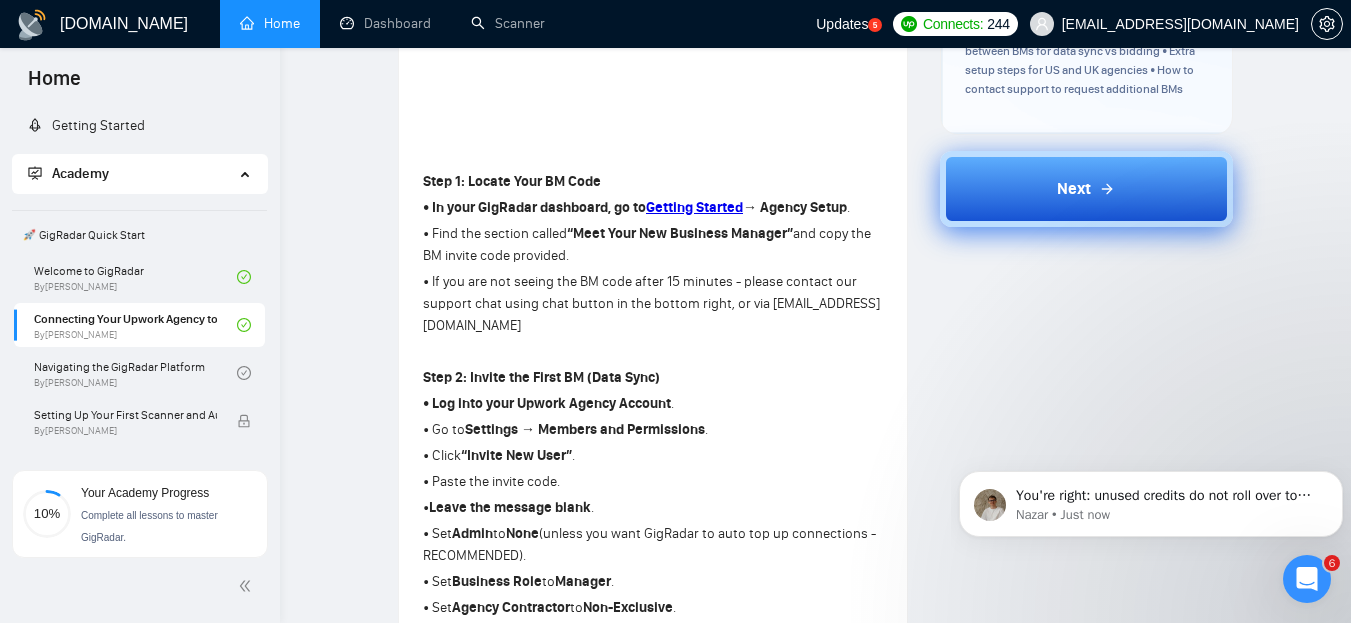click on "Next" at bounding box center (1074, 189) 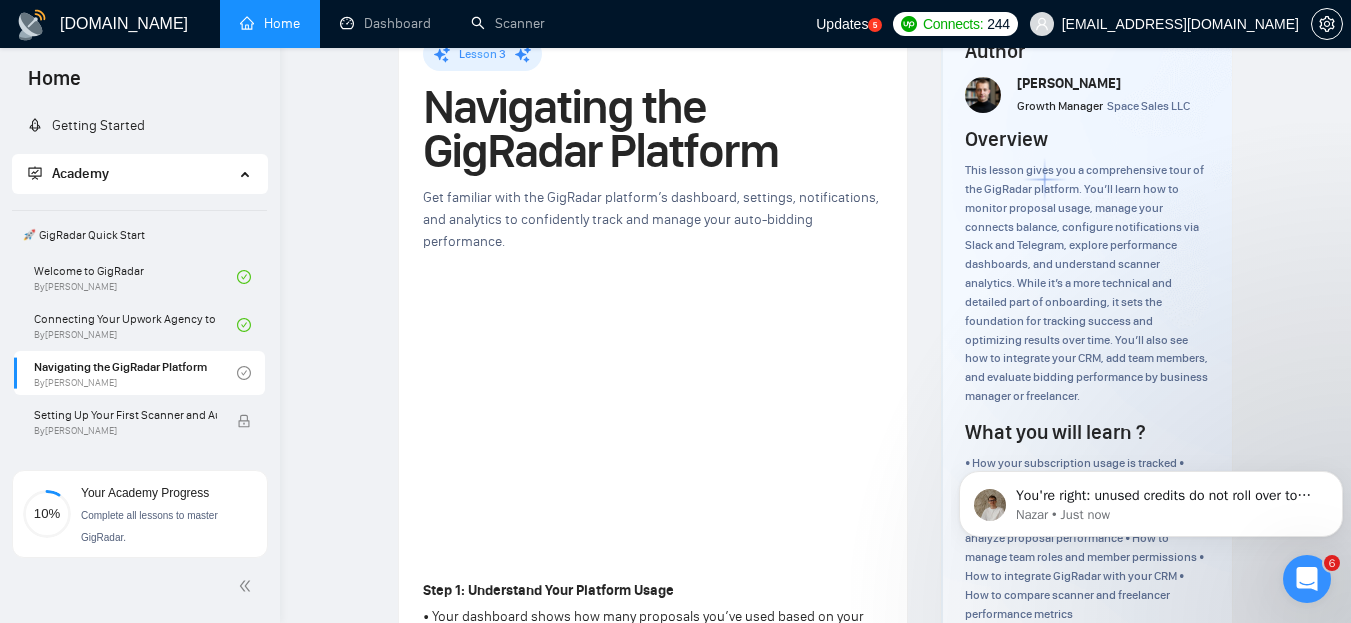 scroll, scrollTop: 100, scrollLeft: 0, axis: vertical 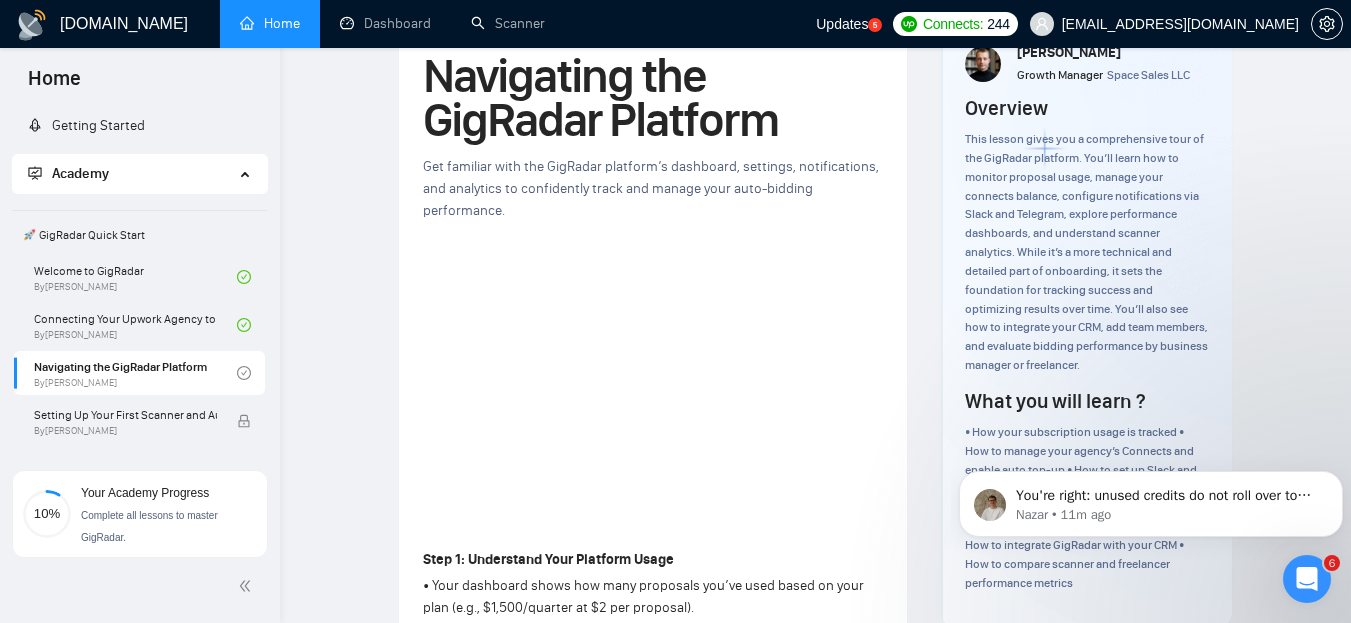 click on "[DOMAIN_NAME]" at bounding box center [124, 24] 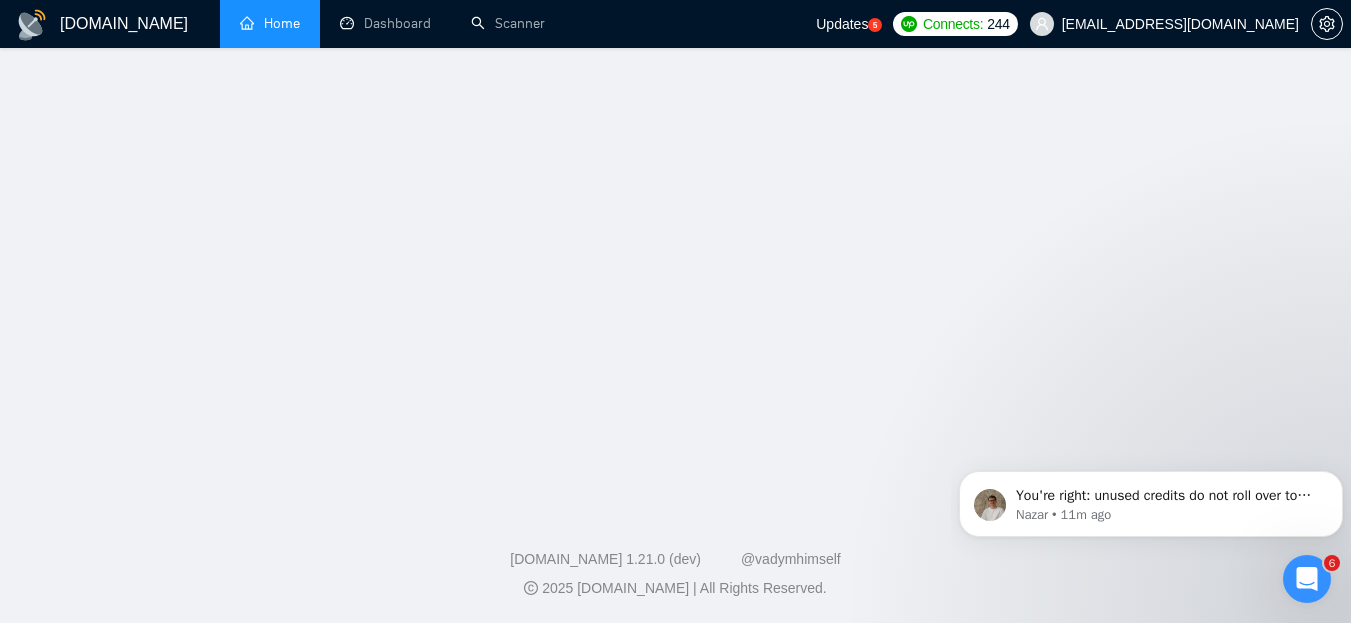 scroll, scrollTop: 0, scrollLeft: 0, axis: both 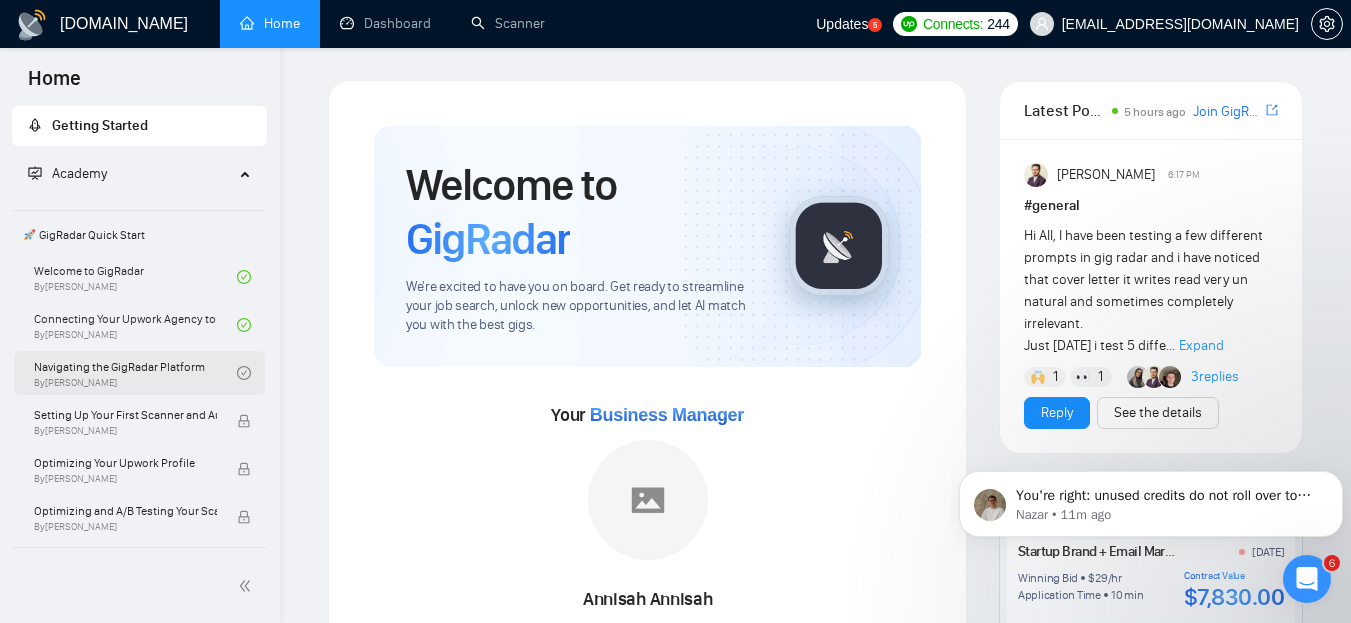 click on "Navigating the GigRadar Platform By  Vlad Timinsky" at bounding box center (135, 373) 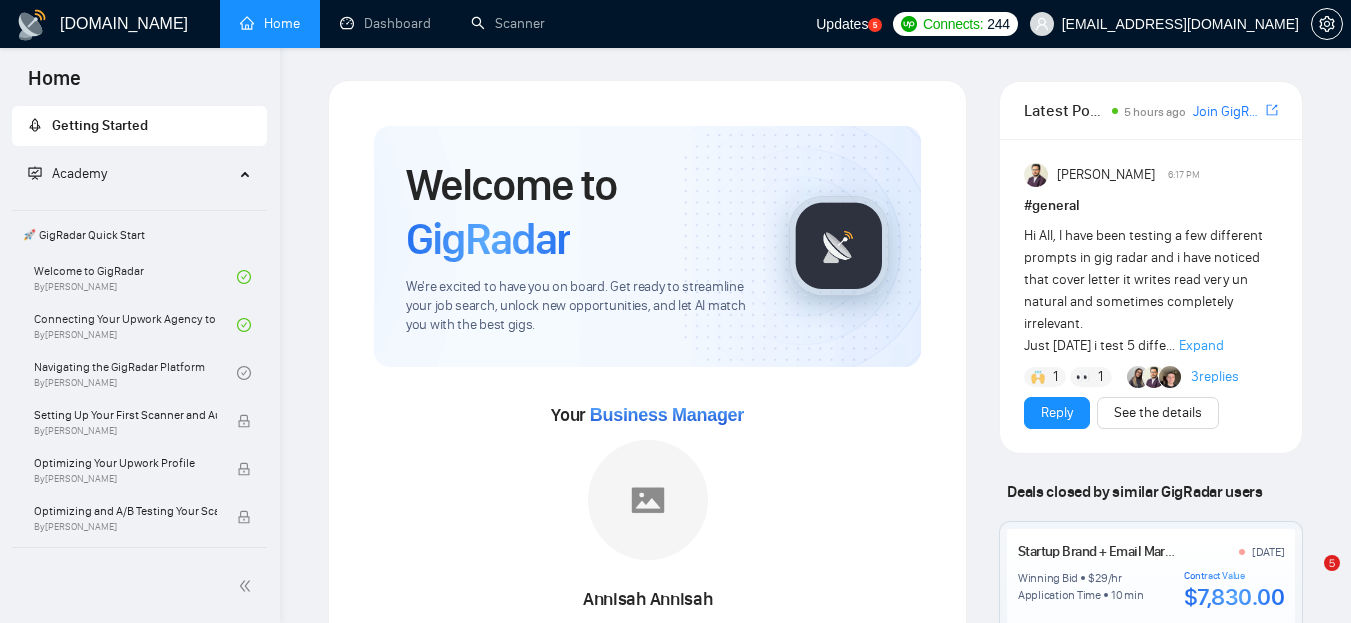 scroll, scrollTop: 0, scrollLeft: 0, axis: both 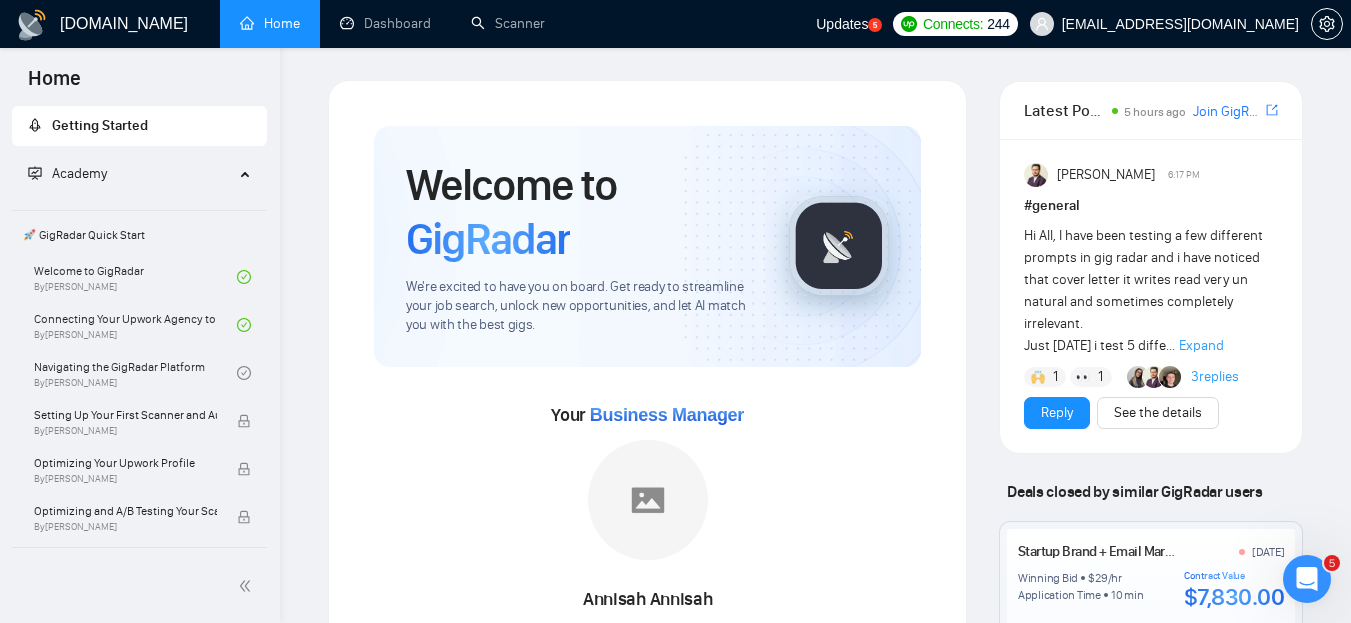 click on "Home" at bounding box center [270, 23] 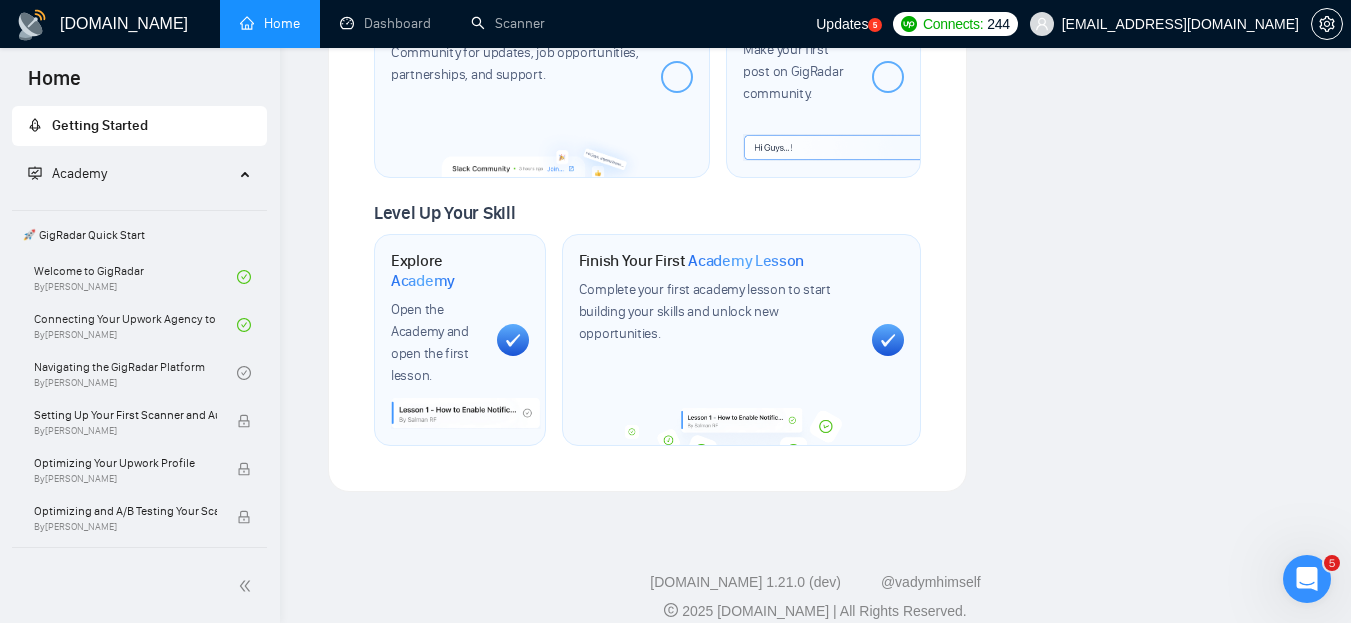 scroll, scrollTop: 1209, scrollLeft: 0, axis: vertical 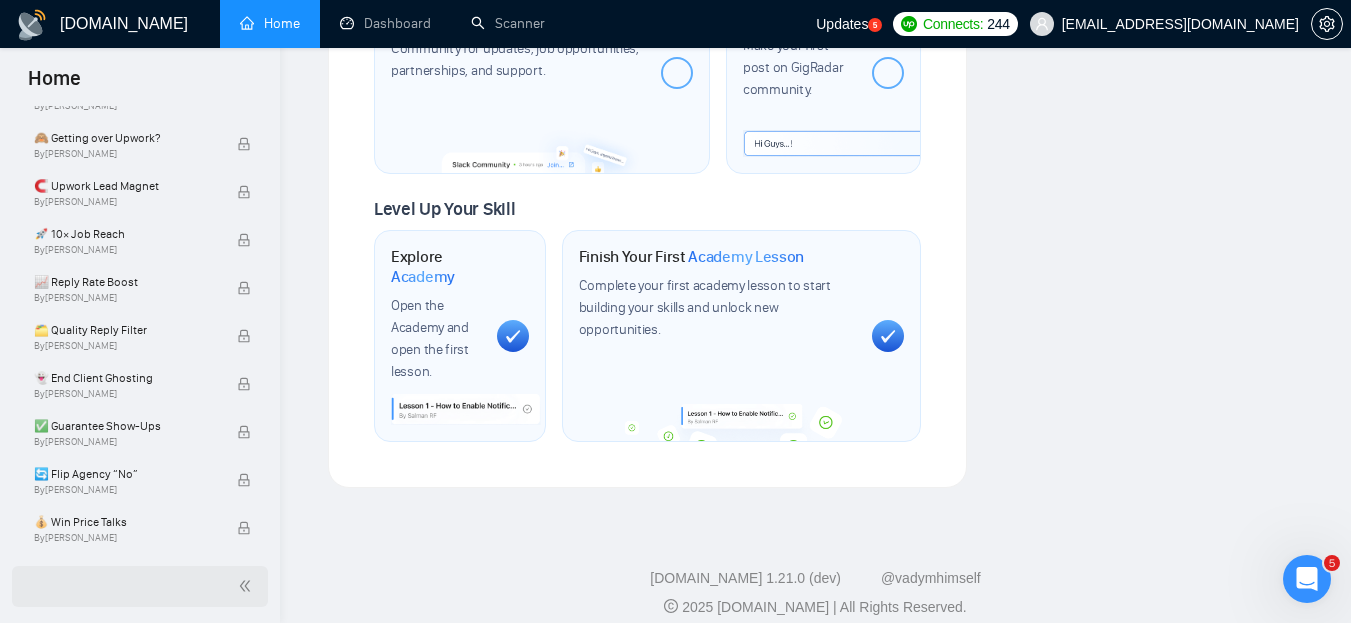 click 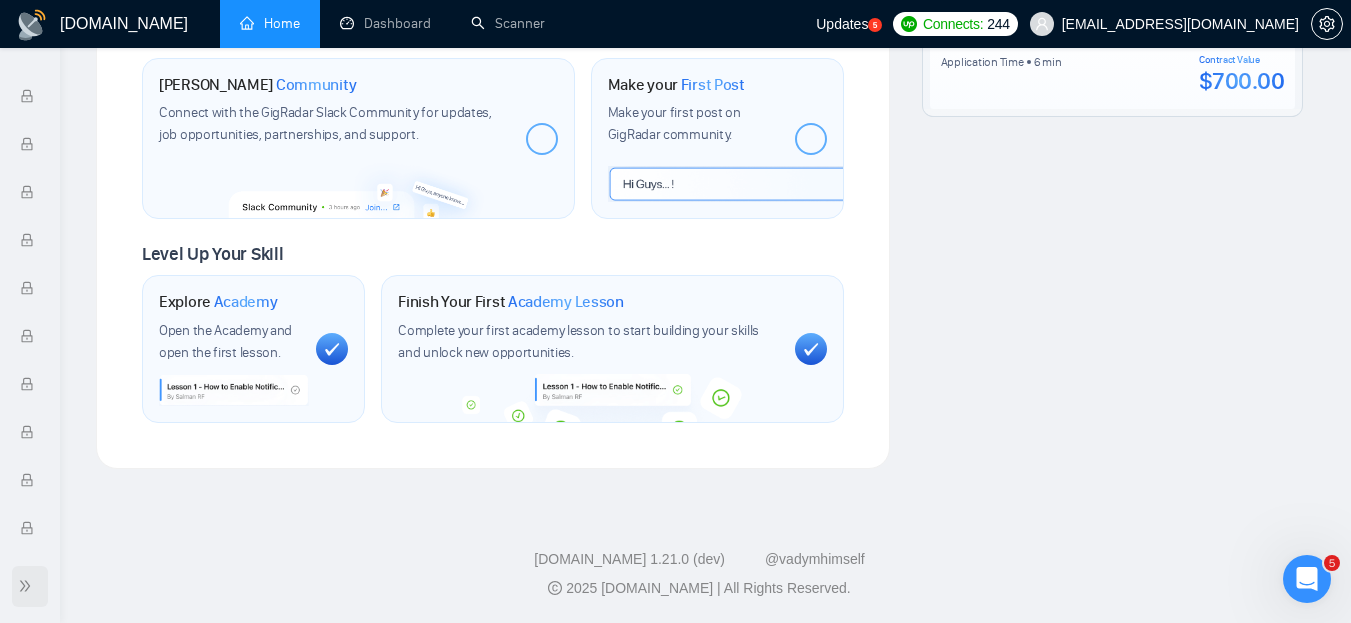 scroll, scrollTop: 970, scrollLeft: 0, axis: vertical 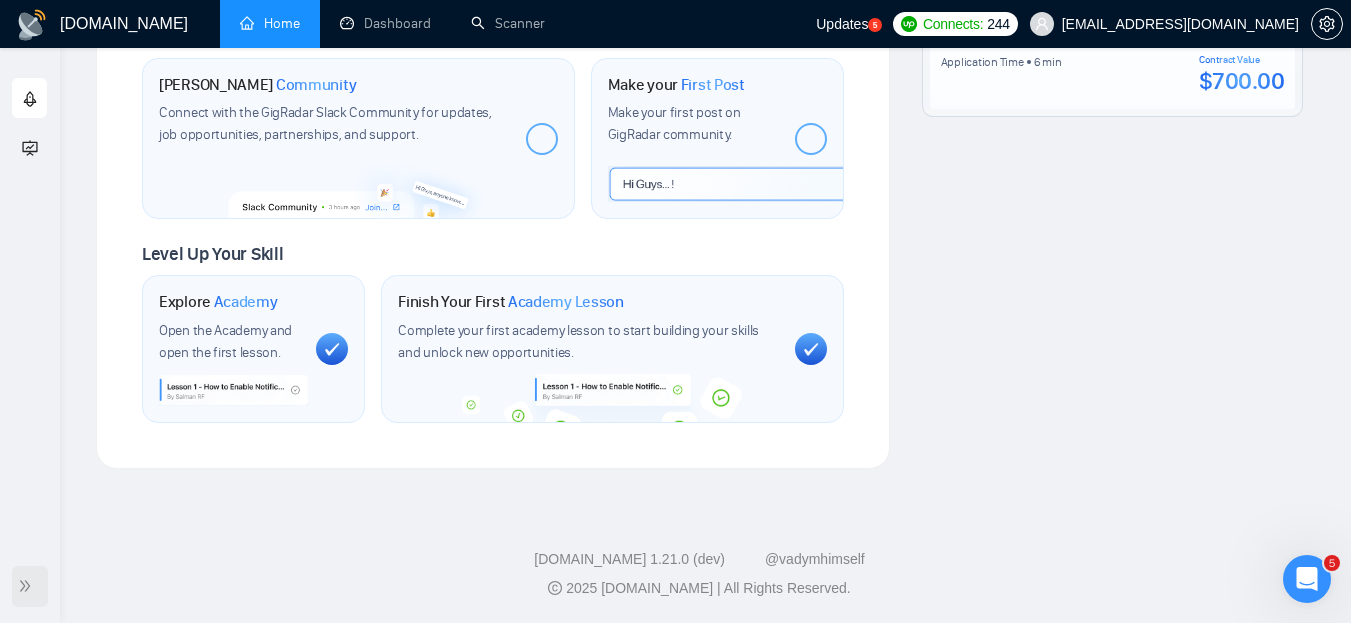 click 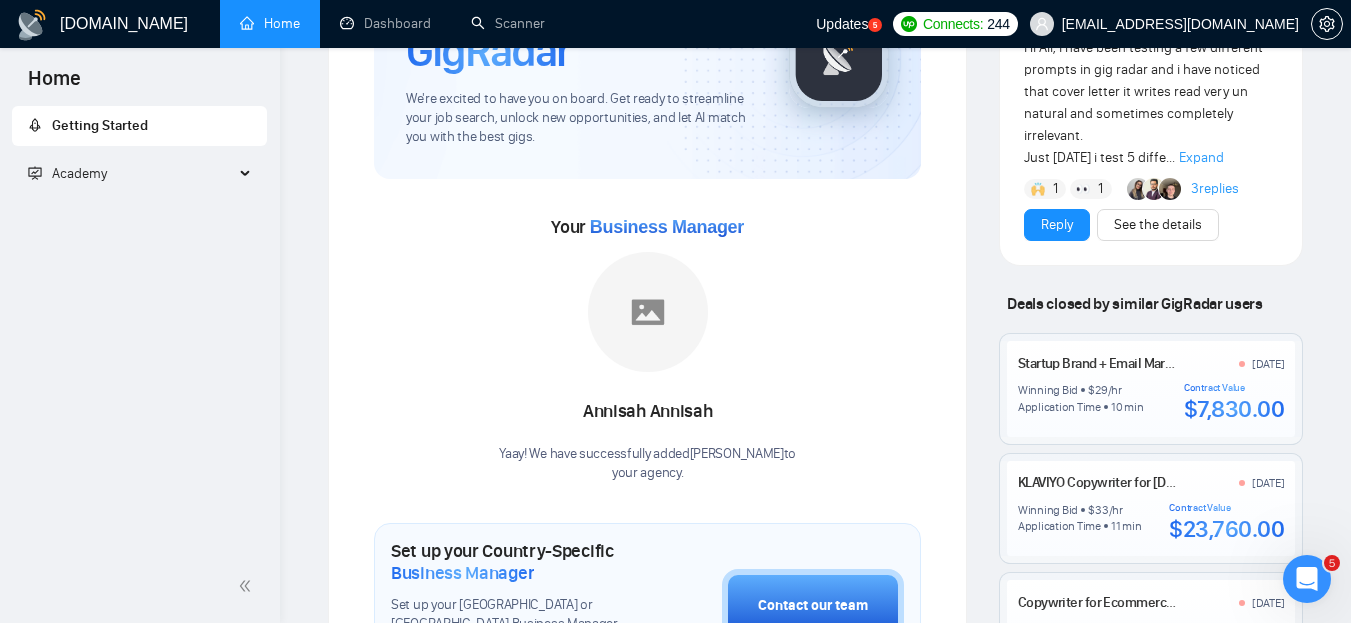 scroll, scrollTop: 200, scrollLeft: 0, axis: vertical 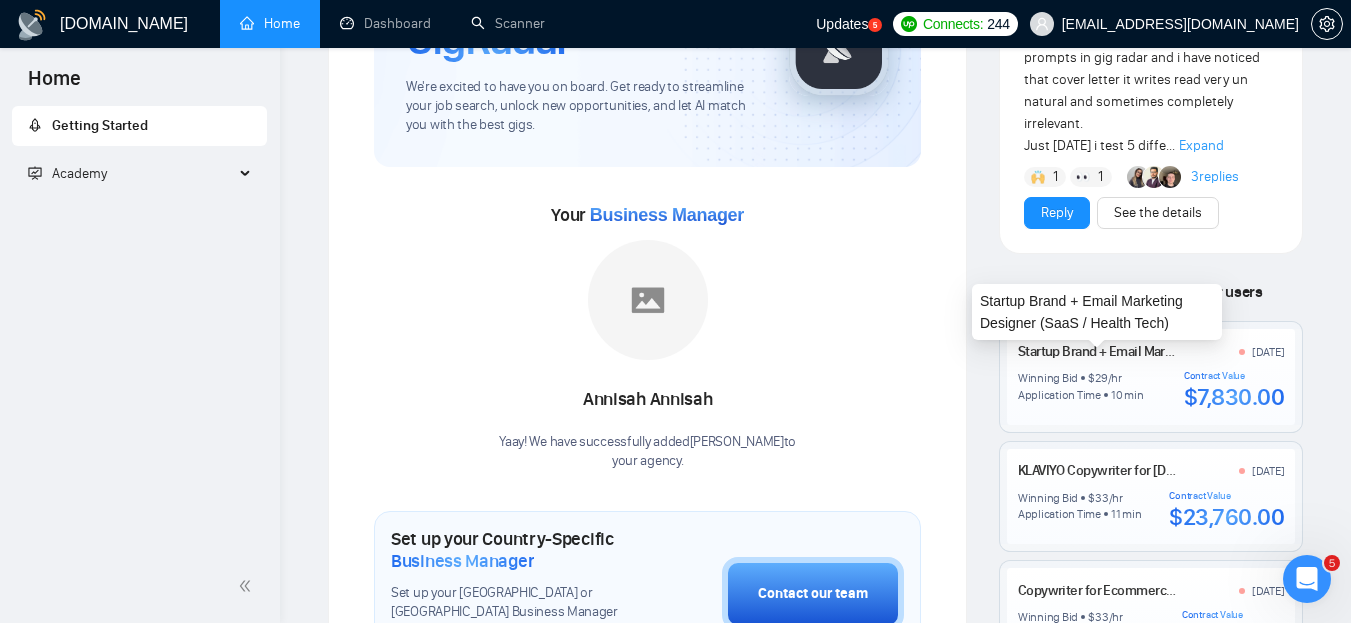 click on "Startup Brand + Email Marketing Designer (SaaS / Health Tech)" at bounding box center (1194, 351) 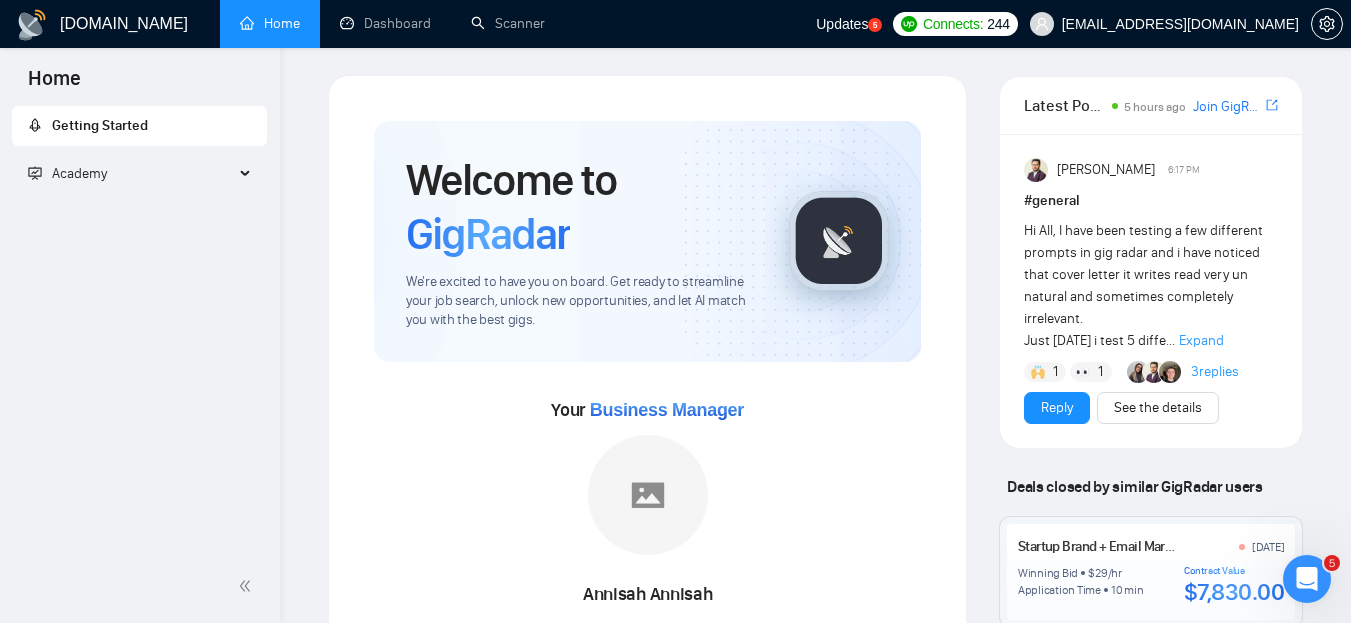 scroll, scrollTop: 0, scrollLeft: 0, axis: both 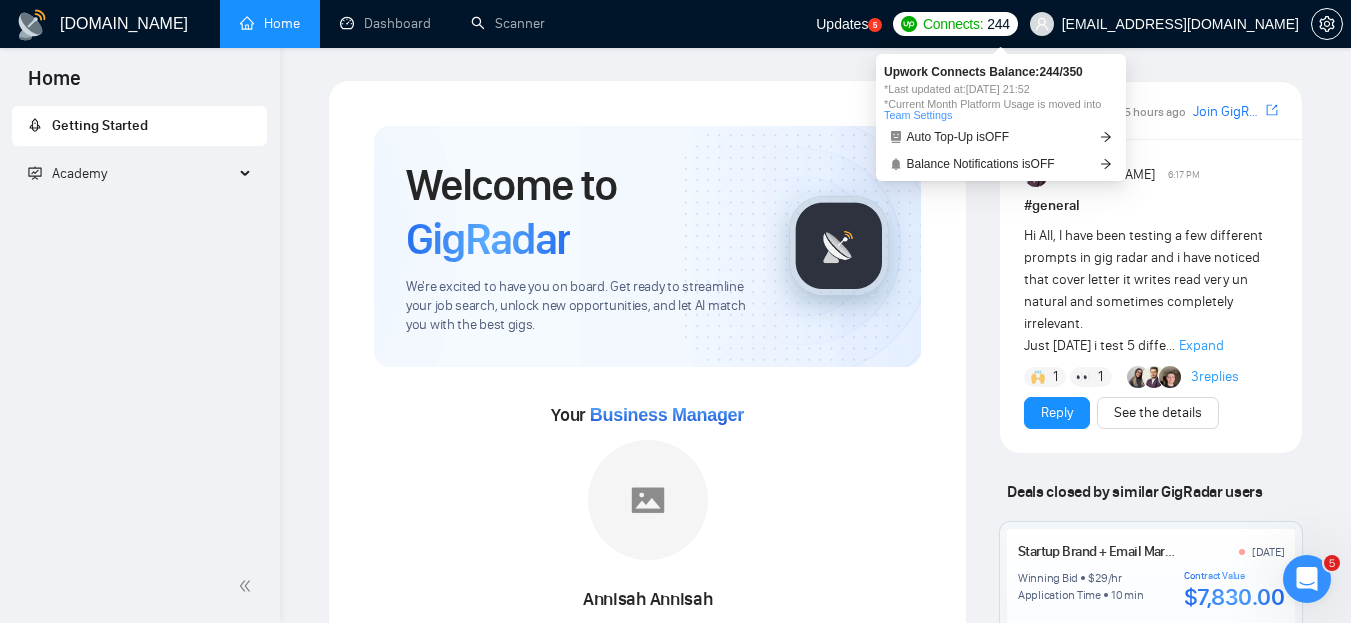 click on "Connects:" at bounding box center [953, 24] 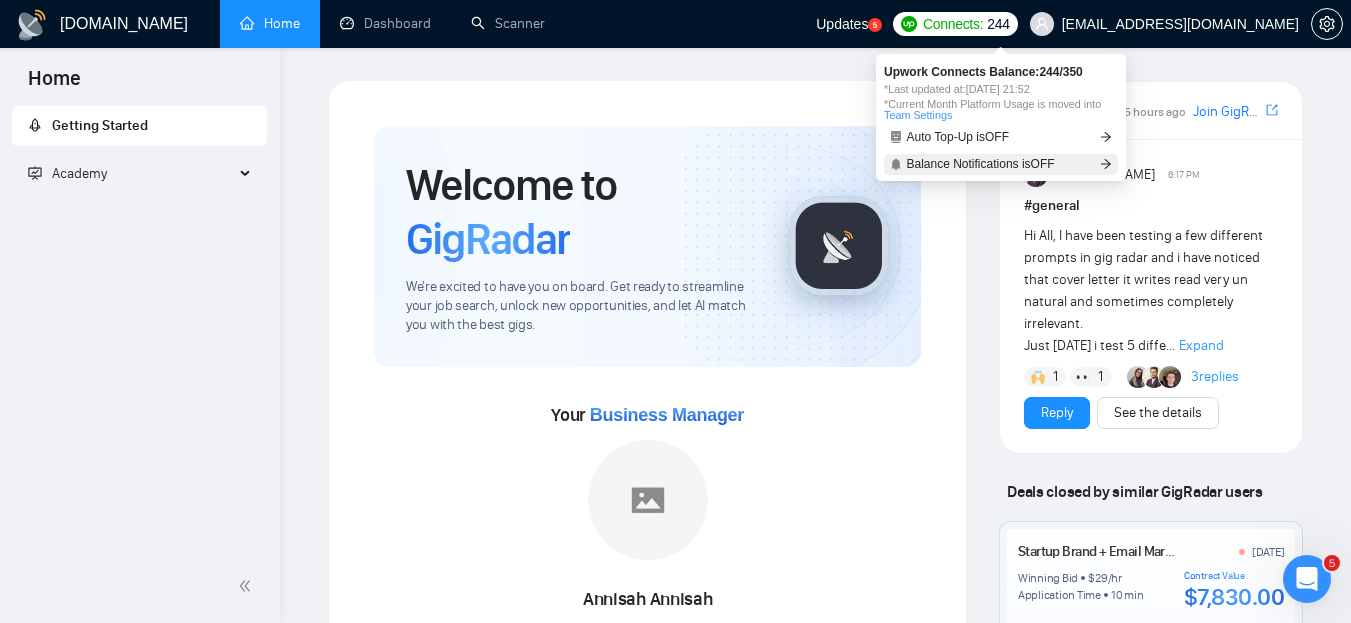 click on "Balance Notifications is  OFF" at bounding box center [1001, 164] 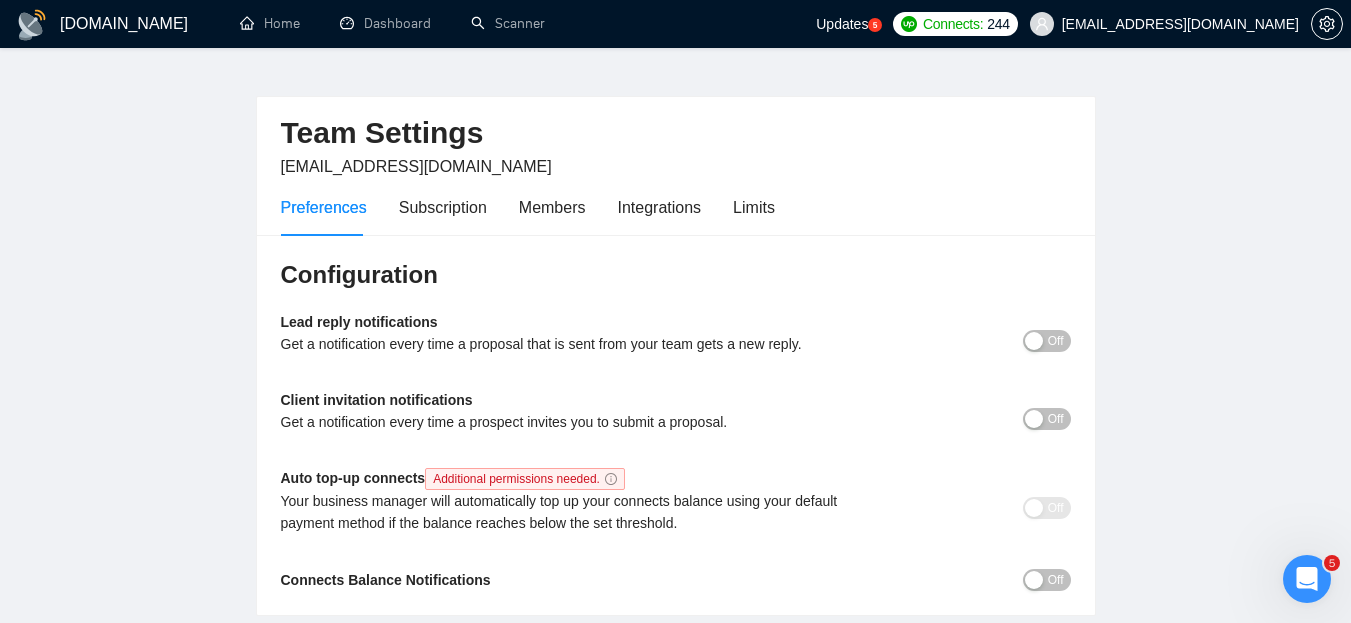scroll, scrollTop: 0, scrollLeft: 0, axis: both 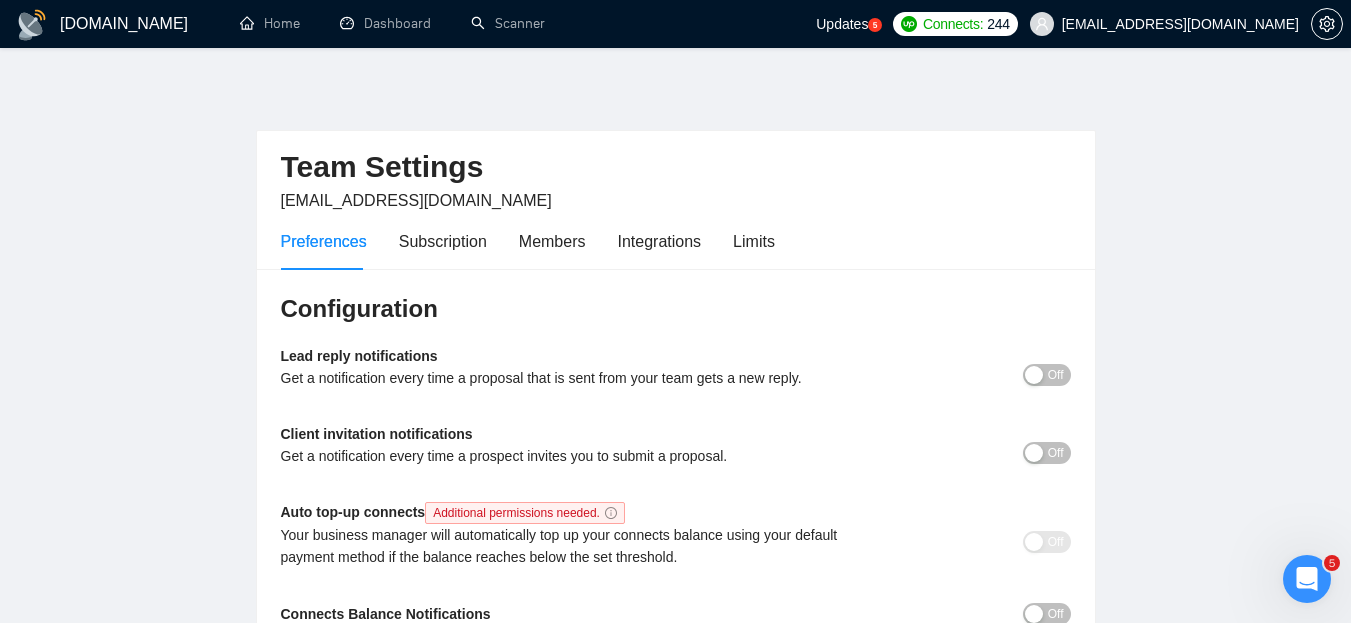click on "244" at bounding box center [998, 24] 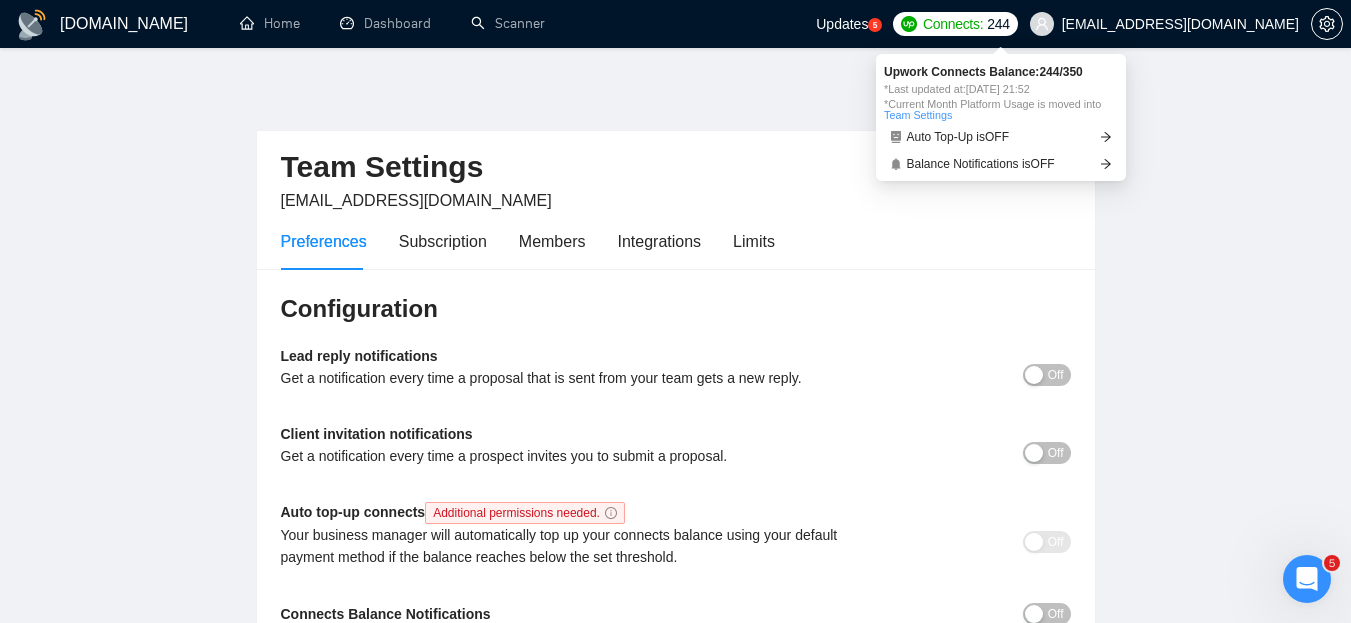 click on "*Current Month Platform Usage is moved into   Team Settings" at bounding box center [1001, 110] 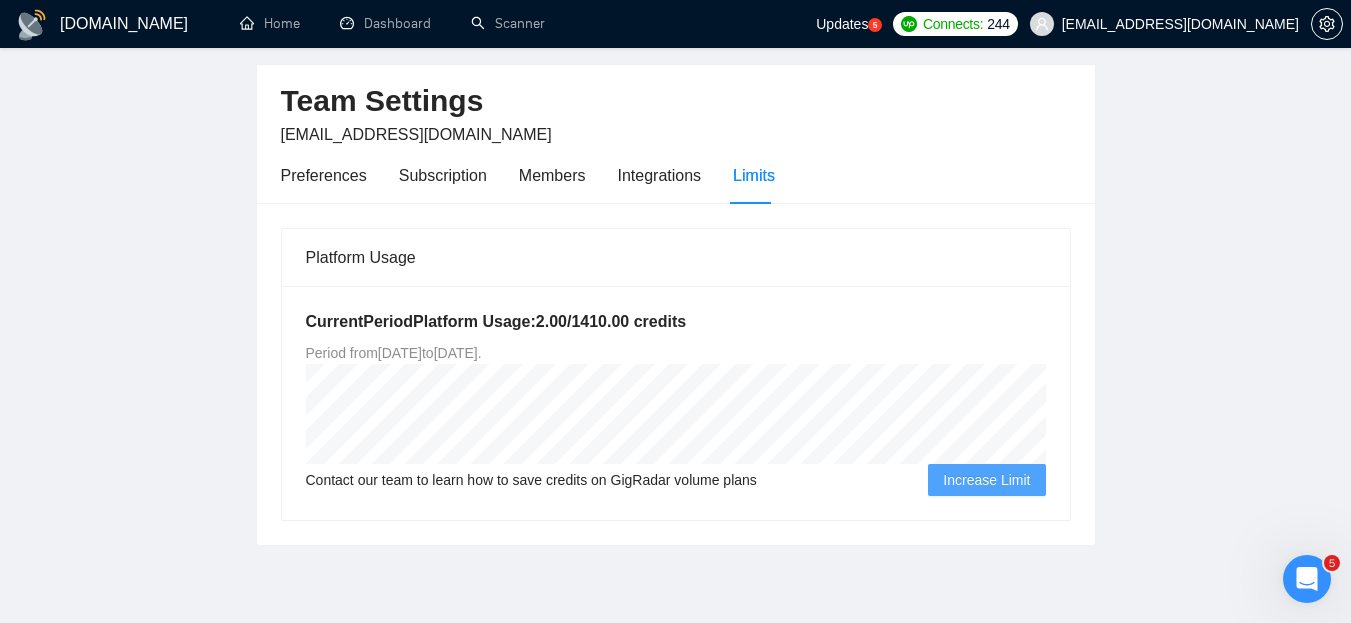 scroll, scrollTop: 100, scrollLeft: 0, axis: vertical 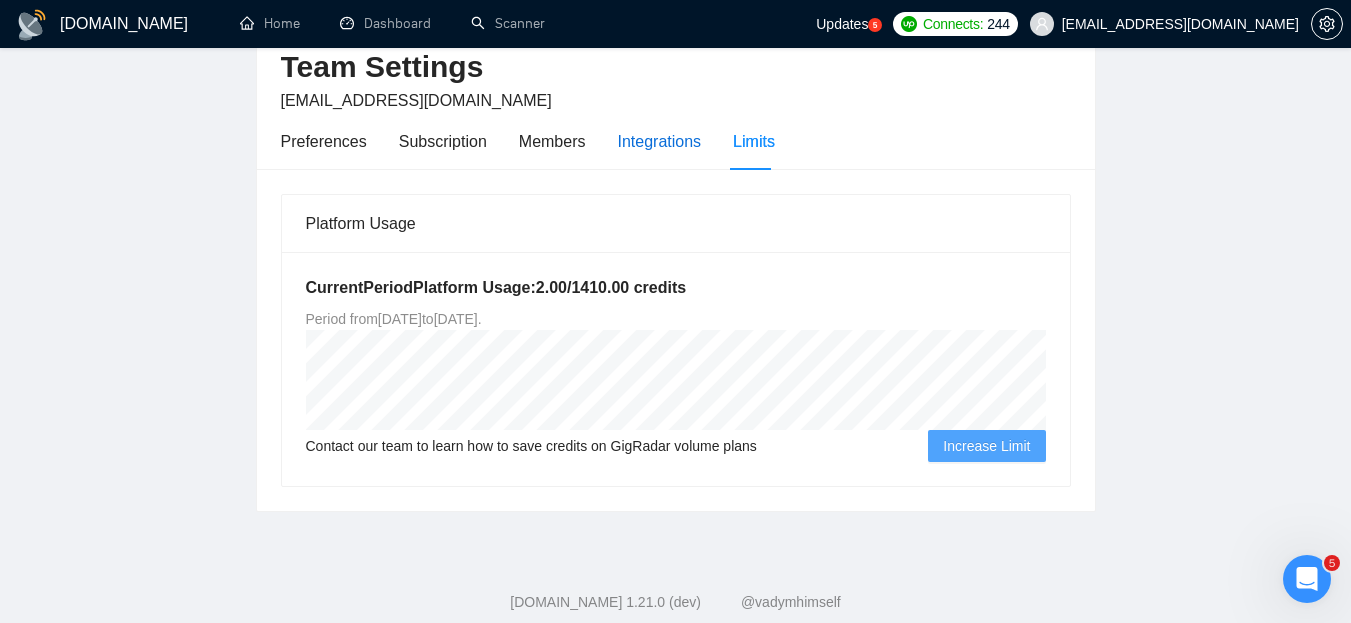 click on "Integrations" at bounding box center [660, 141] 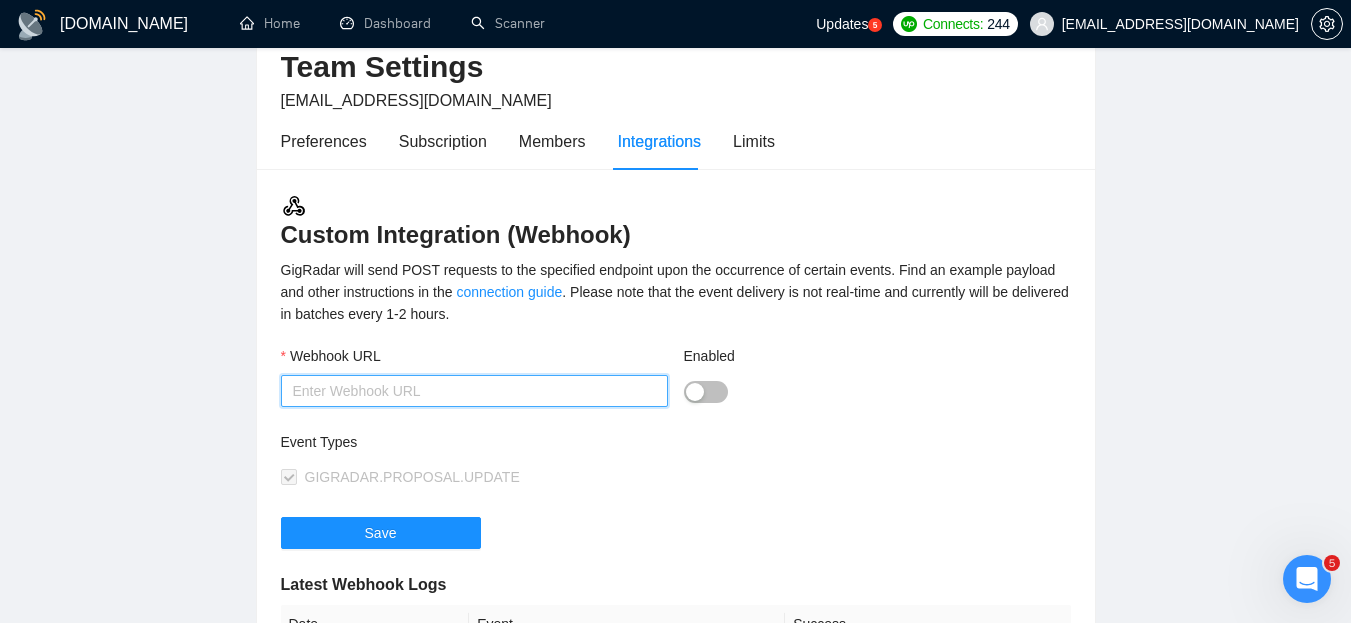 click on "Webhook URL" at bounding box center [474, 391] 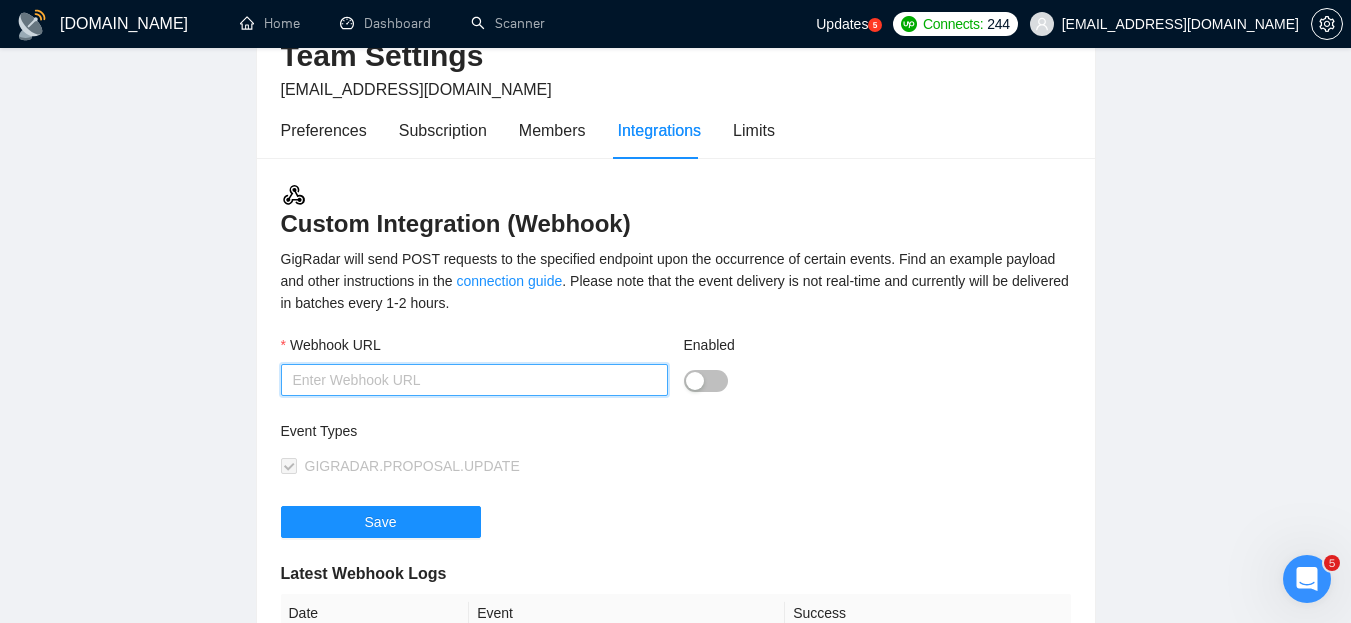 scroll, scrollTop: 100, scrollLeft: 0, axis: vertical 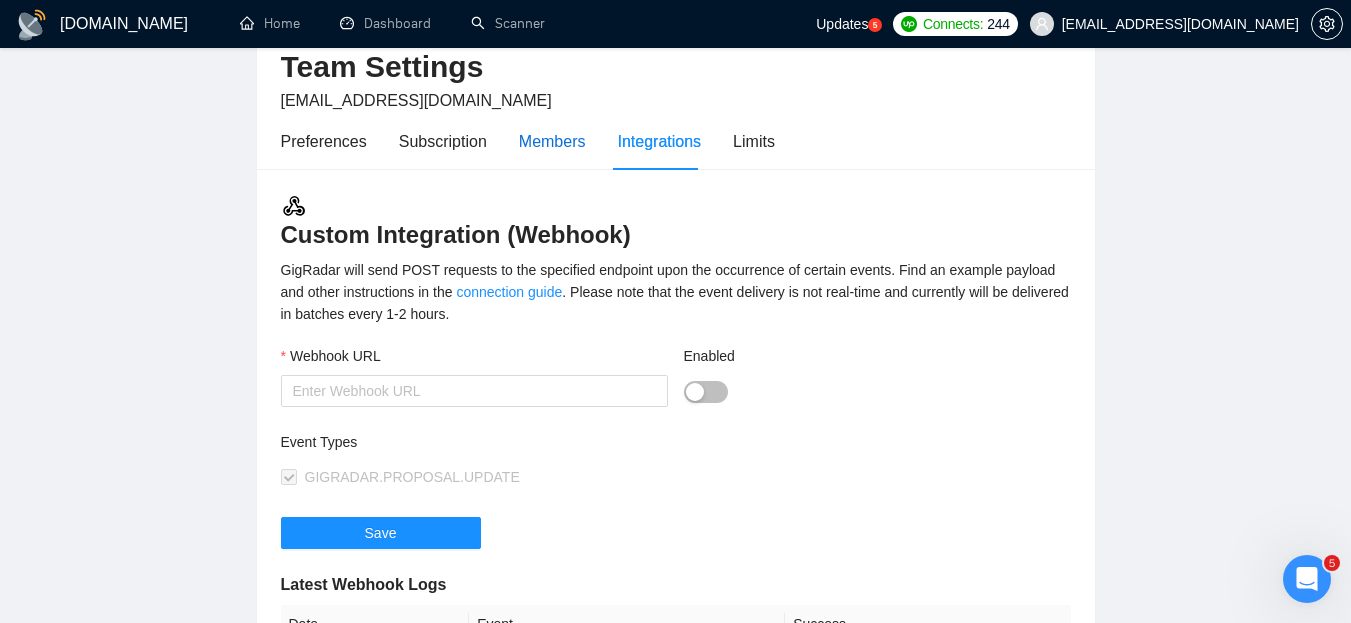 click on "Members" at bounding box center (552, 141) 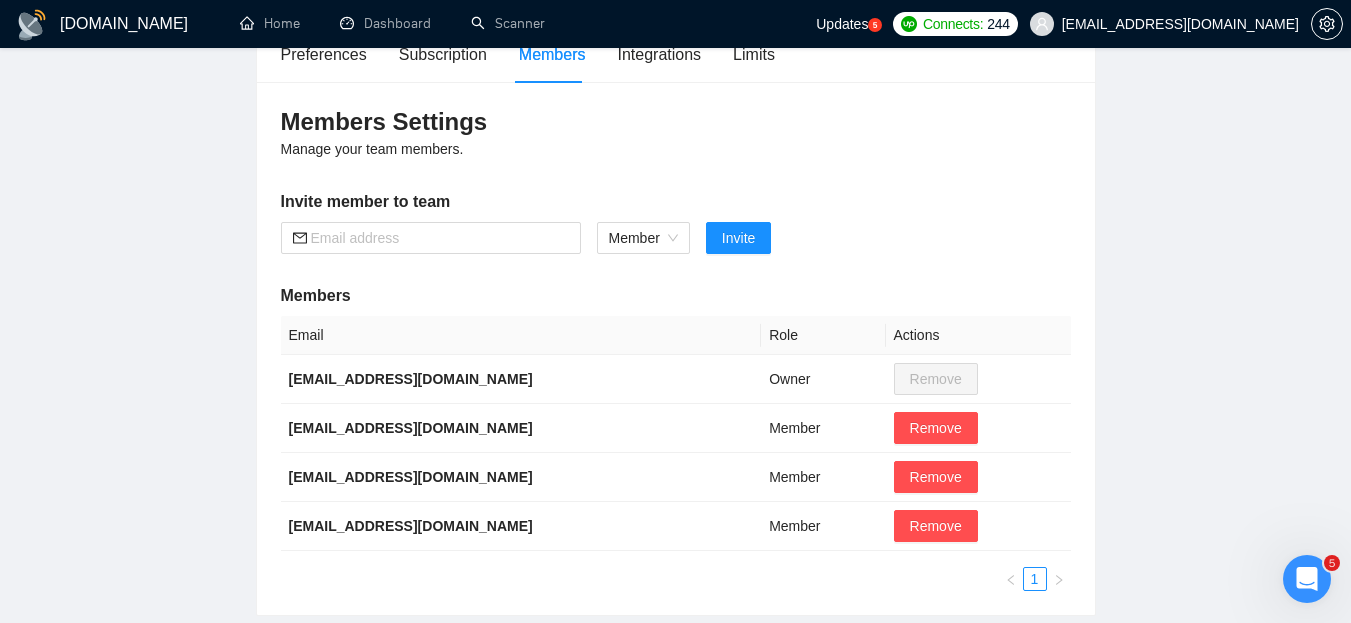 scroll, scrollTop: 134, scrollLeft: 0, axis: vertical 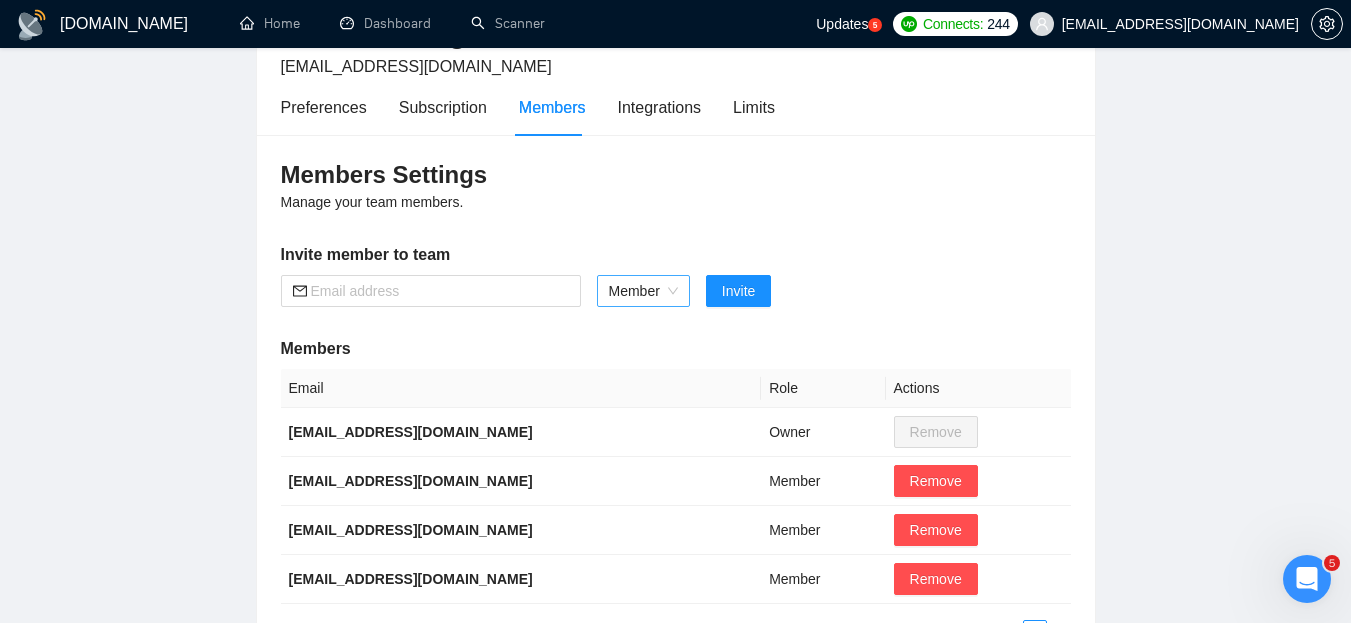 click on "Member" at bounding box center (643, 291) 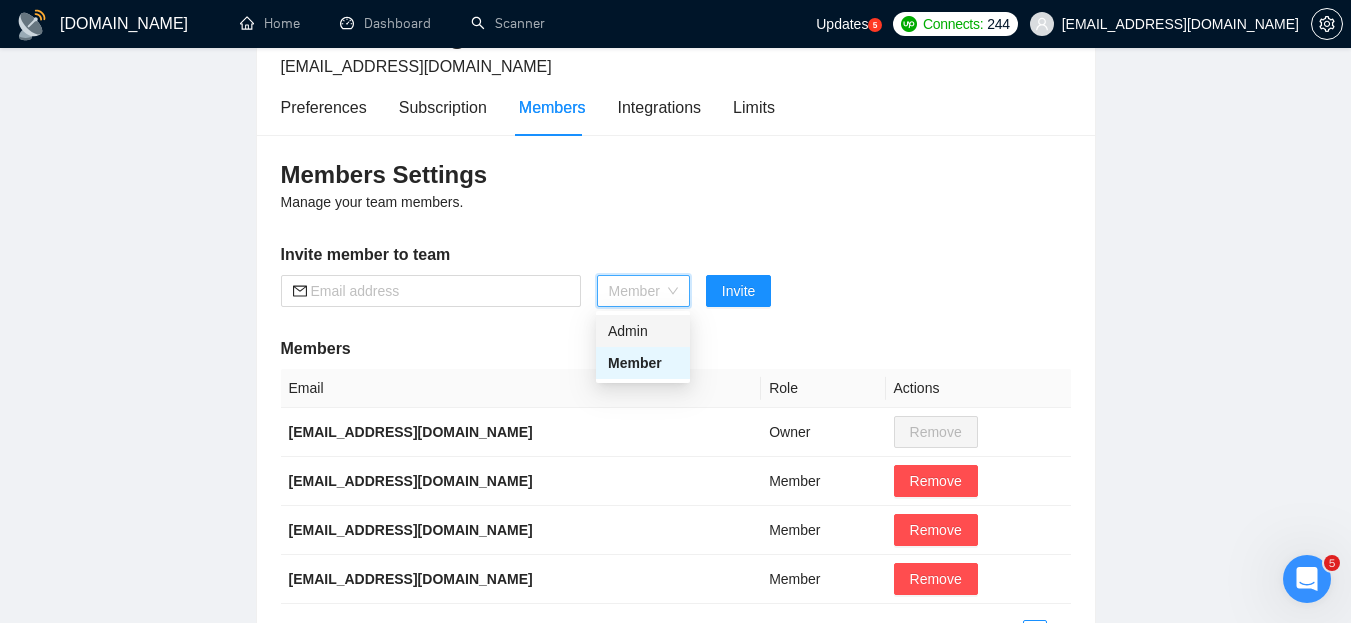 click on "Admin" at bounding box center [643, 331] 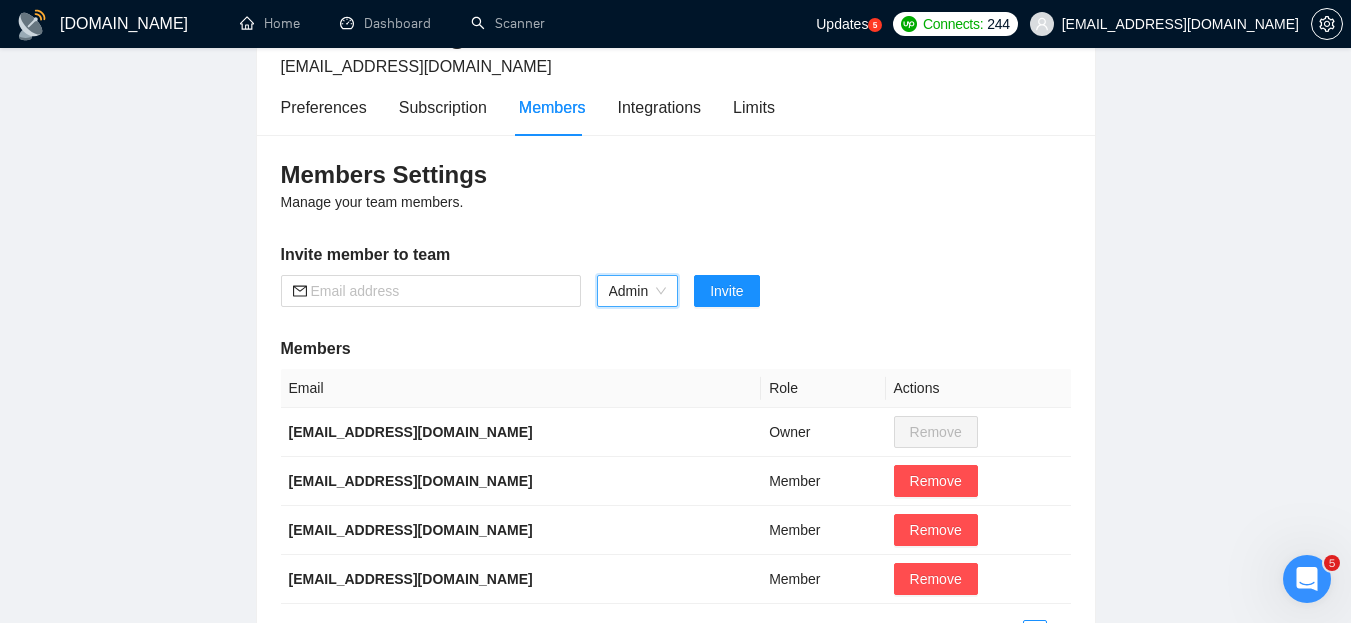 click on "Admin" at bounding box center [638, 291] 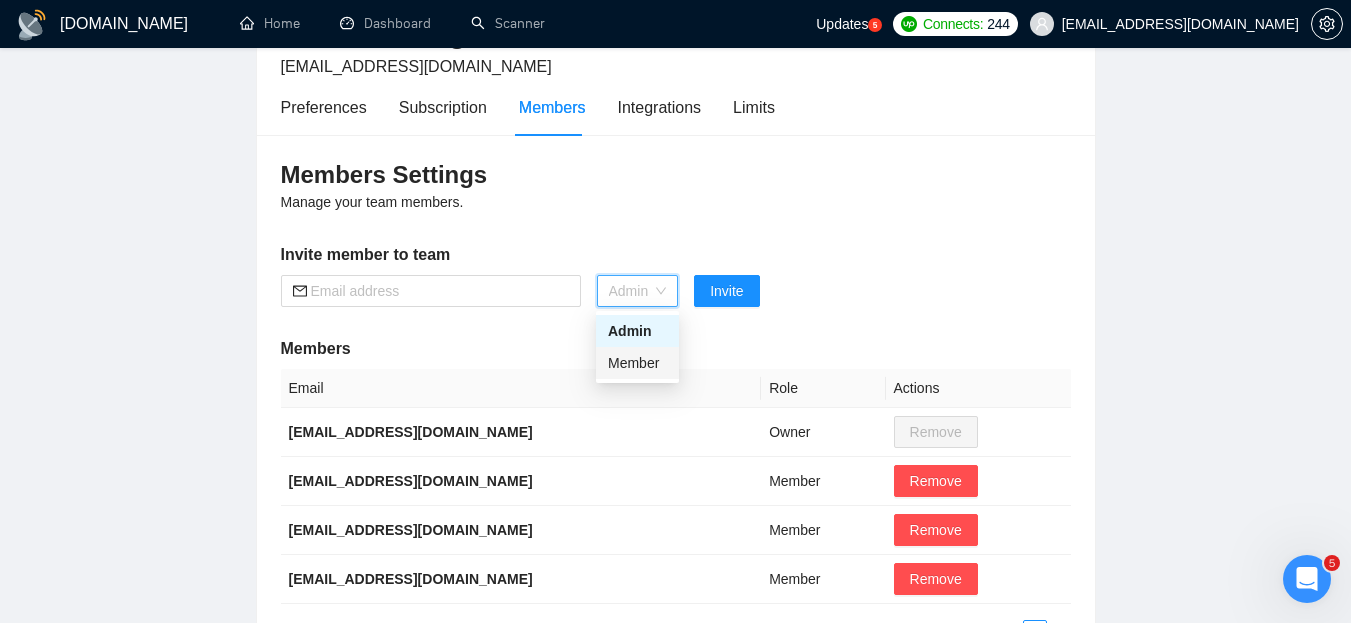 click on "Member" at bounding box center [637, 363] 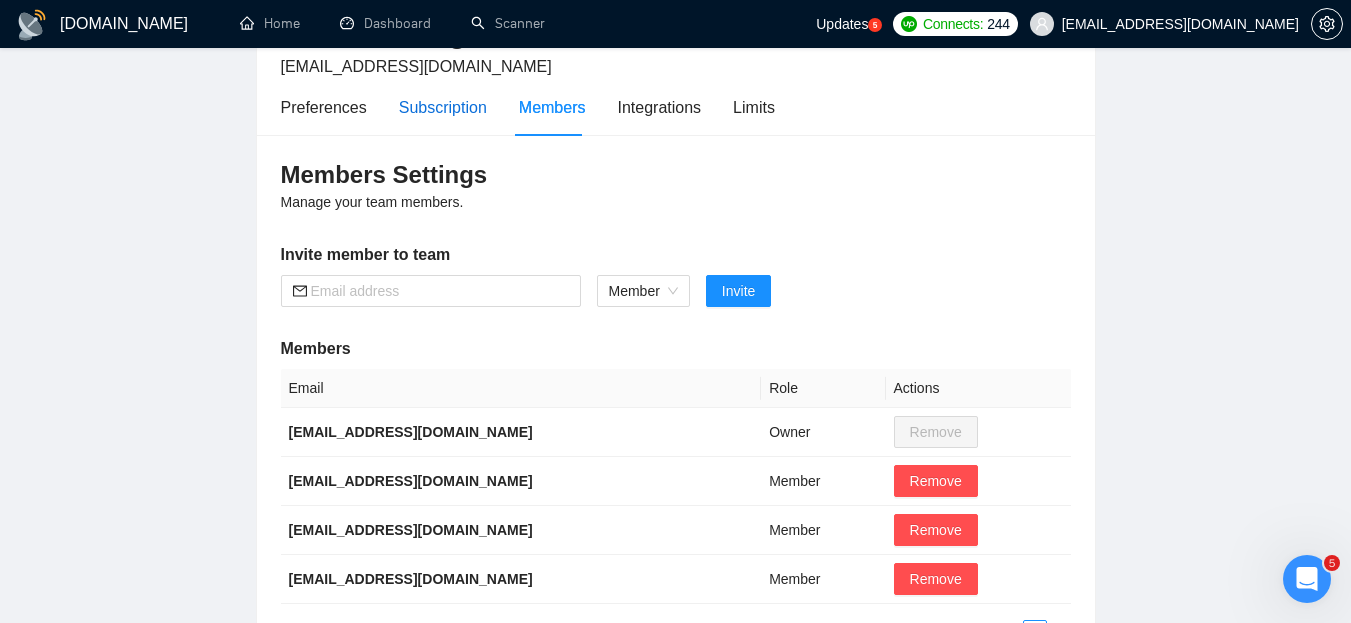 click on "Subscription" at bounding box center (443, 107) 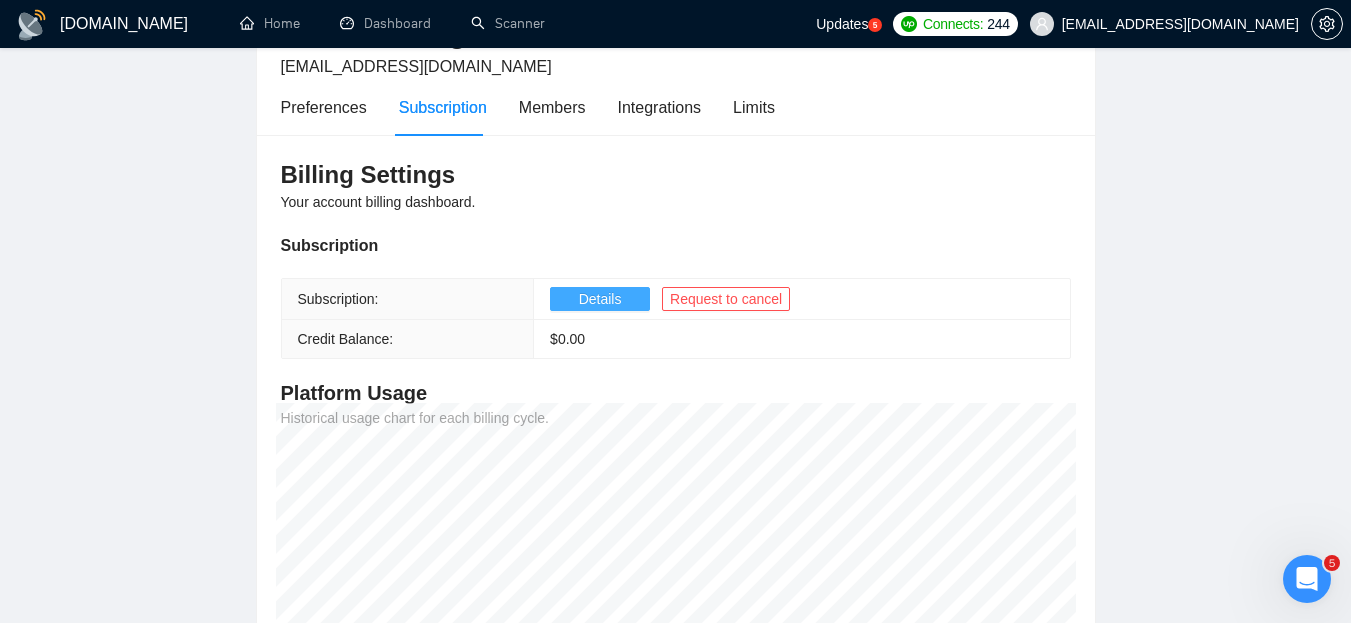 click on "Details" at bounding box center (600, 299) 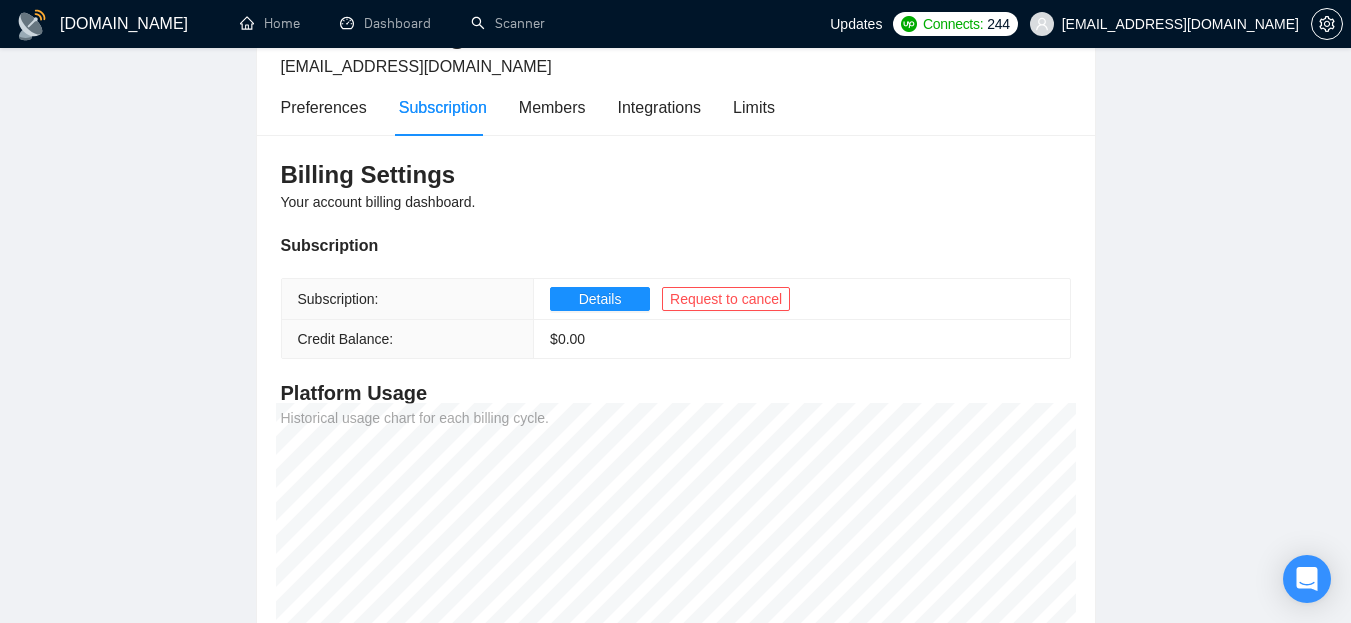 scroll, scrollTop: 134, scrollLeft: 0, axis: vertical 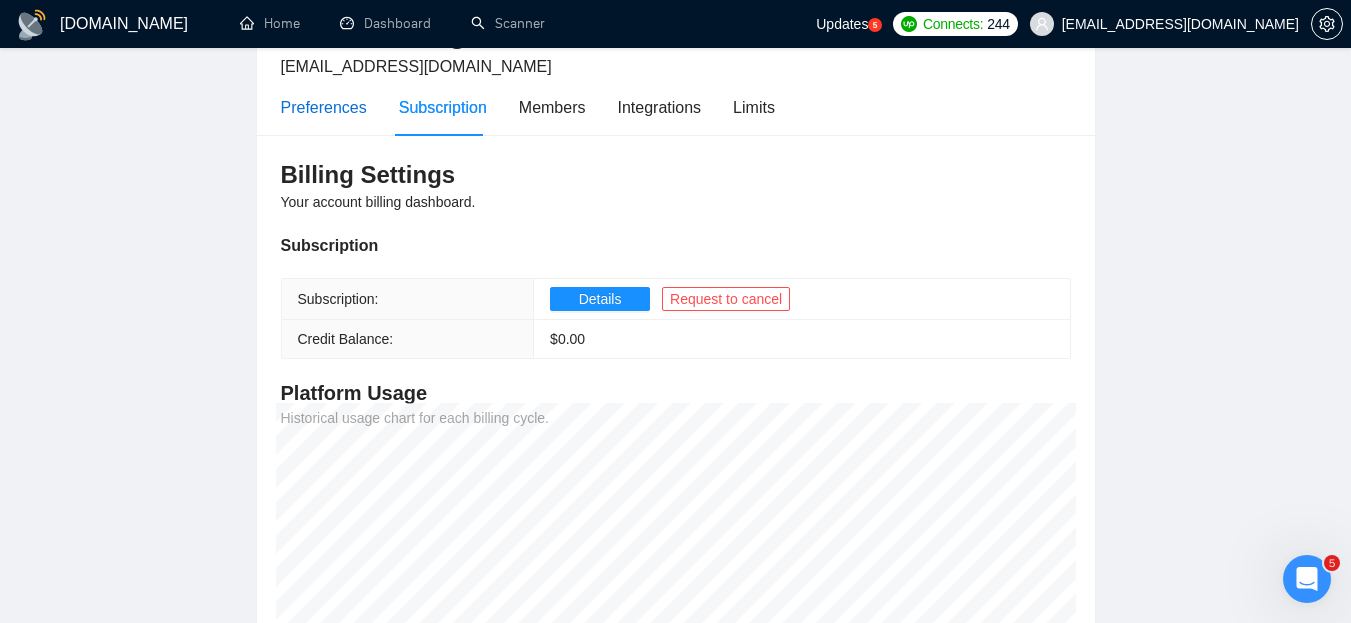 click on "Preferences" at bounding box center [324, 107] 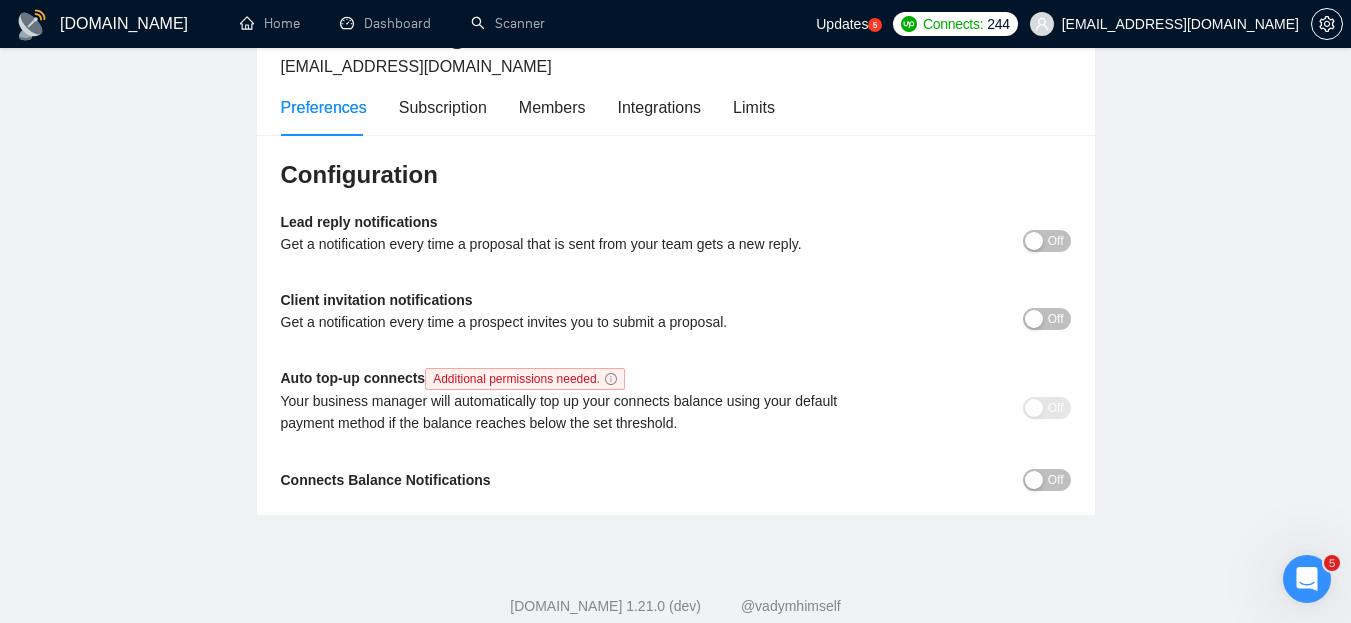 click on "Off" at bounding box center [1047, 241] 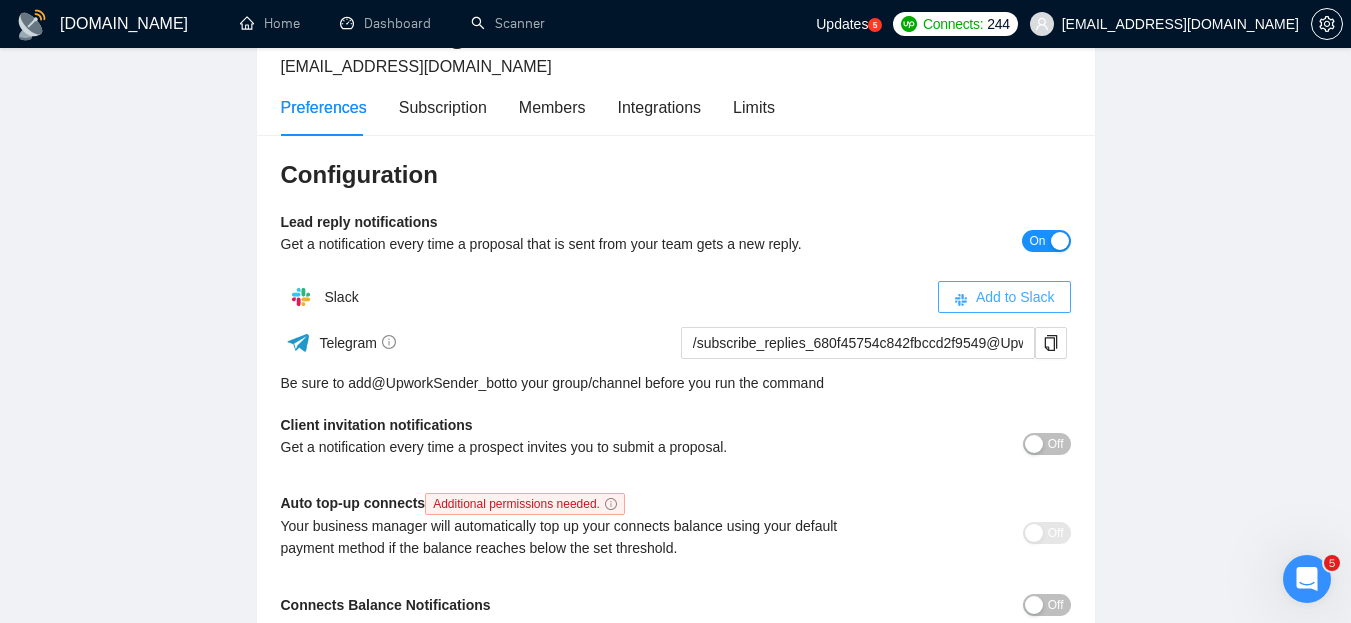 click on "Add to Slack" at bounding box center (1015, 297) 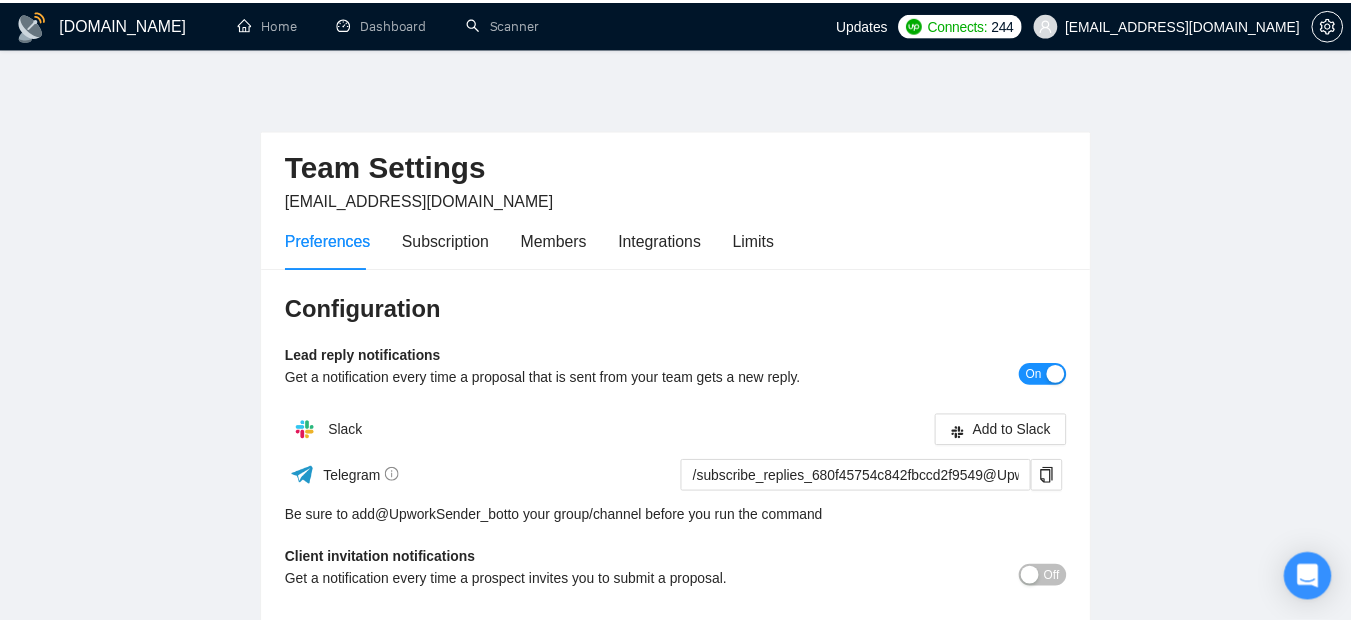 scroll, scrollTop: 134, scrollLeft: 0, axis: vertical 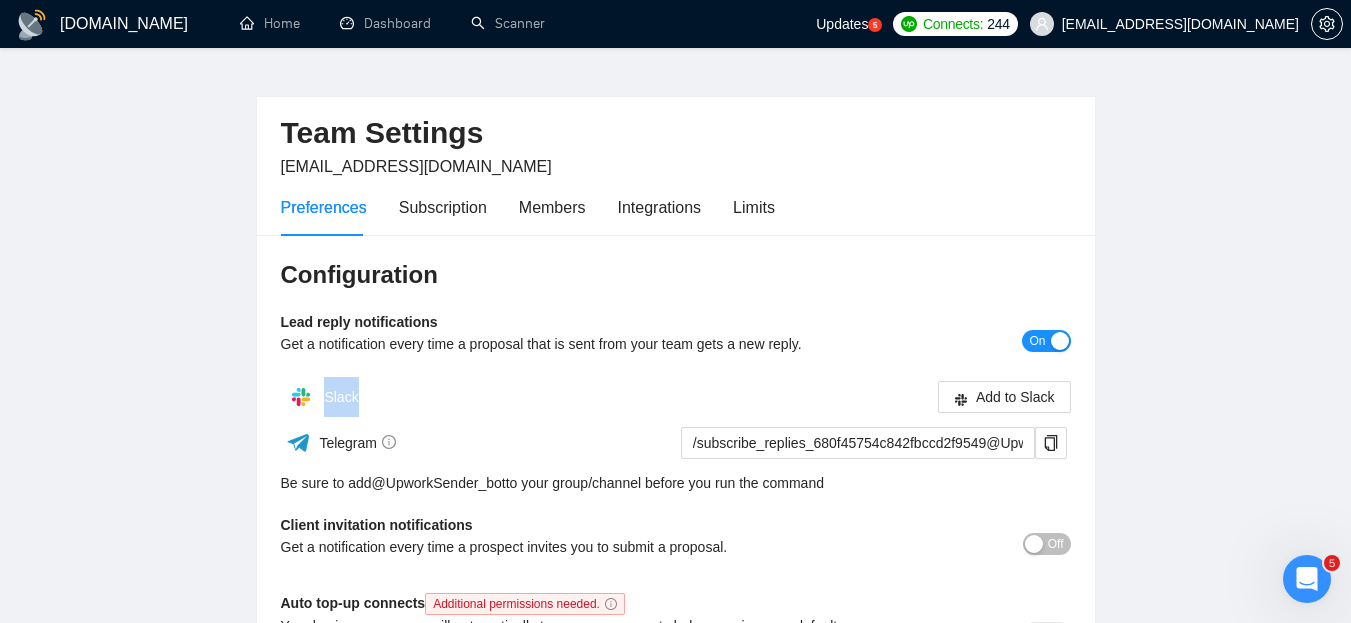 drag, startPoint x: 323, startPoint y: 399, endPoint x: 415, endPoint y: 402, distance: 92.0489 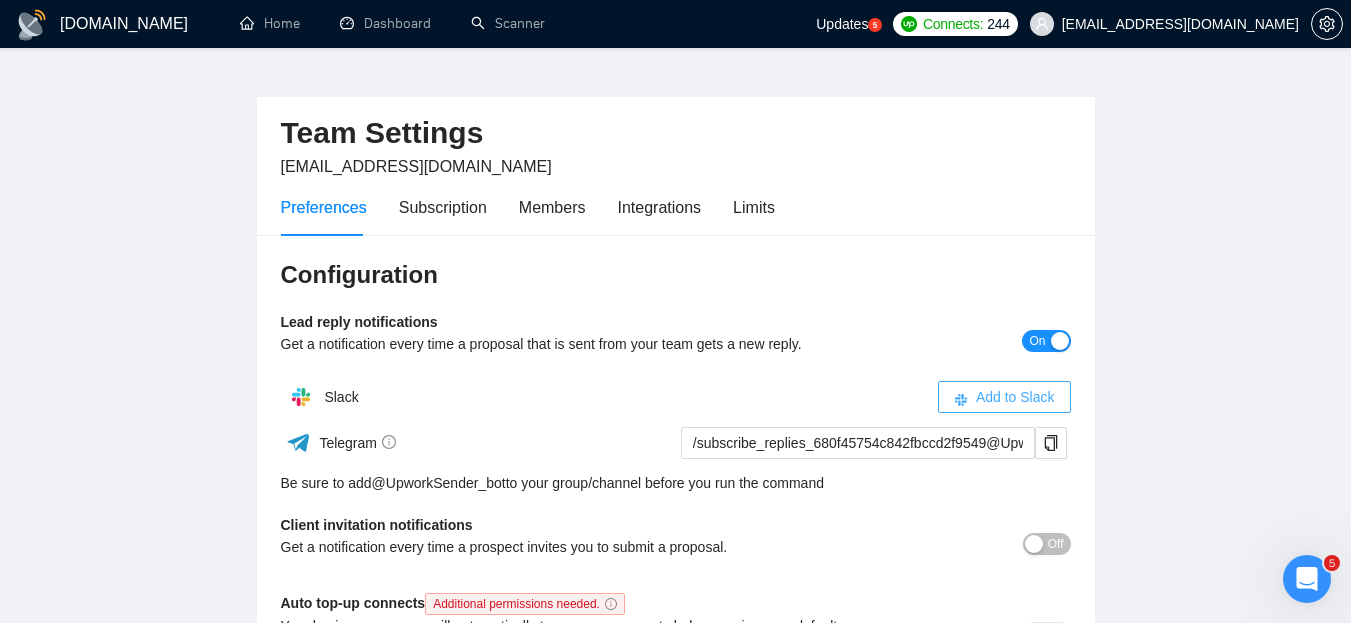 click on "Add to Slack" at bounding box center [1015, 397] 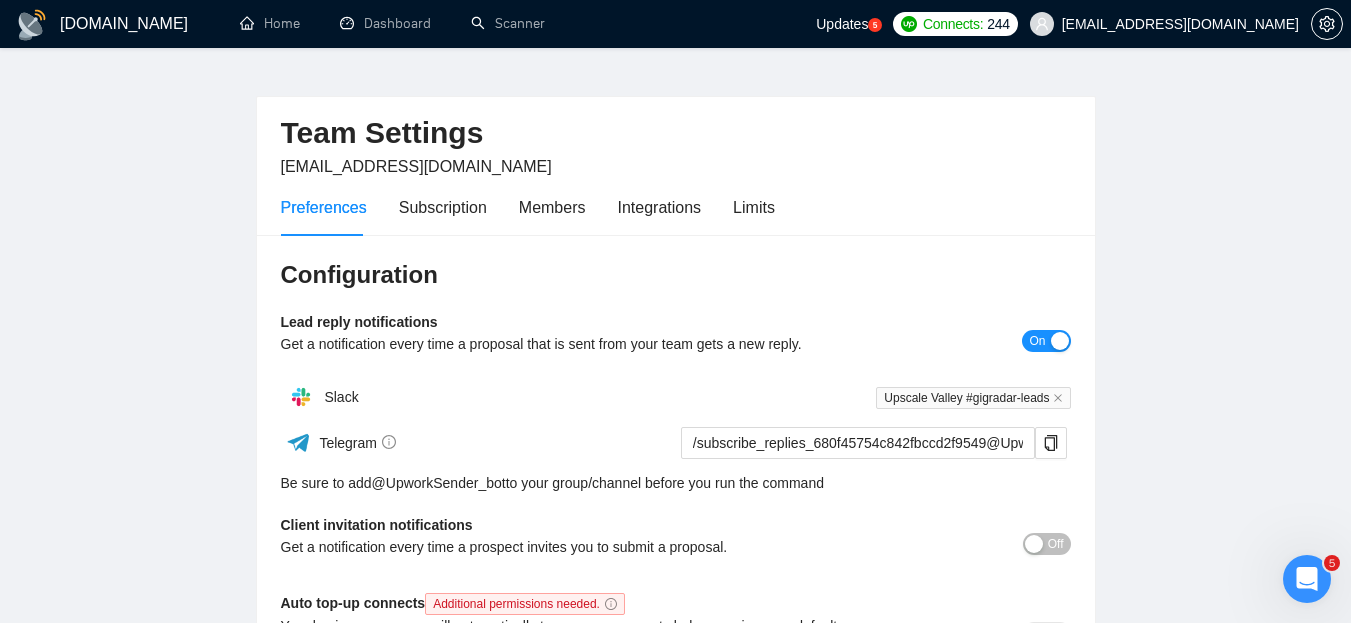 click on "Configuration" at bounding box center [676, 275] 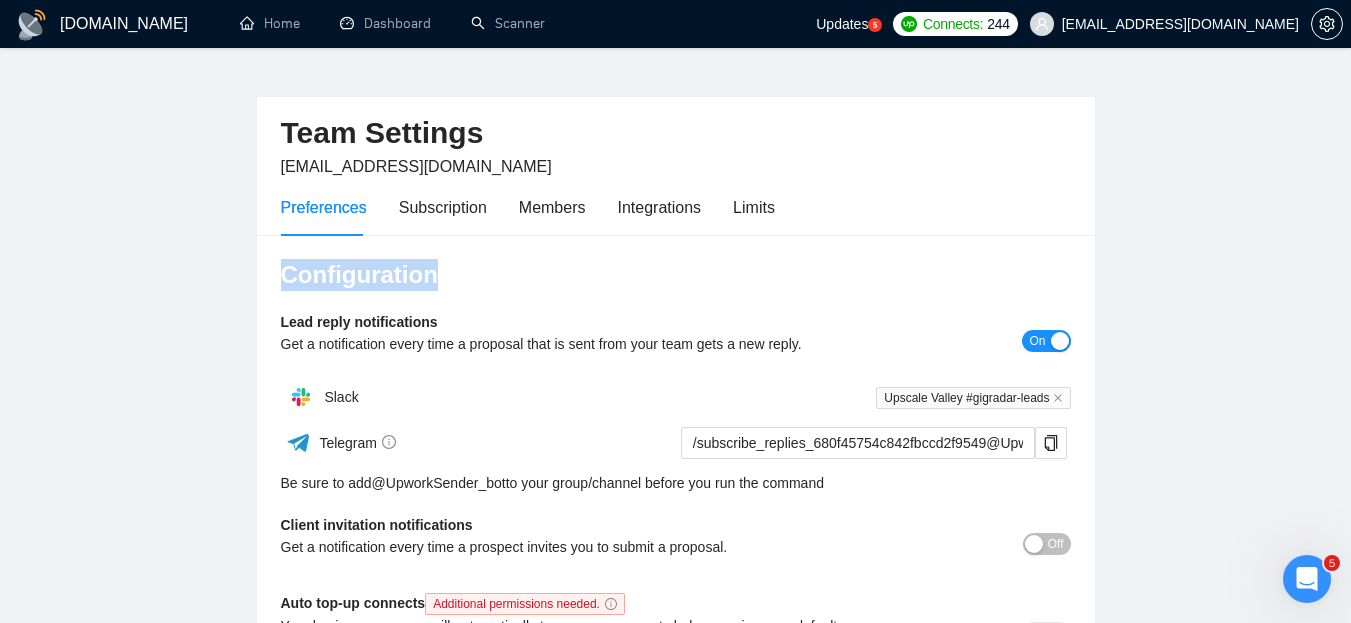 click on "Configuration" at bounding box center [676, 275] 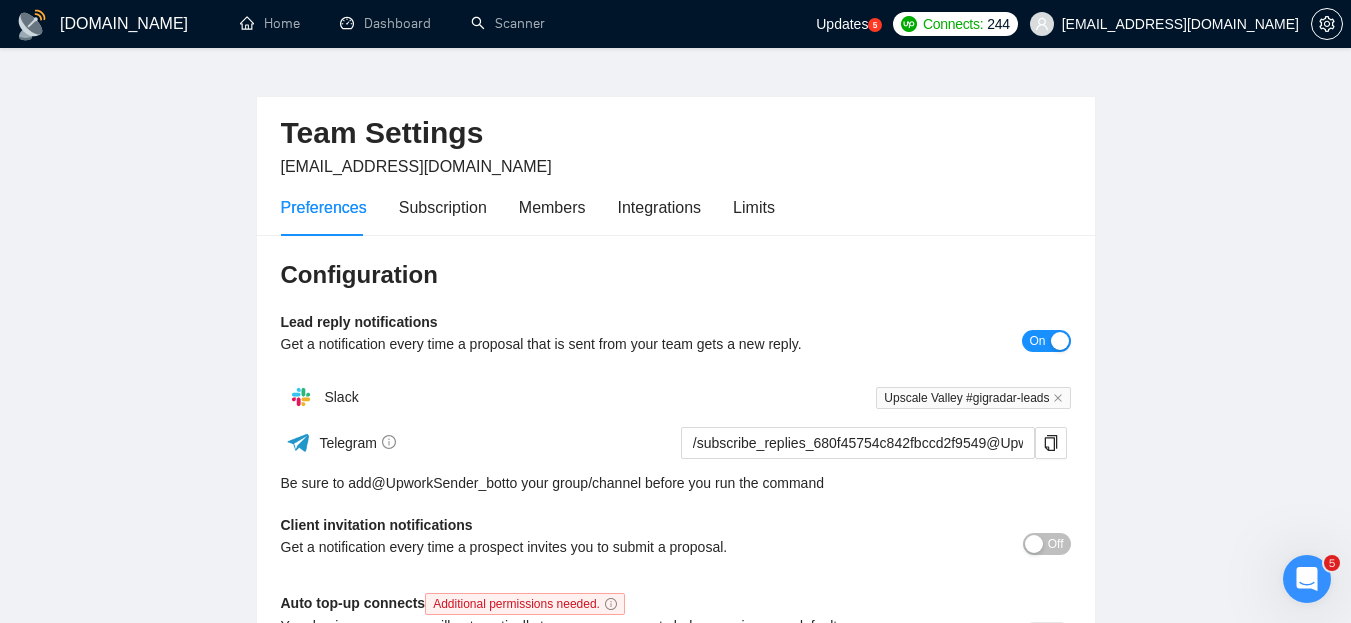 scroll, scrollTop: 134, scrollLeft: 0, axis: vertical 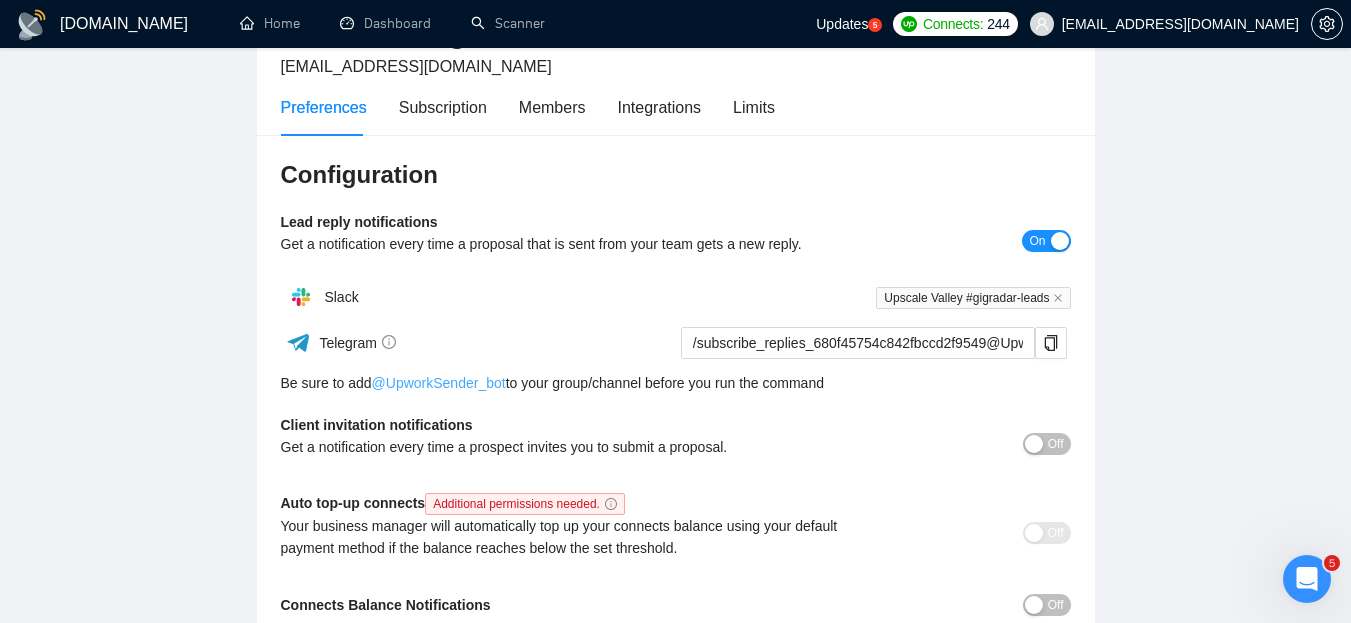 click on "@ UpworkSender_bot" at bounding box center [439, 383] 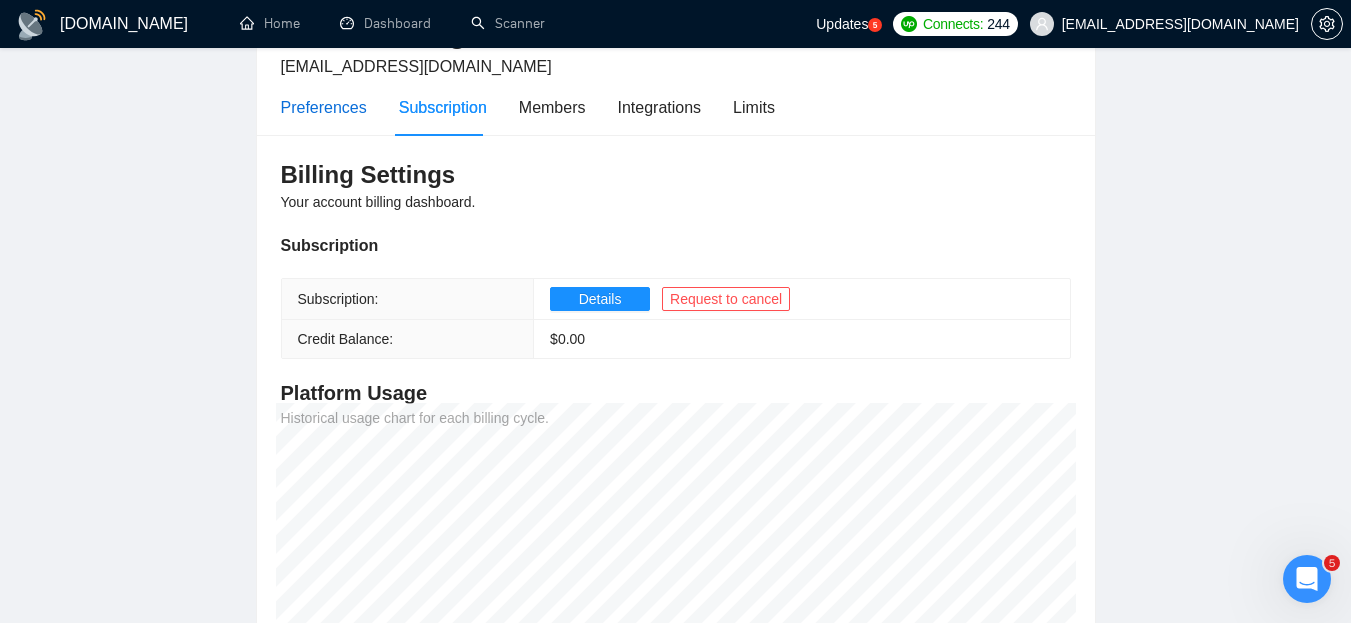 click on "Preferences" at bounding box center (324, 107) 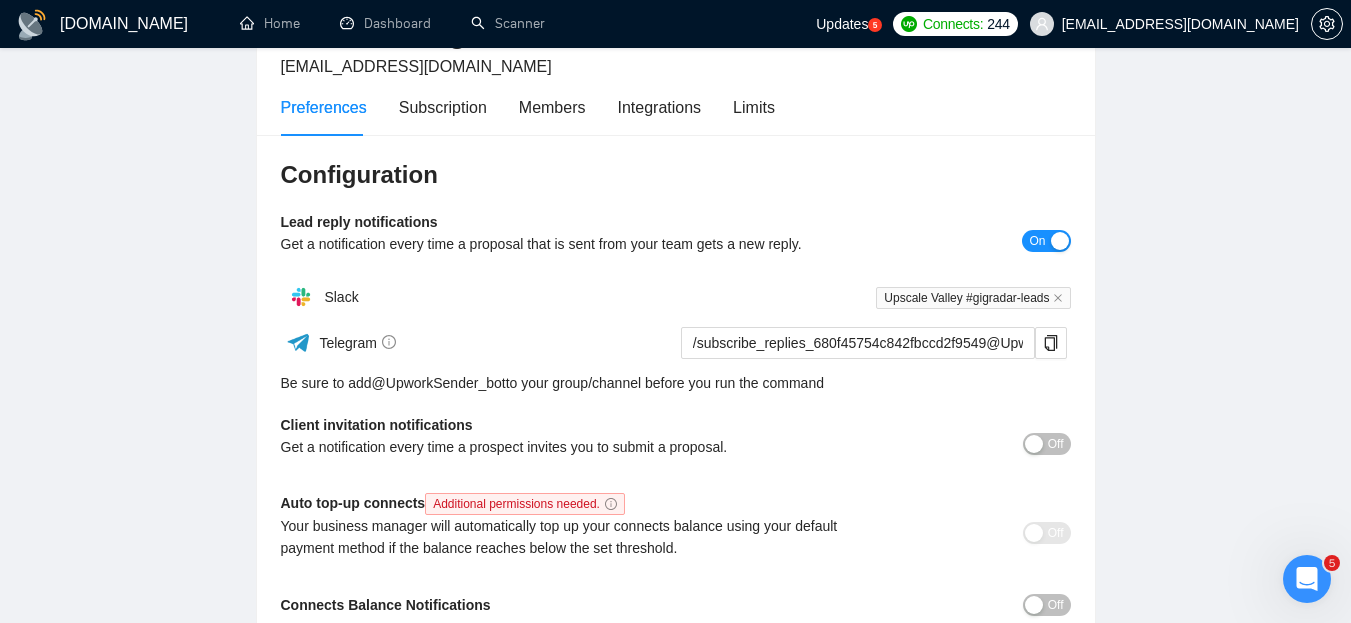 scroll, scrollTop: 234, scrollLeft: 0, axis: vertical 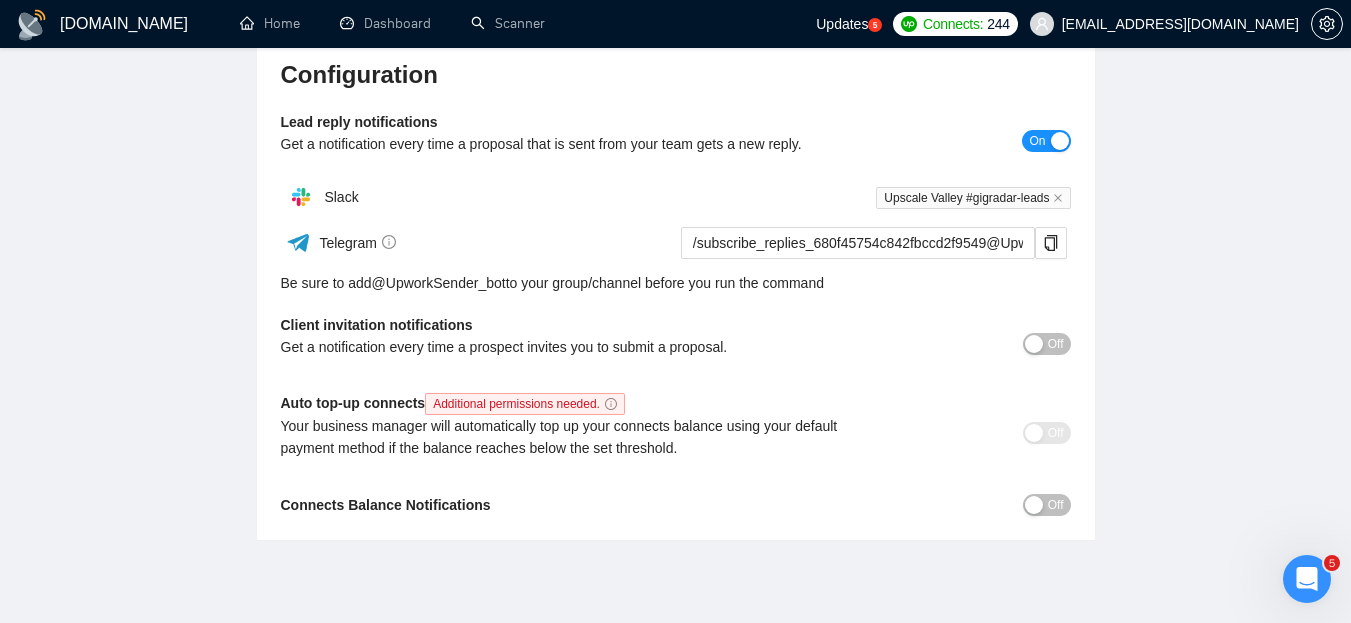 click on "Off" at bounding box center (1056, 344) 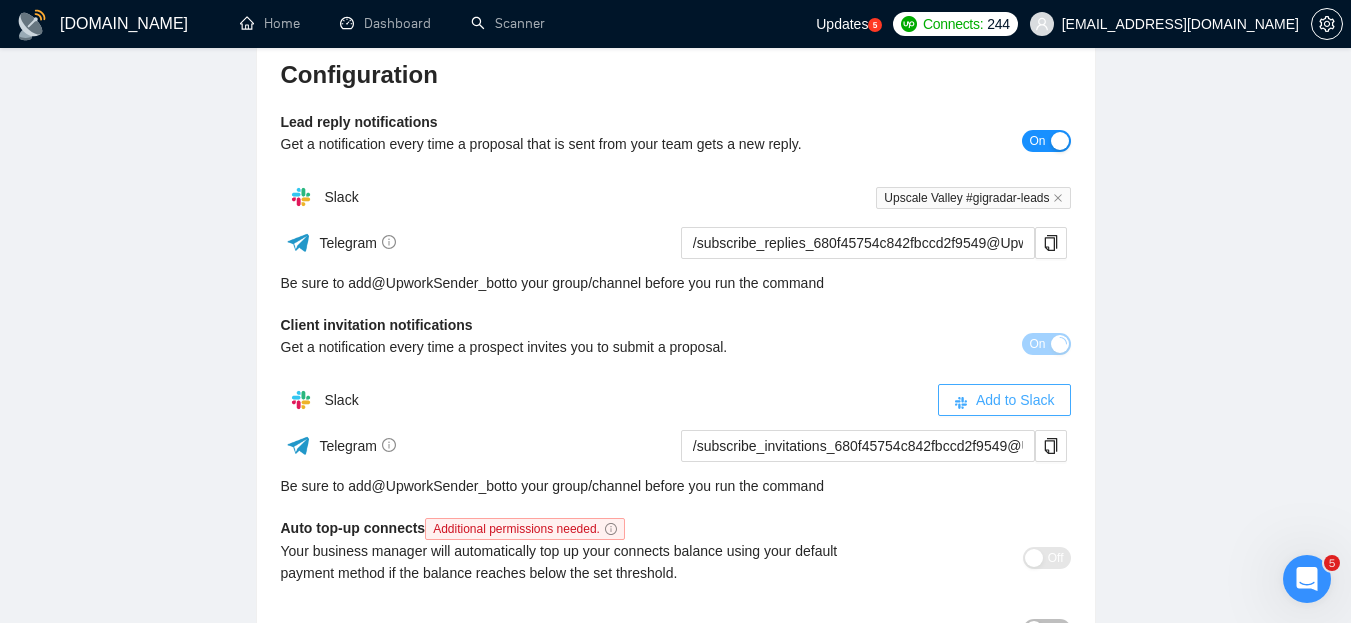 click on "Add to Slack" at bounding box center [1015, 400] 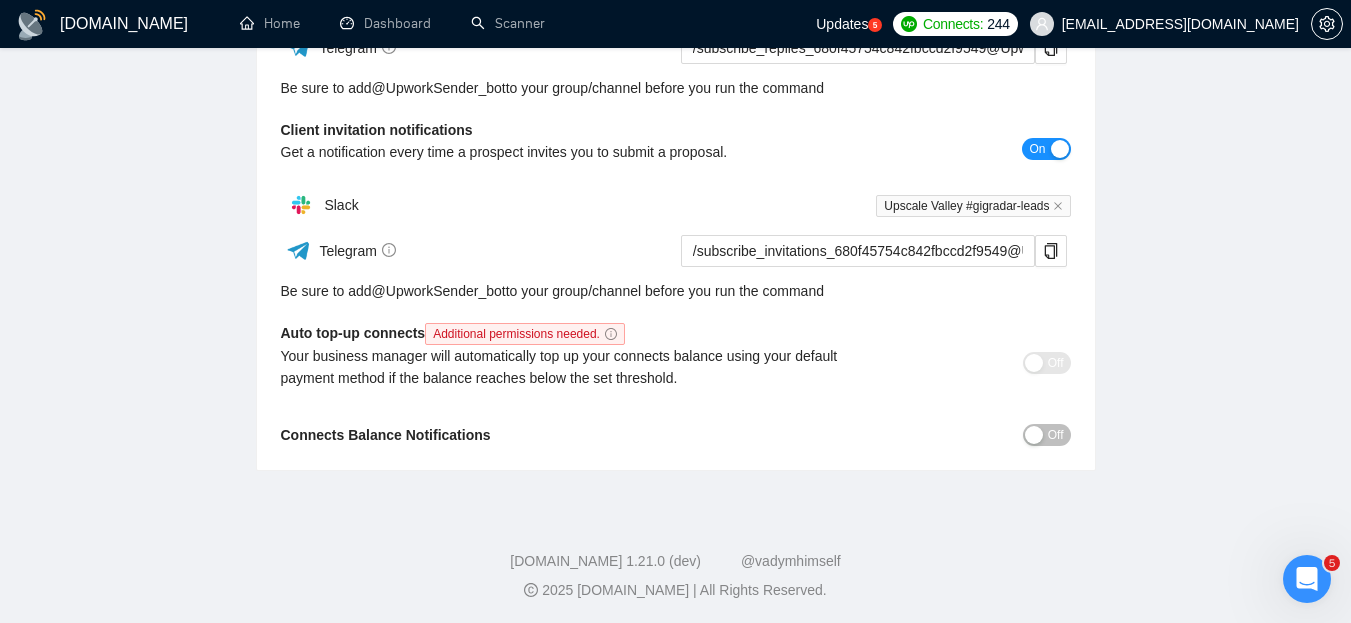 scroll, scrollTop: 431, scrollLeft: 0, axis: vertical 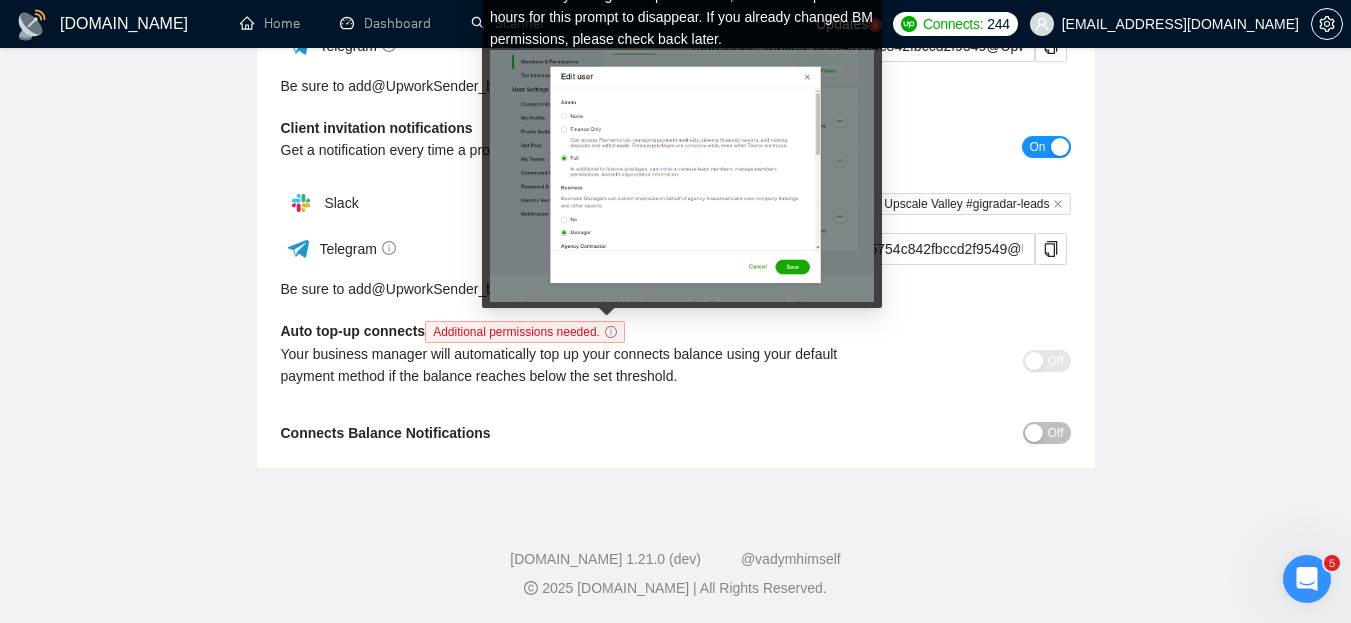 click 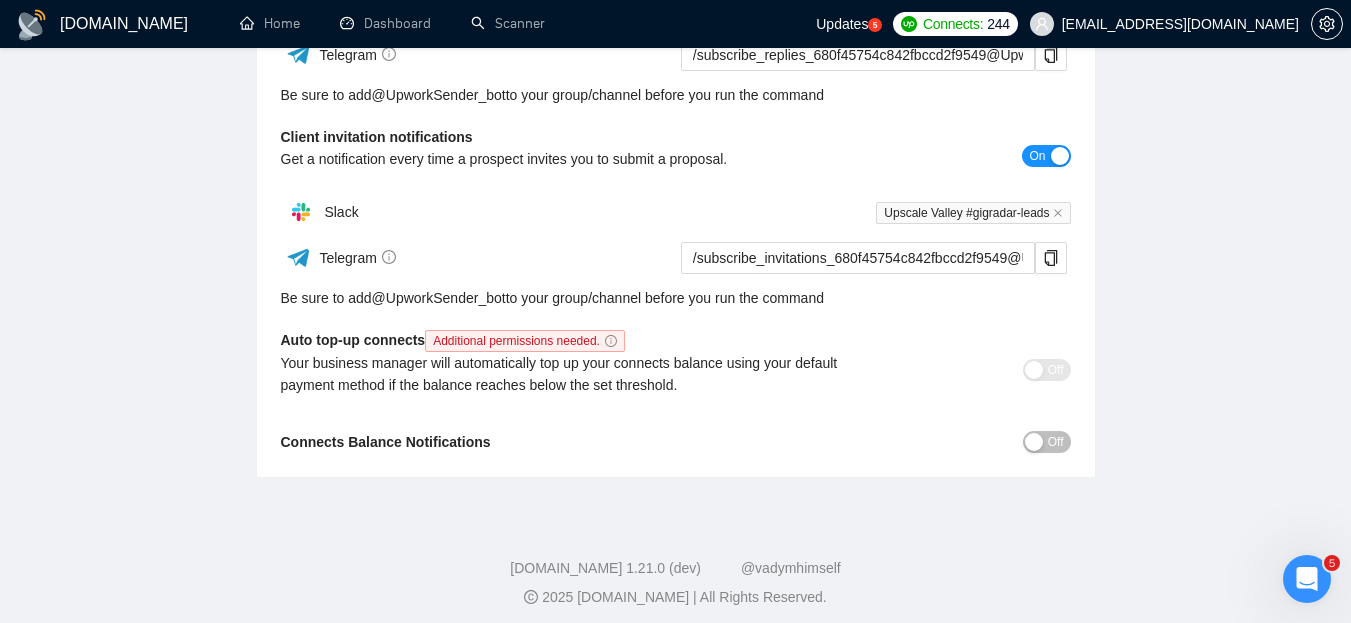 scroll, scrollTop: 431, scrollLeft: 0, axis: vertical 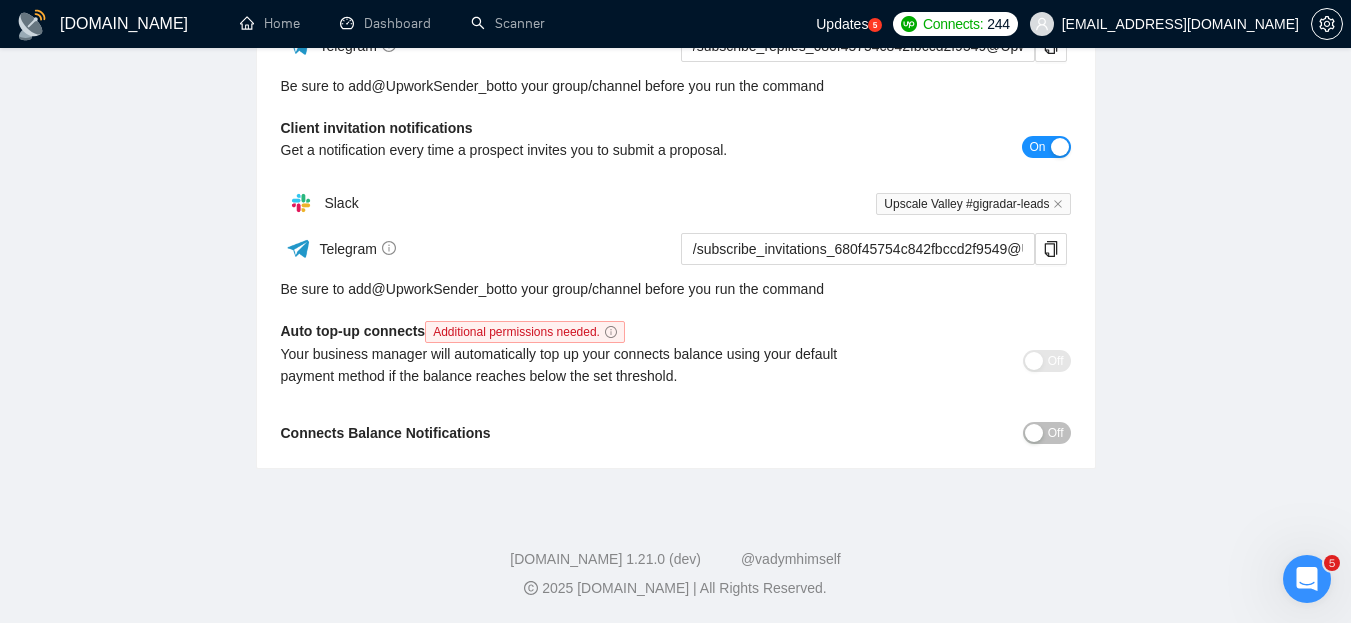 click on "Off" at bounding box center [1056, 433] 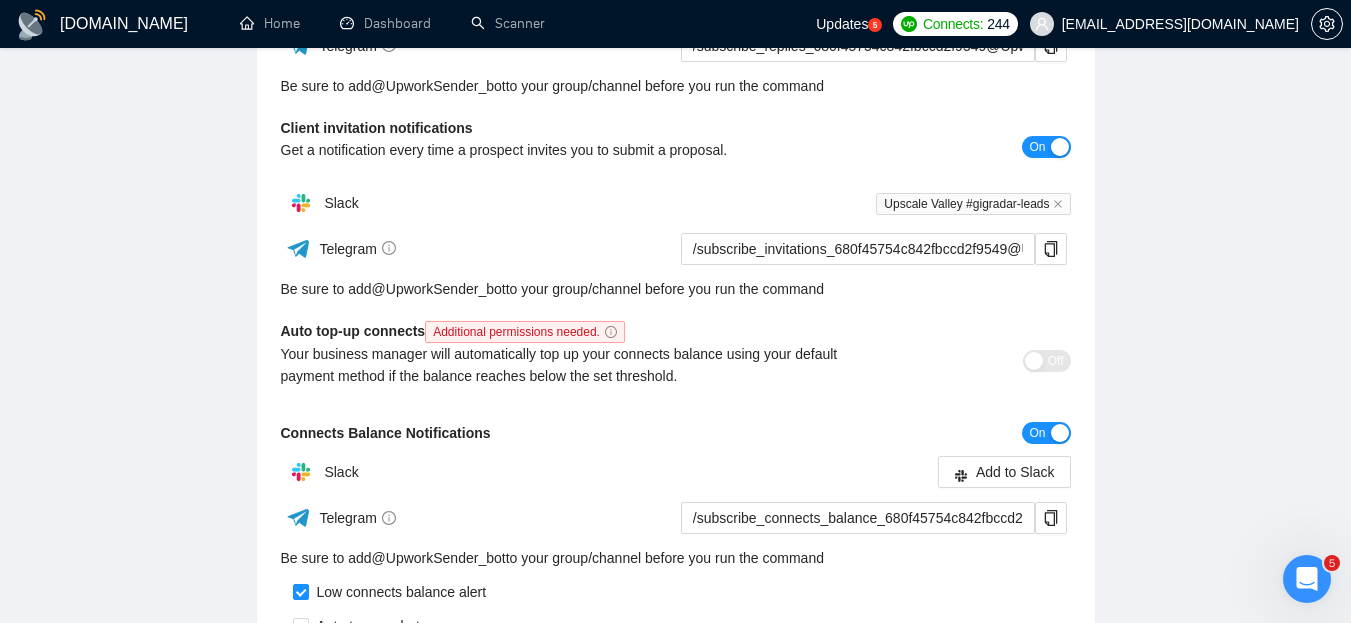 click at bounding box center (1060, 433) 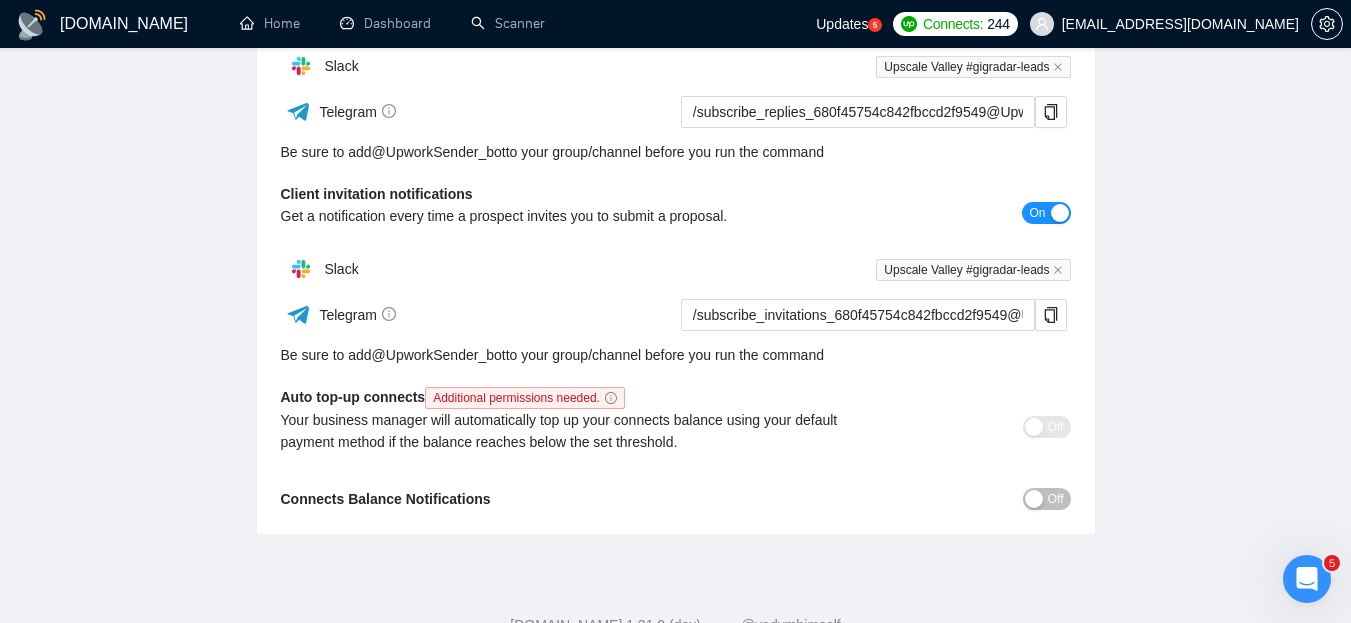 scroll, scrollTop: 331, scrollLeft: 0, axis: vertical 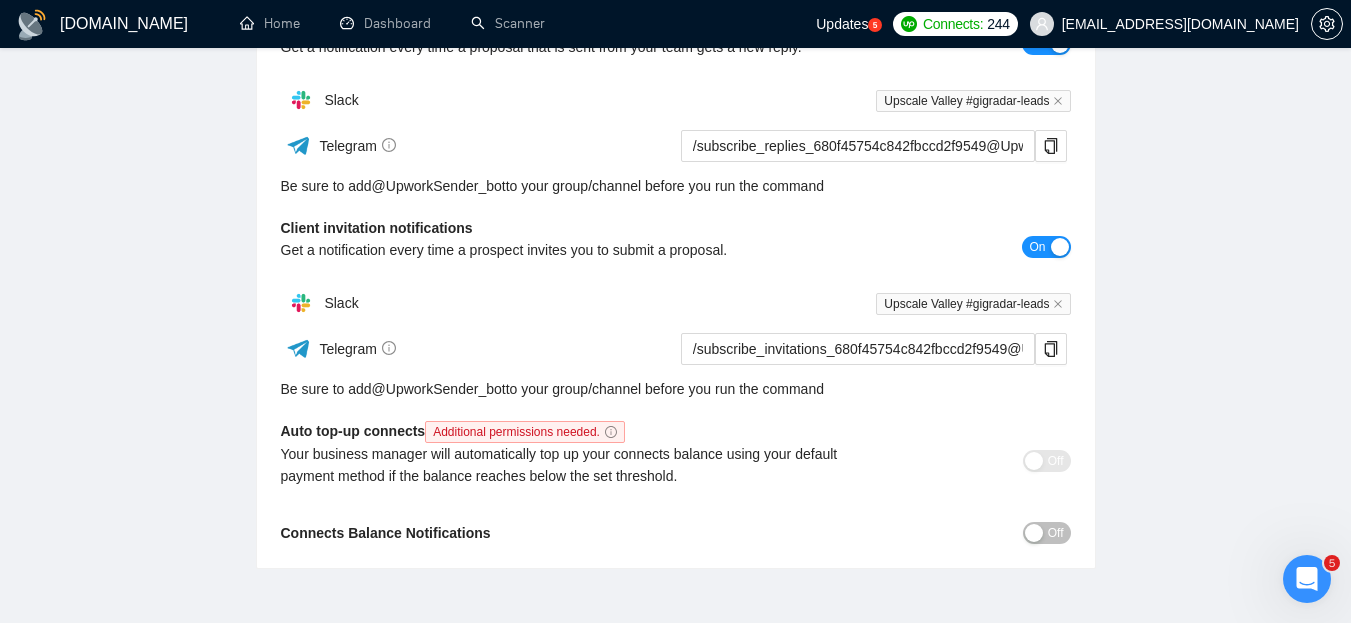 click on "Off" at bounding box center (1056, 533) 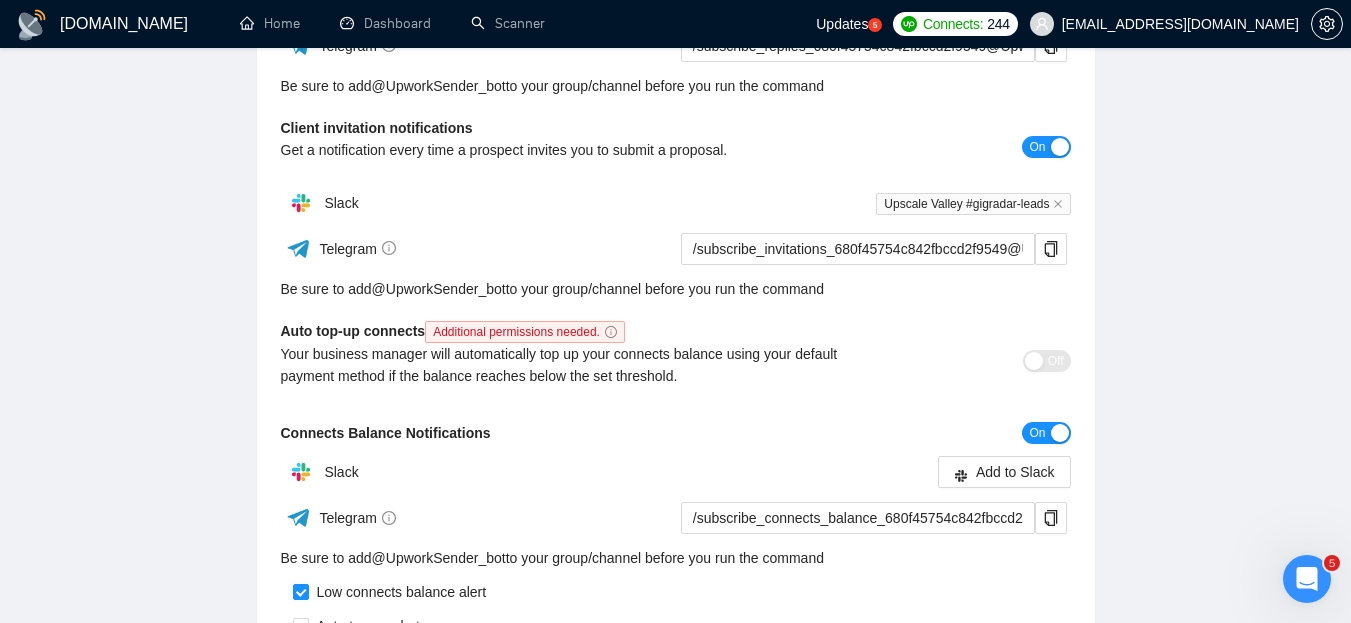 scroll, scrollTop: 531, scrollLeft: 0, axis: vertical 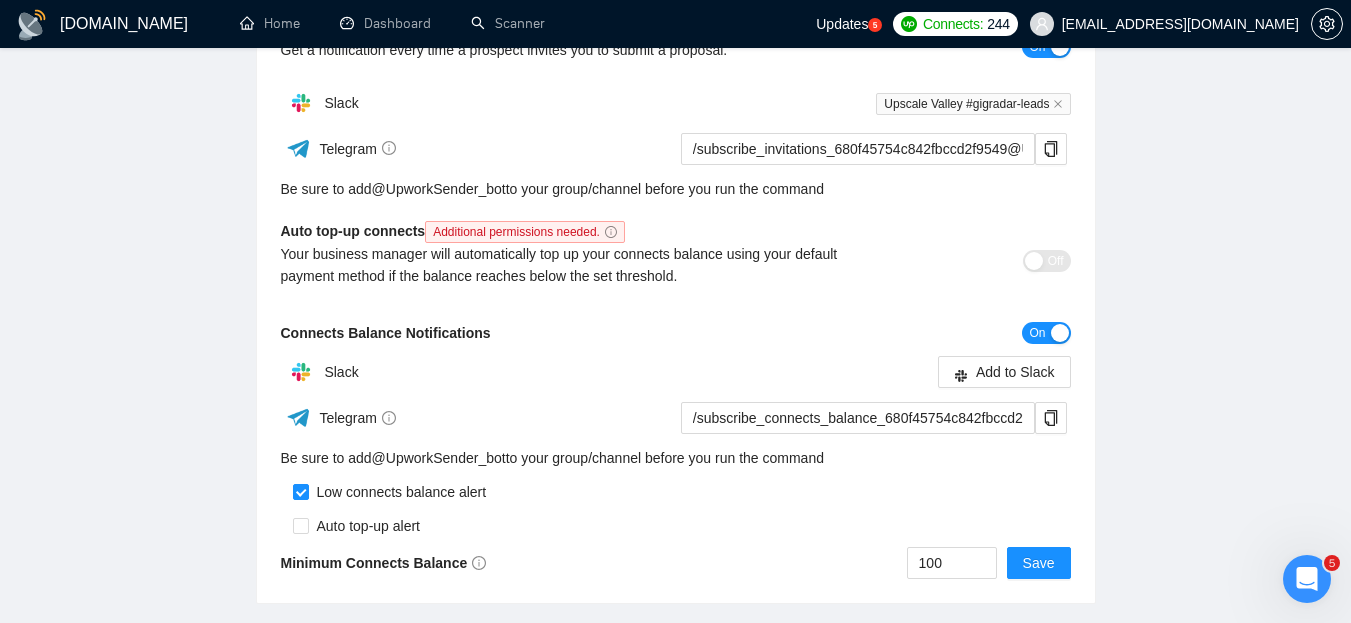 click at bounding box center [1060, 333] 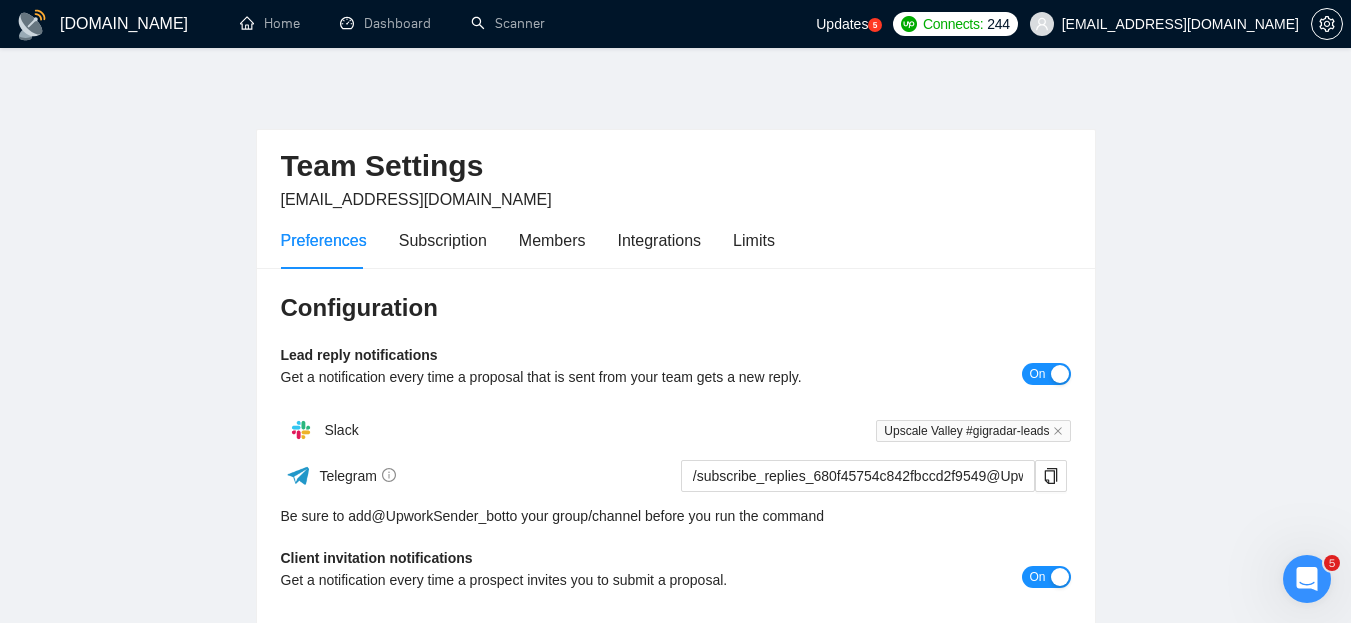 scroll, scrollTop: 0, scrollLeft: 0, axis: both 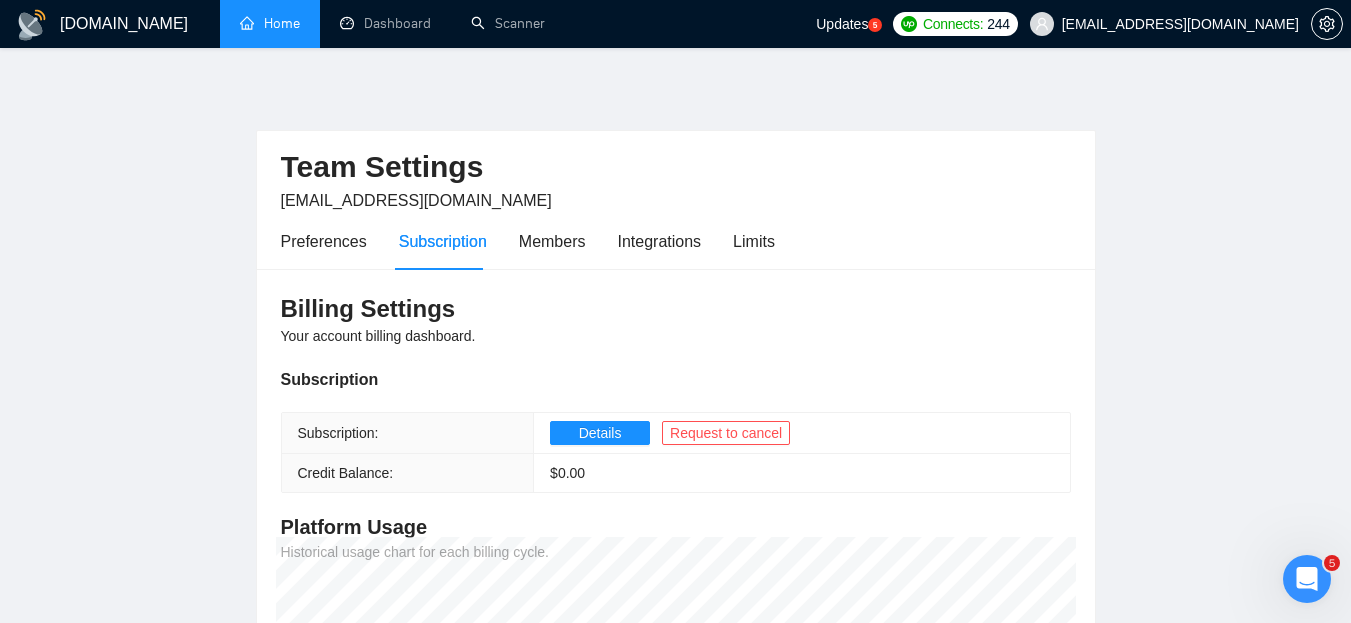 click on "Home" at bounding box center [270, 23] 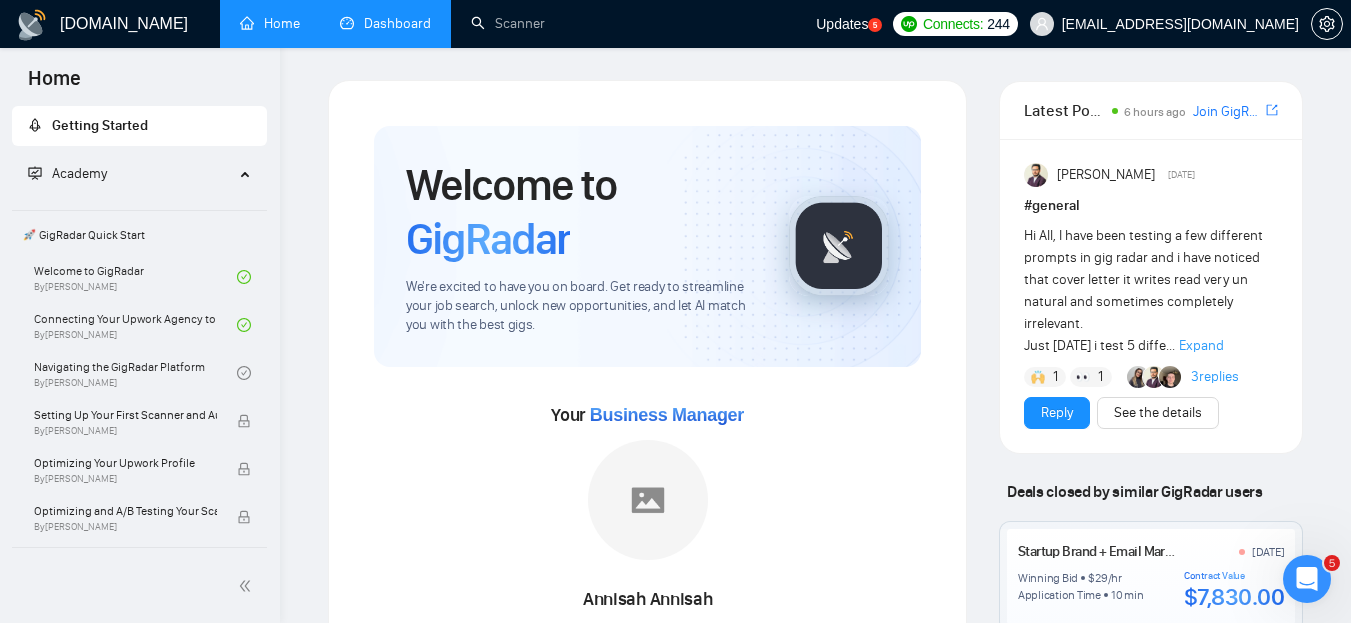 click on "Dashboard" at bounding box center (385, 23) 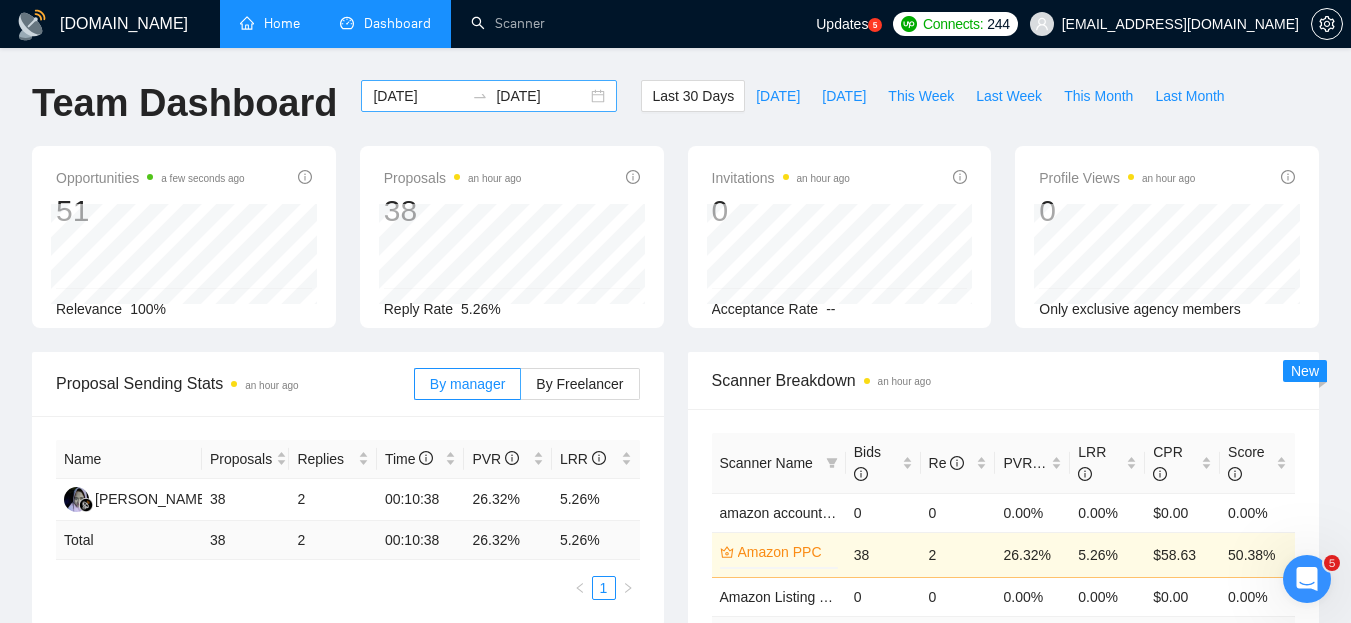 click on "2025-06-30 2025-07-30" at bounding box center [489, 96] 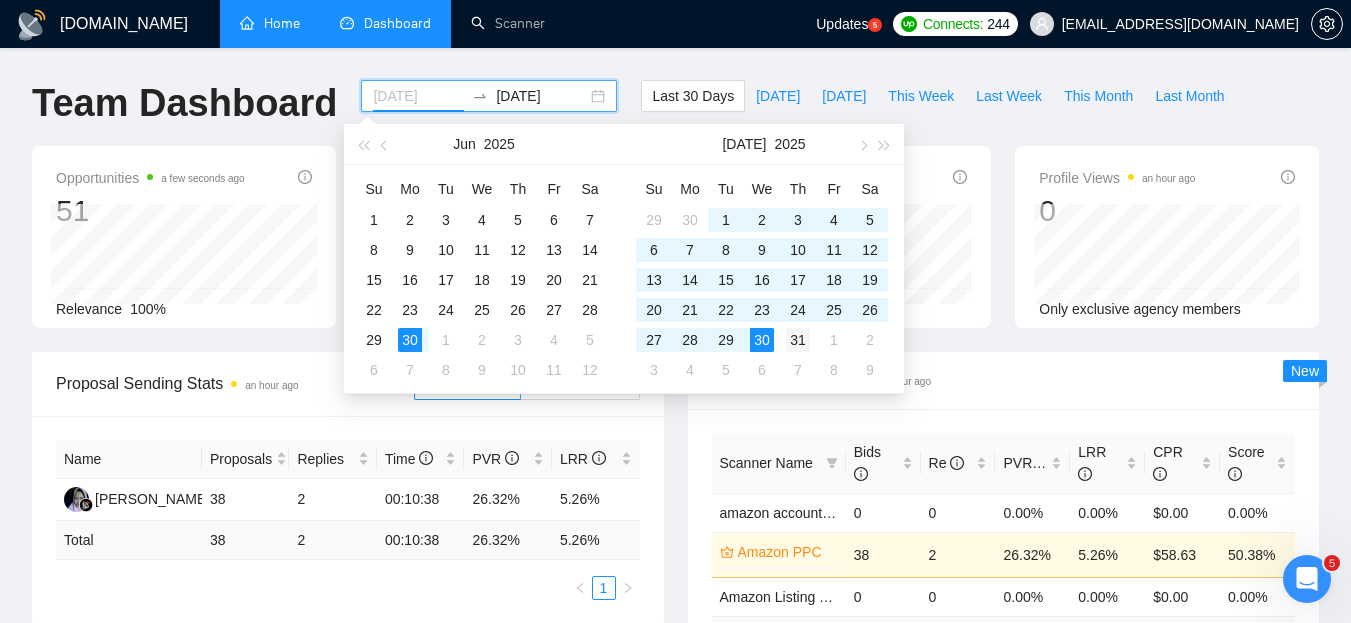 type on "2025-07-31" 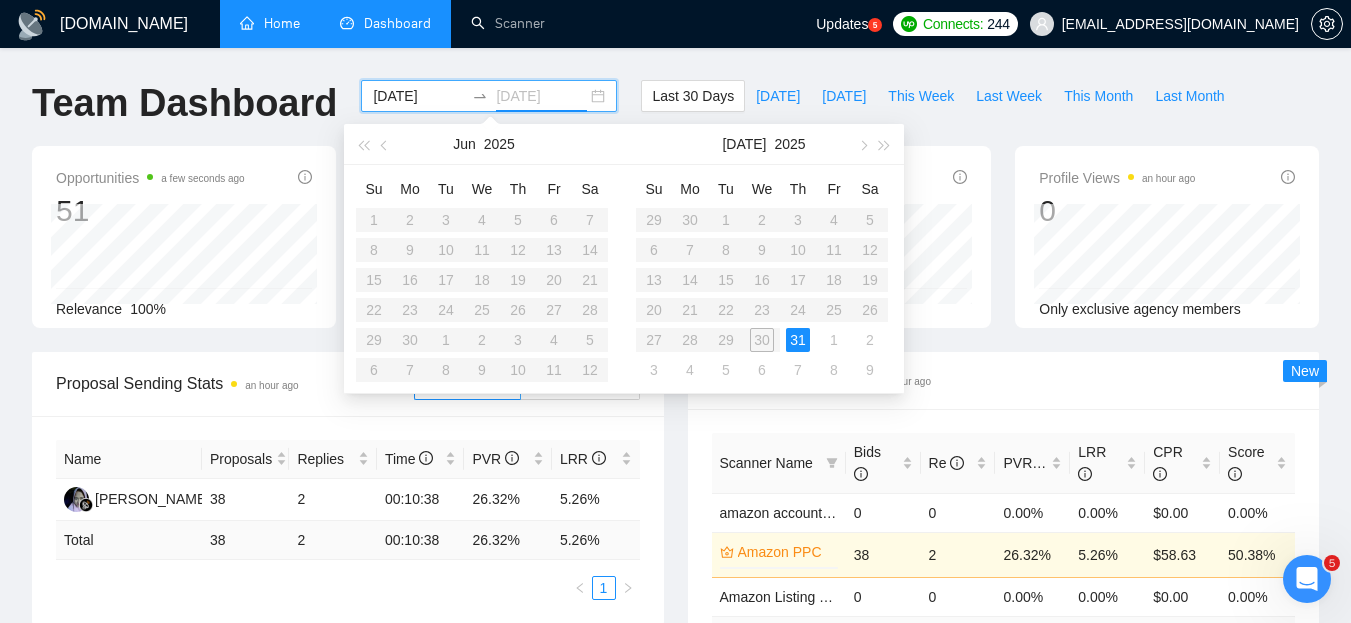 type on "2025-07-31" 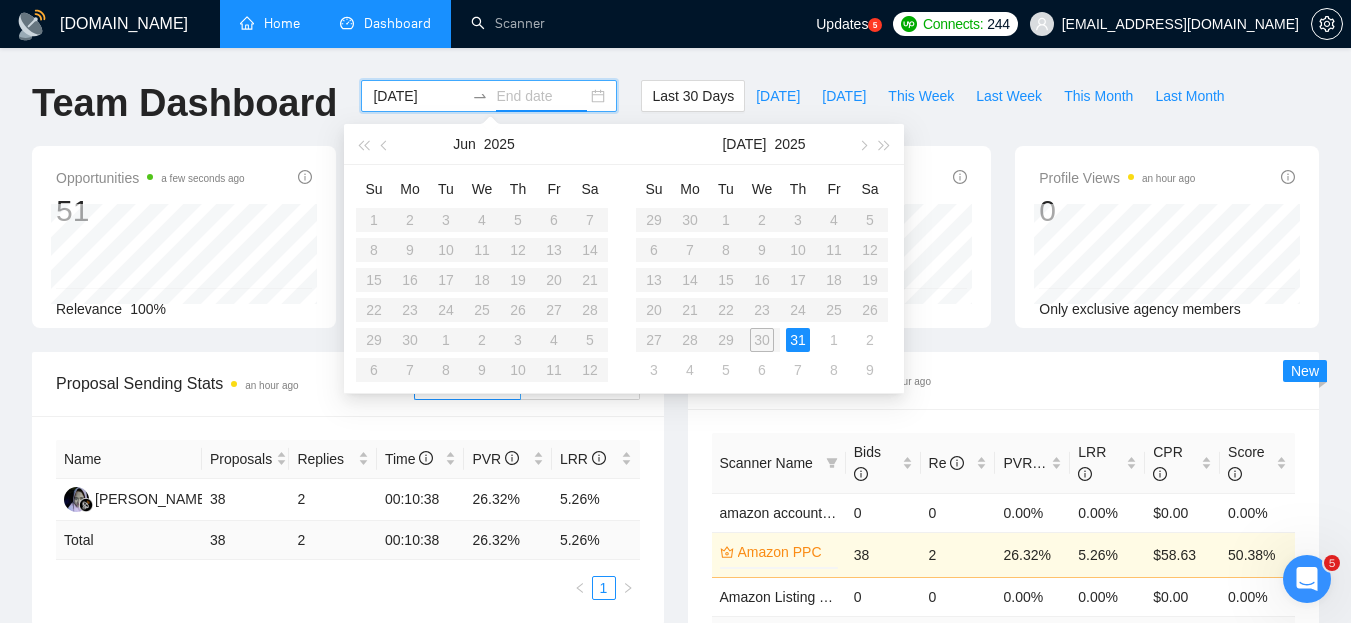 click on "Su Mo Tu We Th Fr Sa 29 30 1 2 3 4 5 6 7 8 9 10 11 12 13 14 15 16 17 18 19 20 21 22 23 24 25 26 27 28 29 30 31 1 2 3 4 5 6 7 8 9" at bounding box center [762, 279] 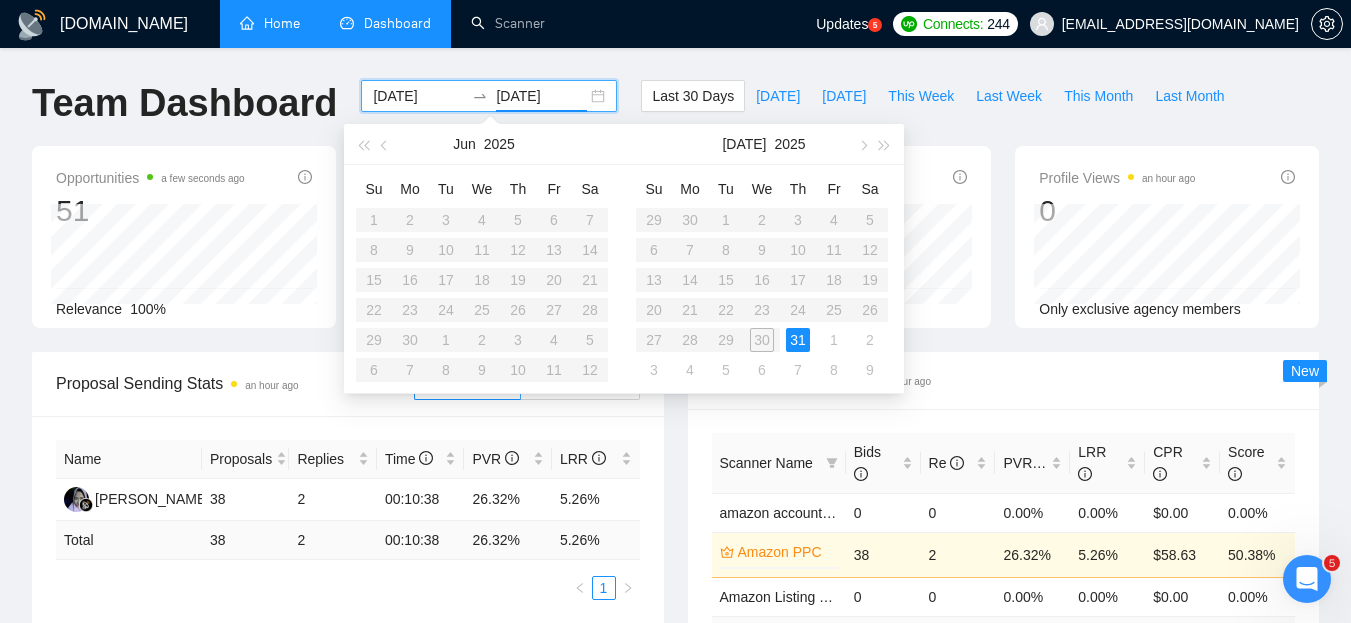 type 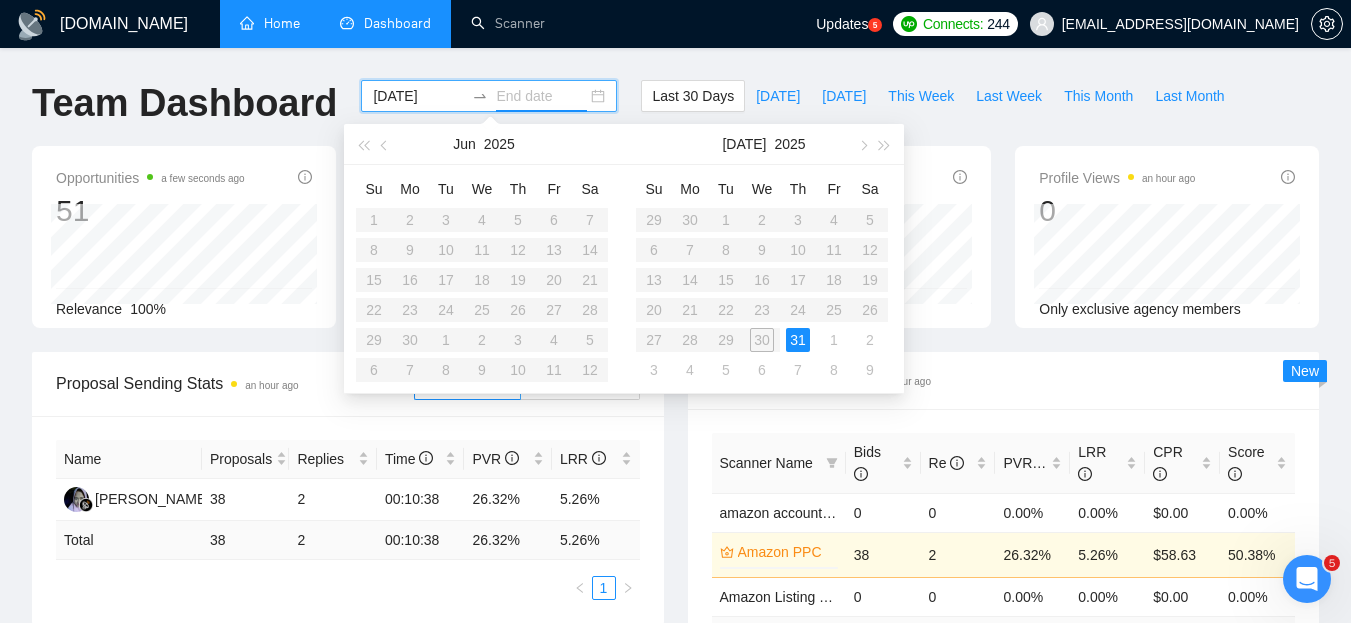 click on "GigRadar.io Home Dashboard Scanner Updates
5
Connects: 244 owais.amin@upscalevalley.com Team Dashboard 2025-07-31 Last 30 Days Today Yesterday This Week Last Week This Month Last Month Opportunities a few seconds ago 51   Relevance 100% Proposals an hour ago 38   Reply Rate 5.26% Invitations an hour ago 0   Acceptance Rate -- Profile Views an hour ago 0   Only exclusive agency members Proposal Sending Stats an hour ago By manager By Freelancer Name Proposals Replies Time   PVR   LRR   Annisah Annisah 38 2 00:10:38 26.32% 5.26% Total 38 2 00:10:38 26.32 % 5.26 % 1 Scanner Breakdown an hour ago Scanner Name Bids   Re   PVR   LRR   CPR   Score   amazon account management / VA 0 0 0.00% 0.00% $0.00 0.00% Amazon PPC 0% 38 2 26.32% 5.26% $58.63 50.38% Amazon Listing Expert 0 0 0.00% 0.00% $0.00 0.00% Total 38 2 26.32 % 5.26 % $ 58.63 50.38 % 1 New Proposals an hour ago Date Title Manager Freelancer Status               28 Jul, 2025 23:26 Annisah Annisah 1" at bounding box center [675, 767] 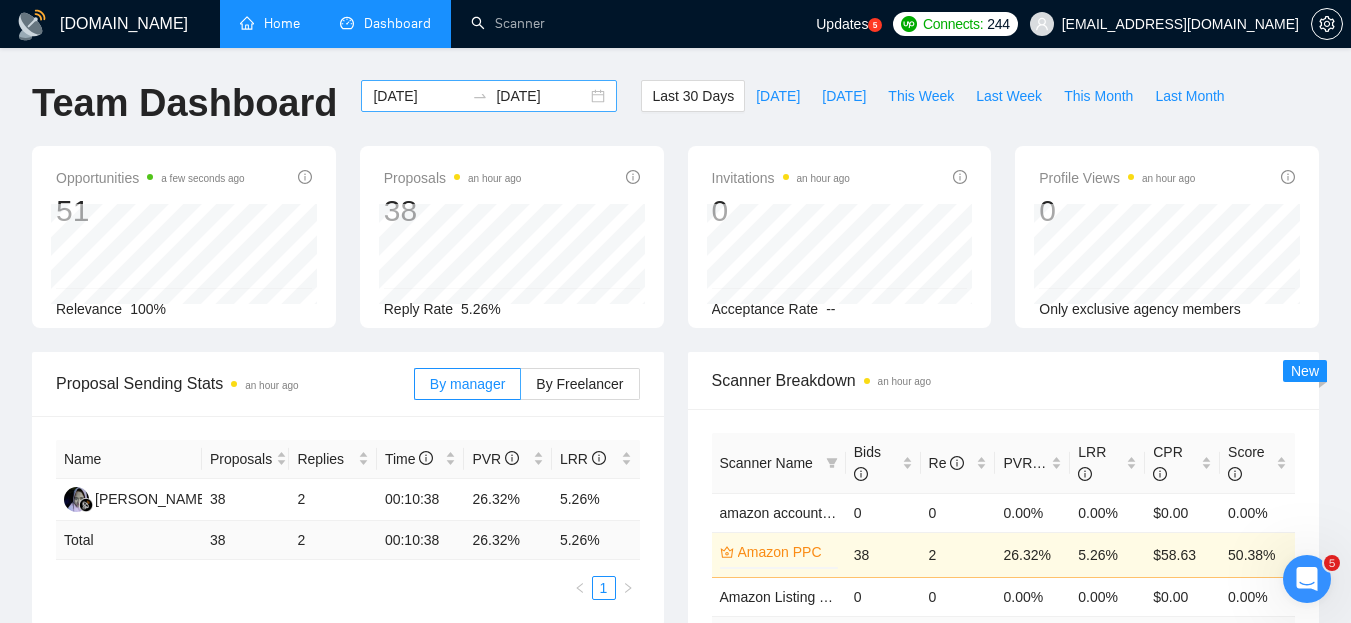 click on "2025-07-30" at bounding box center (541, 96) 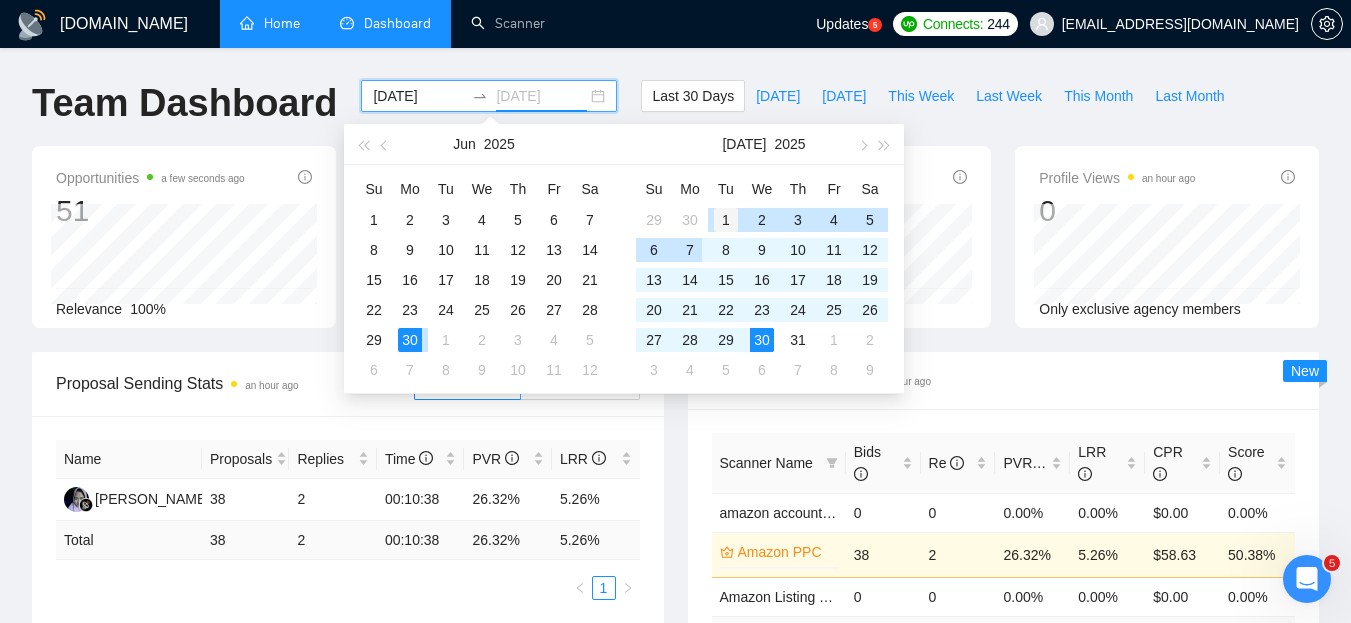 type on "2025-07-01" 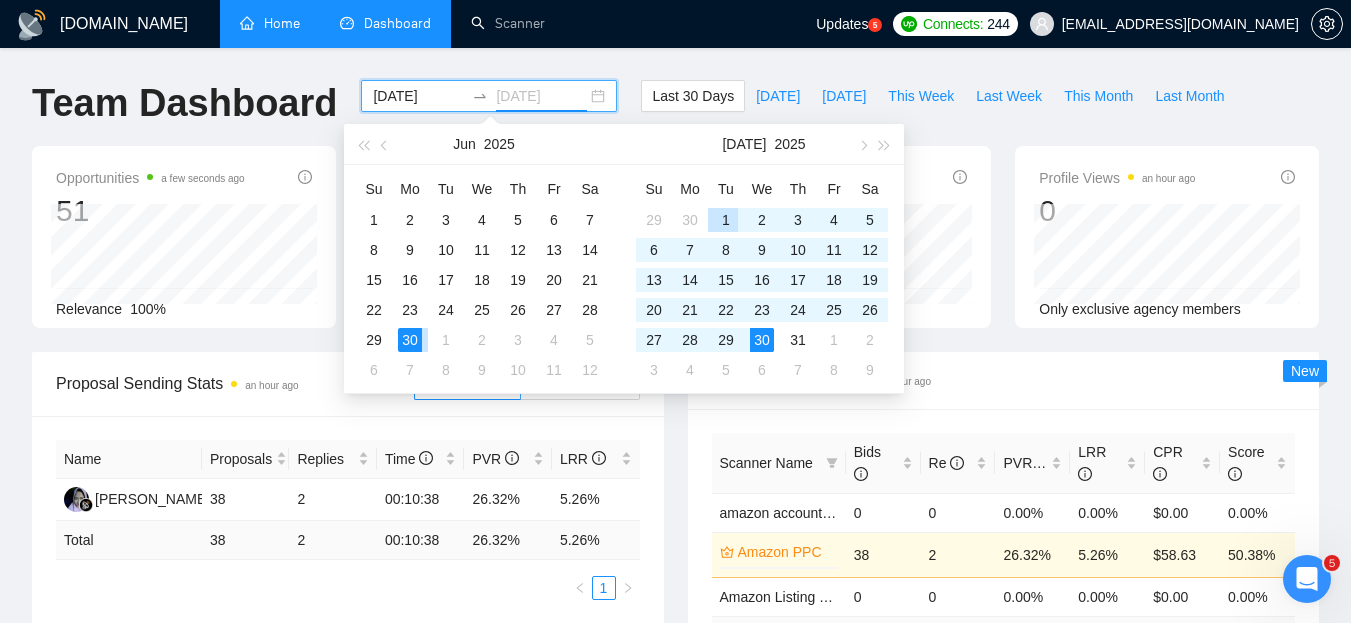 click on "1" at bounding box center (726, 220) 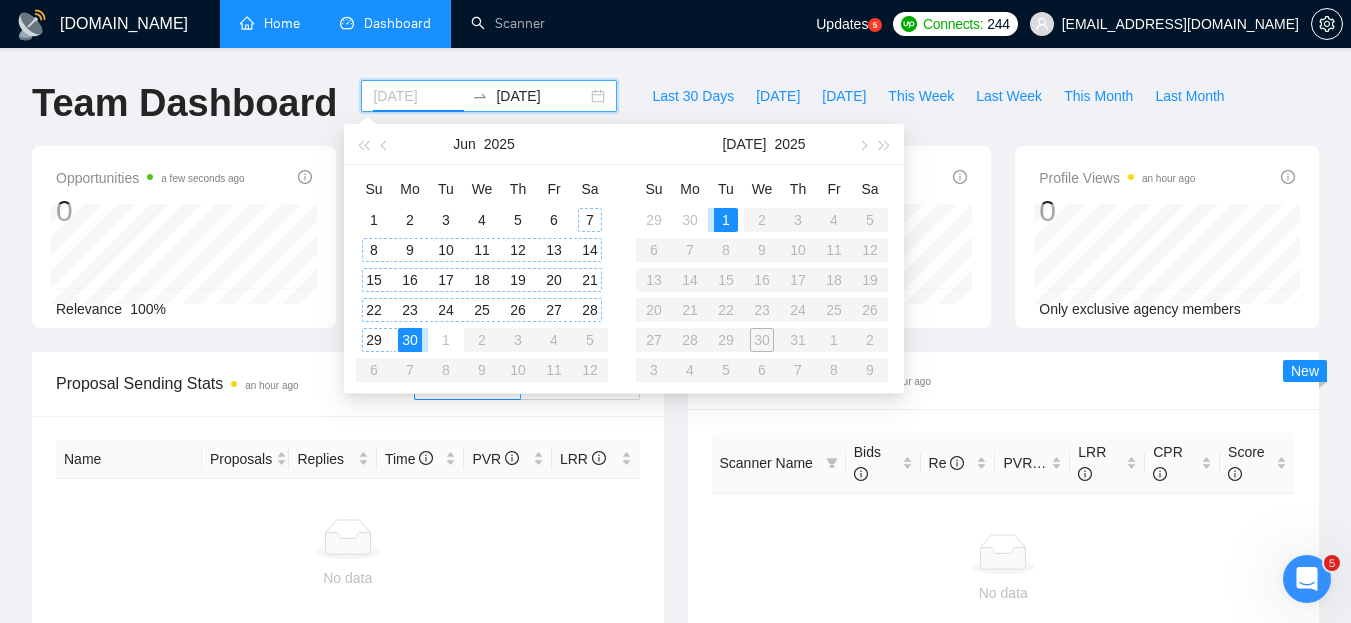 type on "2025-06-30" 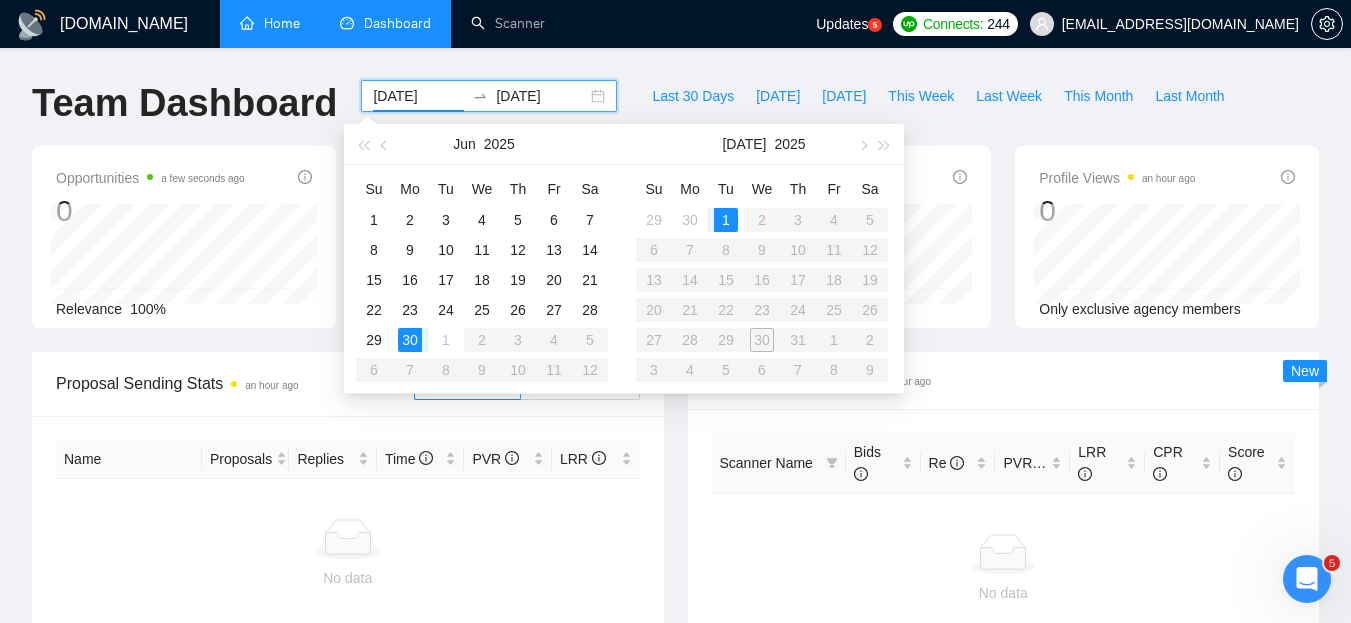 click on "2025-07-01" at bounding box center (541, 96) 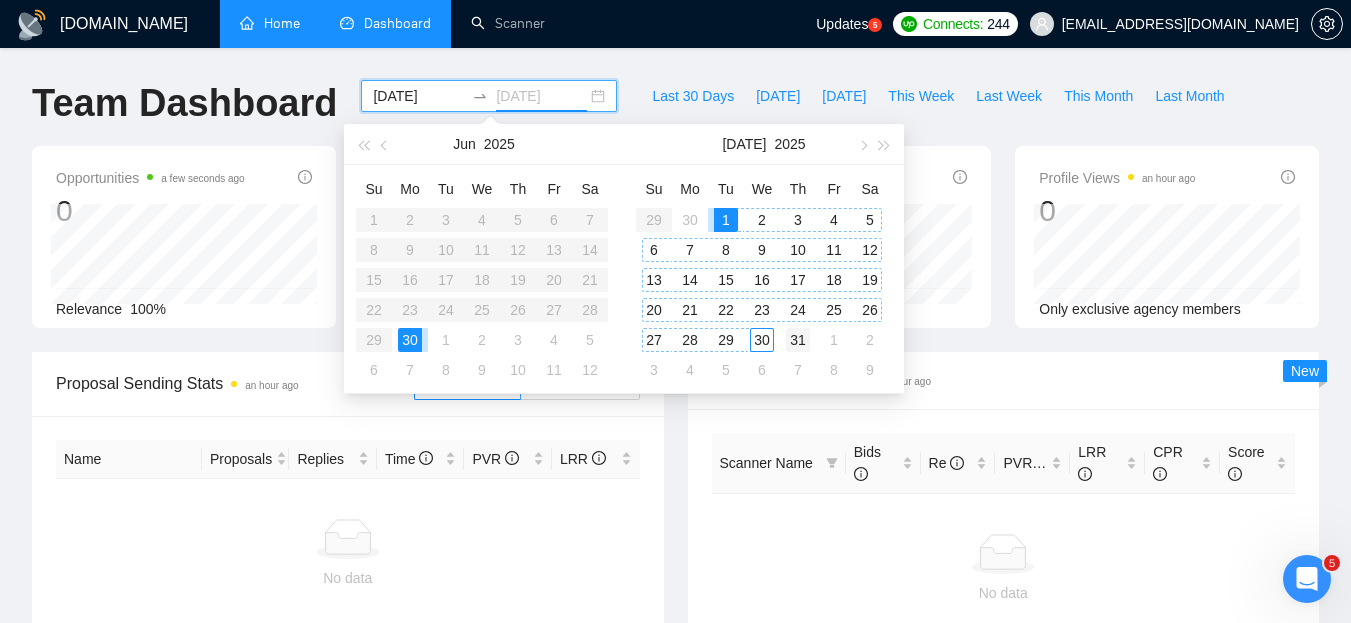 type on "2025-07-31" 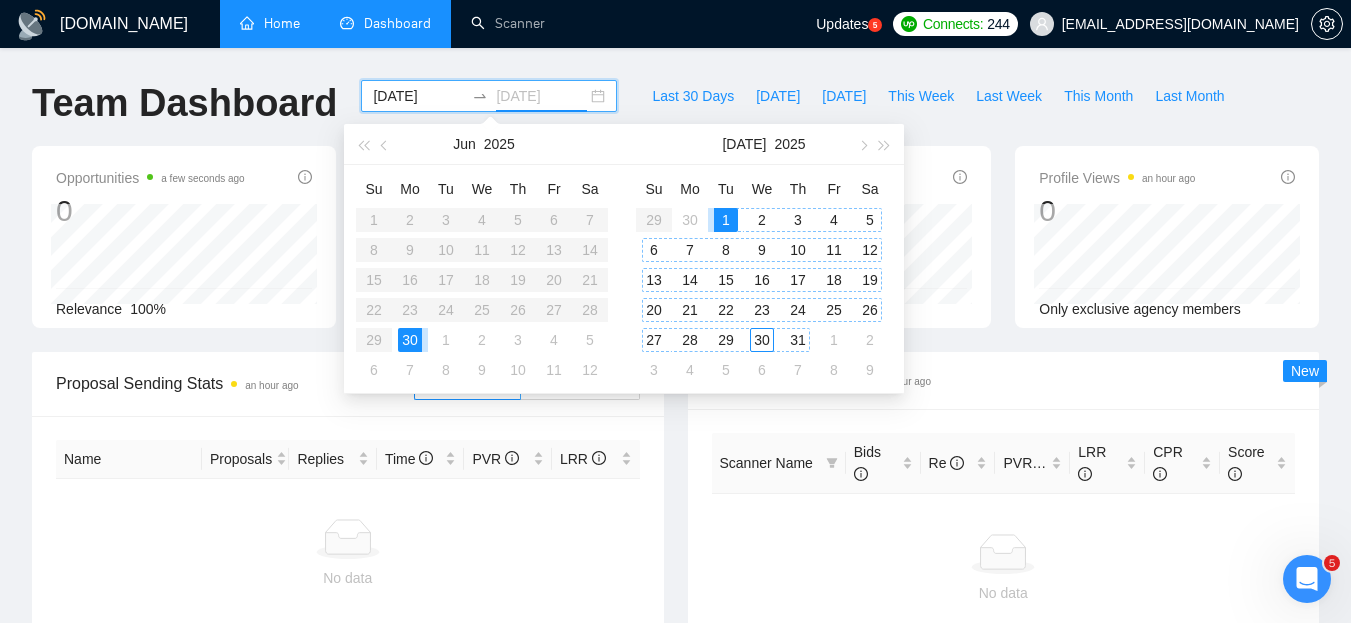 click on "31" at bounding box center (798, 340) 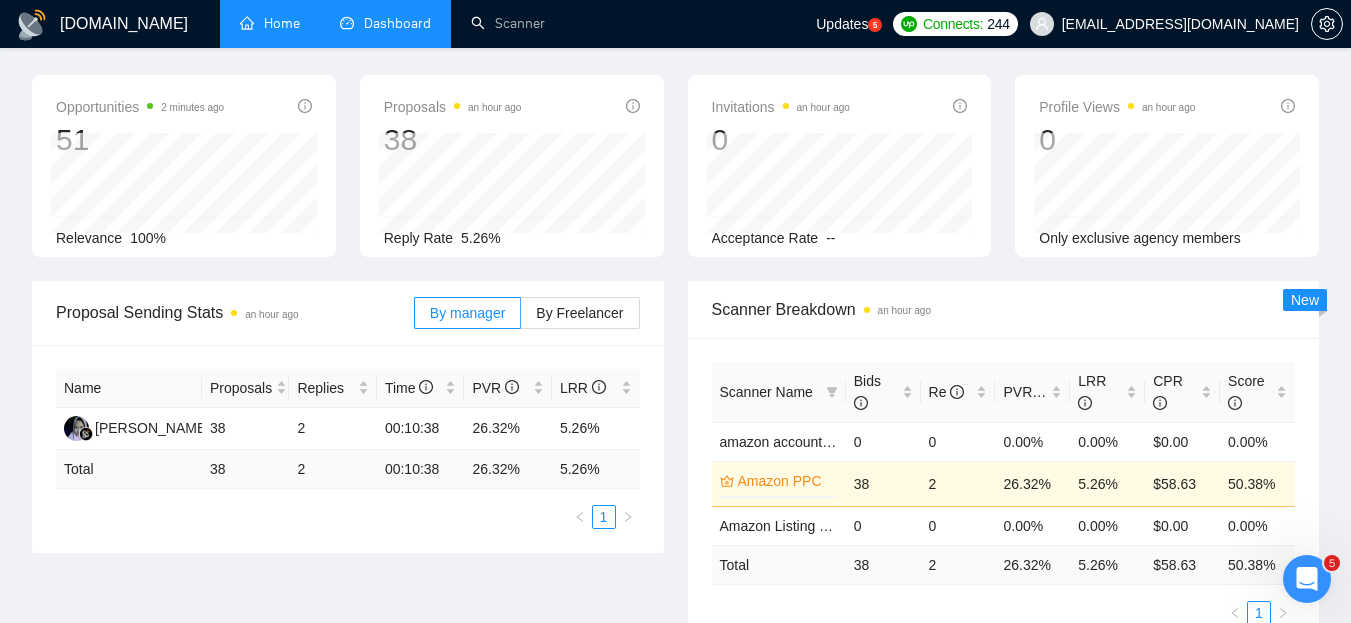 scroll, scrollTop: 100, scrollLeft: 0, axis: vertical 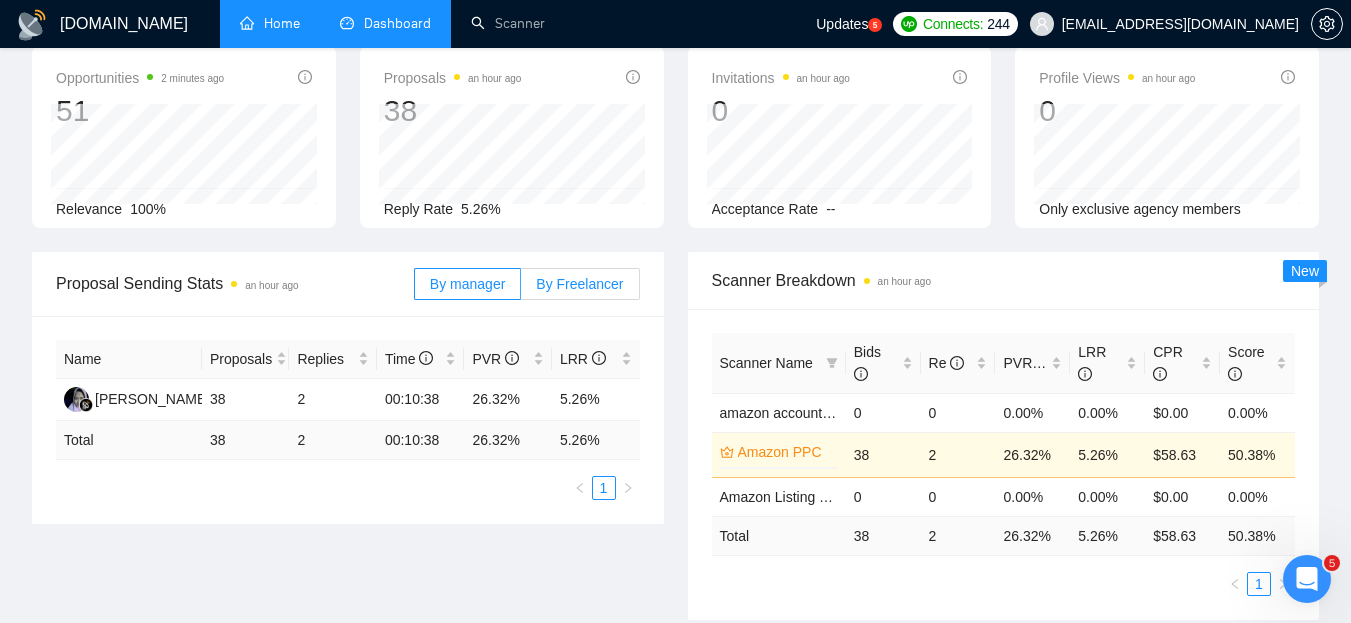 click on "By Freelancer" at bounding box center [579, 284] 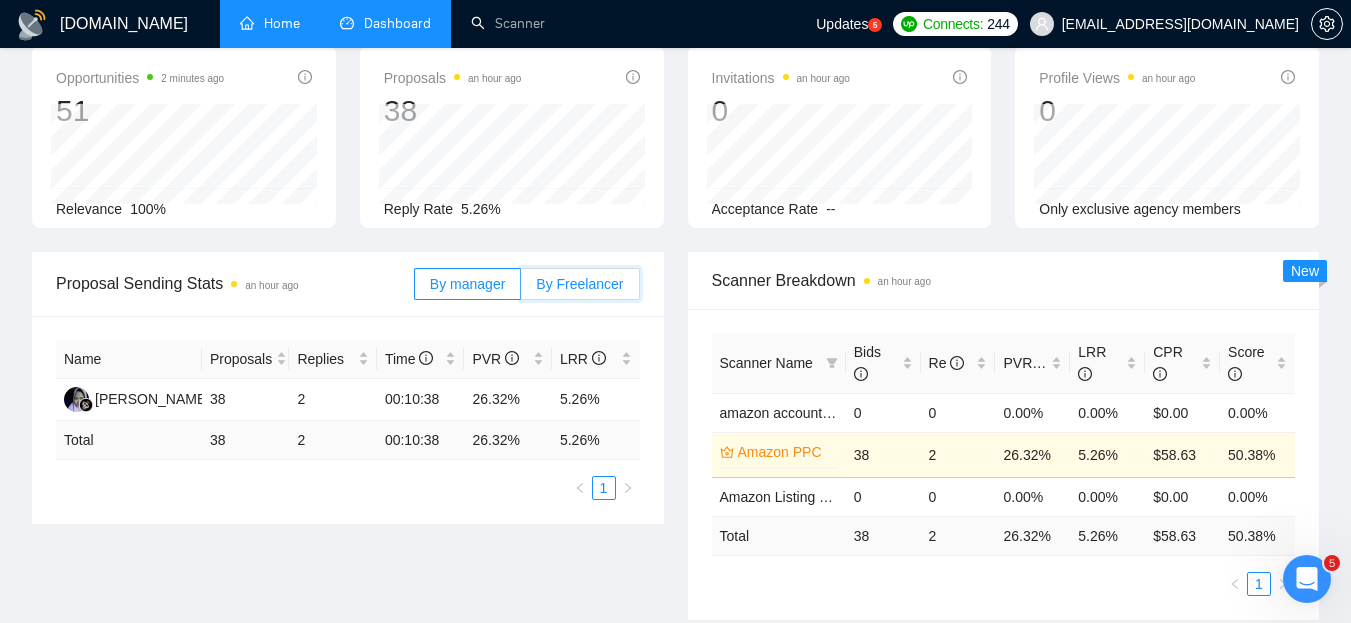 click on "By Freelancer" at bounding box center [521, 289] 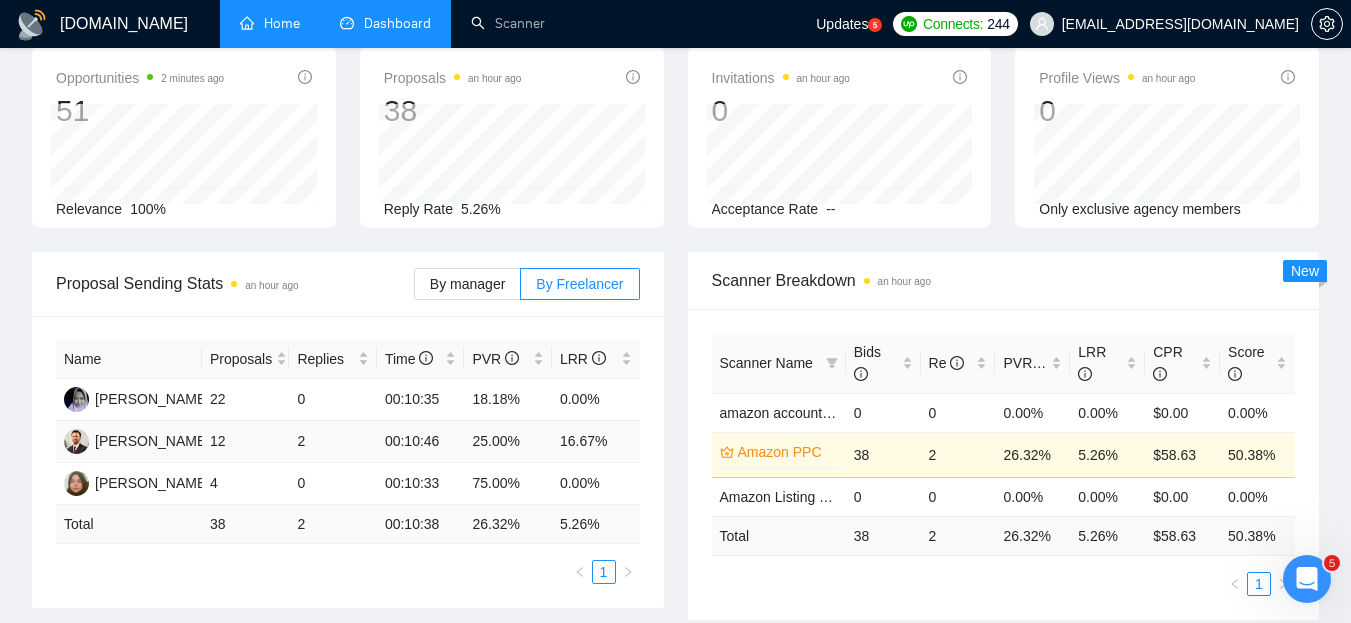click on "12" at bounding box center (246, 442) 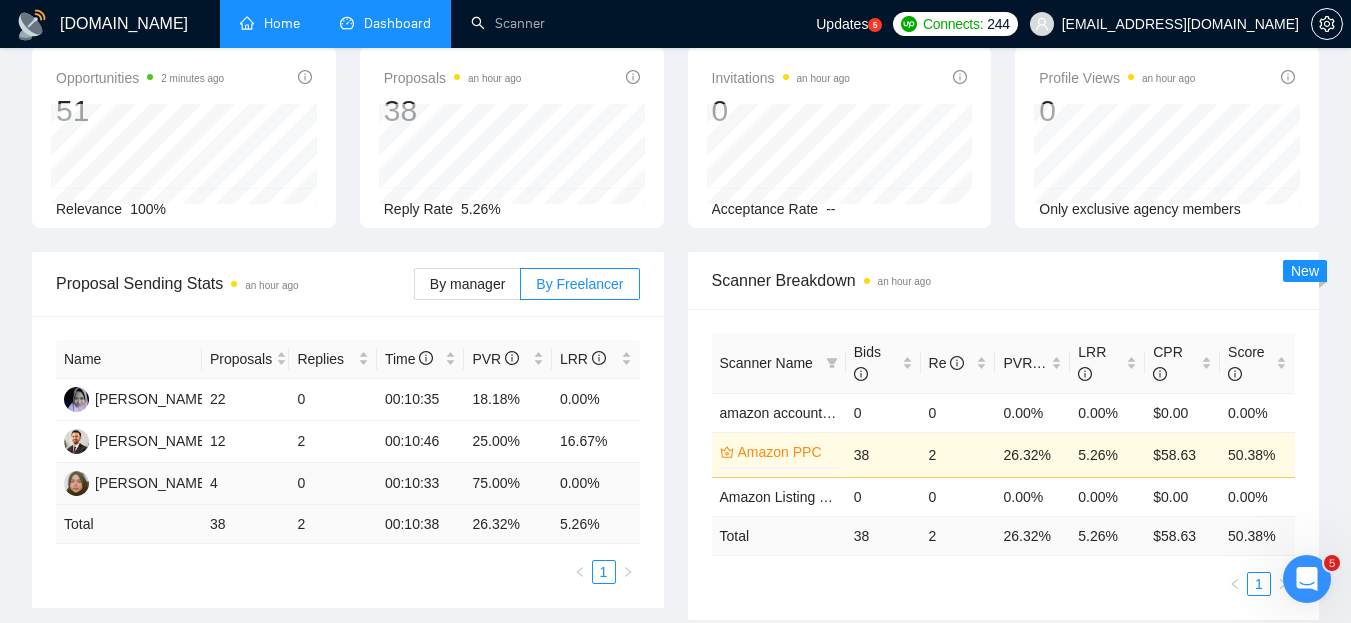 click on "4" at bounding box center (246, 484) 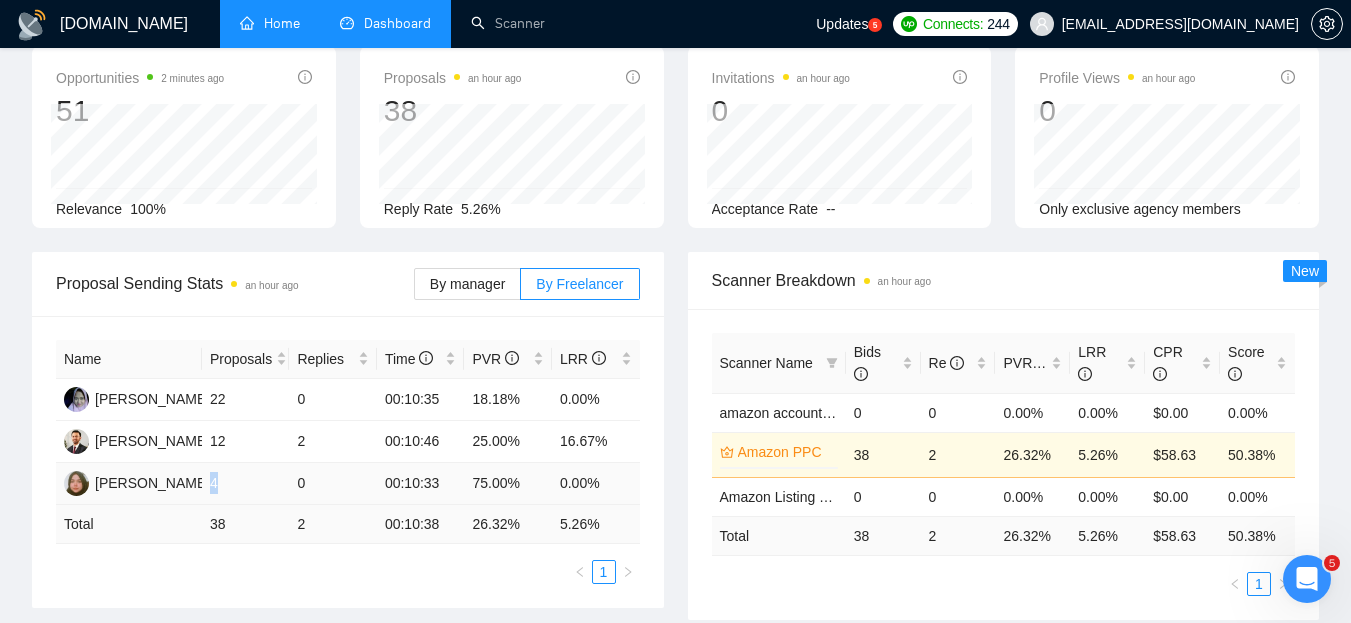 click on "4" at bounding box center [246, 484] 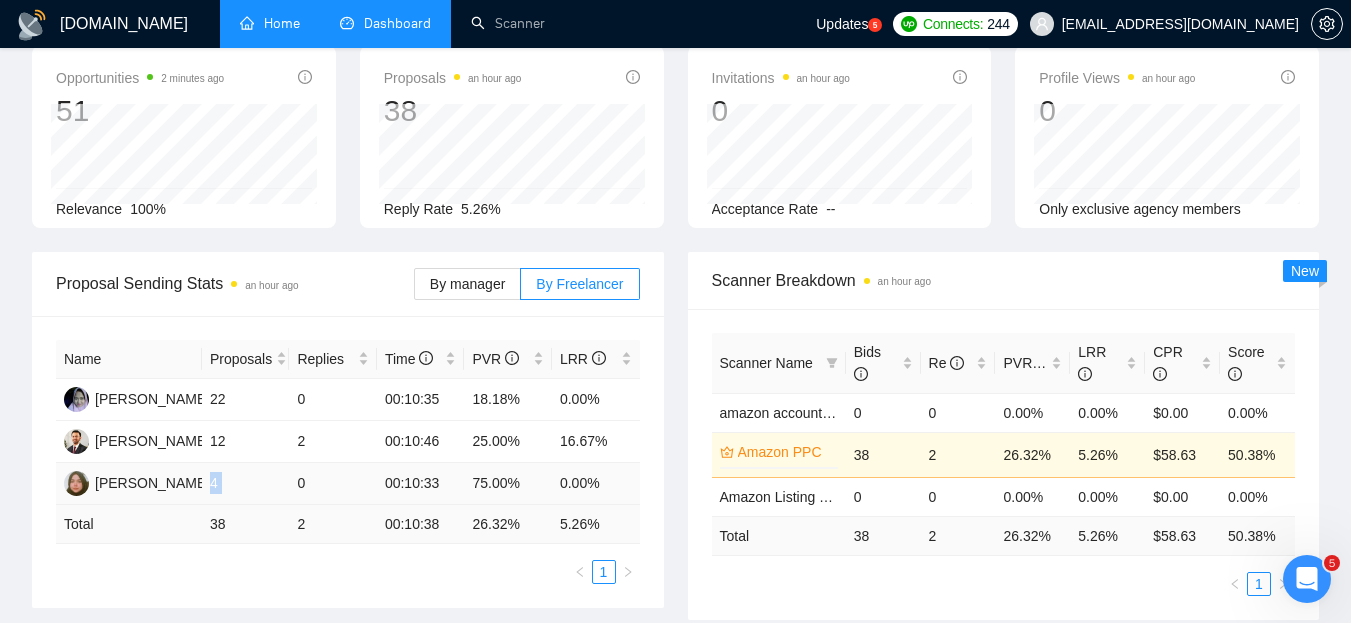 click on "4" at bounding box center (246, 484) 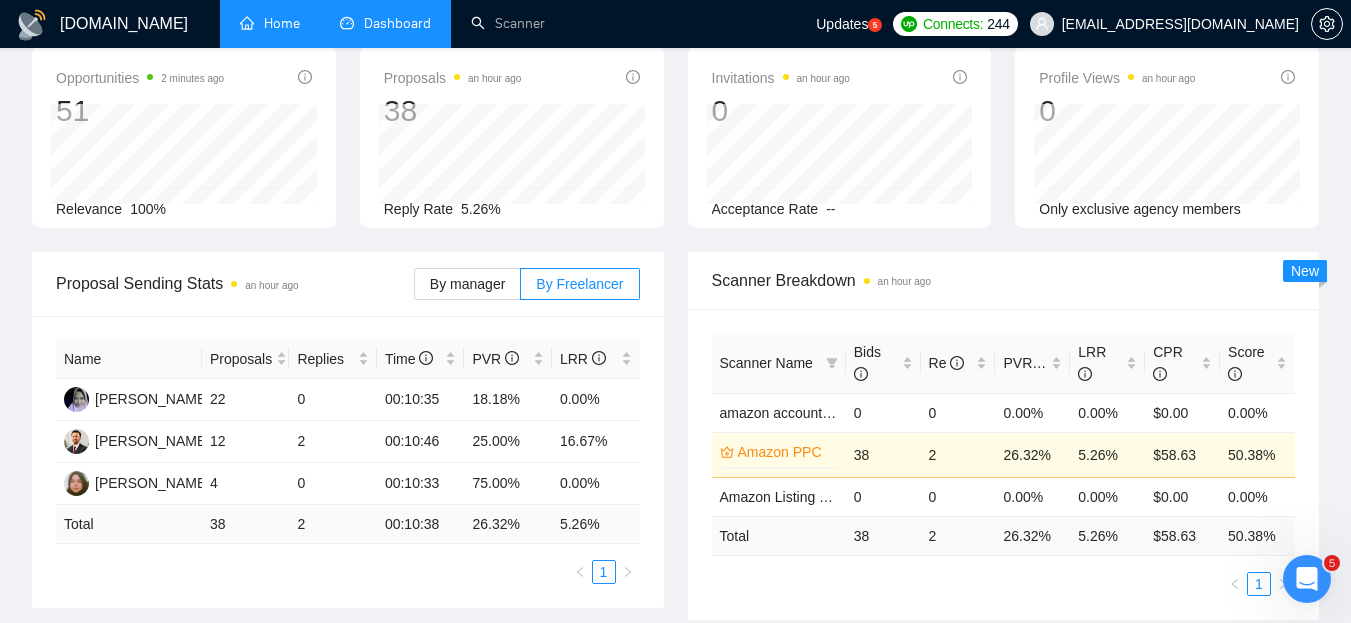 click on "38" at bounding box center (246, 524) 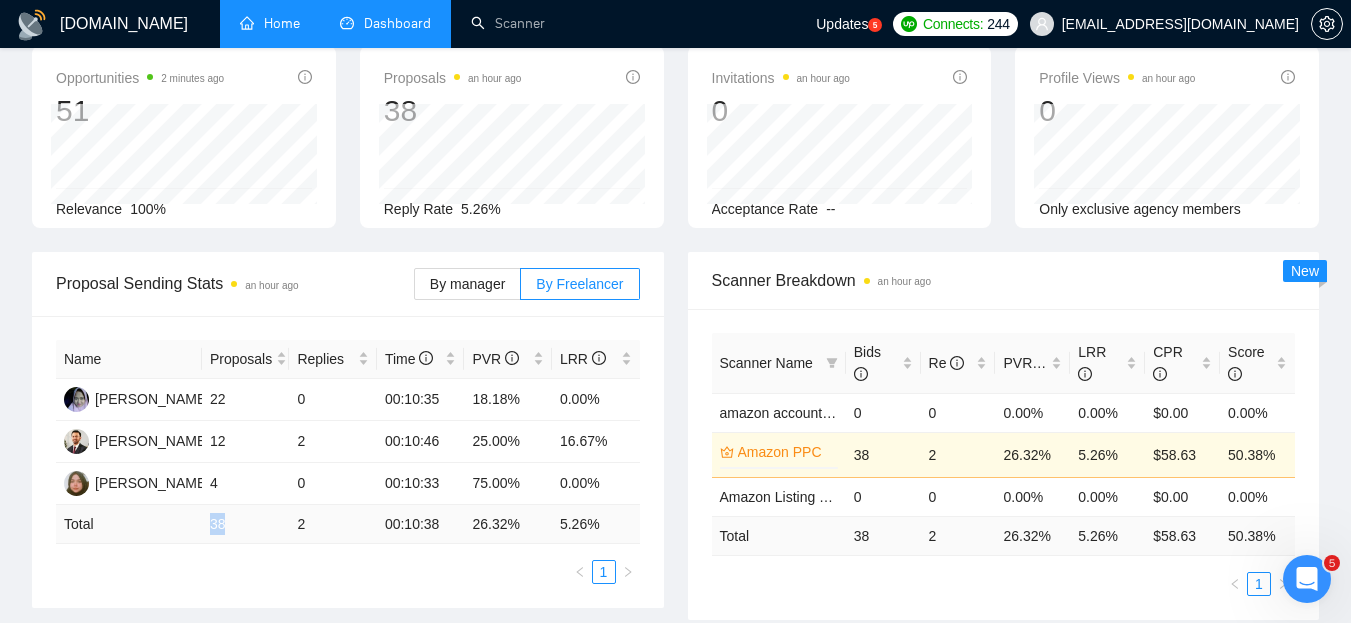 click on "38" at bounding box center (246, 524) 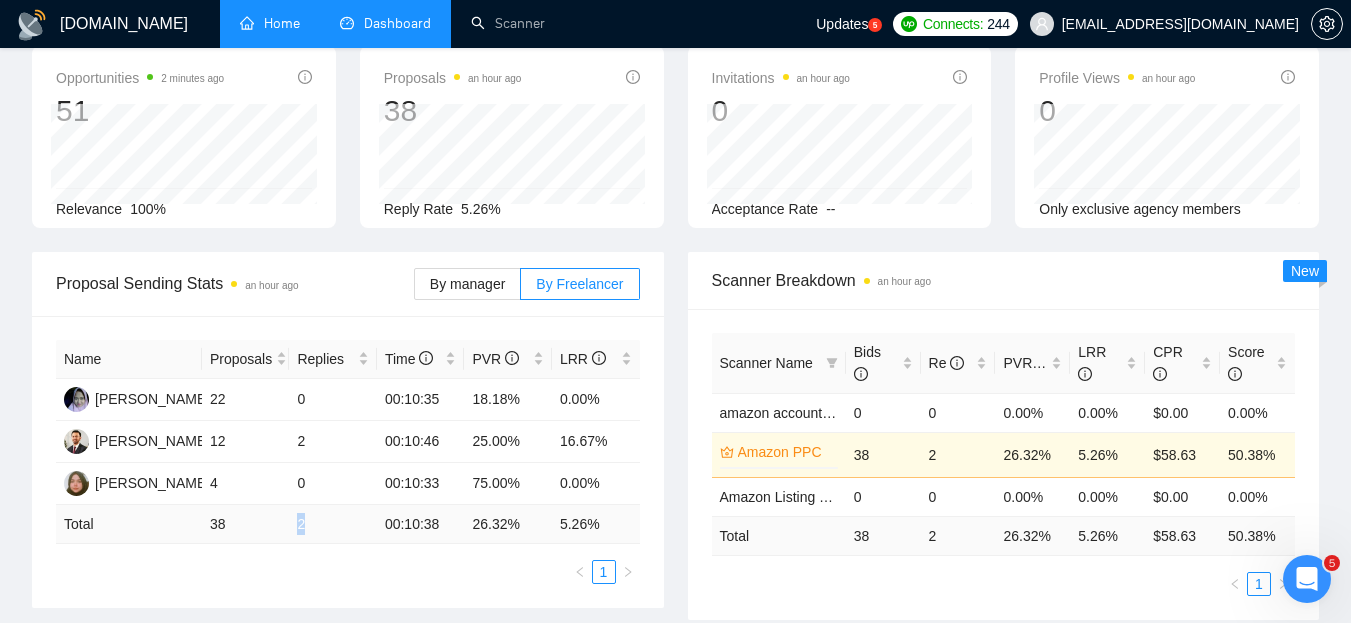 drag, startPoint x: 298, startPoint y: 524, endPoint x: 318, endPoint y: 520, distance: 20.396078 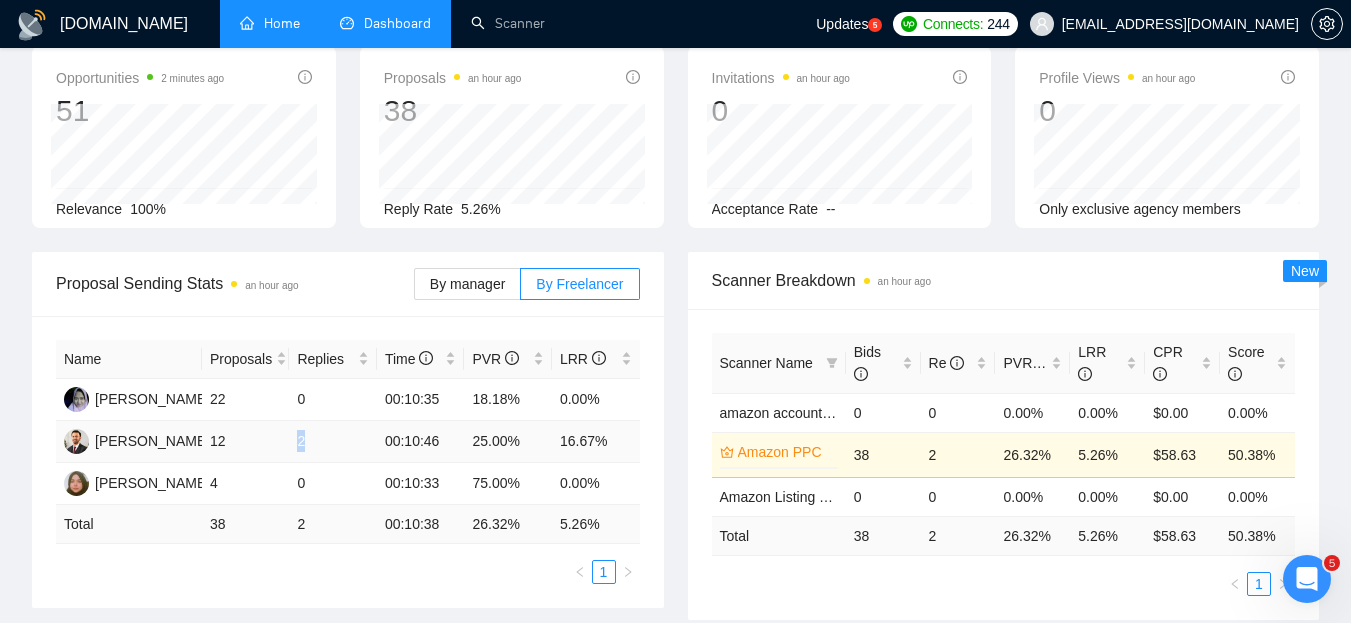 drag, startPoint x: 292, startPoint y: 442, endPoint x: 303, endPoint y: 436, distance: 12.529964 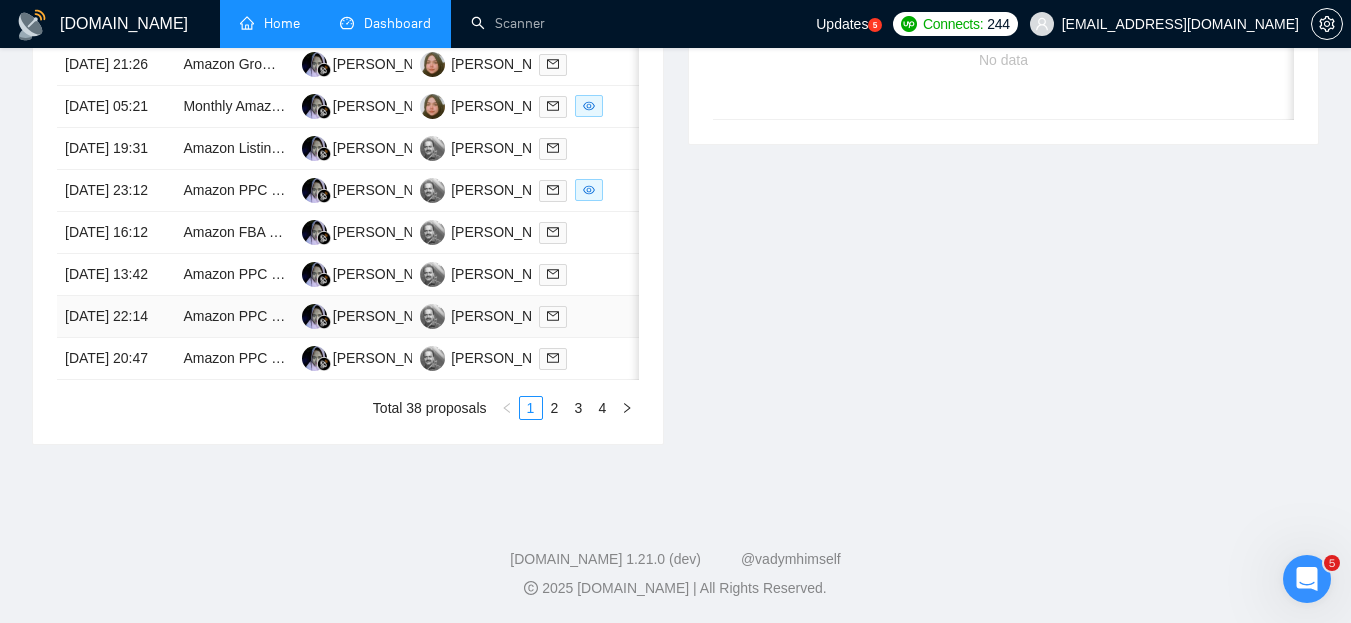 scroll, scrollTop: 1000, scrollLeft: 0, axis: vertical 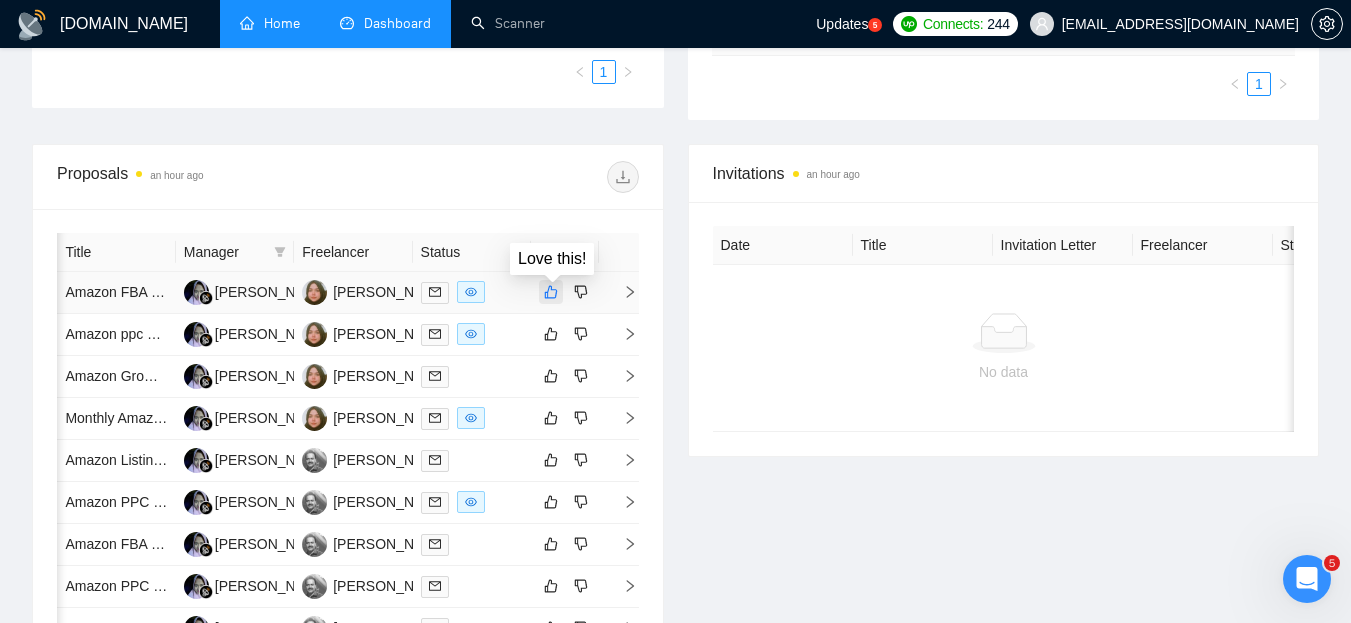 click 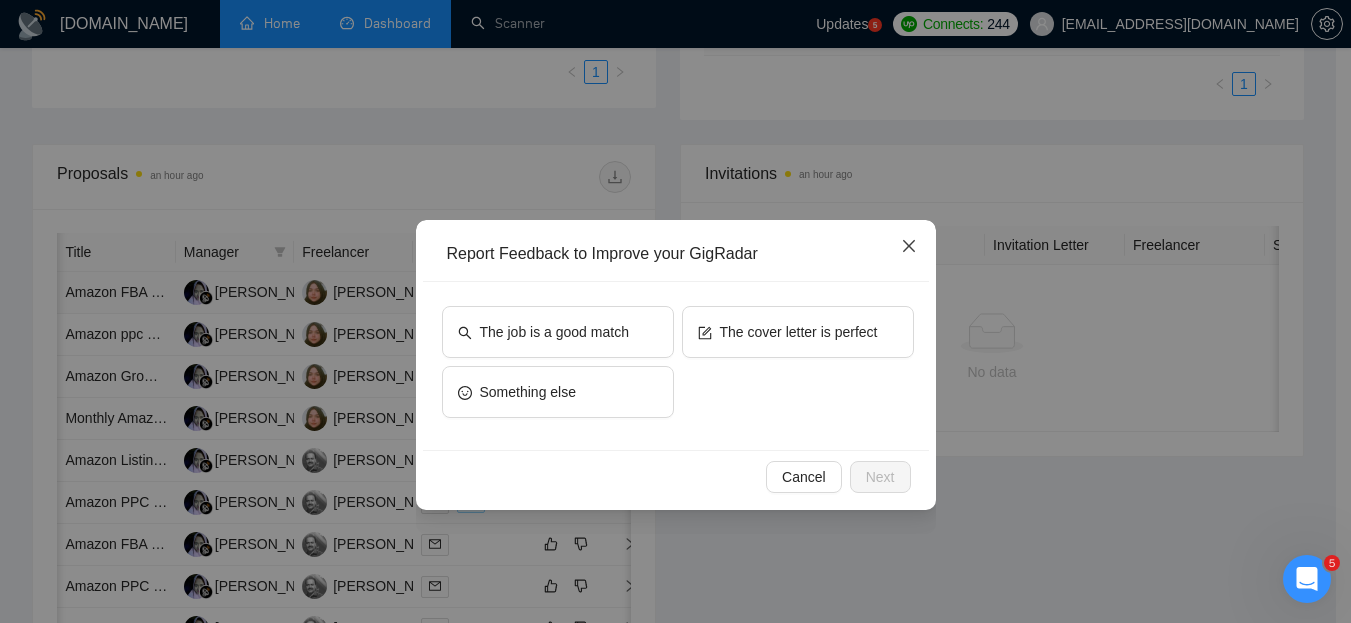 click 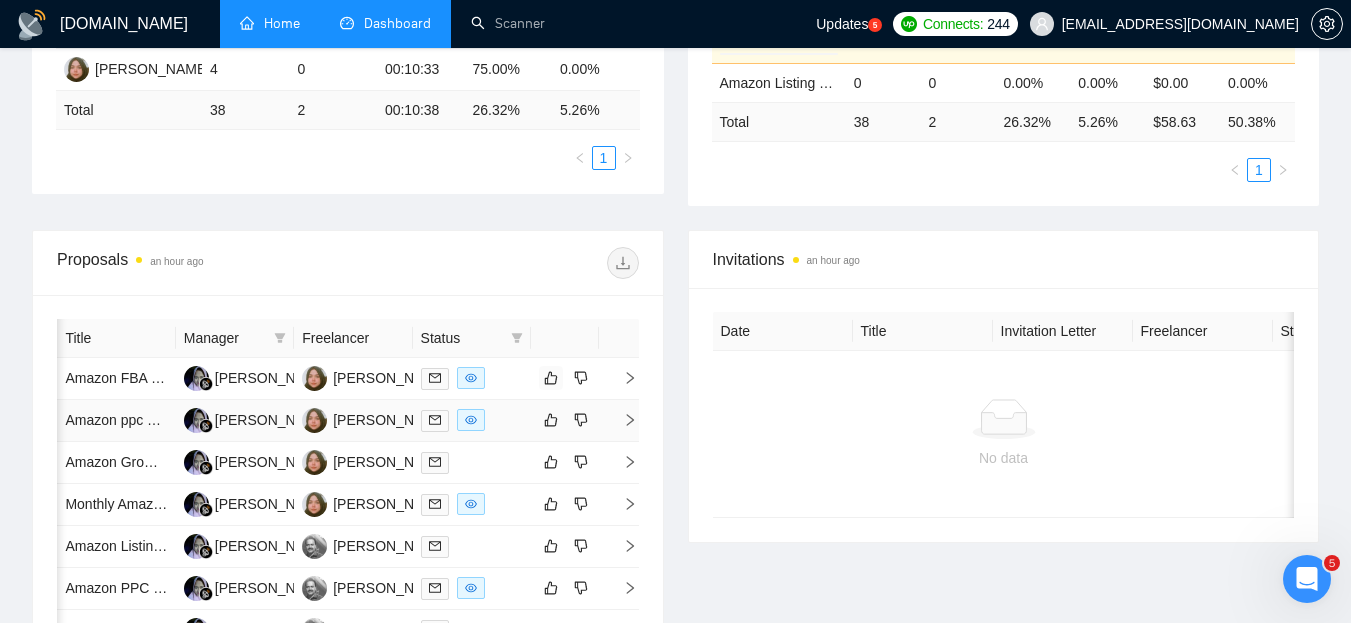 scroll, scrollTop: 700, scrollLeft: 0, axis: vertical 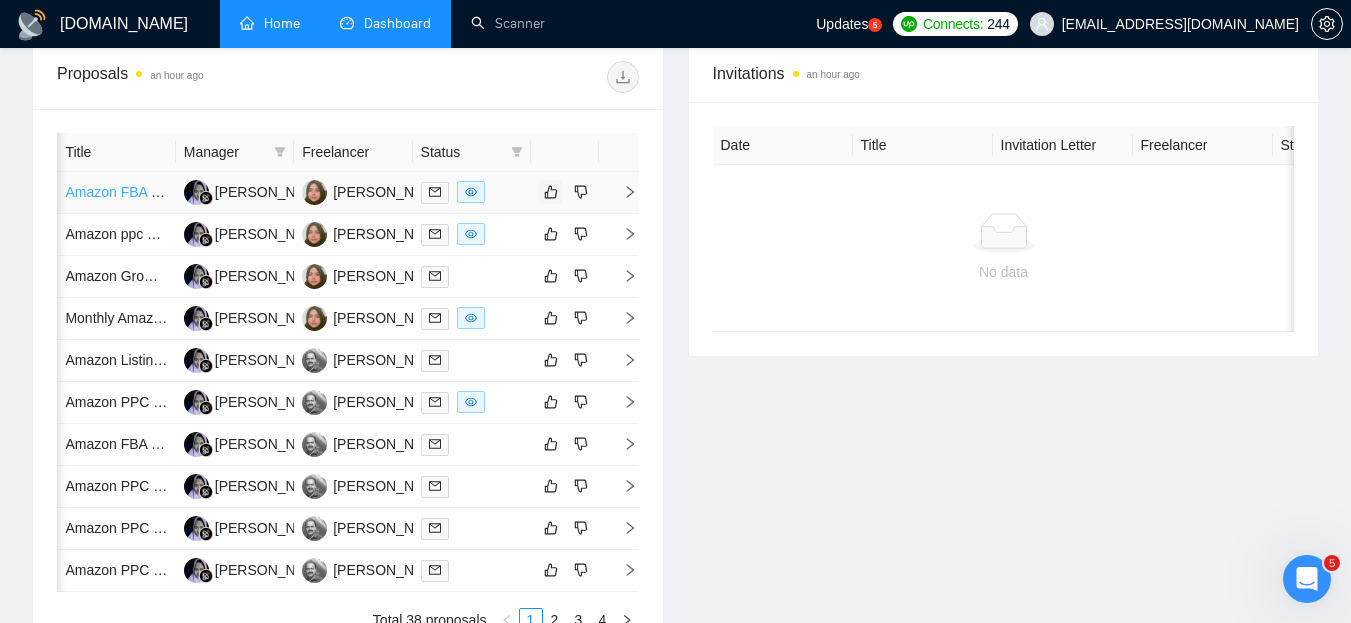 type 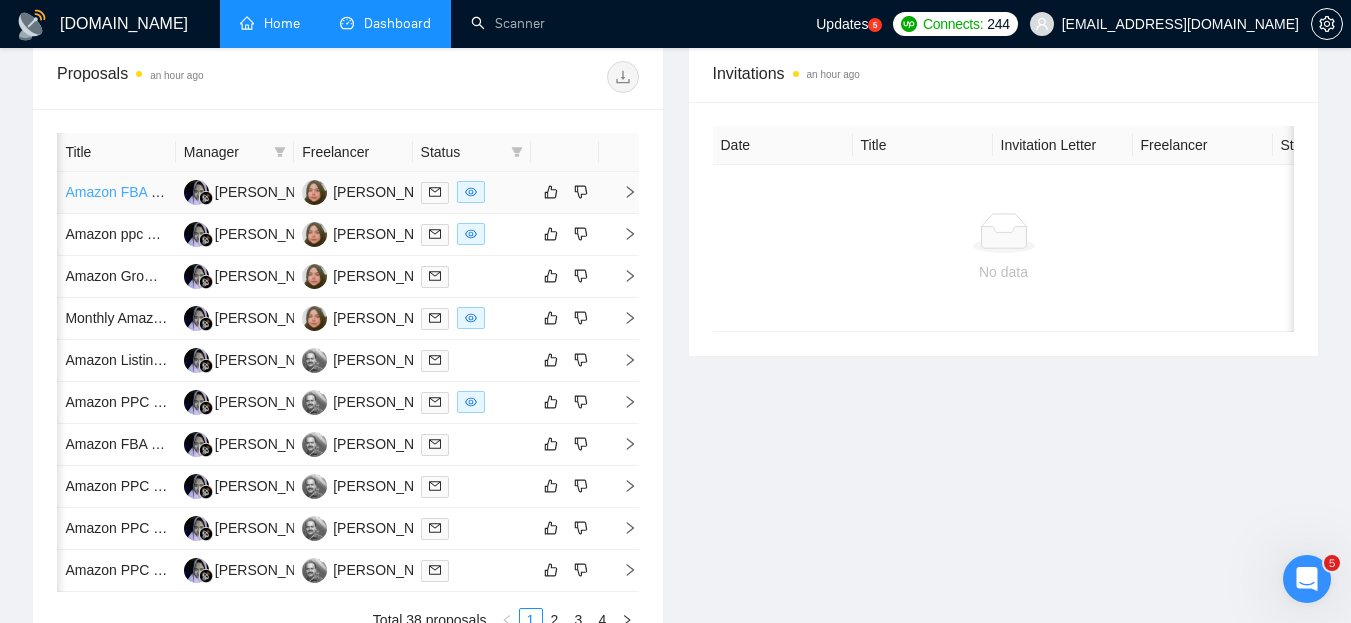 click on "Amazon FBA Expert: List Existing KDP Book & Launch PPC Campaign" at bounding box center (285, 192) 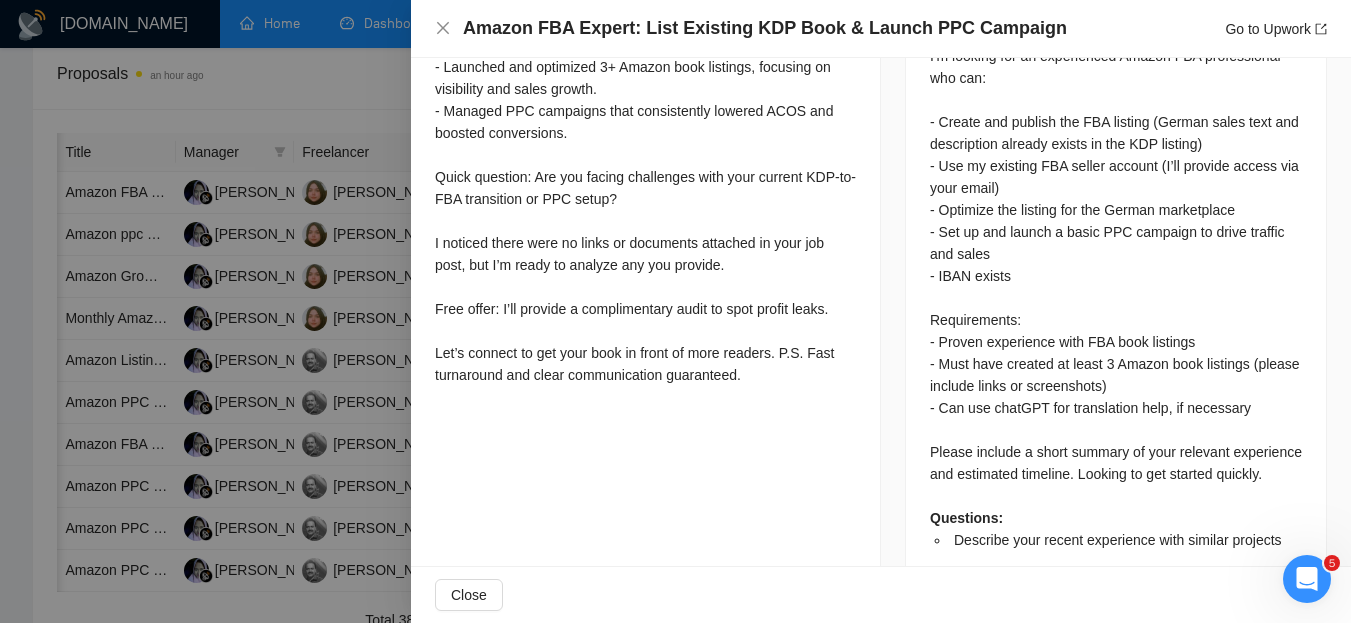 scroll, scrollTop: 1056, scrollLeft: 0, axis: vertical 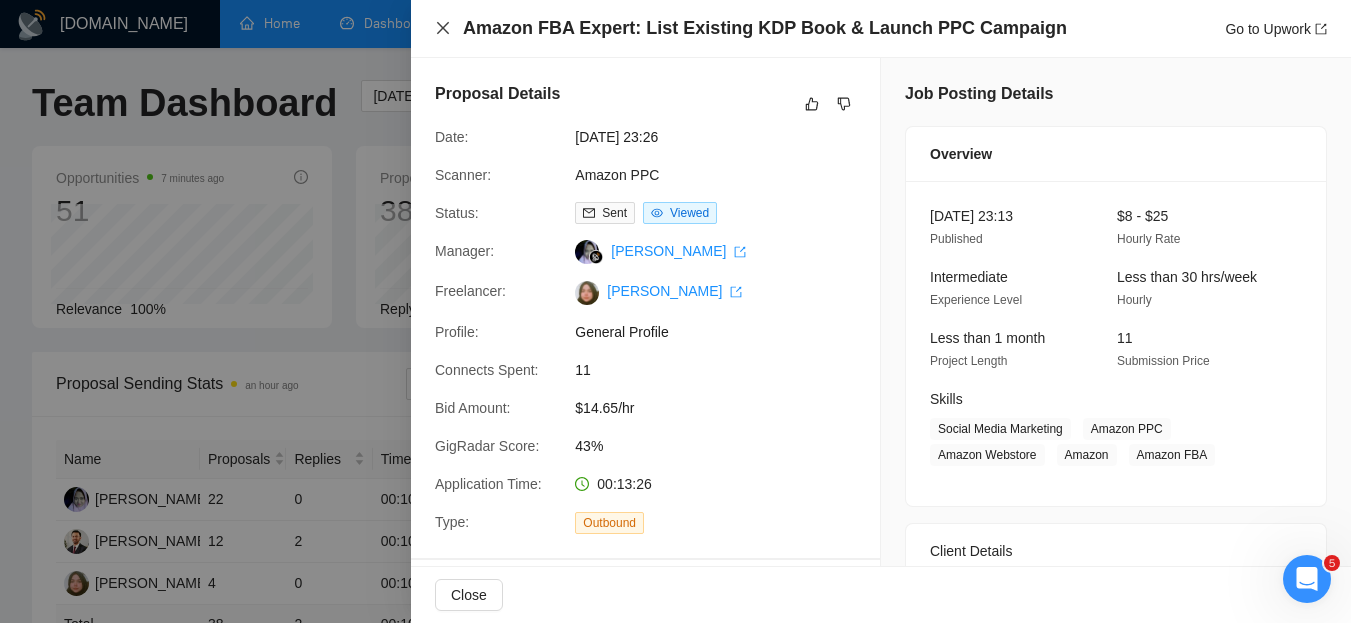 click 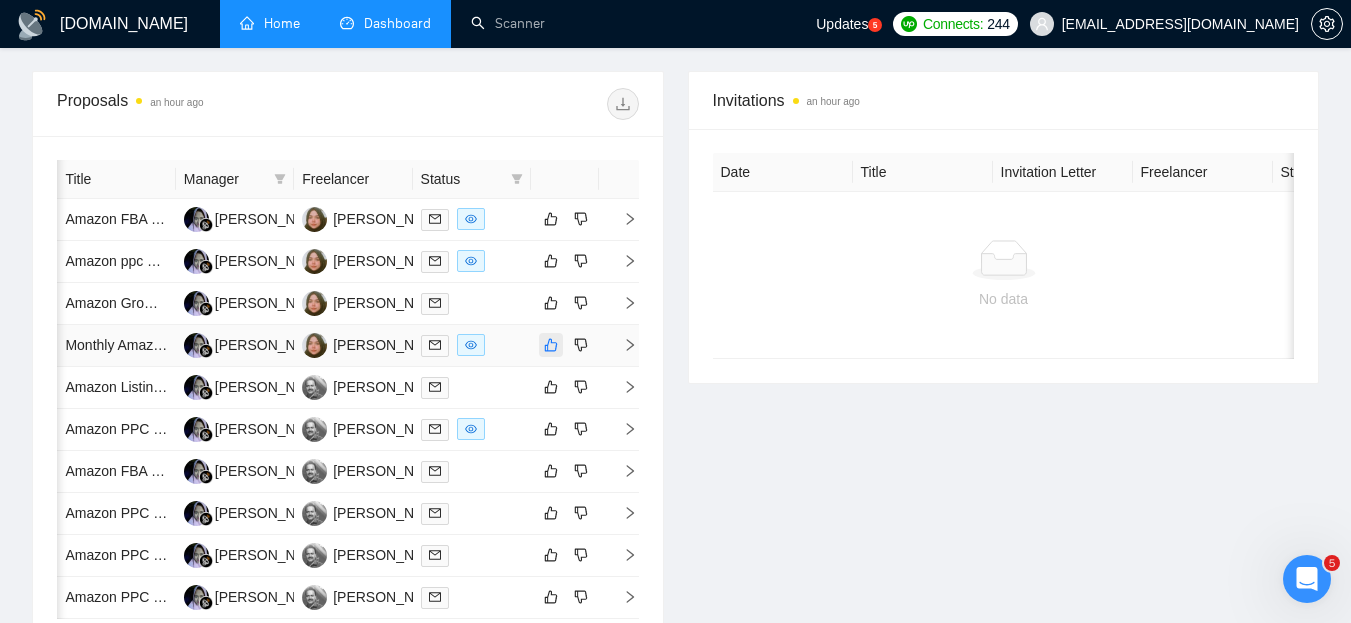 scroll, scrollTop: 700, scrollLeft: 0, axis: vertical 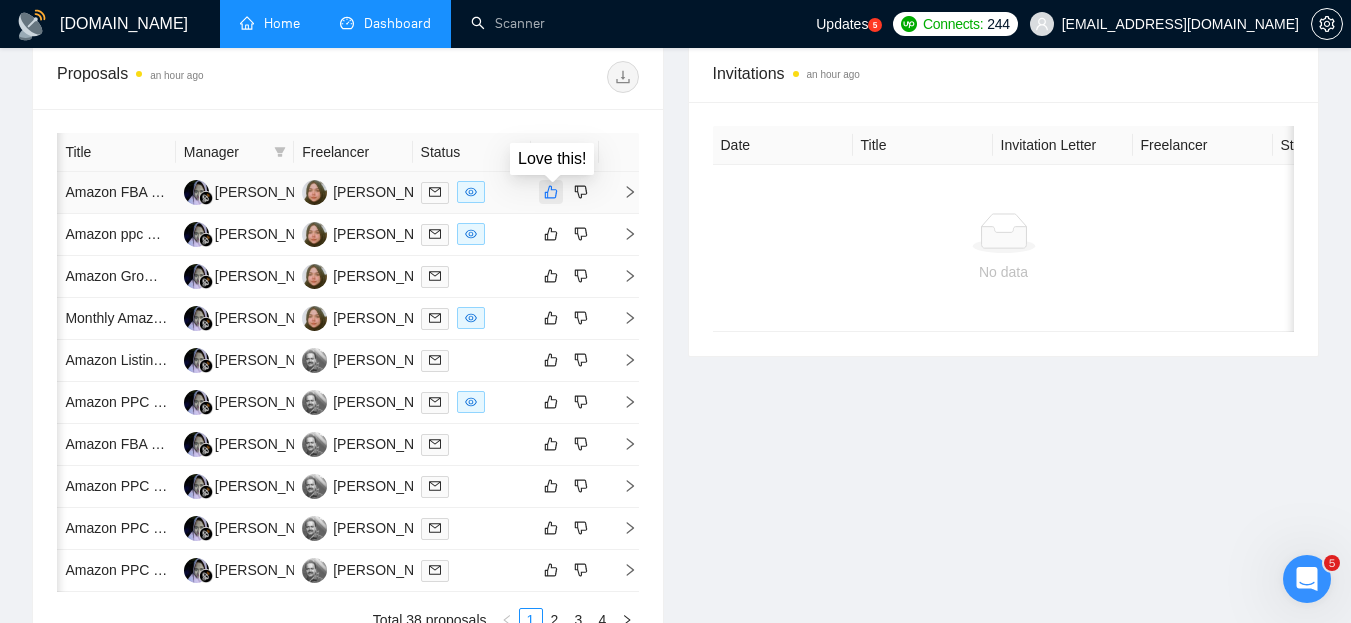 click 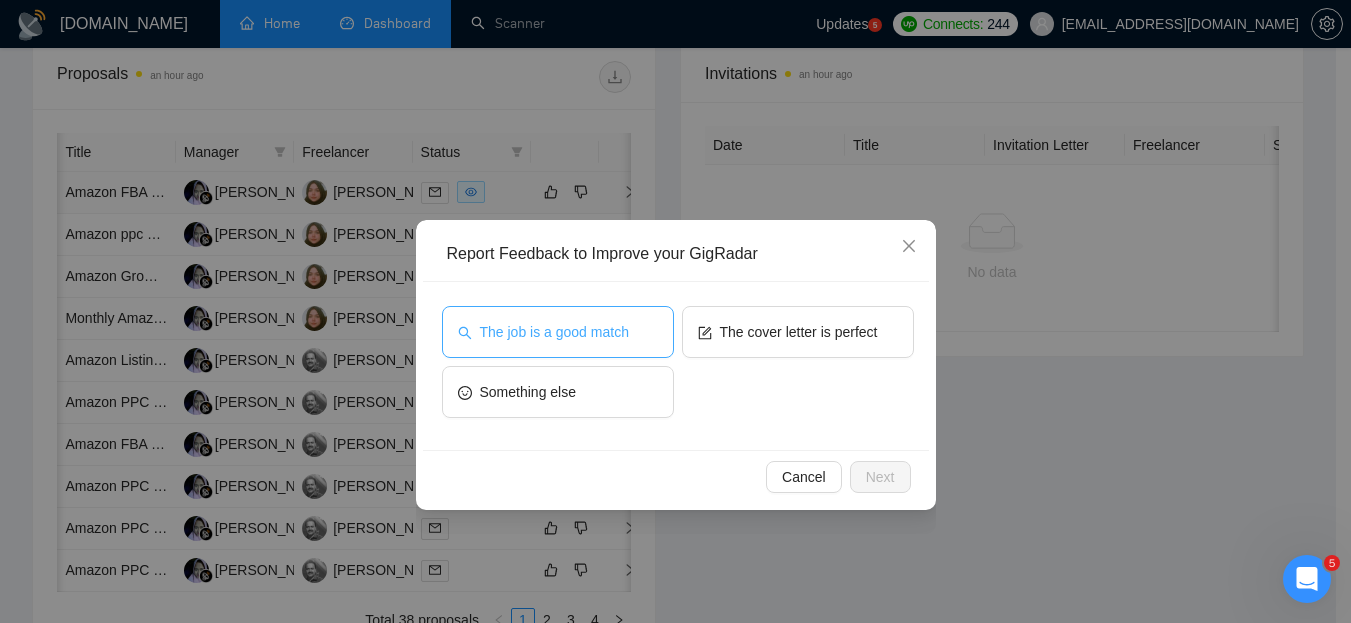 click on "The job is a good match" at bounding box center (554, 332) 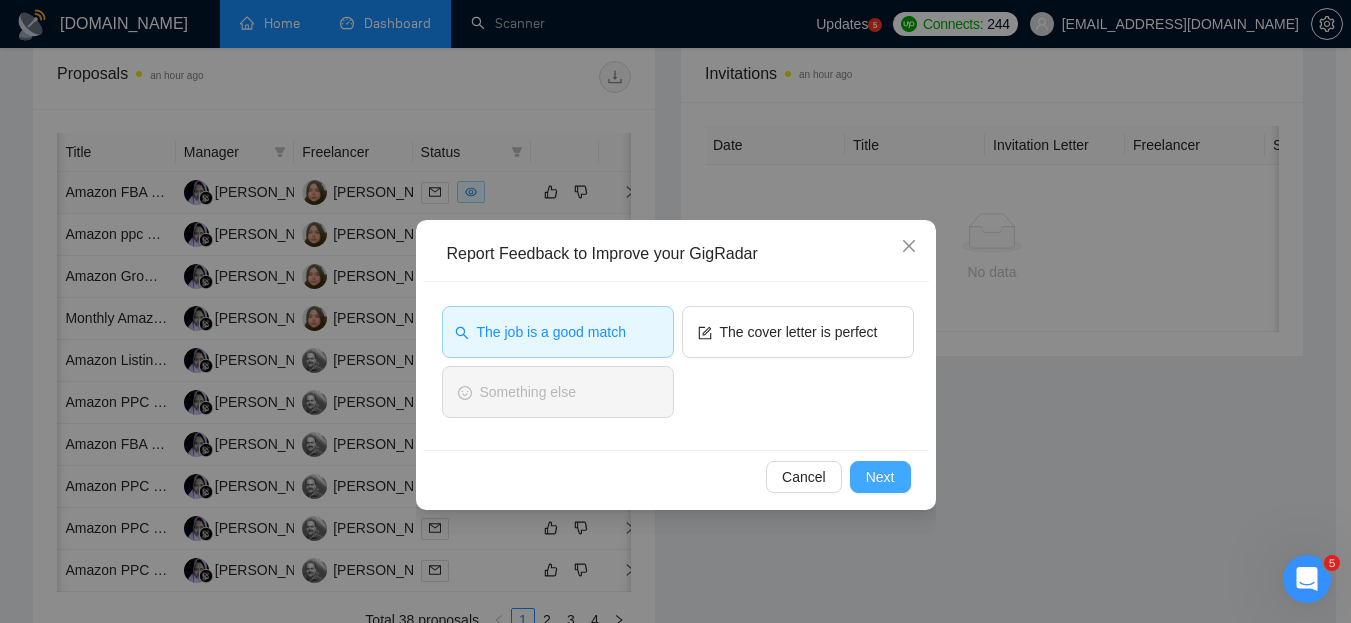 click on "Next" at bounding box center (880, 477) 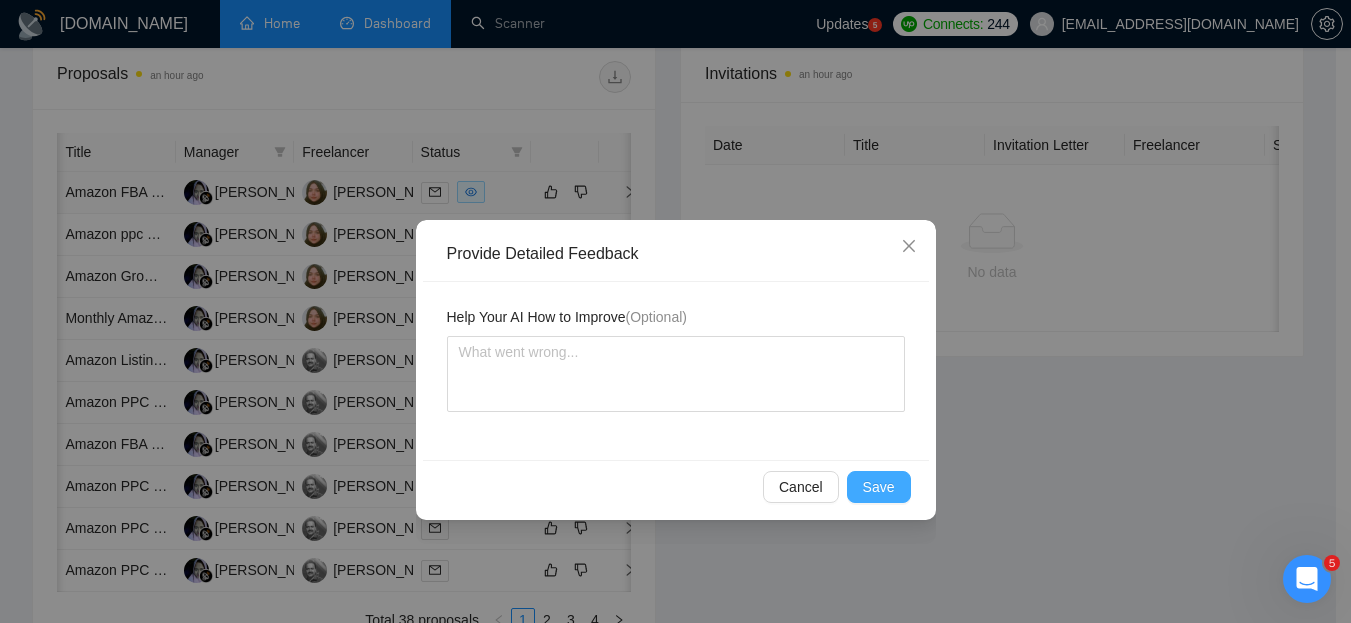 click on "Save" at bounding box center (879, 487) 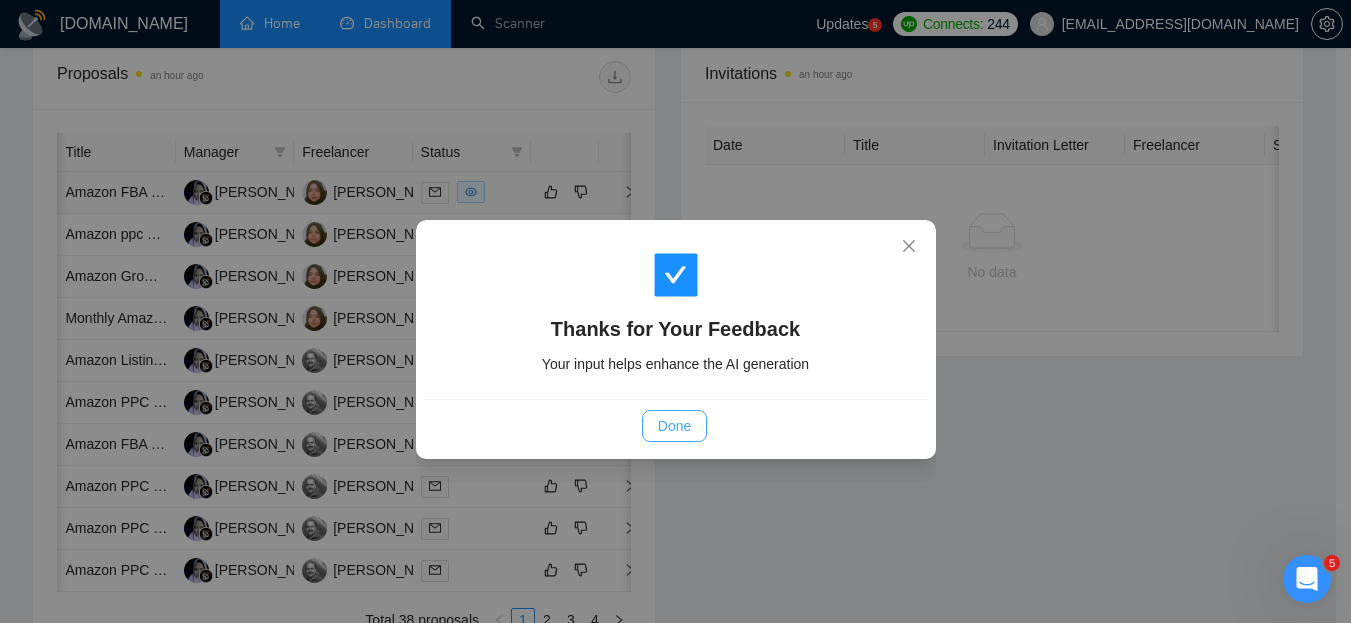 click on "Done" at bounding box center (674, 426) 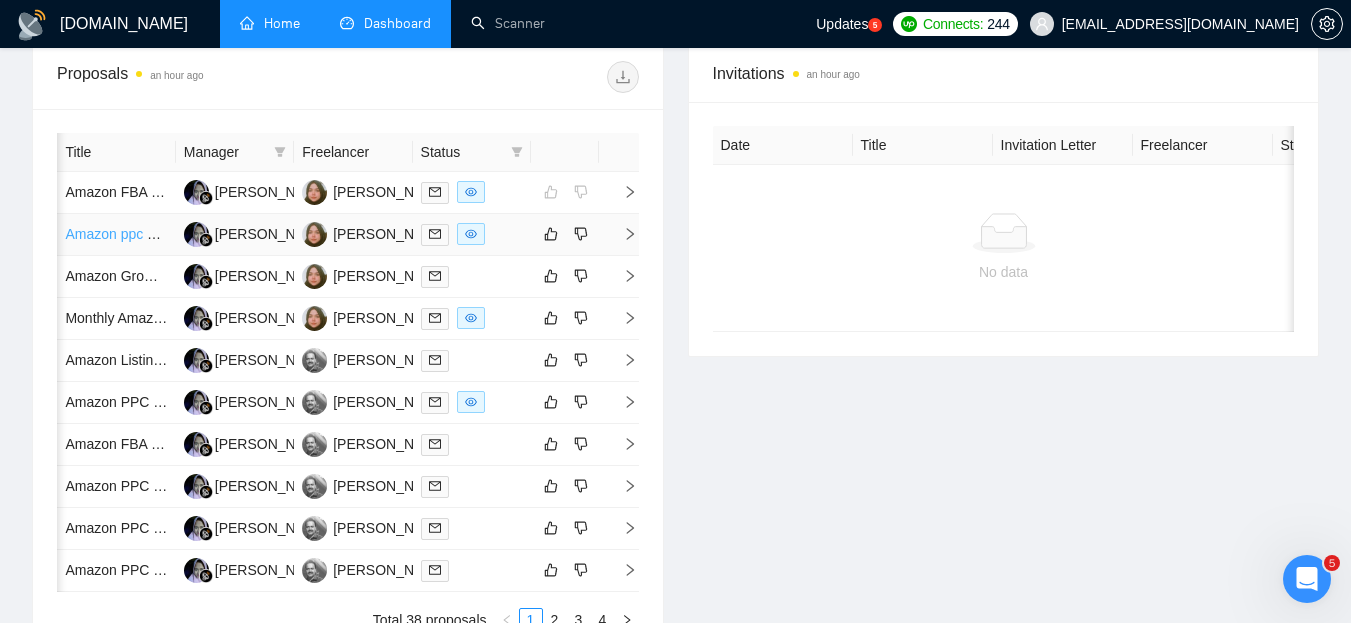 click on "Amazon ppc manager" at bounding box center [133, 234] 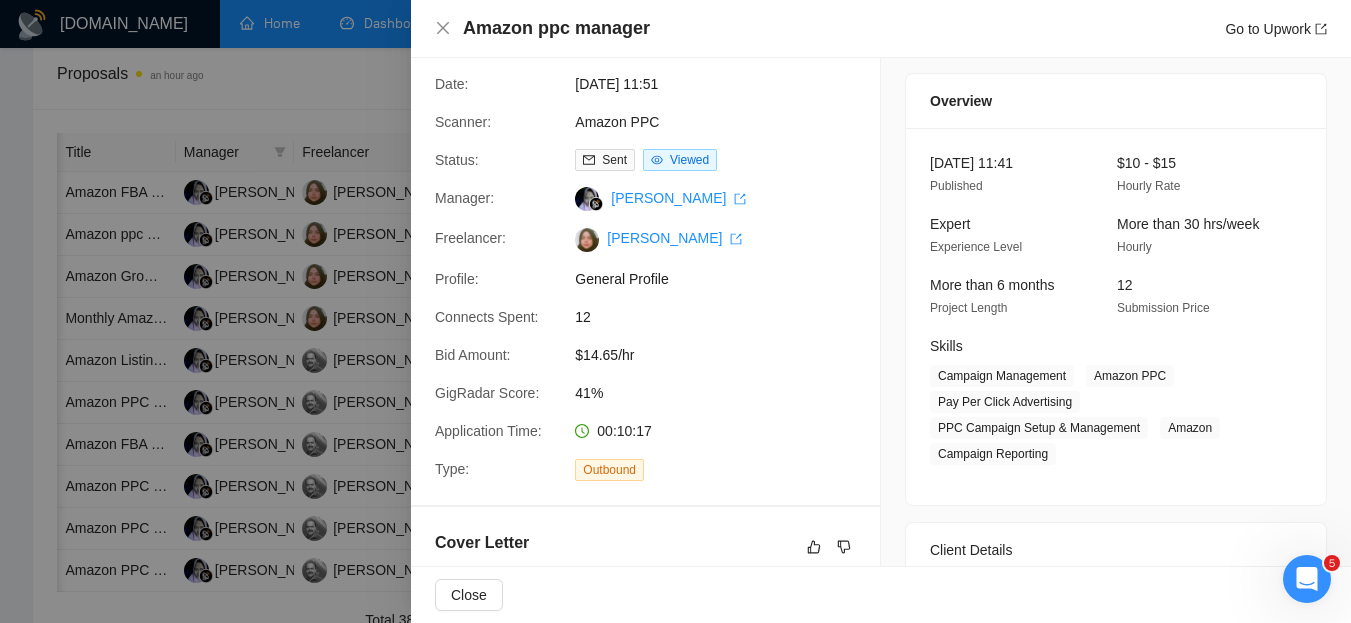 scroll, scrollTop: 0, scrollLeft: 0, axis: both 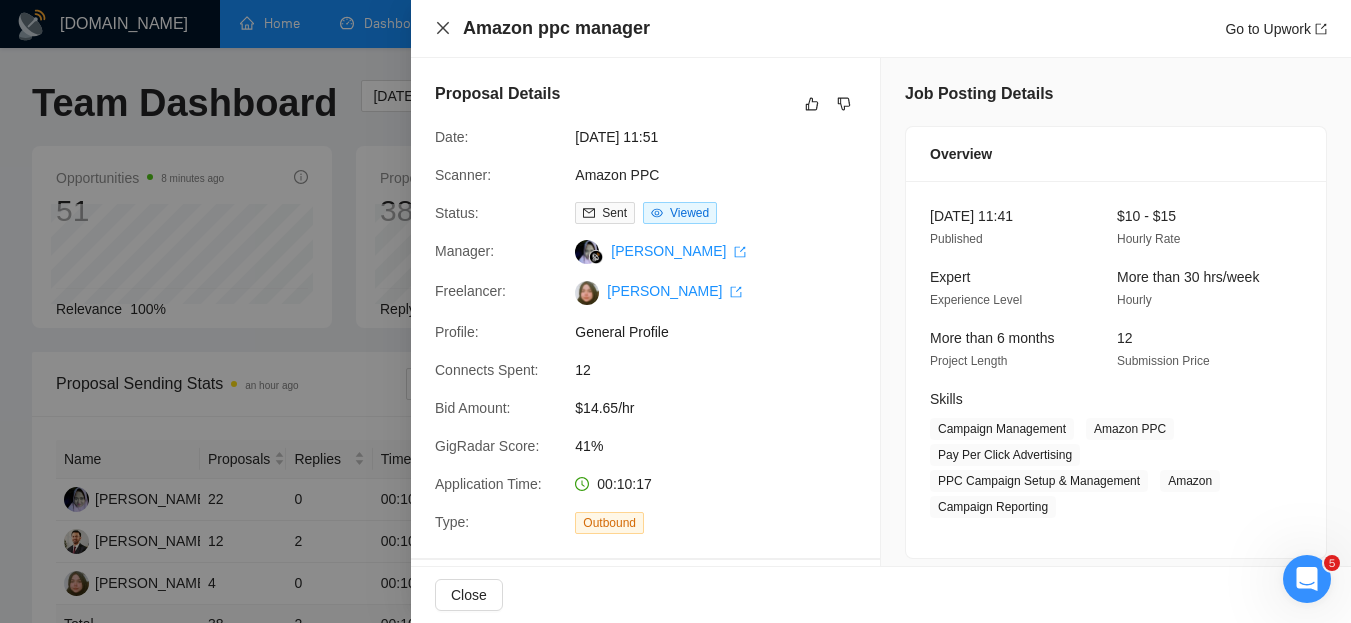 click 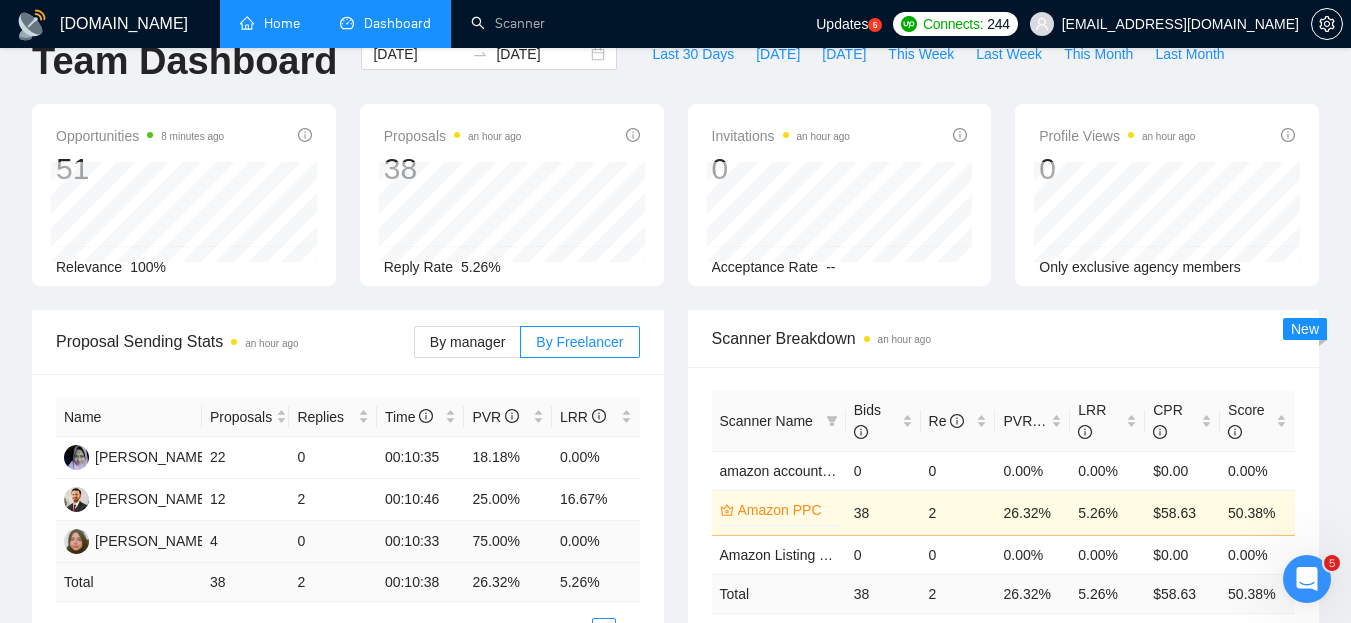 scroll, scrollTop: 0, scrollLeft: 0, axis: both 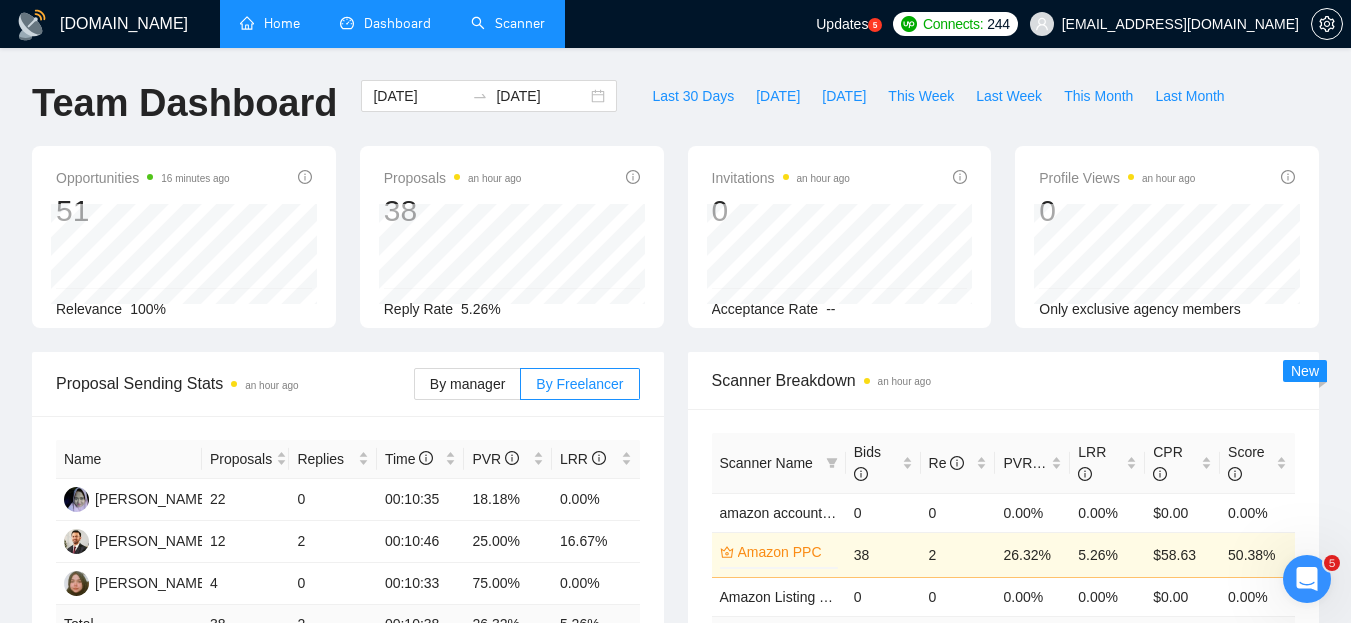 click on "Scanner" at bounding box center (508, 23) 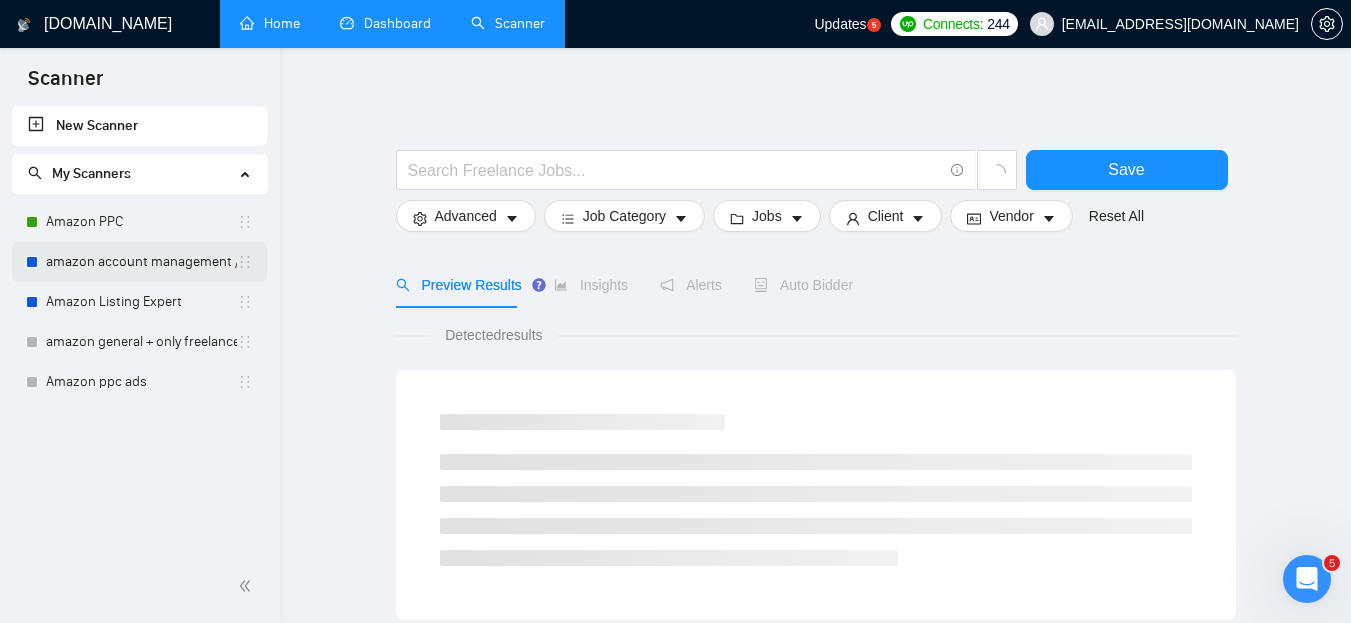 click on "amazon account management / [GEOGRAPHIC_DATA]" at bounding box center (141, 262) 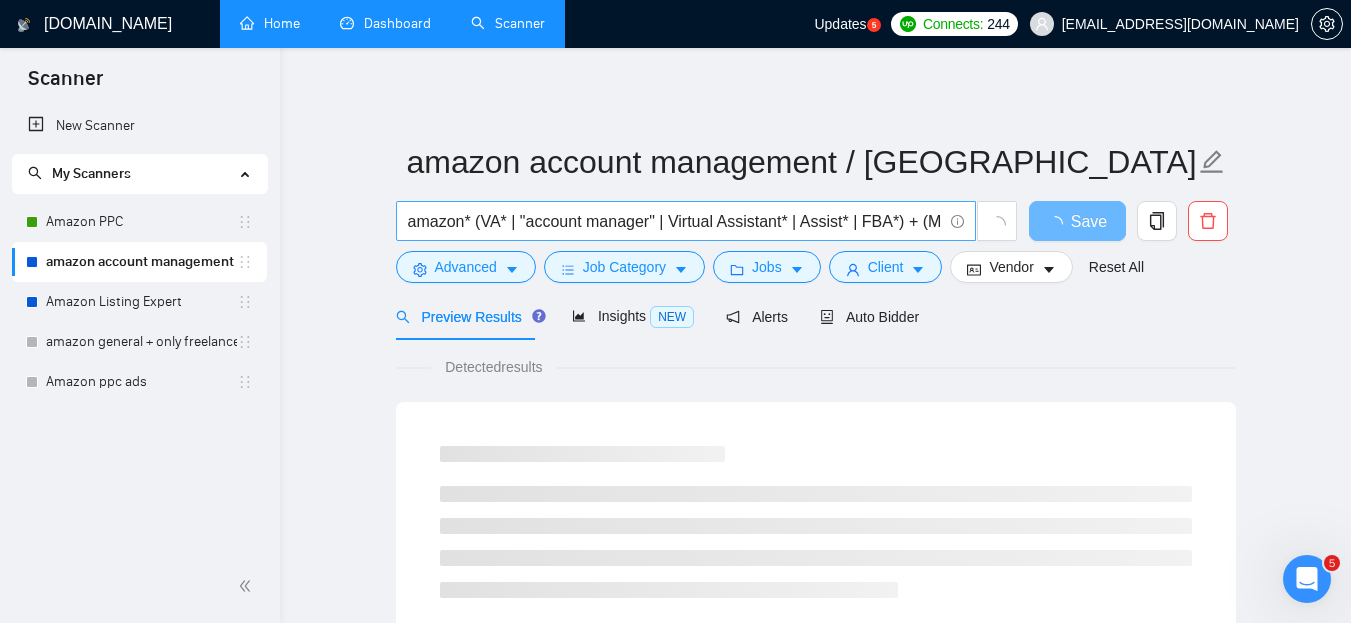 click on "amazon* (VA* | "account manager" | Virtual Assistant* | Assist* | FBA*) + (Manage* | Expert*)" at bounding box center (675, 221) 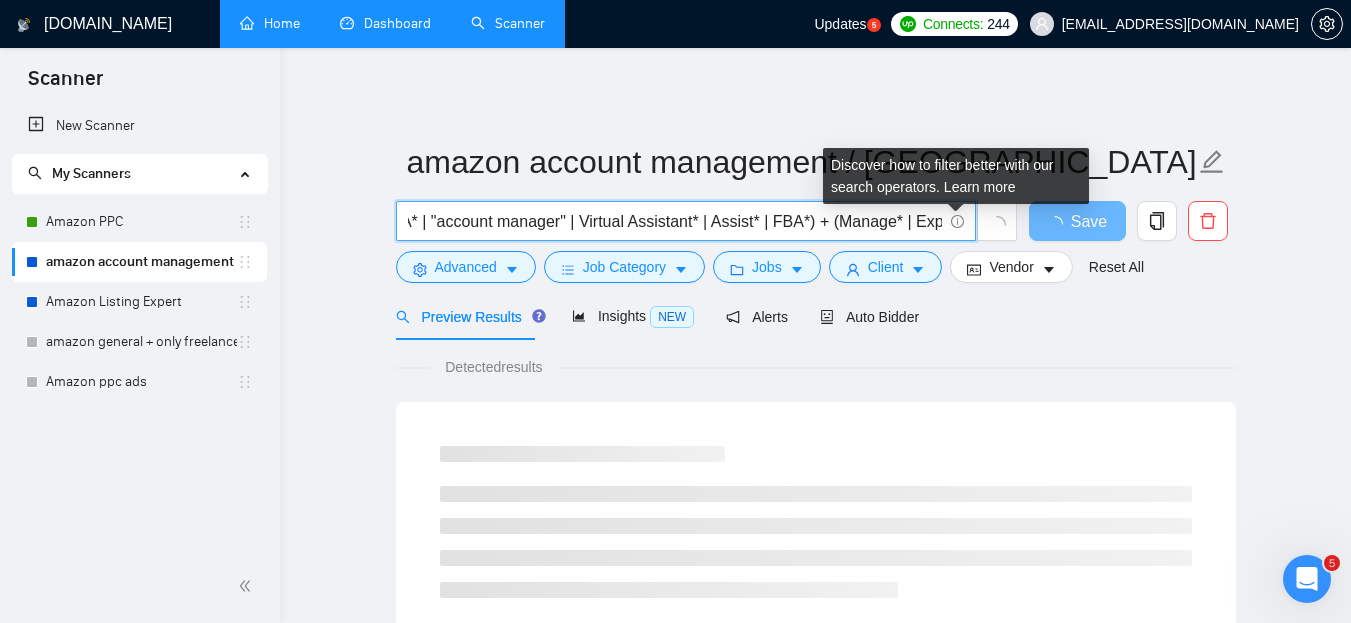scroll, scrollTop: 0, scrollLeft: 115, axis: horizontal 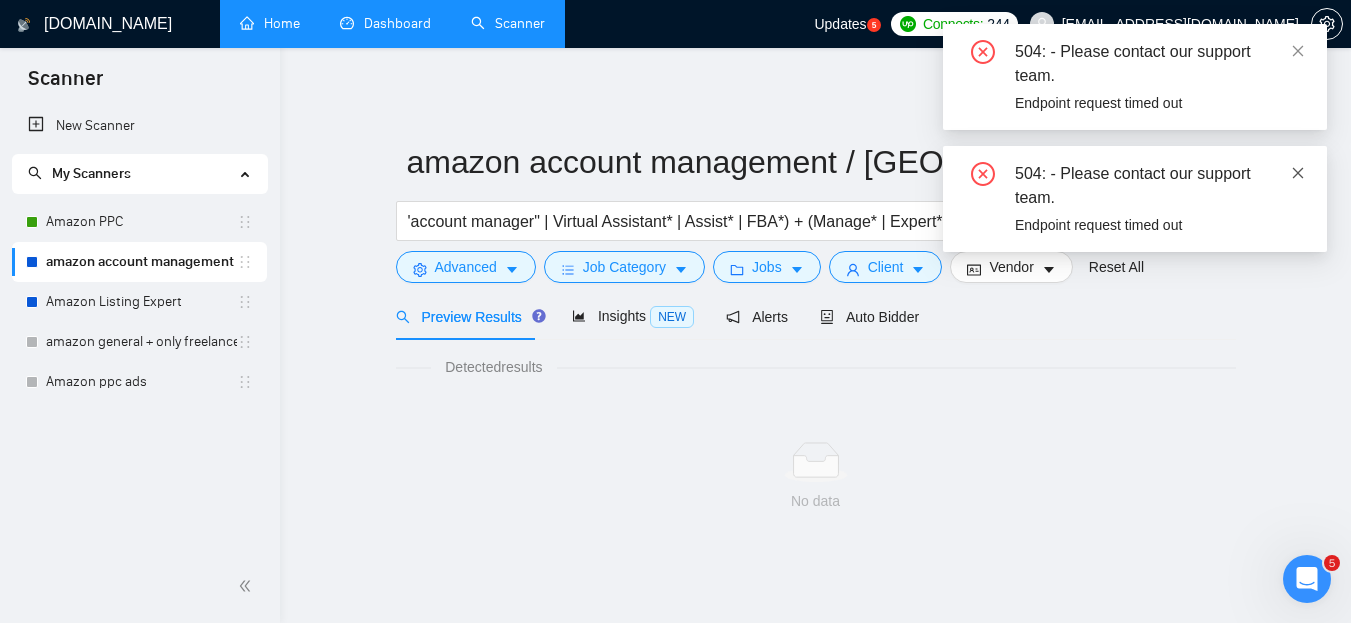 click 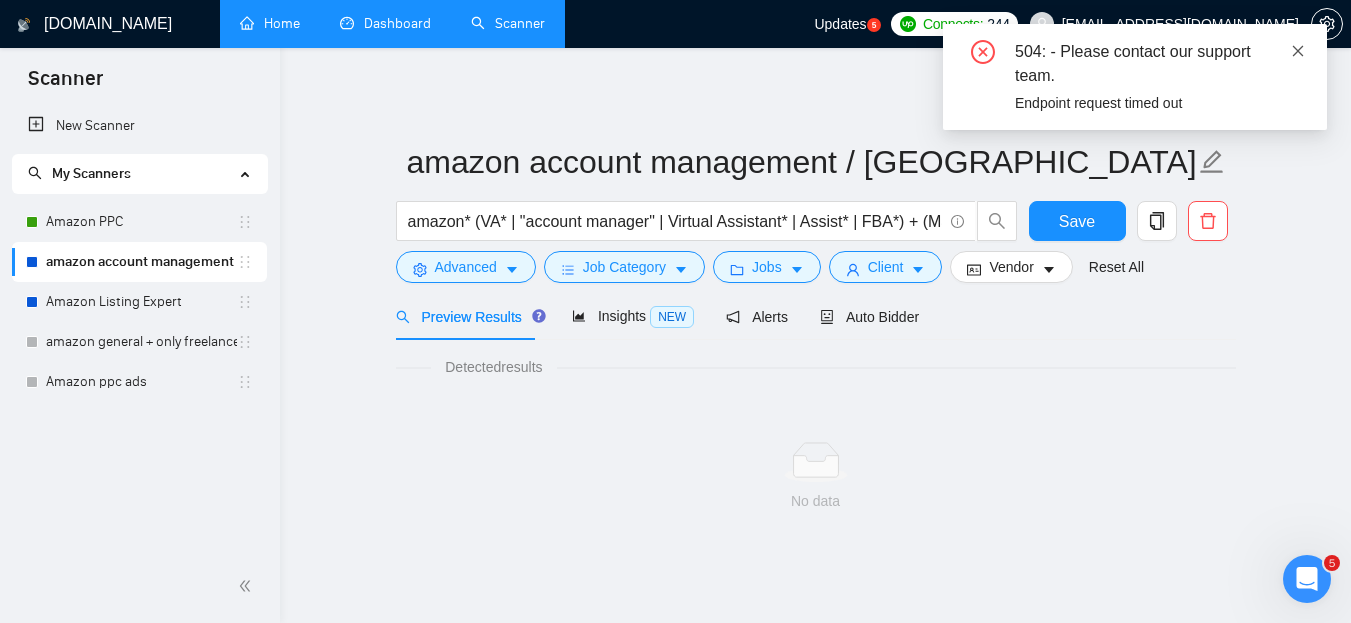 click at bounding box center (1298, 51) 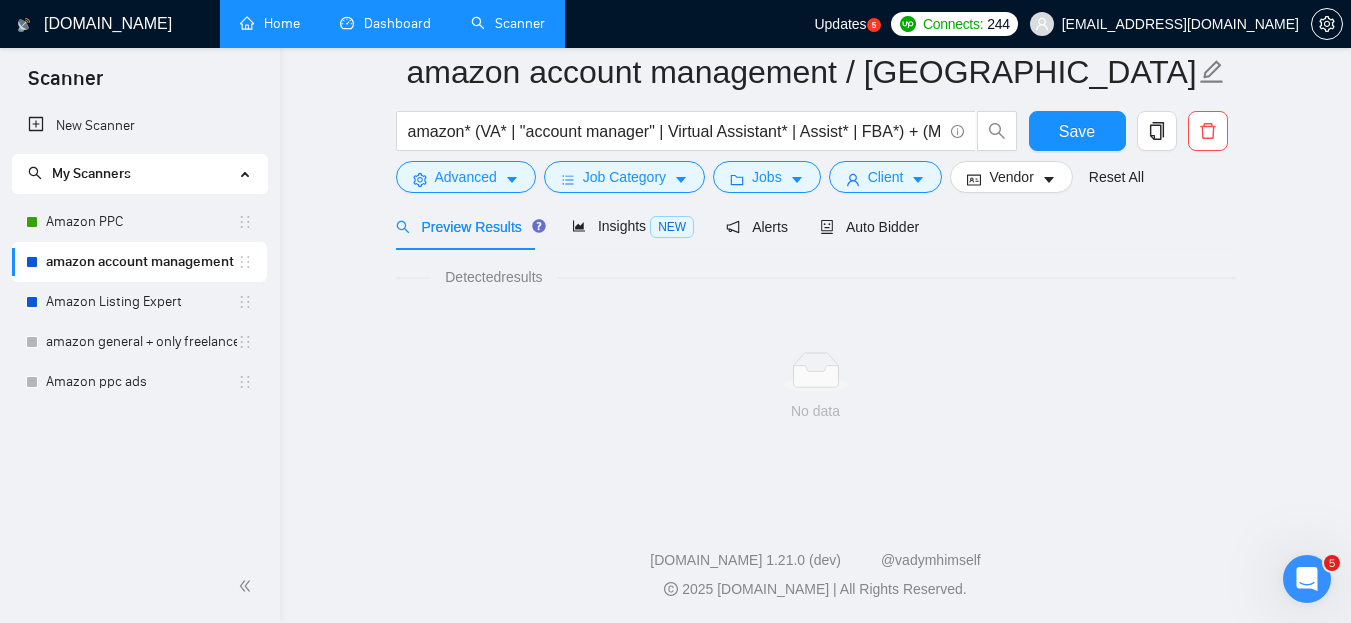 scroll, scrollTop: 0, scrollLeft: 0, axis: both 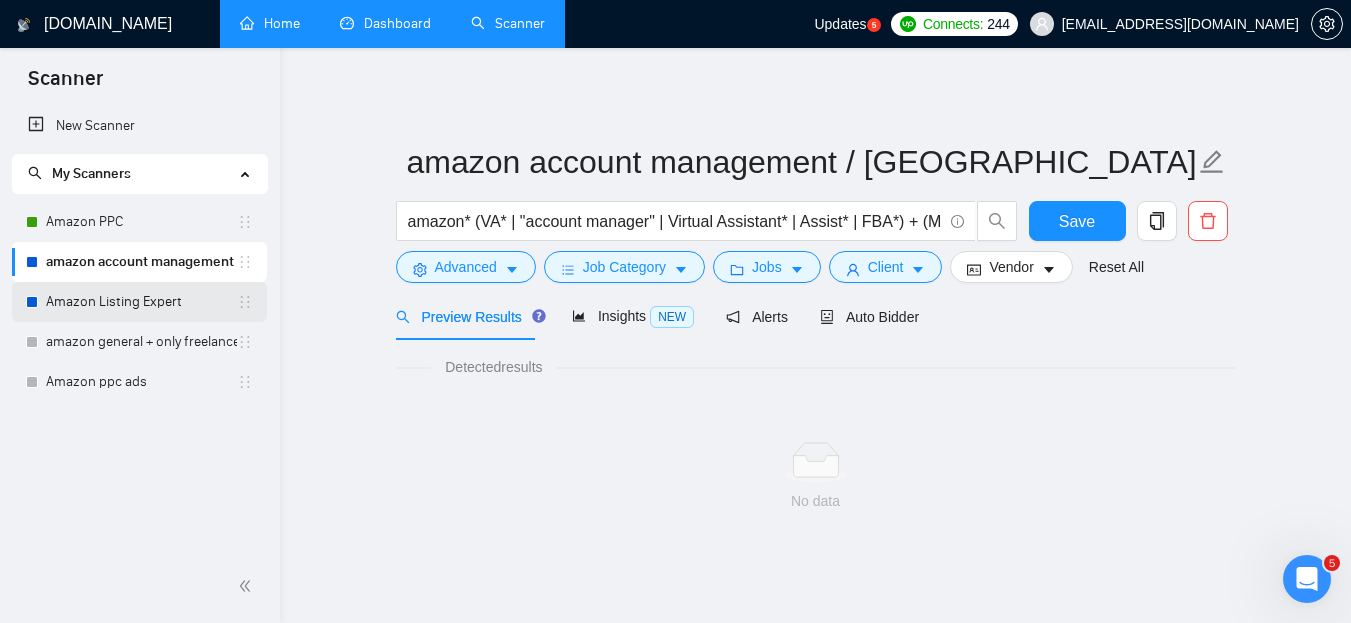 click on "Amazon Listing Expert" at bounding box center (141, 302) 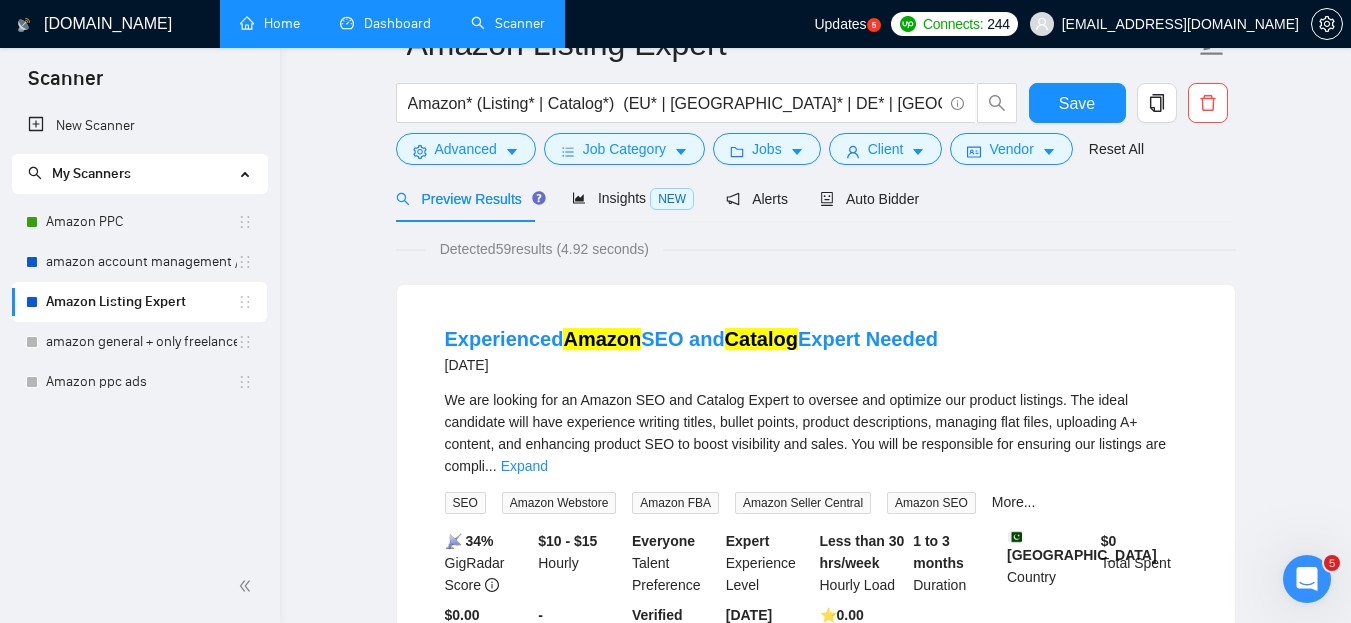 scroll, scrollTop: 0, scrollLeft: 0, axis: both 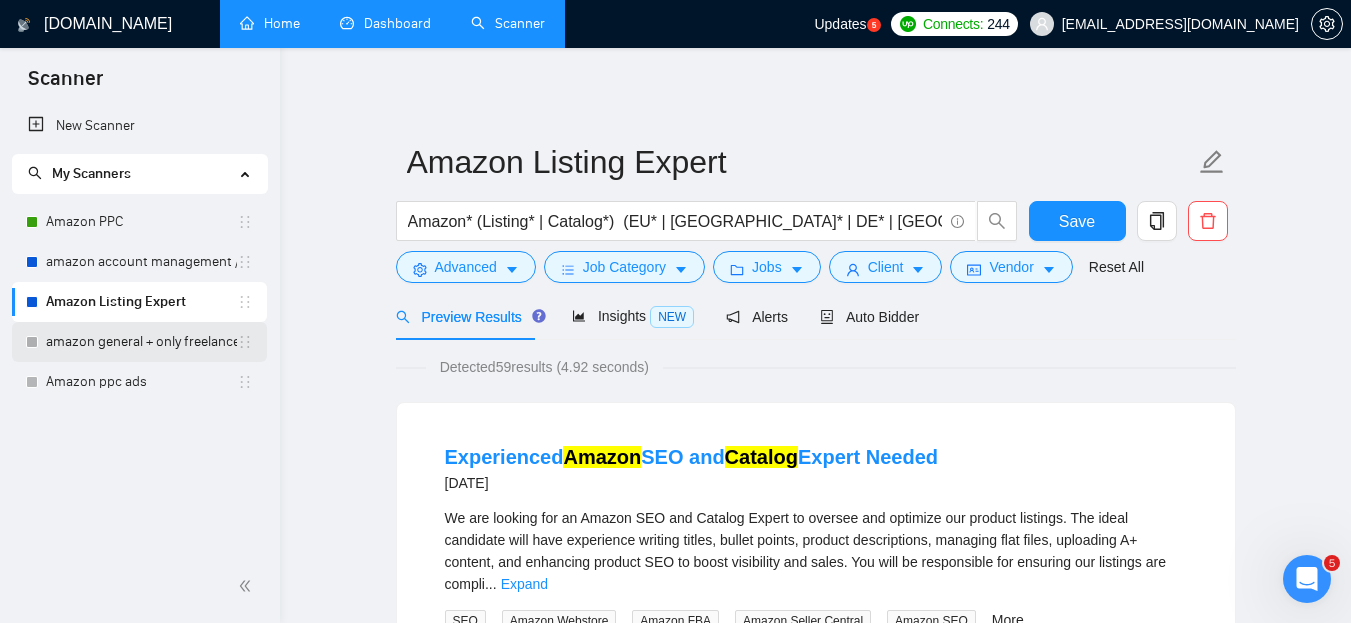 click on "amazon general + only freelancer" at bounding box center [141, 342] 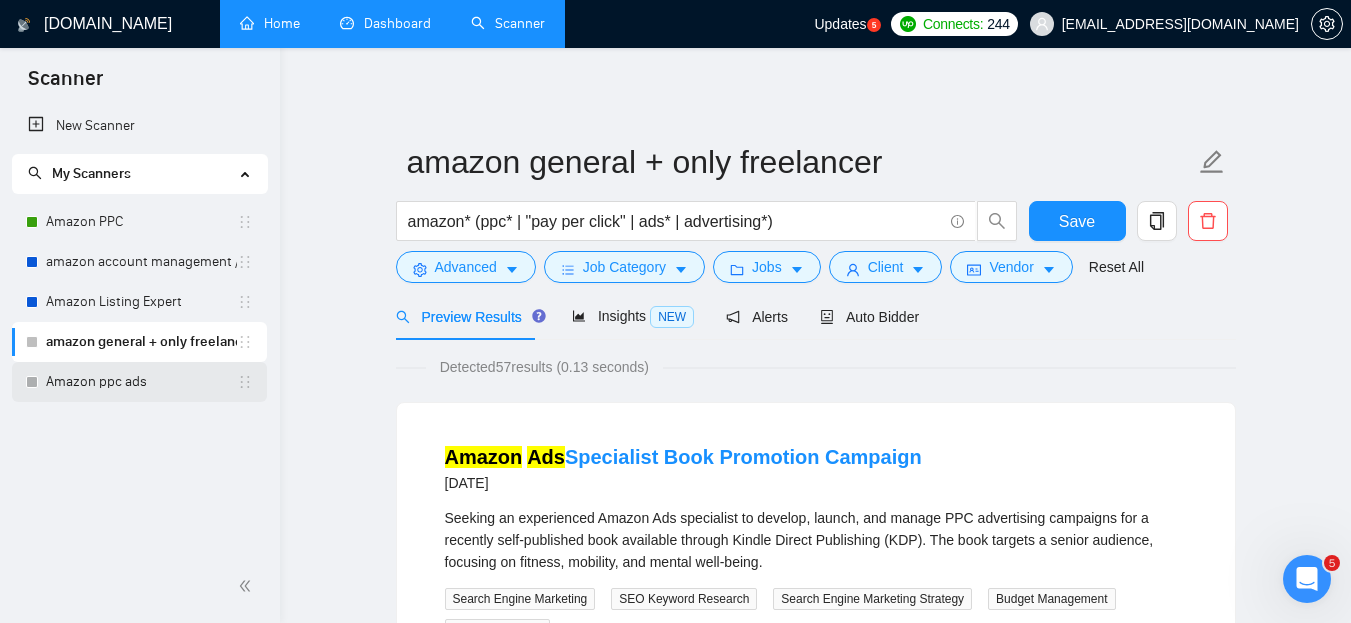 click on "Amazon ppc ads" at bounding box center [141, 382] 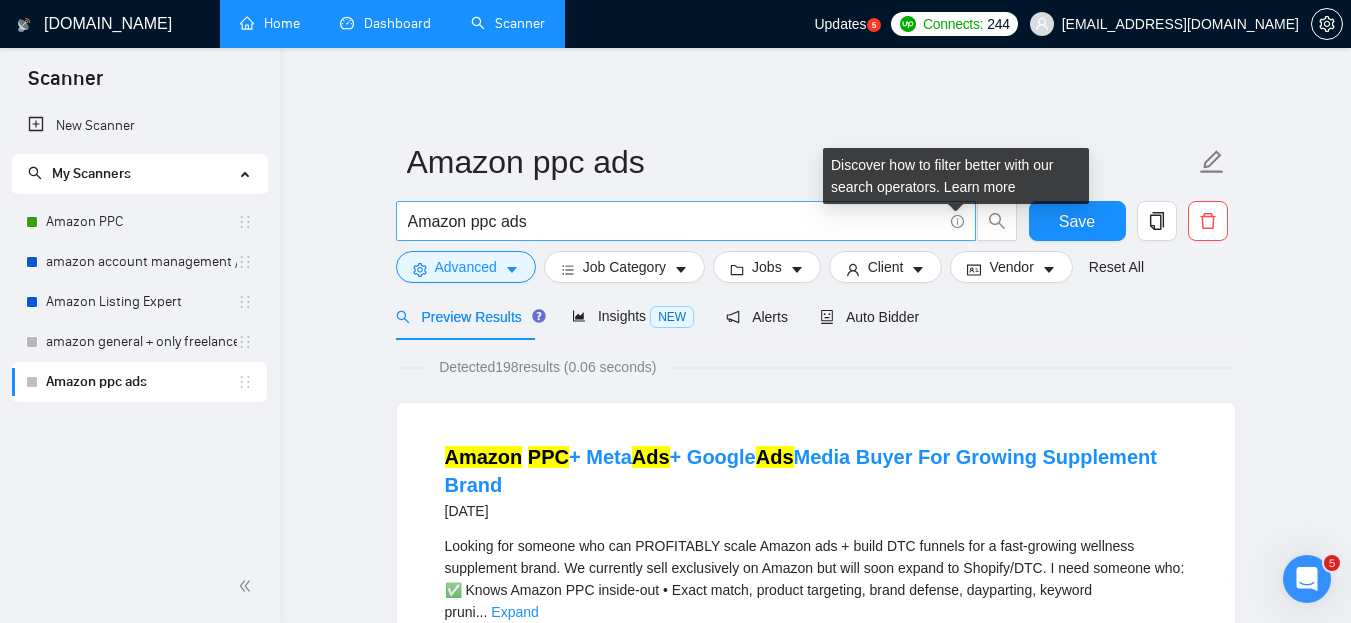 click 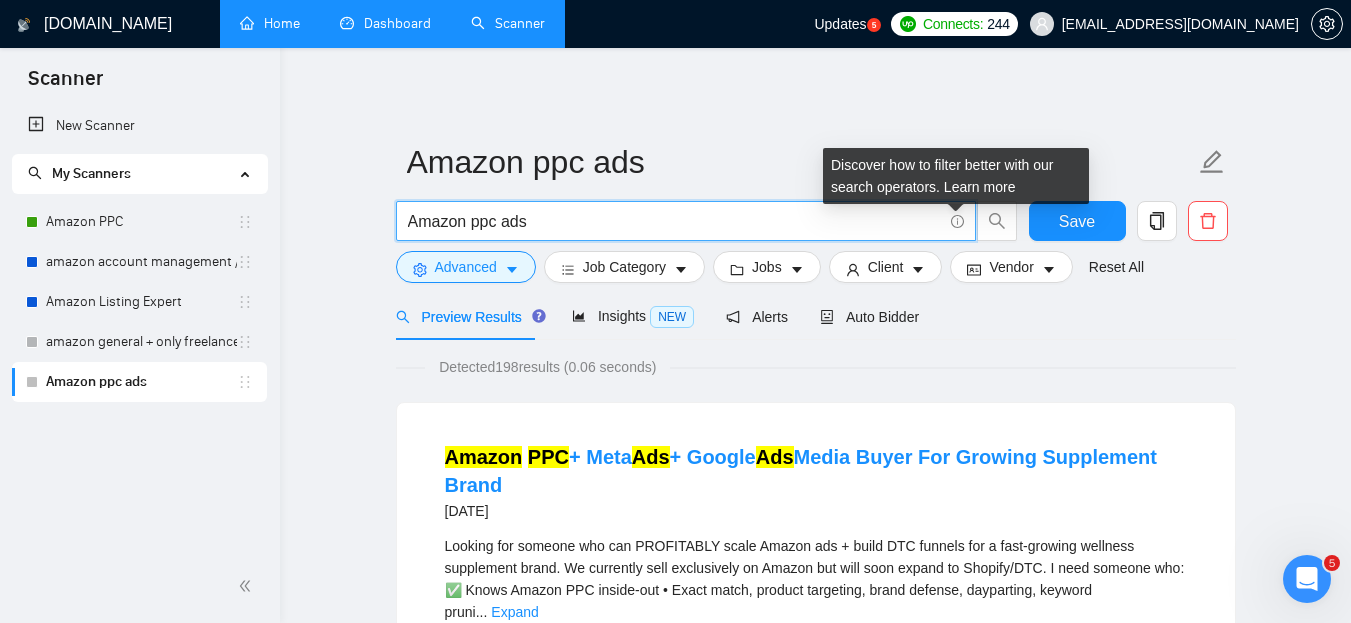 click 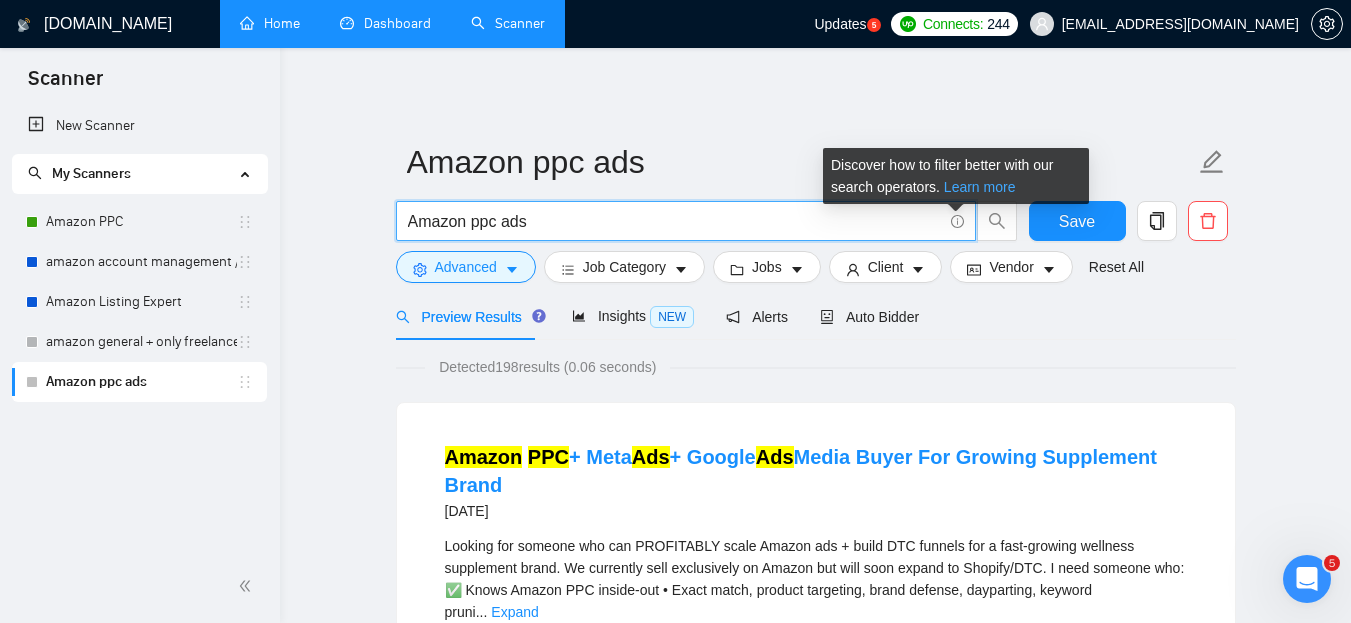 click on "Learn more" at bounding box center (980, 187) 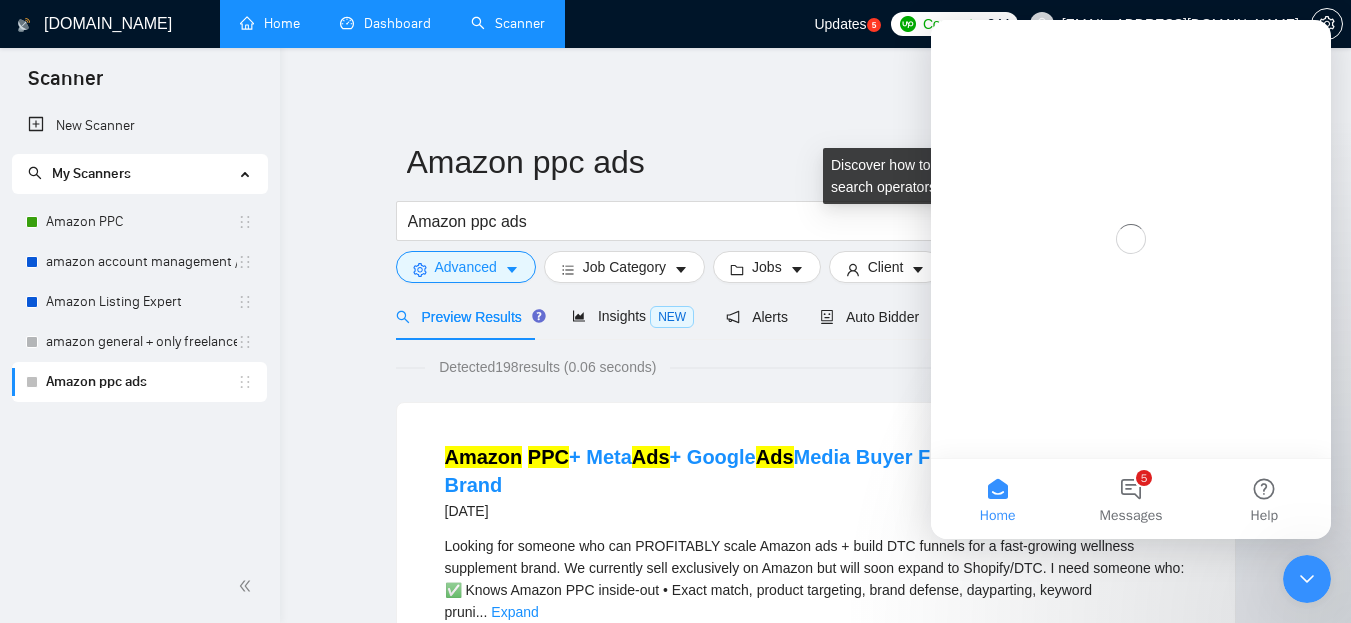 scroll, scrollTop: 0, scrollLeft: 0, axis: both 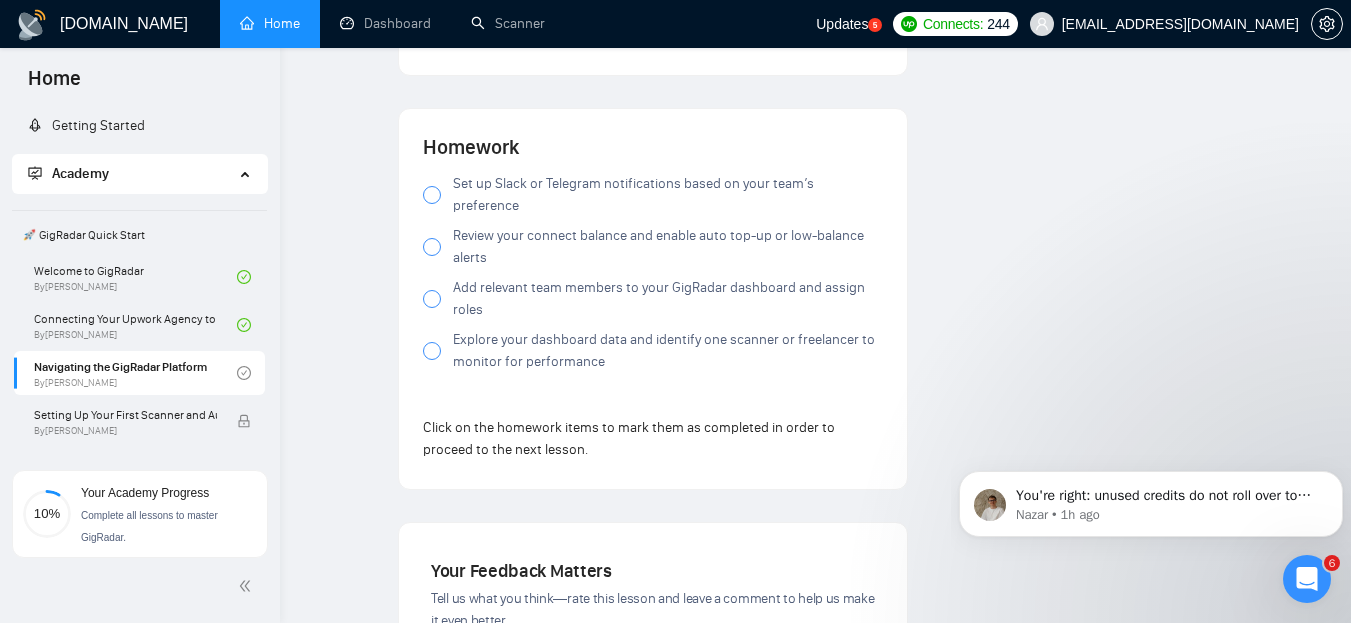 click at bounding box center [432, 195] 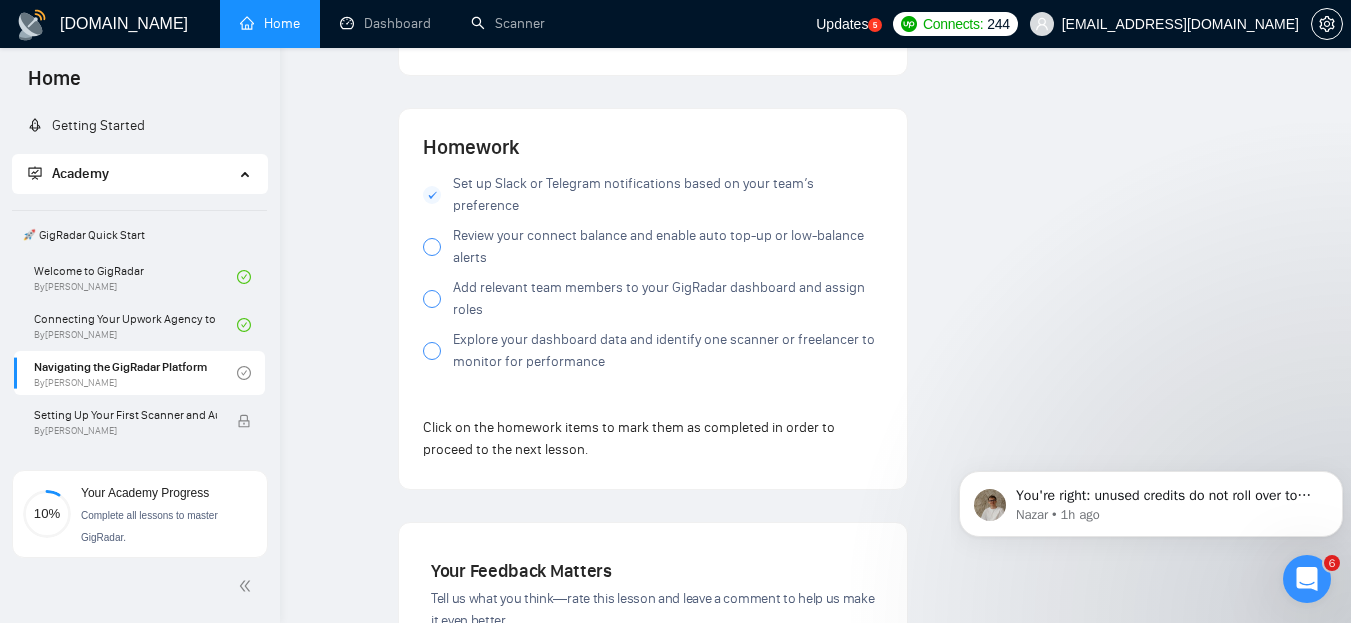 click at bounding box center [432, 247] 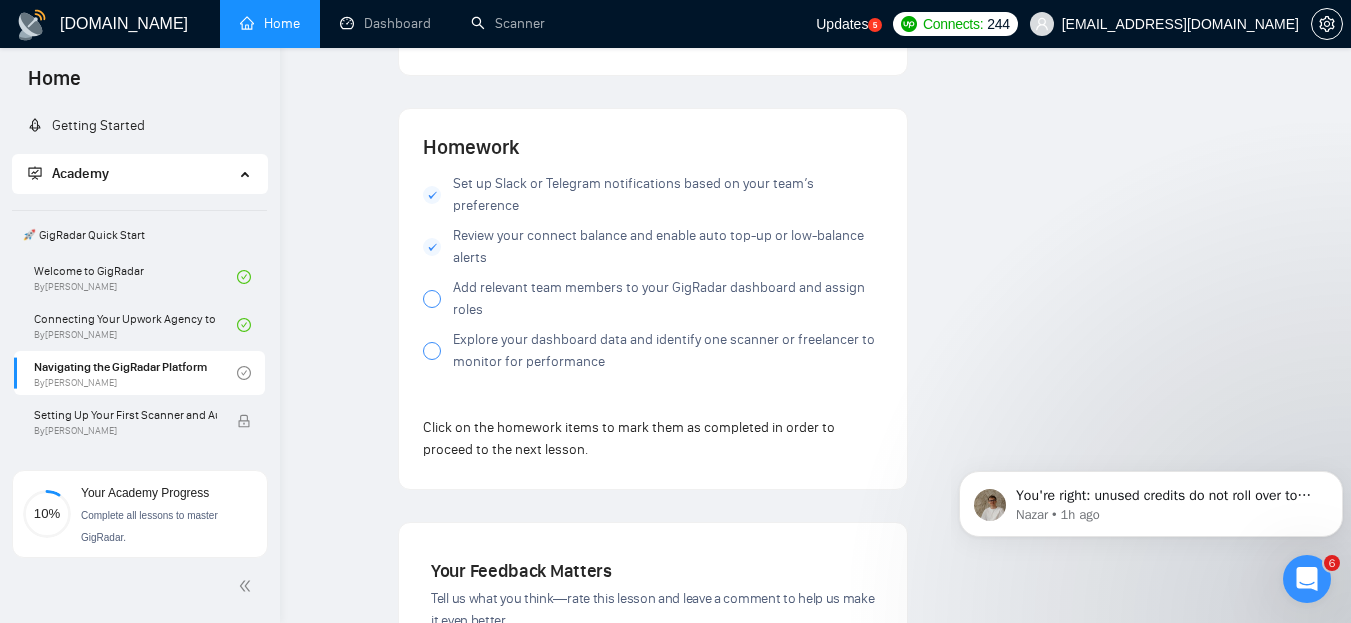 click at bounding box center [432, 299] 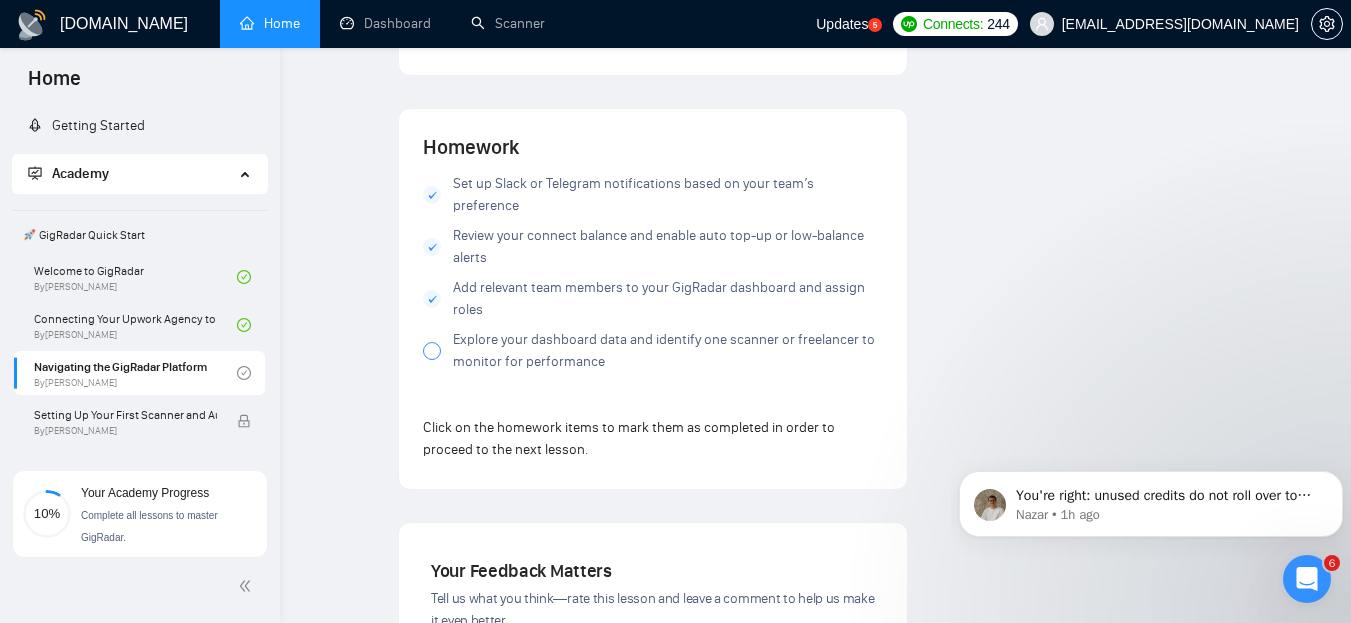 click at bounding box center [432, 351] 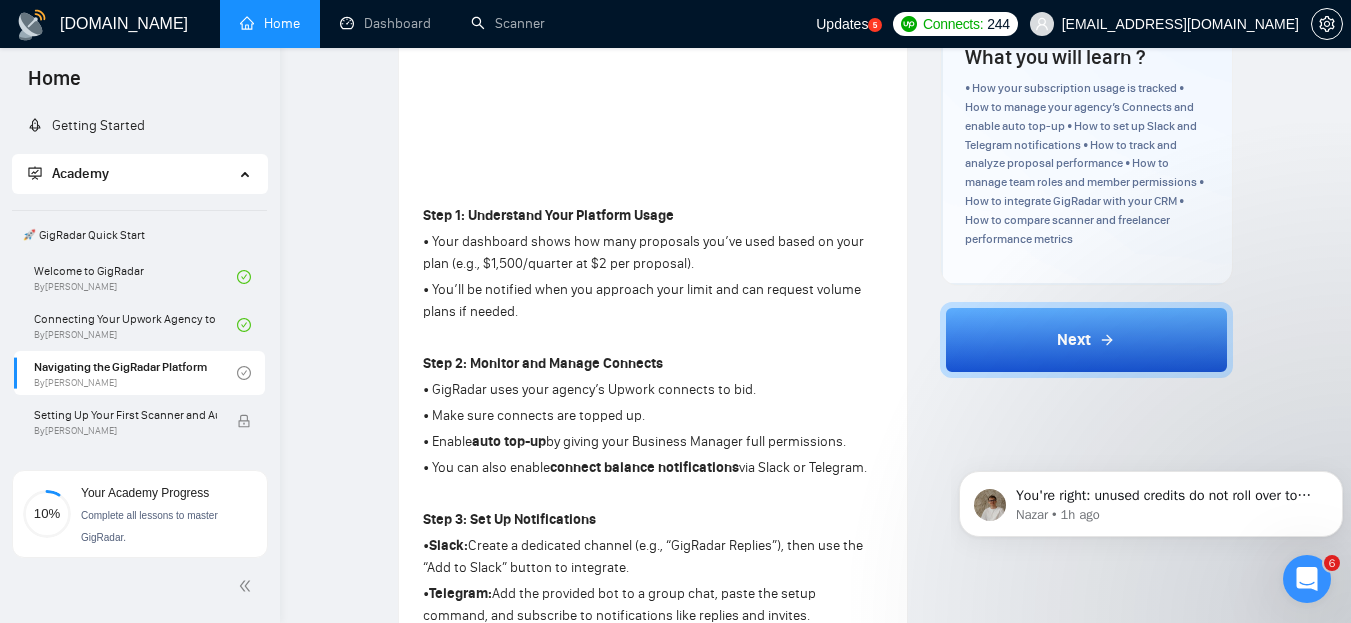 scroll, scrollTop: 400, scrollLeft: 0, axis: vertical 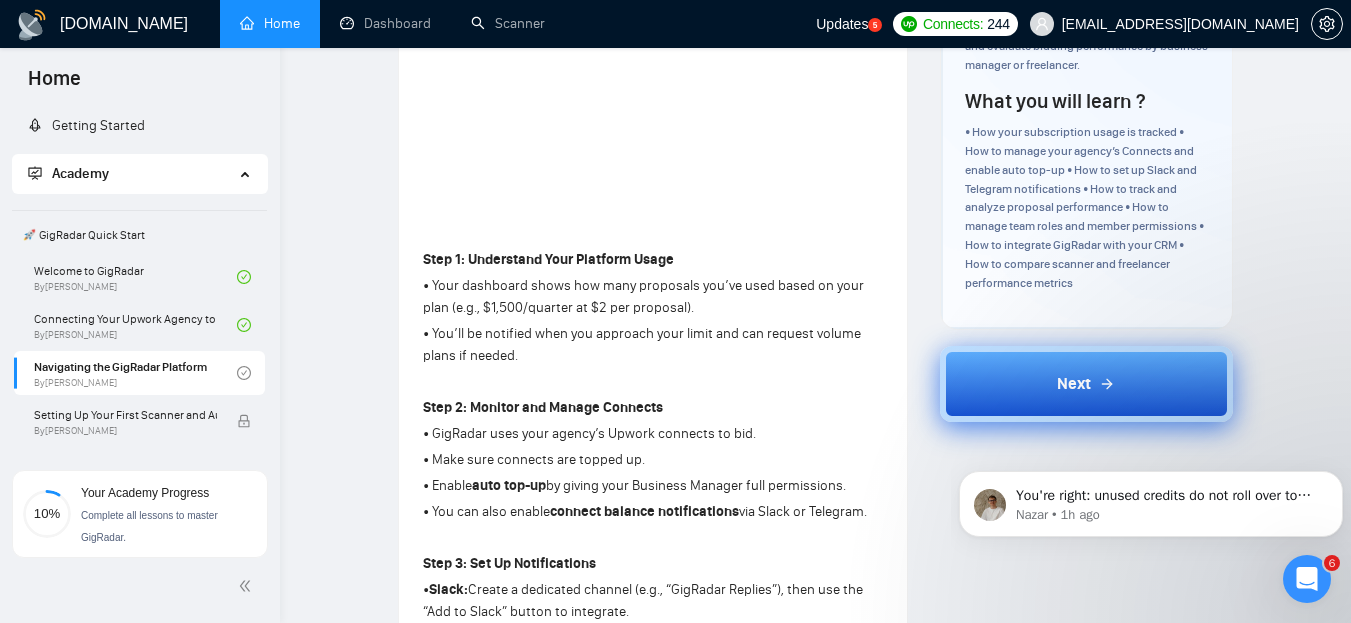 click on "Next" at bounding box center [1074, 384] 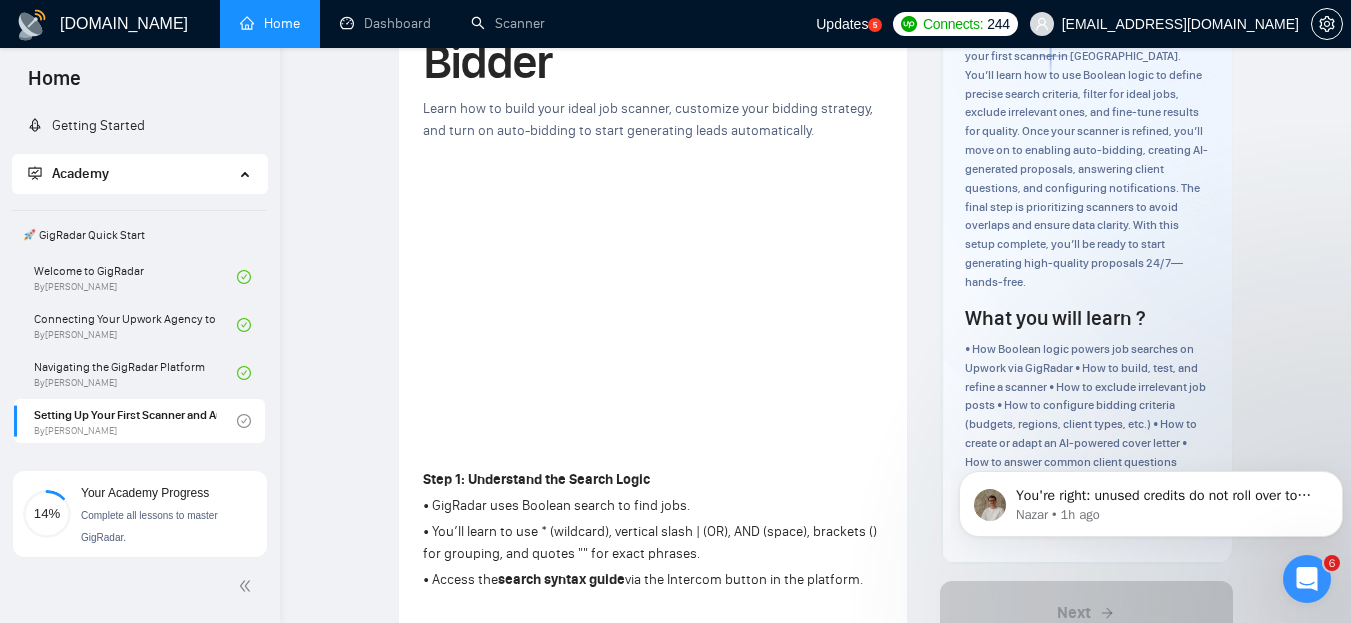 scroll, scrollTop: 200, scrollLeft: 0, axis: vertical 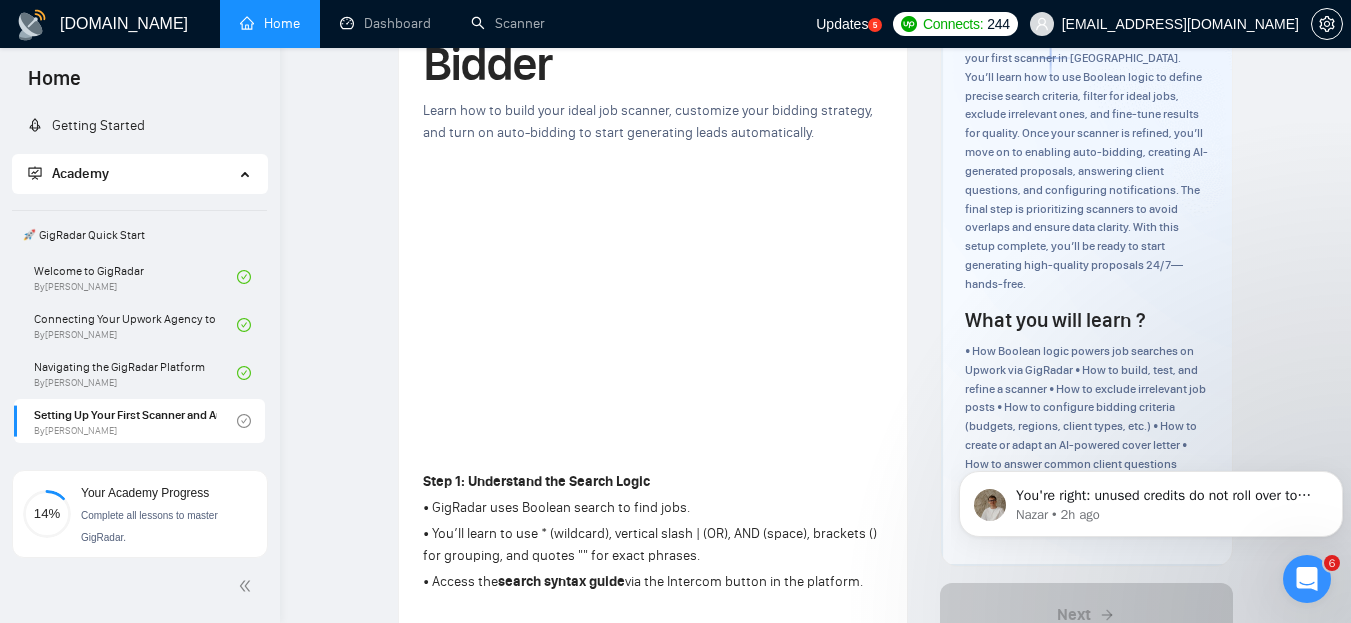 click on "Step 1: Understand the Search Logic" at bounding box center (653, 482) 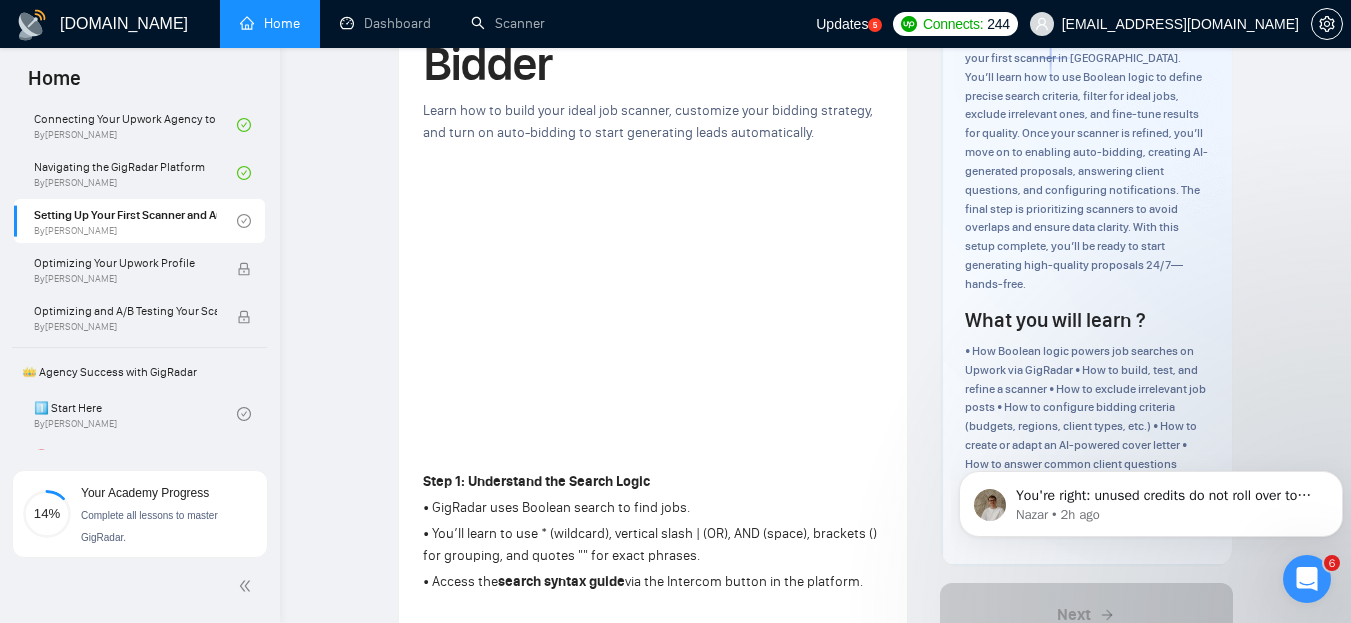 scroll, scrollTop: 100, scrollLeft: 0, axis: vertical 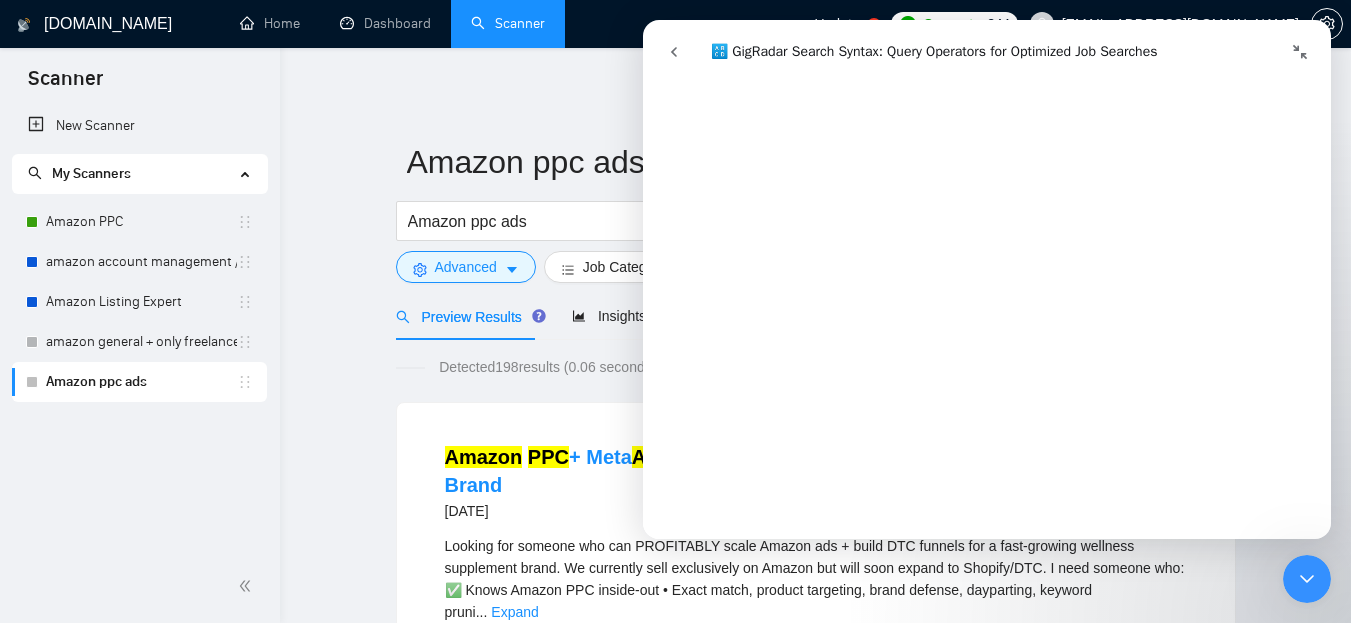 click on "Amazon ppc ads Amazon ppc ads Save Advanced   Job Category   Jobs   Client   Vendor   Reset All Preview Results Insights NEW Alerts Auto Bidder Detected   198  results   (0.06 seconds) Amazon   PPC  + Meta  Ads  + Google  Ads  Media Buyer For Growing Supplement Brand [DATE] Looking for someone who can PROFITABLY scale Amazon ads + build DTC funnels for a fast-growing wellness supplement brand.
We currently sell exclusively on Amazon but will soon expand to Shopify/DTC. I need someone who:
✅ Knows Amazon PPC inside-out
•	Exact match, product targeting, brand defense, dayparting, keyword pruni ... Expand Display Advertising Pay Per Click Advertising Google Ads Amazon PPC PPC Campaign Setup & Management 📡   51% GigRadar Score   $8 - $20 Hourly Everyone Talent Preference Intermediate Experience Level More than 30 hrs/week Hourly Load More than 6 months Duration   [GEOGRAPHIC_DATA] Country $ 0 Total Spent $0.00 Avg Rate Paid - Company Size Verified Payment Verified [DATE] Member Since ⭐️  0.00 Amazon   PPC" at bounding box center (816, 2653) 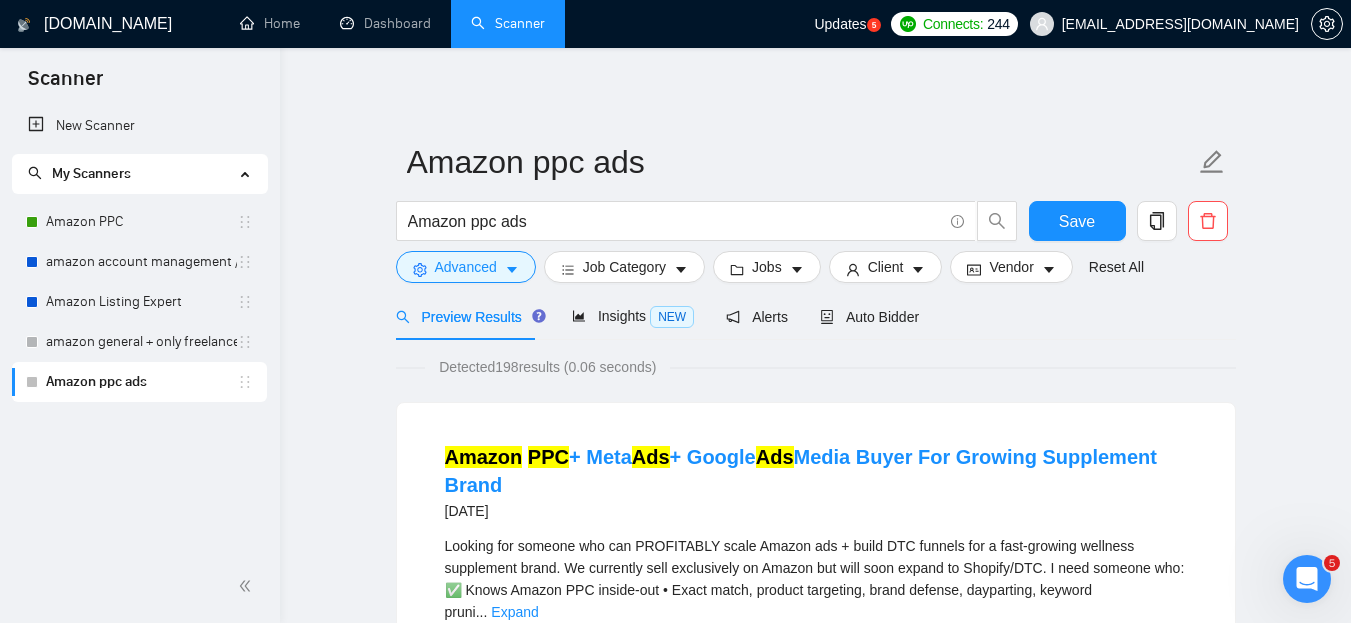 scroll, scrollTop: 0, scrollLeft: 0, axis: both 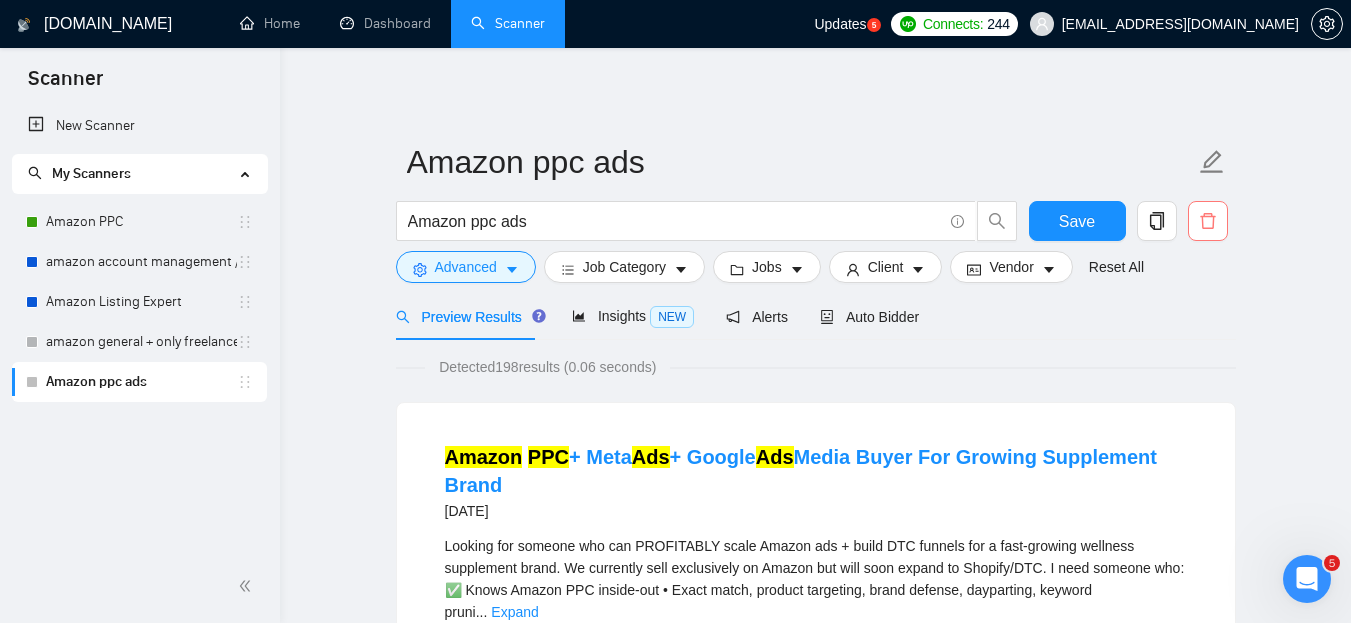 click 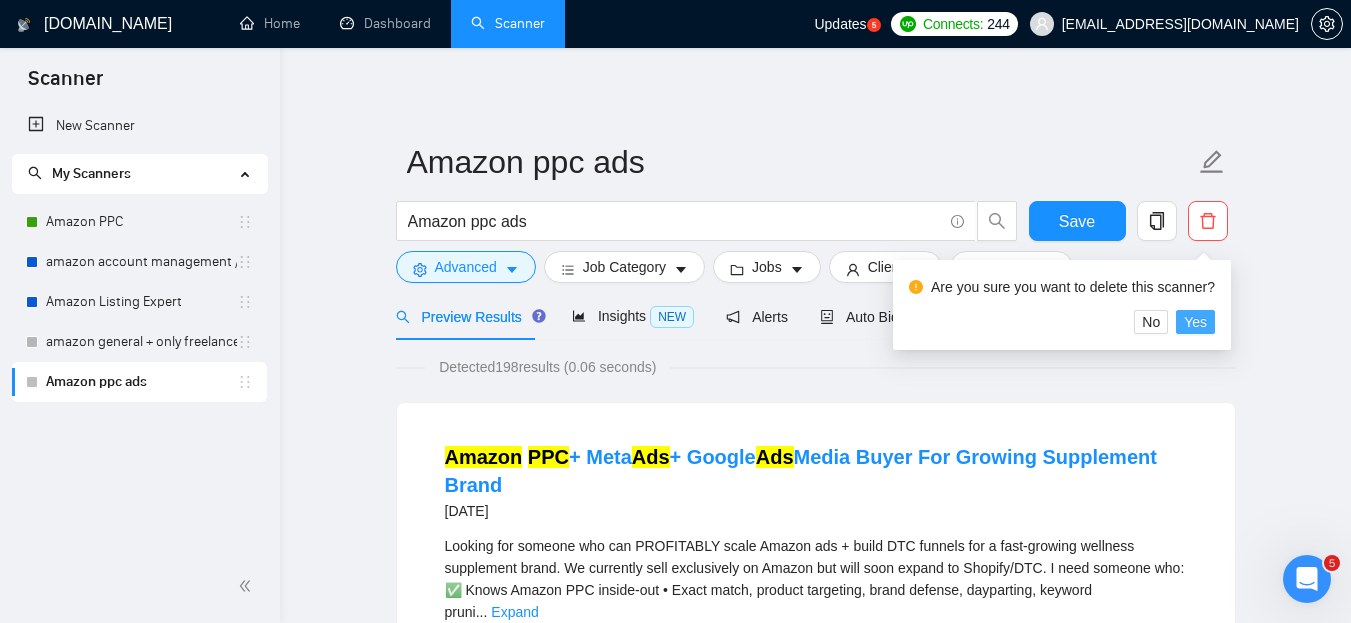click on "Yes" at bounding box center (1195, 322) 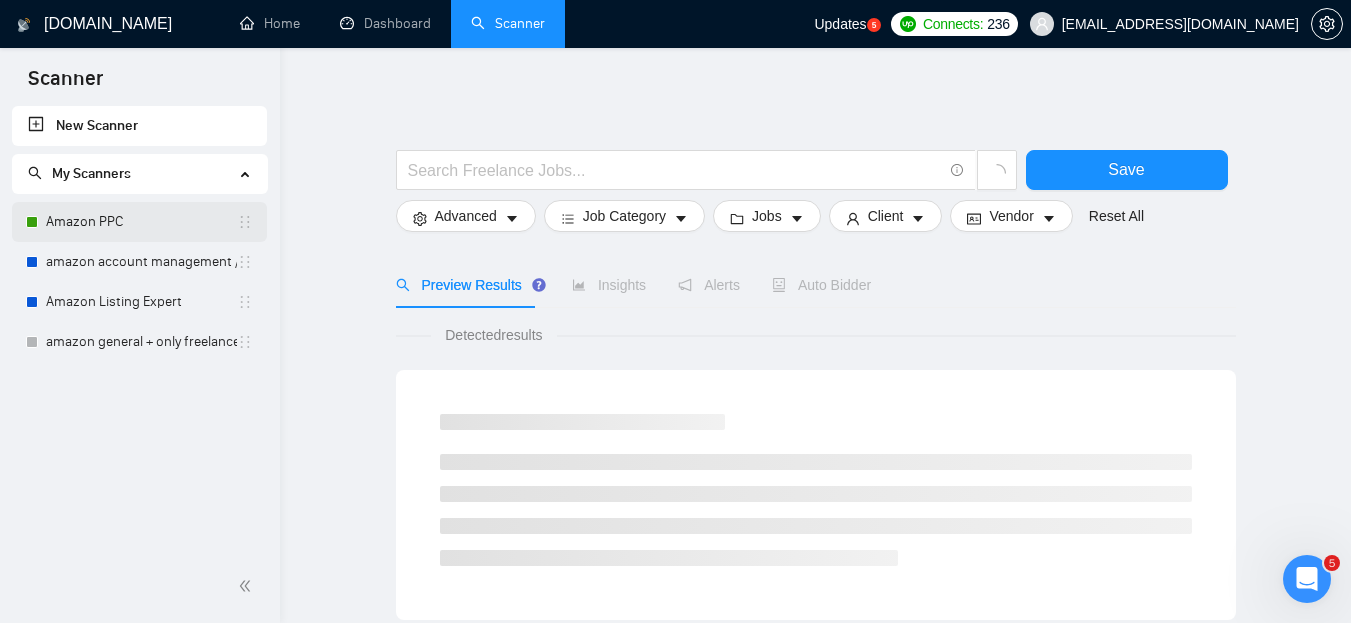 click on "Amazon PPC" at bounding box center [141, 222] 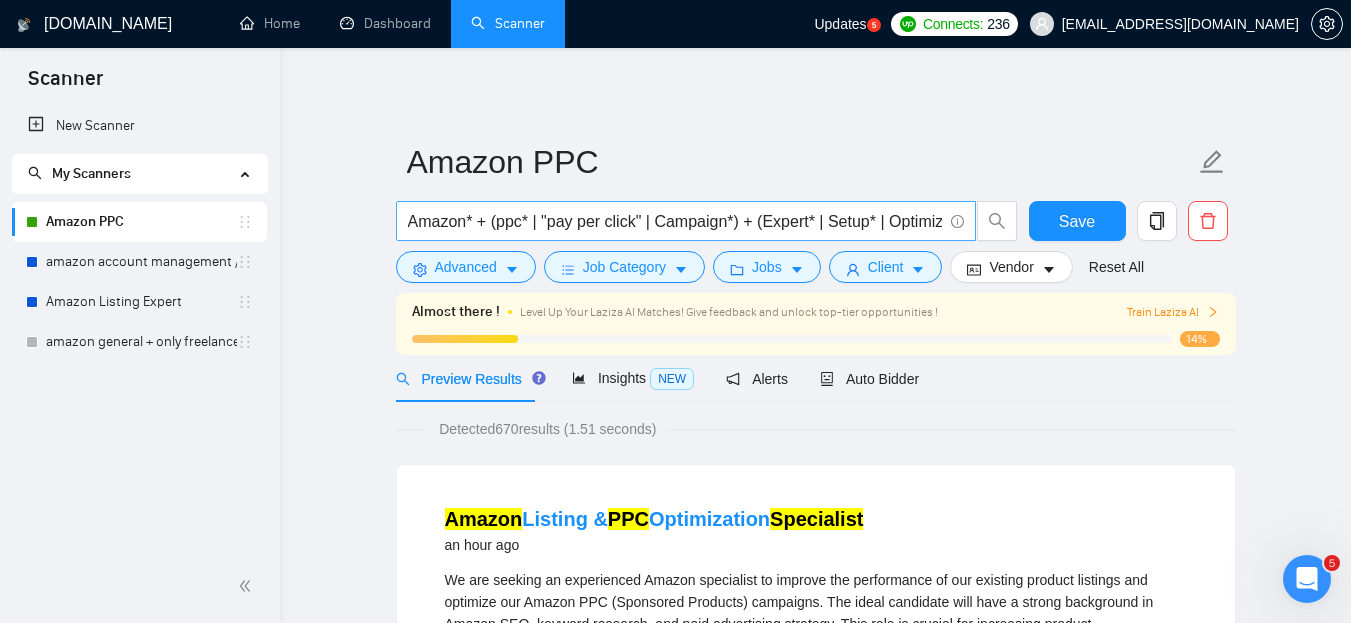click on "Amazon* + (ppc* | "pay per click" | Campaign*) + (Expert* | Setup* | Optimize* | Advertise* | Manage* | Specialist*)" at bounding box center (675, 221) 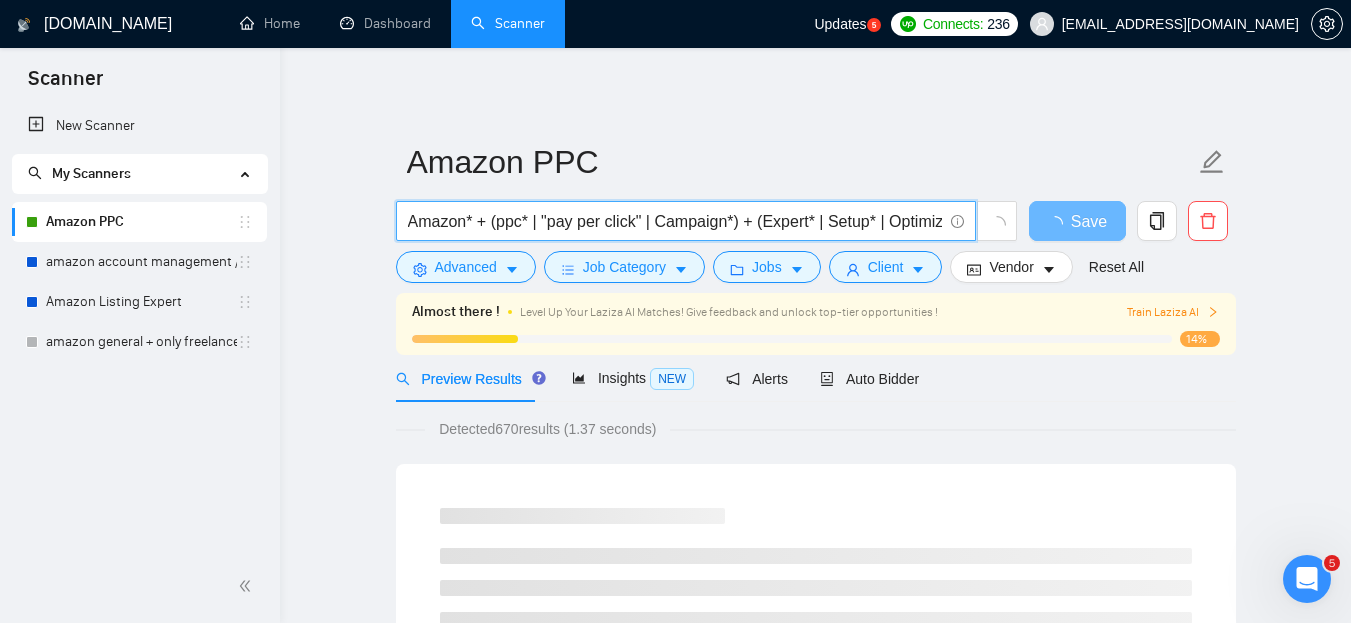 click on "Amazon* + (ppc* | "pay per click" | Campaign*) + (Expert* | Setup* | Optimize* | Advertise* | Manage* | Specialist*)" at bounding box center (675, 221) 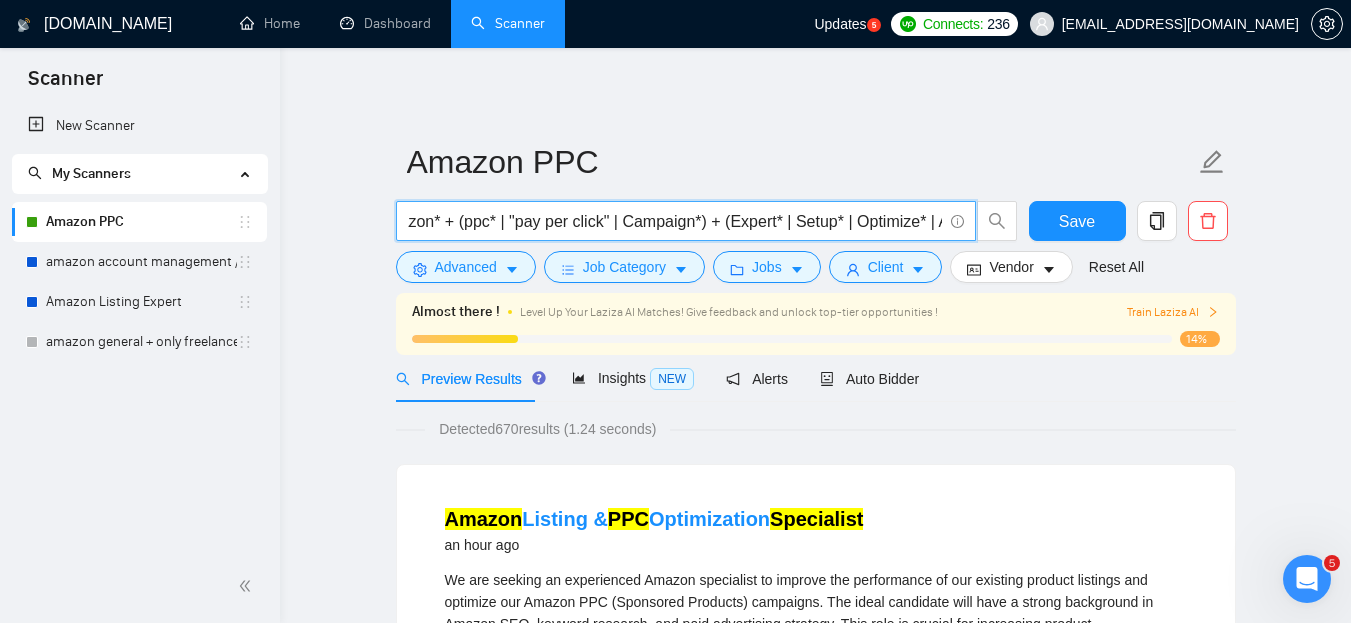 scroll, scrollTop: 0, scrollLeft: 0, axis: both 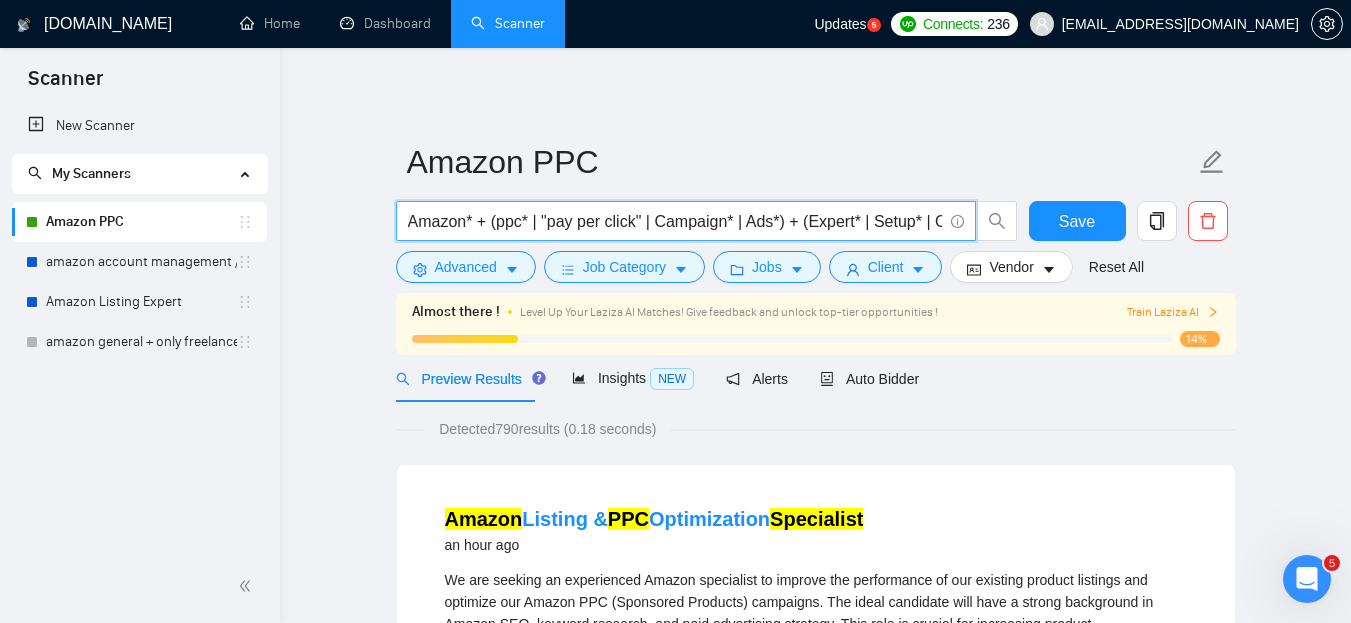 type on "Amazon* + (ppc* | "pay per click" | Campaign* | Ads*) + (Expert* | Setup* | Optimize* | Advertise* | Manage* | Specialist*)" 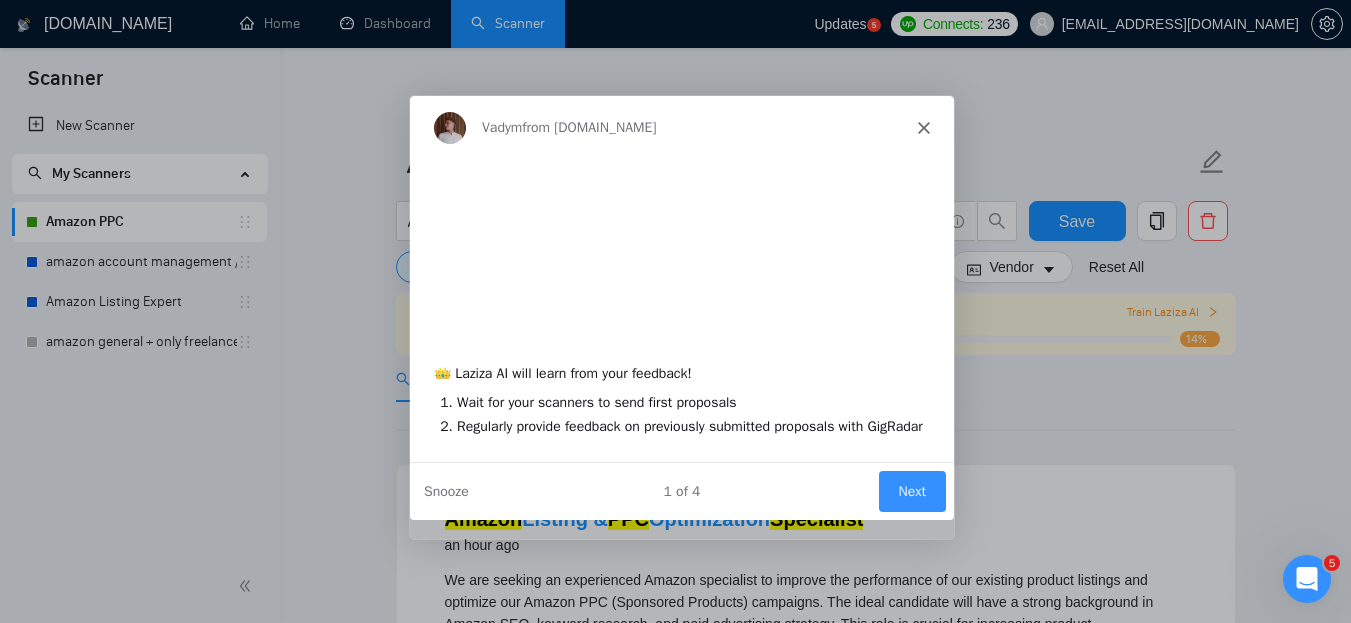 scroll, scrollTop: 0, scrollLeft: 0, axis: both 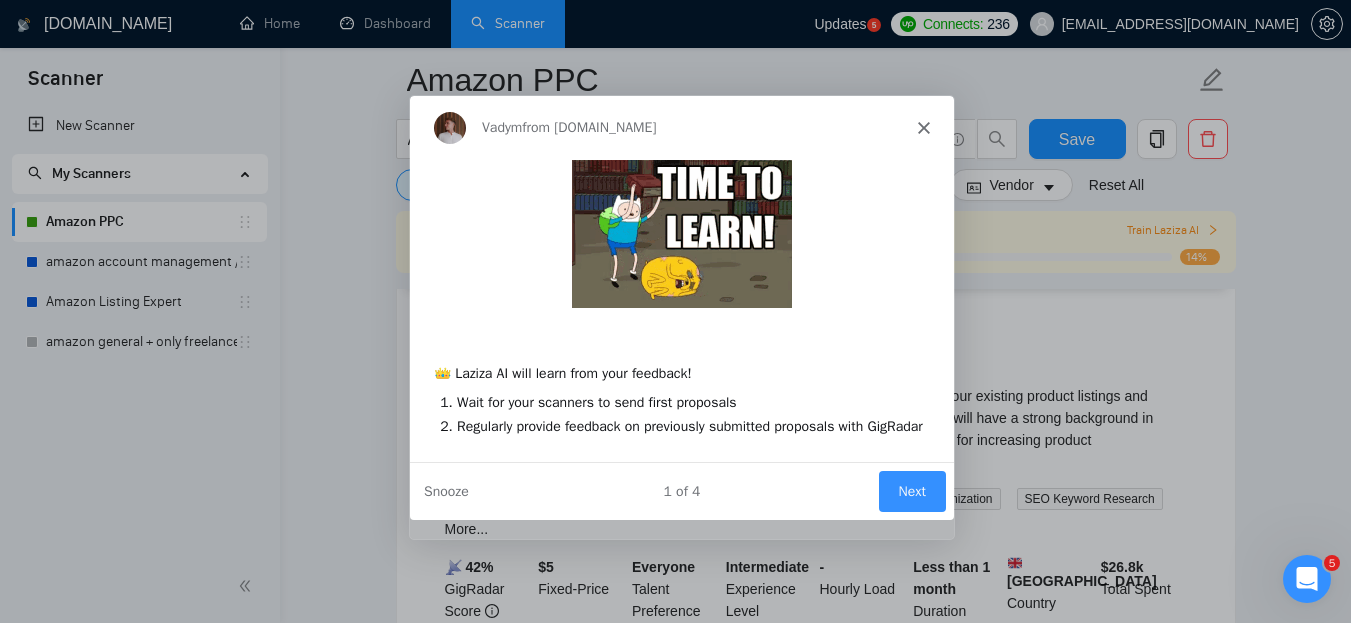 click on "Next" at bounding box center (910, 490) 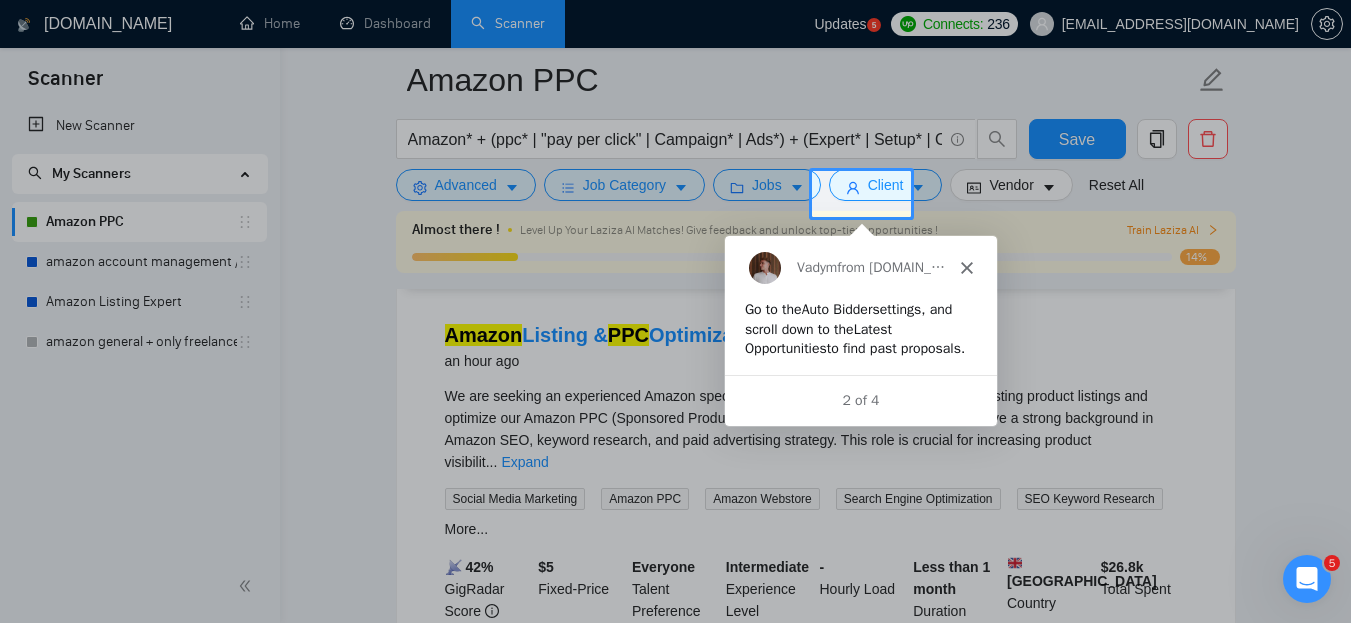 scroll, scrollTop: 0, scrollLeft: 0, axis: both 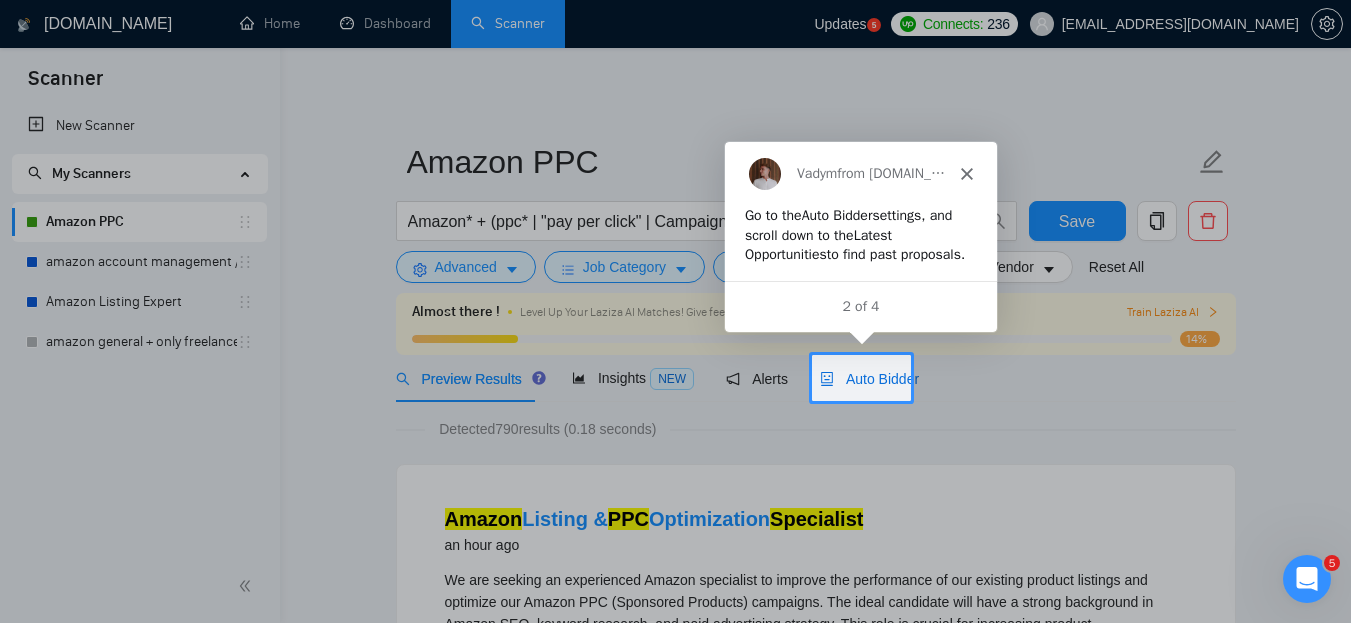 click on "Auto Bidder" at bounding box center (869, 379) 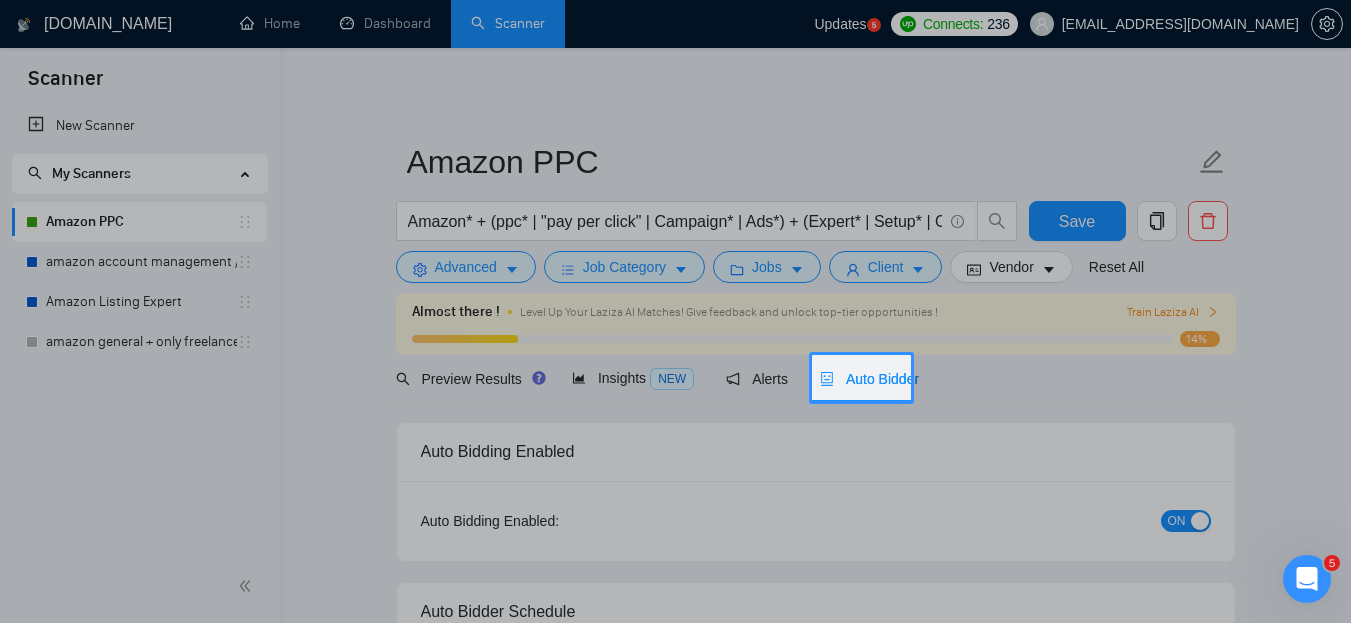 type 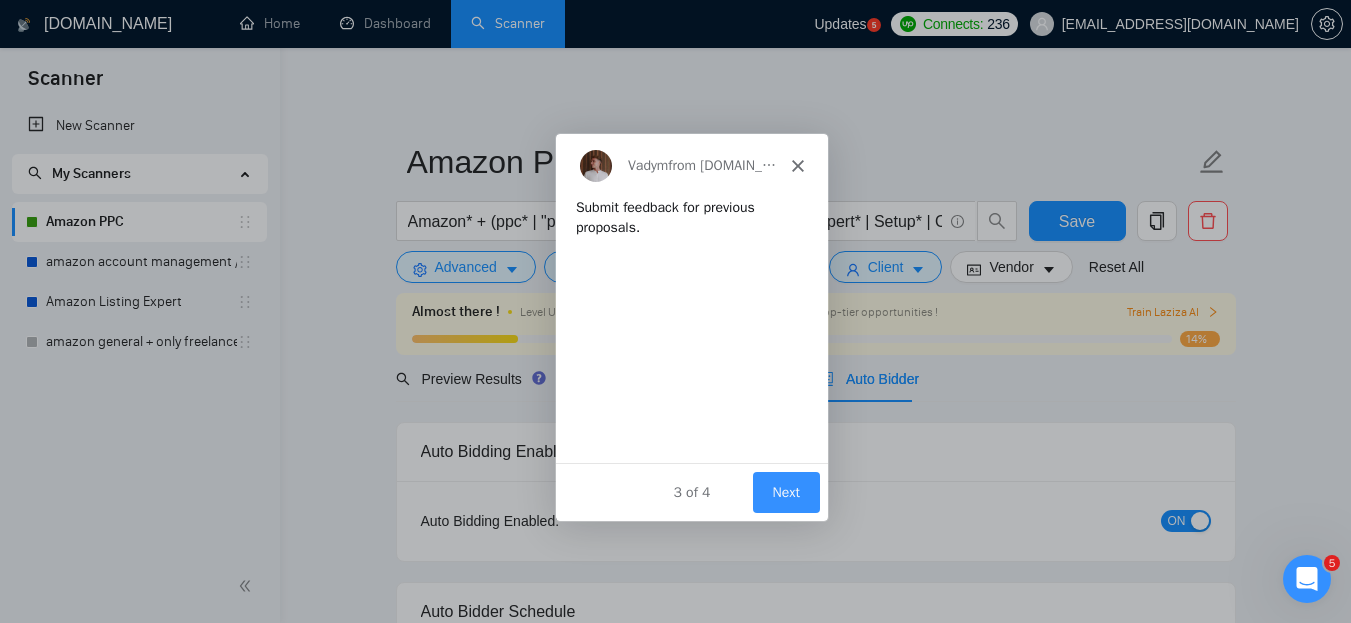 scroll, scrollTop: 0, scrollLeft: 0, axis: both 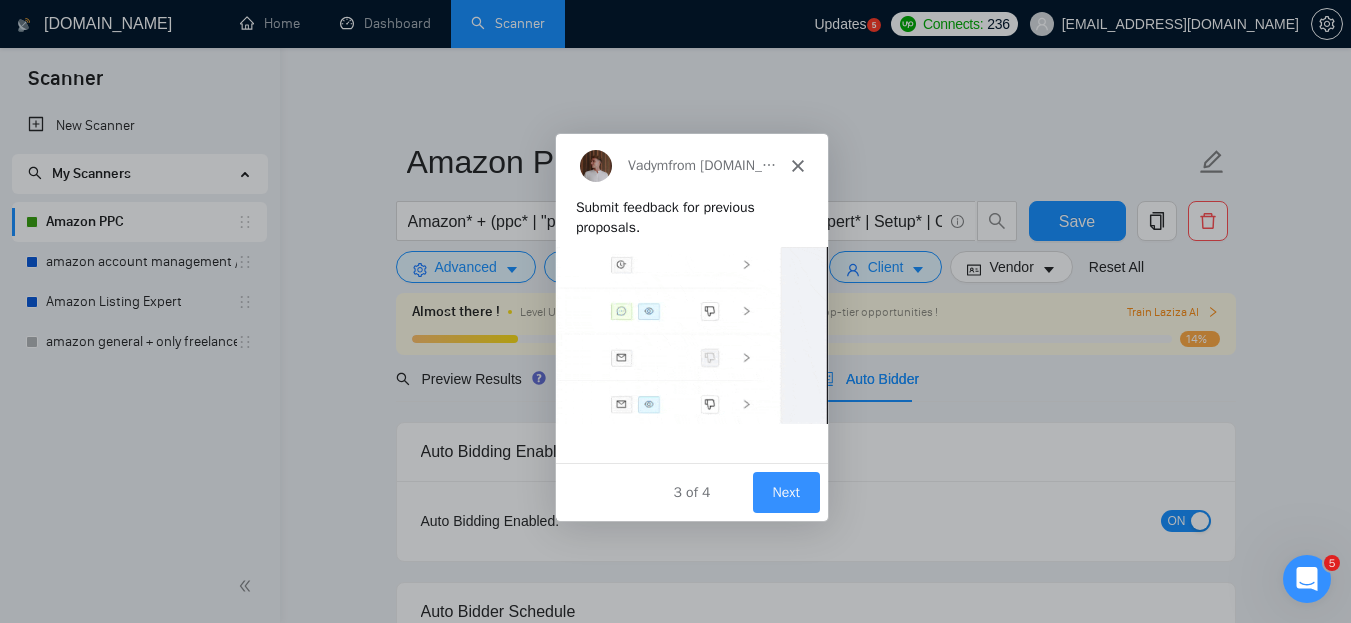 click on "Next" at bounding box center [784, 490] 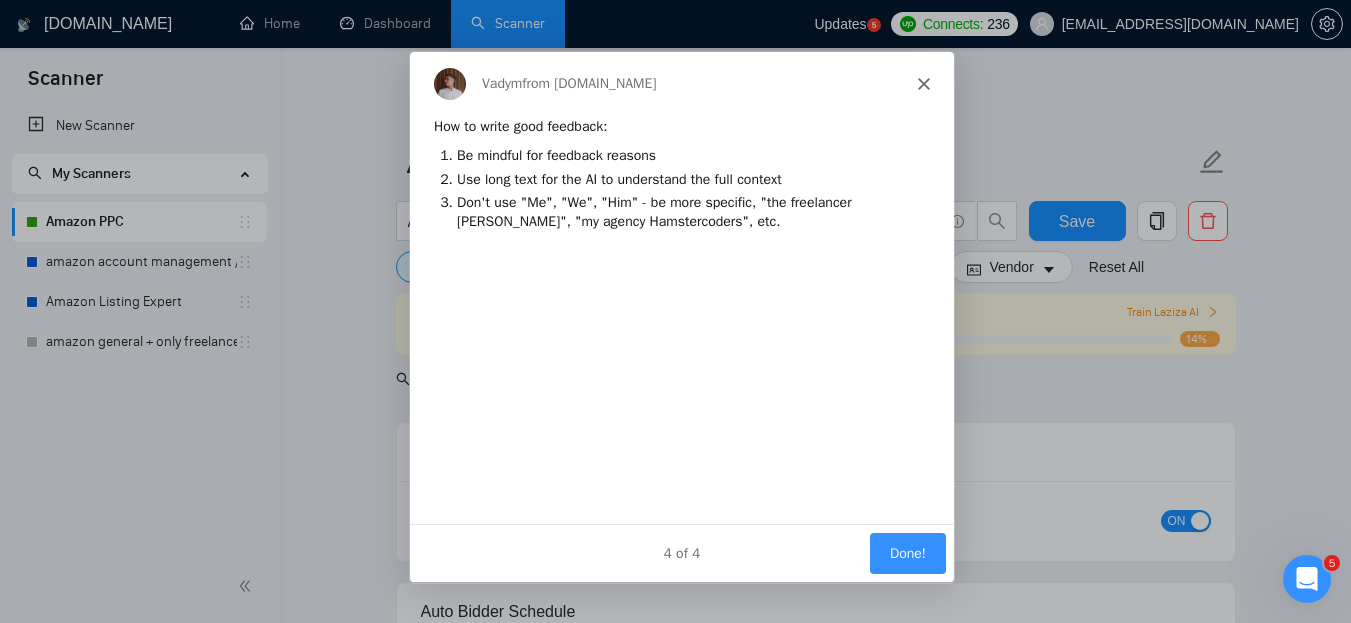 scroll, scrollTop: 0, scrollLeft: 0, axis: both 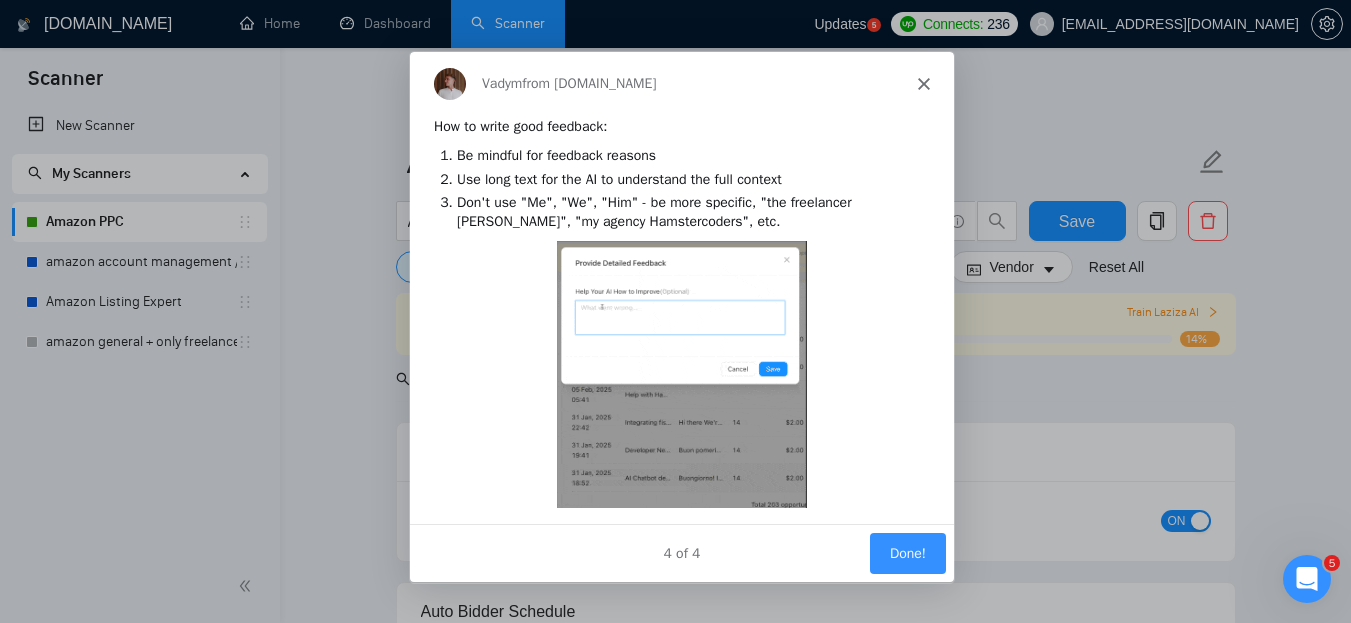 click at bounding box center (680, 373) 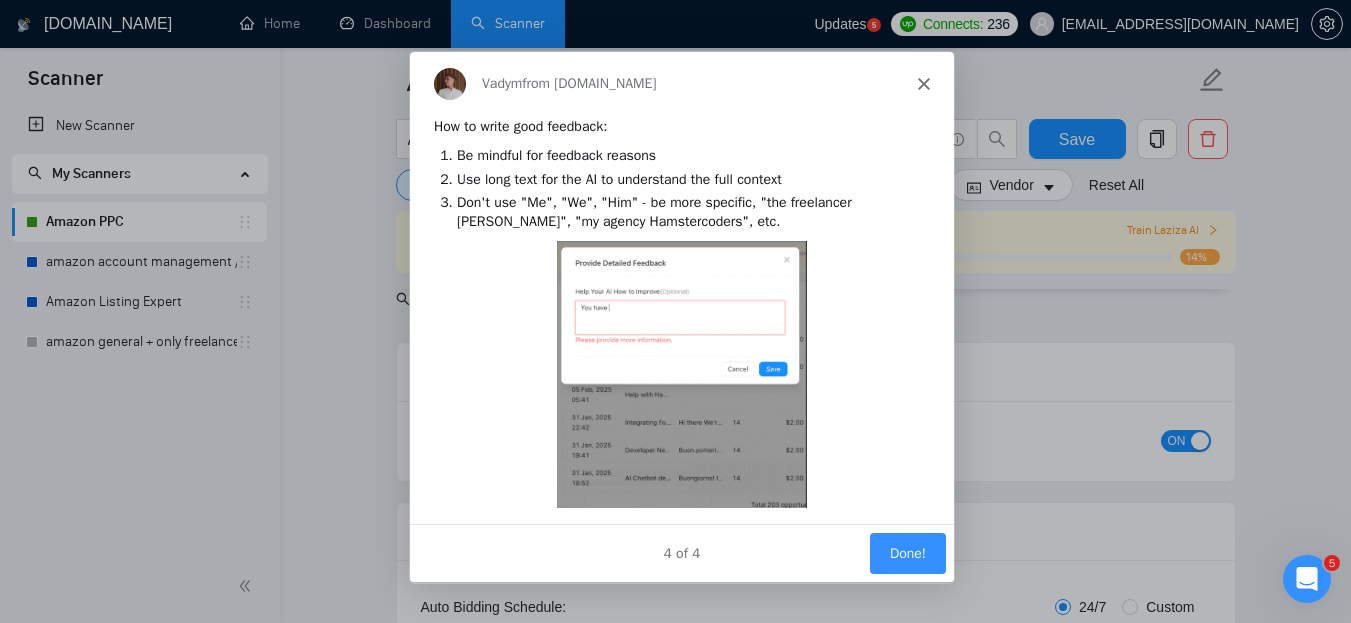 scroll, scrollTop: 100, scrollLeft: 0, axis: vertical 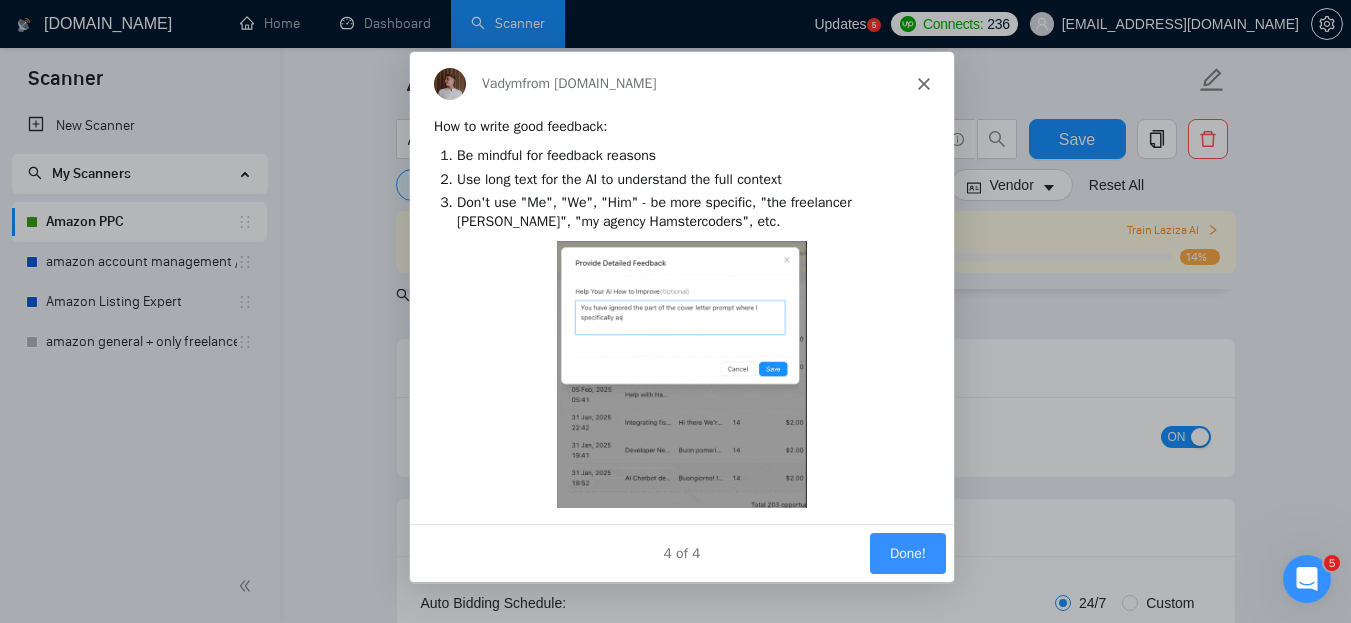 click on "Done!" at bounding box center (906, 552) 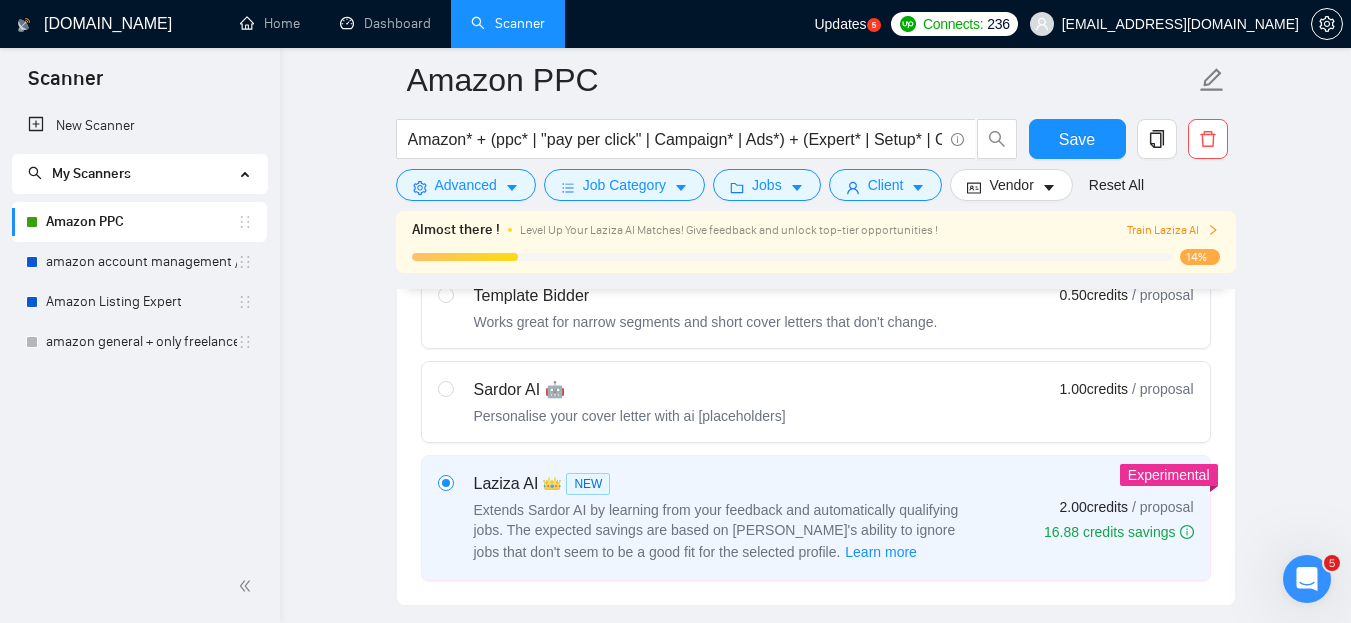 scroll, scrollTop: 700, scrollLeft: 0, axis: vertical 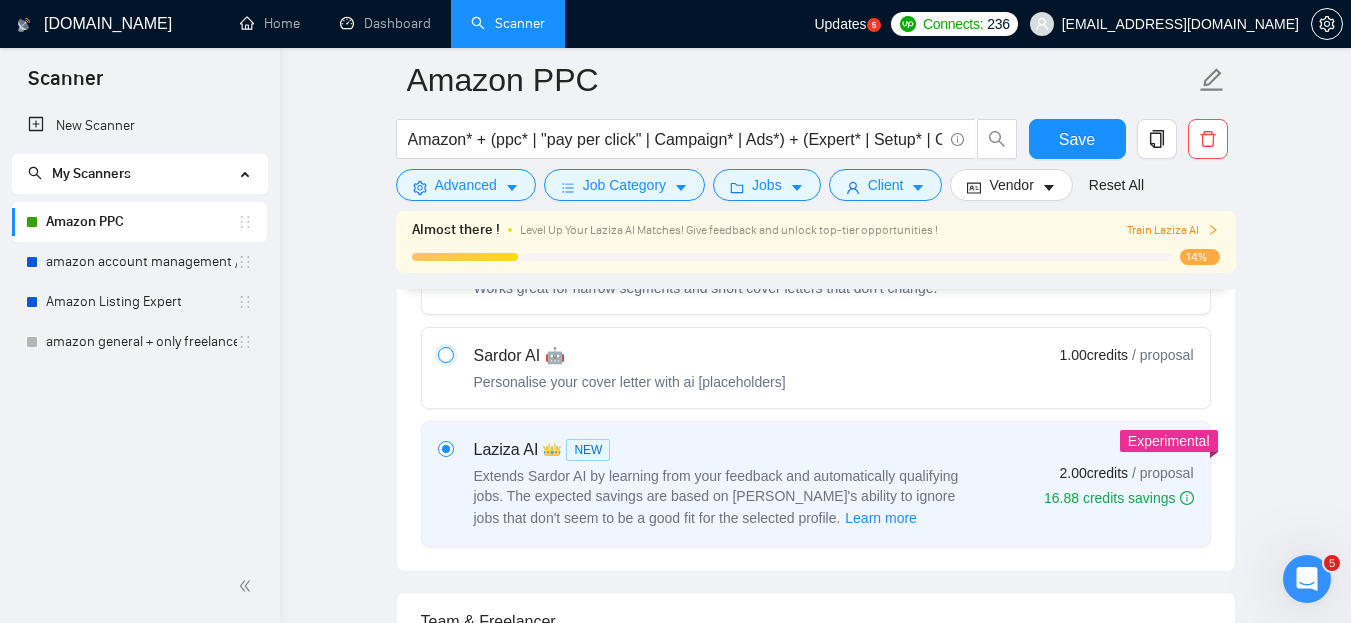 click at bounding box center (445, 354) 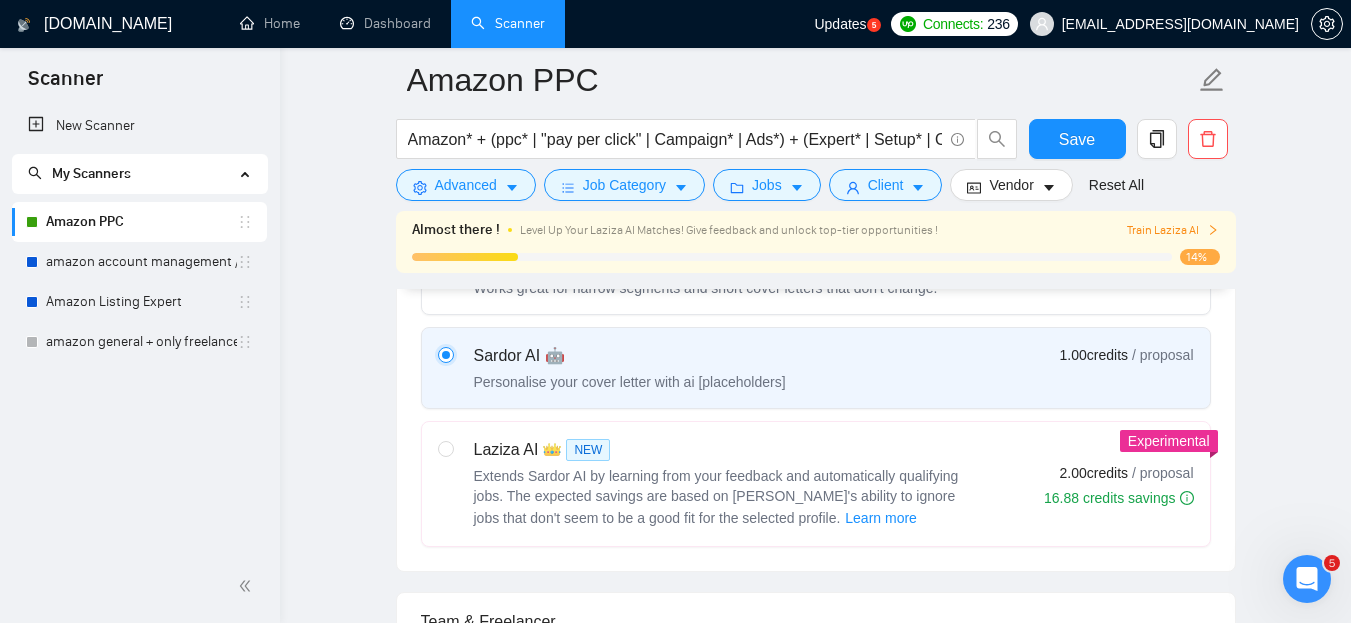 type 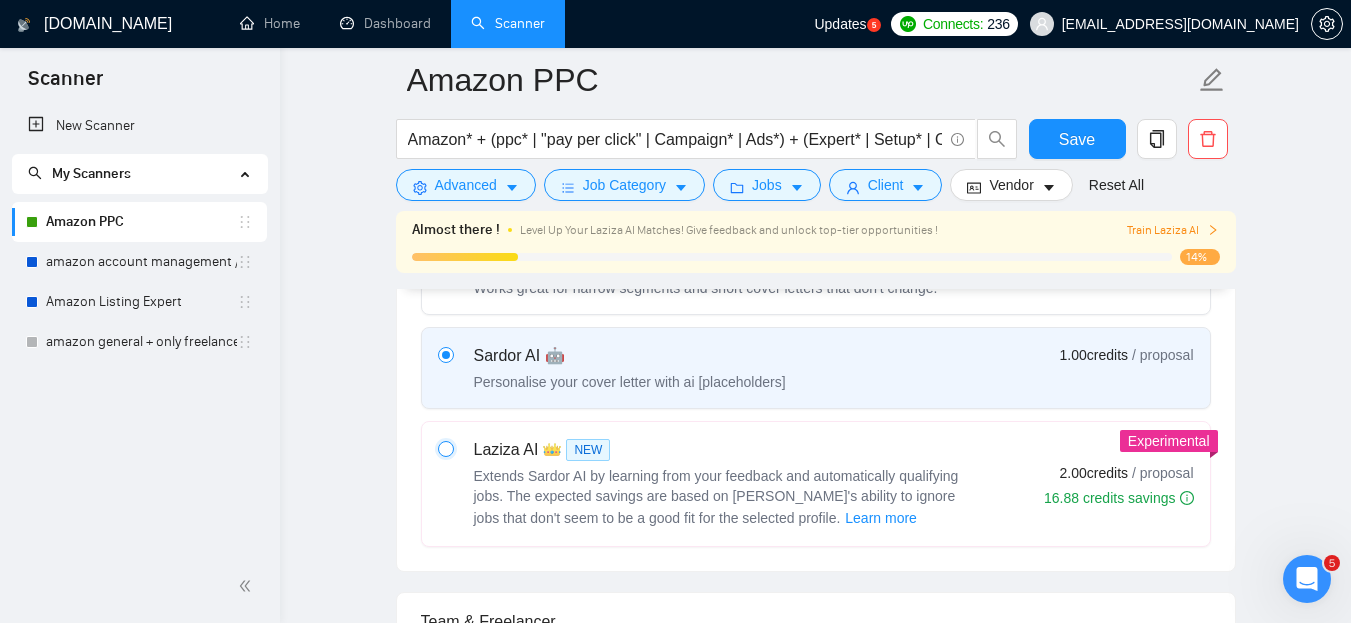 click at bounding box center [445, 448] 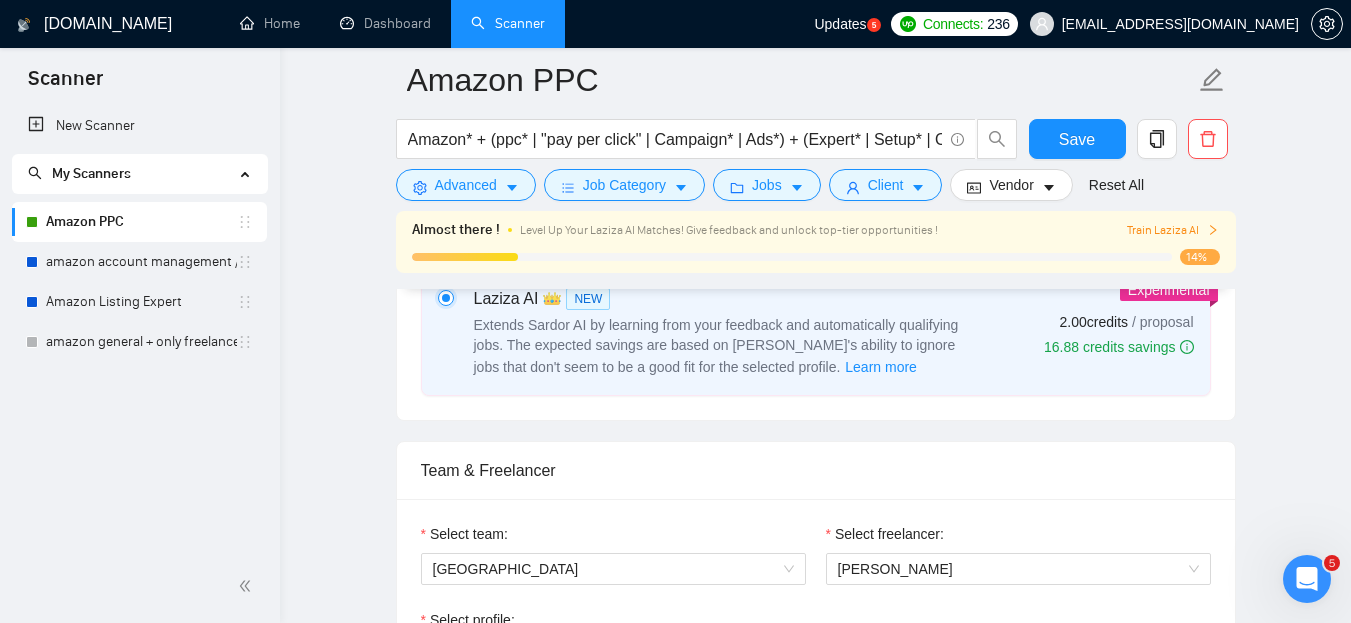 type 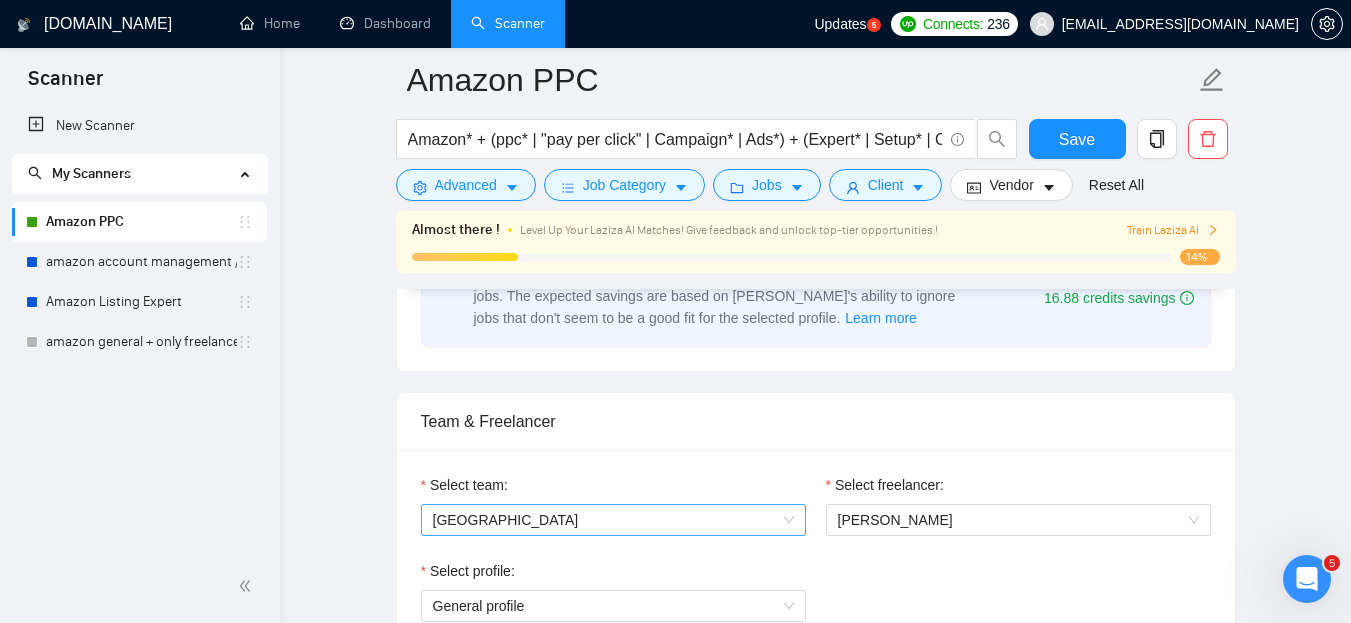 scroll, scrollTop: 1000, scrollLeft: 0, axis: vertical 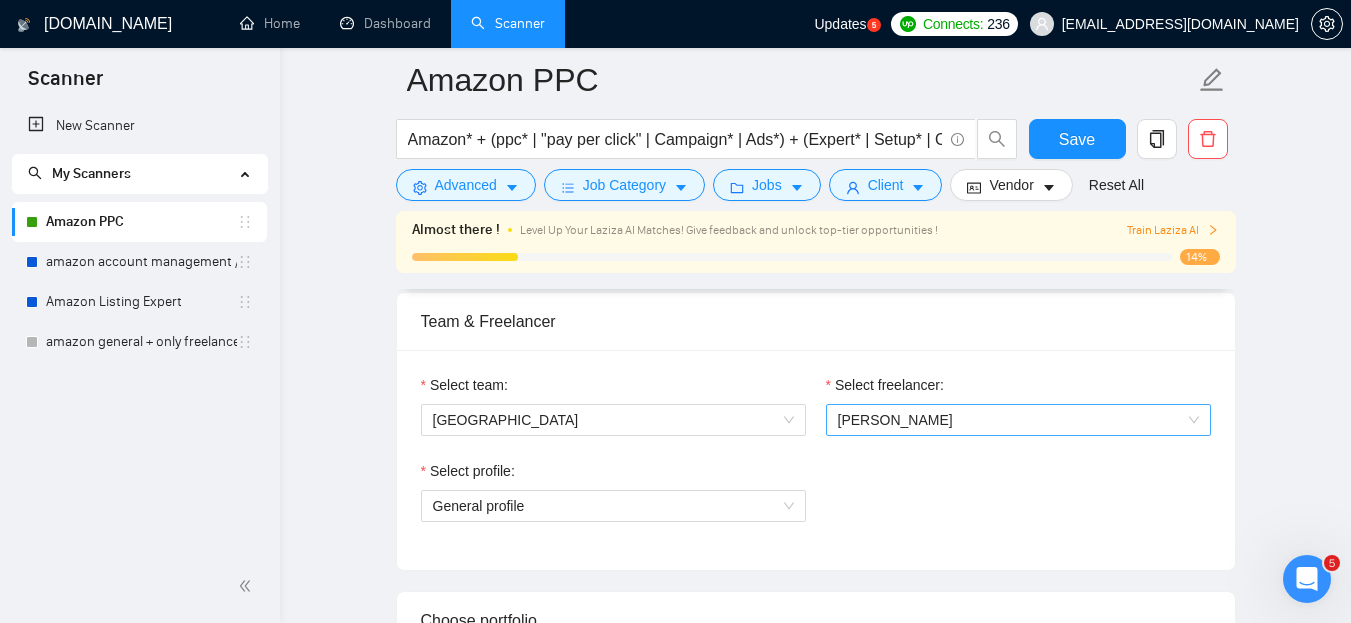 click on "[PERSON_NAME]" at bounding box center (1018, 420) 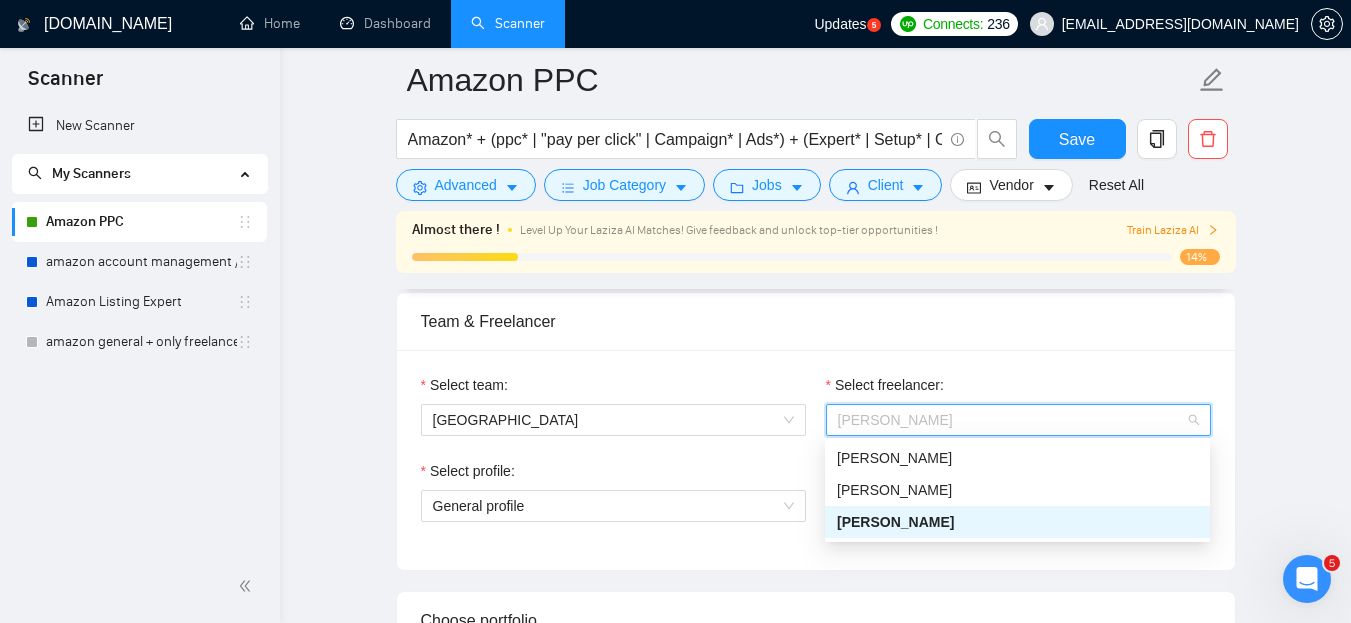 click on "[PERSON_NAME]" at bounding box center (1018, 420) 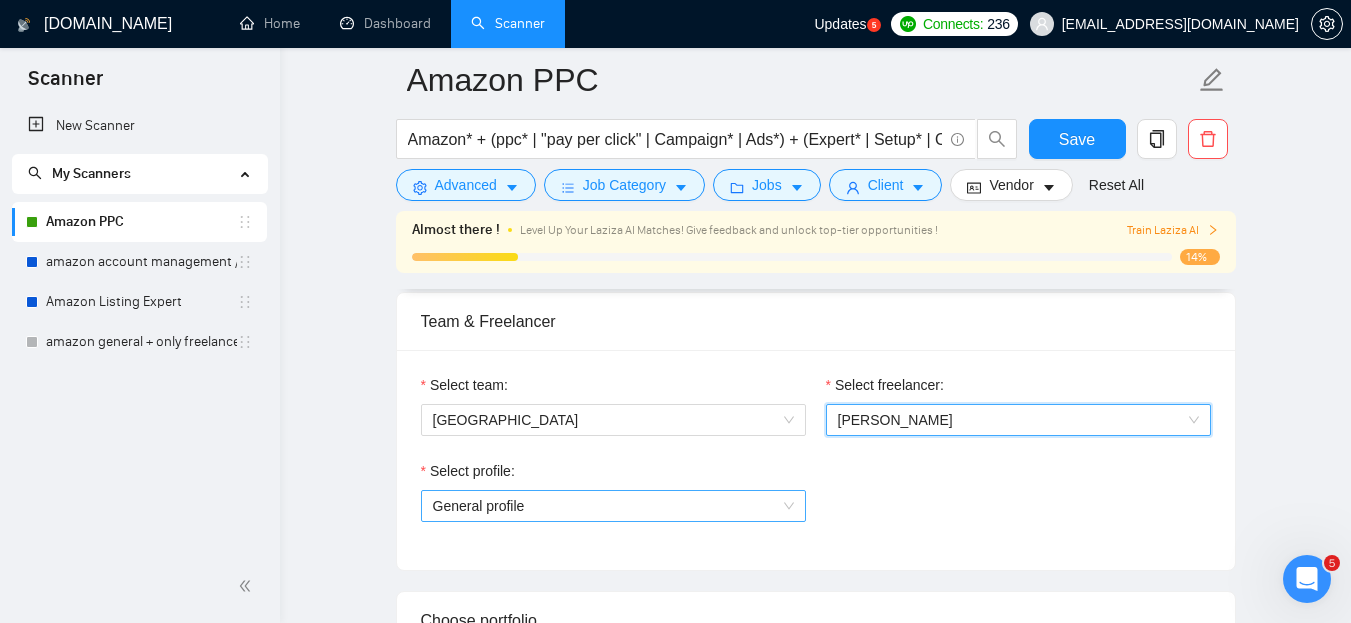 click on "General profile" at bounding box center [613, 506] 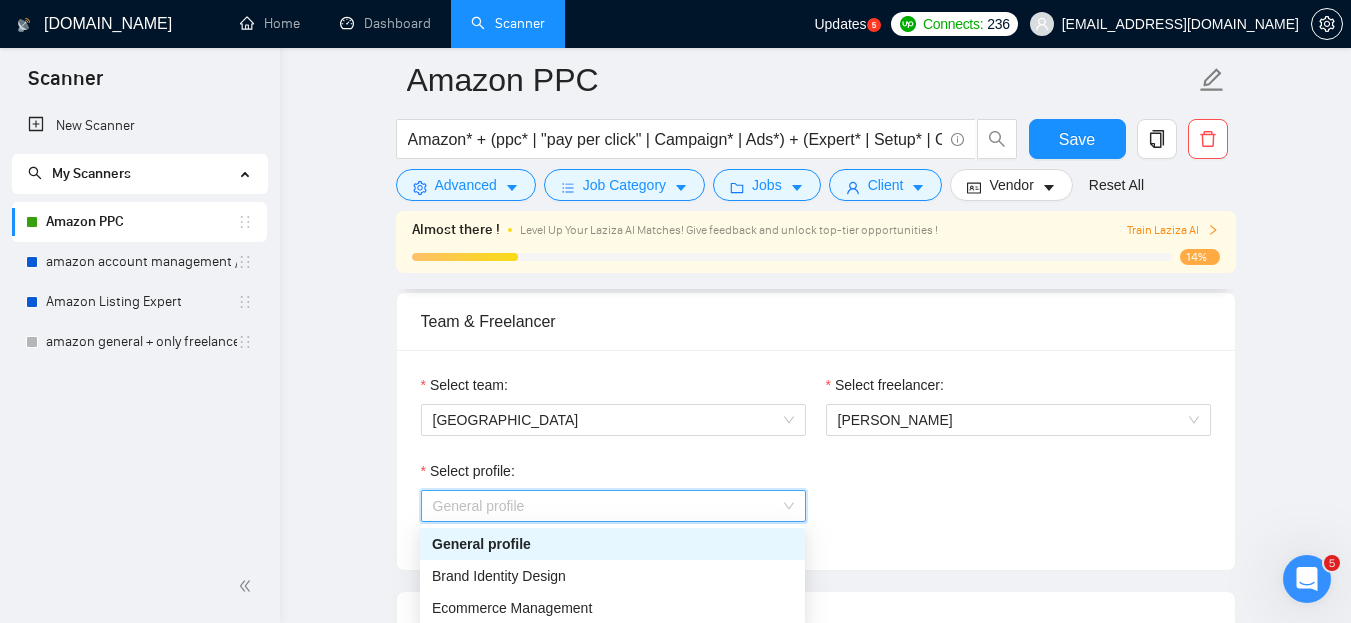 click on "General profile" at bounding box center [613, 506] 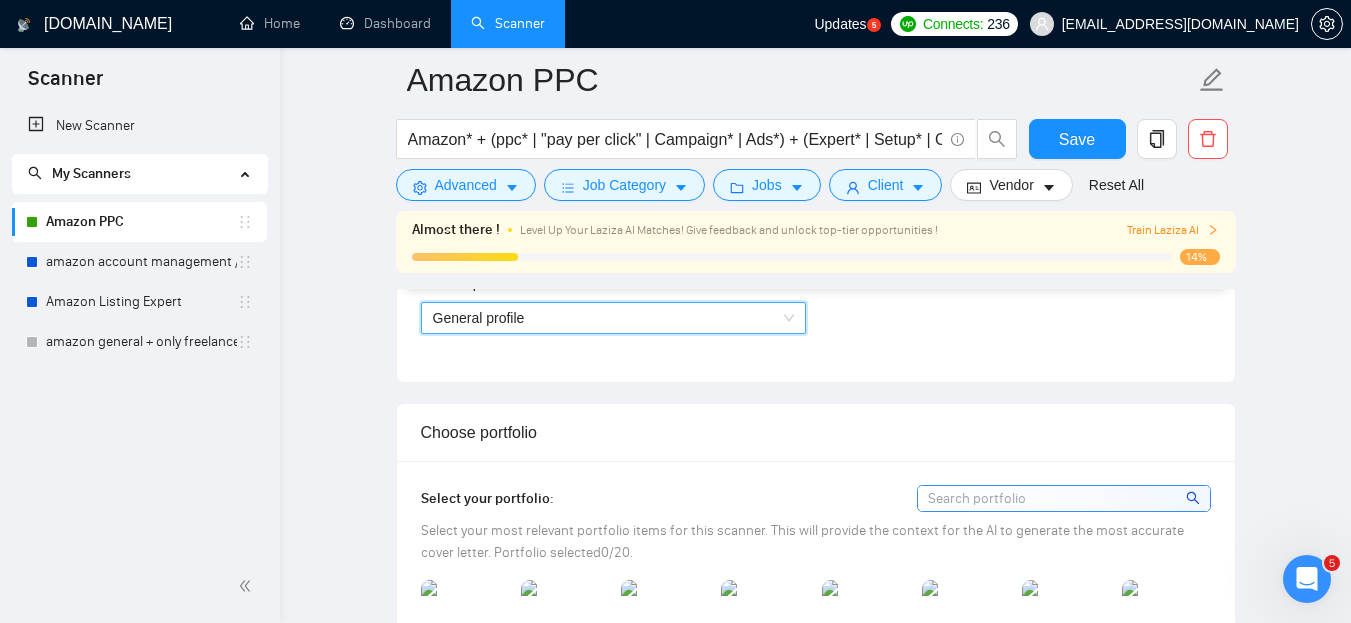 scroll, scrollTop: 1200, scrollLeft: 0, axis: vertical 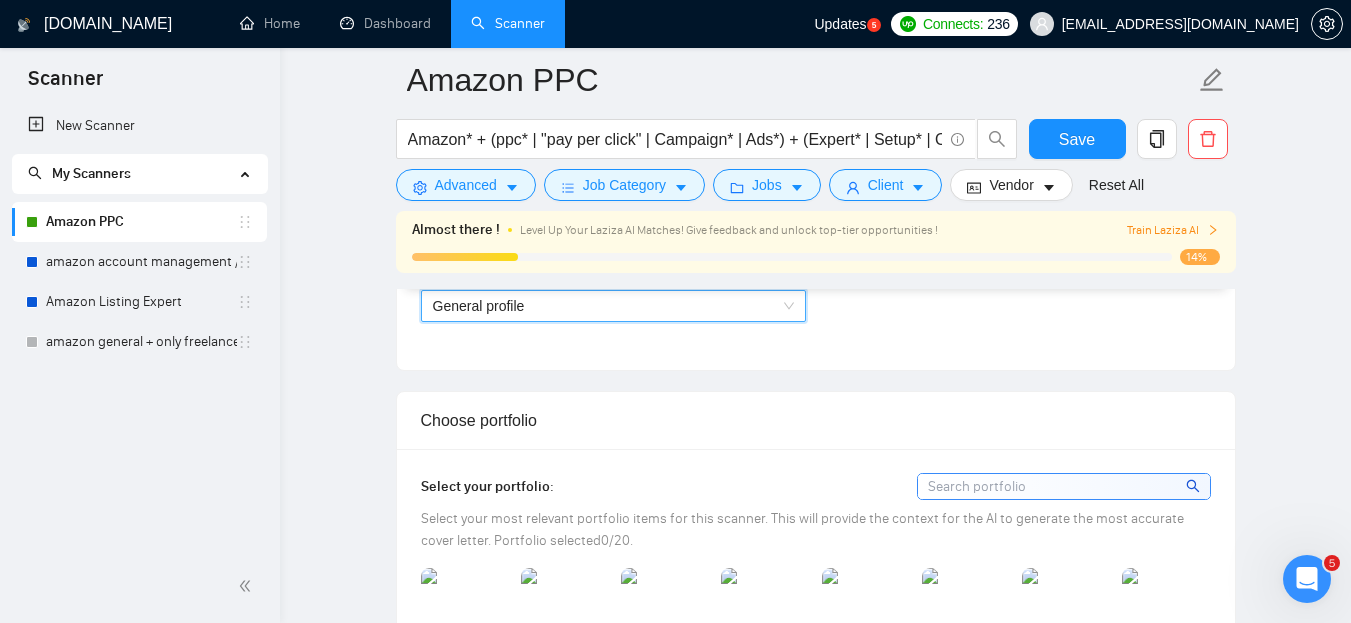 click on "Choose portfolio" at bounding box center [816, 420] 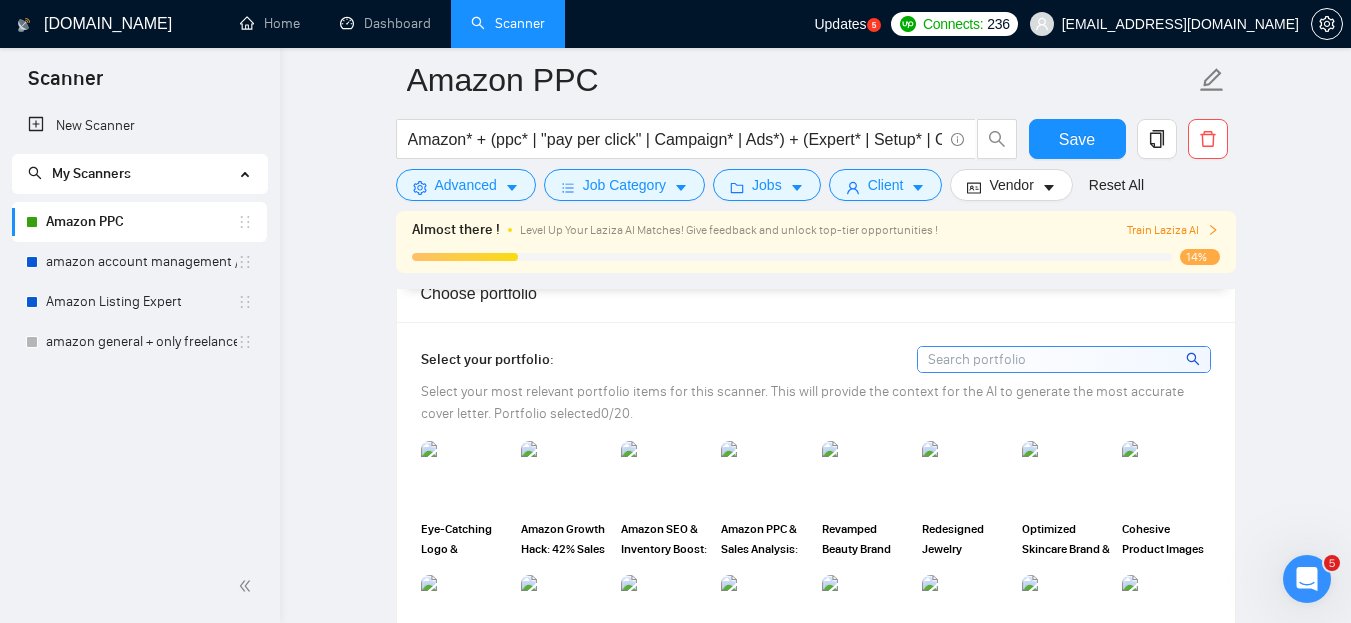 scroll, scrollTop: 1400, scrollLeft: 0, axis: vertical 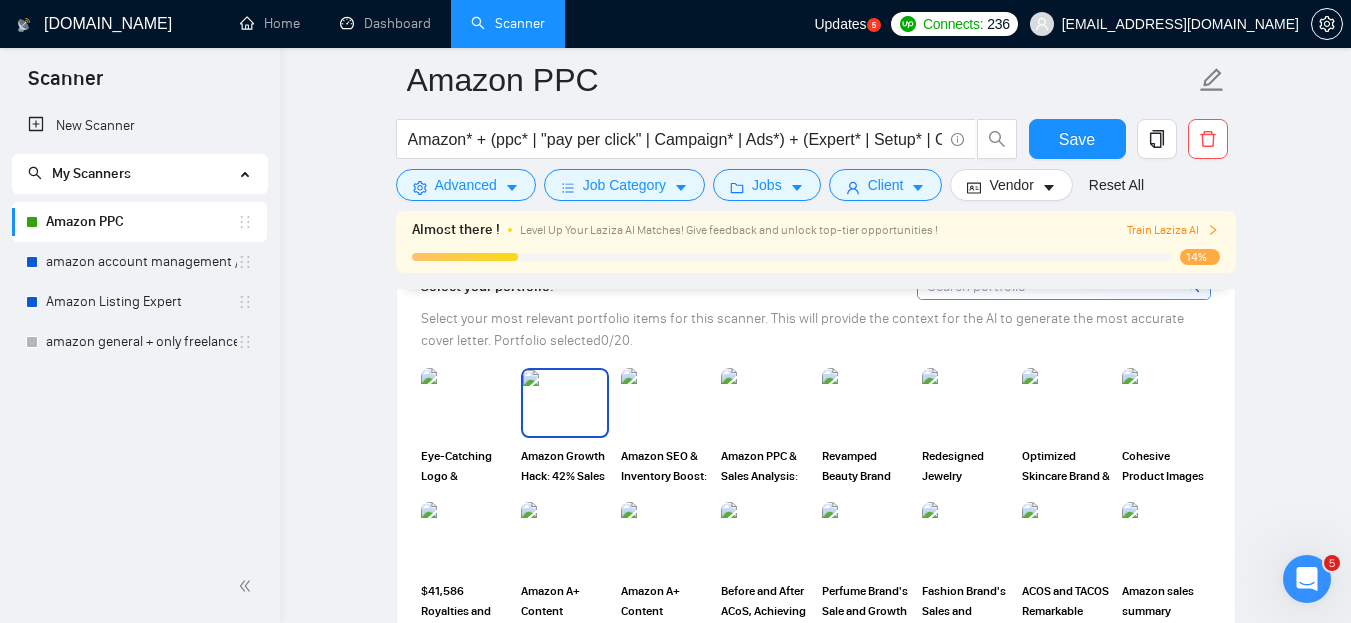 click at bounding box center (565, 403) 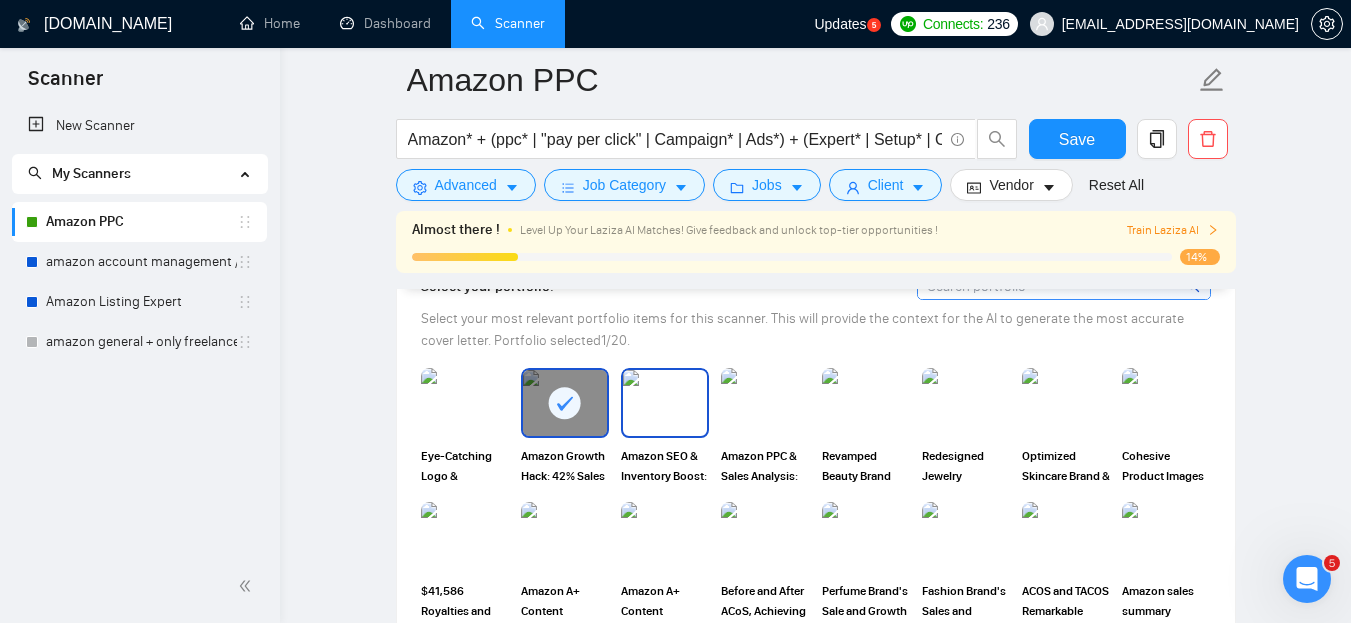 click at bounding box center [665, 403] 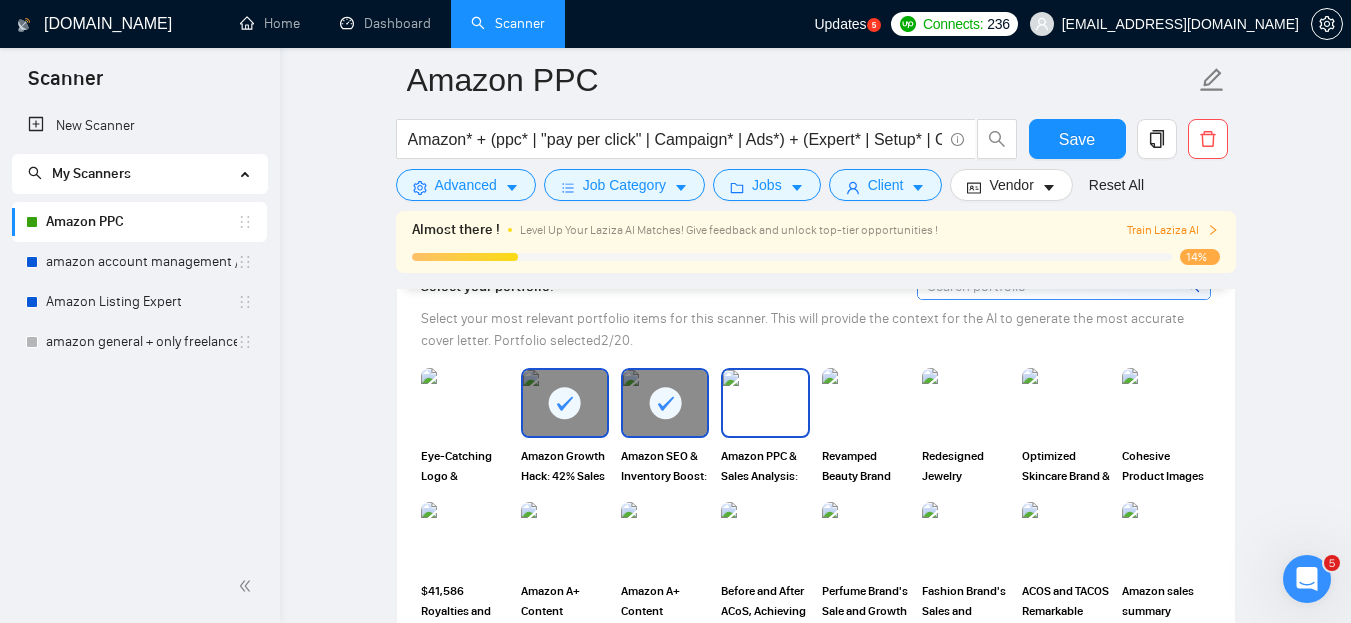 click at bounding box center (765, 403) 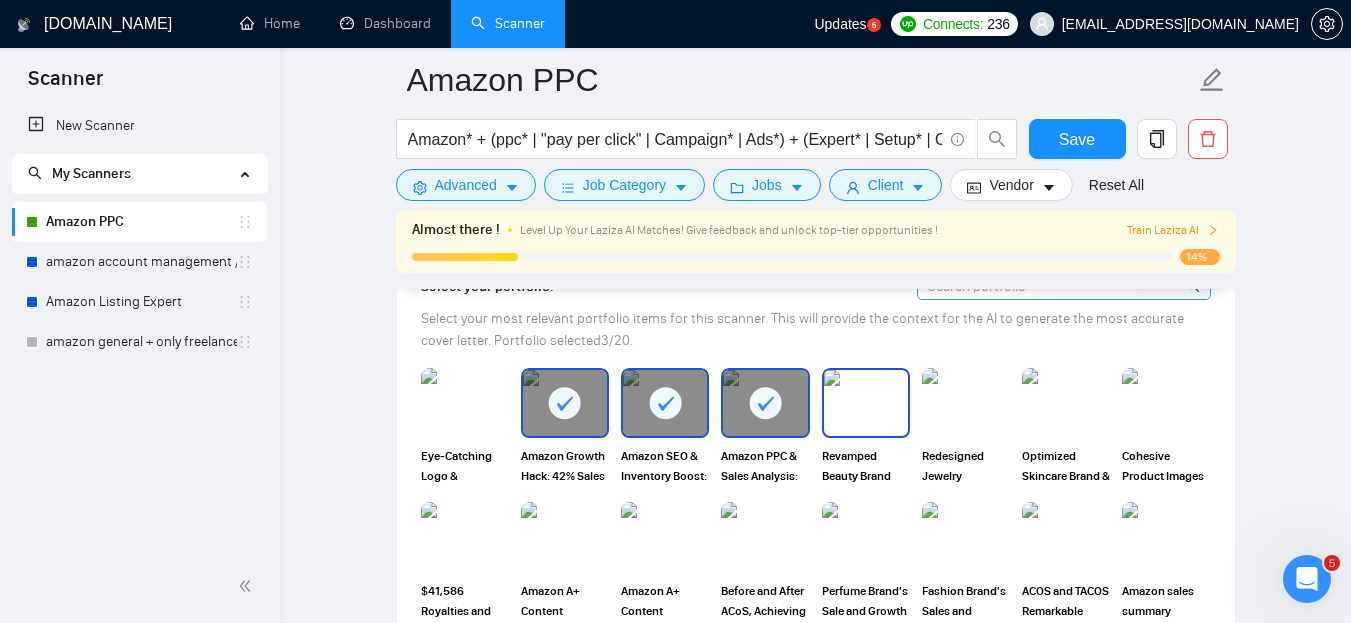 click at bounding box center (866, 403) 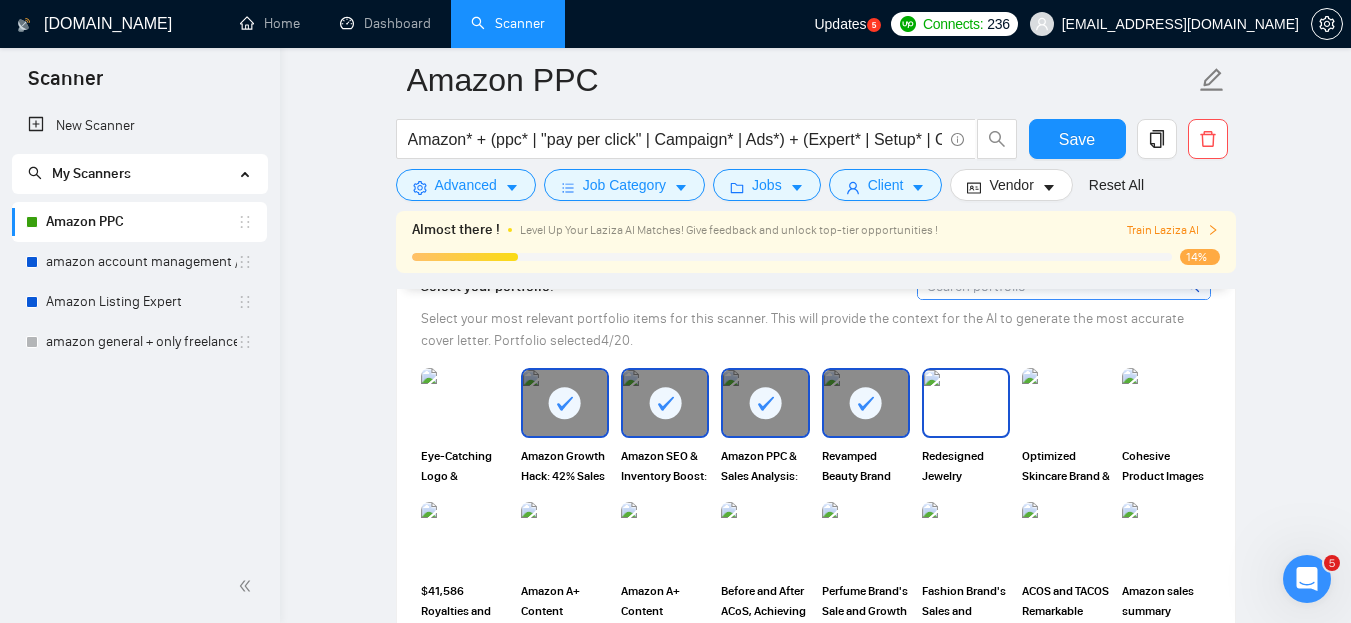 click at bounding box center [966, 403] 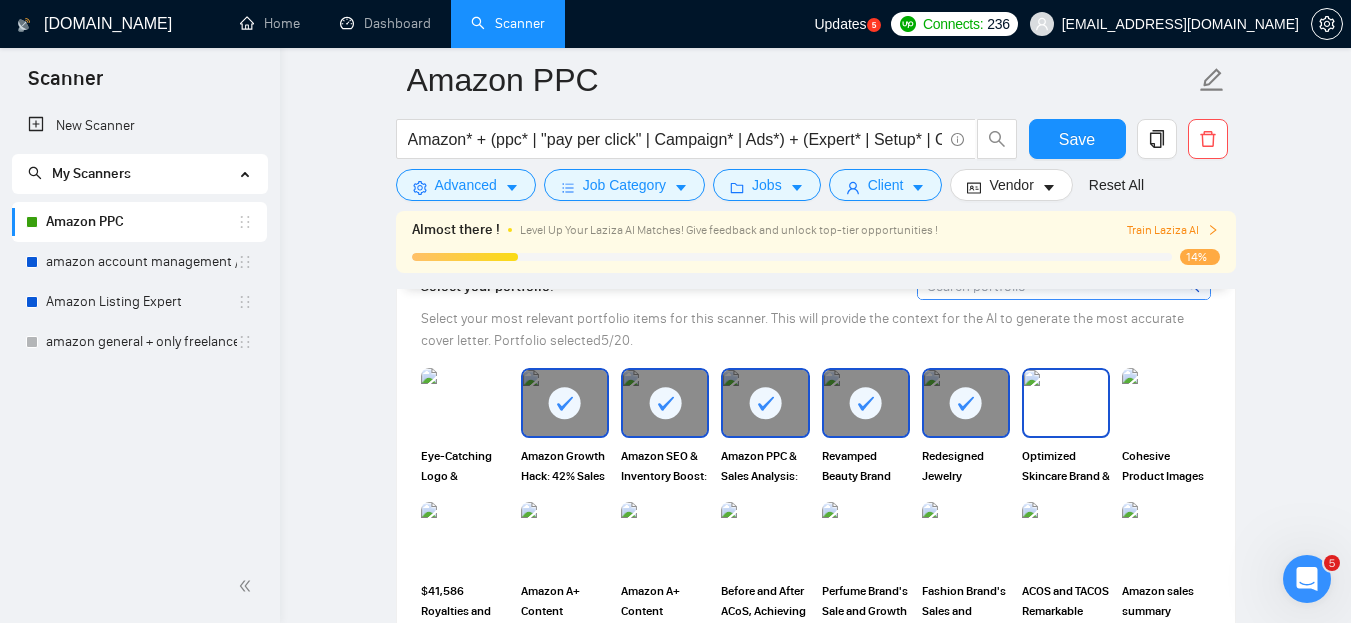 click at bounding box center [1066, 403] 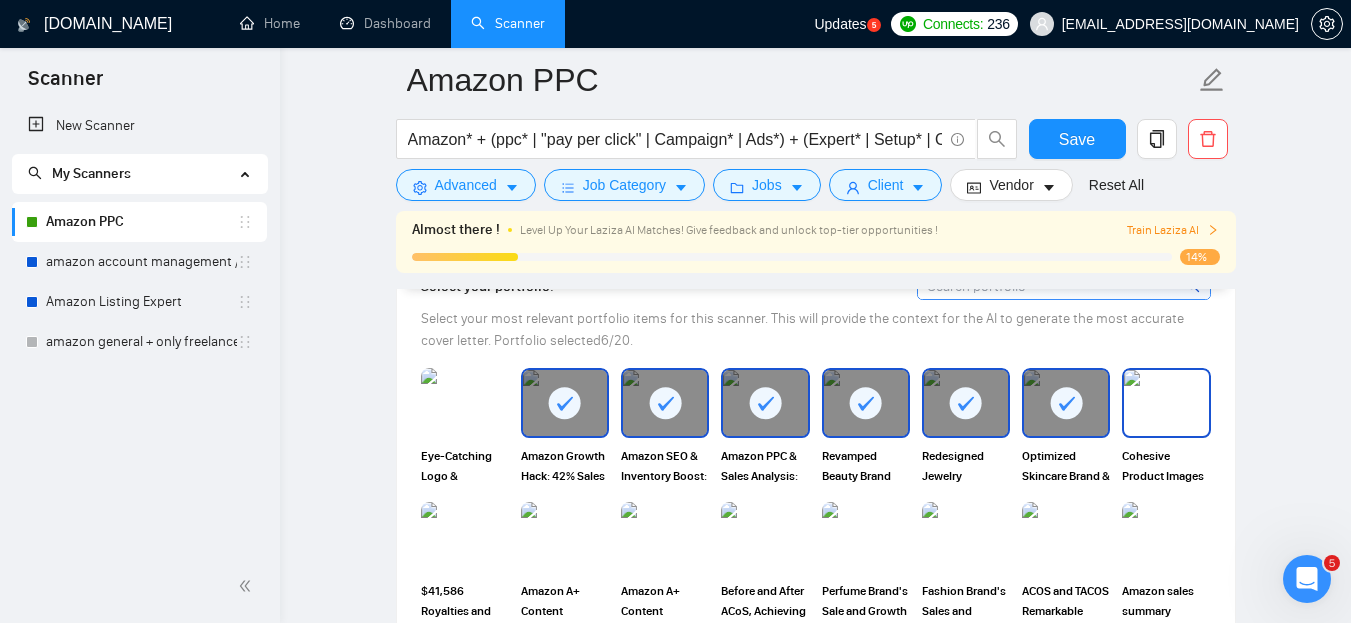 click at bounding box center [1166, 403] 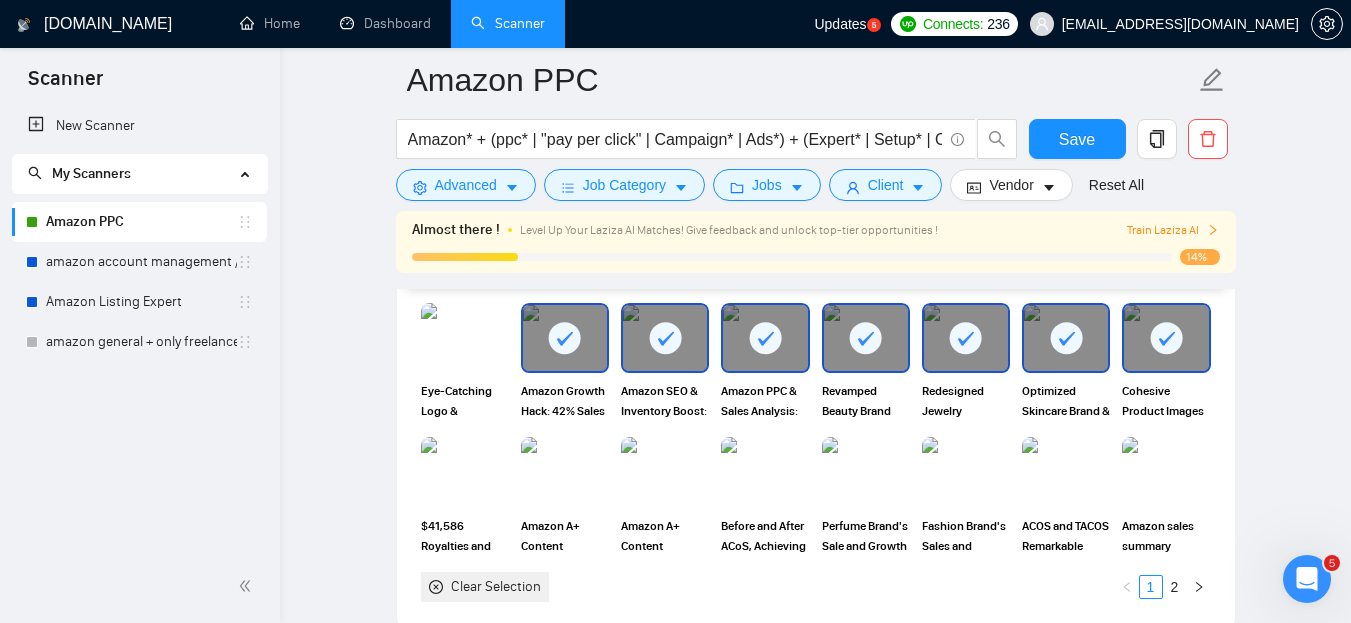 scroll, scrollTop: 1500, scrollLeft: 0, axis: vertical 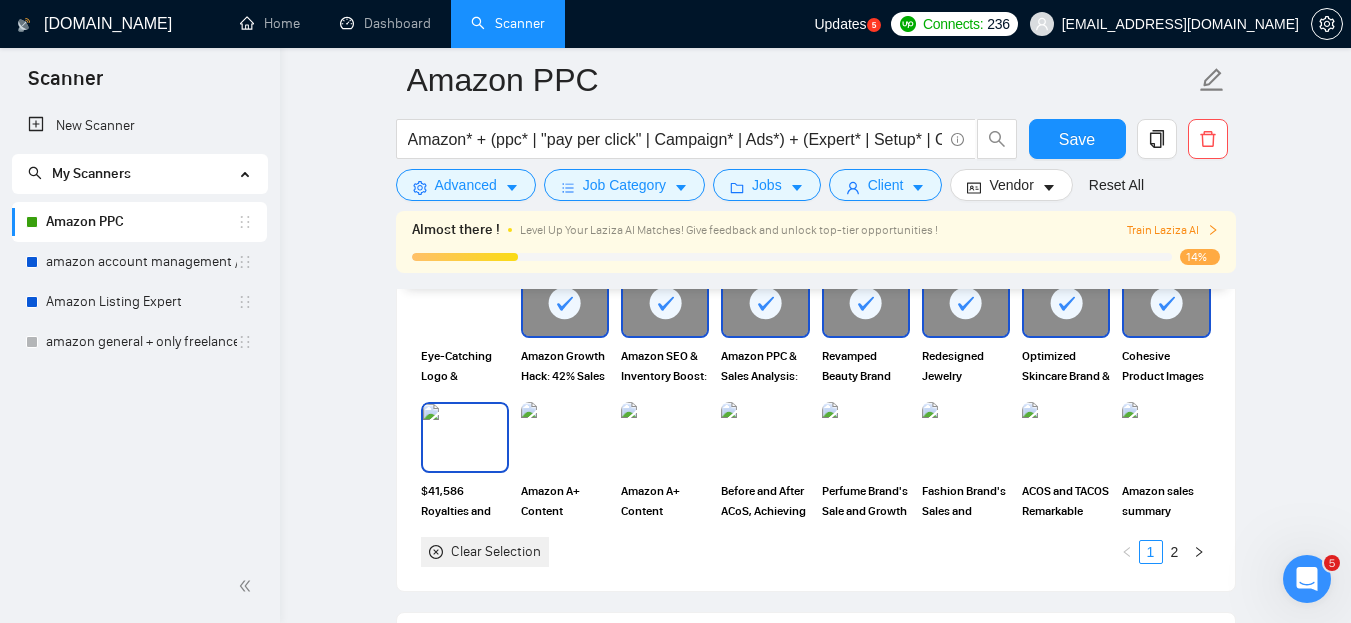 click at bounding box center (465, 437) 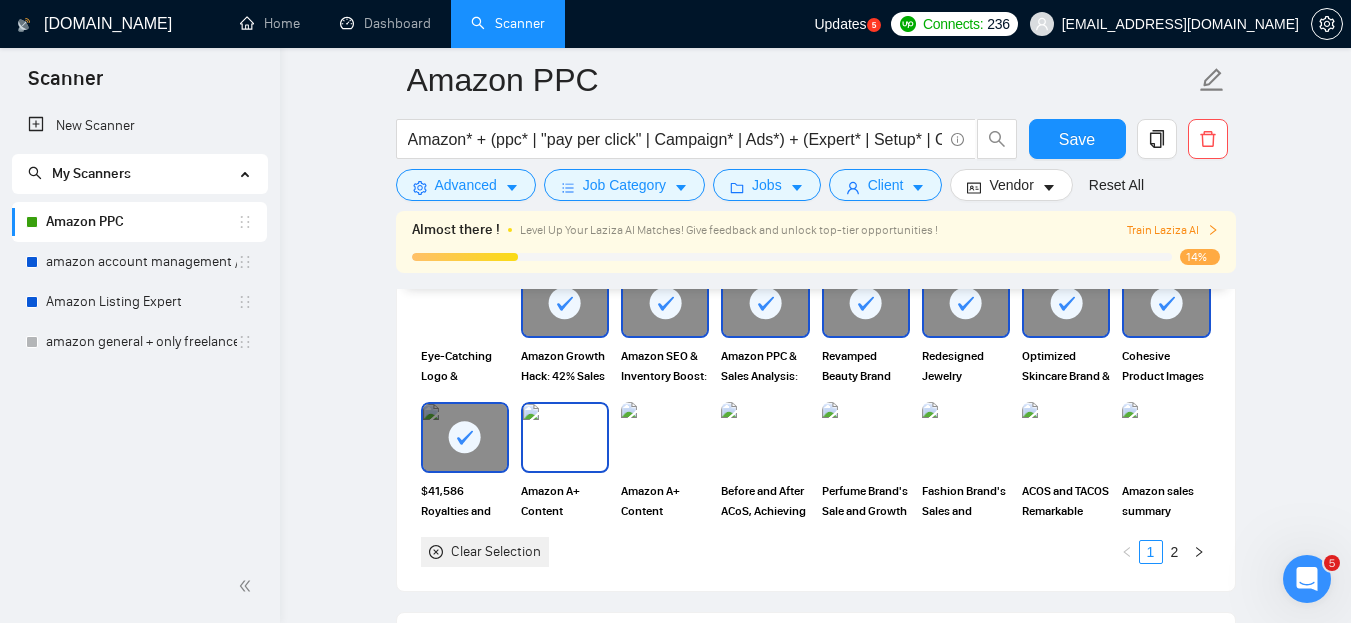 click at bounding box center [565, 437] 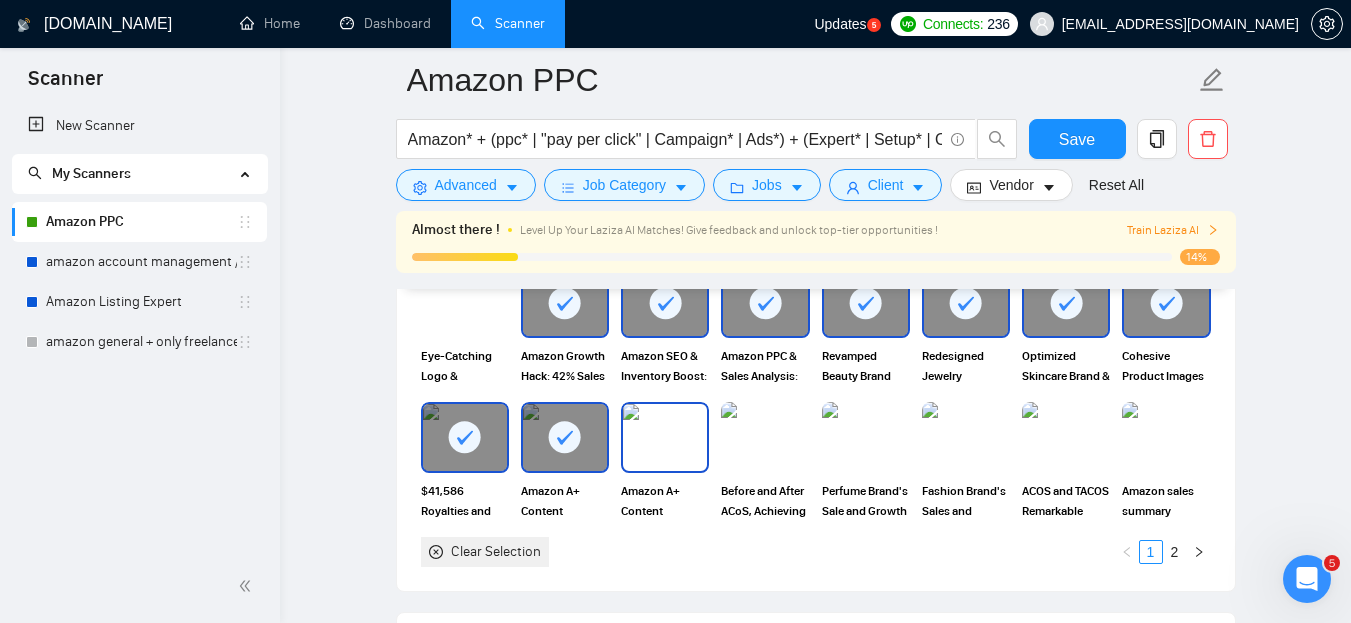 click at bounding box center [665, 437] 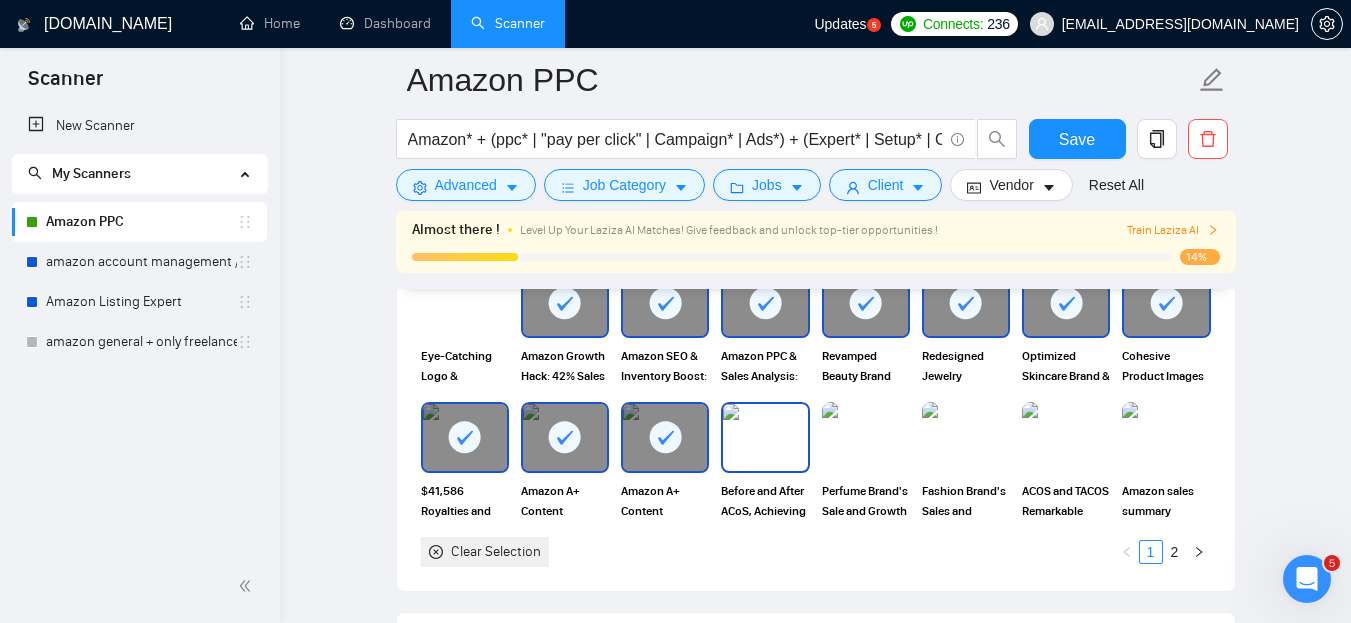 click at bounding box center (765, 437) 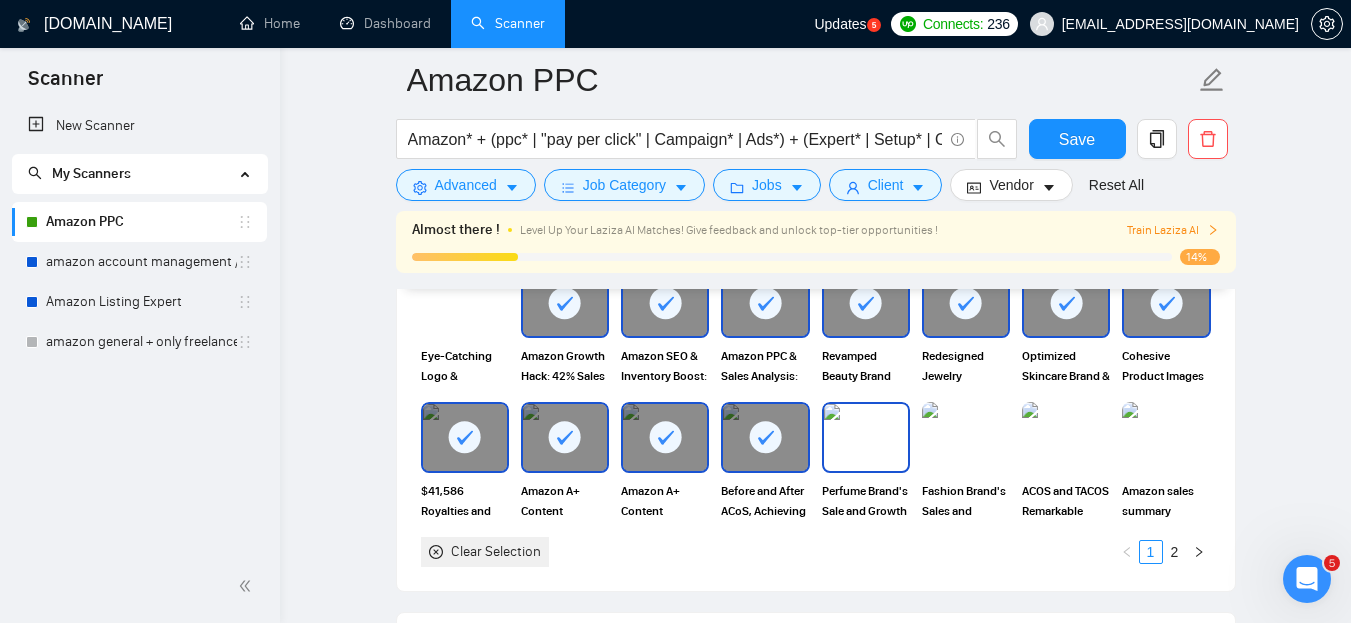 click at bounding box center (866, 437) 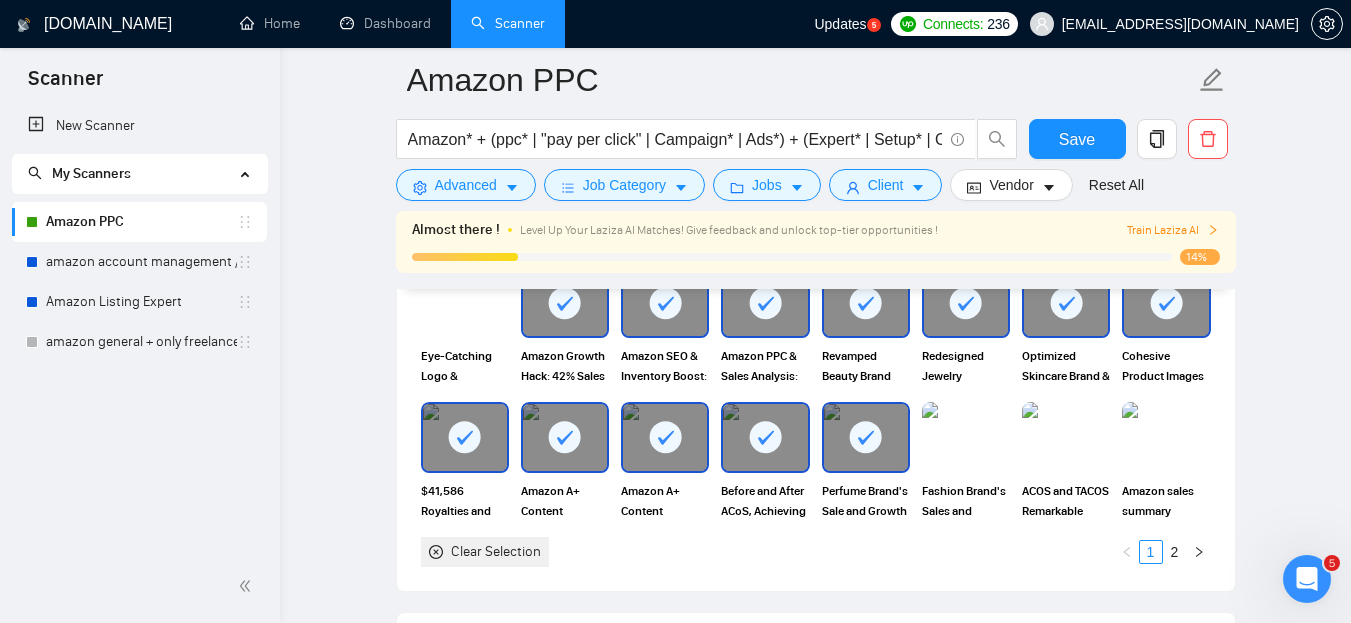 click at bounding box center (966, 437) 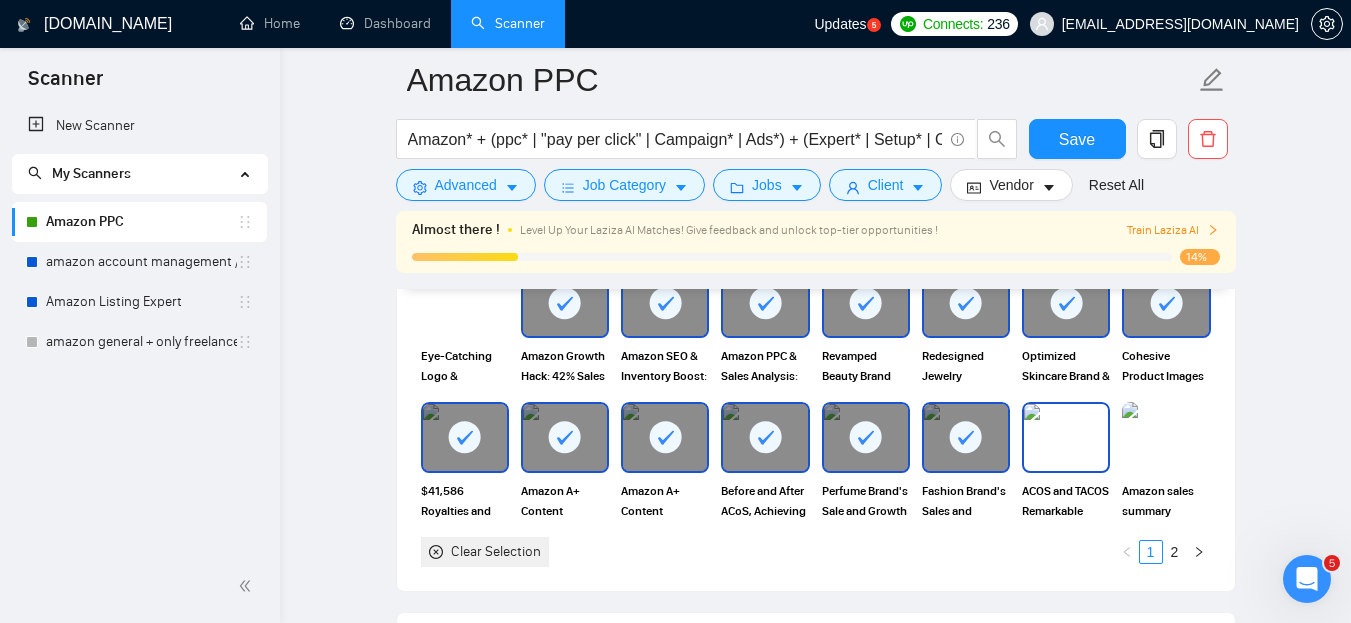 click at bounding box center (1066, 437) 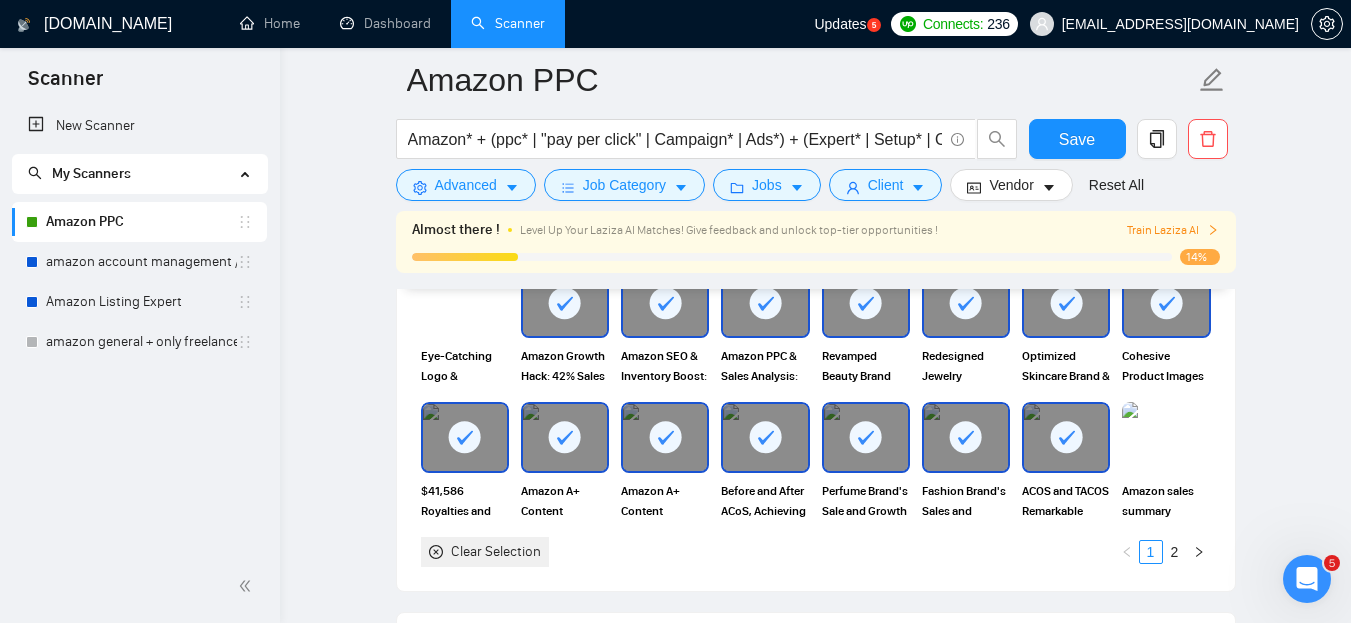 click on "Select your portfolio: Select your most relevant portfolio items for this scanner. This will provide the context for the AI to generate the most accurate cover letter. Portfolio selected  14 /20. Eye-Catching Logo & Packaging Design That Boosted Traffic by 32% Amazon Growth Hack: 42% Sales & 45% Profit Surge in 90 Days Amazon SEO & Inventory Boost: 151% Revenue Growth in 30 Days Amazon PPC & Sales Analysis: $23M Revenue at 14.94% ACOS Revamped Beauty Brand Storefront Increased 58% Traffic Redesigned Jewelry Storefront Increased 40% Traffic Optimized Skincare Brand & Offer Optimization Increased 25% Conversion Cohesive Product Images Increased 30% Organic Orders $41,586 Royalties and 7,802 Sales in One Month - KDP Case Study Amazon A+ Content (Walking Cane) Amazon A+ Content (Kitchex) Before and After ACoS, Achieving a 50% Revenue Increase Perfume Brand's Sale and Growth on Amazon Fashion Brand's Sales and Growth on Amazon ACOS and TACOS Remarkable Results Amazon sales summary Clear Selection 1 2" at bounding box center (816, 370) 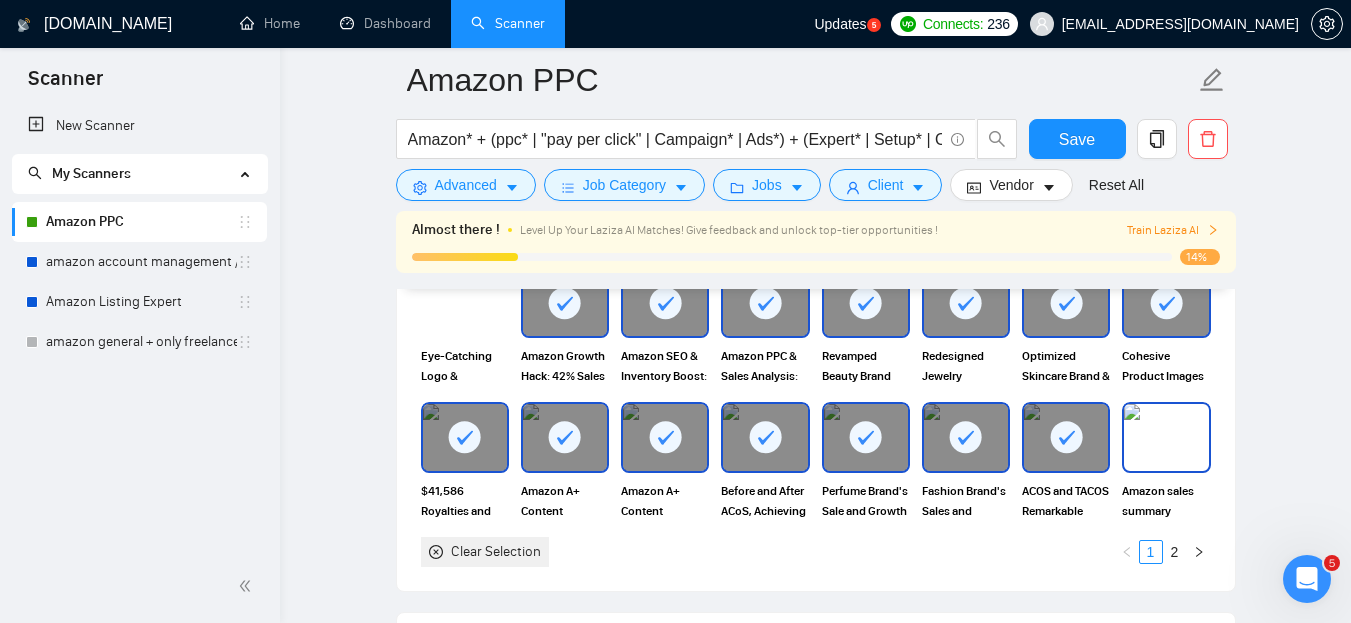 click at bounding box center (1166, 437) 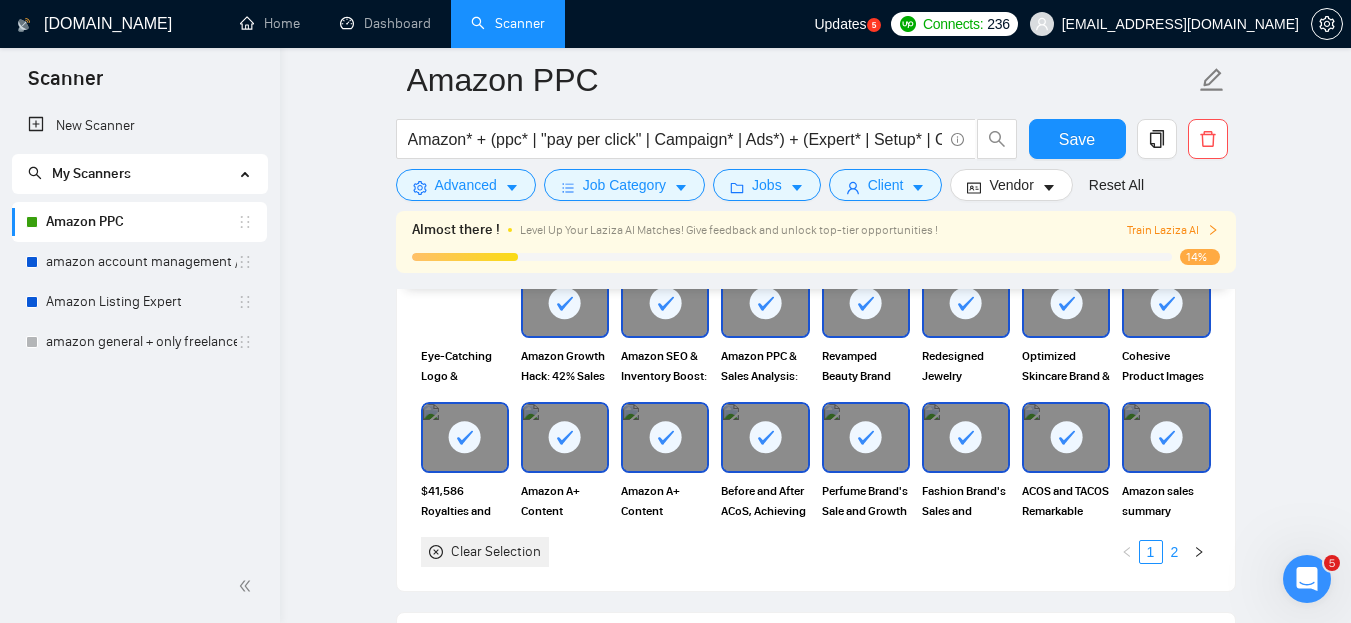 click on "2" at bounding box center (1175, 552) 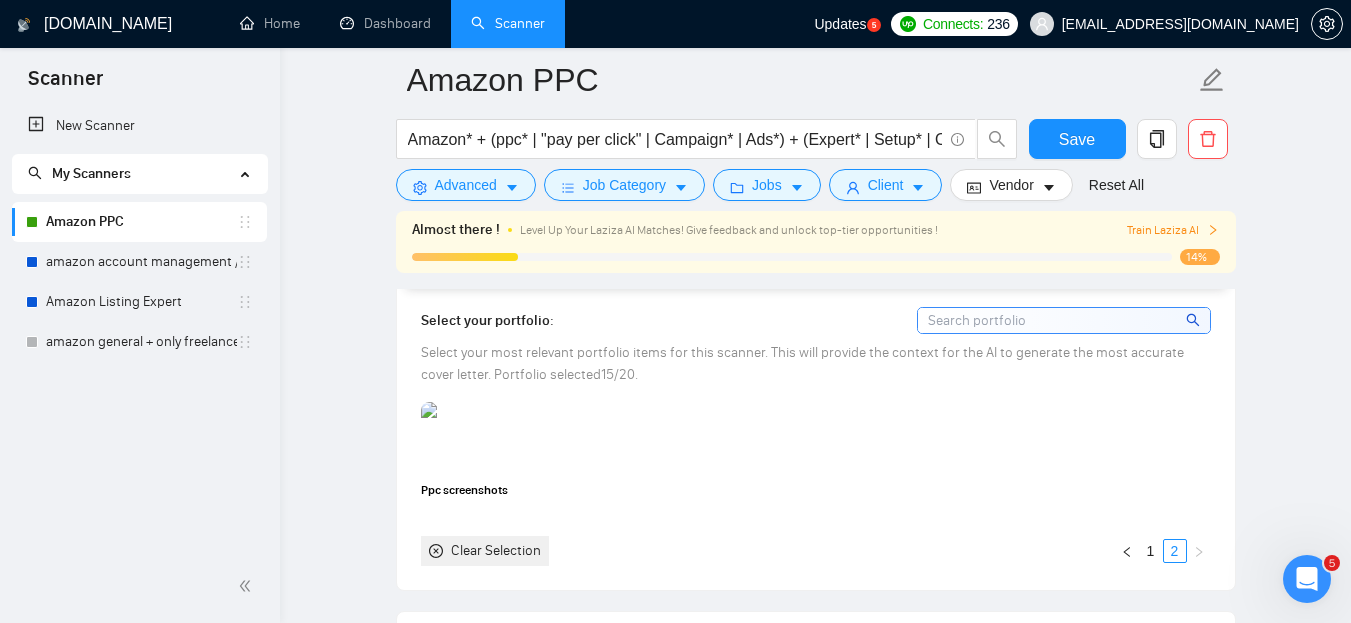 scroll, scrollTop: 1400, scrollLeft: 0, axis: vertical 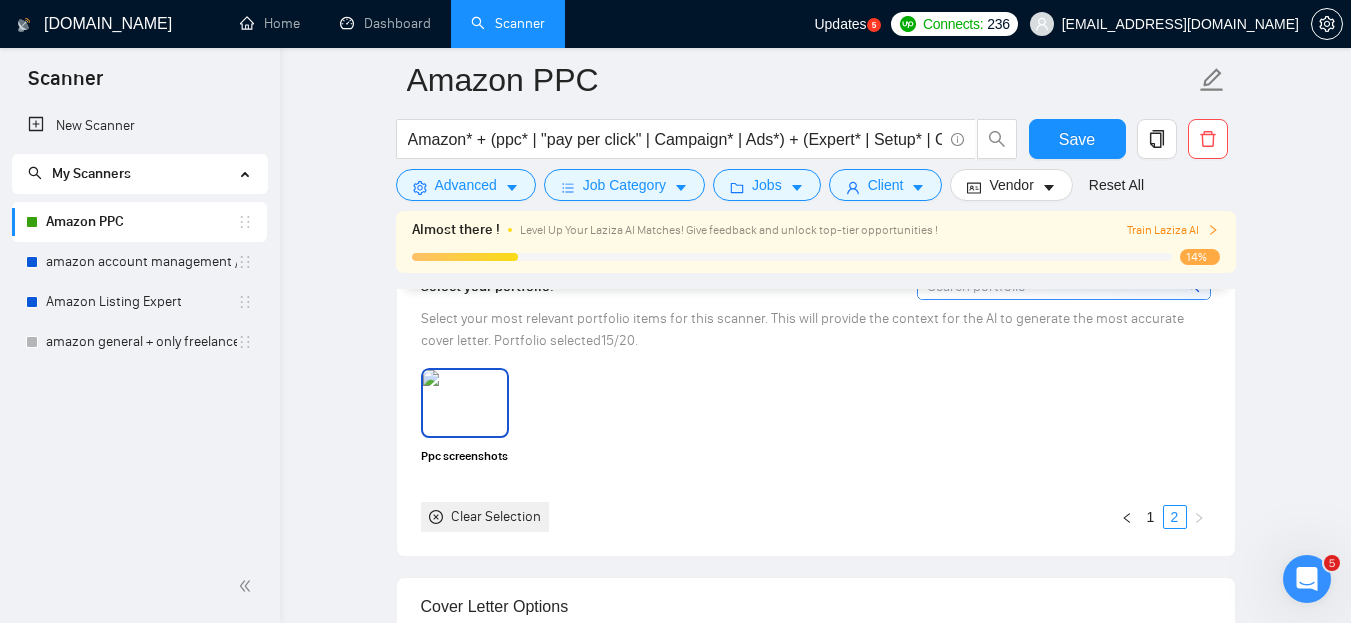 click at bounding box center (465, 403) 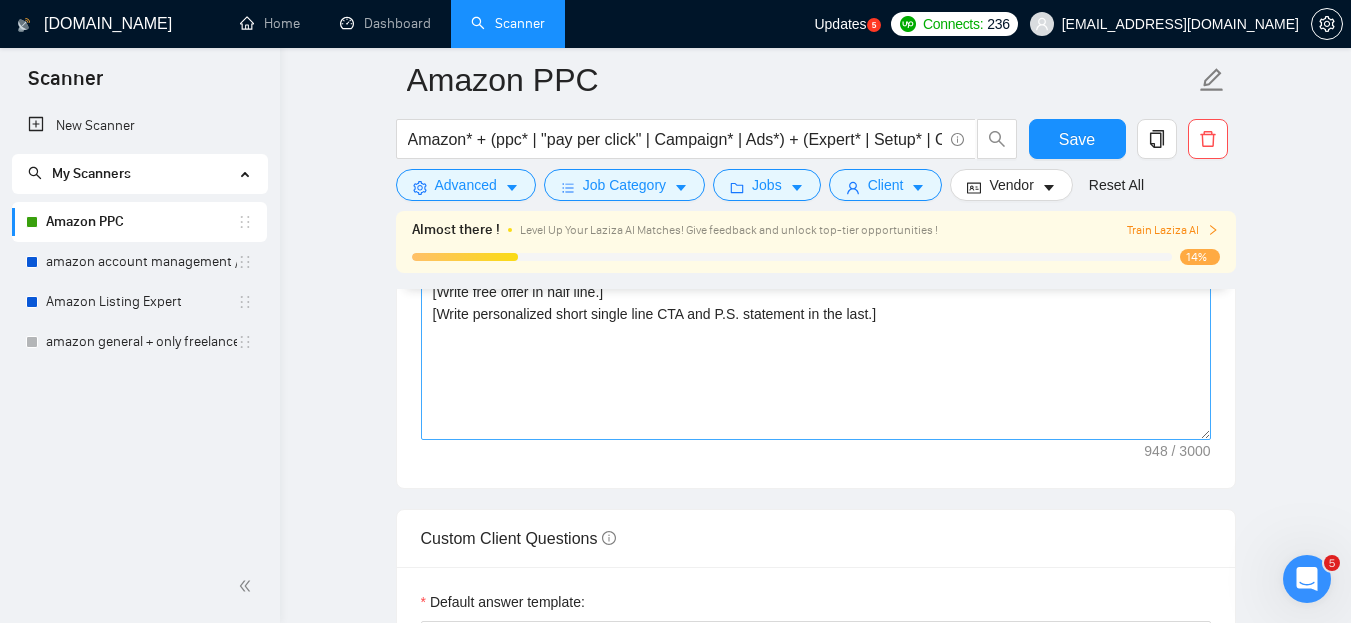 scroll, scrollTop: 2000, scrollLeft: 0, axis: vertical 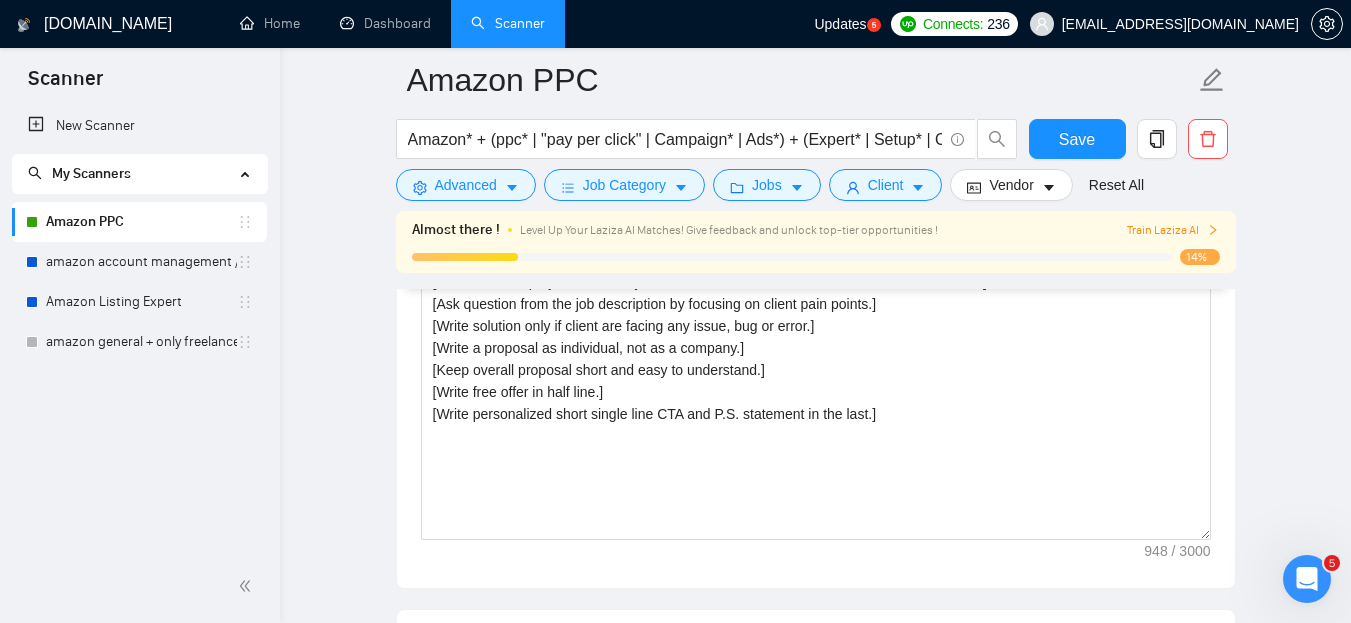 click on "Amazon PPC Amazon* + (ppc* | "pay per click" | Campaign* | Ads*) + (Expert* | Setup* | Optimize* | Advertise* | Manage* | Specialist*) Save Advanced   Job Category   Jobs   Client   Vendor   Reset All Almost there ! Level Up Your Laziza AI Matches! Give feedback and unlock top-tier opportunities ! Train Laziza AI 14% Preview Results Insights NEW Alerts Auto Bidder Auto Bidding Enabled Auto Bidding Enabled: ON Auto Bidder Schedule Auto Bidding Type: Automated (recommended) Semi-automated Auto Bidding Schedule: 24/7 Custom Custom Auto Bidder Schedule Repeat every week on Monday Tuesday Wednesday Thursday Friday Saturday Sunday Active Hours ( Asia/Karachi ): From: To: ( 24  hours) Asia/Karachi Auto Bidding Type Select your bidding algorithm: Choose the algorithm for you bidding. The price per proposal does not include your connects expenditure. Template Bidder Works great for narrow segments and short cover letters that don't change. 0.50  credits / proposal Sardor AI 🤖 1.00  credits / proposal Experimental" at bounding box center [815, 703] 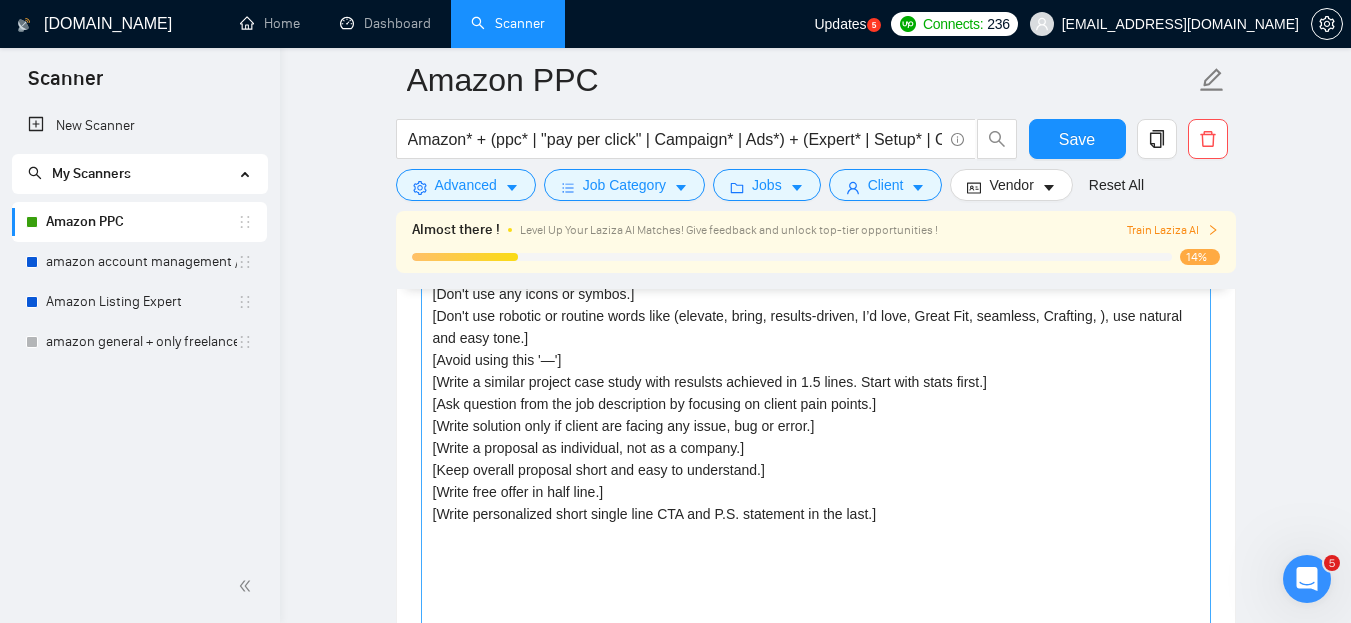 scroll, scrollTop: 1700, scrollLeft: 0, axis: vertical 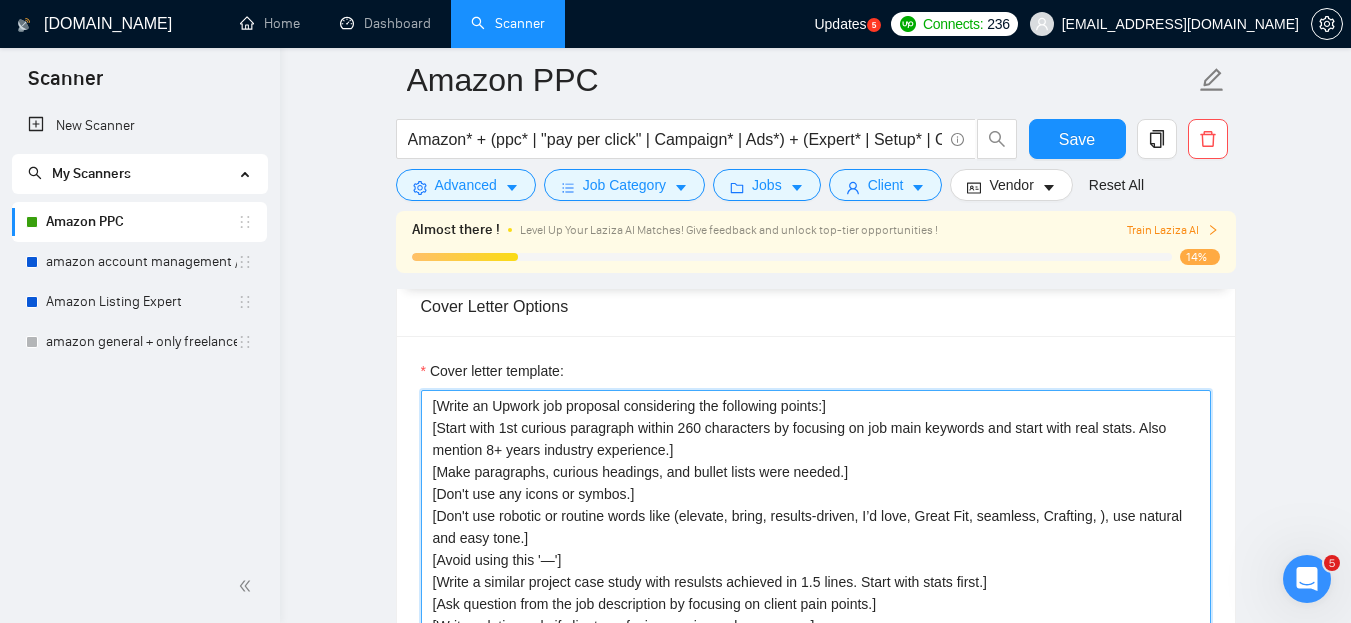 click on "[Write an Upwork job proposal considering the following points:]
[Start with 1st curious paragraph within 260 characters by focusing on job main keywords and start with real stats. Also mention 8+ years industry experience.]
[Make paragraphs, curious headings, and bullet lists were needed.]
[Don't use any icons or symbos.]
[Don't use robotic or routine words like (elevate, bring, results-driven, I’d love, Great Fit, seamless, Crafting, ), use natural and easy tone.]
[Avoid using this '—']
[Write a similar project case study with resulsts achieved in 1.5 lines. Start with stats first.]
[Ask question from the job description by focusing on client pain points.]
[Write solution only if client are facing any issue, bug or error.]
[Write a proposal as individual, not as a company.]
[Keep overall proposal short and easy to understand.]
[Write free offer in half line.]
[Write personalized short single line CTA and P.S. statement in the last.]" at bounding box center (816, 615) 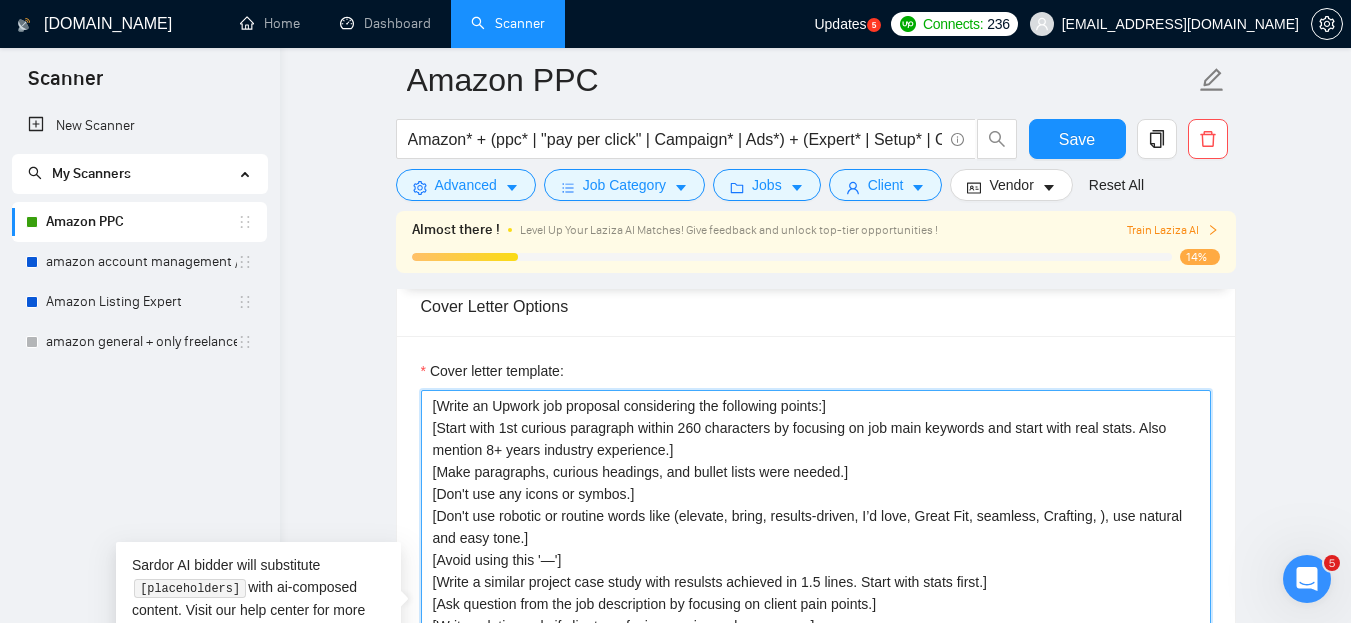 click on "[Write an Upwork job proposal considering the following points:]
[Start with 1st curious paragraph within 260 characters by focusing on job main keywords and start with real stats. Also mention 8+ years industry experience.]
[Make paragraphs, curious headings, and bullet lists were needed.]
[Don't use any icons or symbos.]
[Don't use robotic or routine words like (elevate, bring, results-driven, I’d love, Great Fit, seamless, Crafting, ), use natural and easy tone.]
[Avoid using this '—']
[Write a similar project case study with resulsts achieved in 1.5 lines. Start with stats first.]
[Ask question from the job description by focusing on client pain points.]
[Write solution only if client are facing any issue, bug or error.]
[Write a proposal as individual, not as a company.]
[Keep overall proposal short and easy to understand.]
[Write free offer in half line.]
[Write personalized short single line CTA and P.S. statement in the last.]" at bounding box center [816, 615] 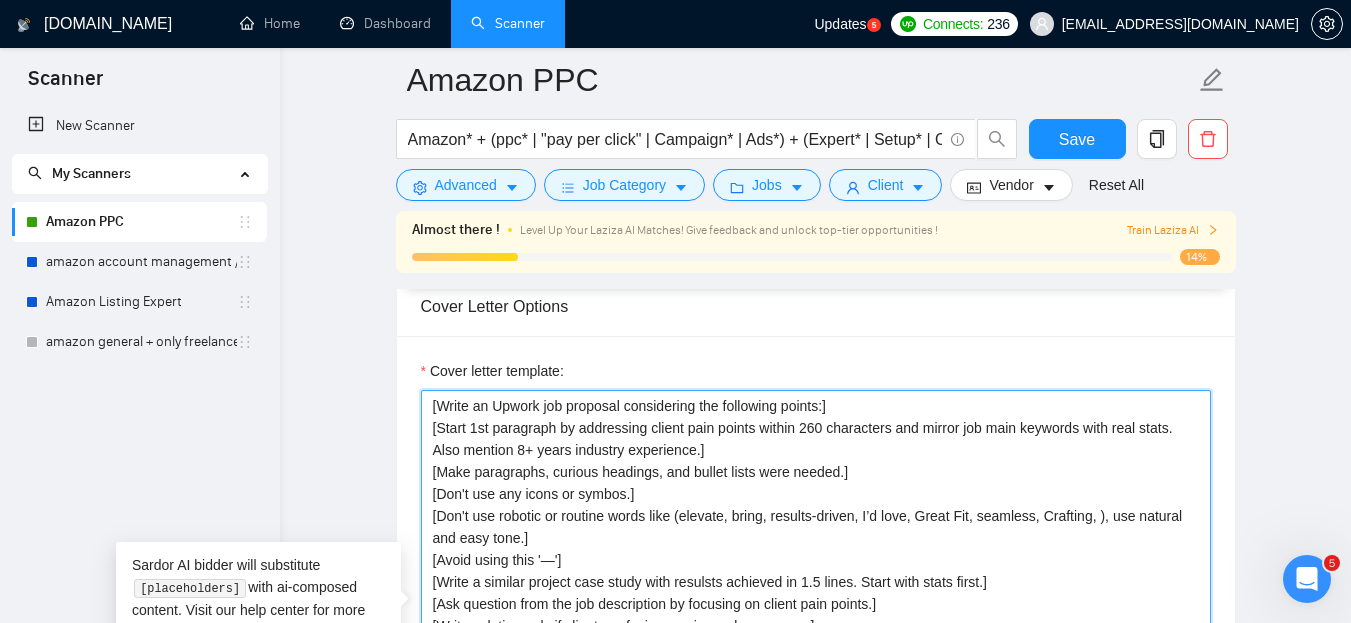 click on "[Write an Upwork job proposal considering the following points:]
[Start 1st paragraph by addressing client pain points within 260 characters and mirror job main keywords with real stats. Also mention 8+ years industry experience.]
[Make paragraphs, curious headings, and bullet lists were needed.]
[Don't use any icons or symbos.]
[Don't use robotic or routine words like (elevate, bring, results-driven, I’d love, Great Fit, seamless, Crafting, ), use natural and easy tone.]
[Avoid using this '—']
[Write a similar project case study with resulsts achieved in 1.5 lines. Start with stats first.]
[Ask question from the job description by focusing on client pain points.]
[Write solution only if client are facing any issue, bug or error.]
[Write a proposal as individual, not as a company.]
[Keep overall proposal short and easy to understand.]
[Write free offer in half line.]
[Write personalized short single line CTA and P.S. statement in the last.]" at bounding box center [816, 615] 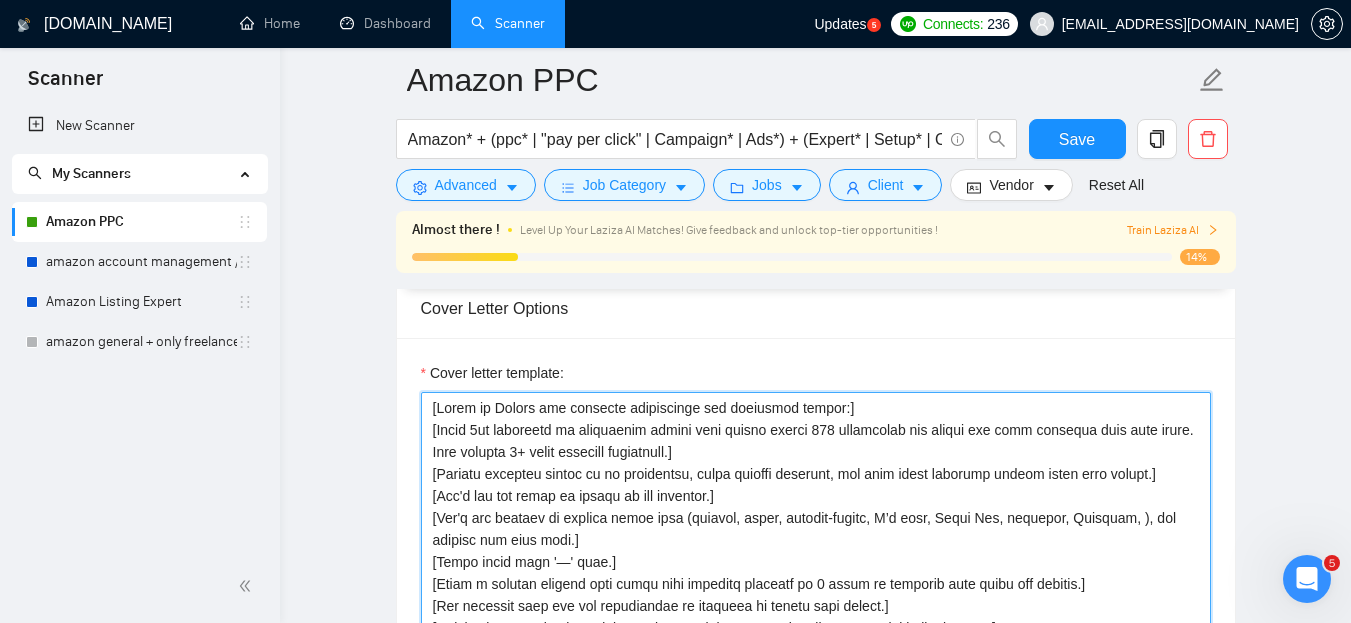 scroll, scrollTop: 1699, scrollLeft: 0, axis: vertical 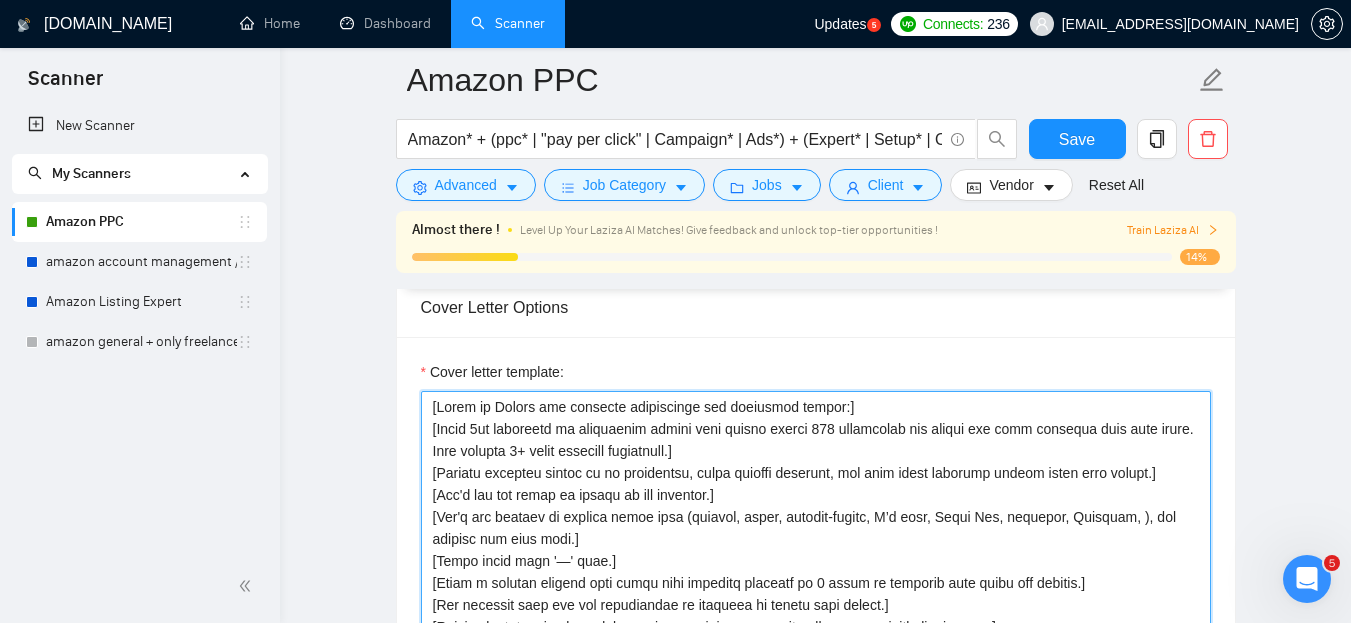 drag, startPoint x: 644, startPoint y: 427, endPoint x: 436, endPoint y: 430, distance: 208.02164 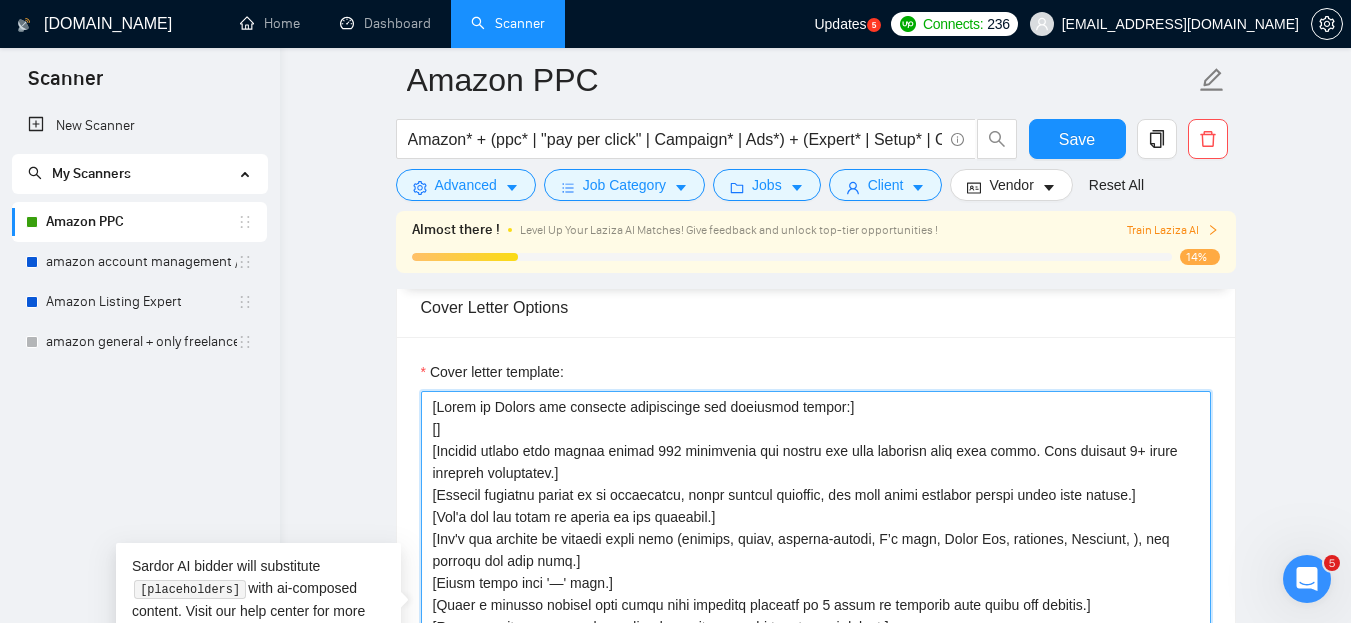 paste on "Start 1st paragraph by addressing" 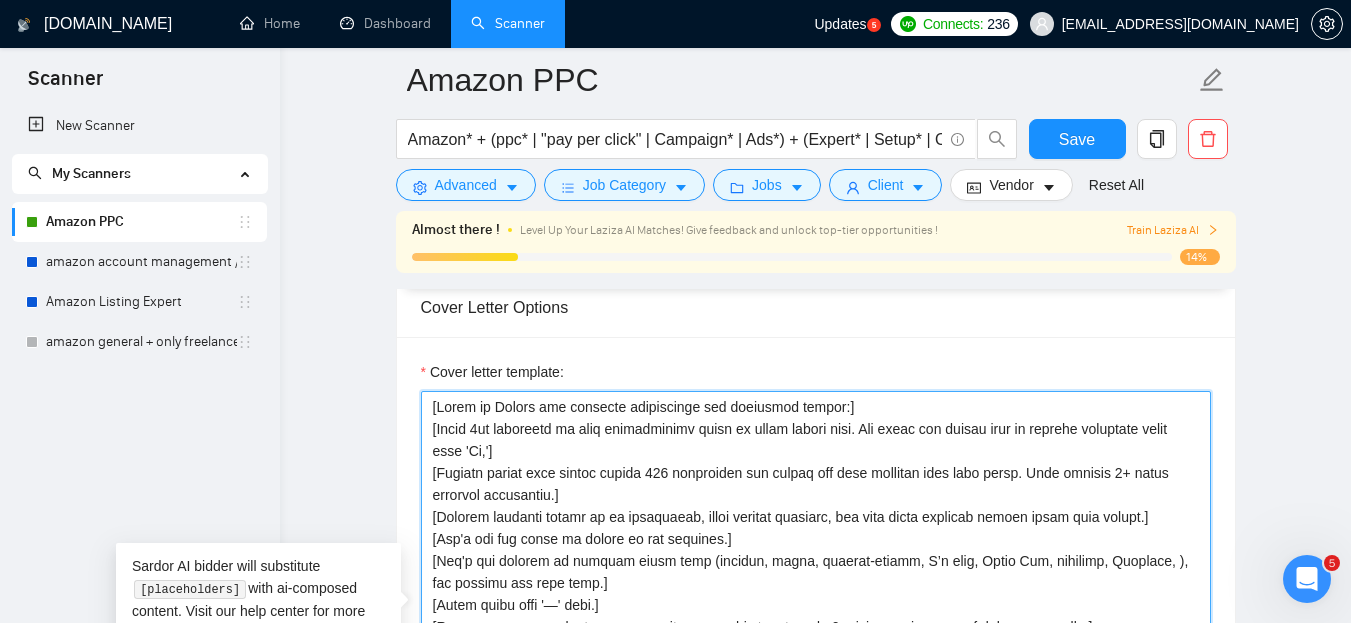 click on "Cover letter template:" at bounding box center (816, 616) 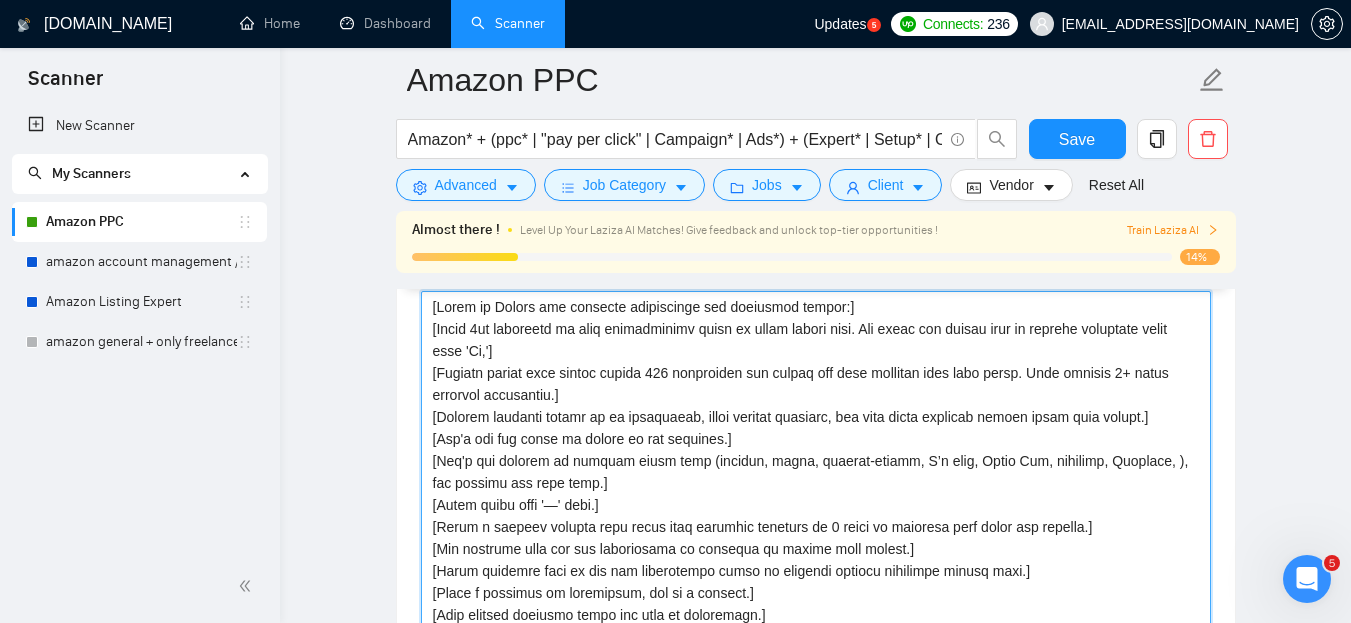 scroll, scrollTop: 1899, scrollLeft: 0, axis: vertical 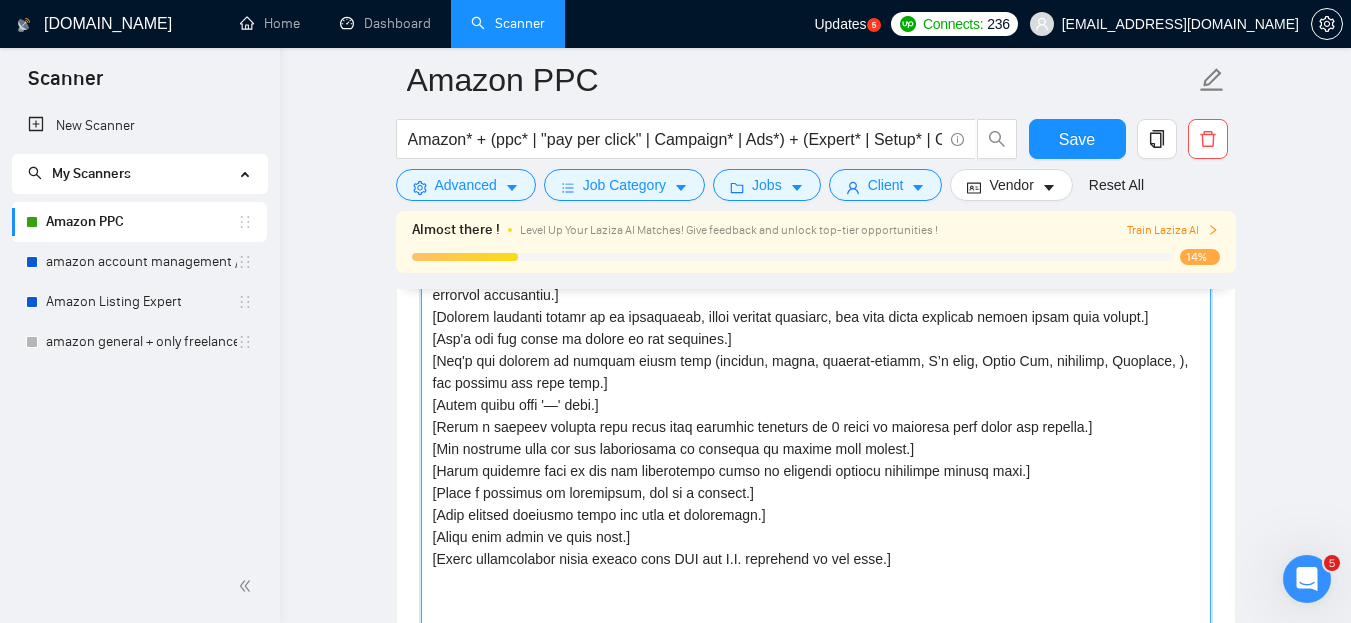 click on "Cover letter template:" at bounding box center [816, 416] 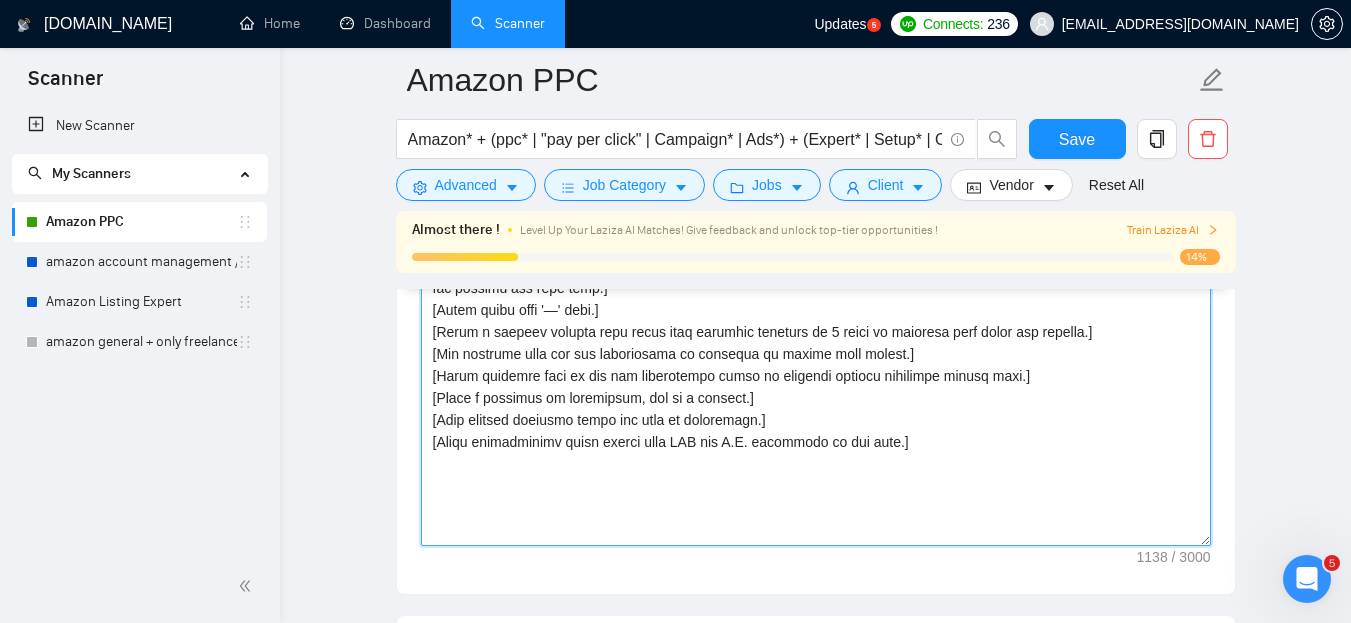 scroll, scrollTop: 1999, scrollLeft: 0, axis: vertical 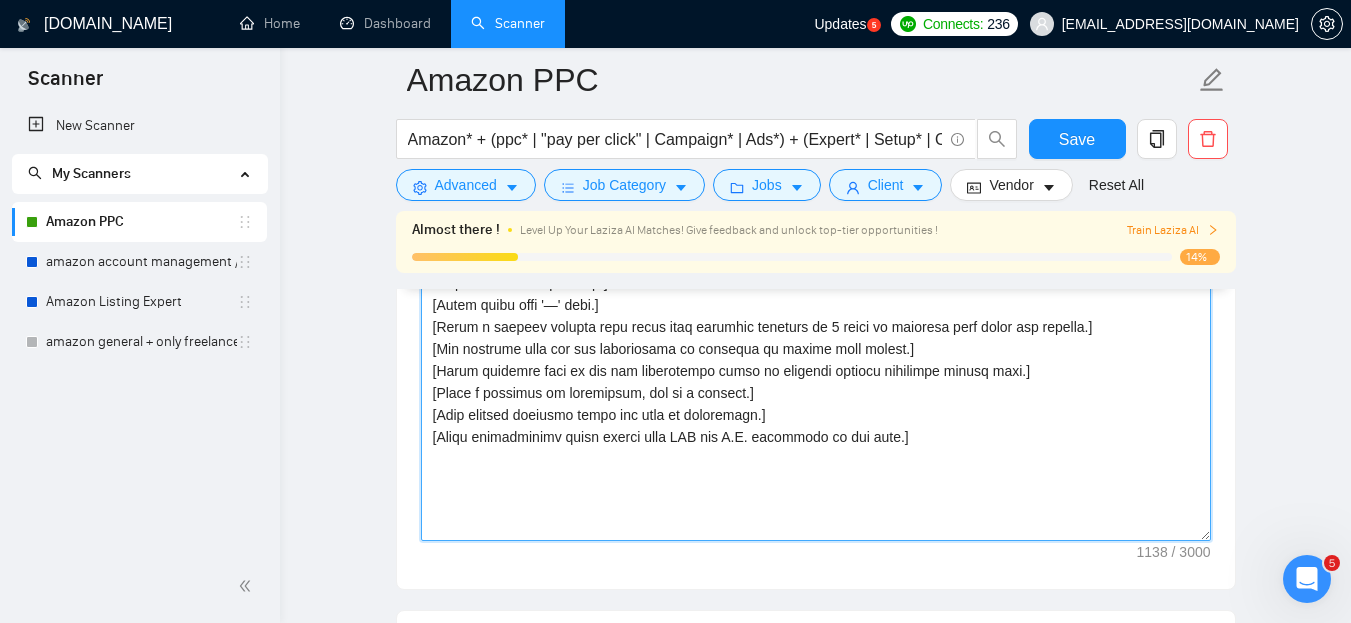 click on "Cover letter template:" at bounding box center (816, 316) 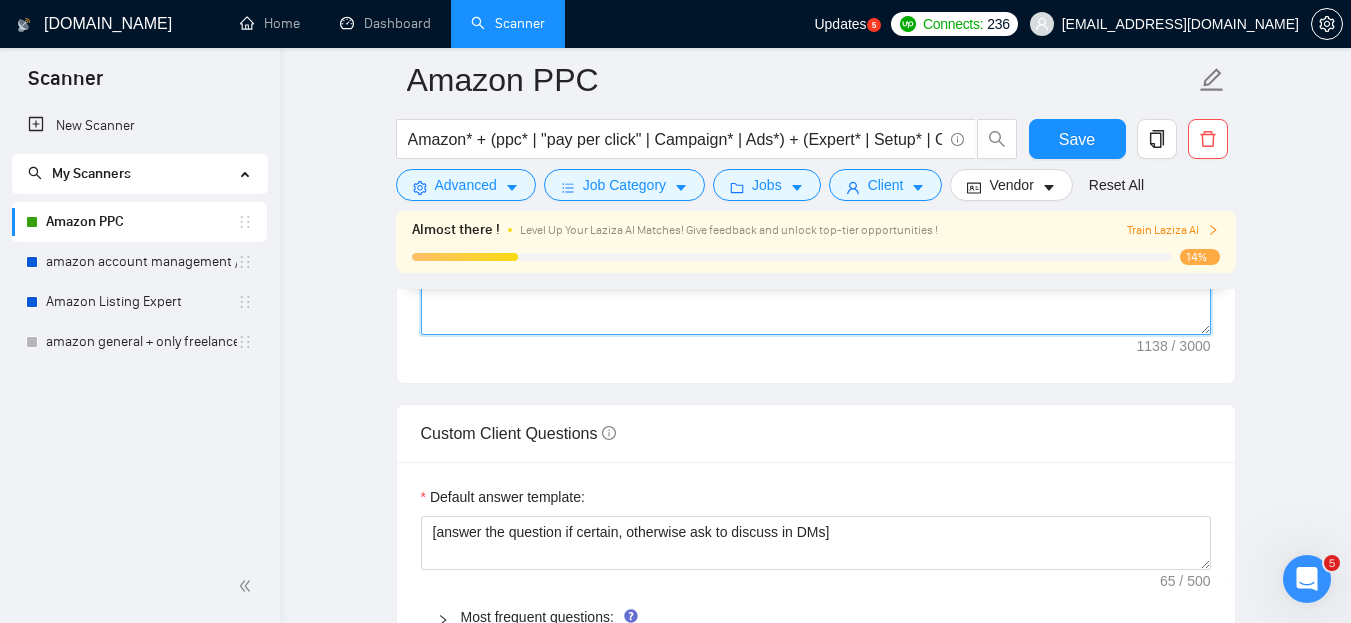 scroll, scrollTop: 2299, scrollLeft: 0, axis: vertical 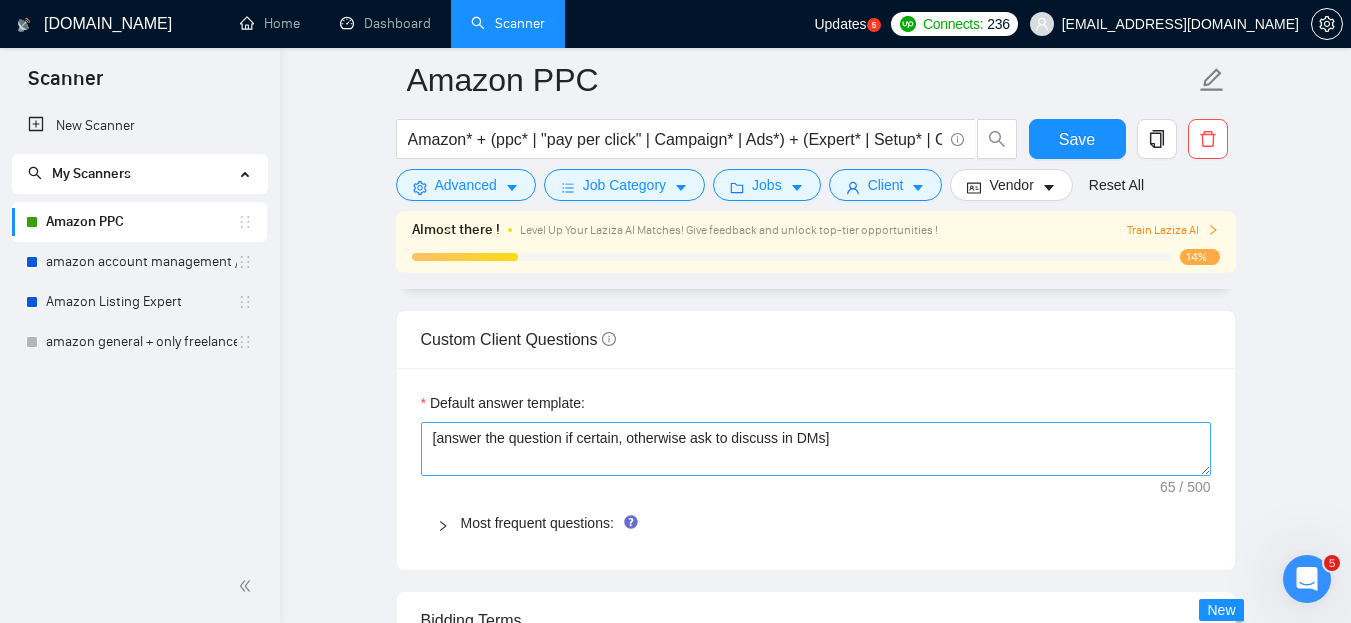 type on "[Write an Upwork job proposal considering the following points:]
[Start 1st paragraph by free personalized offer in short single line. And first use client name if fetched otherwise start with 'Hi,']
[Address client pain points within 260 characters and mirror job main keywords with real stats. Also mention 8+ years industry experience.]
[Overall proposal should be in paragraphs, short curious headings, and very short engaging bullet lists were needed.]
[Don't use any icons or symbos in the proposal.]
[Don't use robotic or routine words like (elevate, bring, results-driven, I’d love, Great Fit, seamless, Crafting, ), use natural and easy tone.]
[Avoid using this '—' word.]
[Write a similar project case study with resulsts achieved in 2 lines by starting with stats and figures.]
[Ask question from the job description by focusing on client pain points.]
[Write solution only if the job description based on solution require otherwise ignore this.]
[Write a proposal as individual, not as a company.]
[Keep overa..." 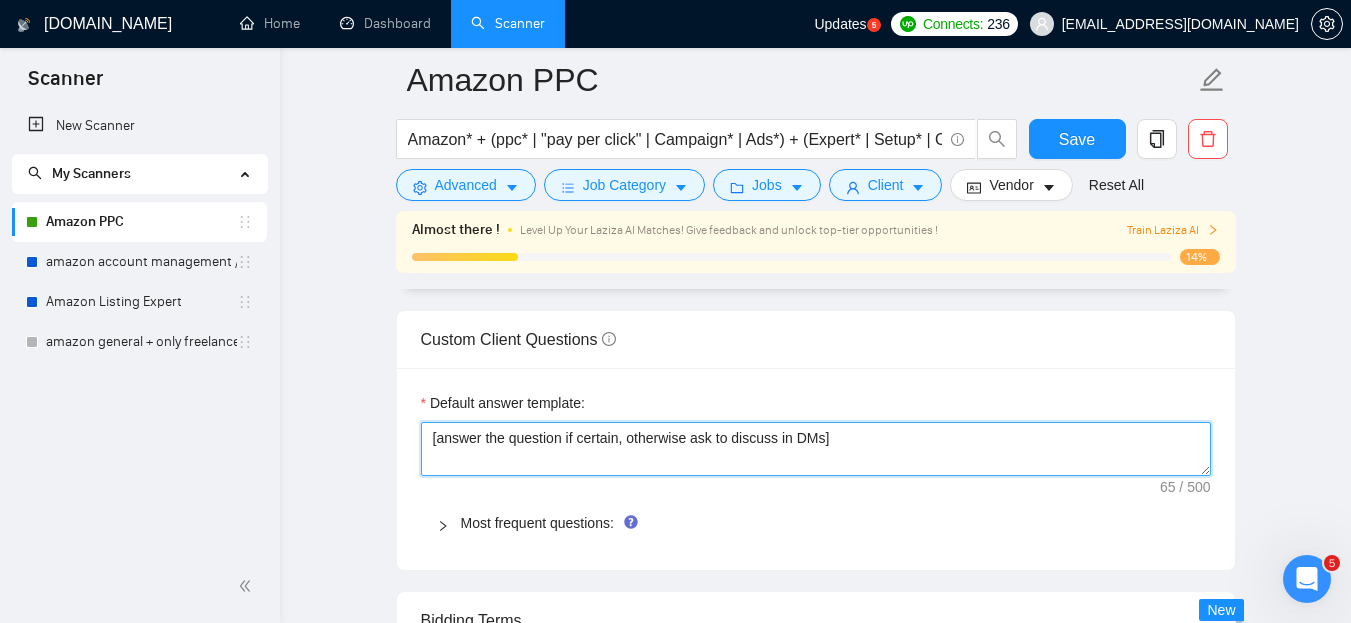 click on "[answer the question if certain, otherwise ask to discuss in DMs]" at bounding box center [816, 449] 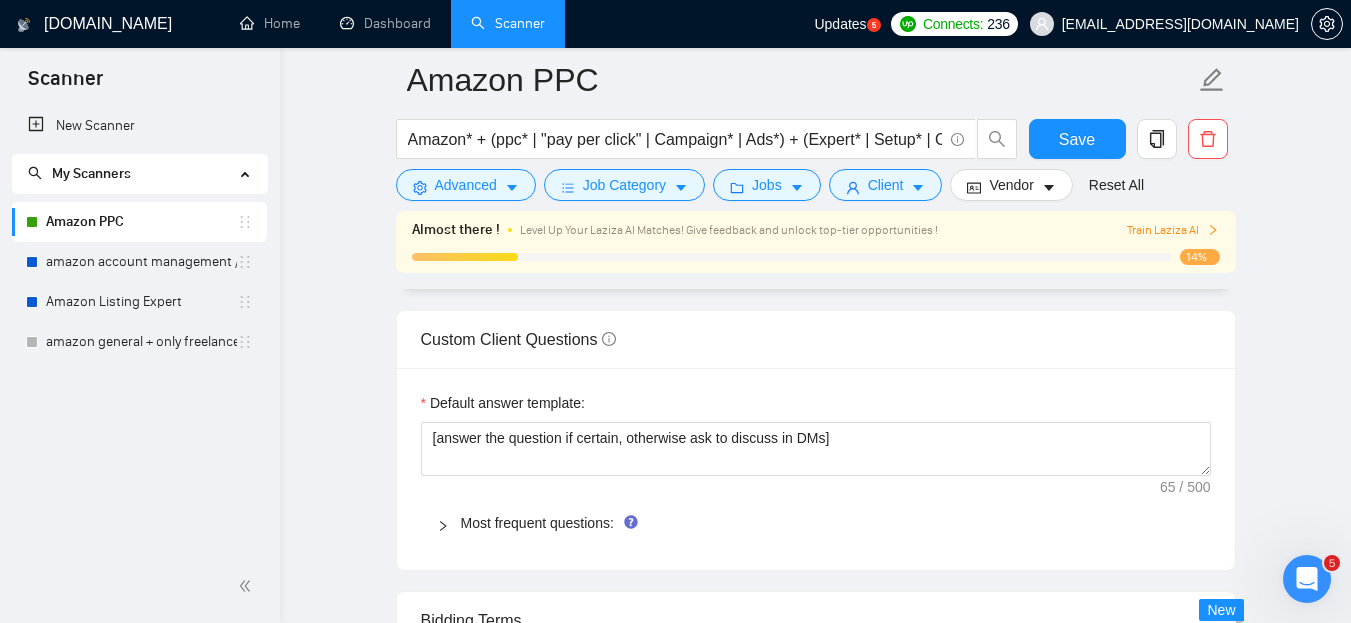 click on "Amazon PPC Amazon* + (ppc* | "pay per click" | Campaign* | Ads*) + (Expert* | Setup* | Optimize* | Advertise* | Manage* | Specialist*) Save Advanced   Job Category   Jobs   Client   Vendor   Reset All Almost there ! Level Up Your Laziza AI Matches! Give feedback and unlock top-tier opportunities ! Train Laziza AI 14% Preview Results Insights NEW Alerts Auto Bidder Auto Bidding Enabled Auto Bidding Enabled: ON Auto Bidder Schedule Auto Bidding Type: Automated (recommended) Semi-automated Auto Bidding Schedule: 24/7 Custom Custom Auto Bidder Schedule Repeat every week on Monday Tuesday Wednesday Thursday Friday Saturday Sunday Active Hours ( Asia/Karachi ): From: To: ( 24  hours) Asia/Karachi Auto Bidding Type Select your bidding algorithm: Choose the algorithm for you bidding. The price per proposal does not include your connects expenditure. Template Bidder Works great for narrow segments and short cover letters that don't change. 0.50  credits / proposal Sardor AI 🤖 1.00  credits / proposal Experimental" at bounding box center [815, 404] 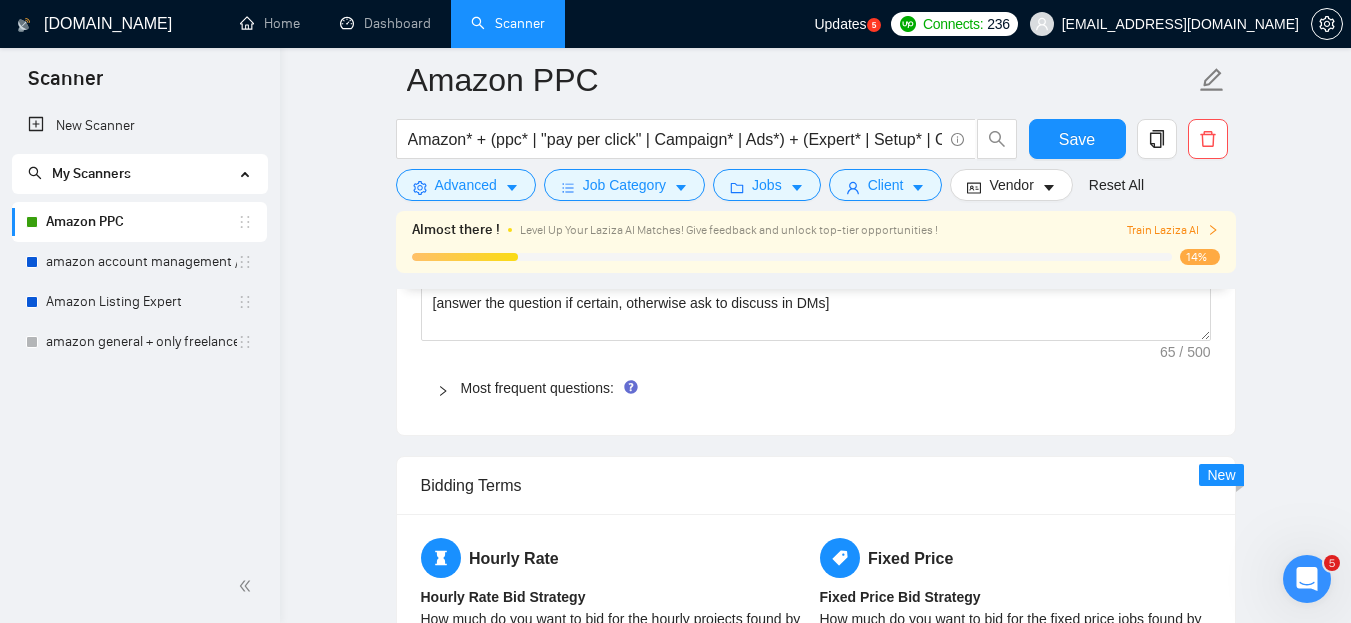 scroll, scrollTop: 2399, scrollLeft: 0, axis: vertical 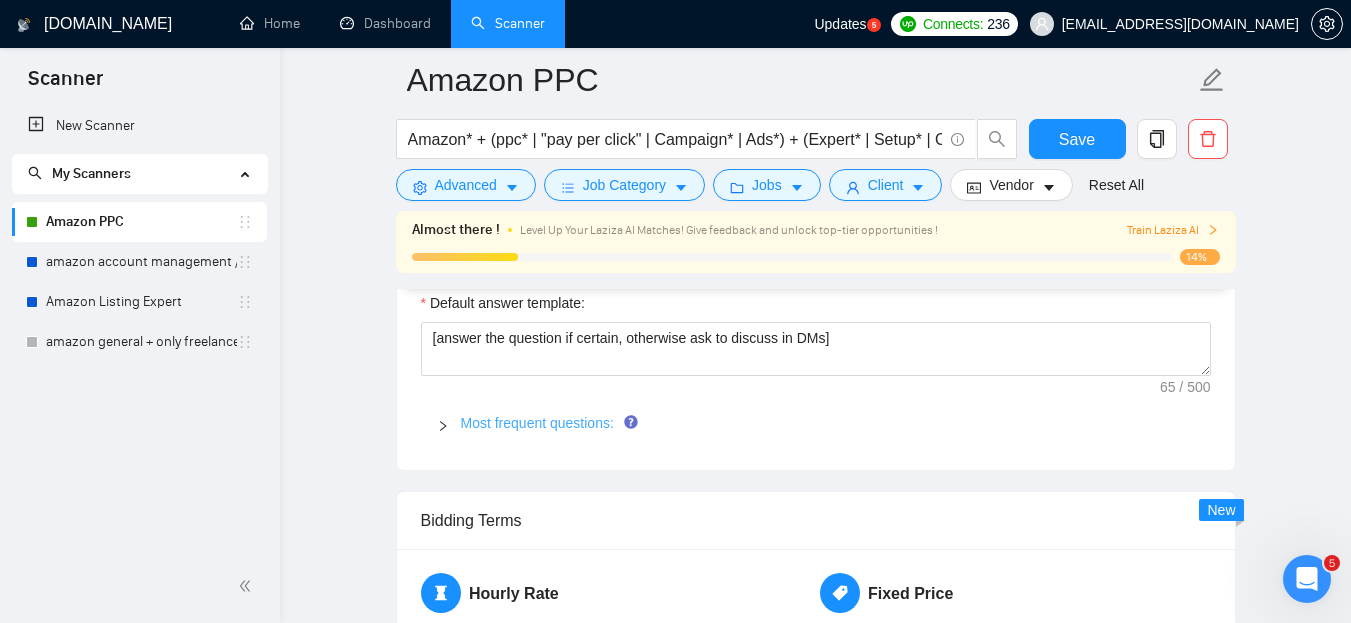 click on "Most frequent questions:" at bounding box center [537, 423] 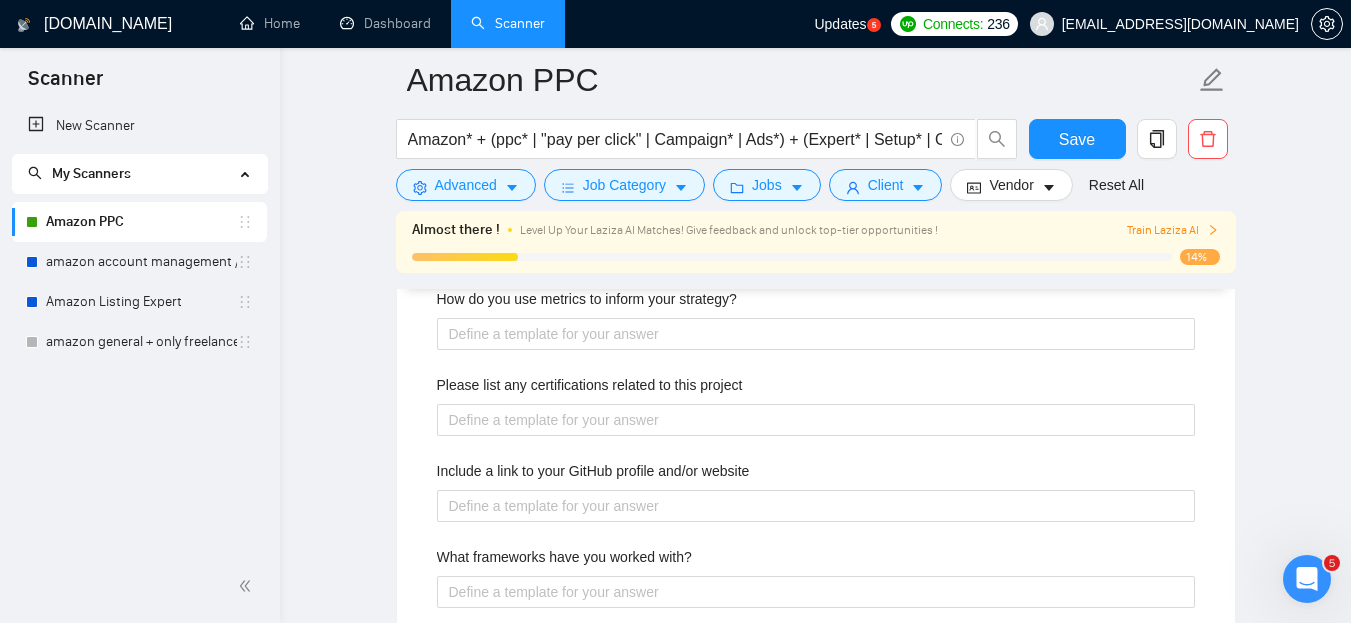 scroll, scrollTop: 2699, scrollLeft: 0, axis: vertical 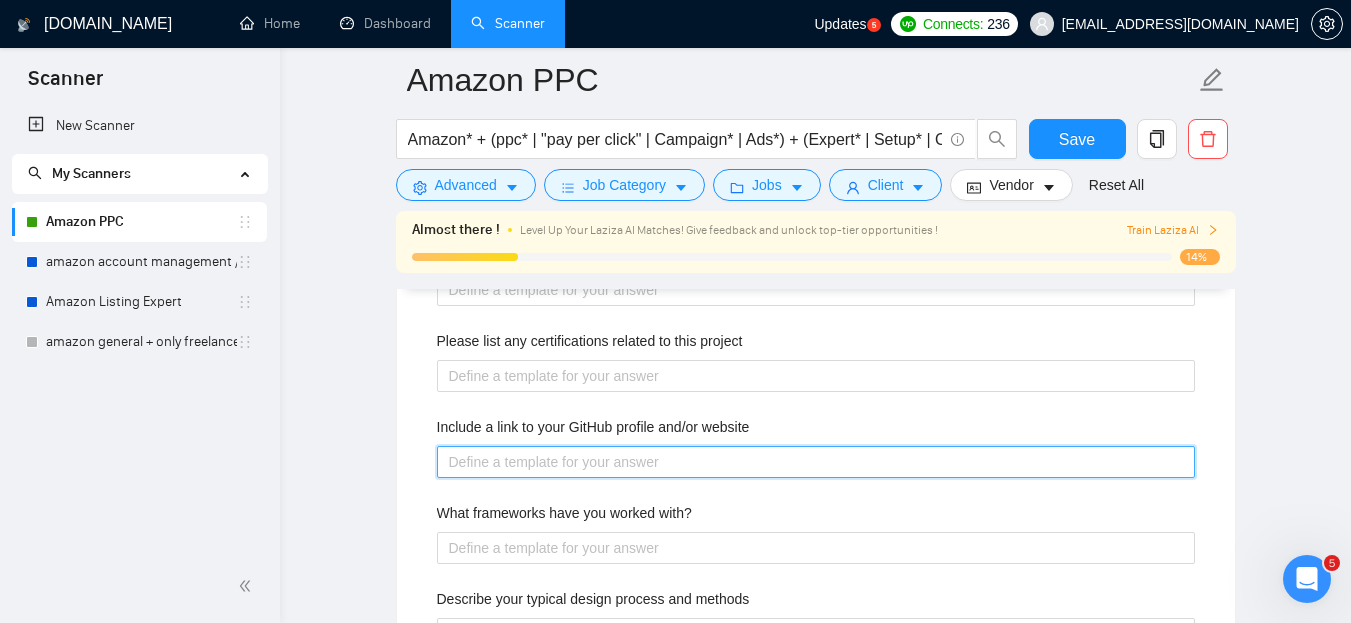 click on "Include a link to your GitHub profile and/or website" at bounding box center [816, 462] 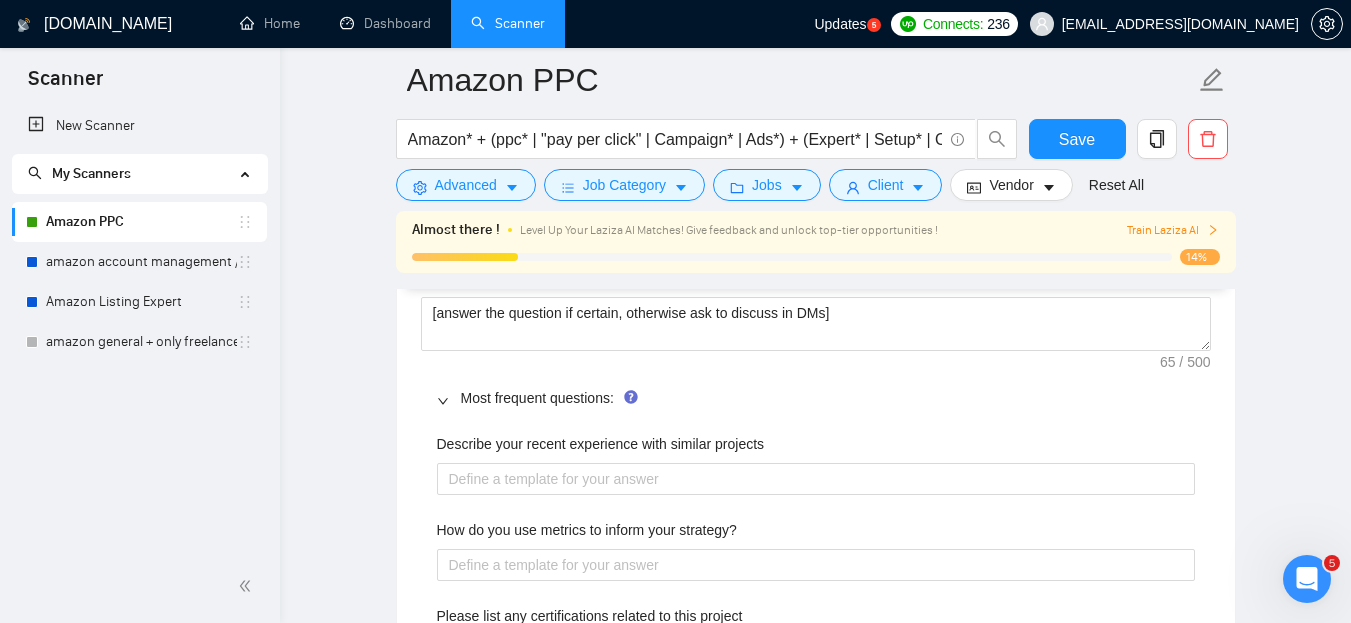 scroll, scrollTop: 2399, scrollLeft: 0, axis: vertical 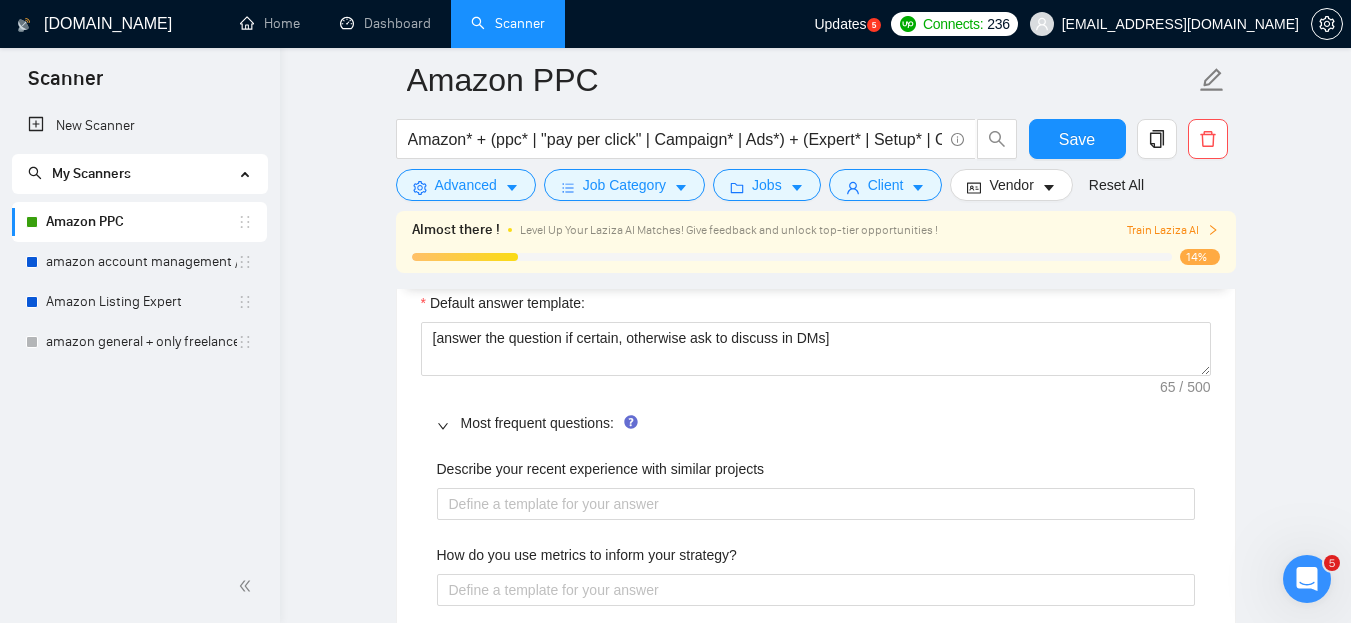 click on "Default answer template: [answer the question if certain, otherwise ask to discuss in DMs] Most frequent questions:  Describe your recent experience with similar projects How do you use metrics to inform your strategy? Please list any certifications related to this project Include a link to your GitHub profile and/or website What frameworks have you worked with? Describe your typical design process and methods What past project or job have you had that is most like this one and why? Describe your approach to testing and improving QA Do you have any questions about the job description? Why do you think you are a good fit for this particular project?" at bounding box center (816, 811) 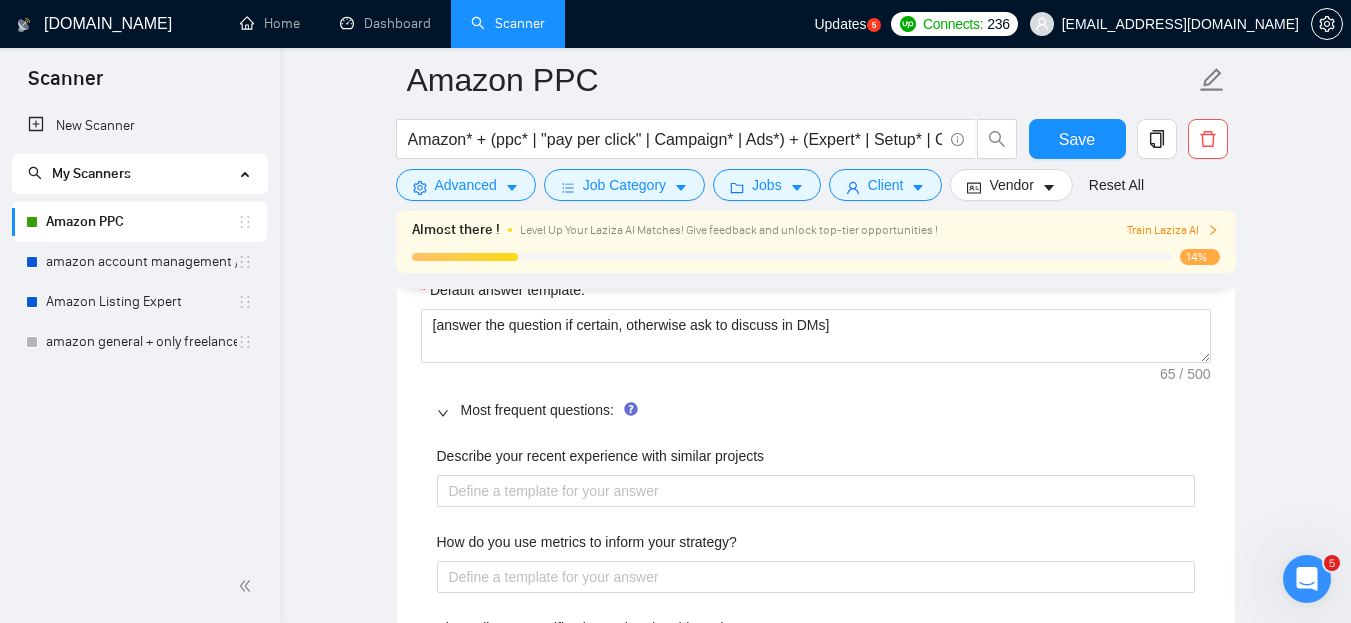 scroll, scrollTop: 2499, scrollLeft: 0, axis: vertical 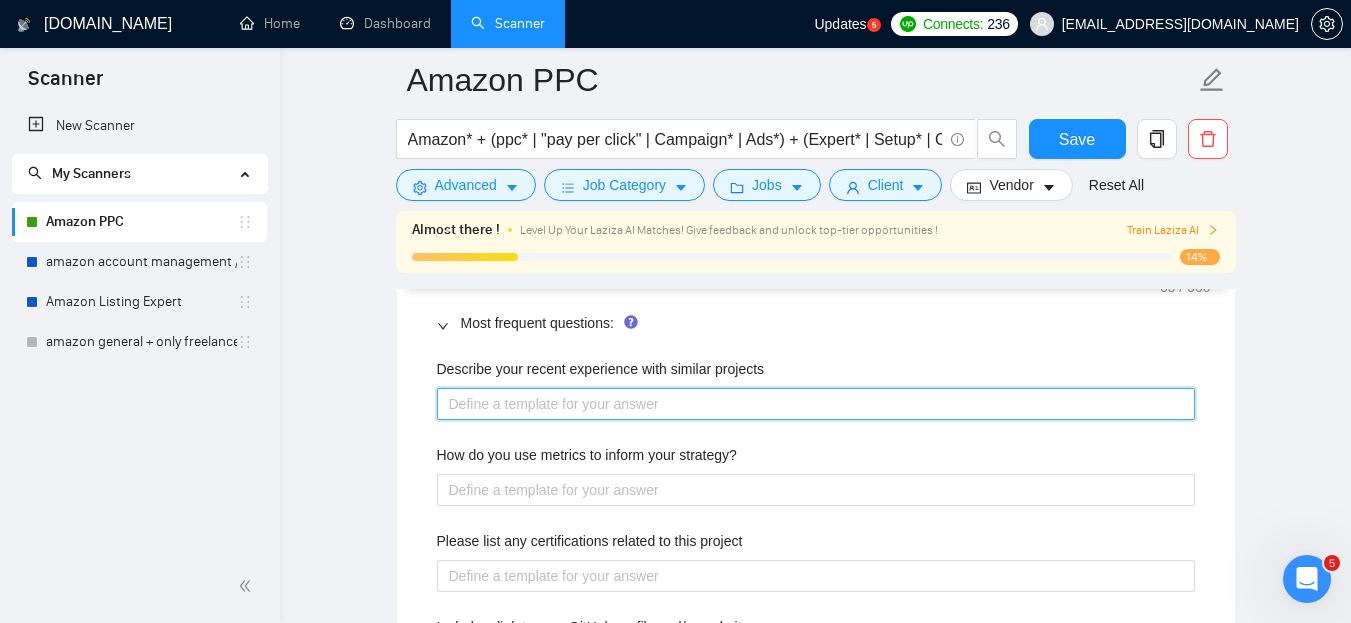 click on "Describe your recent experience with similar projects" at bounding box center [816, 404] 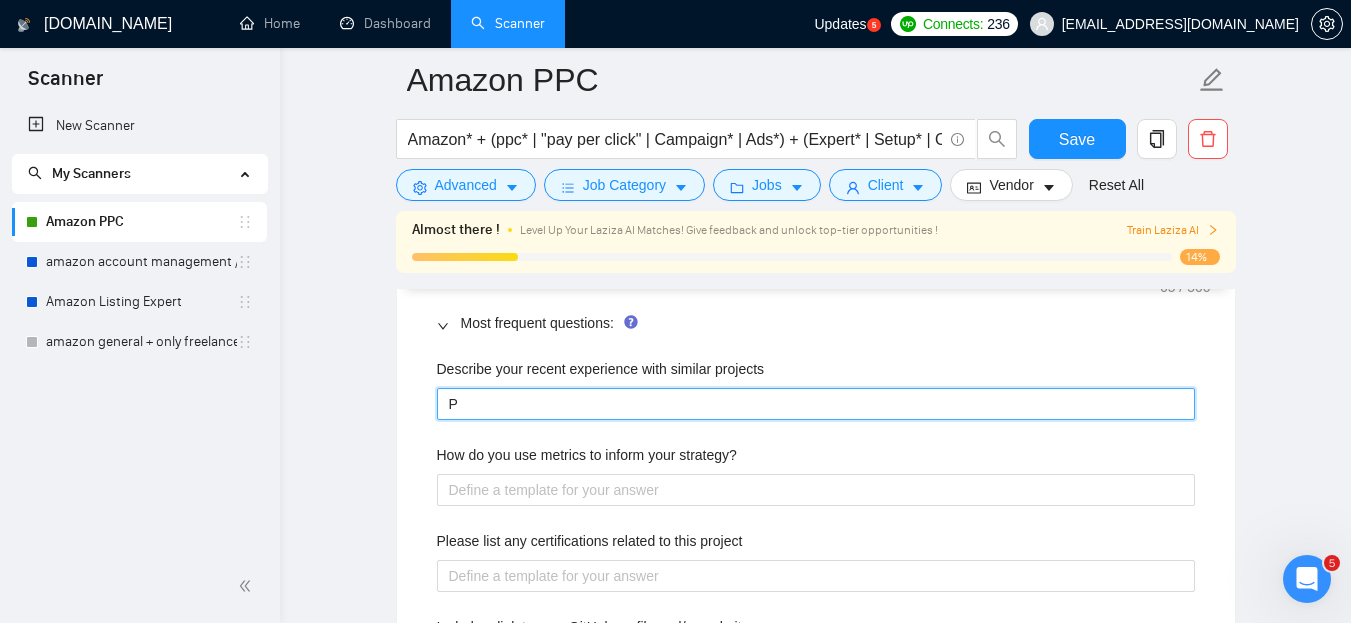 type 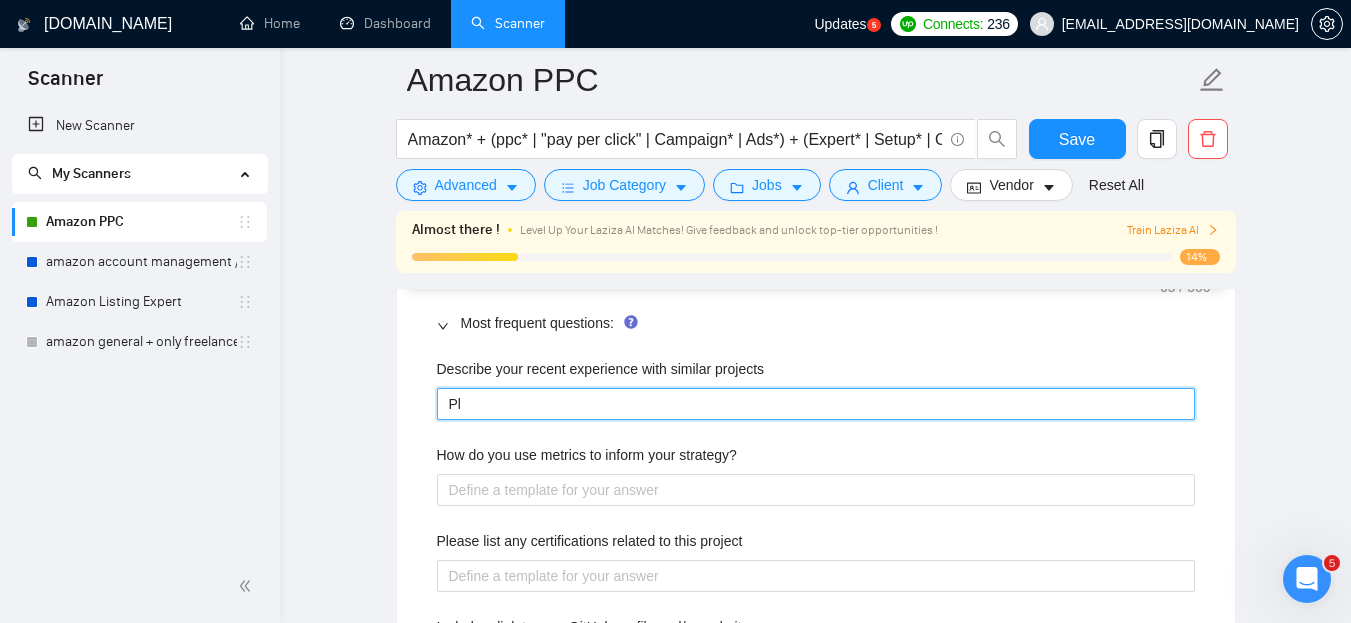 type 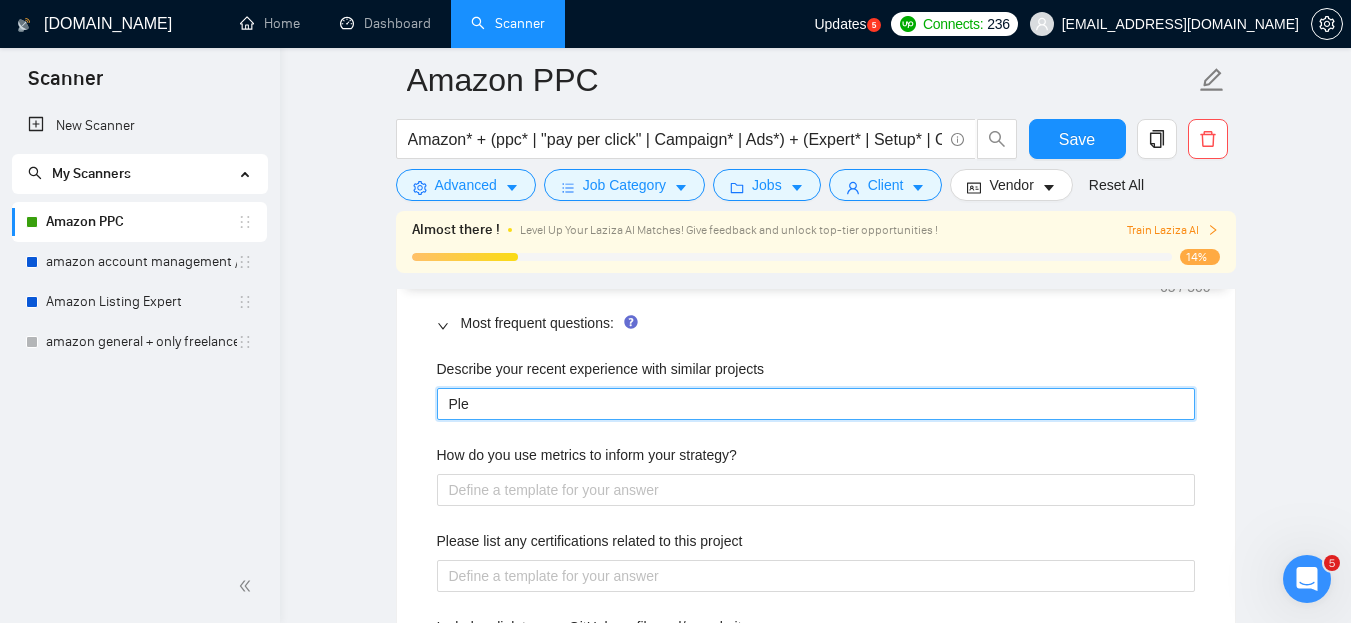 type 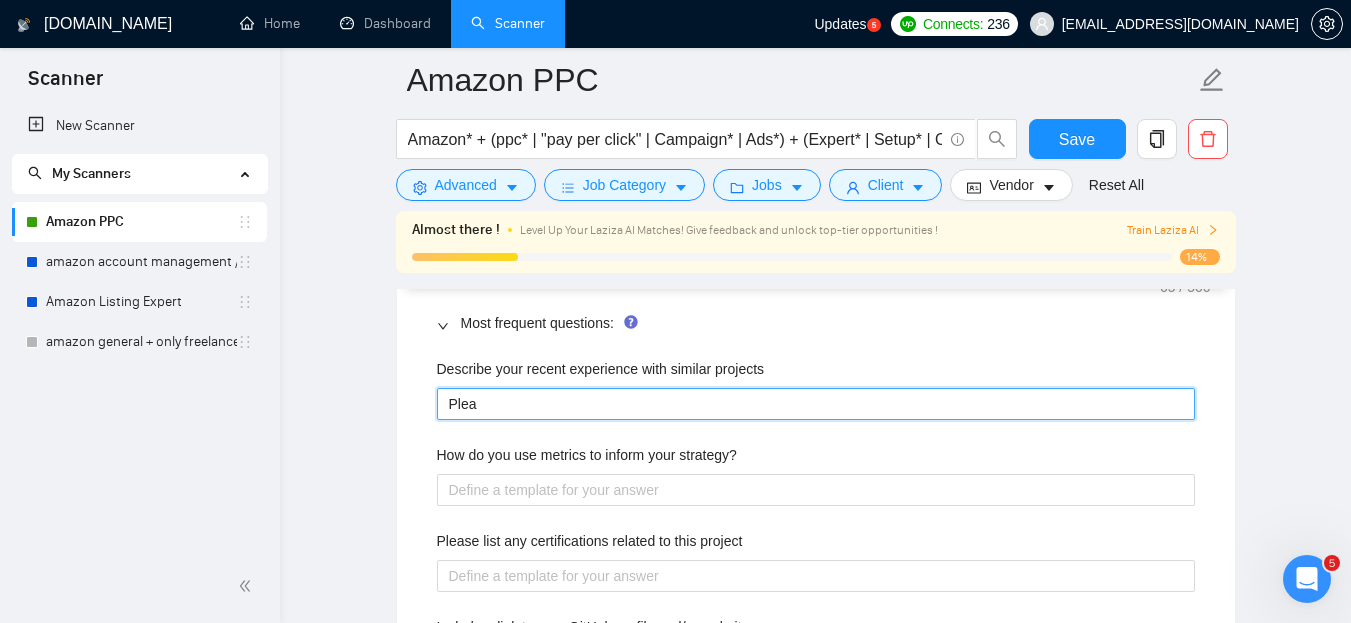 type 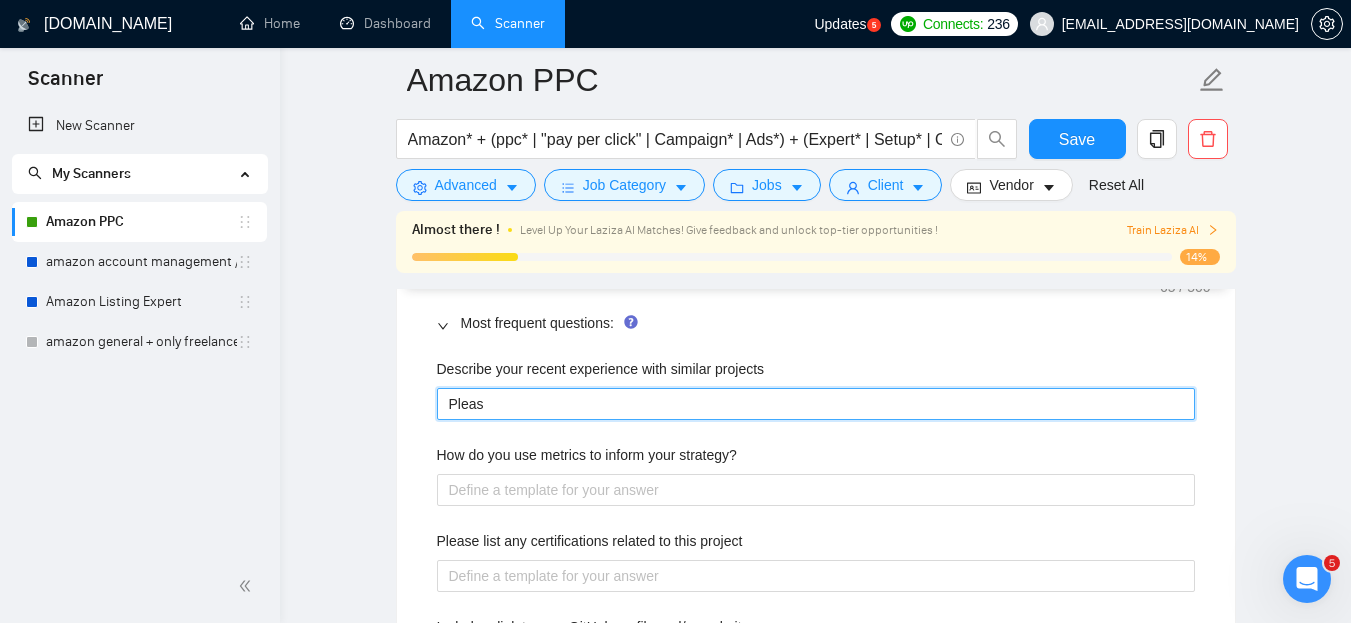 type on "Please" 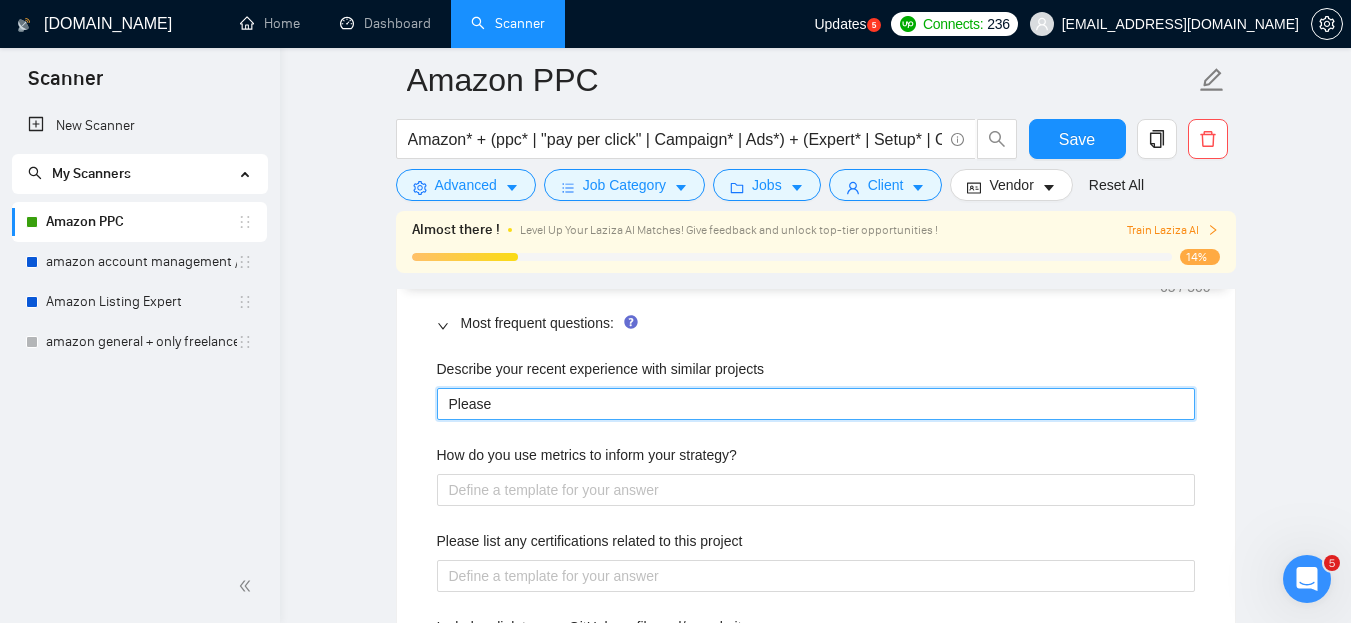 type 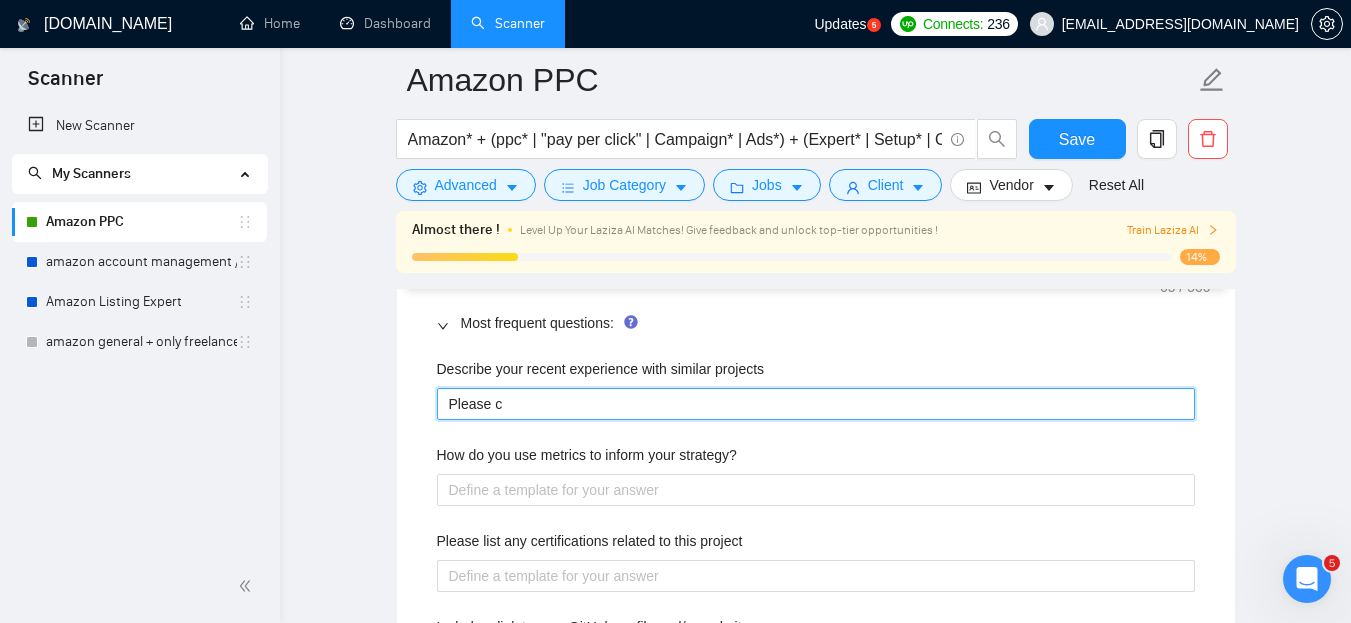 type on "Please ch" 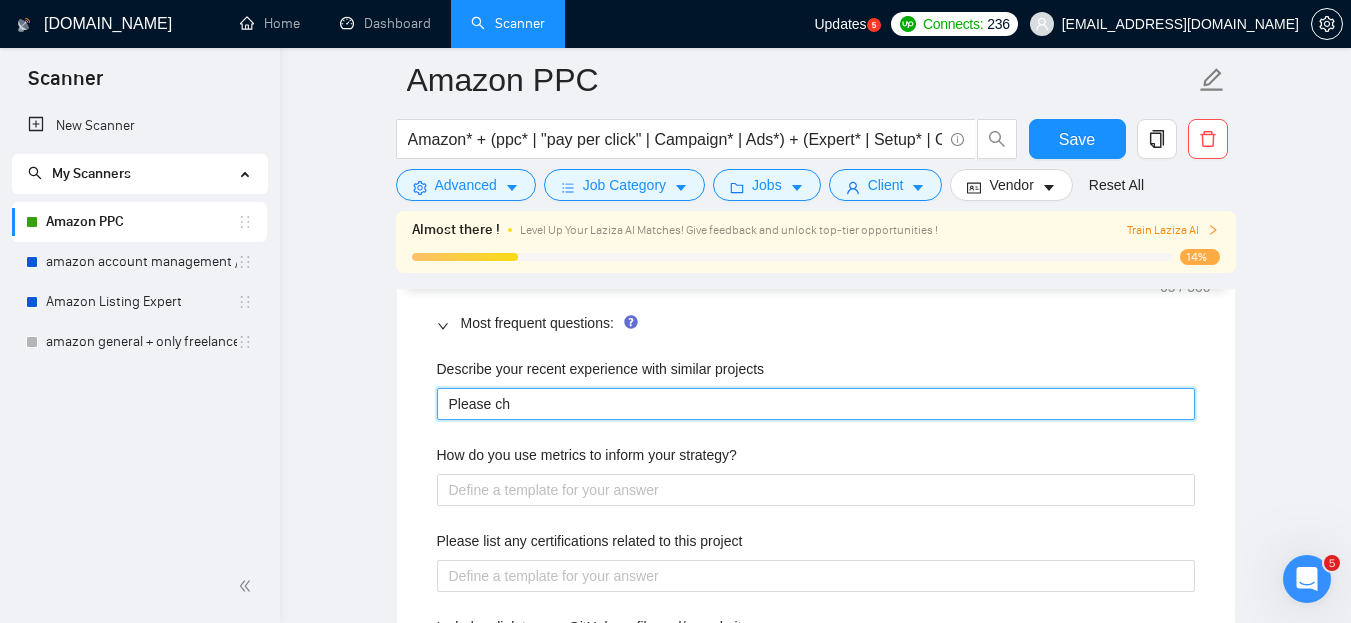 type 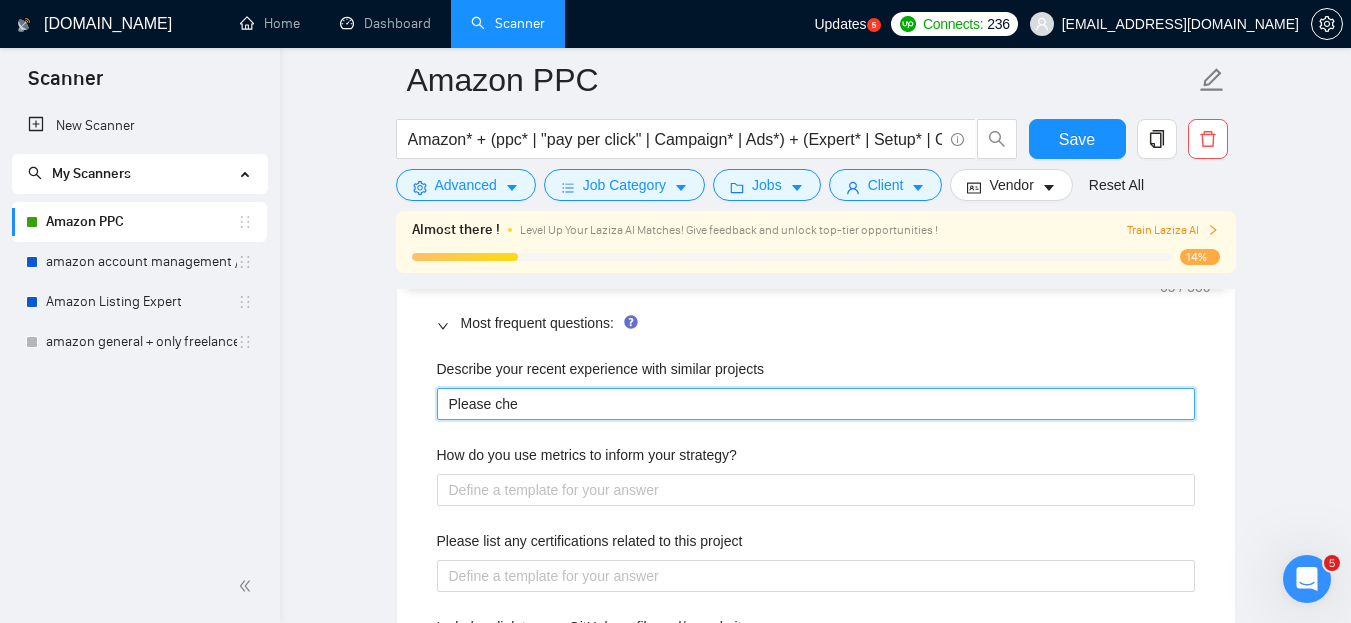 type 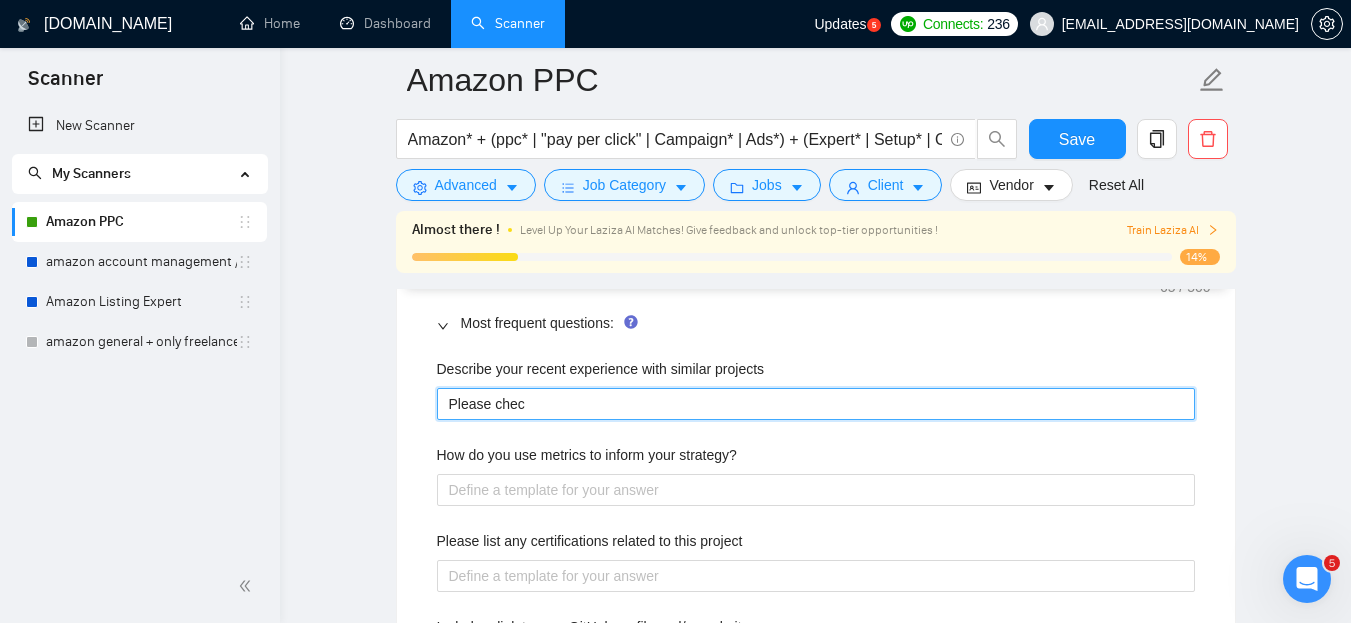 type 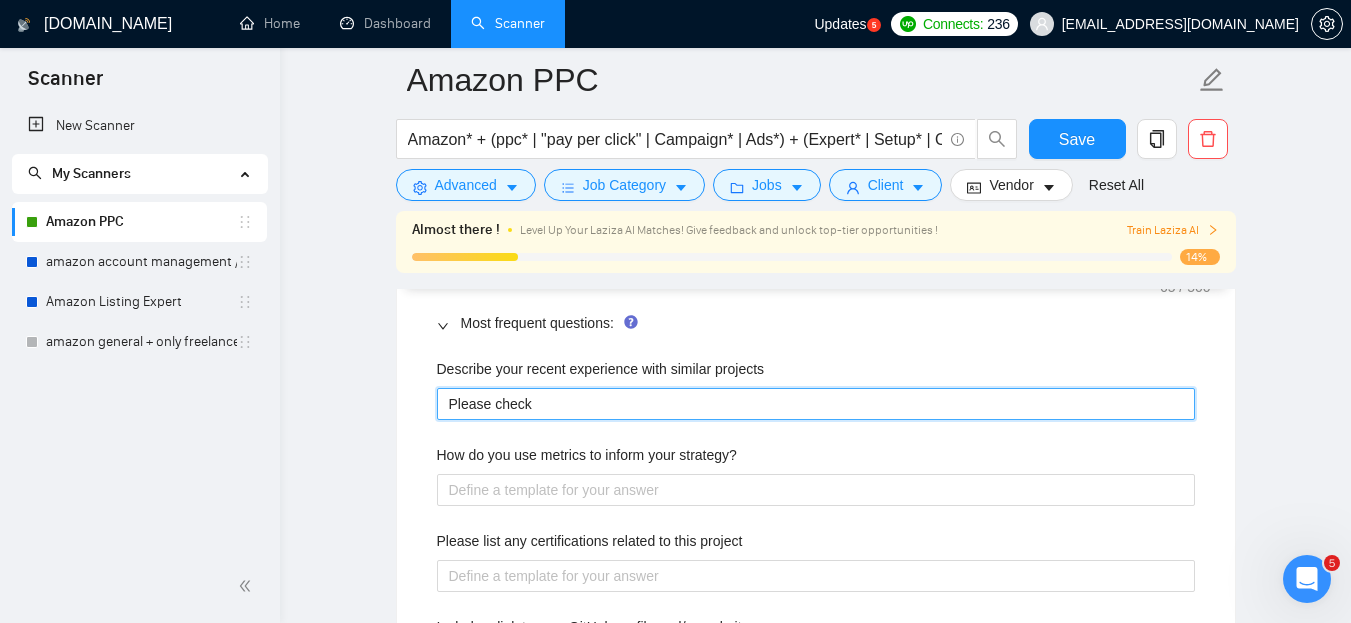 type 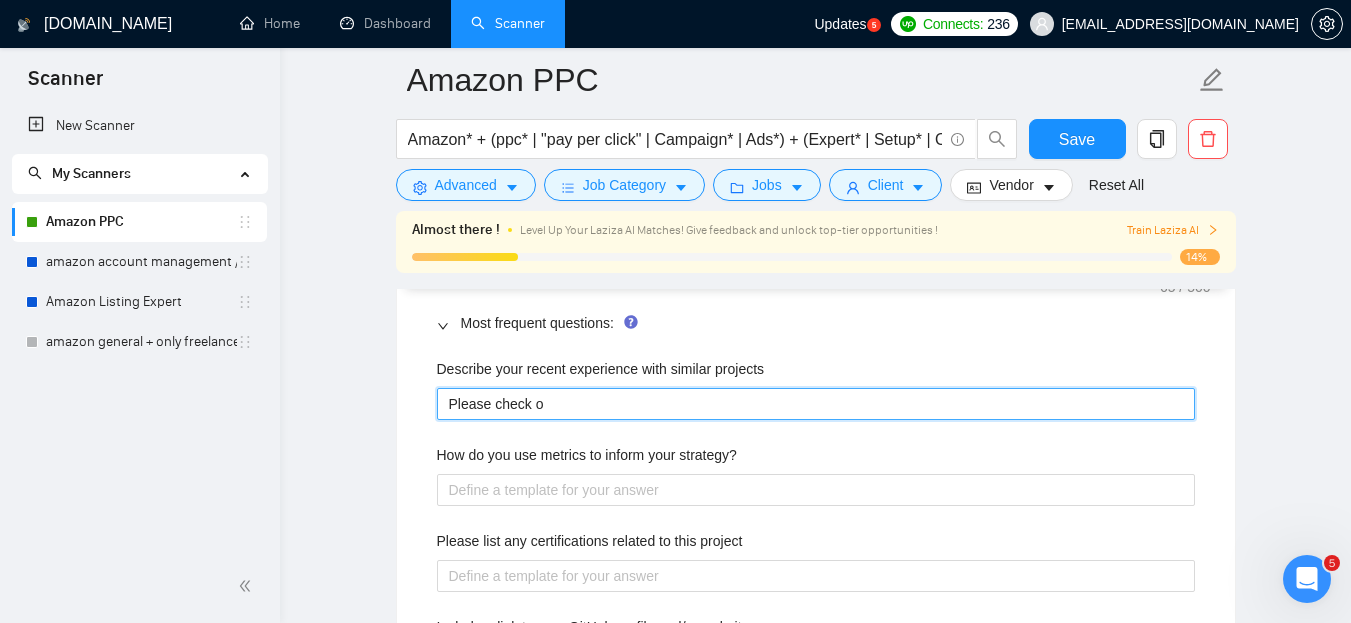 type 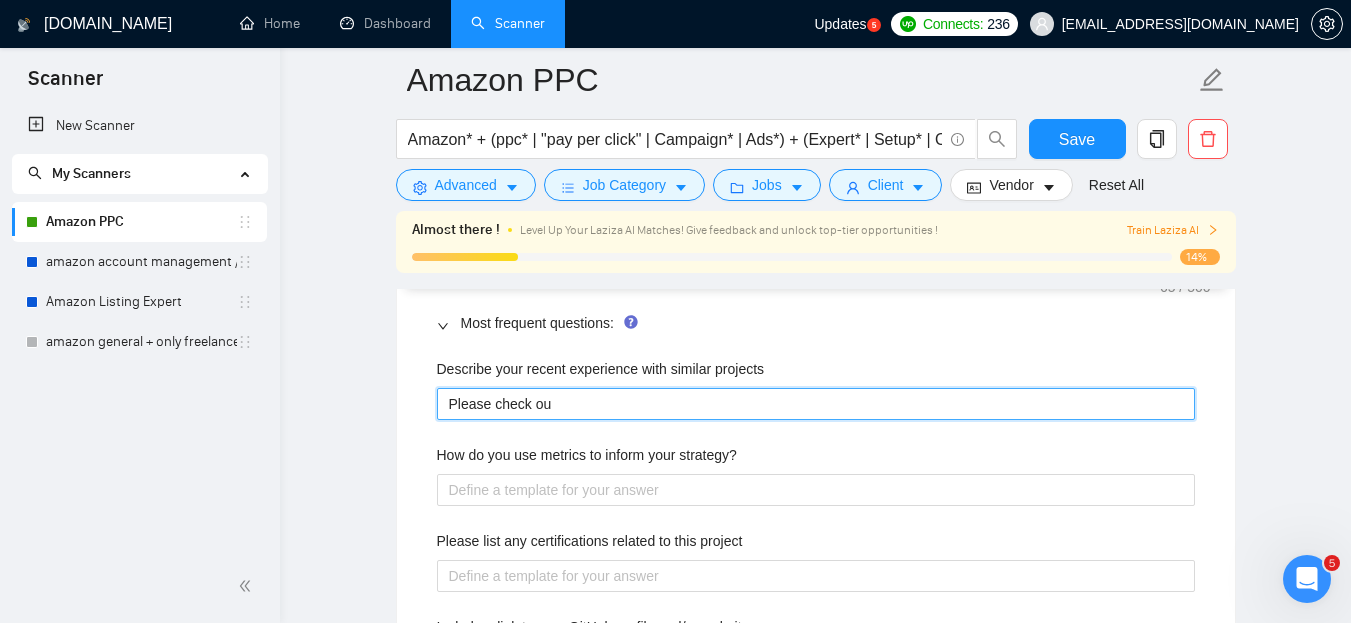 type 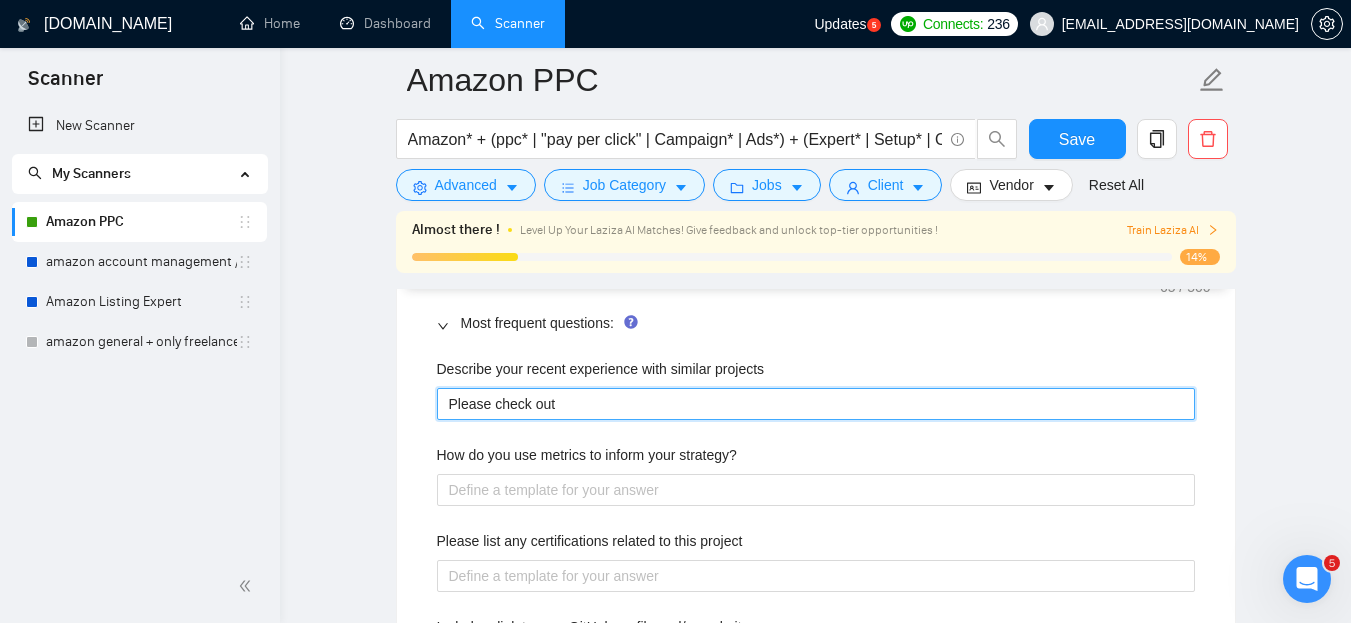 type 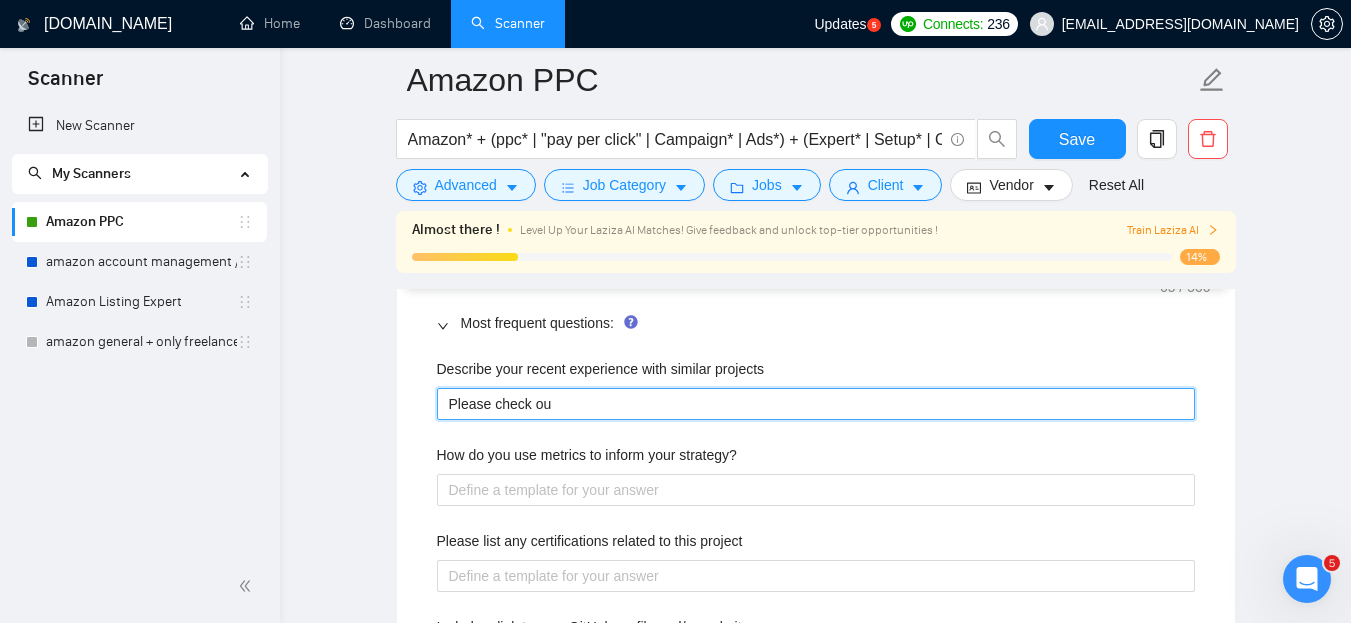 type 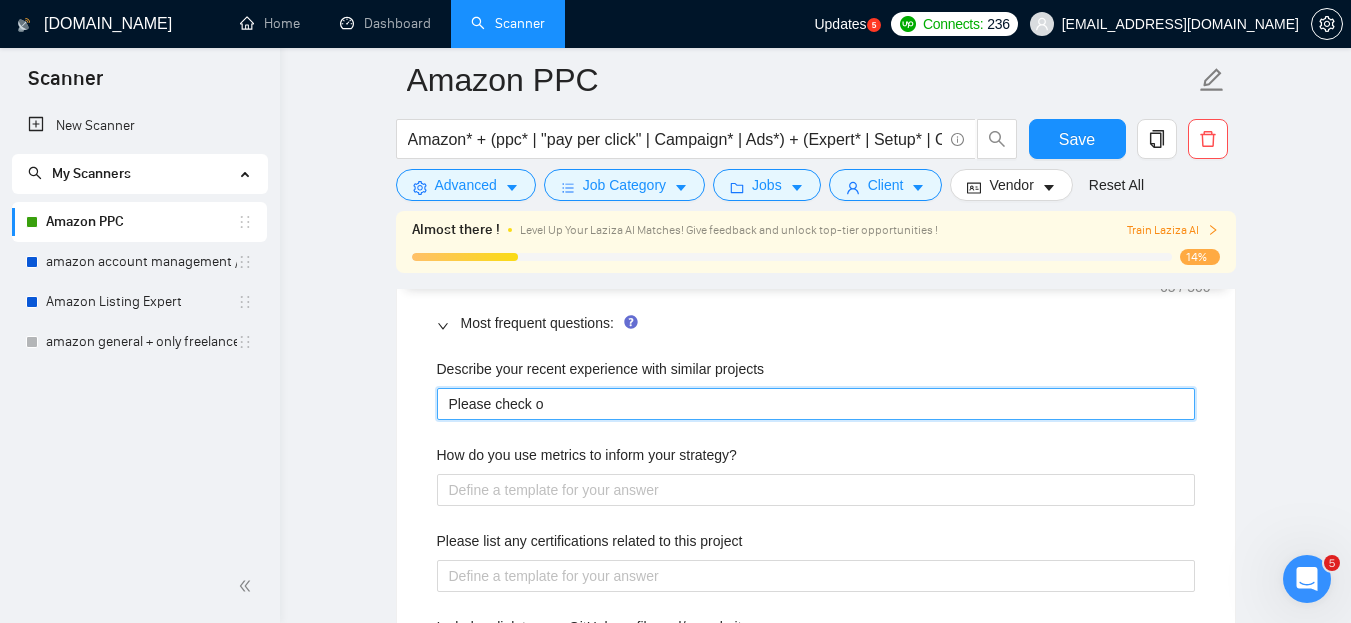 type 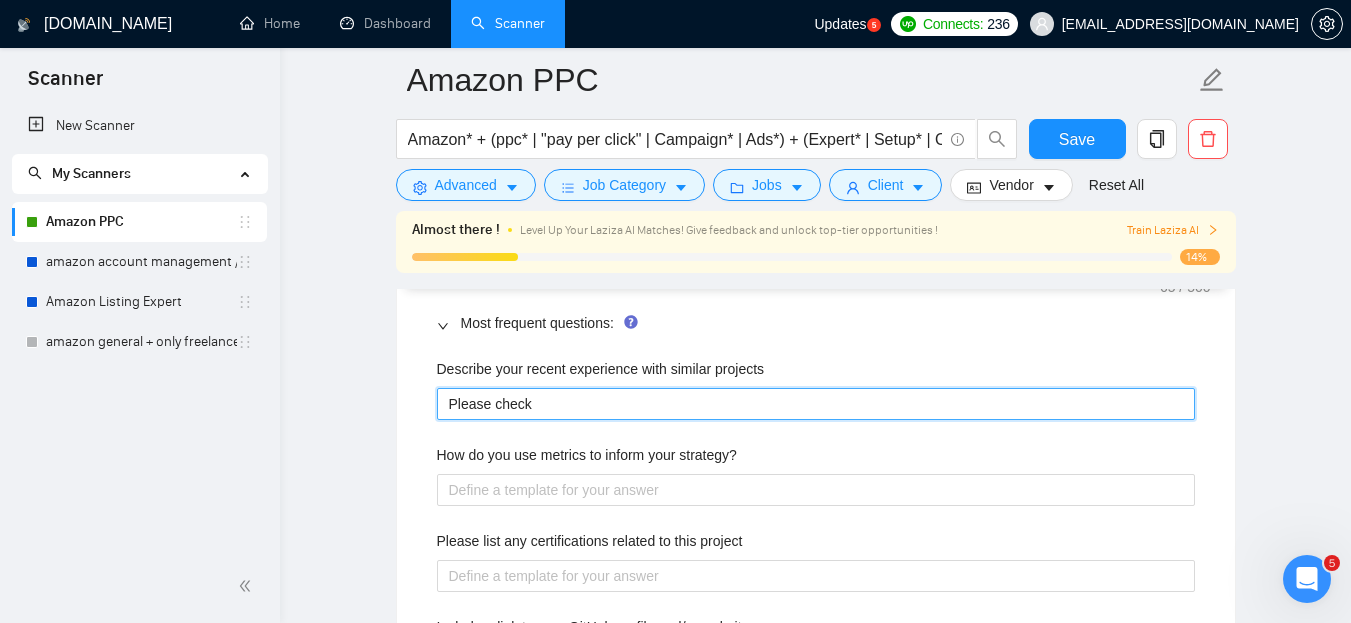 type 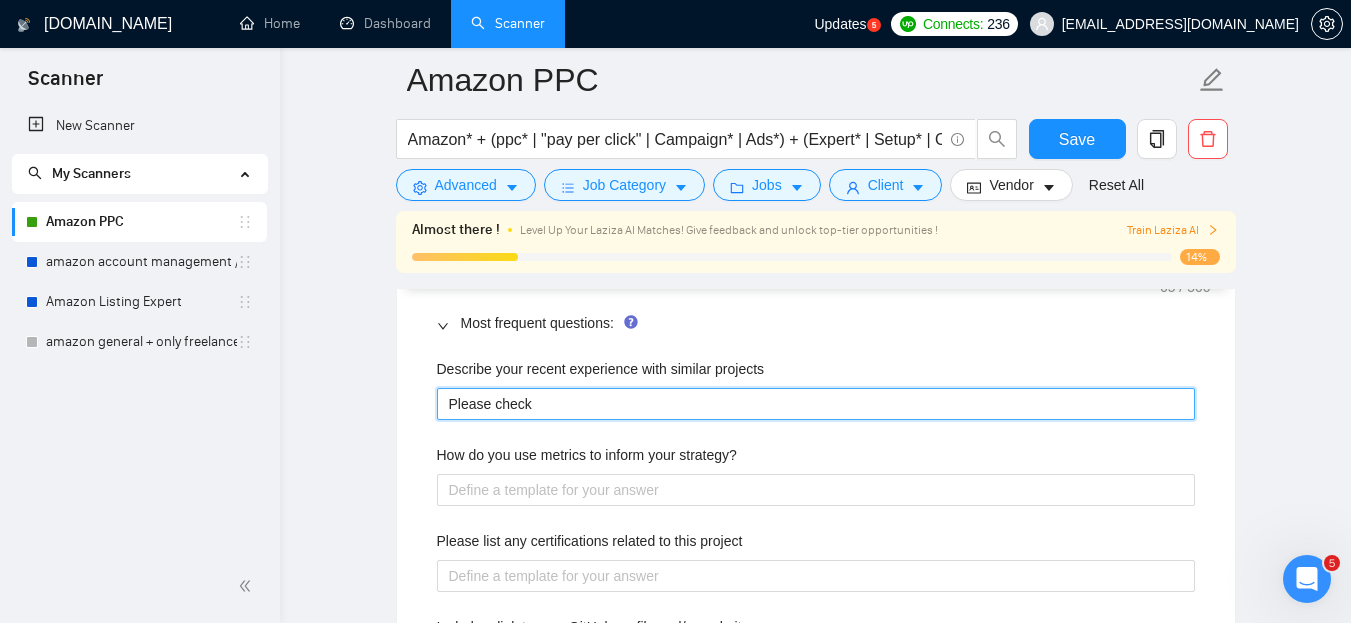 type 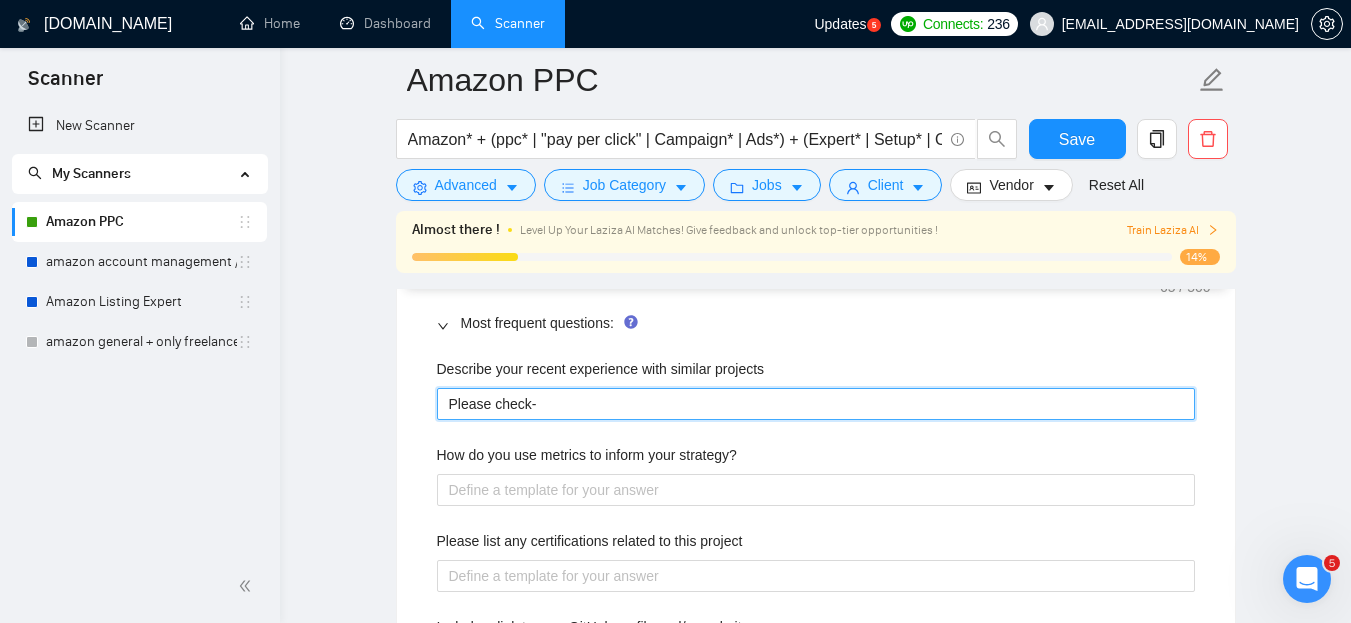 type 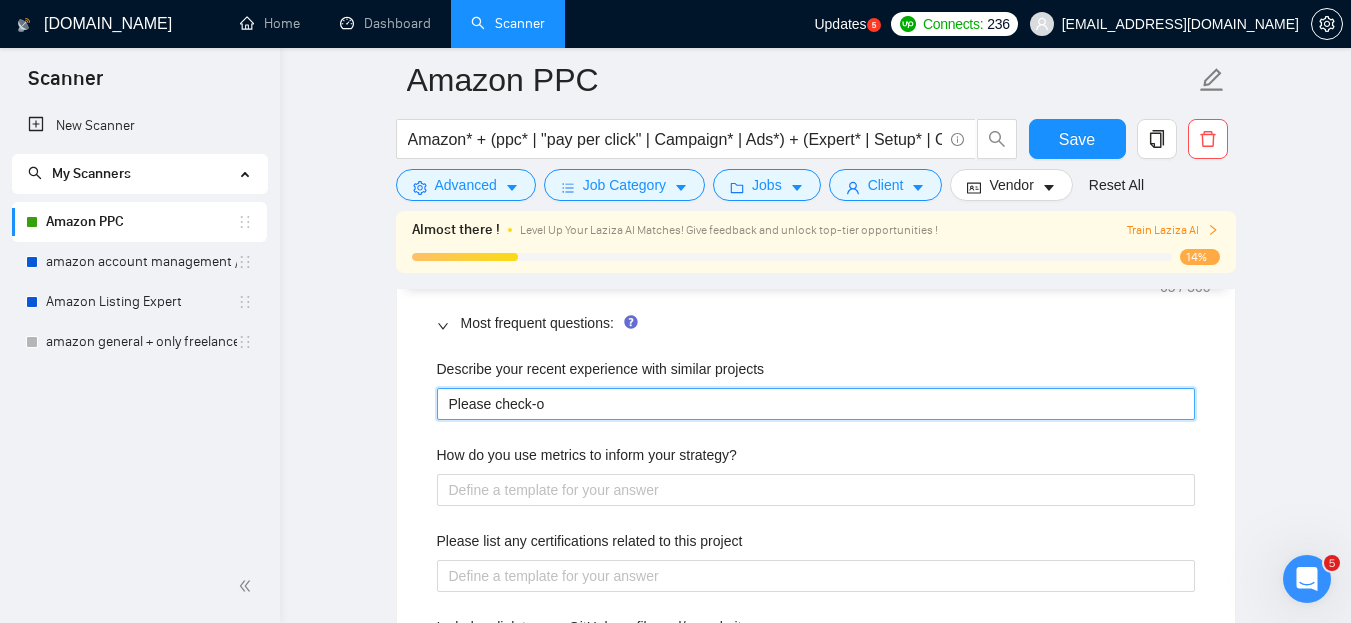 type 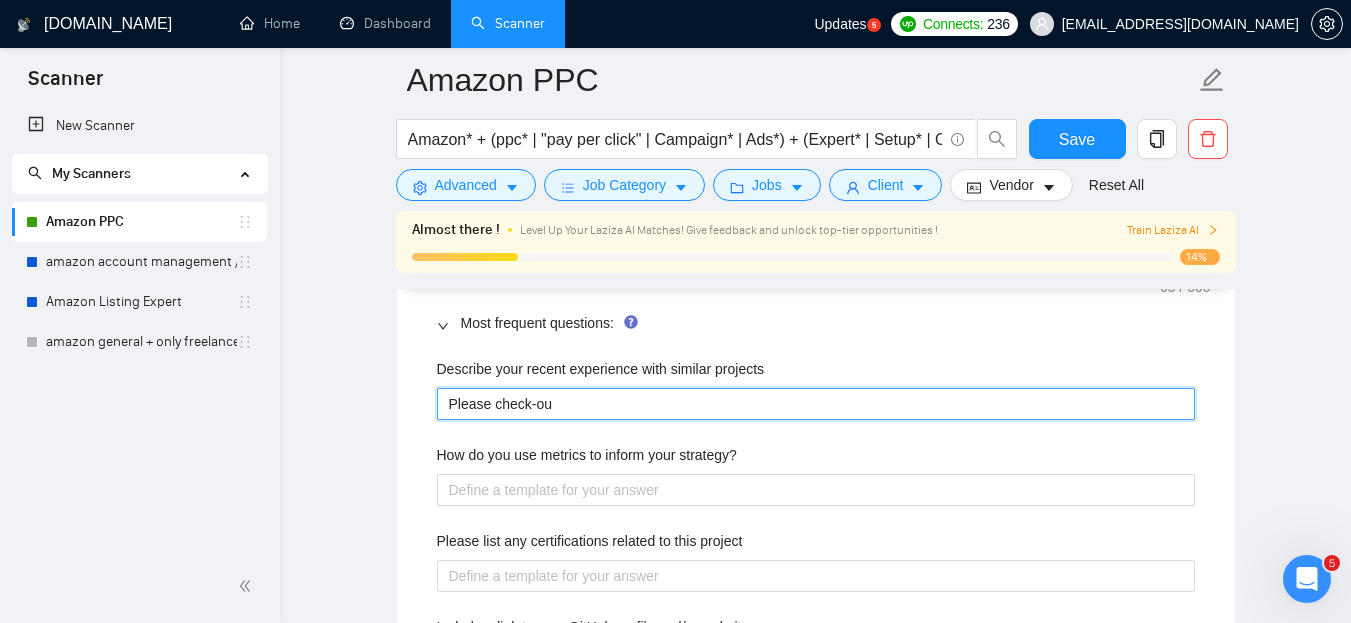 type 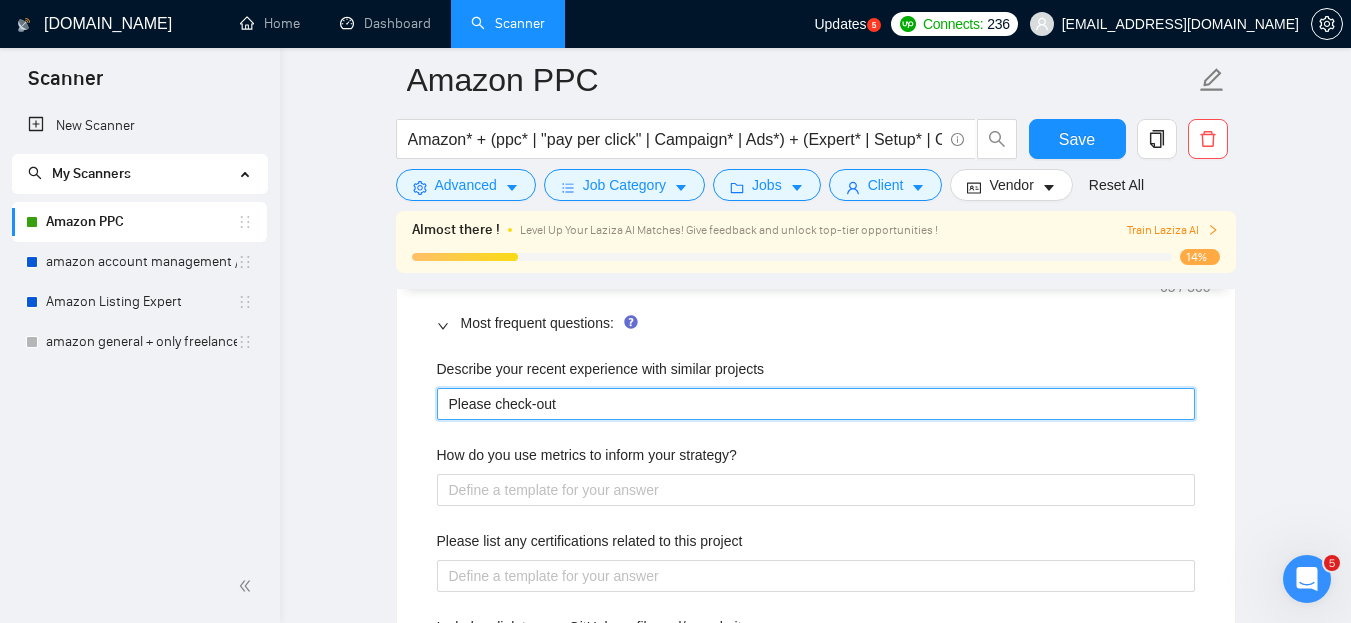 type 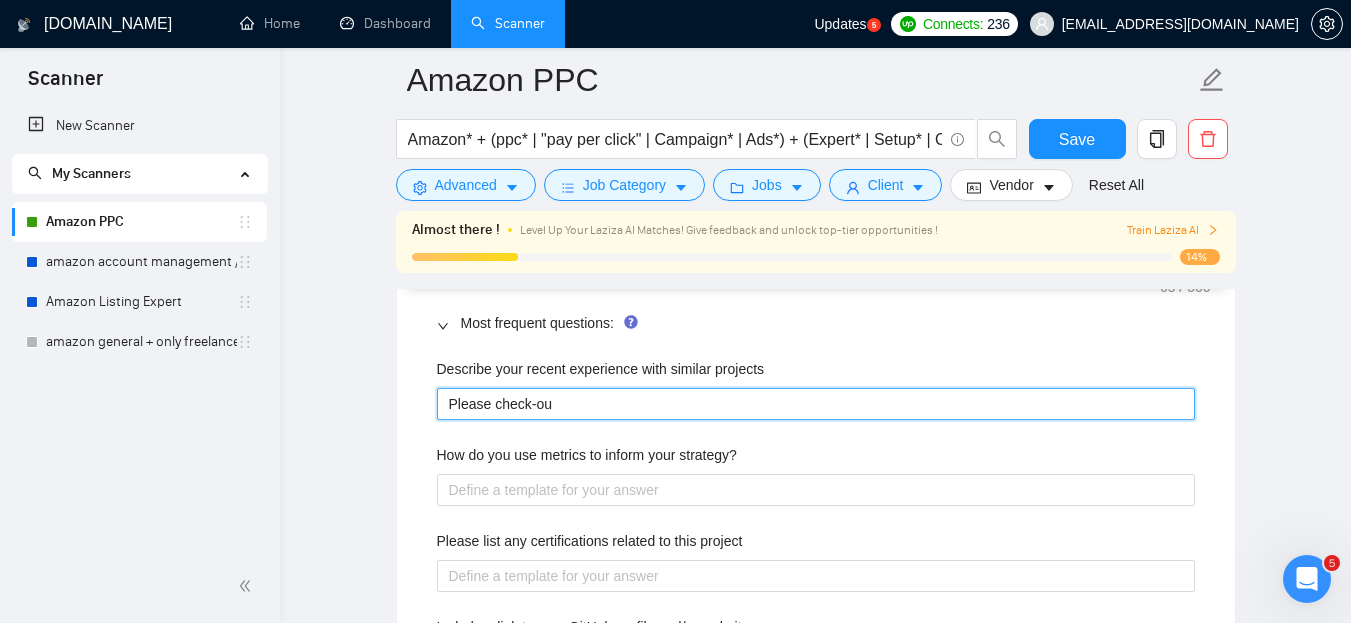 type 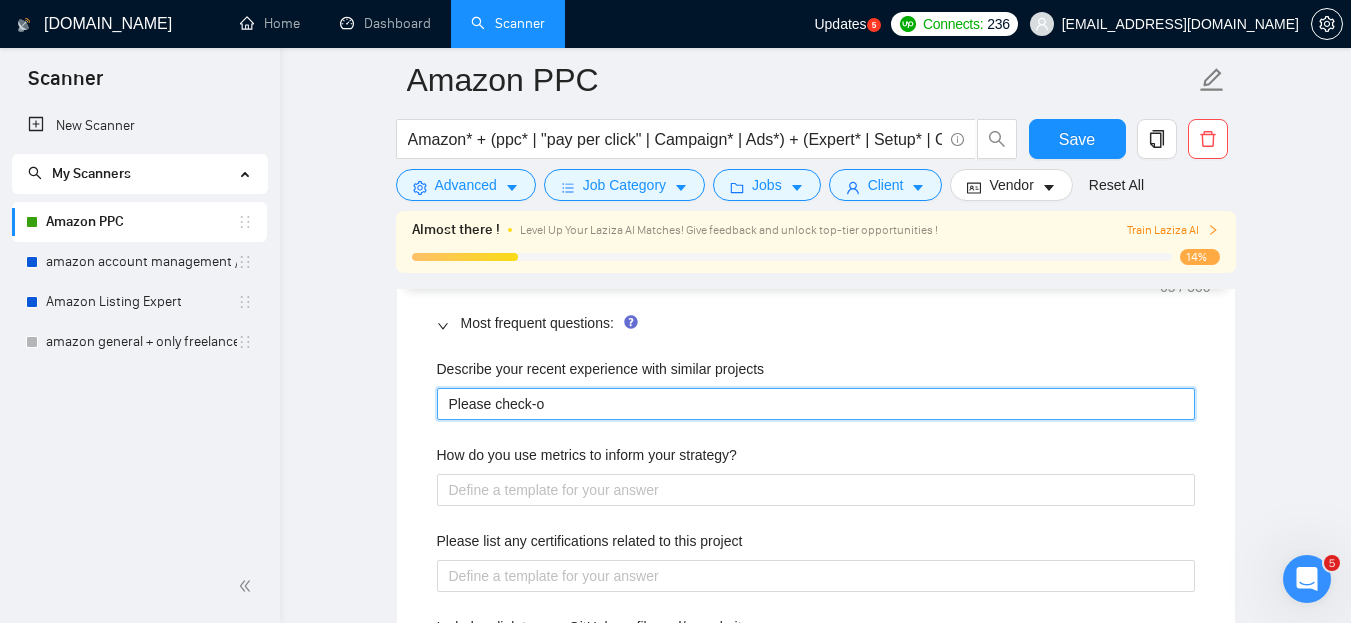 type 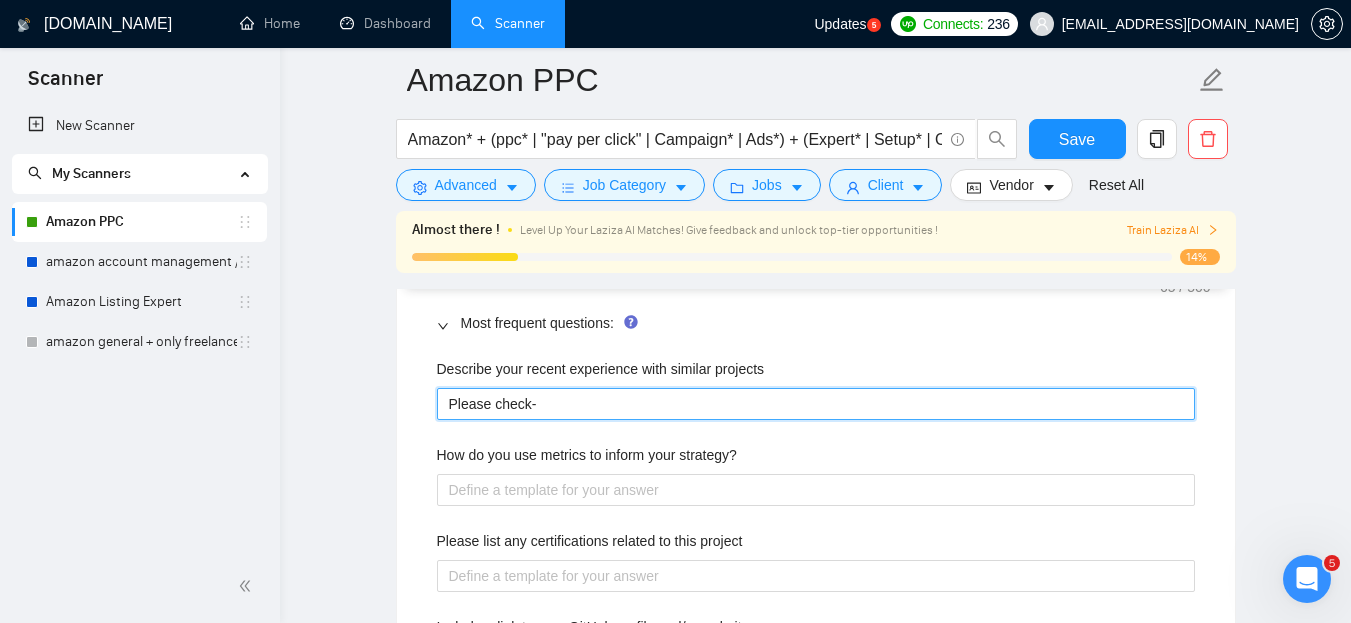 type 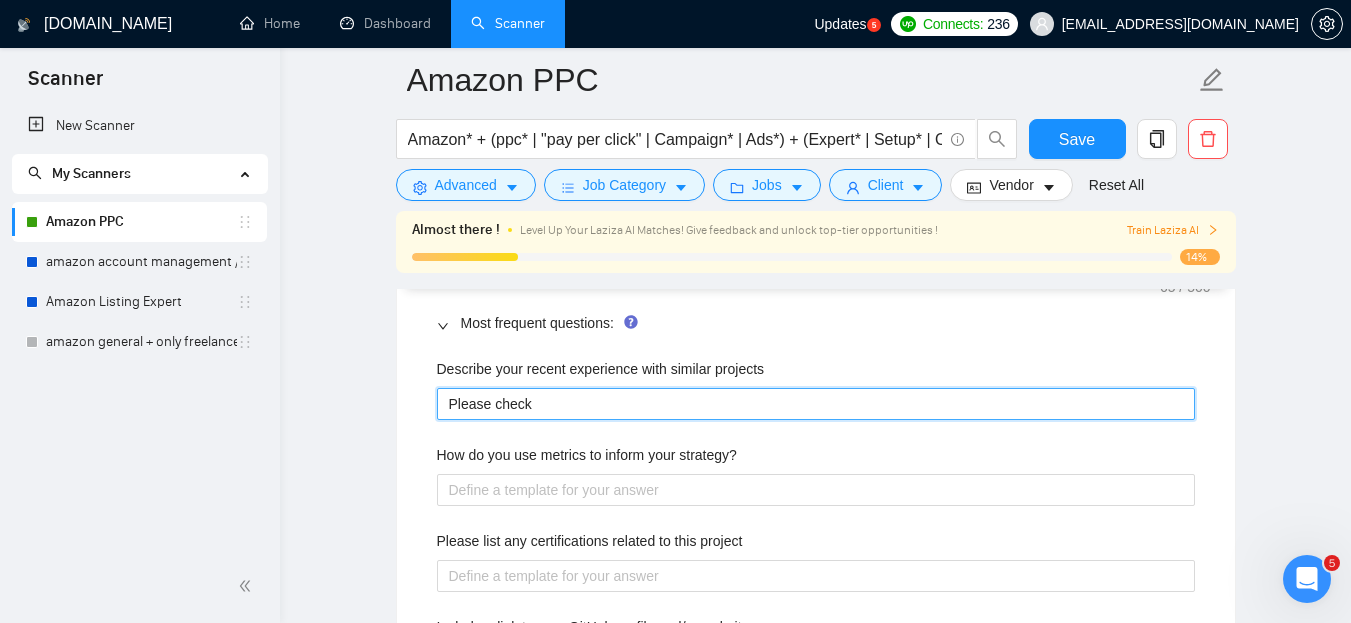 type 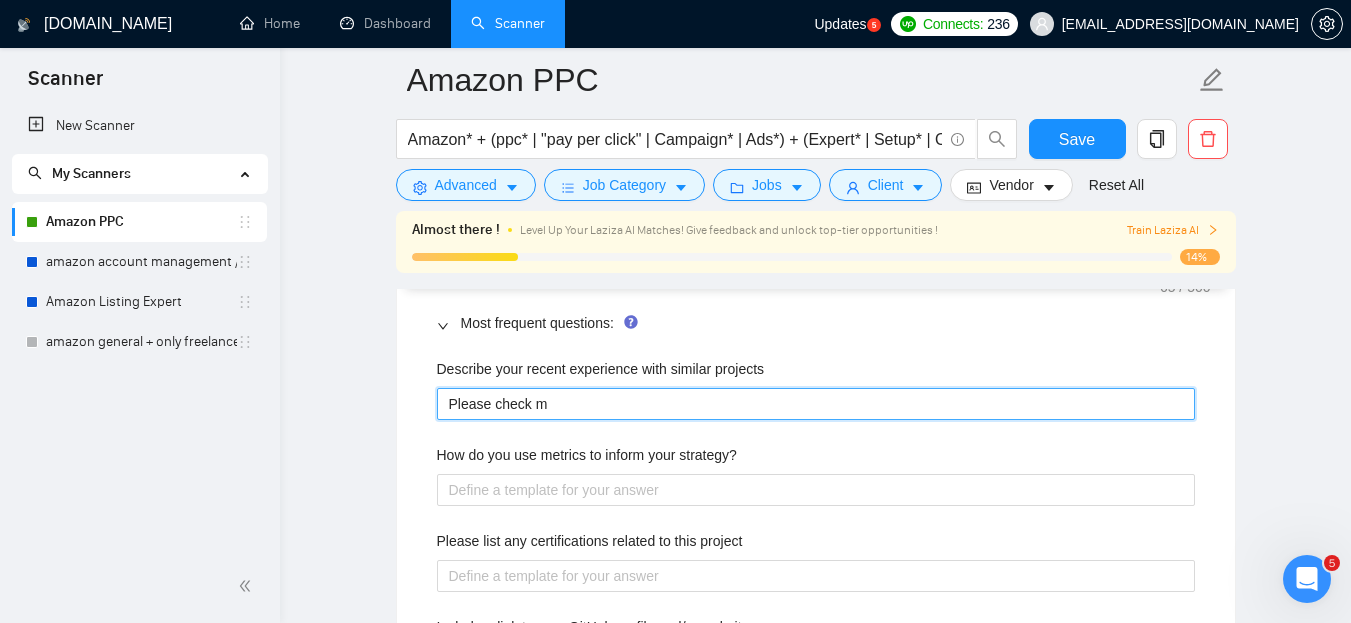 type 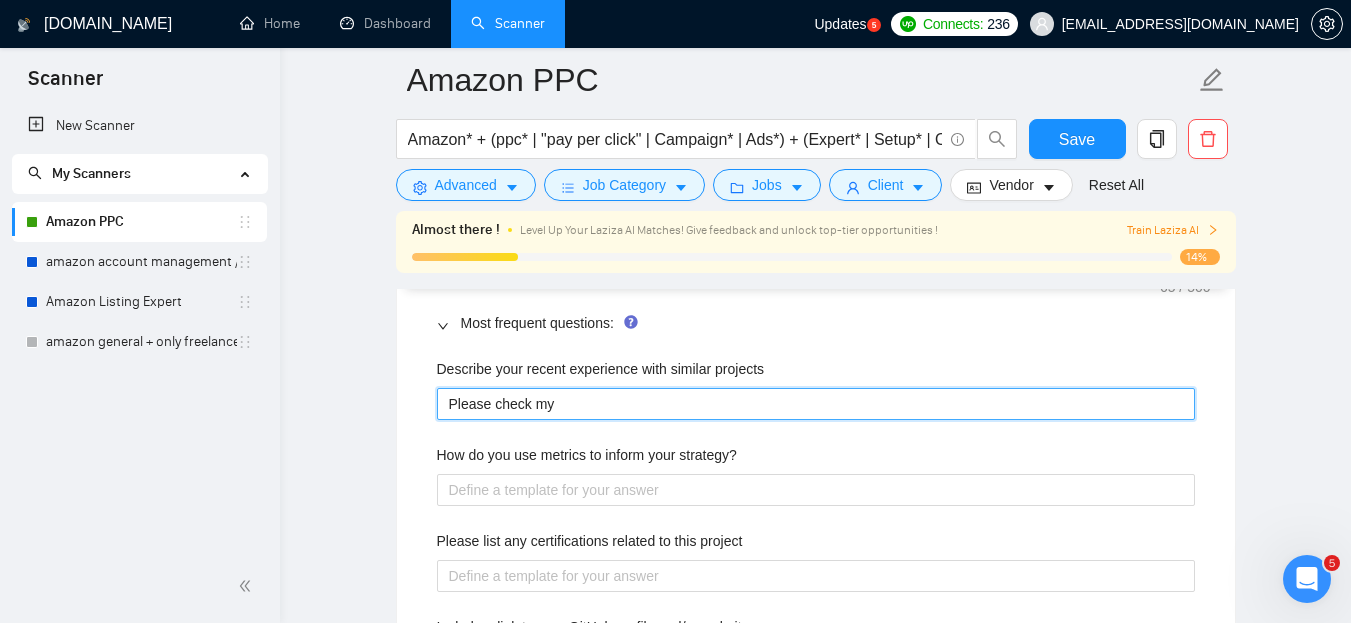 type 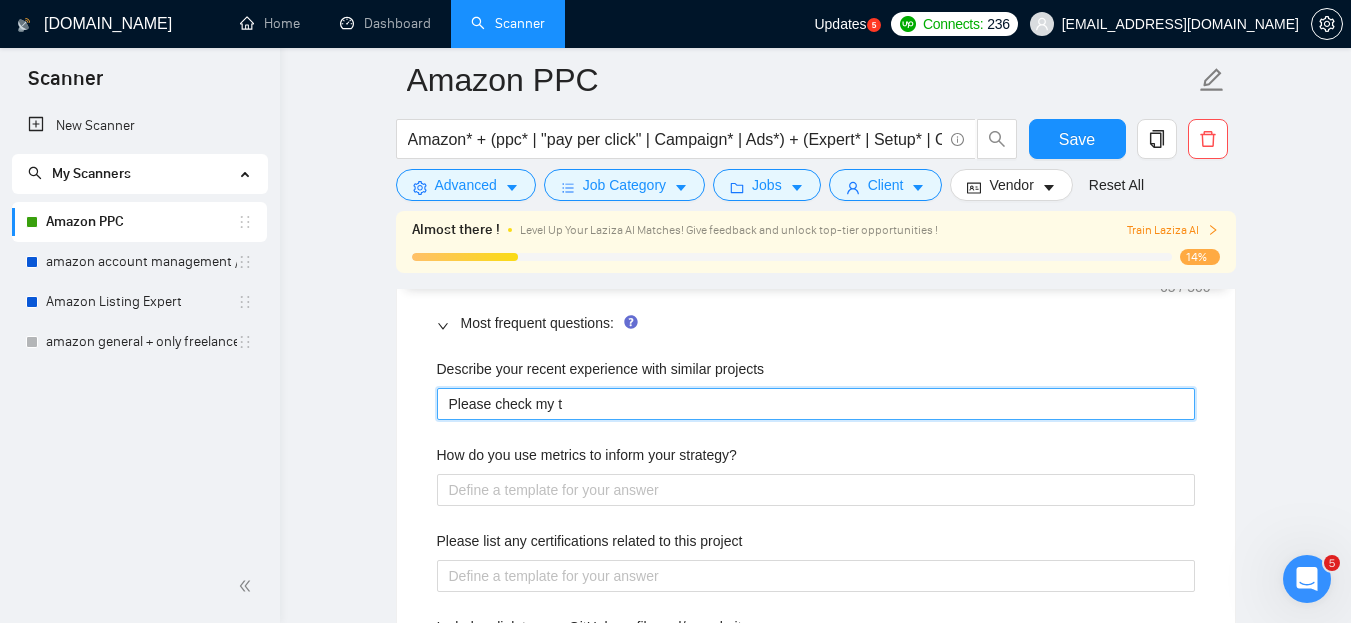 type 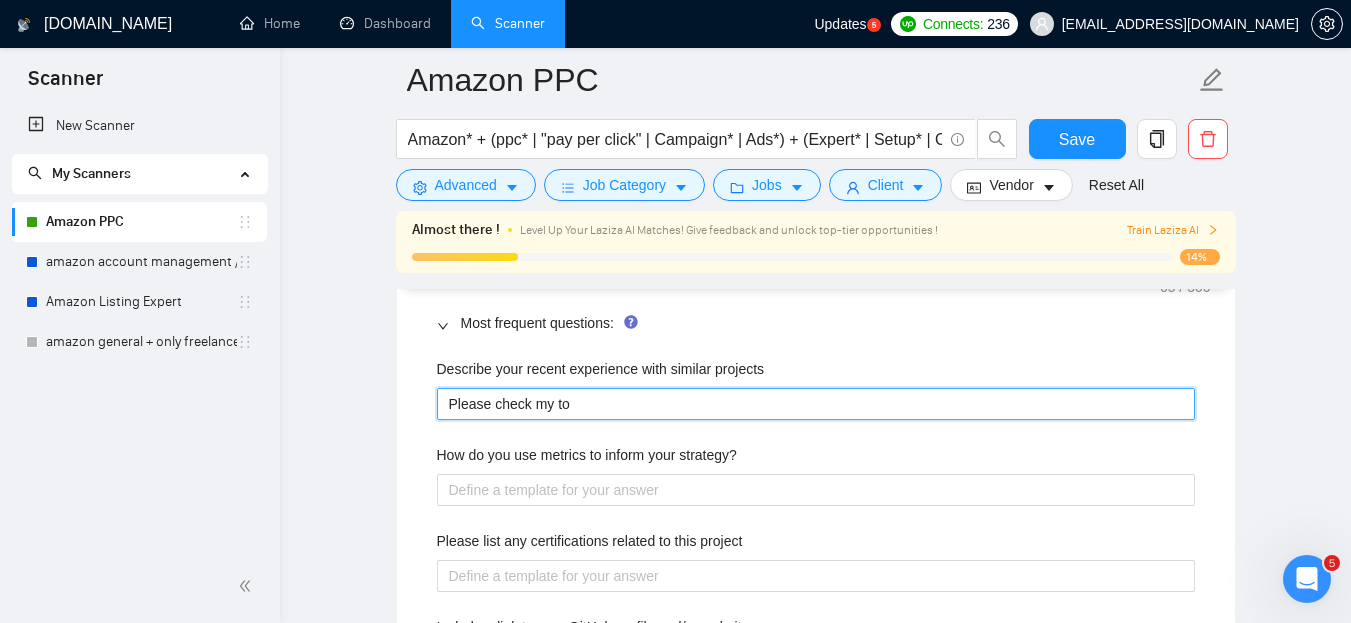 type 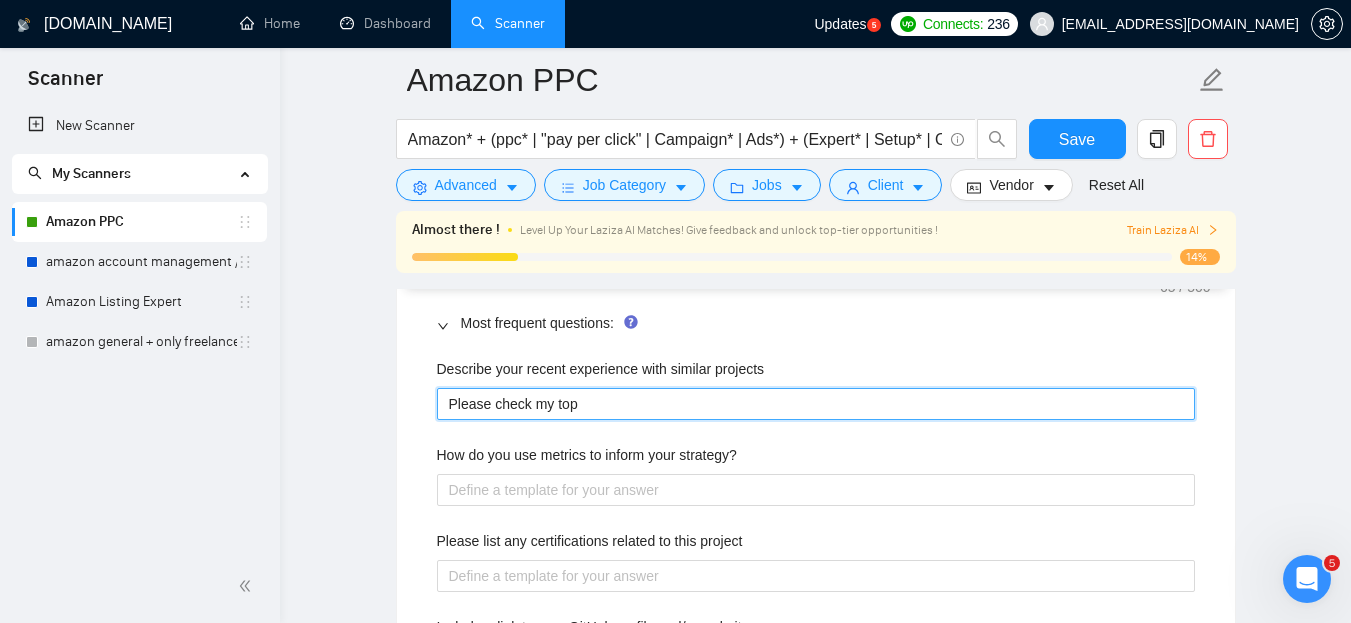 type 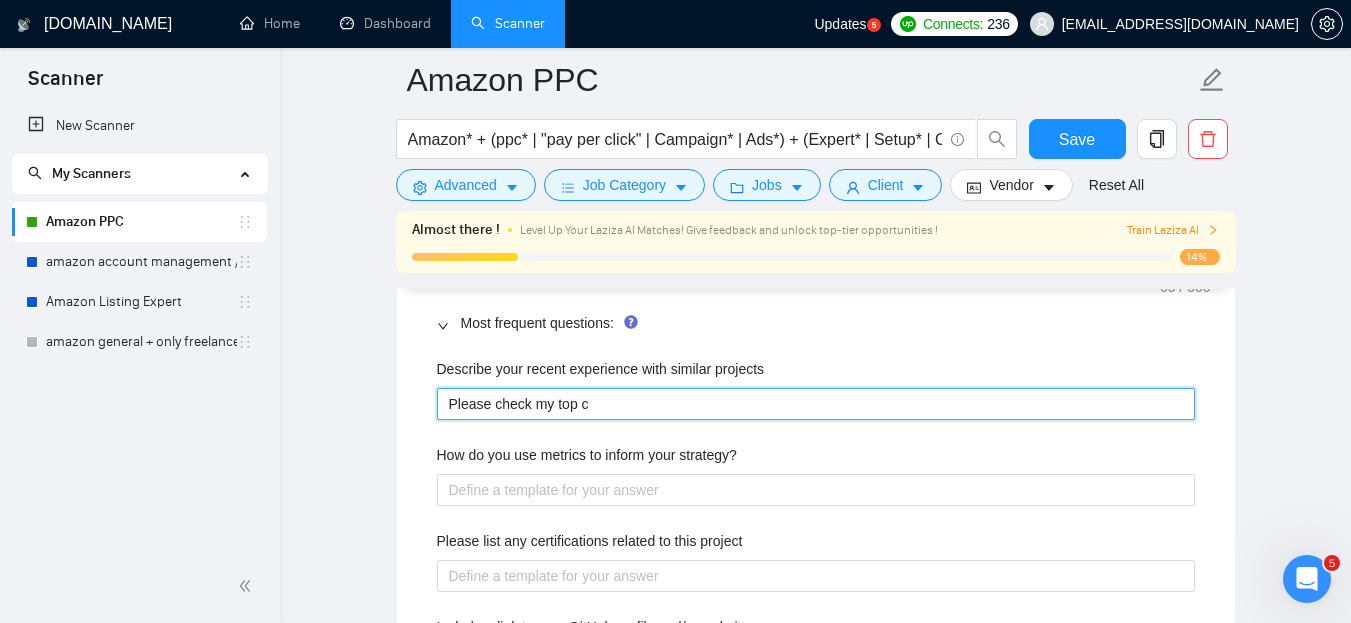 type on "Please check my top cl" 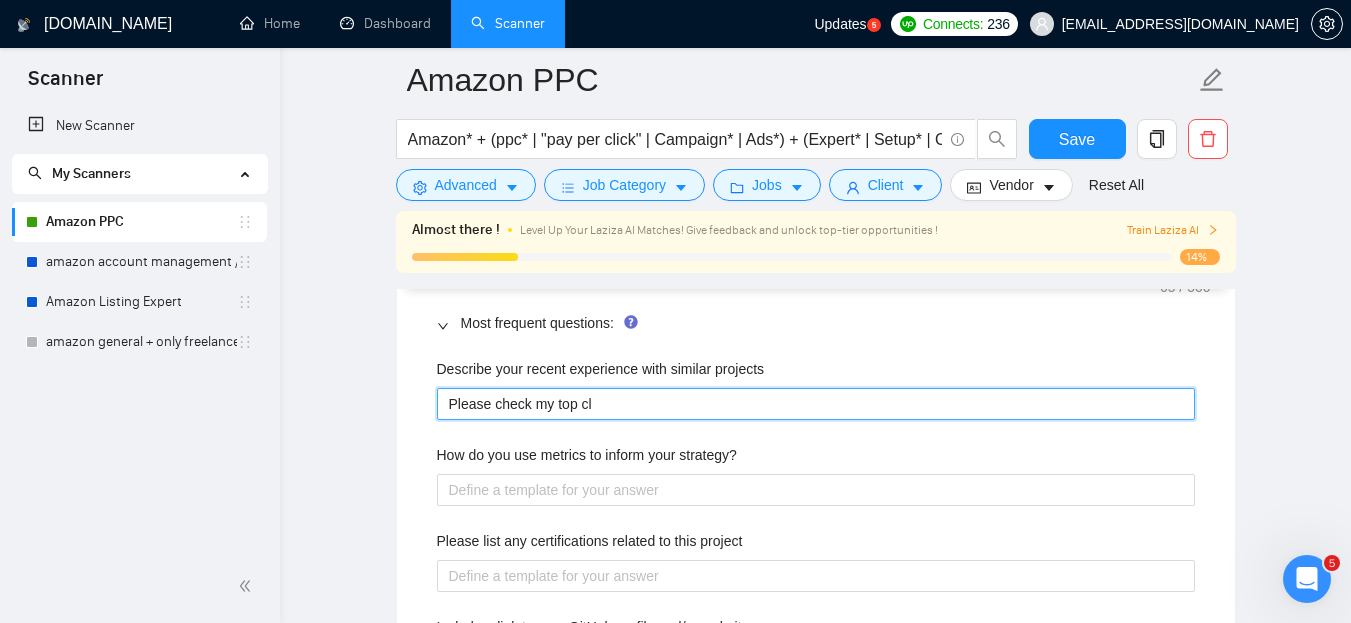 type 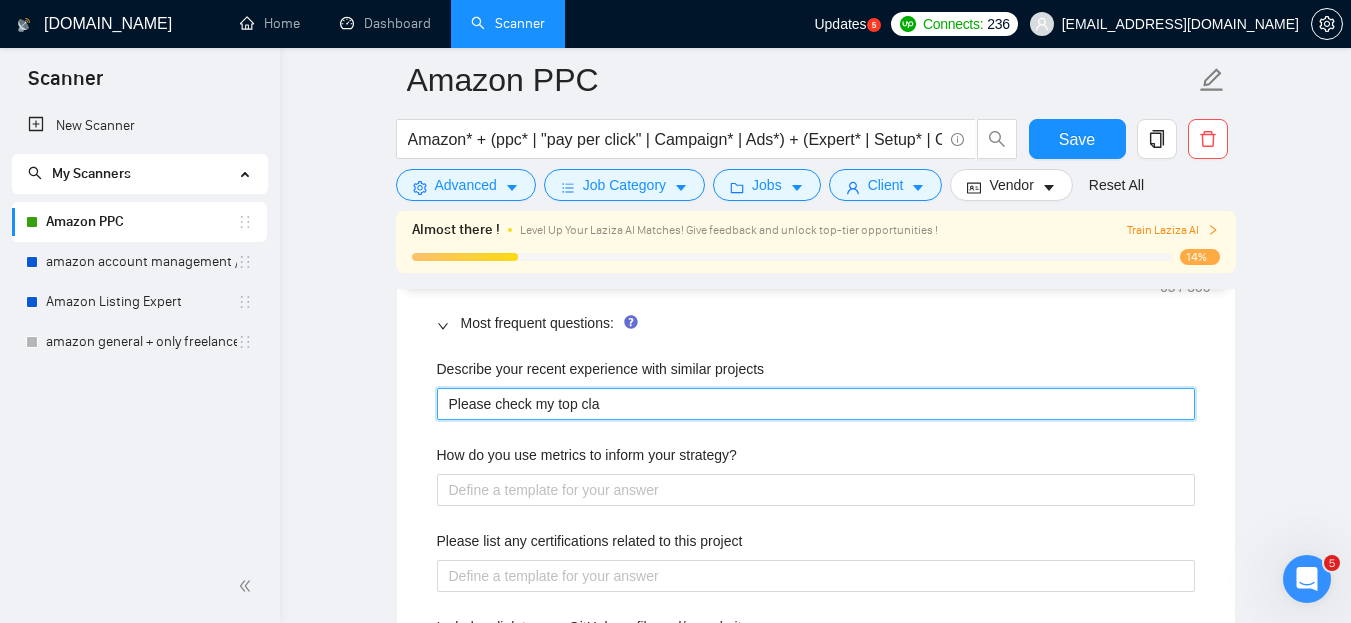 type 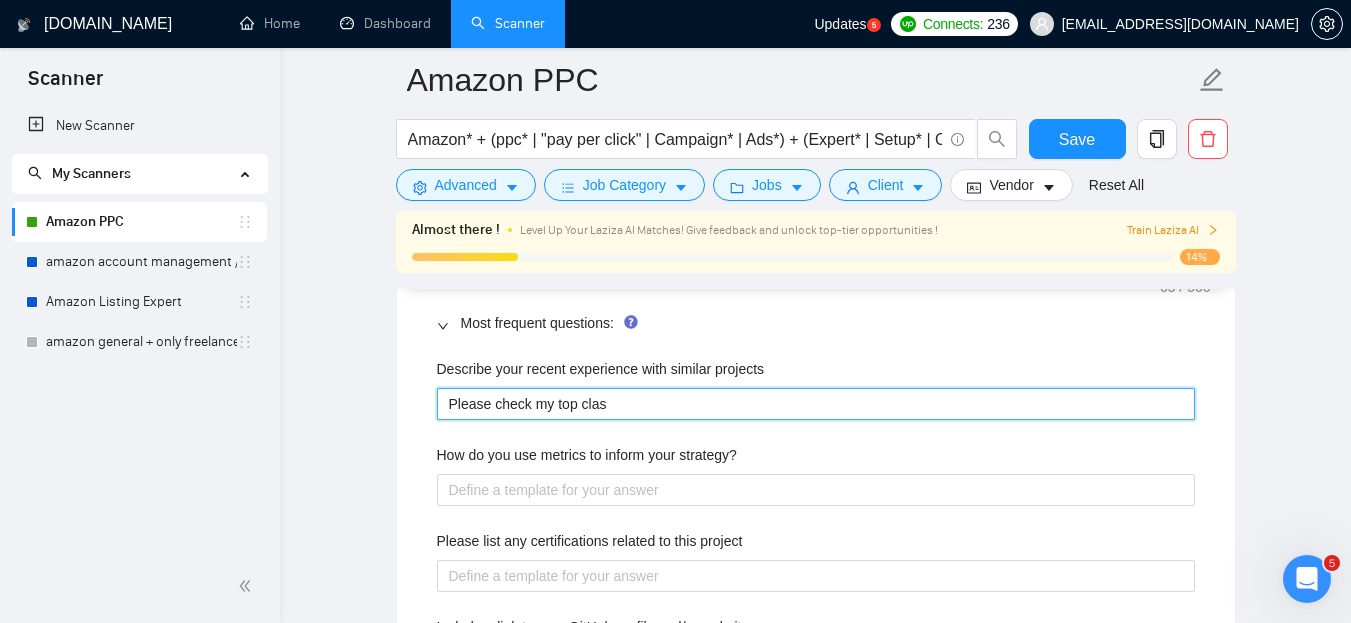 type 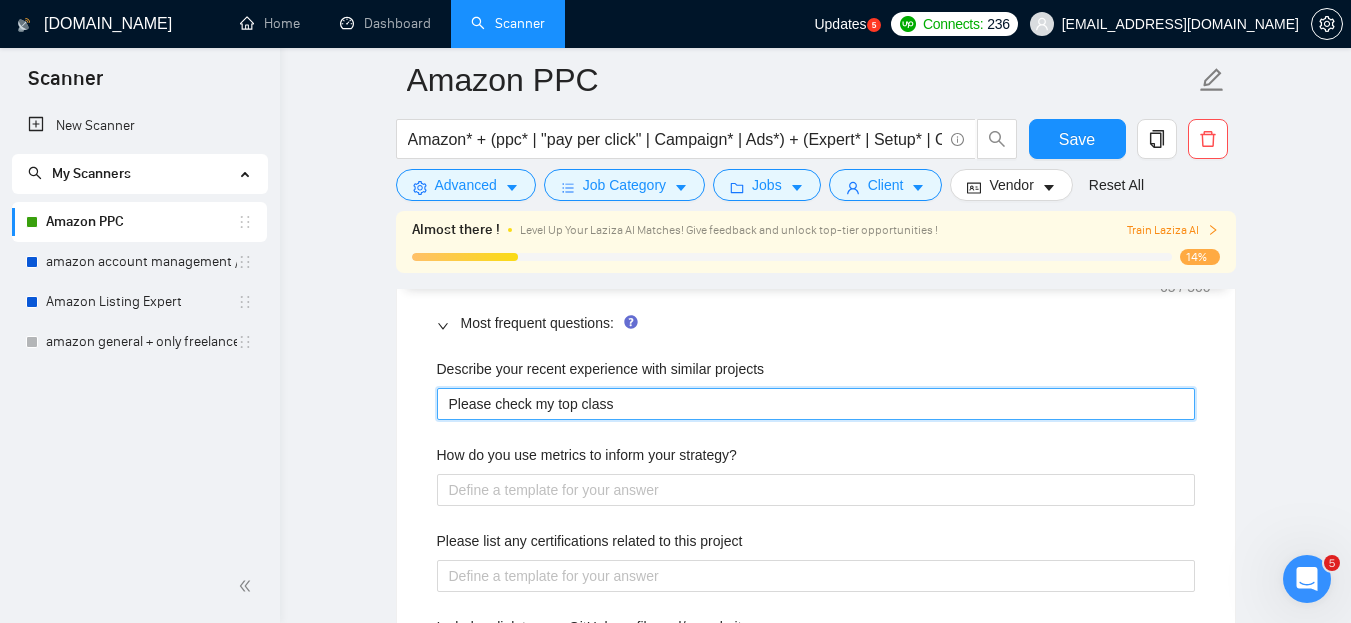 type 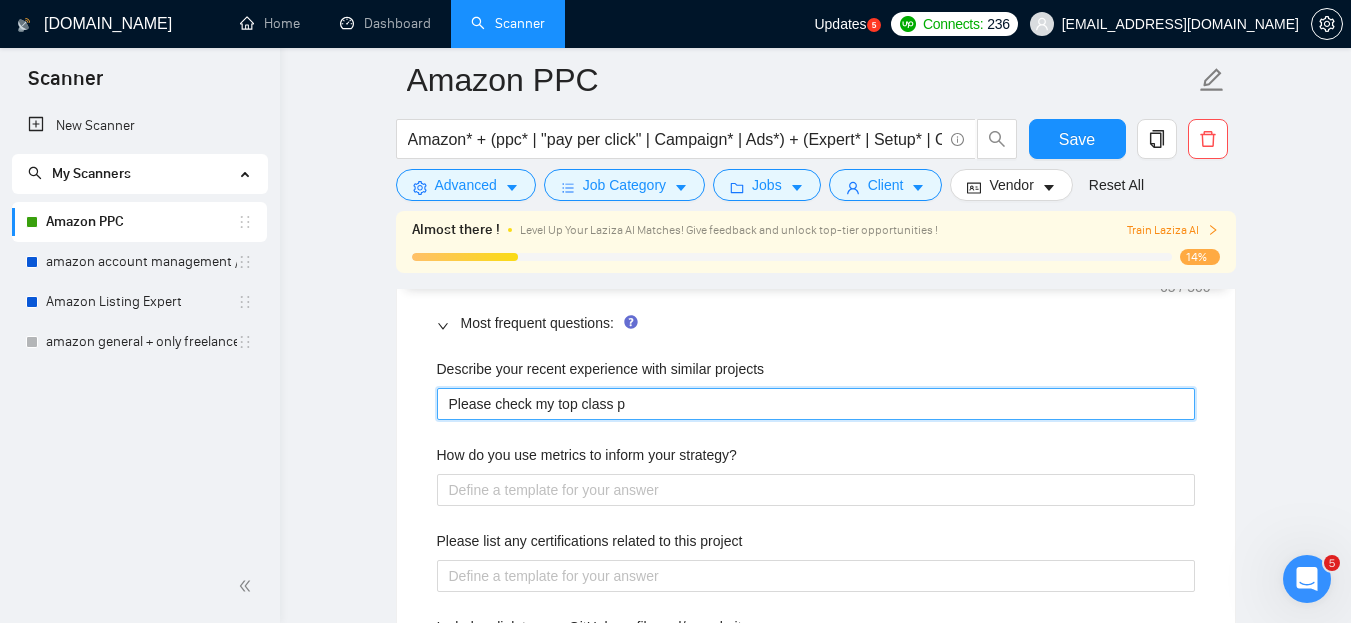 type 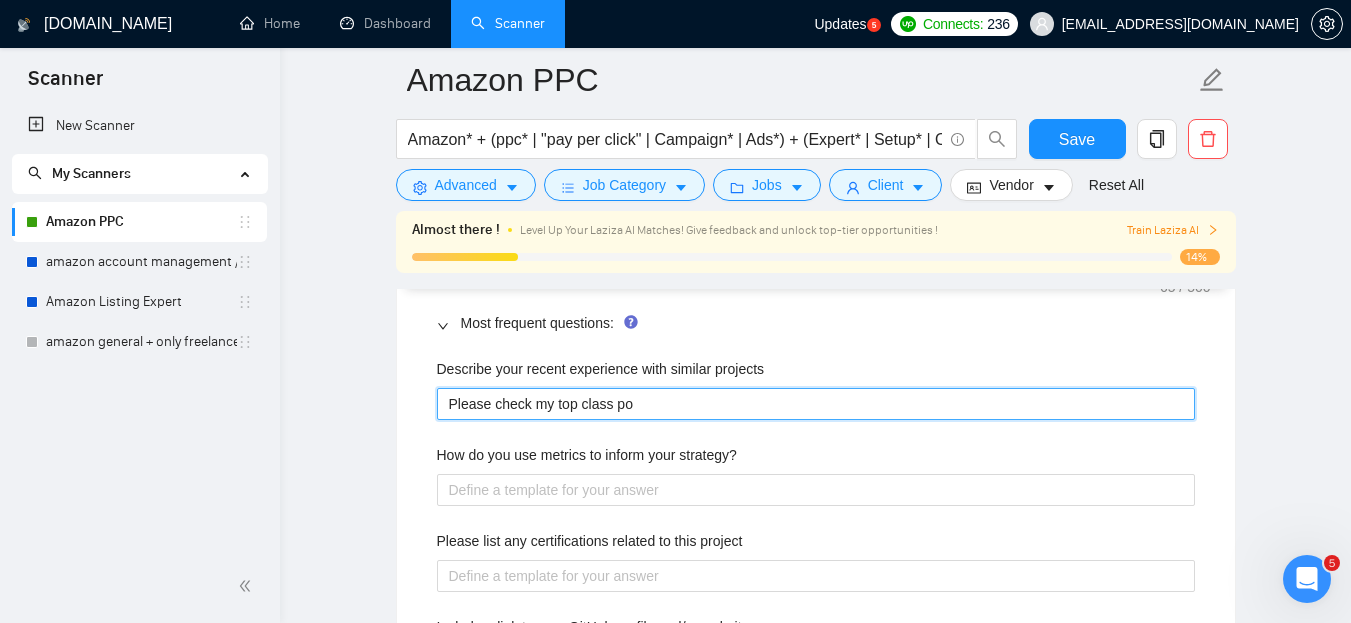 type 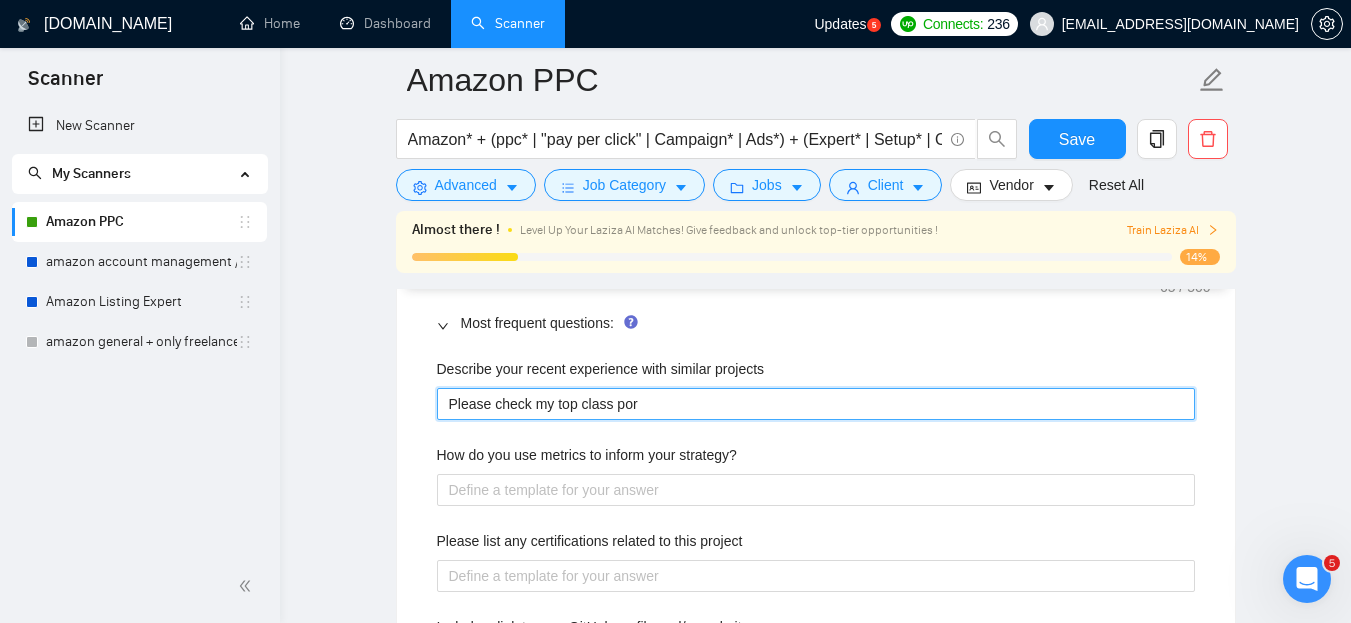 type 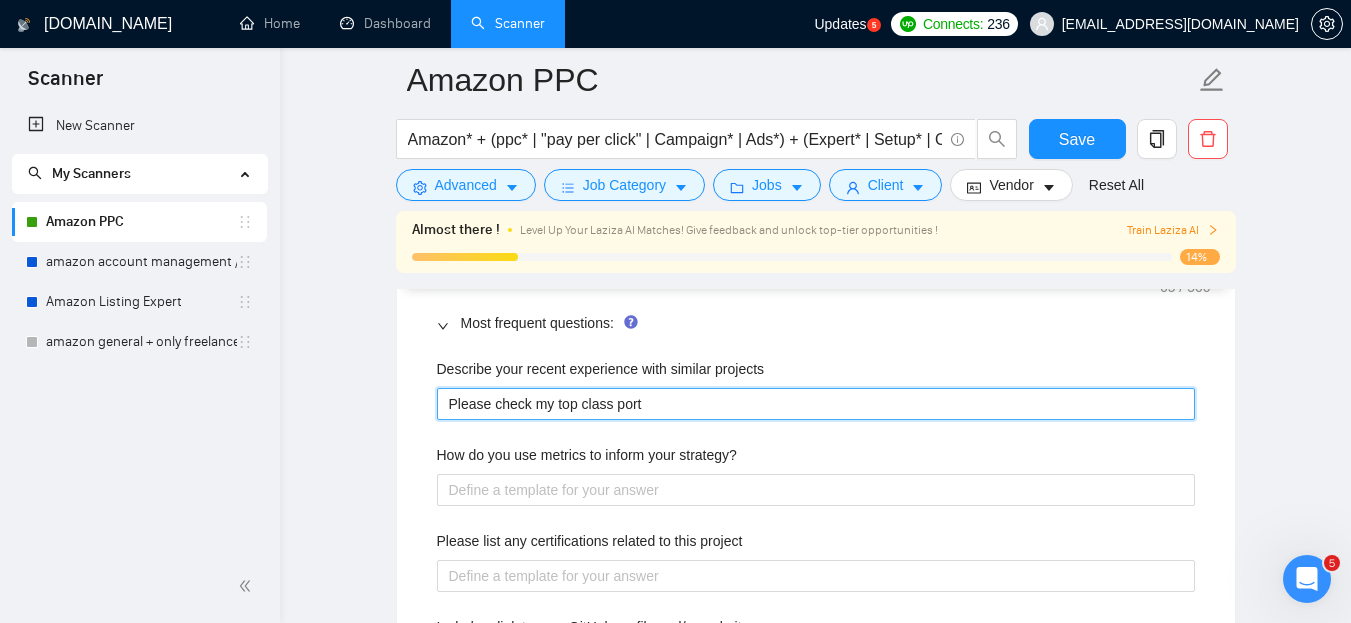 type 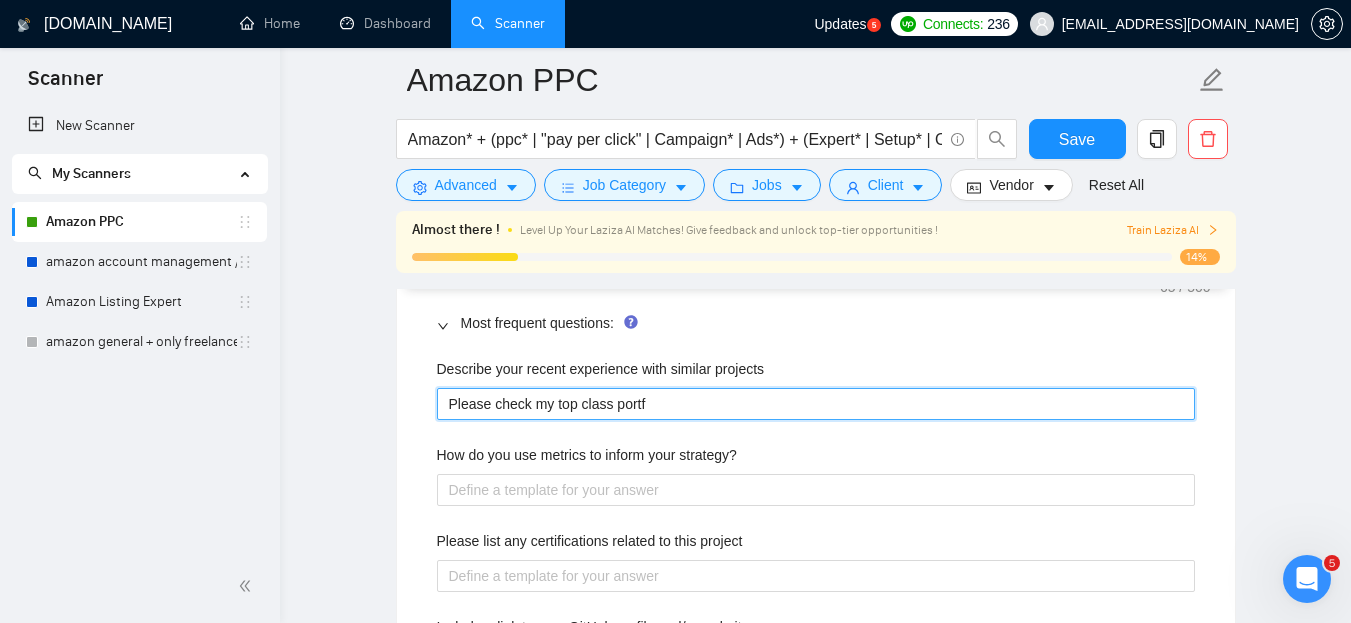 type 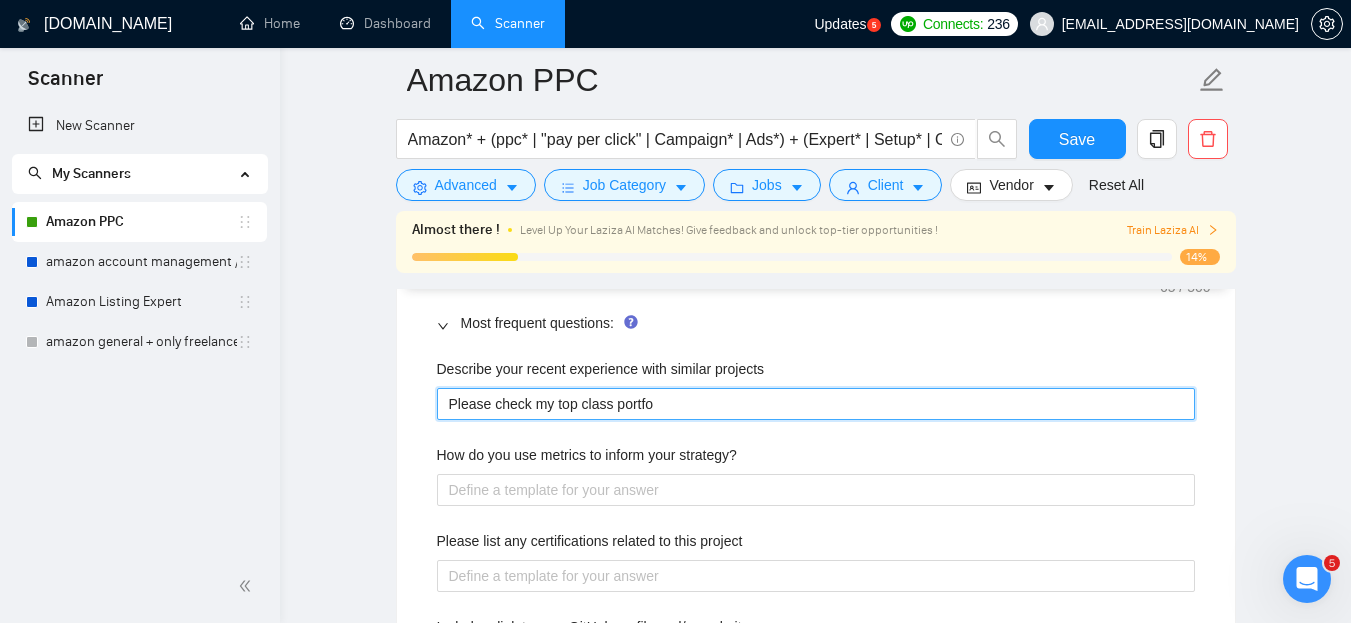 type 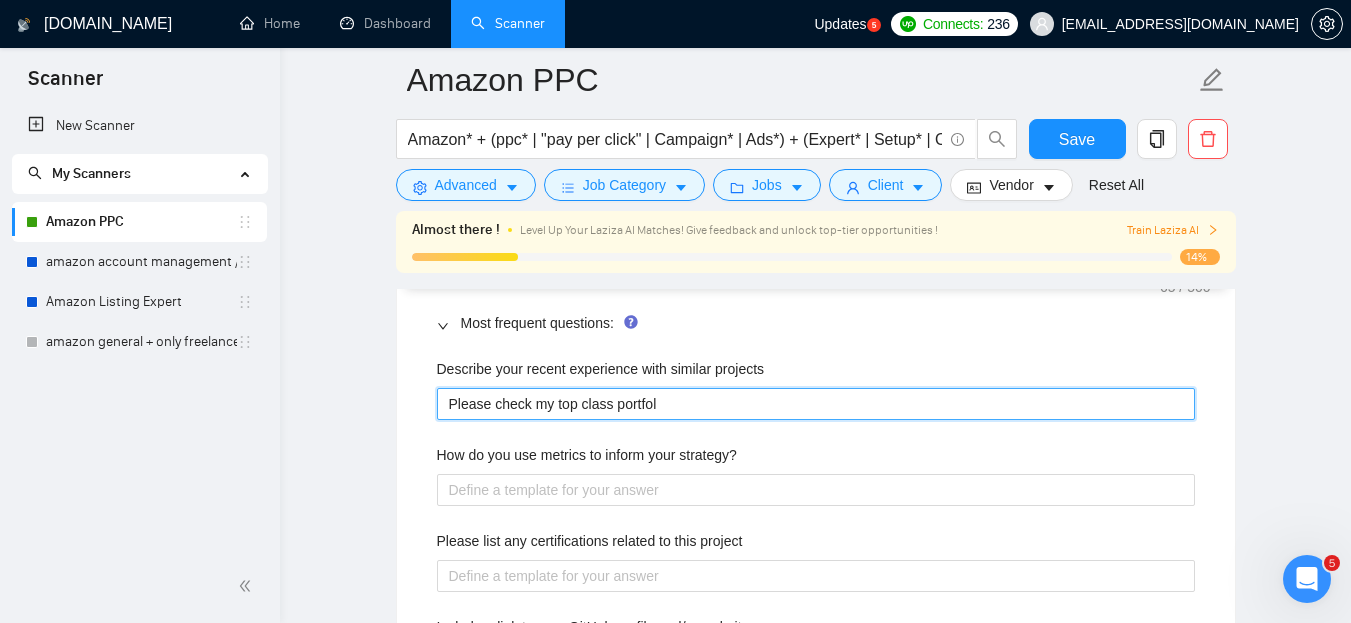 type 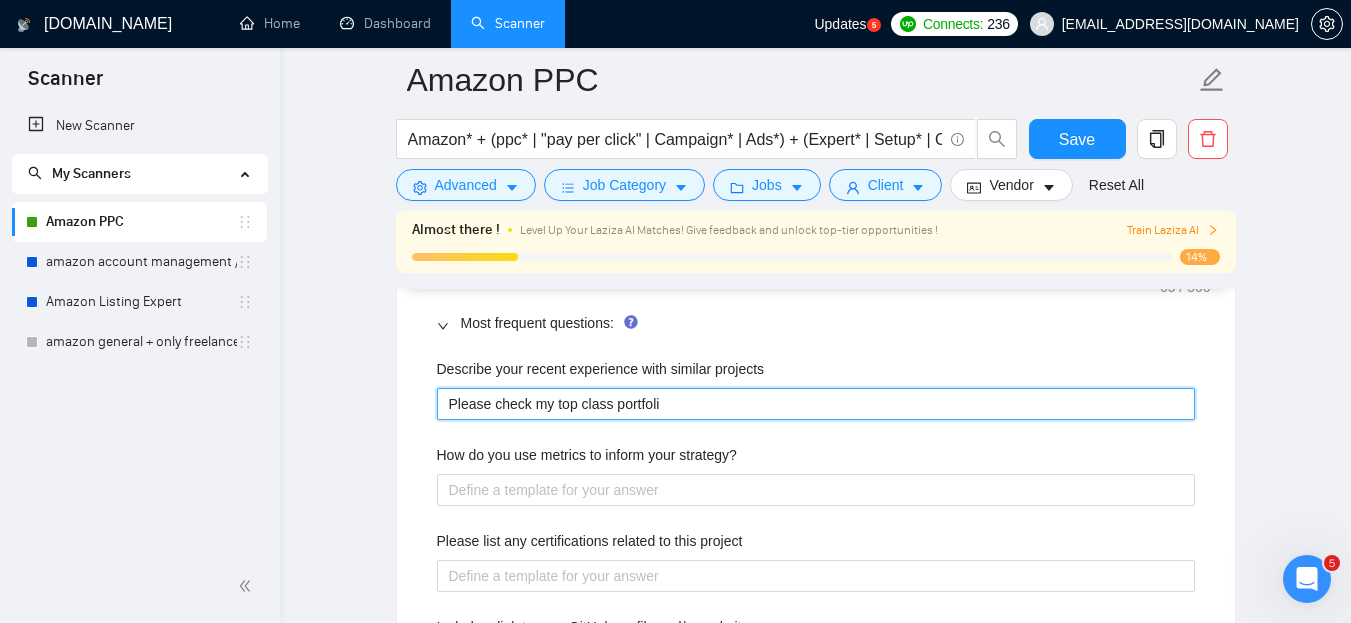 type on "Please check my top class portfolio" 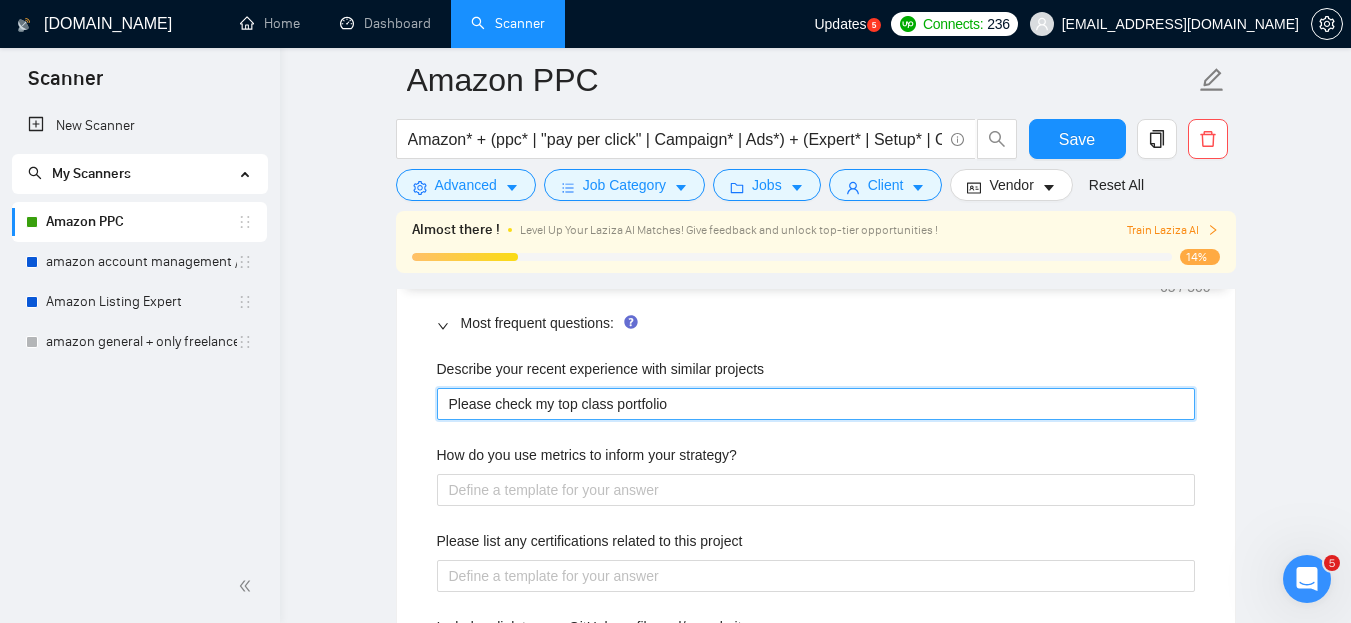 type 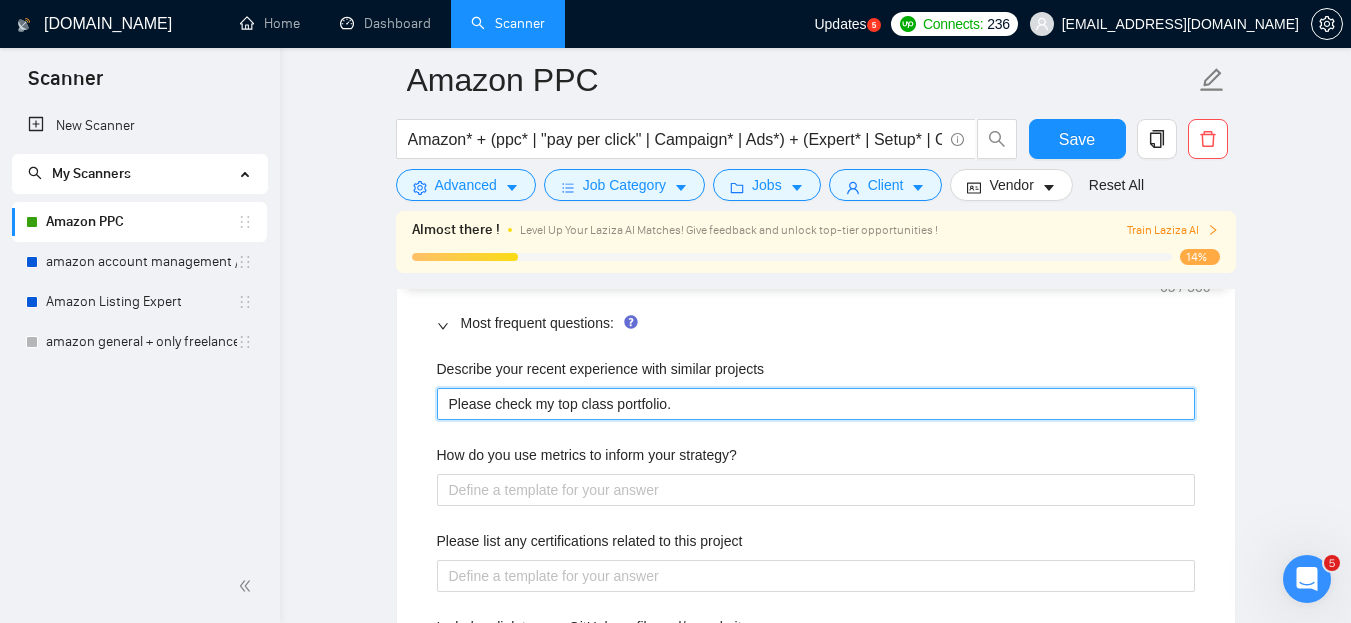 type 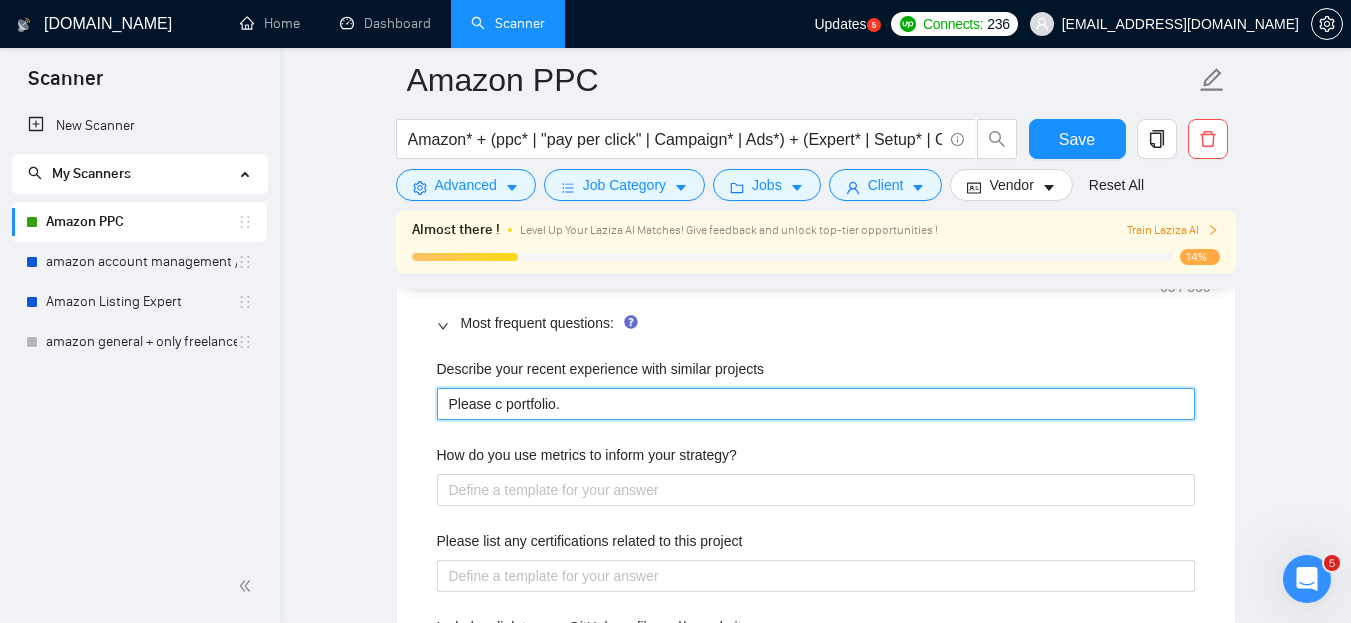 type on "Please ci portfolio." 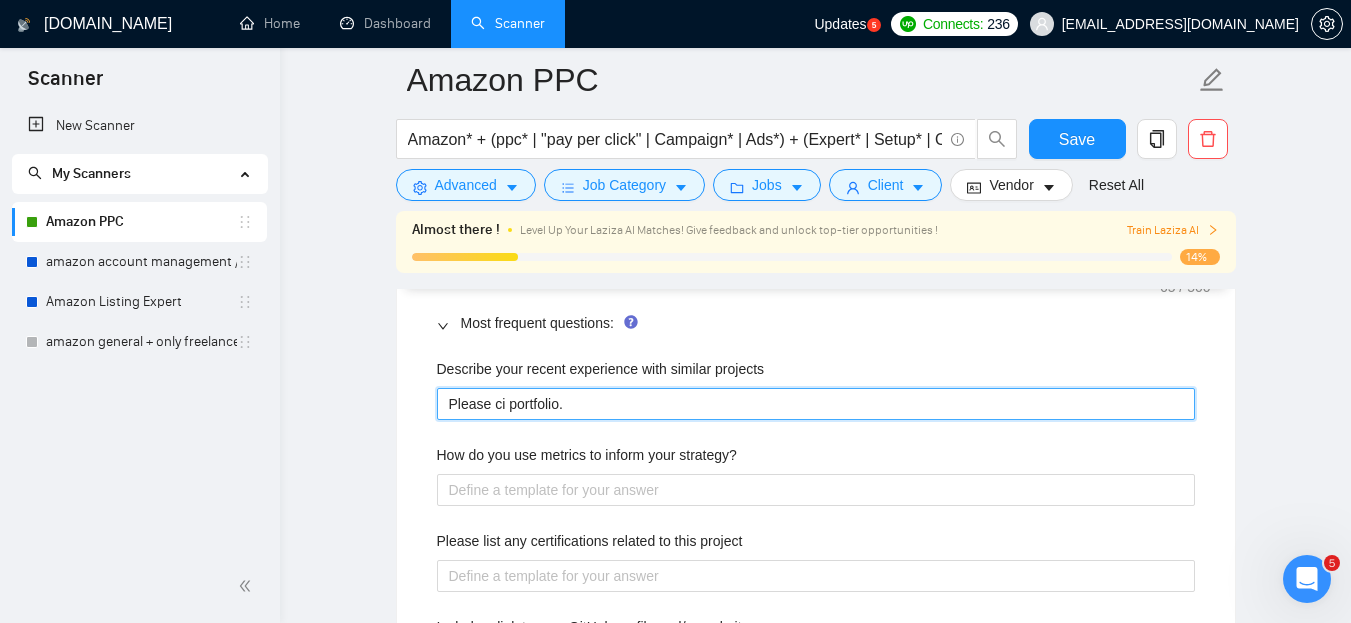 type 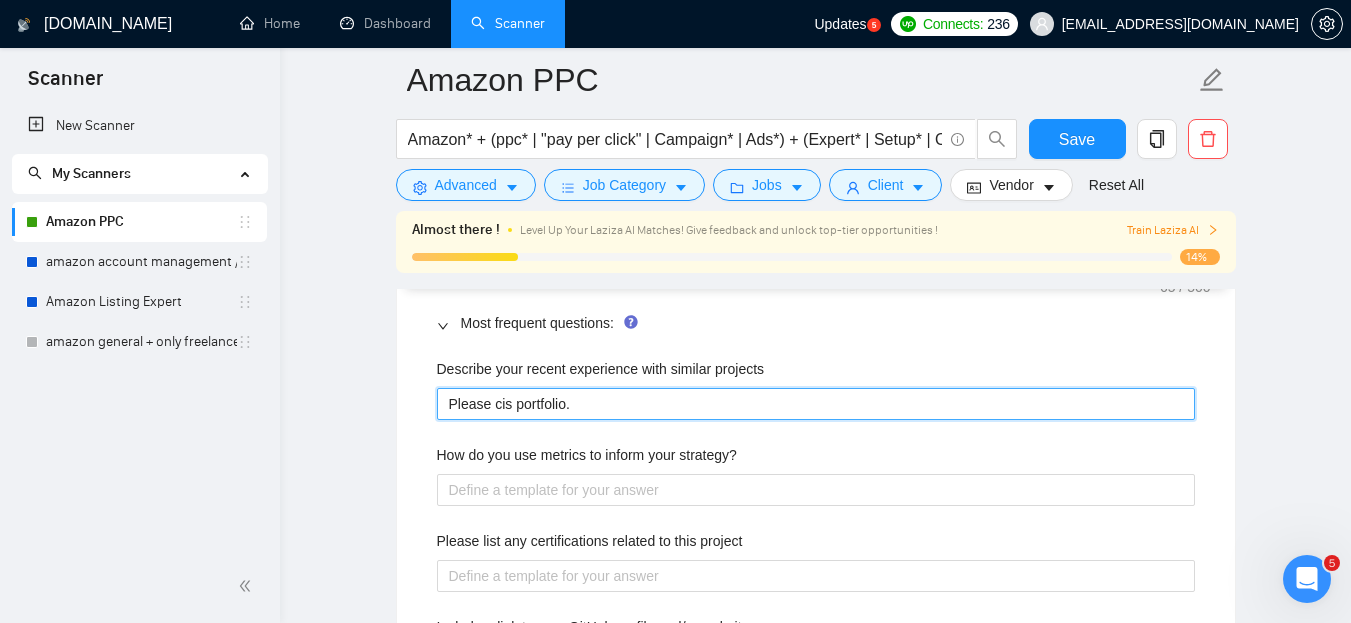 type 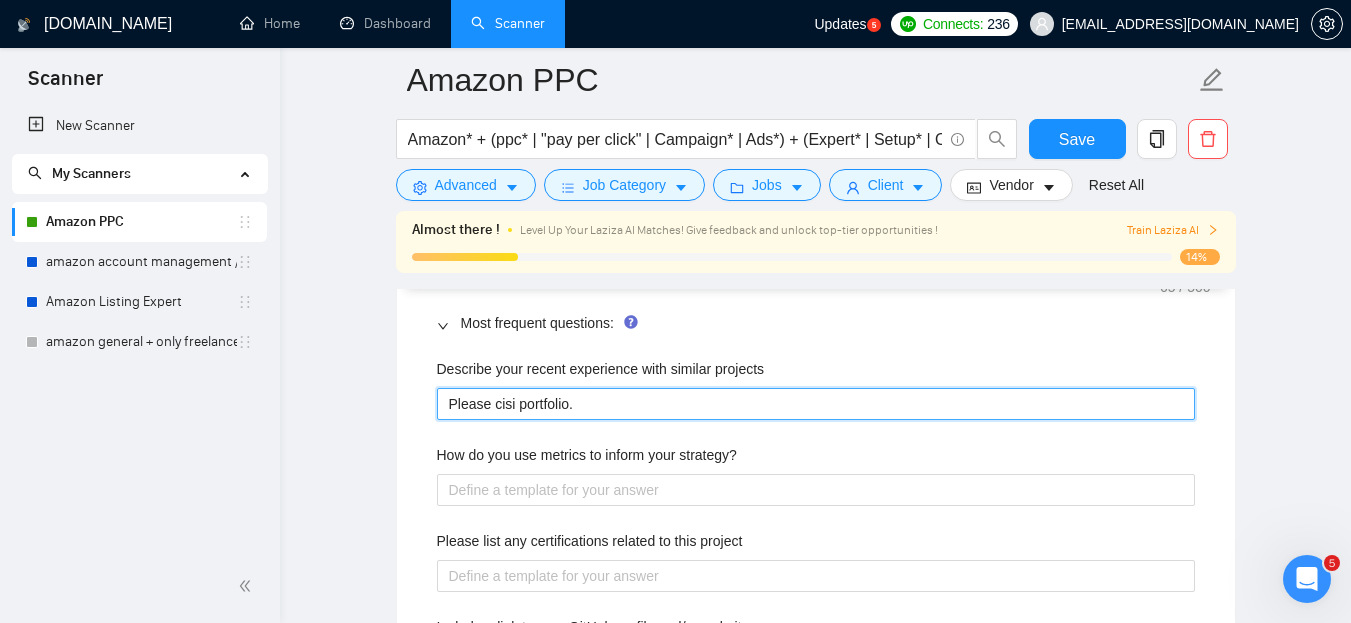 type 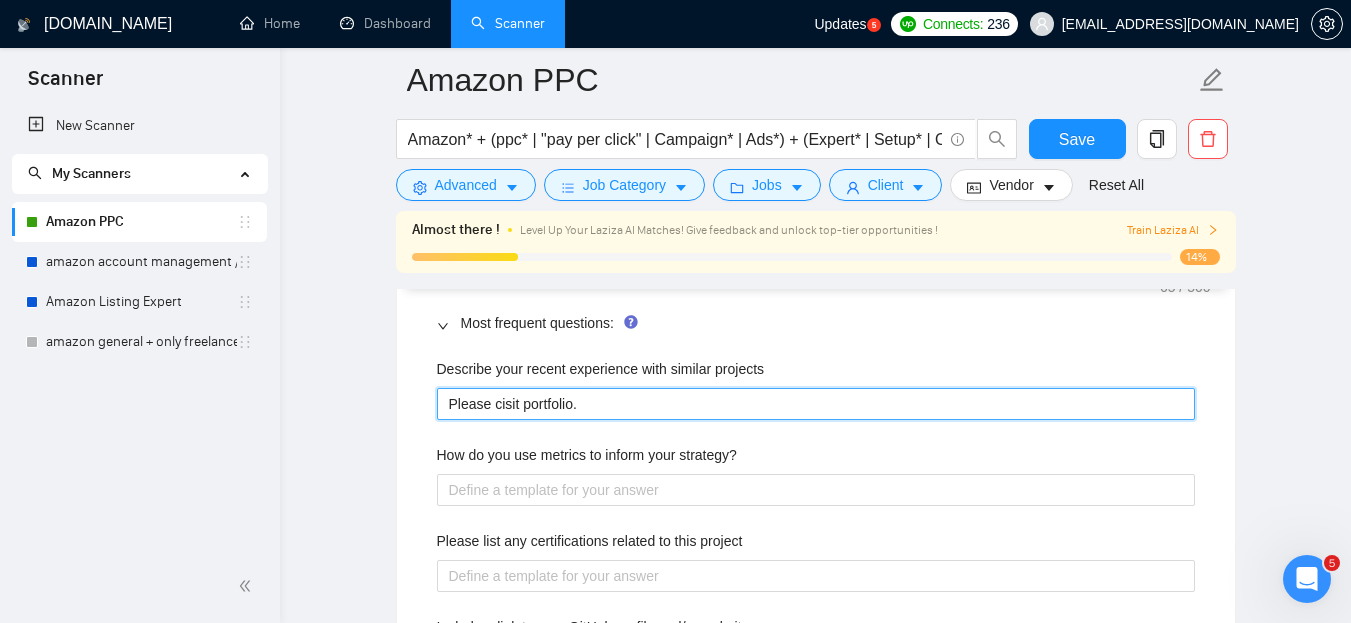 type 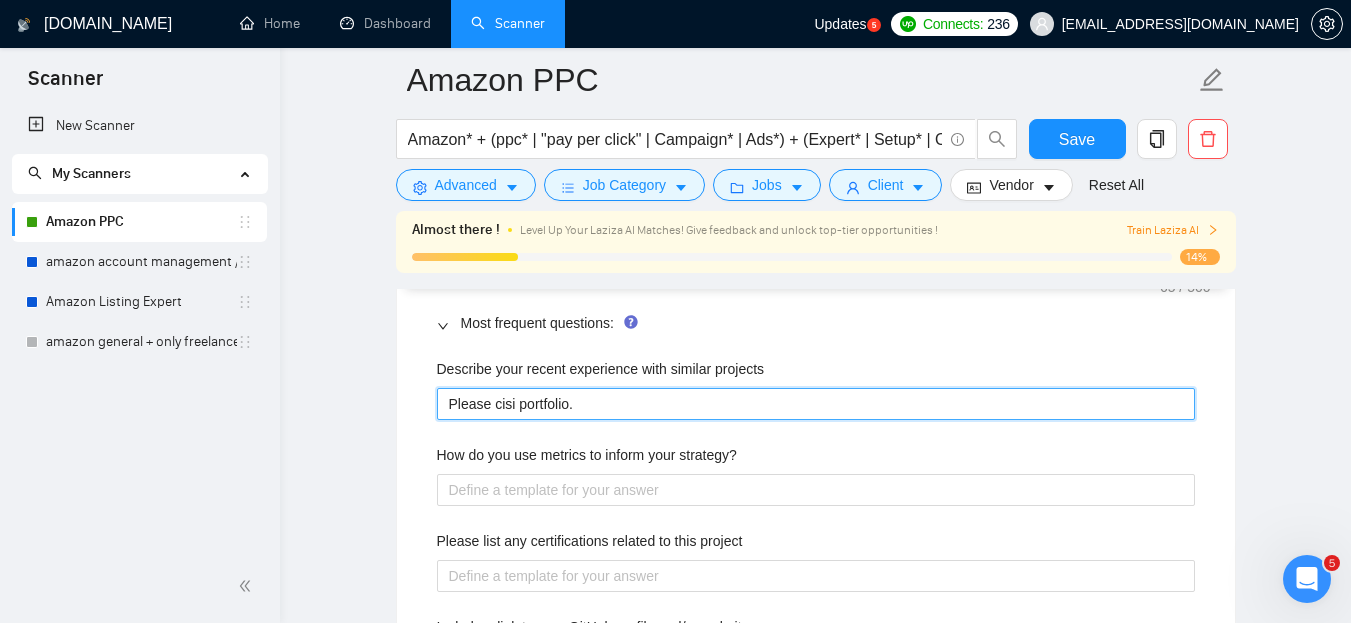 type 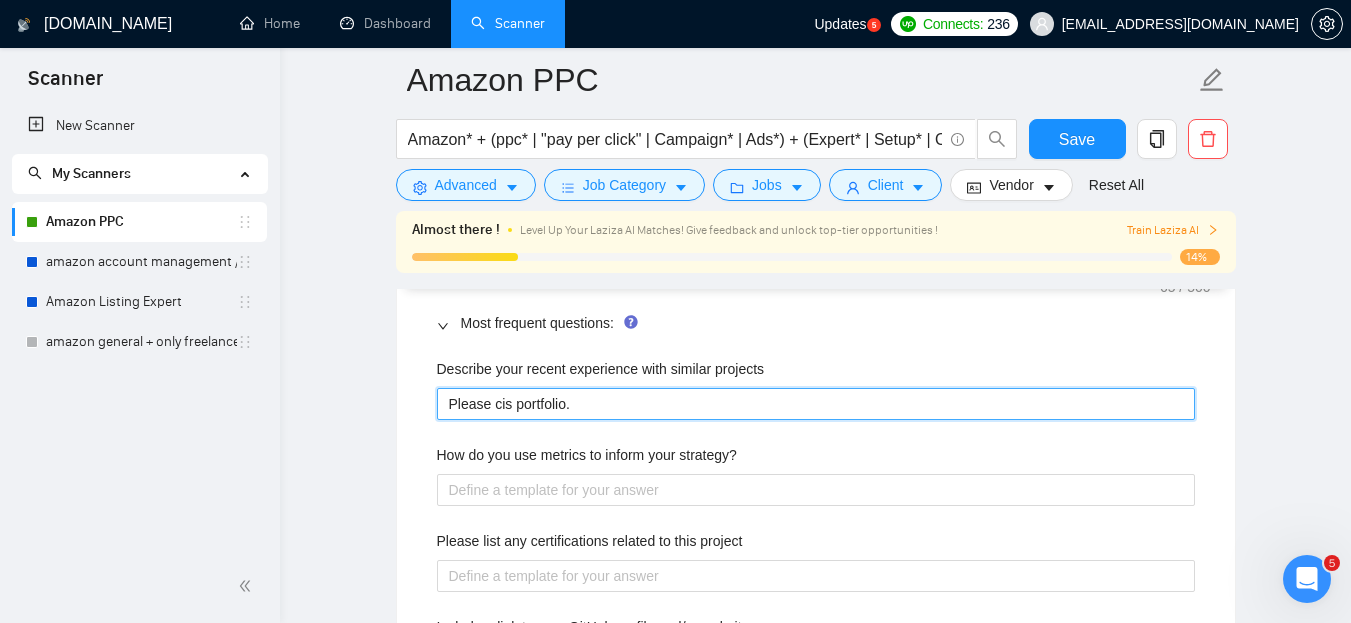 type 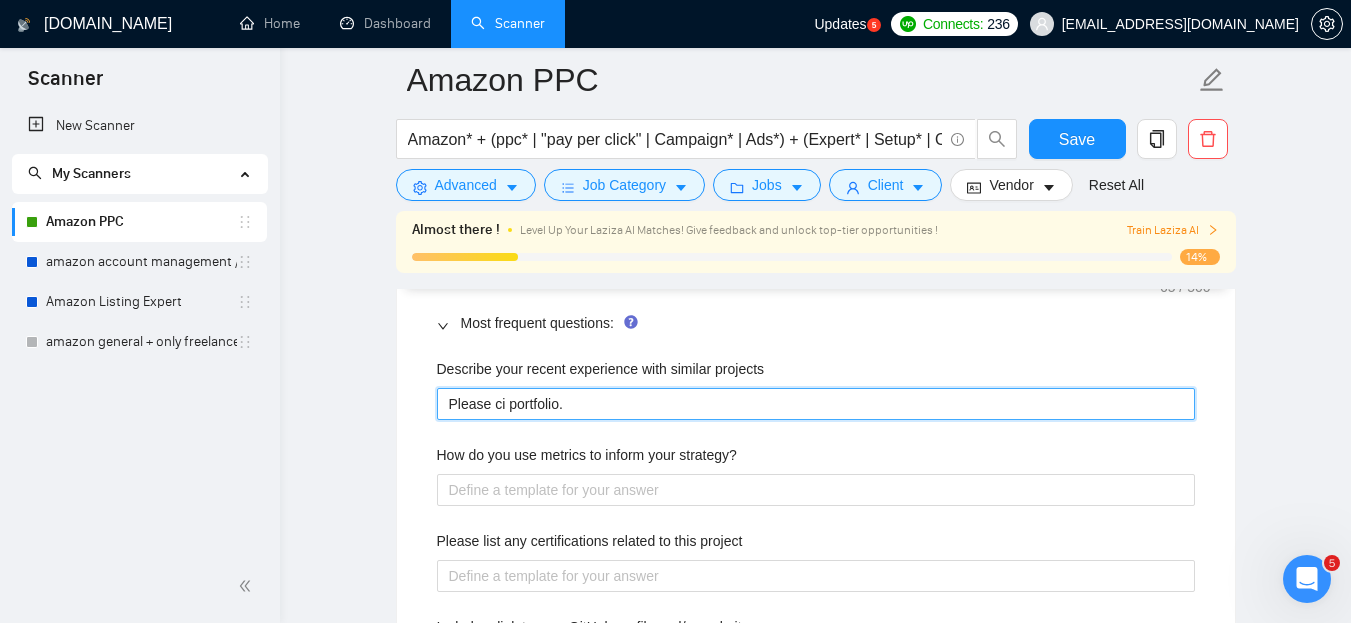 type 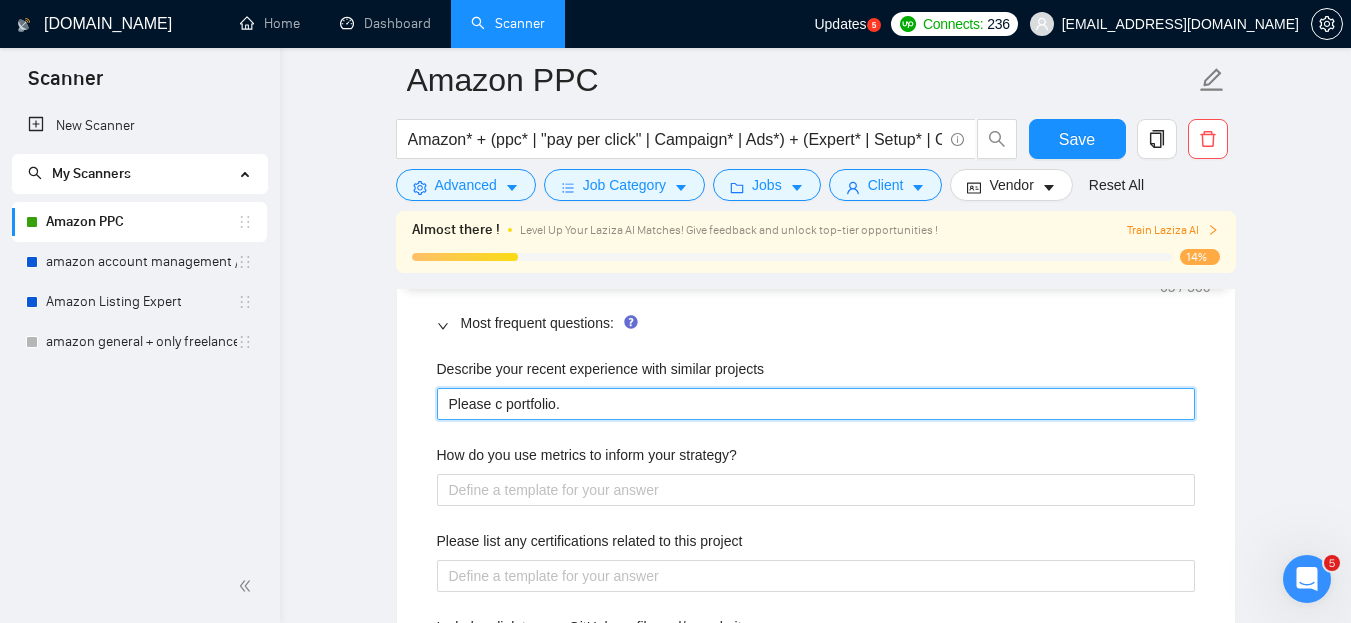 type 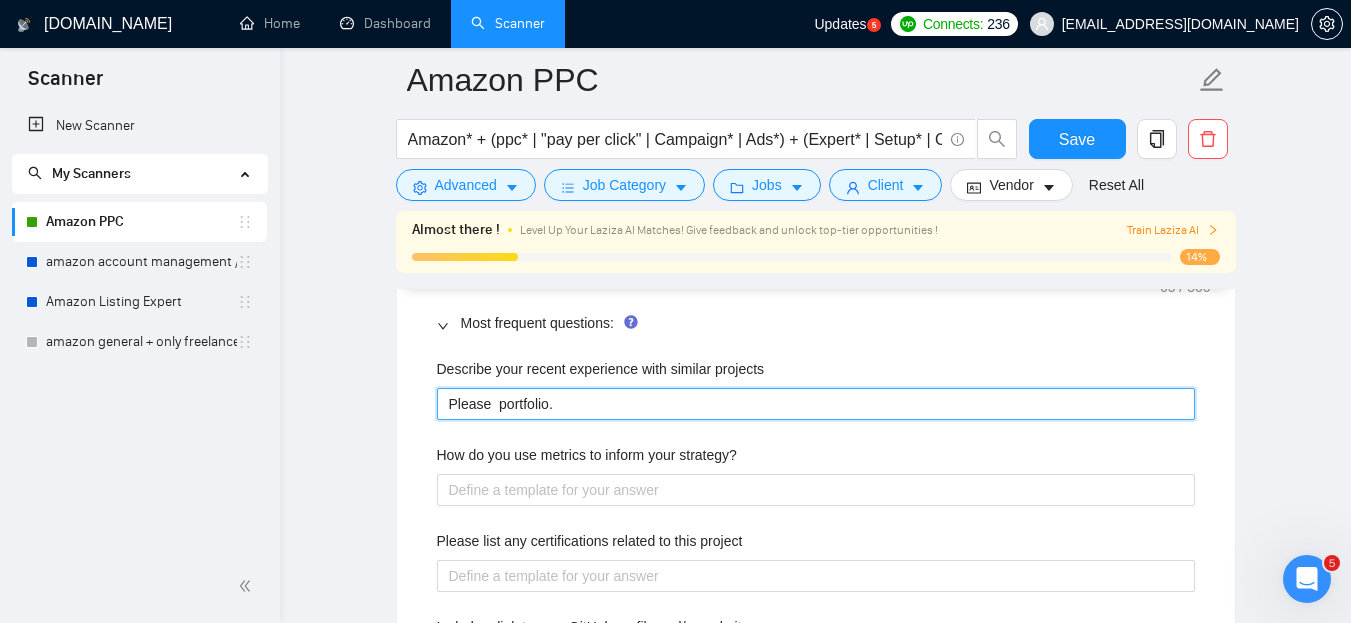 type 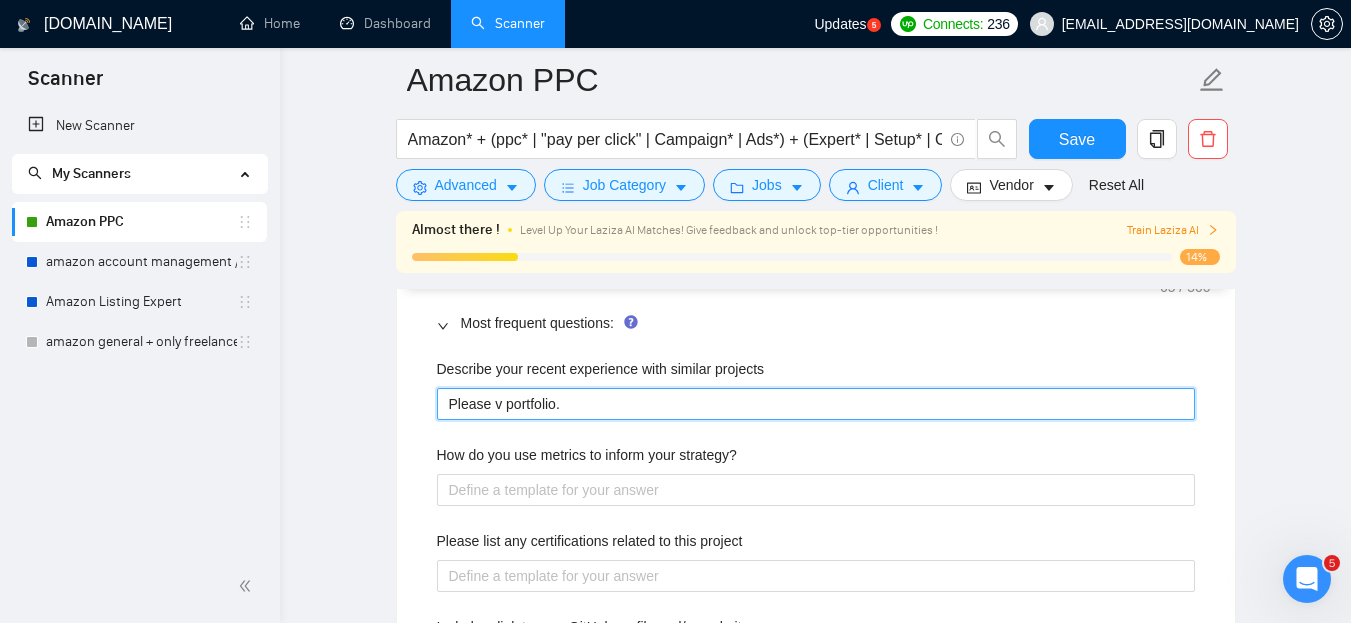 type 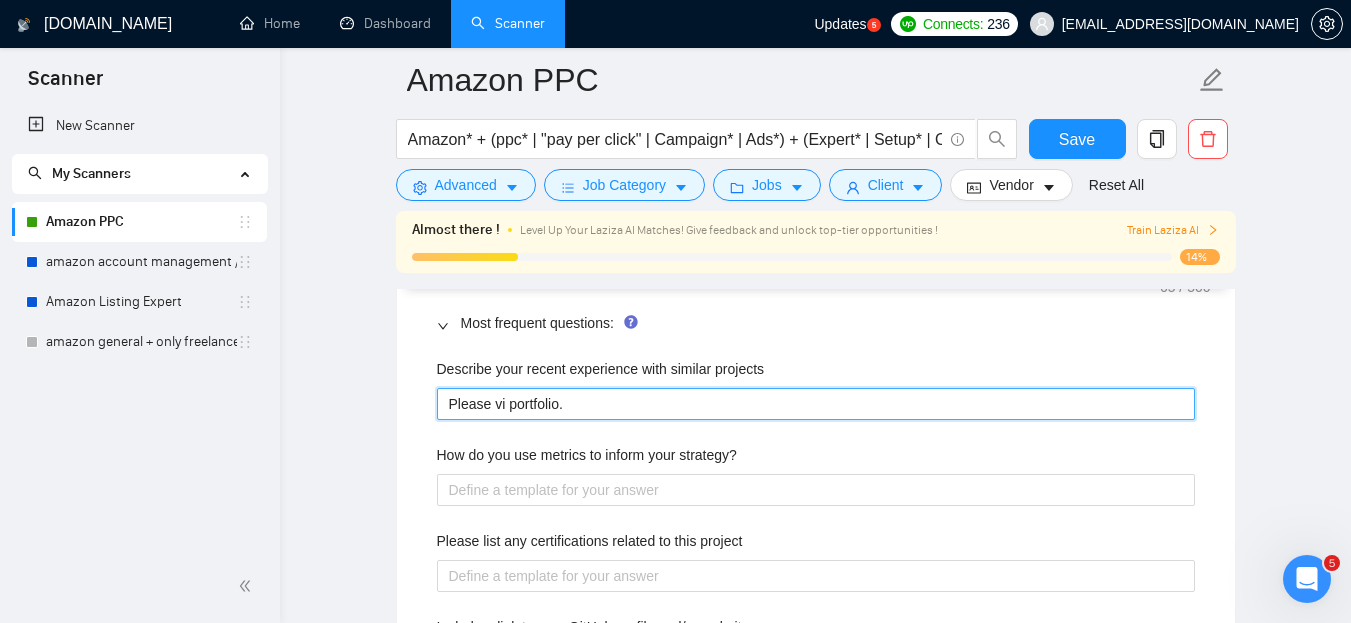type 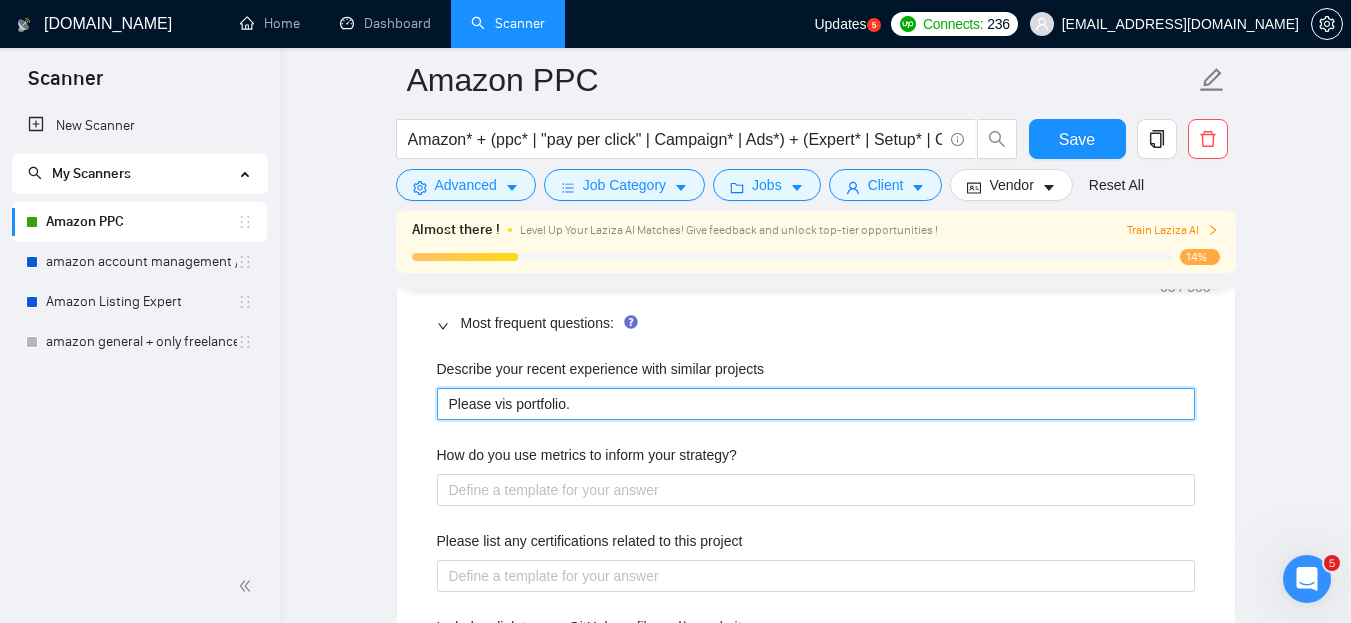 type 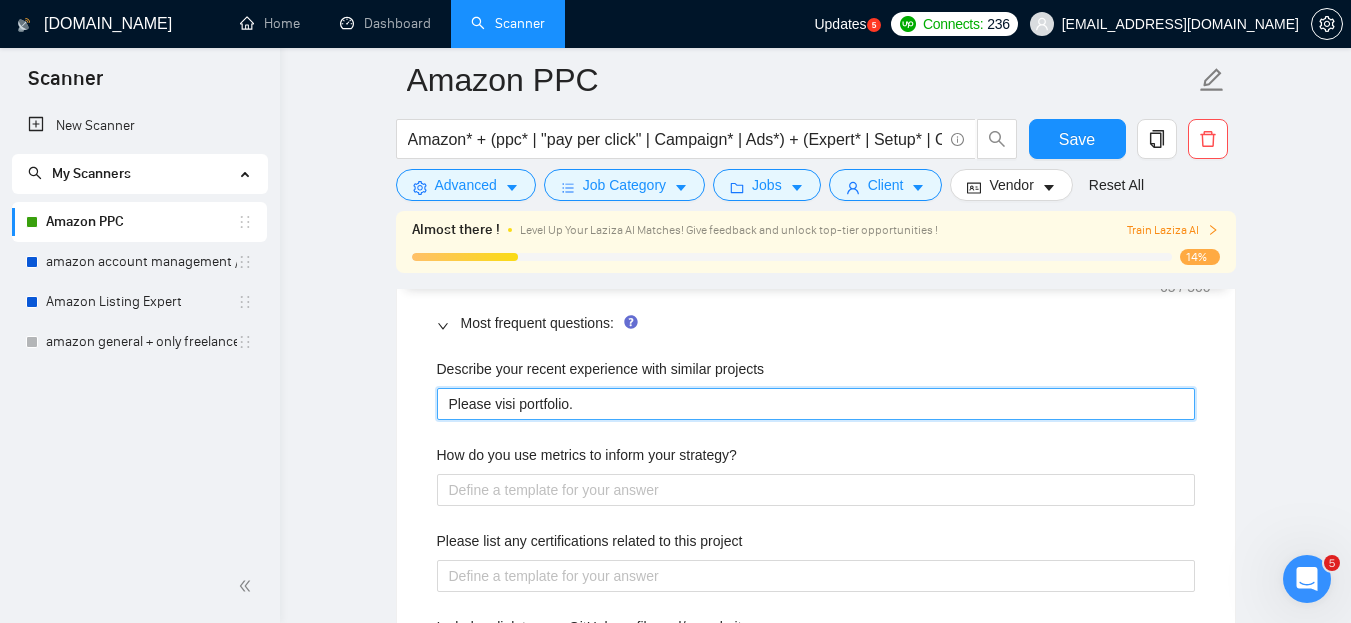 type 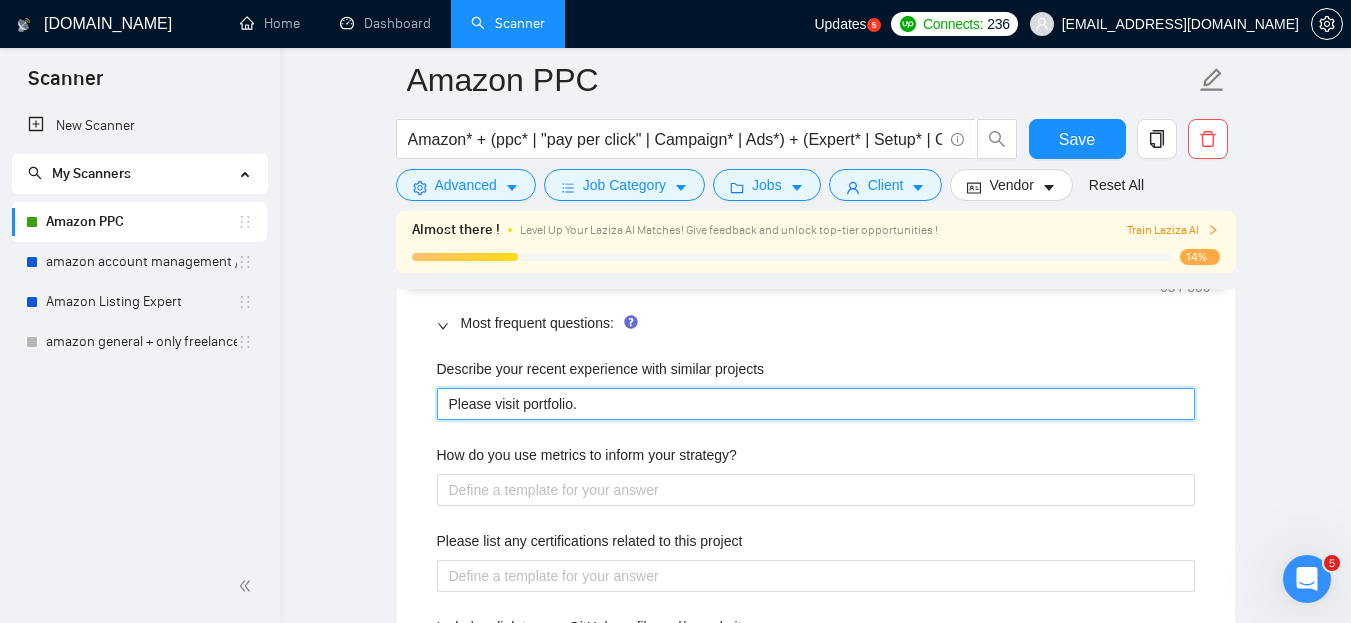type 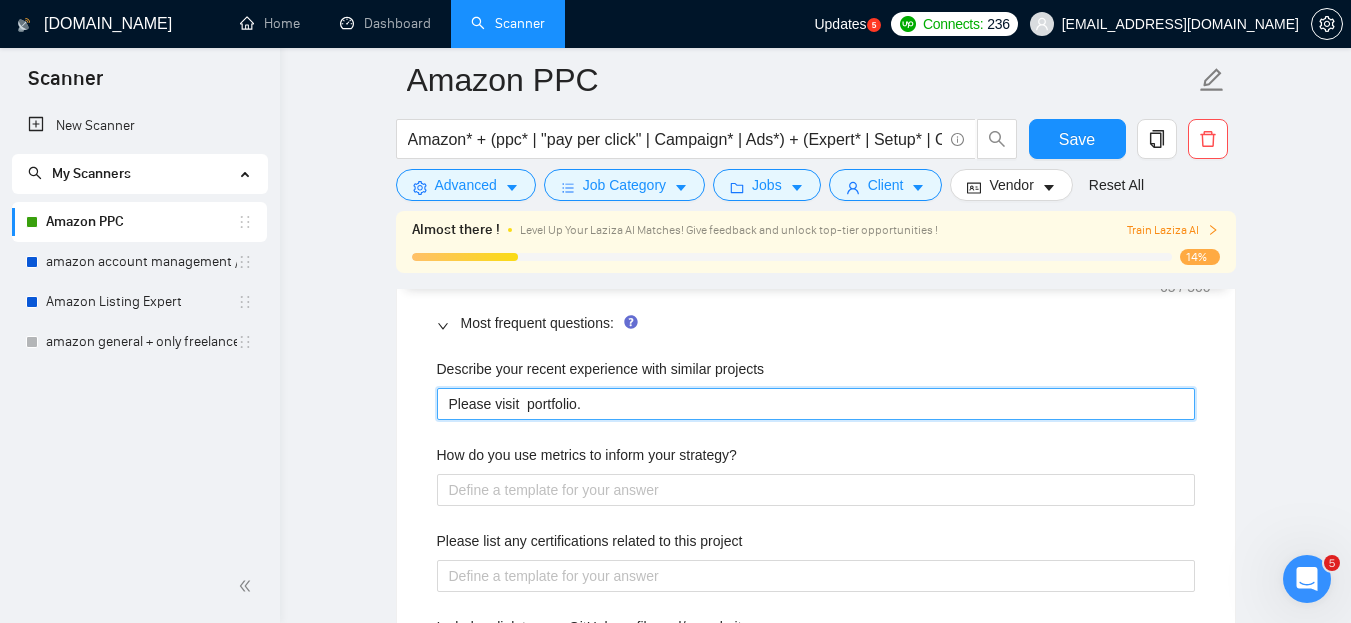 type 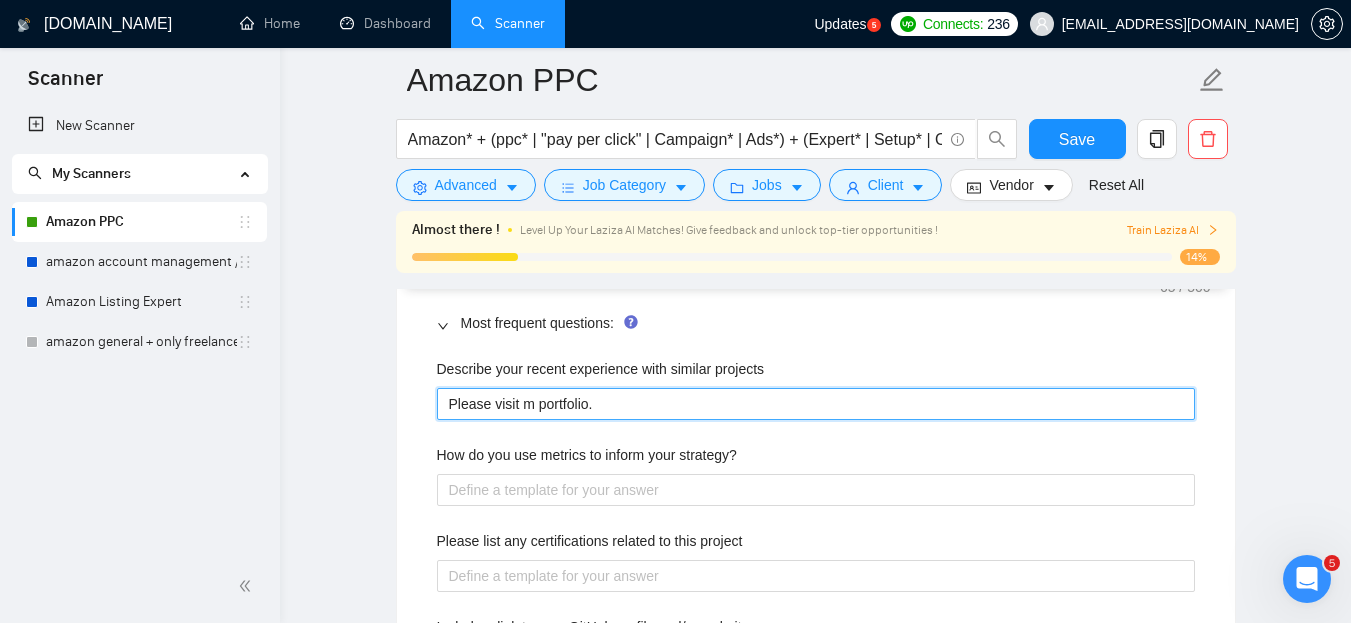 type 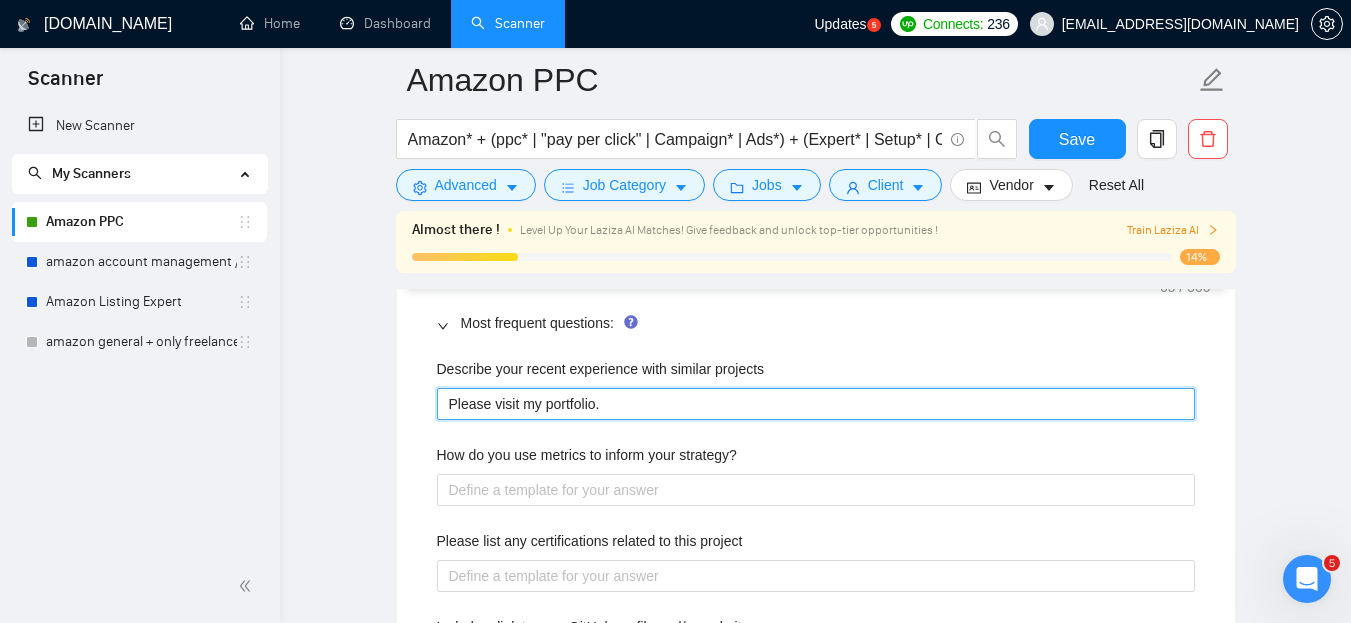 type 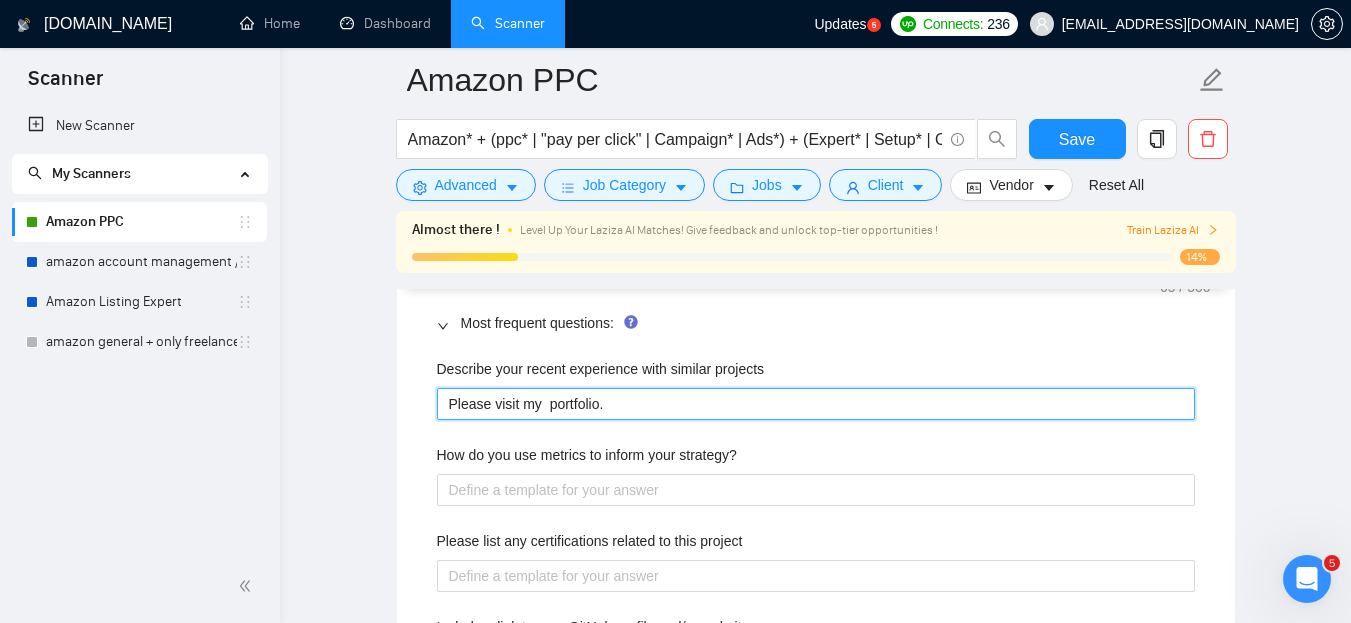 type 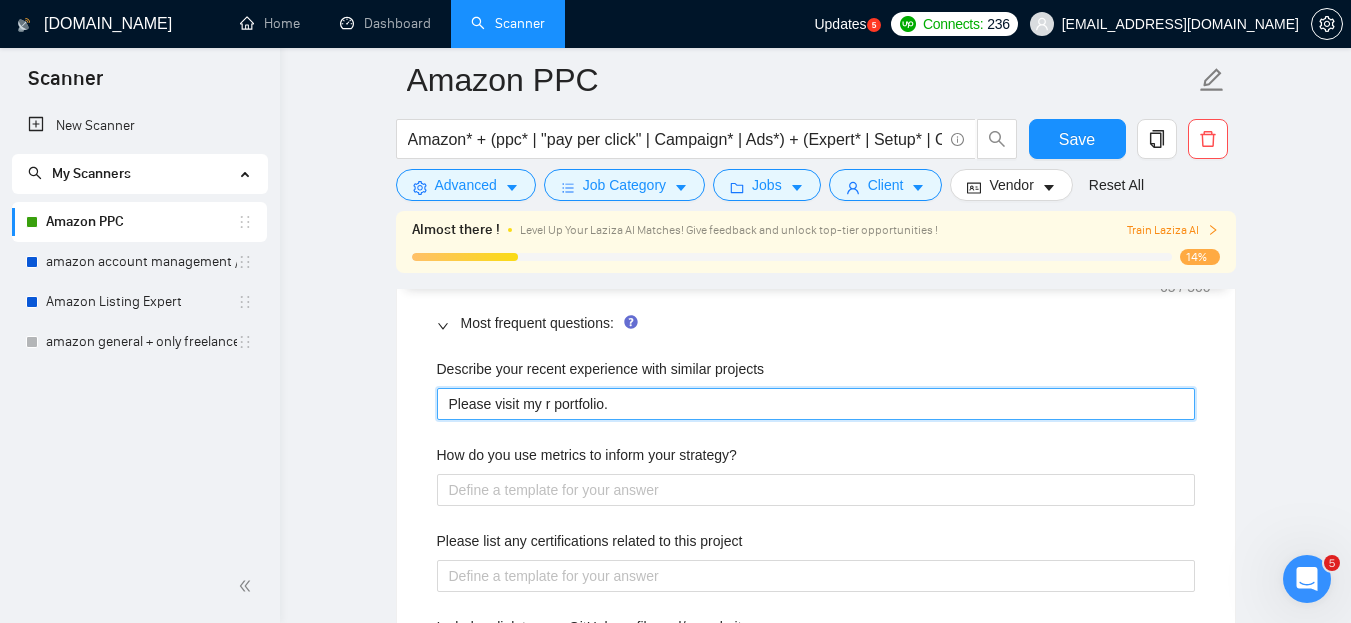 type 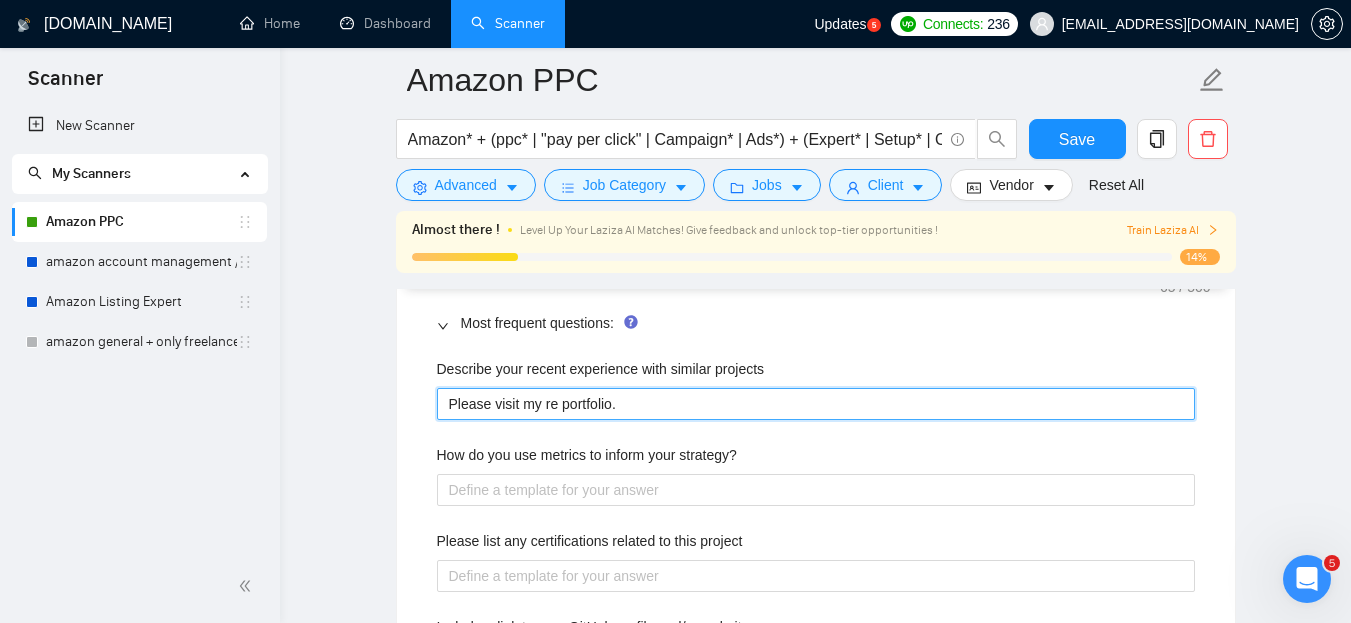 type on "Please visit my rel portfolio." 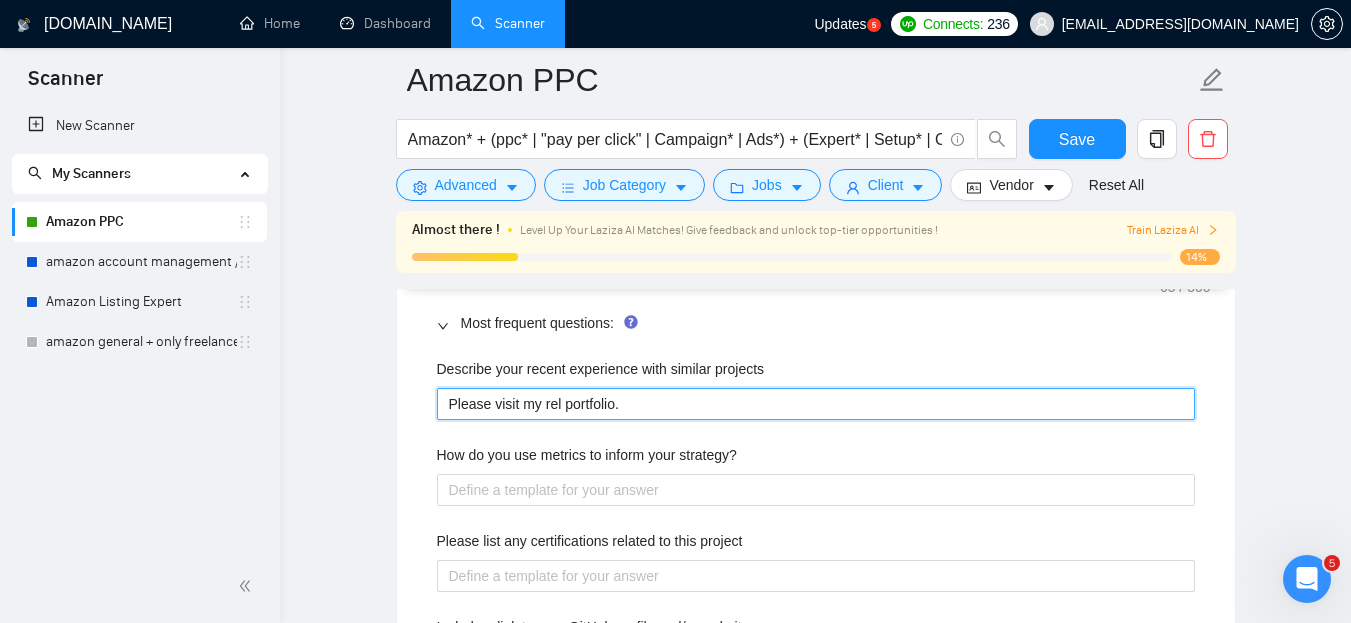 type 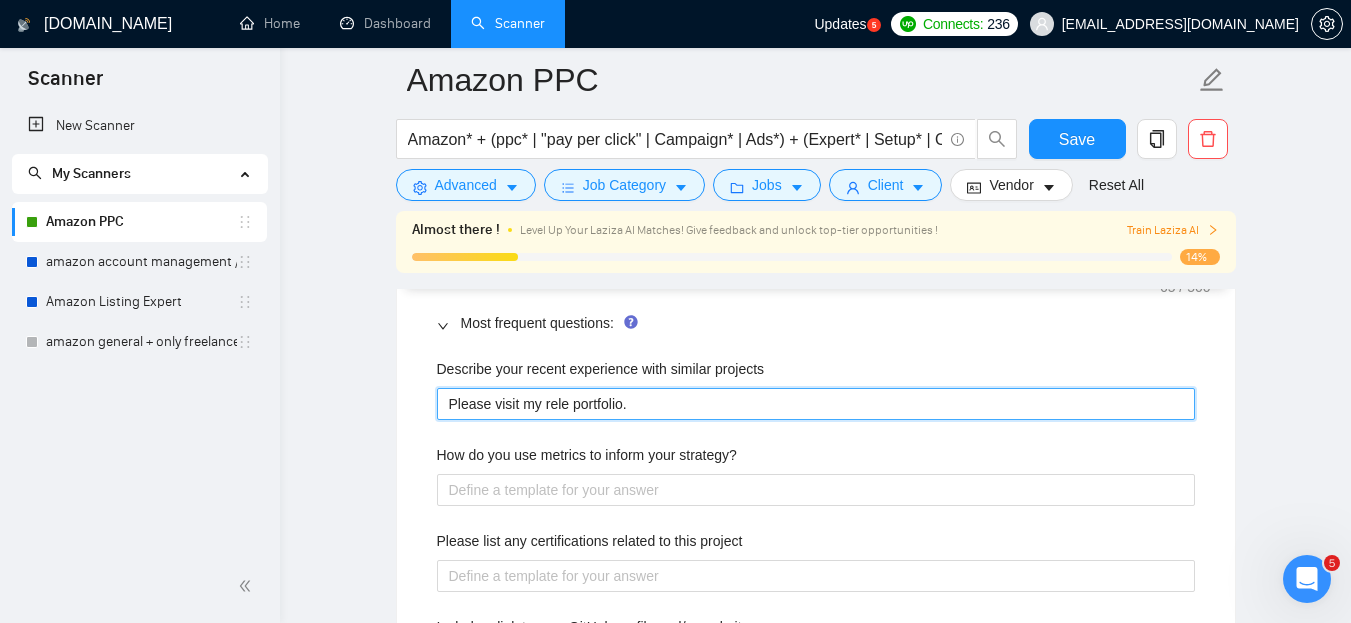 type 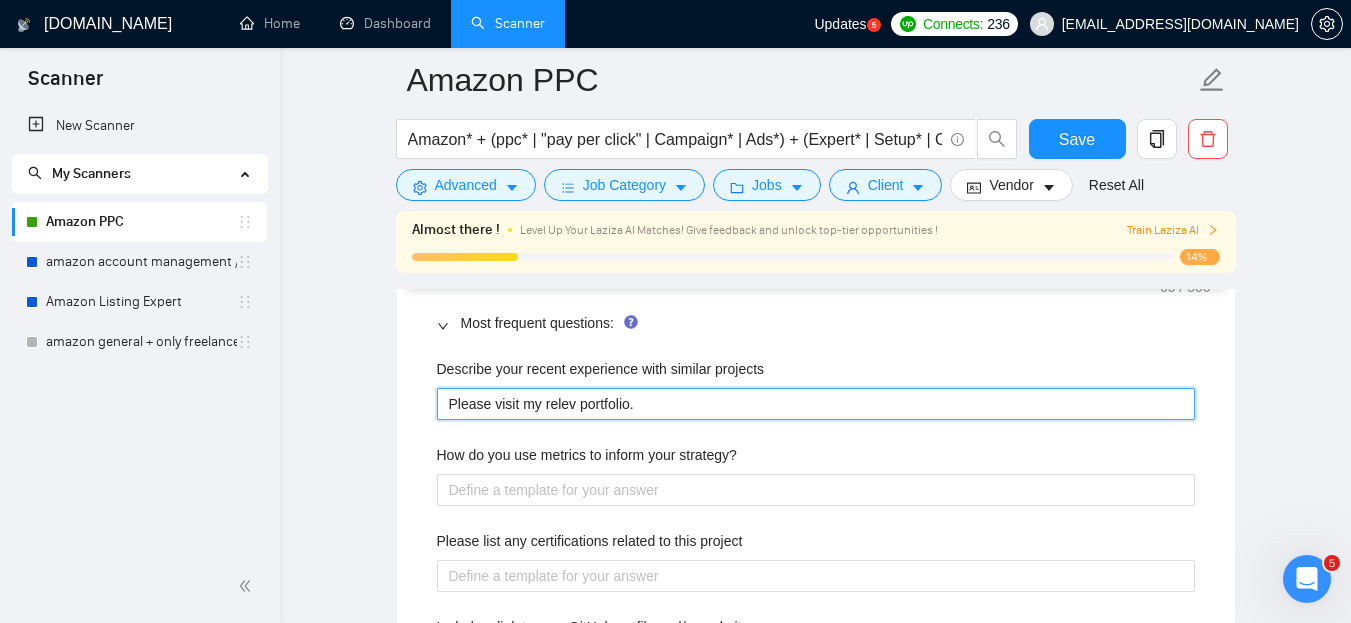 type 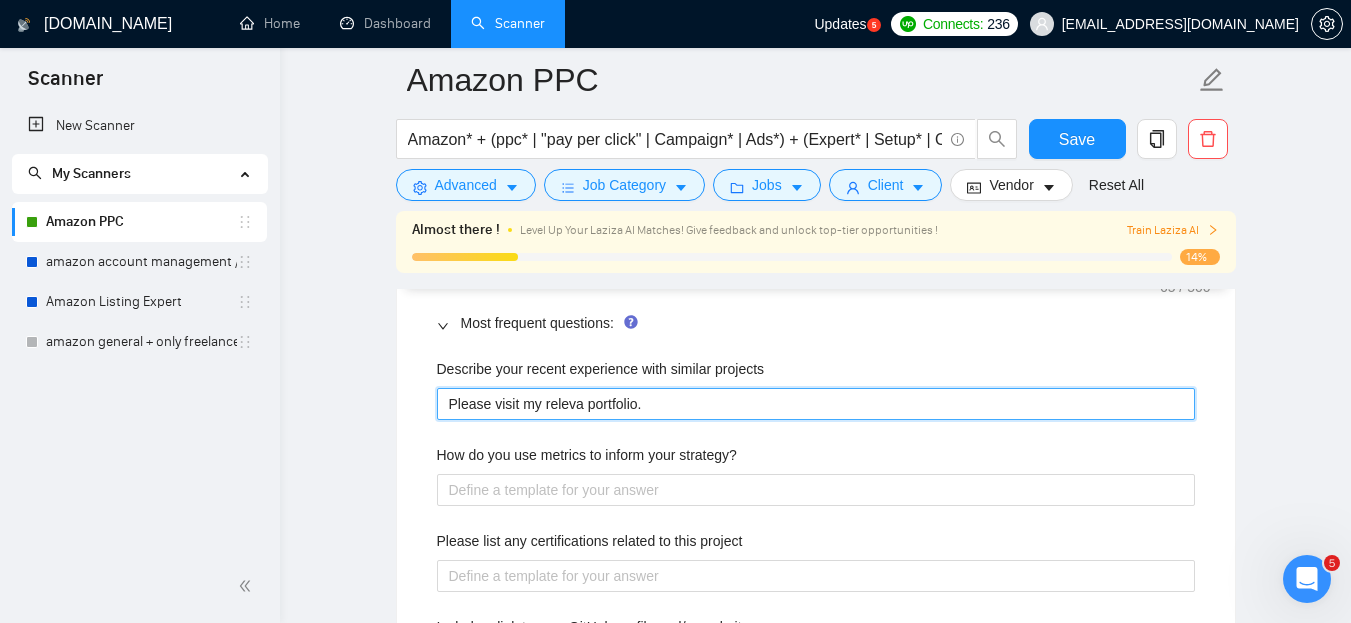 type 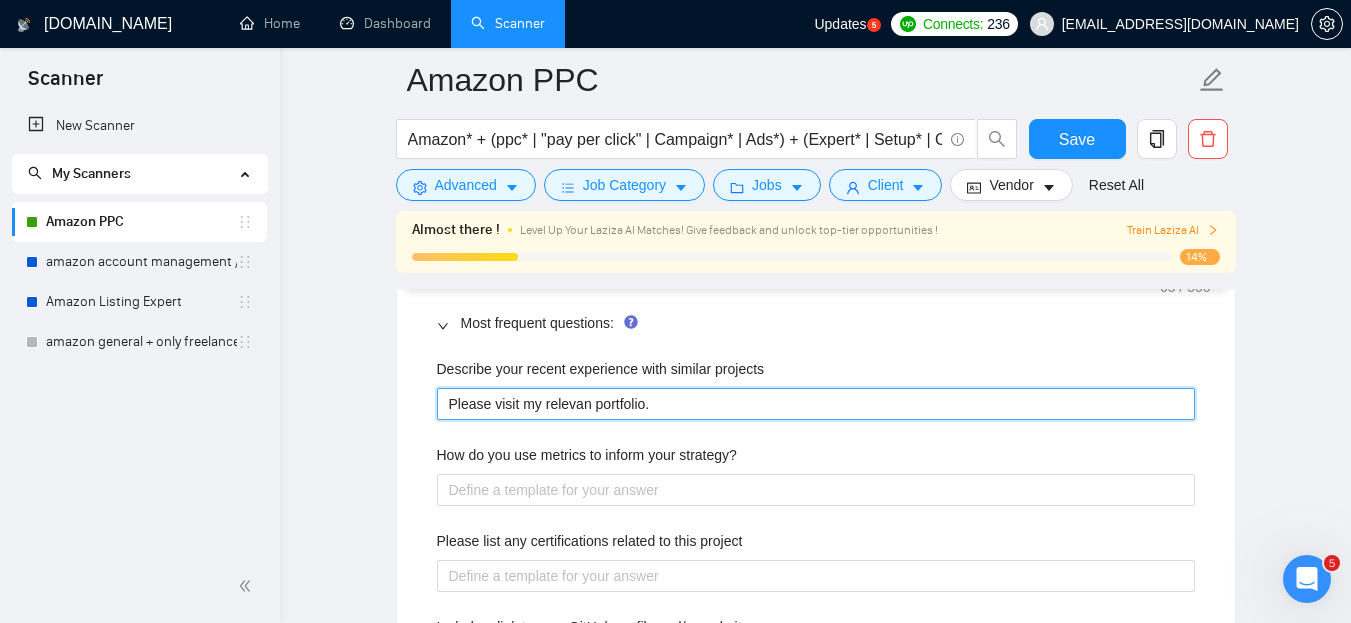 type 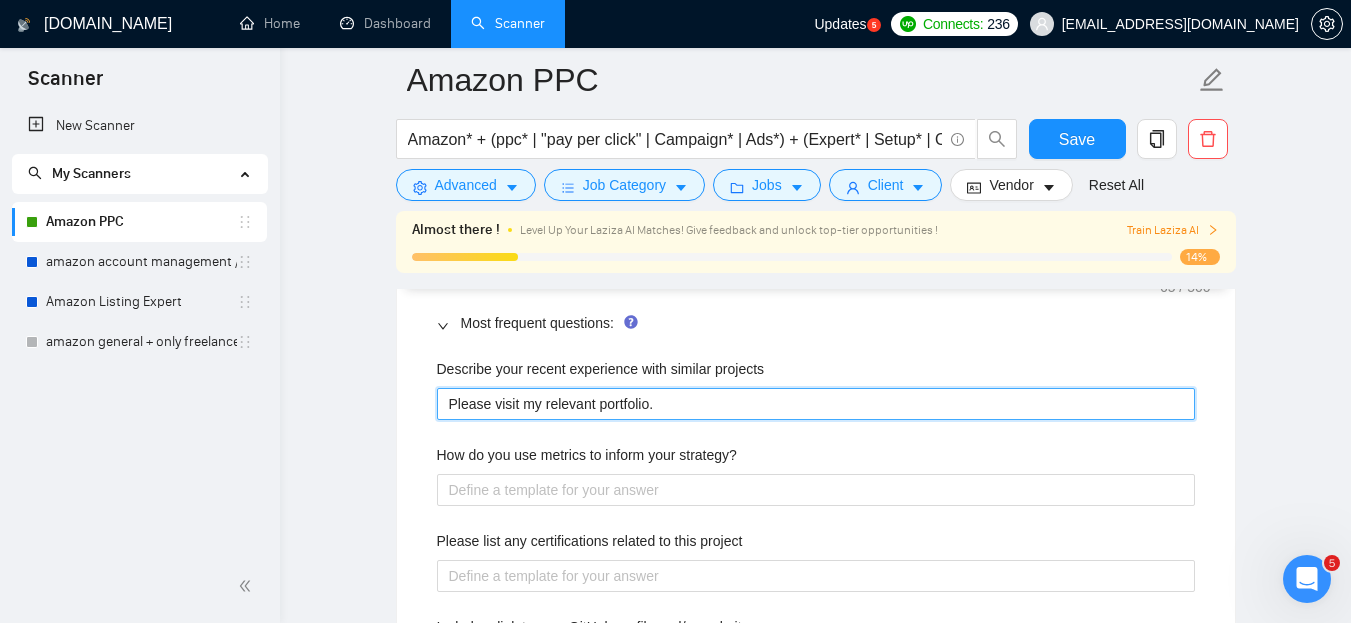 type 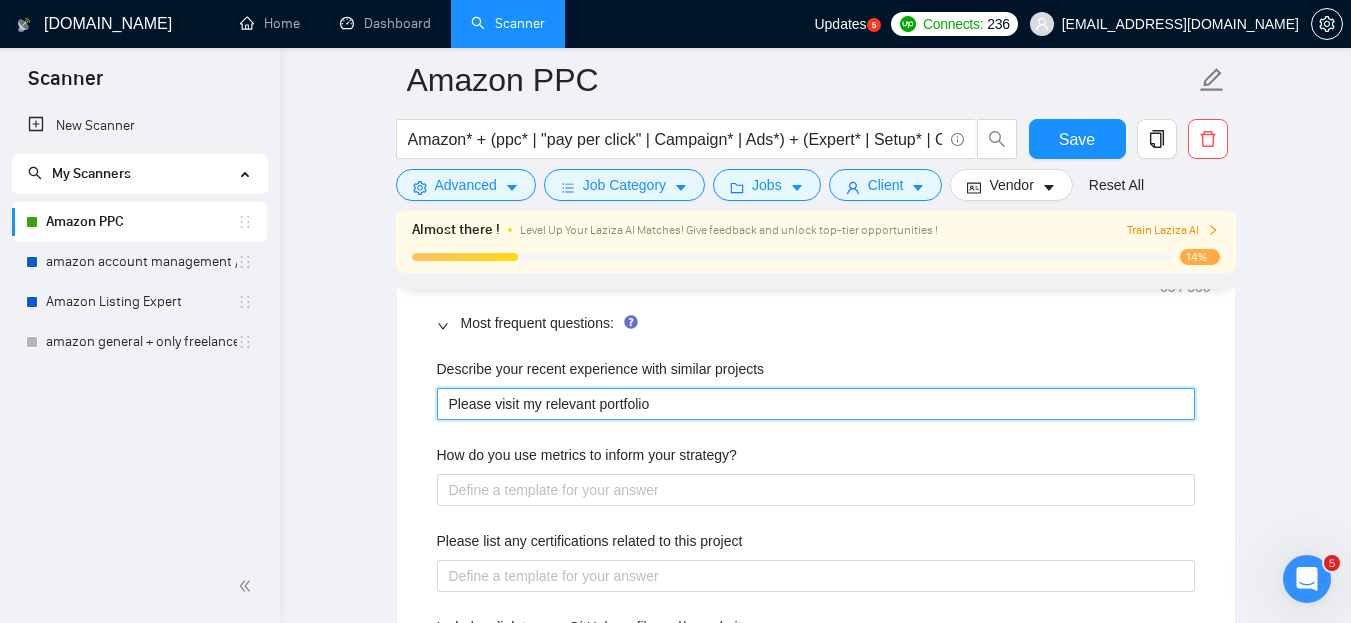 type 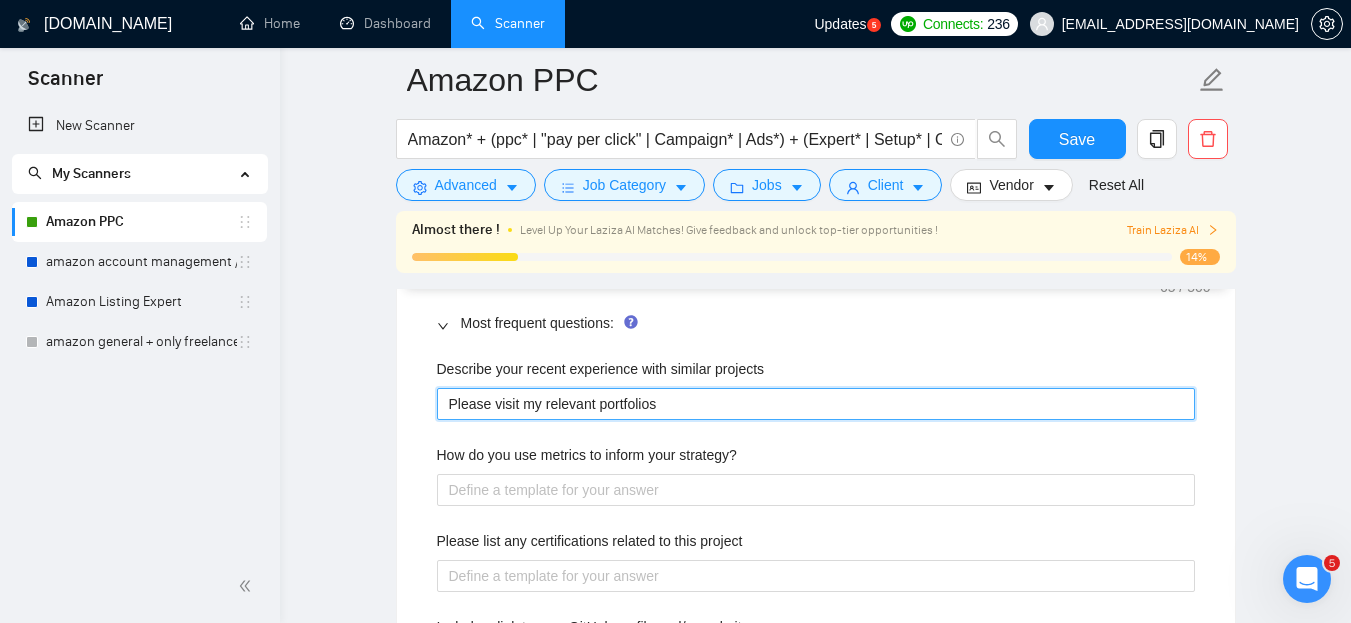 type 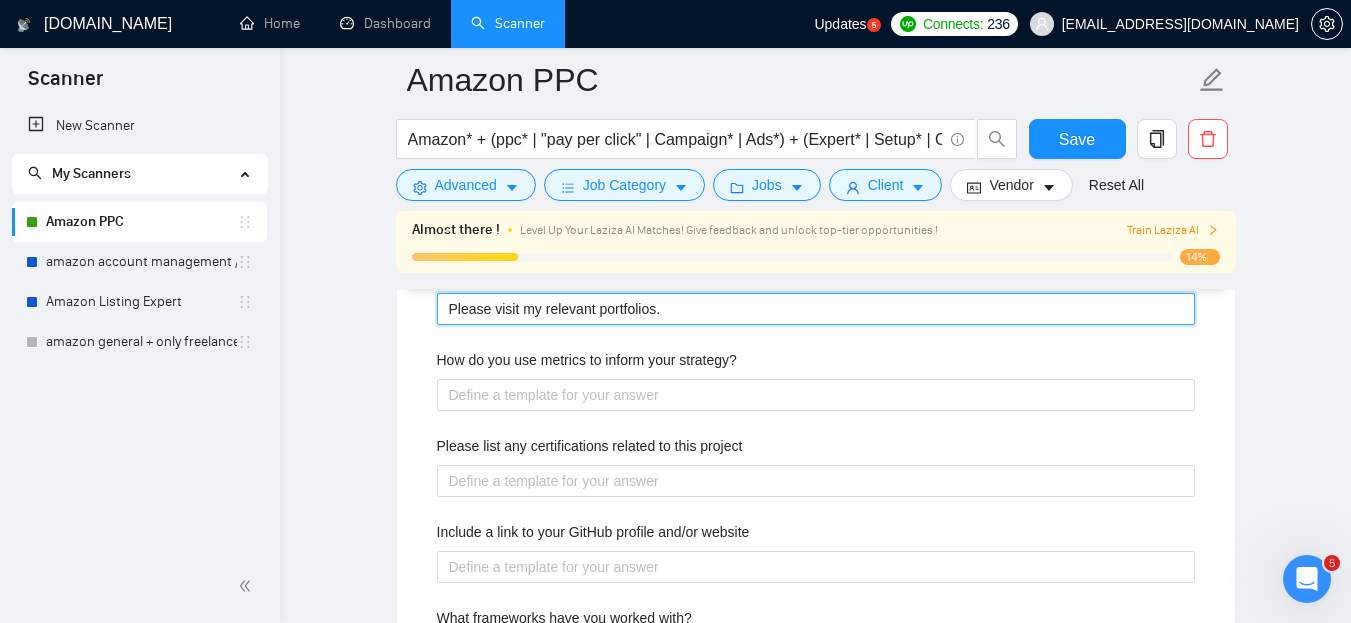 scroll, scrollTop: 2599, scrollLeft: 0, axis: vertical 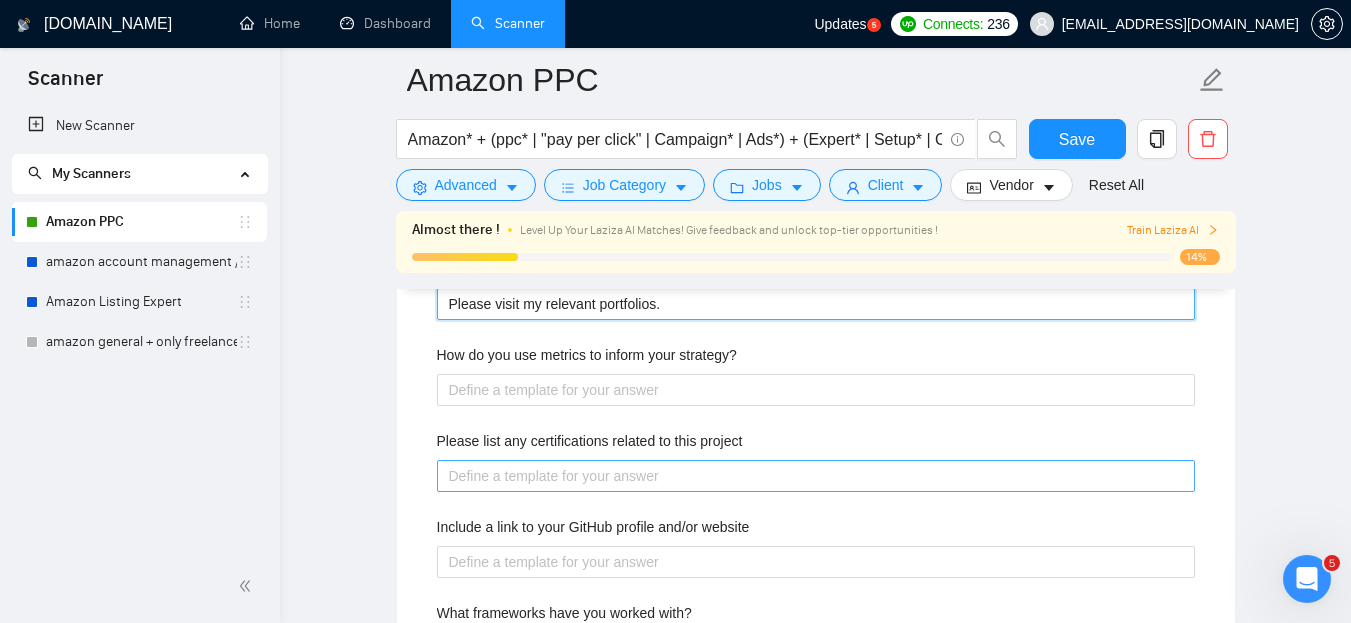 type on "Please visit my relevant portfolios." 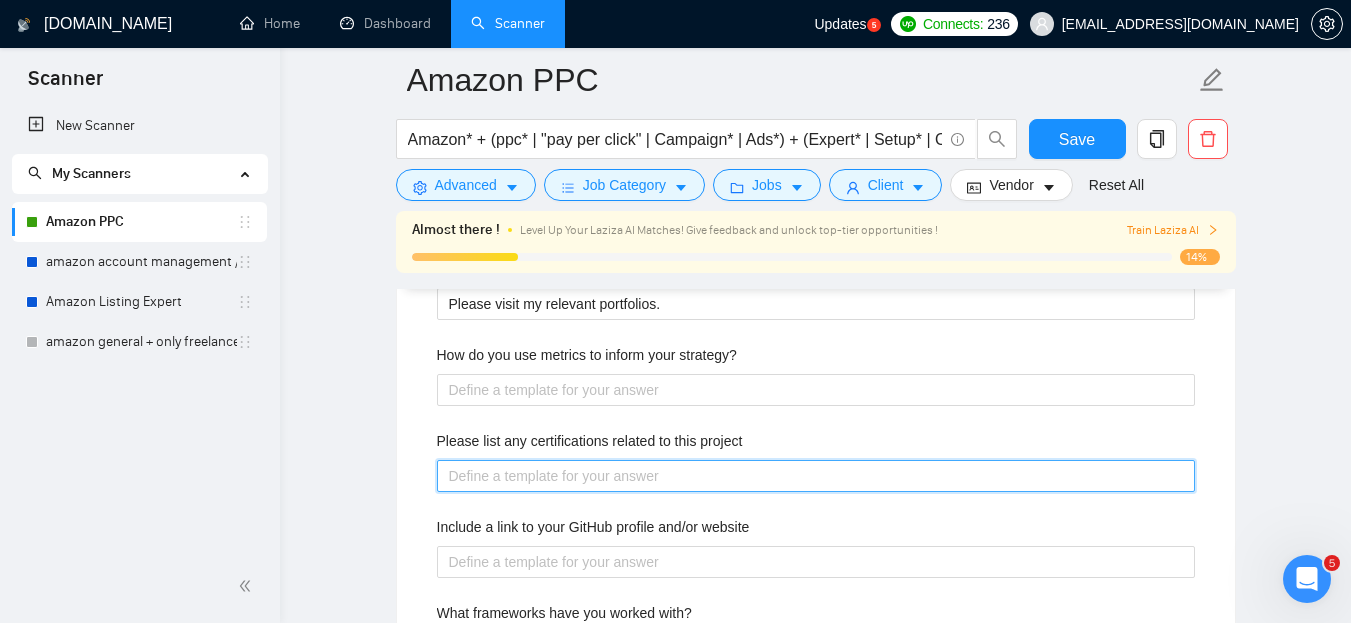 click on "Please list any certifications related to this project" at bounding box center [816, 476] 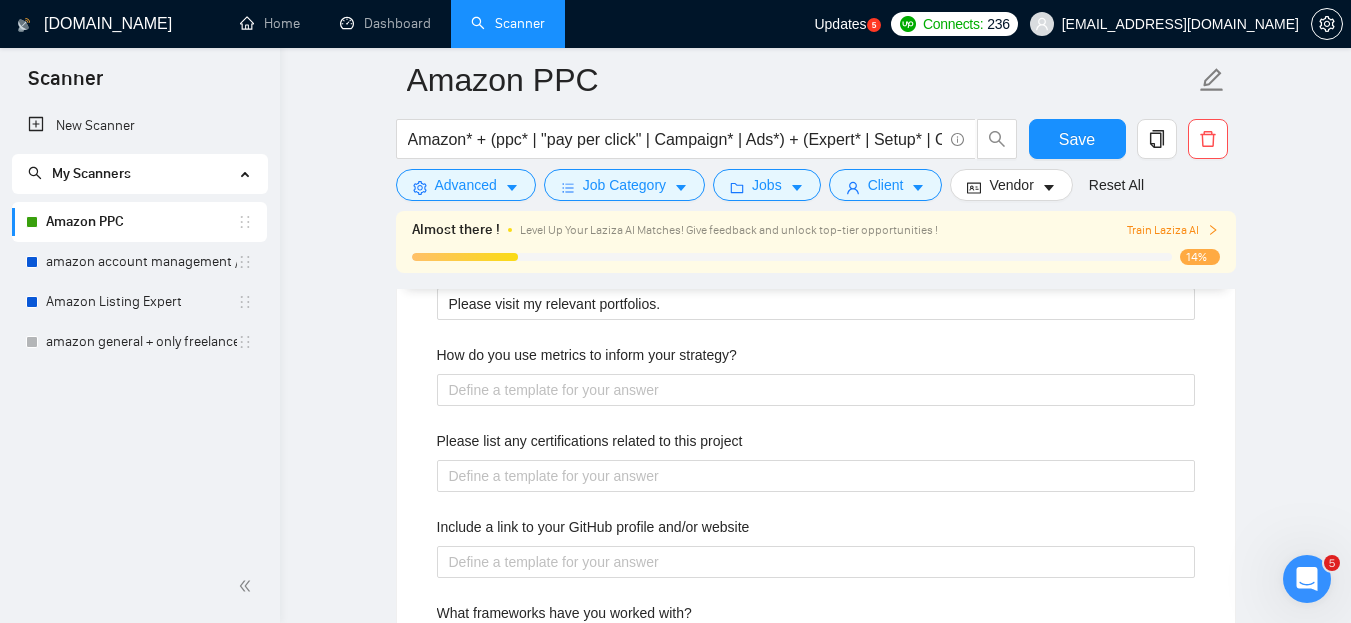 click on "Include a link to your GitHub profile and/or website" at bounding box center (816, 531) 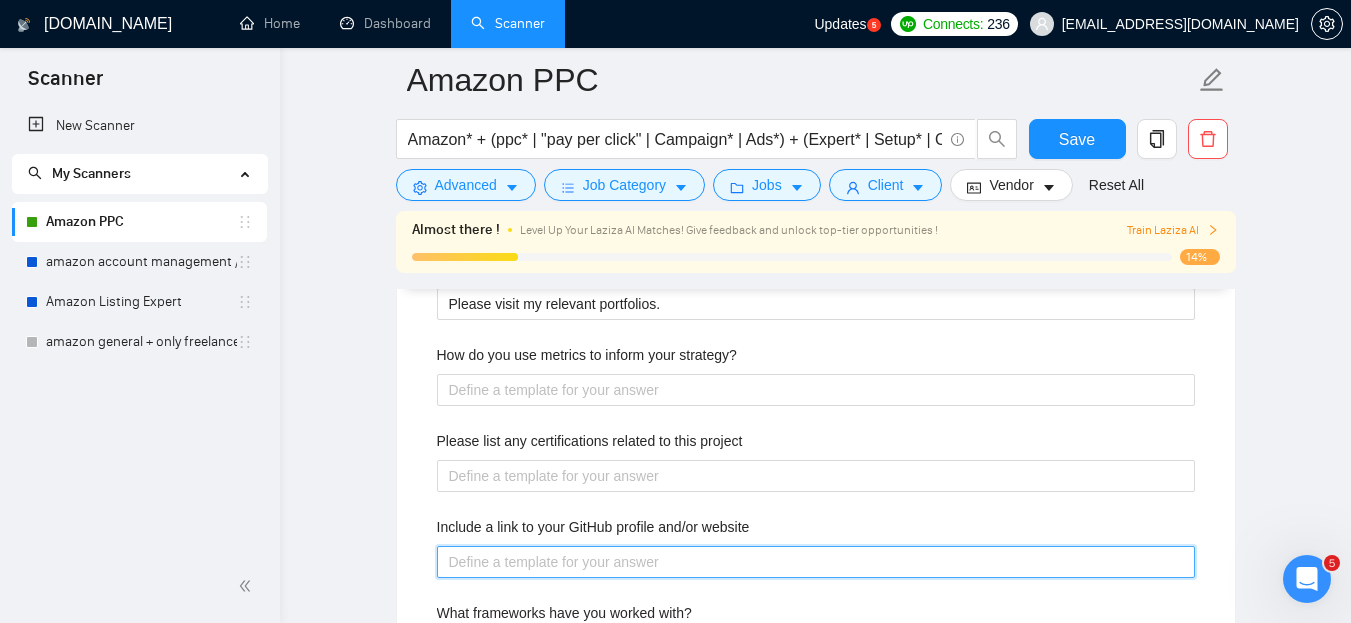 click on "Include a link to your GitHub profile and/or website" at bounding box center (816, 562) 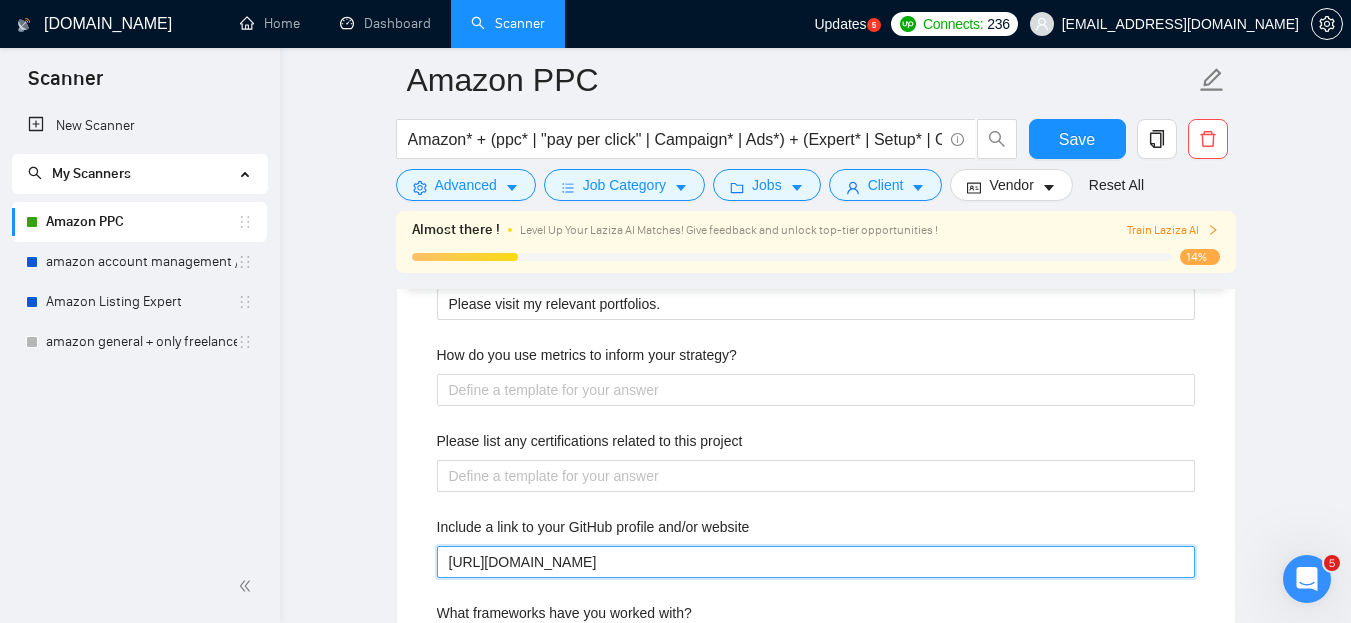type 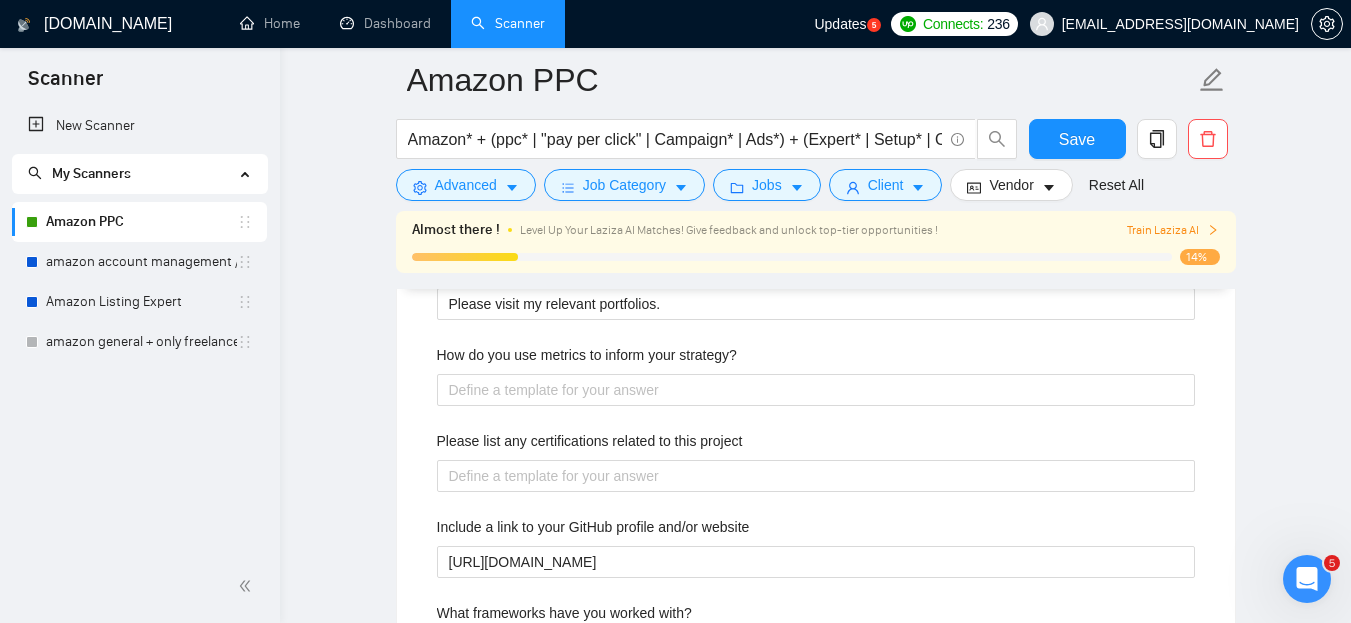 click on "Amazon PPC Amazon* + (ppc* | "pay per click" | Campaign* | Ads*) + (Expert* | Setup* | Optimize* | Advertise* | Manage* | Specialist*) Save Advanced   Job Category   Jobs   Client   Vendor   Reset All Almost there ! Level Up Your Laziza AI Matches! Give feedback and unlock top-tier opportunities ! Train Laziza AI 14% Preview Results Insights NEW Alerts Auto Bidder Auto Bidding Enabled Auto Bidding Enabled: ON Auto Bidder Schedule Auto Bidding Type: Automated (recommended) Semi-automated Auto Bidding Schedule: 24/7 Custom Custom Auto Bidder Schedule Repeat every week on Monday Tuesday Wednesday Thursday Friday Saturday Sunday Active Hours ( Asia/Karachi ): From: To: ( 24  hours) Asia/Karachi Auto Bidding Type Select your bidding algorithm: Choose the algorithm for you bidding. The price per proposal does not include your connects expenditure. Template Bidder Works great for narrow segments and short cover letters that don't change. 0.50  credits / proposal Sardor AI 🤖 1.00  credits / proposal Experimental" at bounding box center [815, 546] 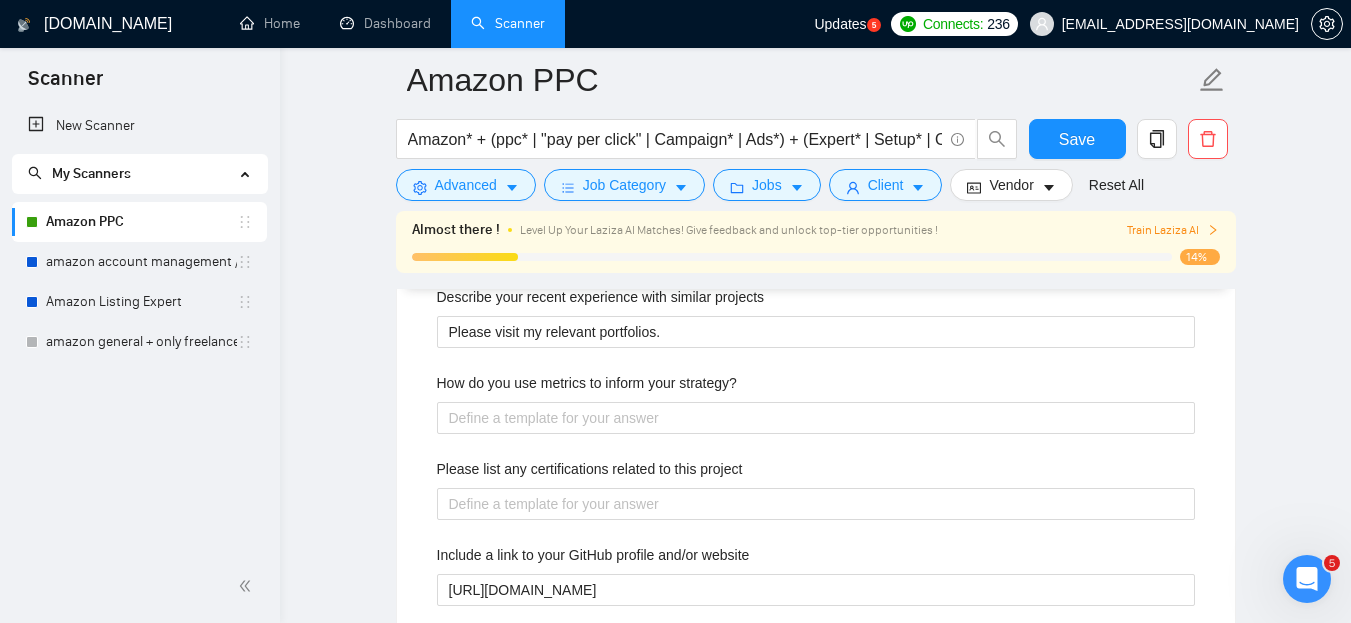 scroll, scrollTop: 2499, scrollLeft: 0, axis: vertical 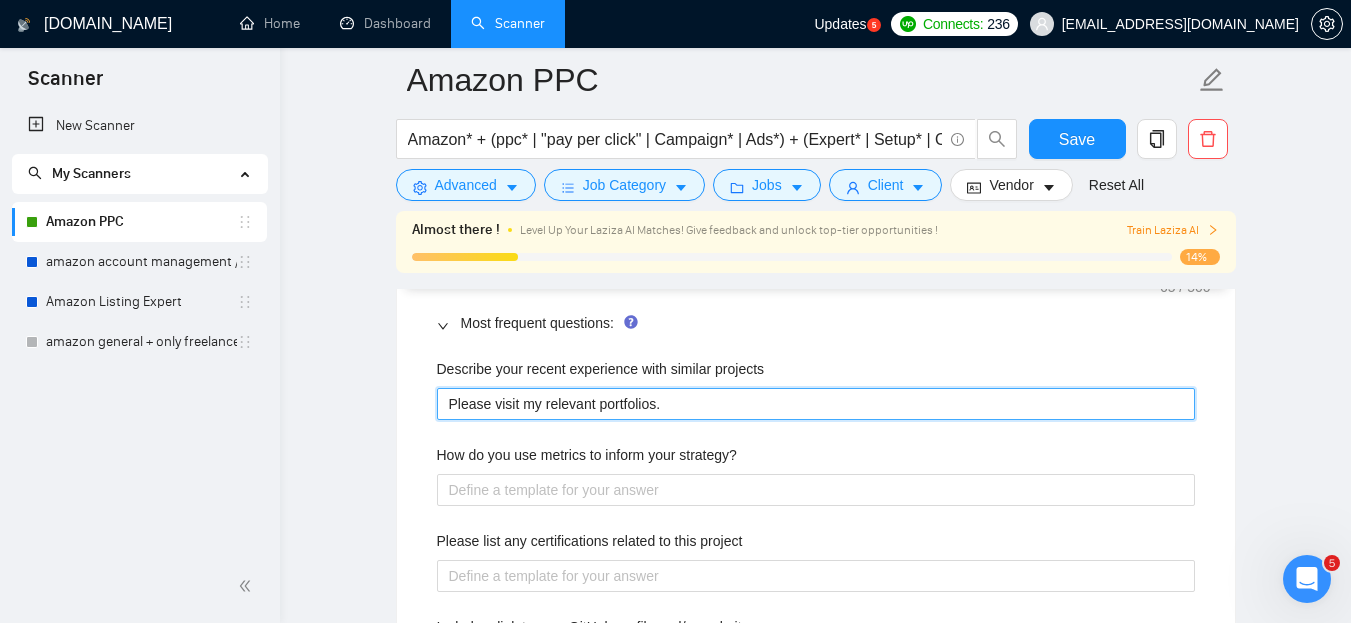 click on "Please visit my relevant portfolios." at bounding box center [816, 404] 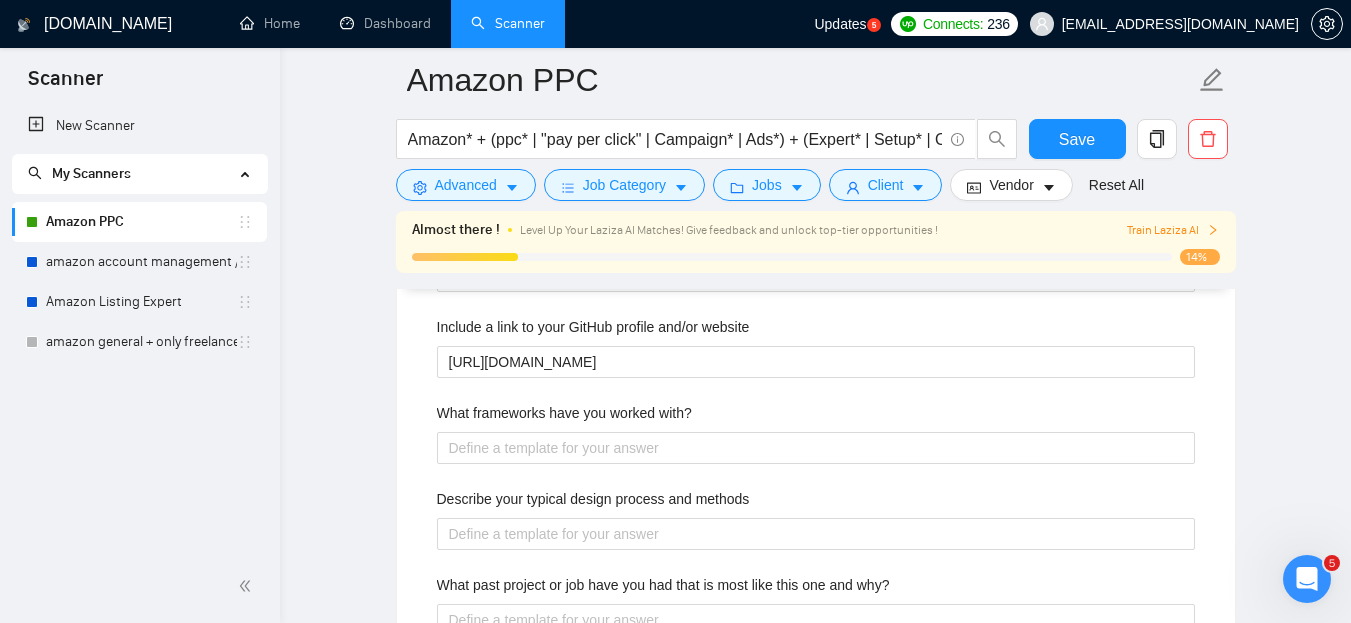 scroll, scrollTop: 2899, scrollLeft: 0, axis: vertical 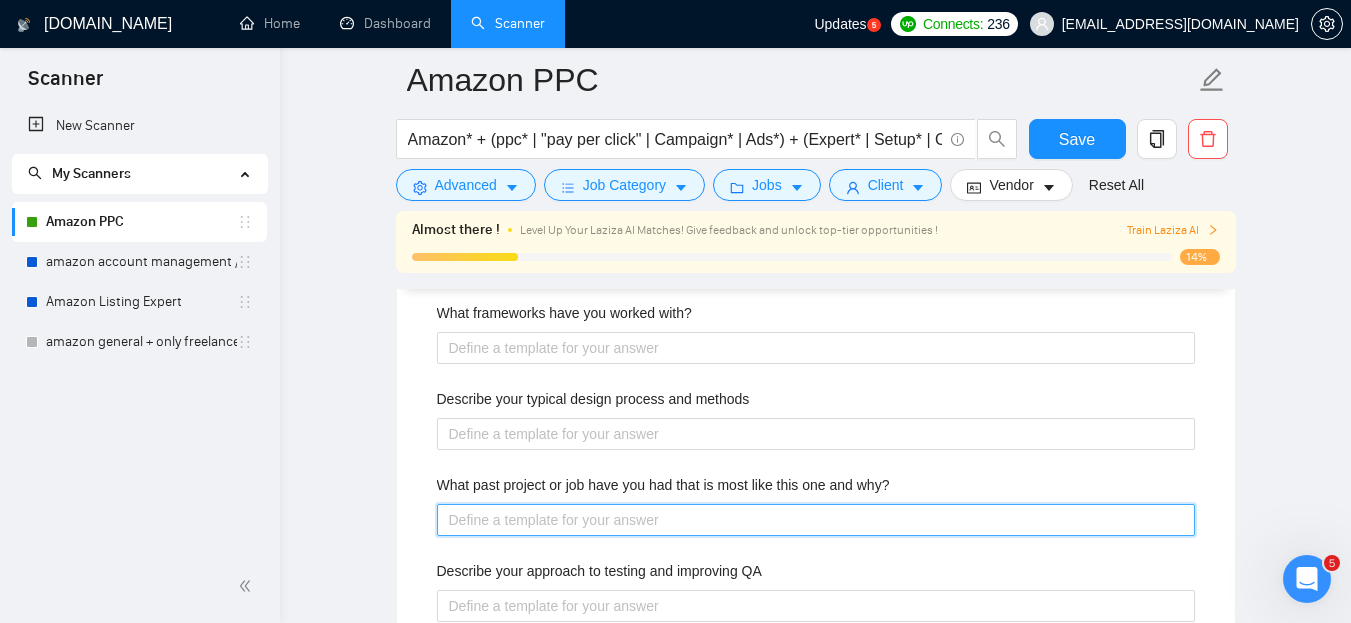 click on "What past project or job have you had that is most like this one and why?" at bounding box center [816, 520] 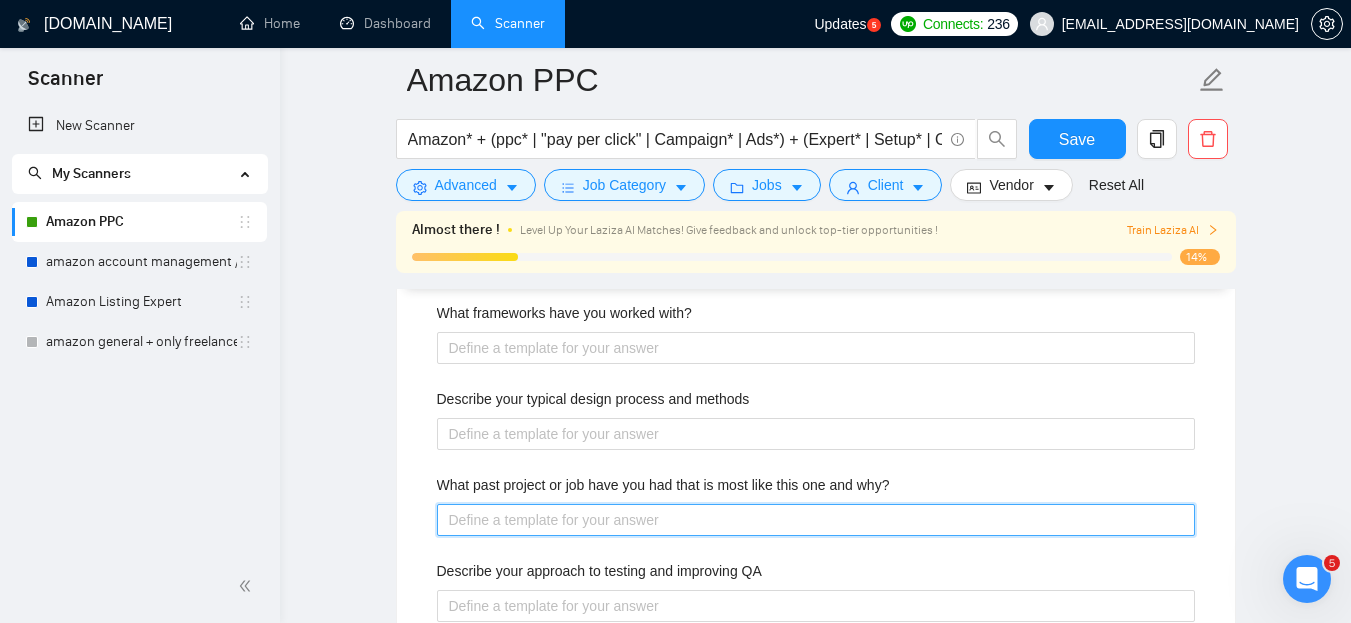 paste on "Please visit my relevant portfolios." 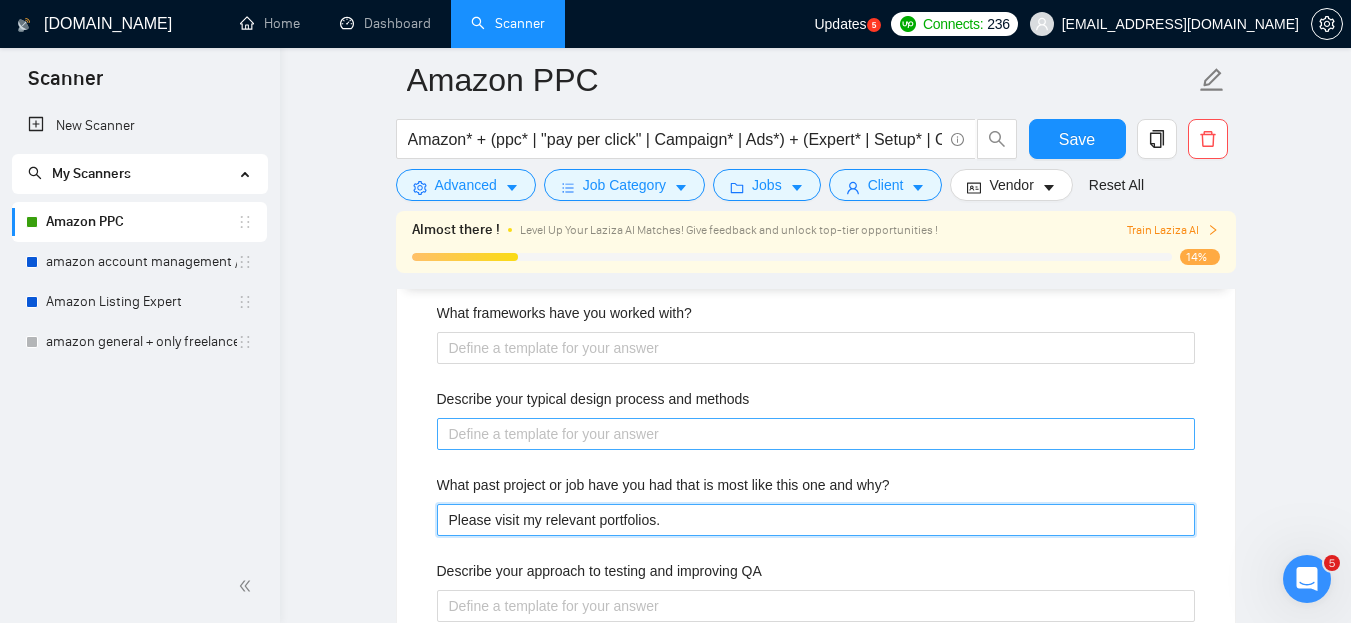 type 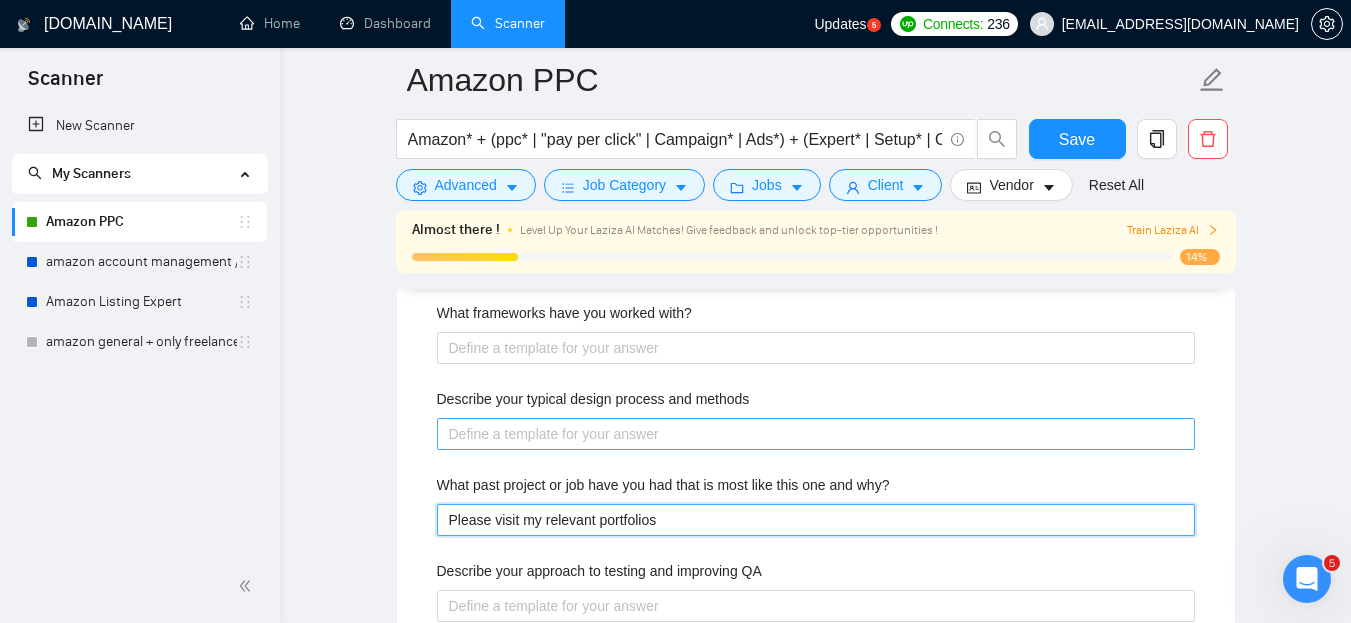 type 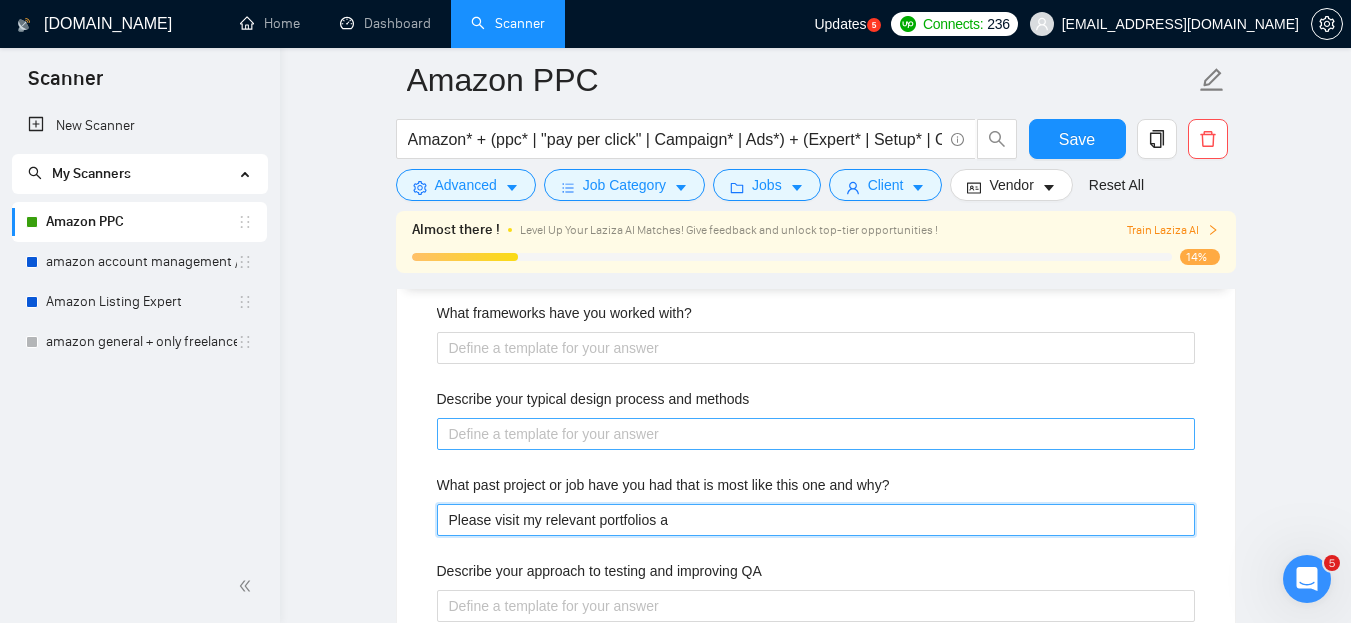 type on "Please visit my relevant portfolios al" 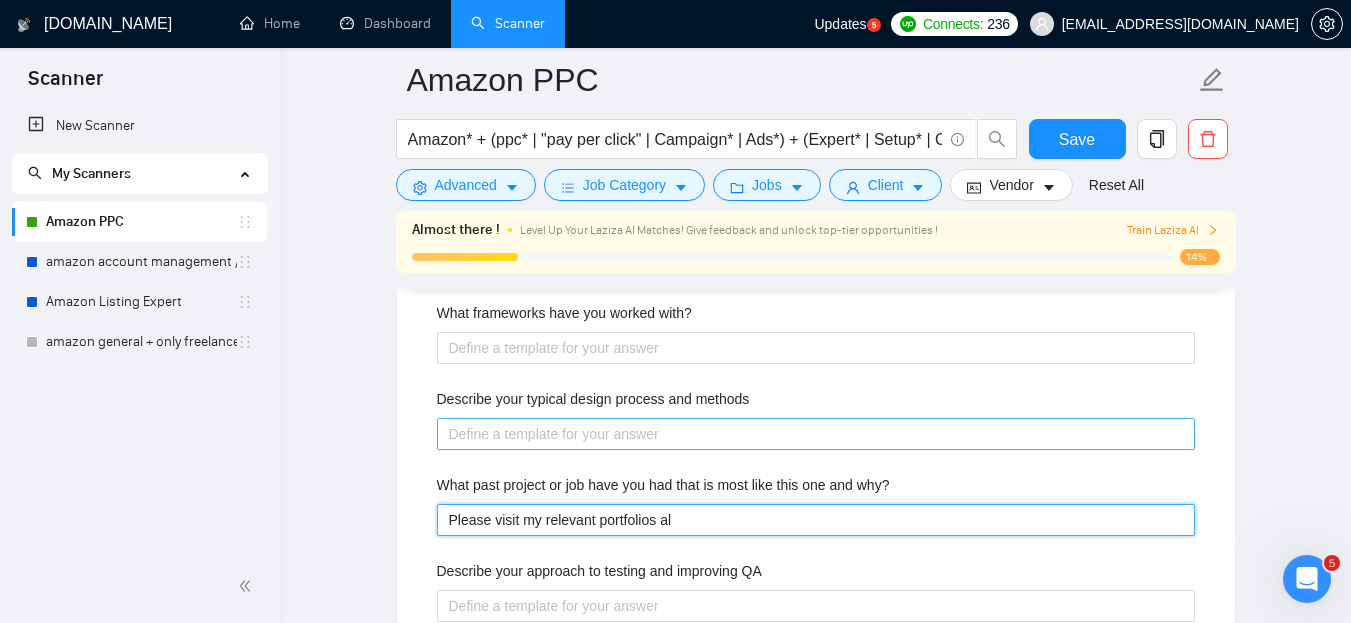 type 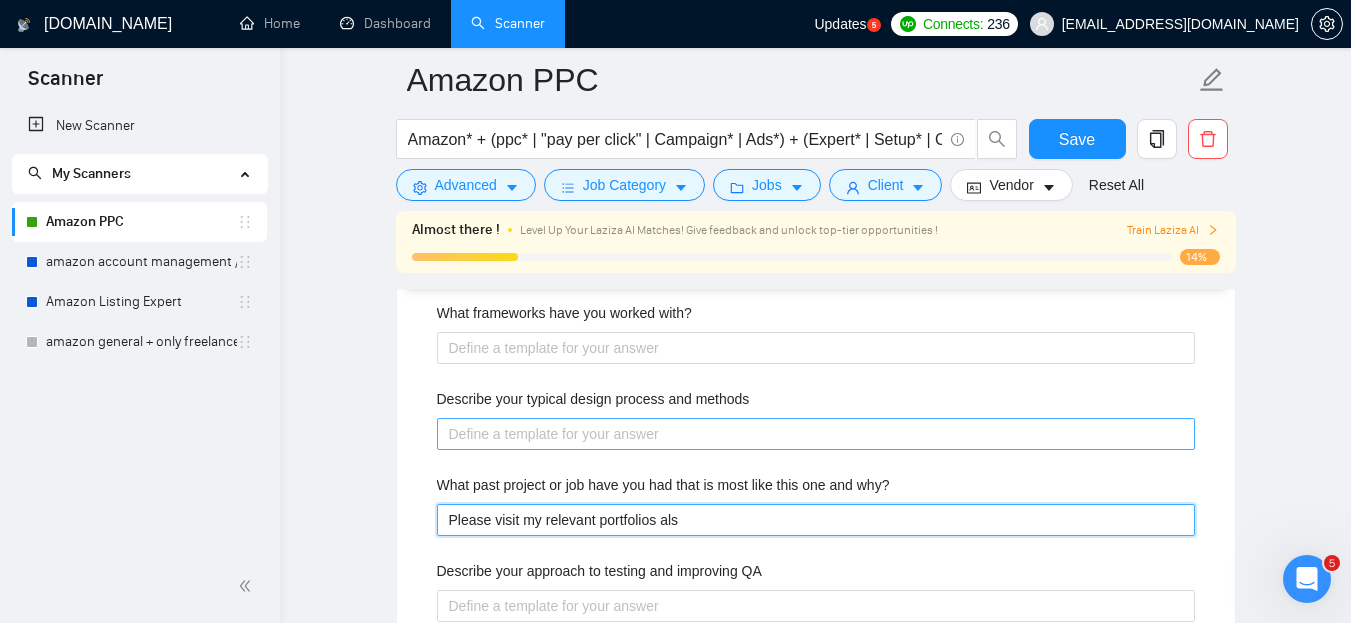 type 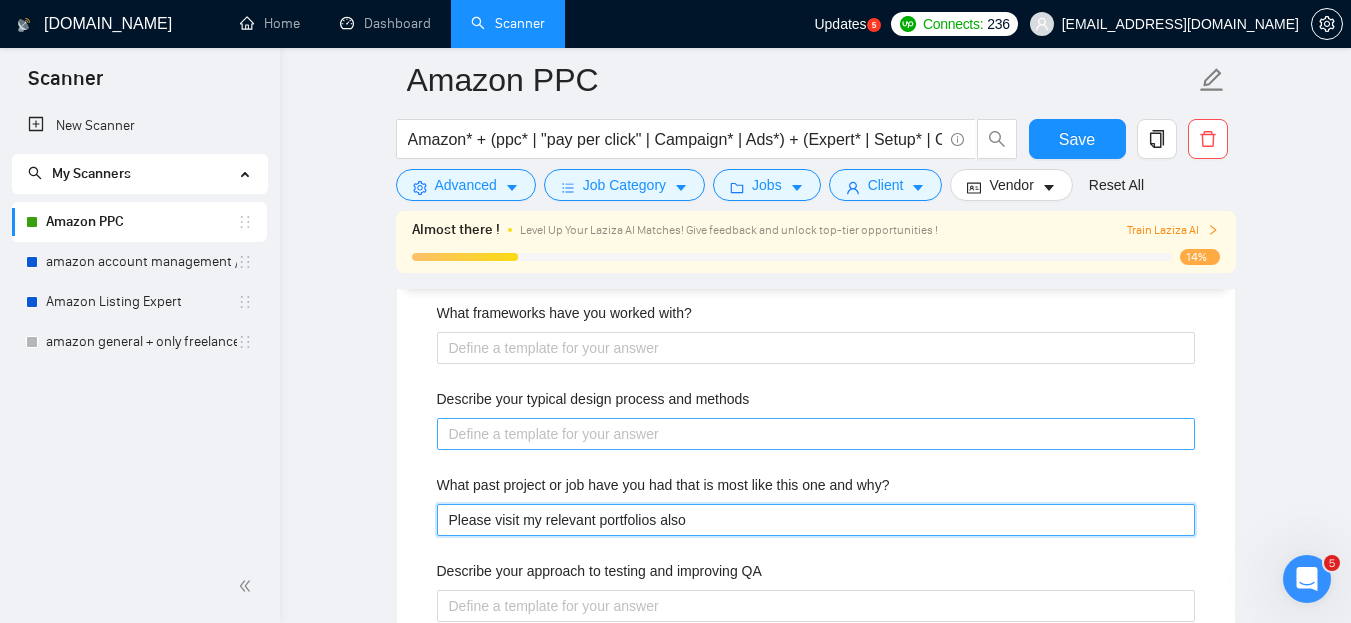 type 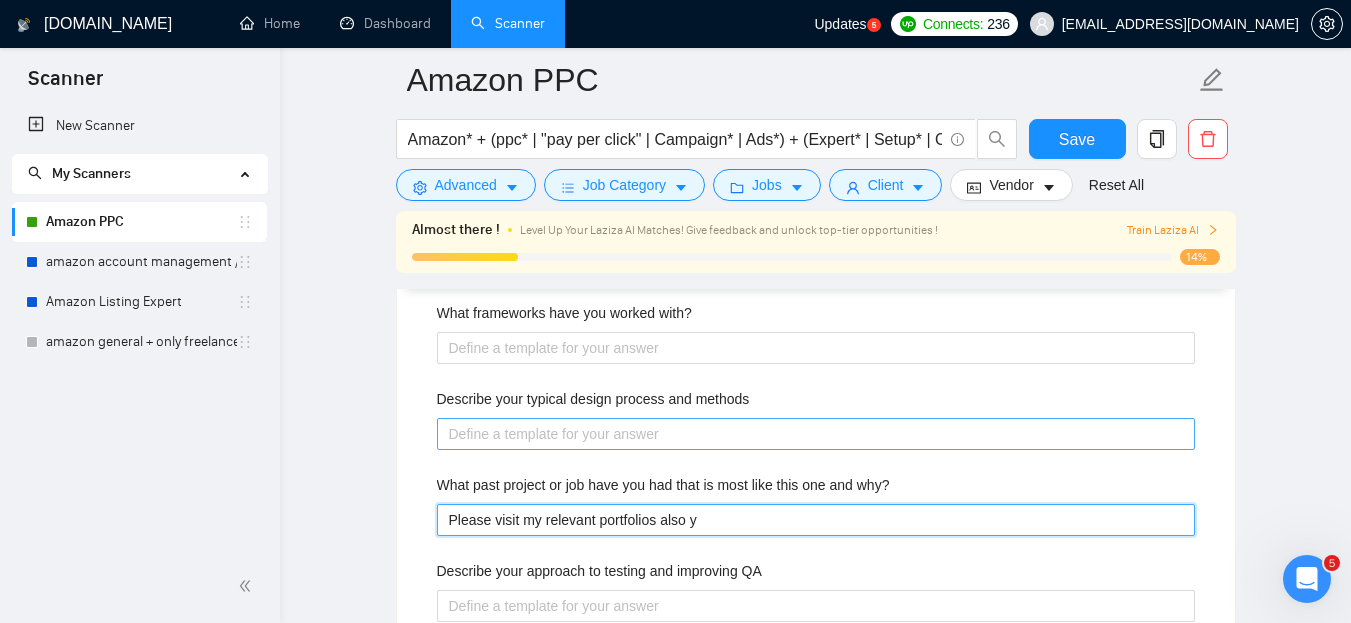 type 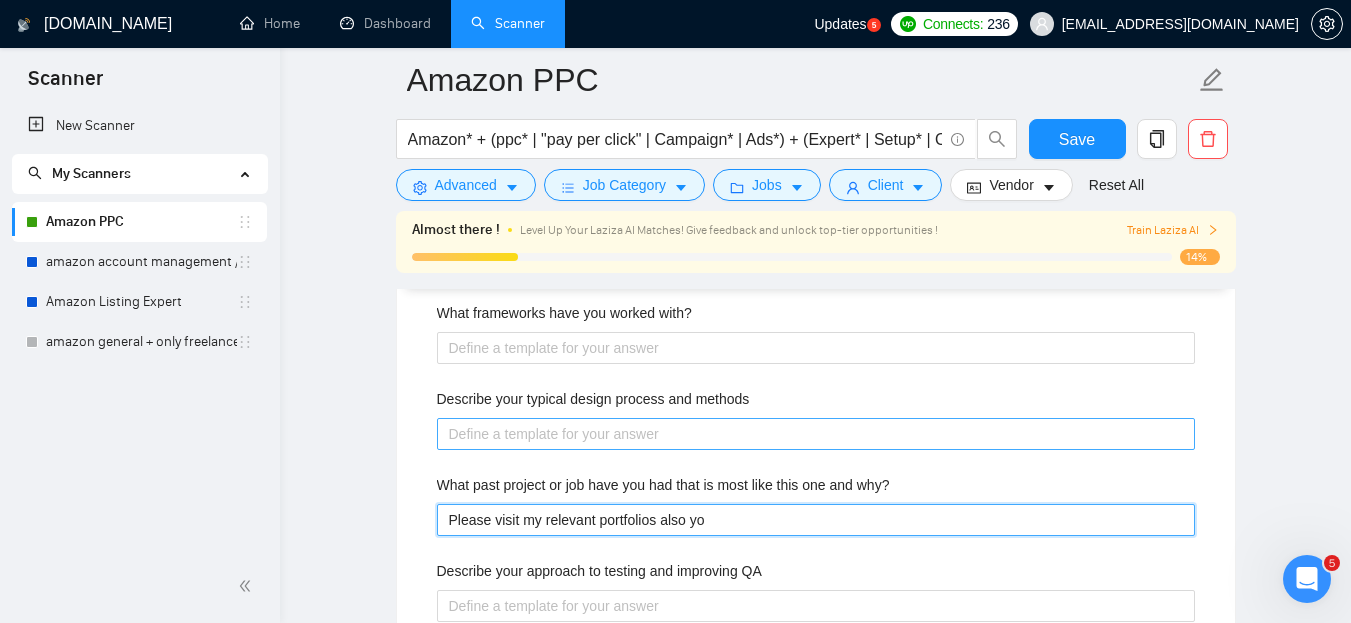 type on "Please visit my relevant portfolios also you" 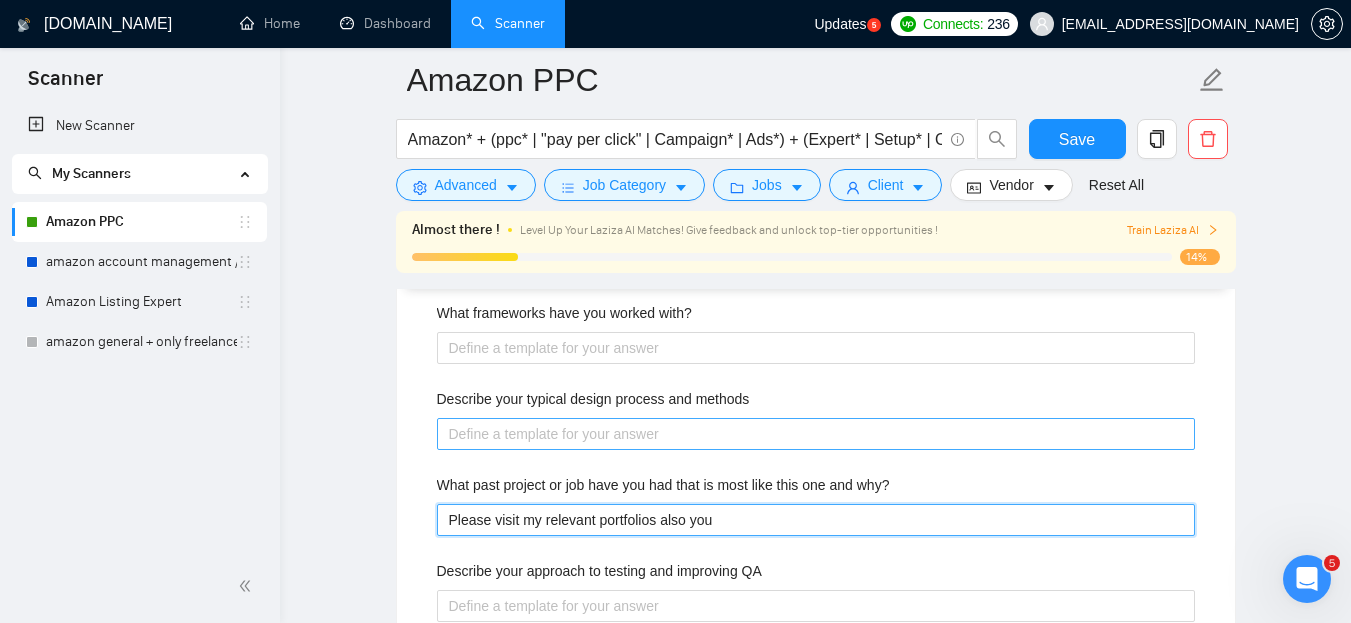 type 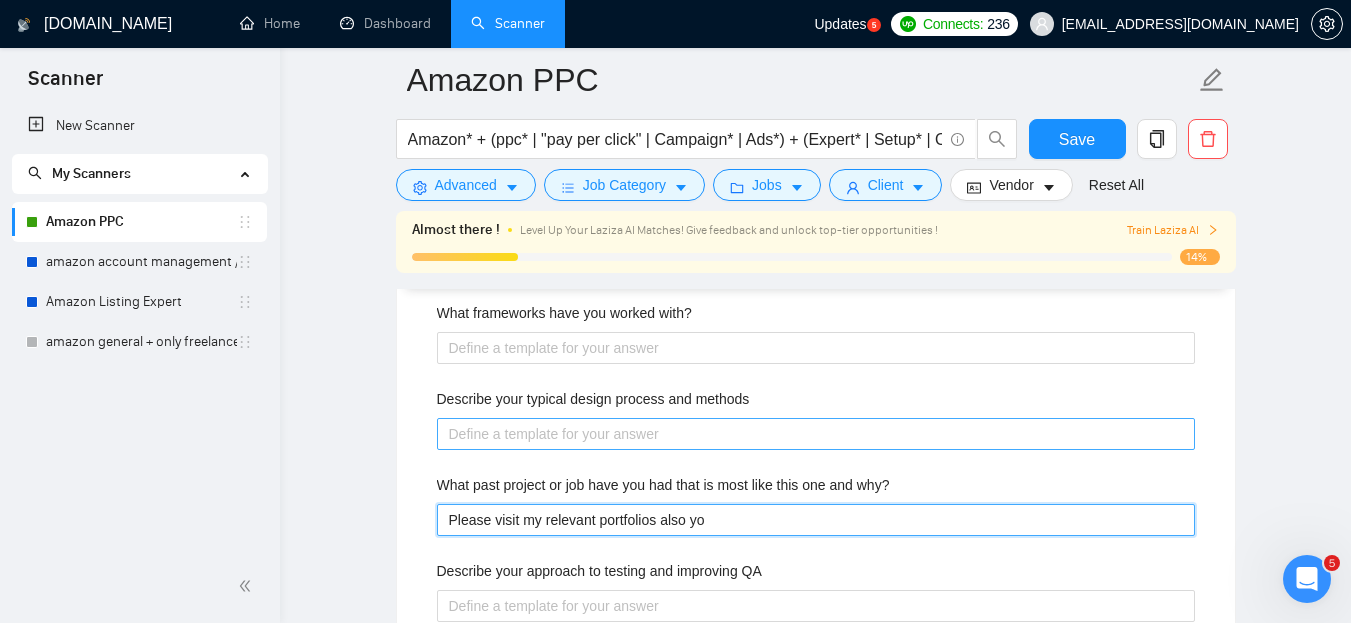 type 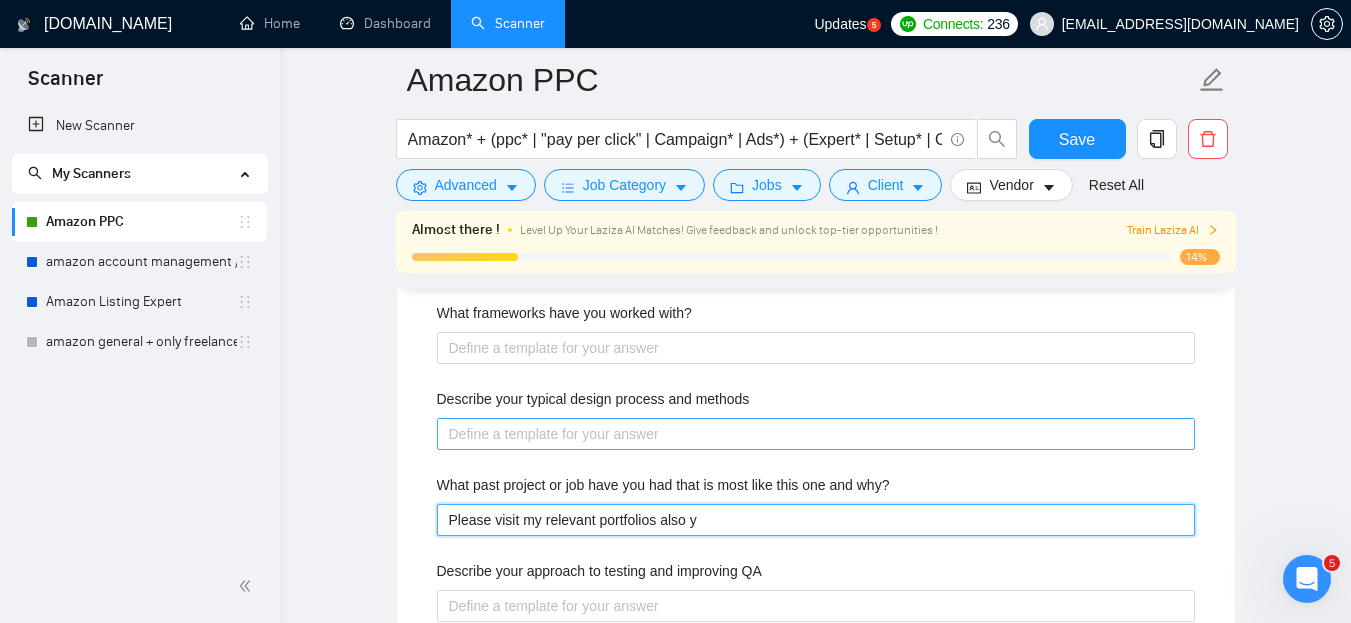 type 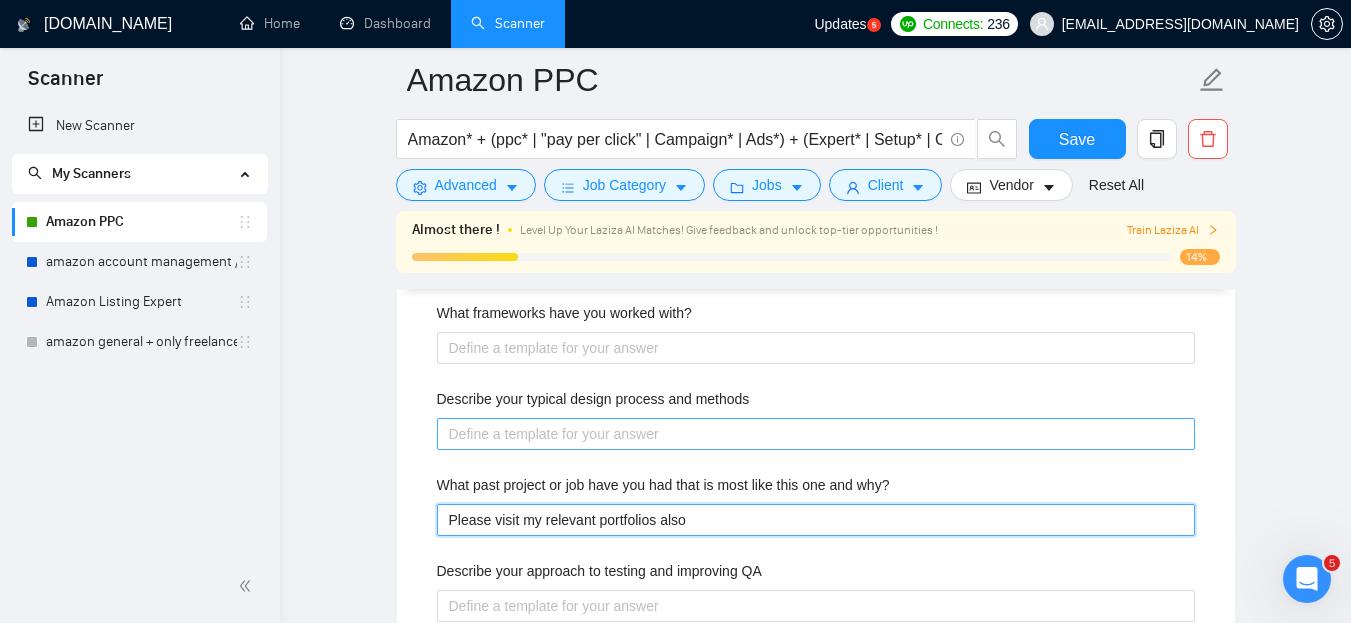 type 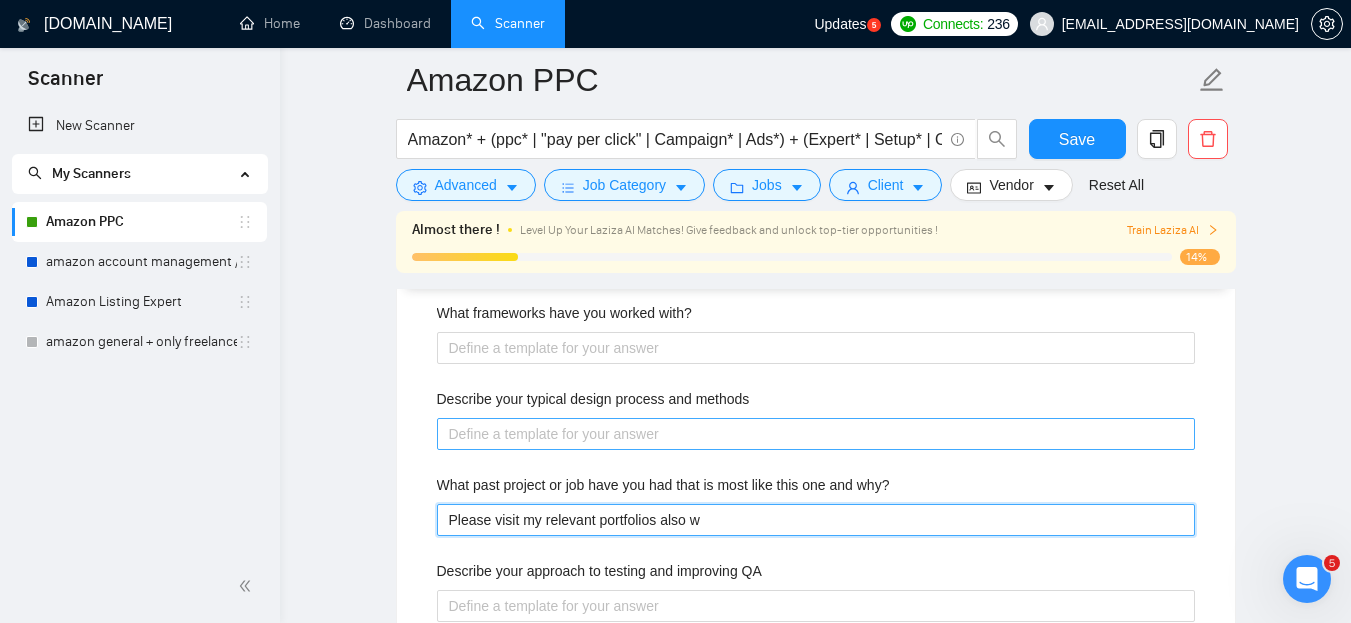 type 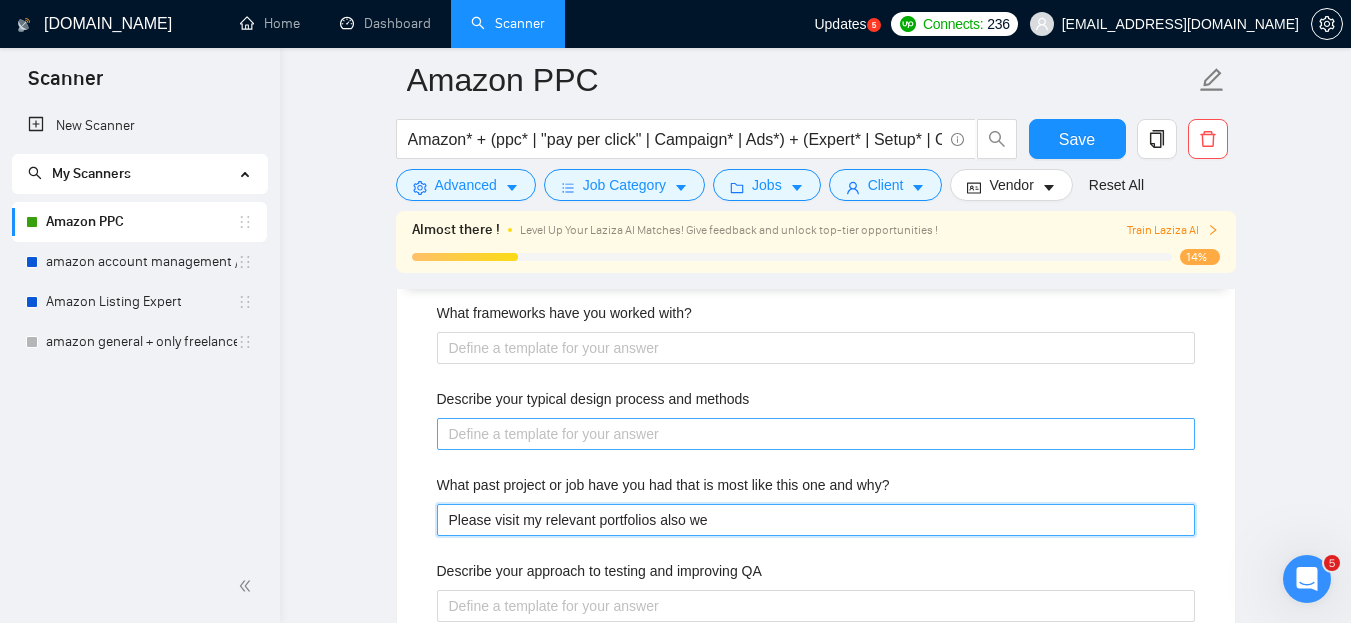 type 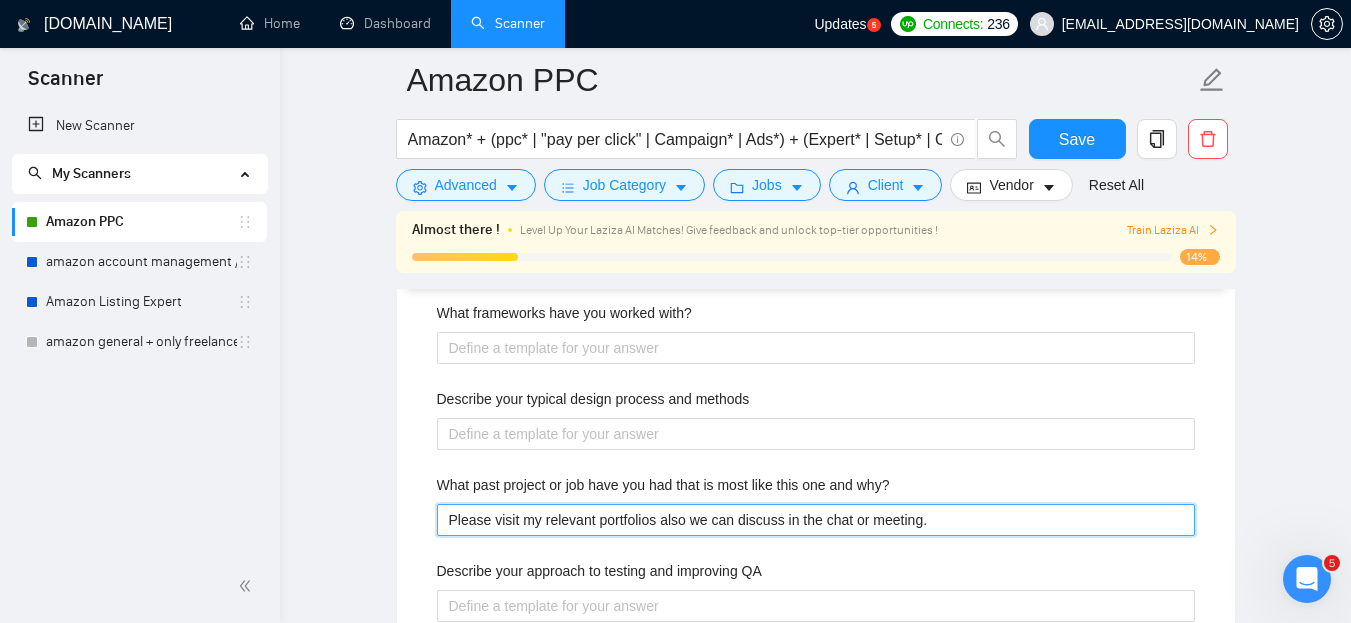 click on "Please visit my relevant portfolios also we can discuss in the chat or meeting." at bounding box center [816, 520] 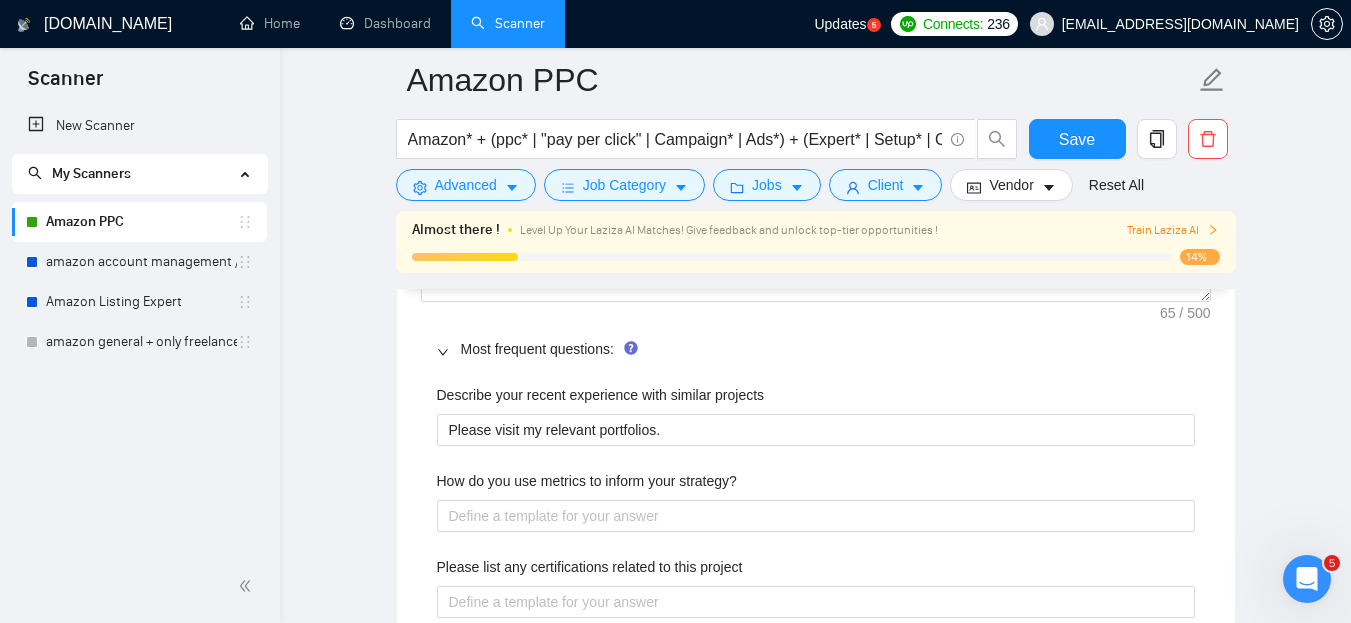 scroll, scrollTop: 2499, scrollLeft: 0, axis: vertical 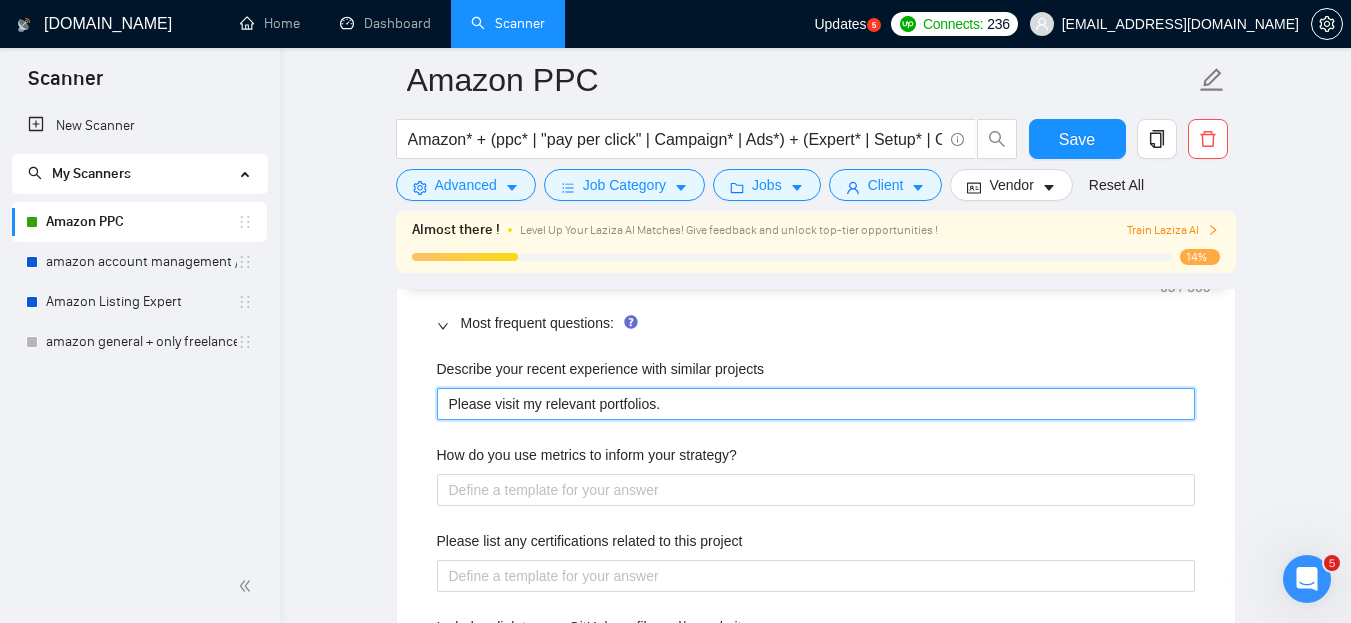 click on "Please visit my relevant portfolios." at bounding box center [816, 404] 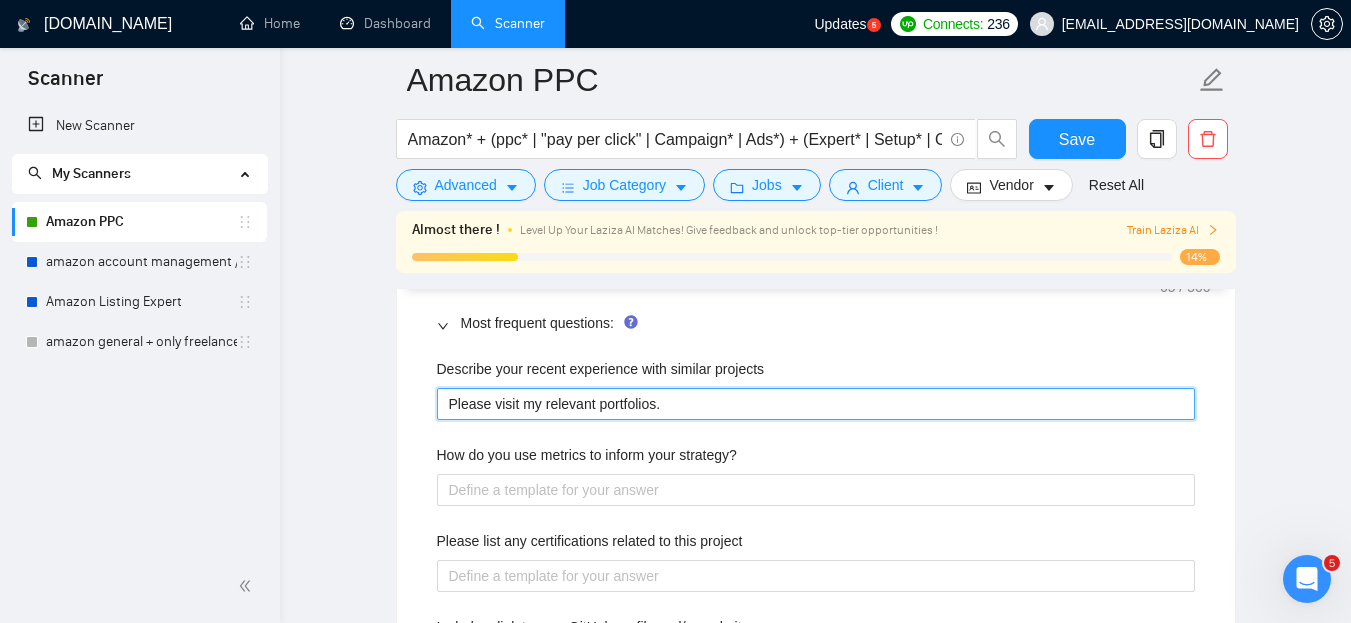 paste on "also we can discuss in the chat or meeting" 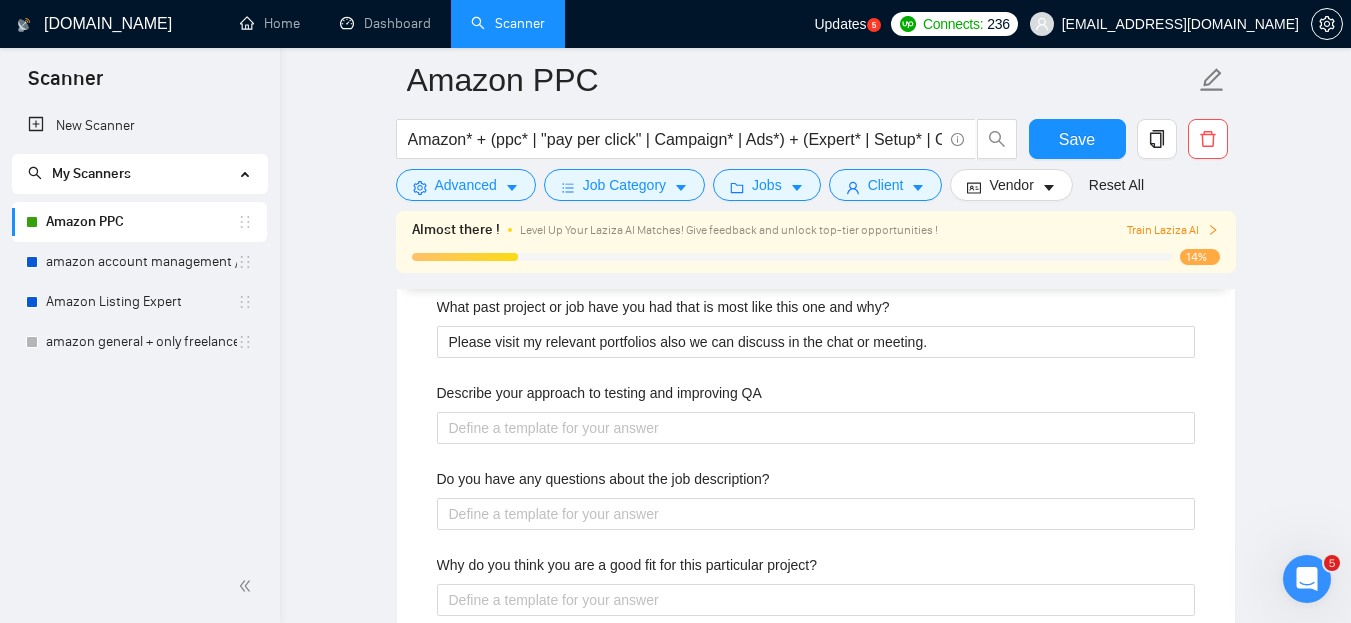 scroll, scrollTop: 3099, scrollLeft: 0, axis: vertical 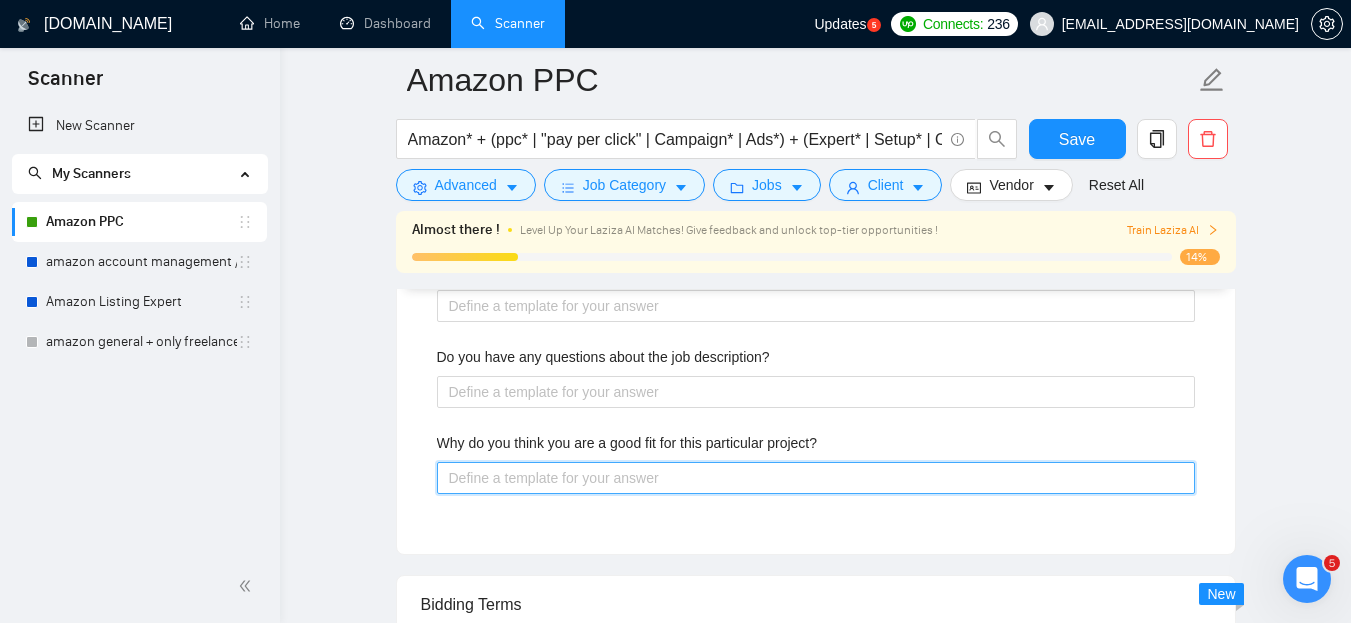 click on "Why do you think you are a good fit for this particular project?" at bounding box center [816, 478] 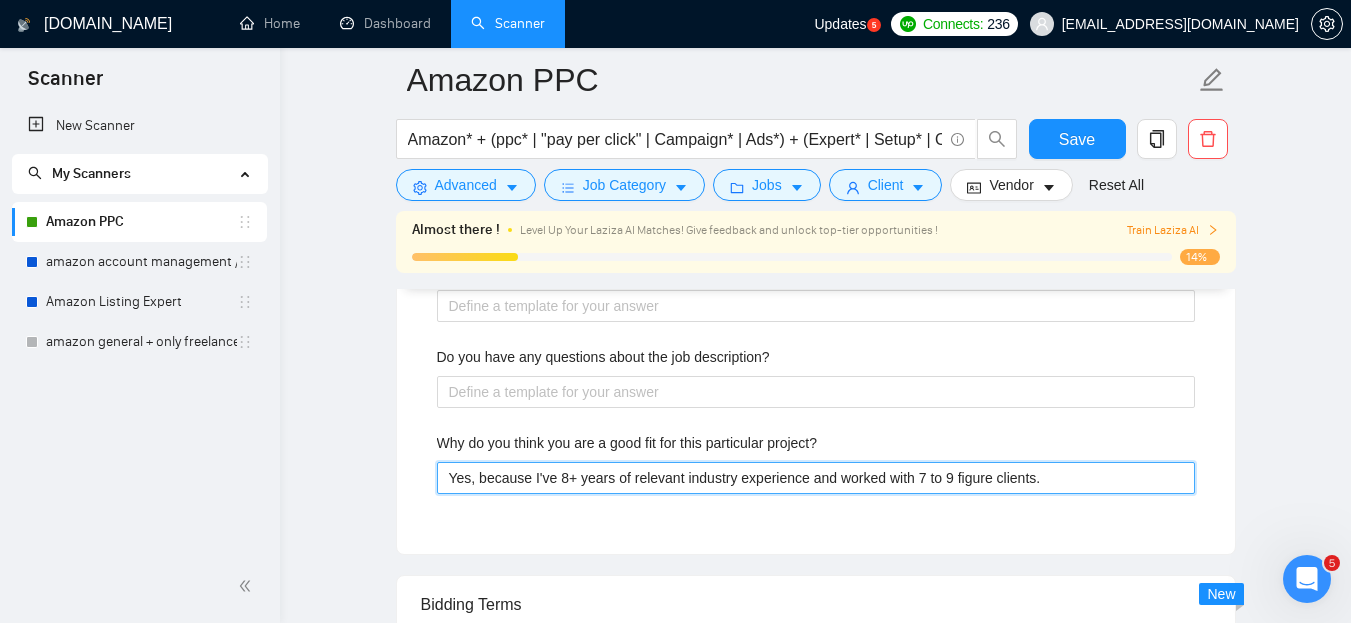 click on "Yes, because I've 8+ years of relevant industry experience and worked with 7 to 9 figure clients." at bounding box center [816, 478] 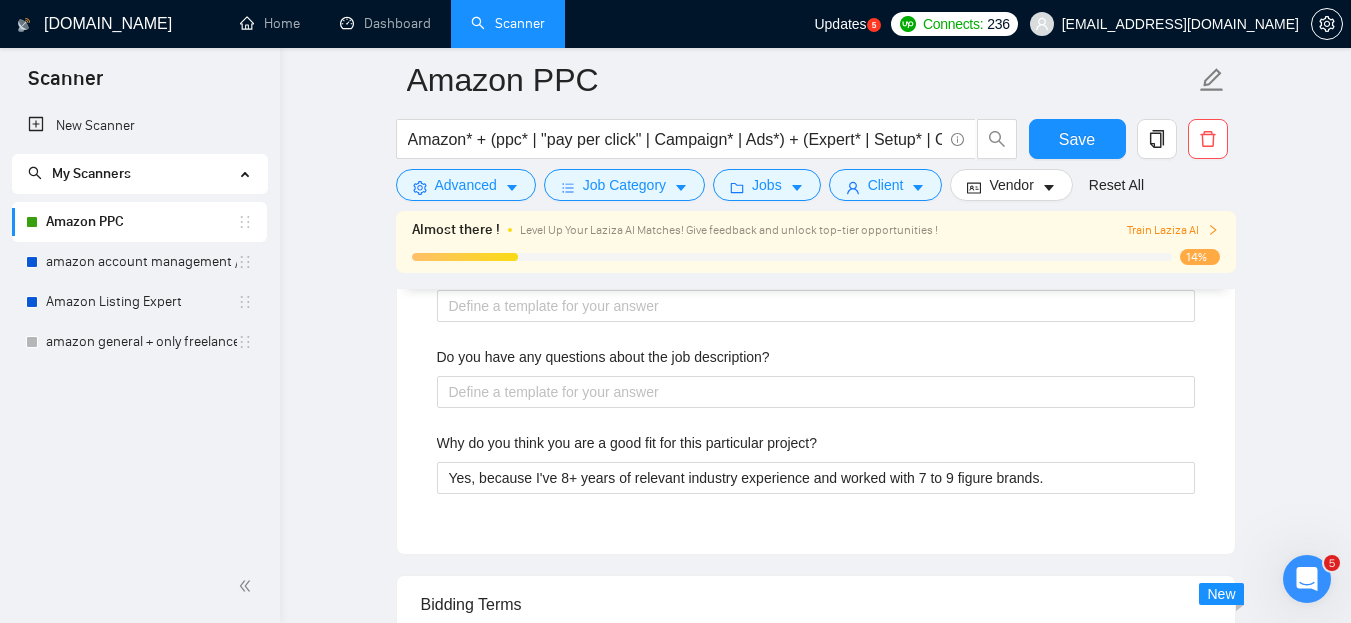 click on "Default answer template: [answer the question if certain, otherwise ask to discuss in DMs] Most frequent questions:  Describe your recent experience with similar projects Please visit my relevant portfolios also we can discuss in the chat or meeting. How do you use metrics to inform your strategy? Please list any certifications related to this project Include a link to your GitHub profile and/or website https://www.upscalevalley.com What frameworks have you worked with? Describe your typical design process and methods What past project or job have you had that is most like this one and why? Please visit my relevant portfolios also we can discuss in the chat or meeting. Describe your approach to testing and improving QA Do you have any questions about the job description? Why do you think you are a good fit for this particular project? Yes, because I've 8+ years of relevant industry experience and worked with 7 to 9 figure brands." at bounding box center (816, 11) 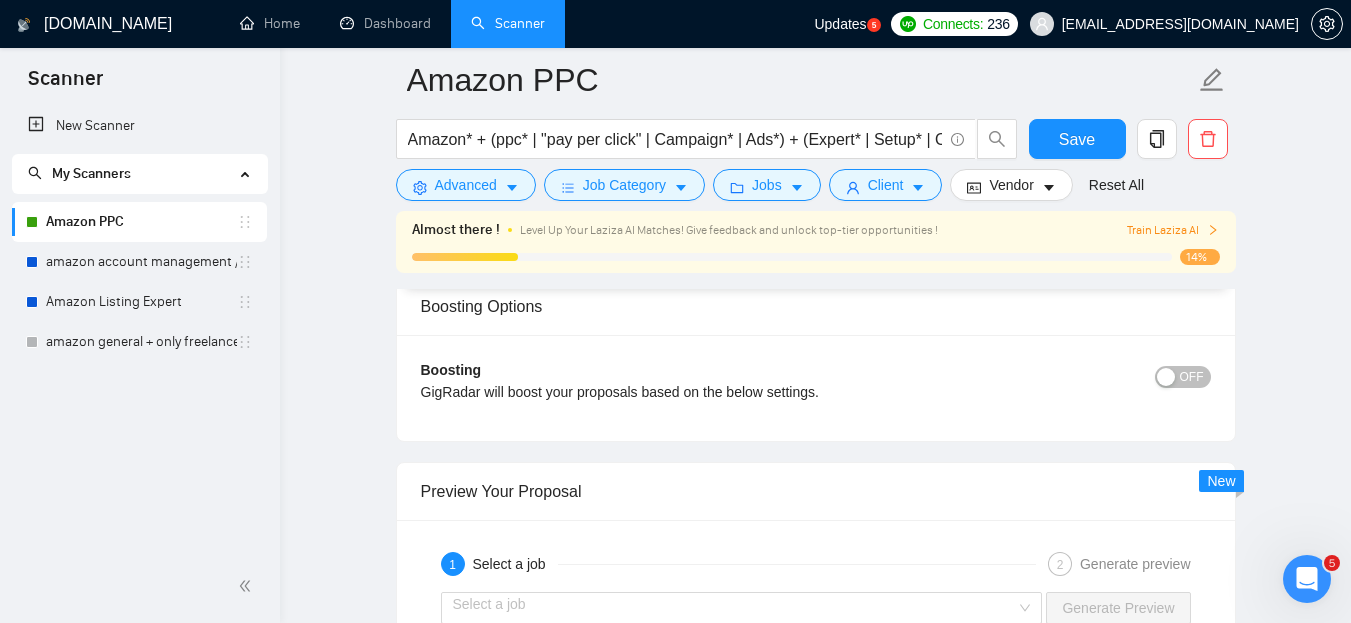 scroll, scrollTop: 3999, scrollLeft: 0, axis: vertical 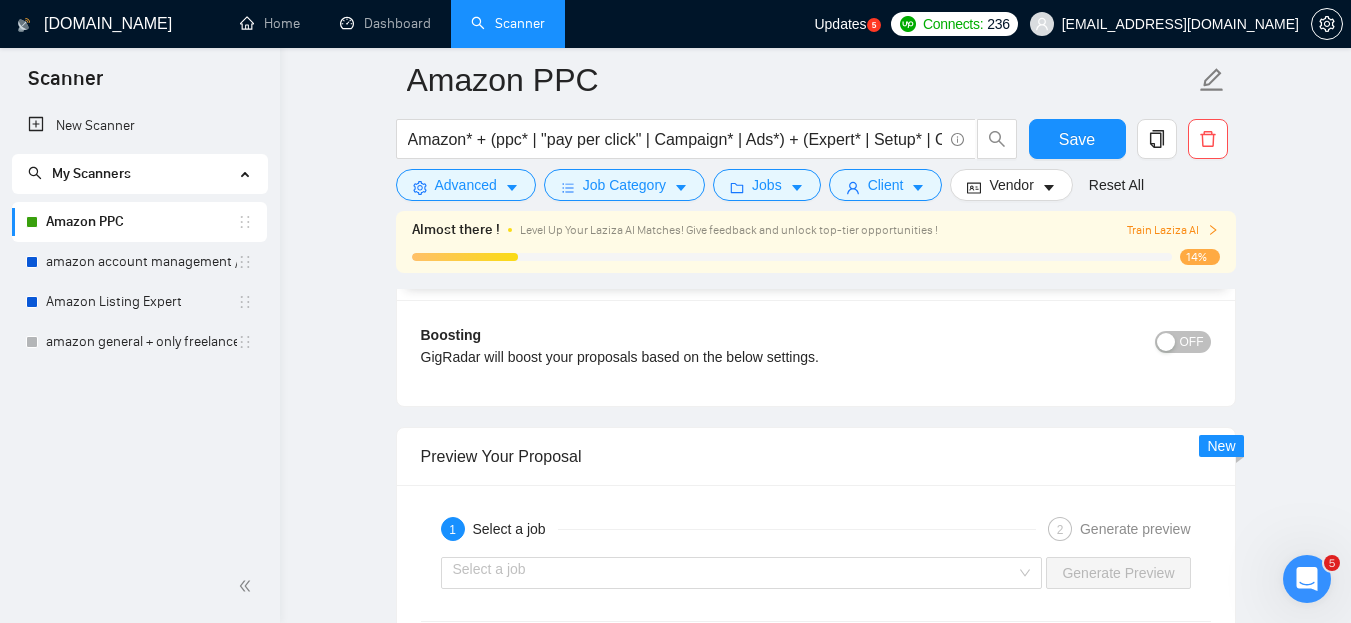 click on "OFF" at bounding box center [1192, 342] 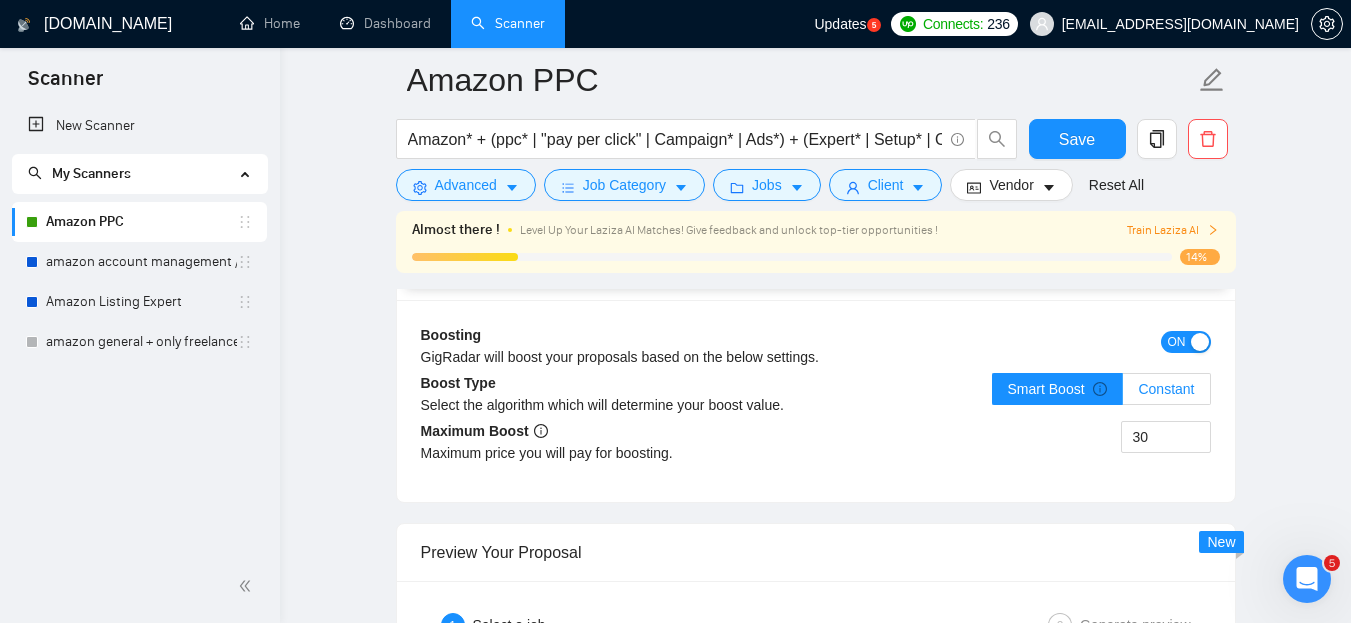 click on "Constant" at bounding box center [1166, 389] 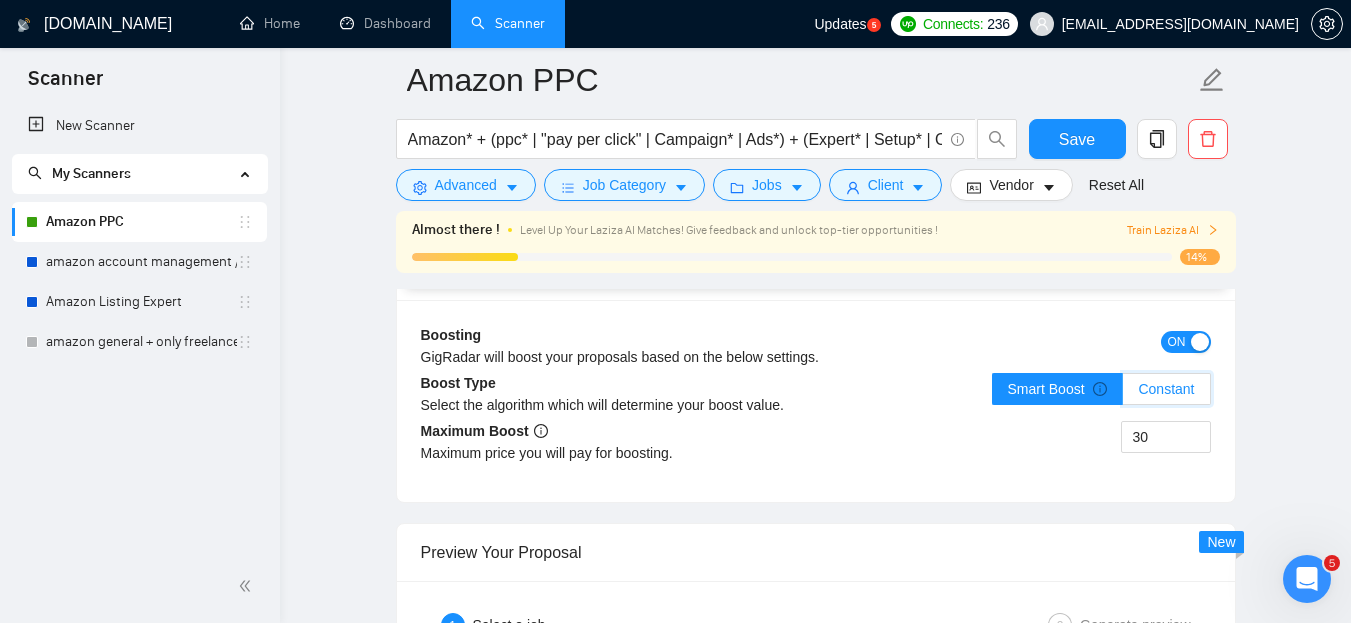 click on "Constant" at bounding box center (1123, 394) 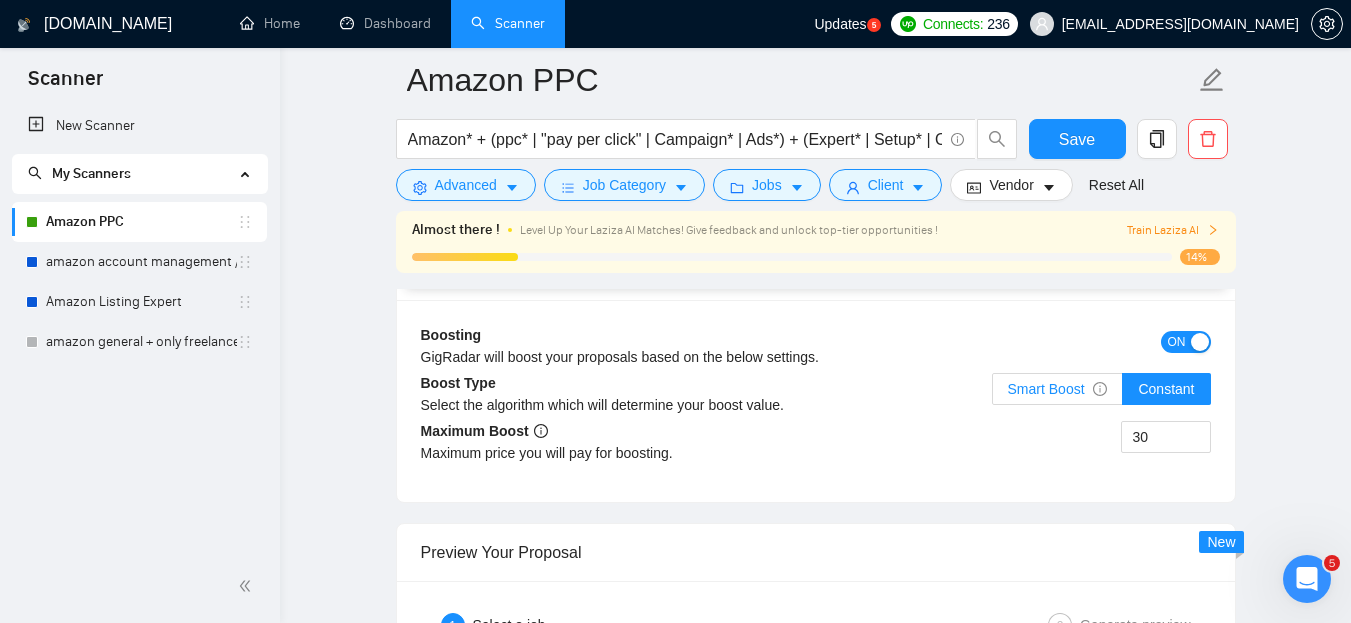 click on "Smart Boost" at bounding box center [1058, 389] 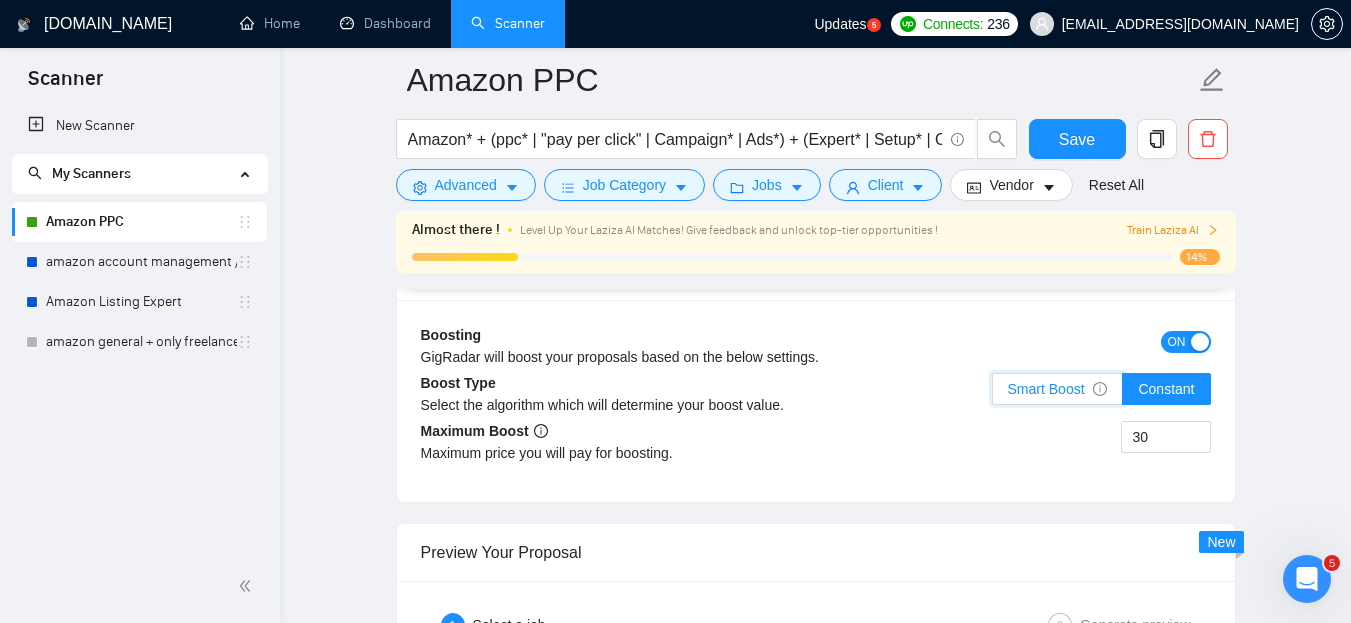 click on "Smart Boost" at bounding box center (993, 394) 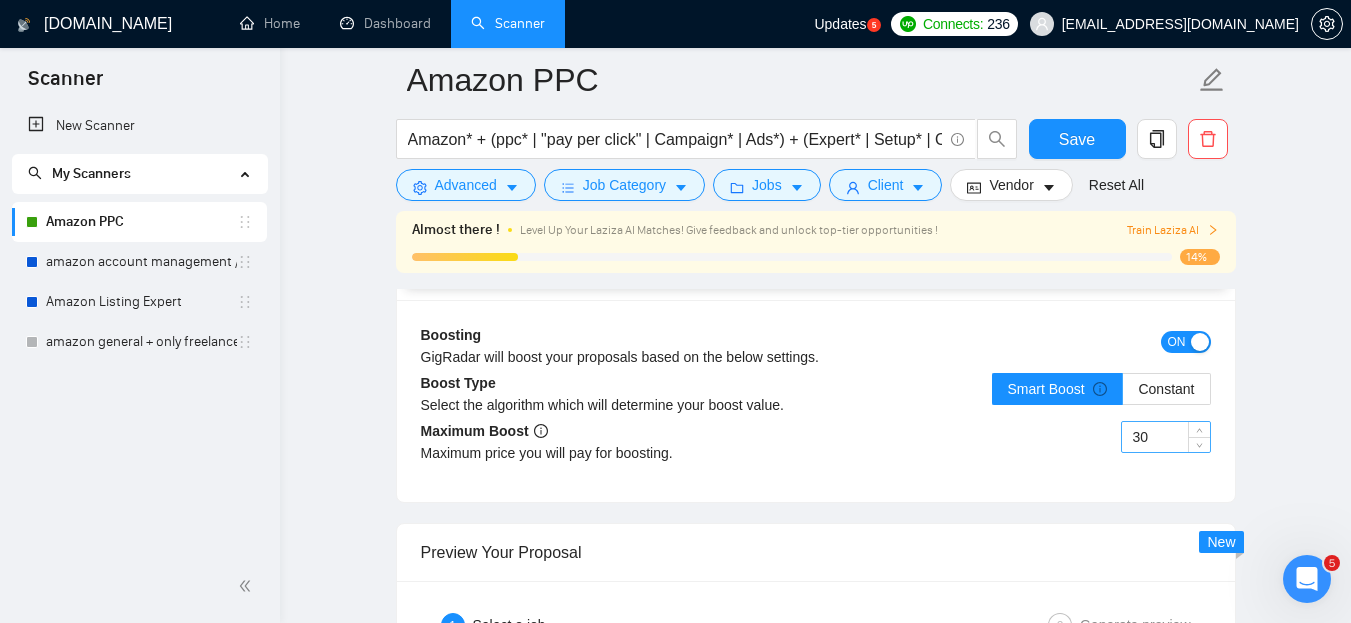 click on "30" at bounding box center [1166, 437] 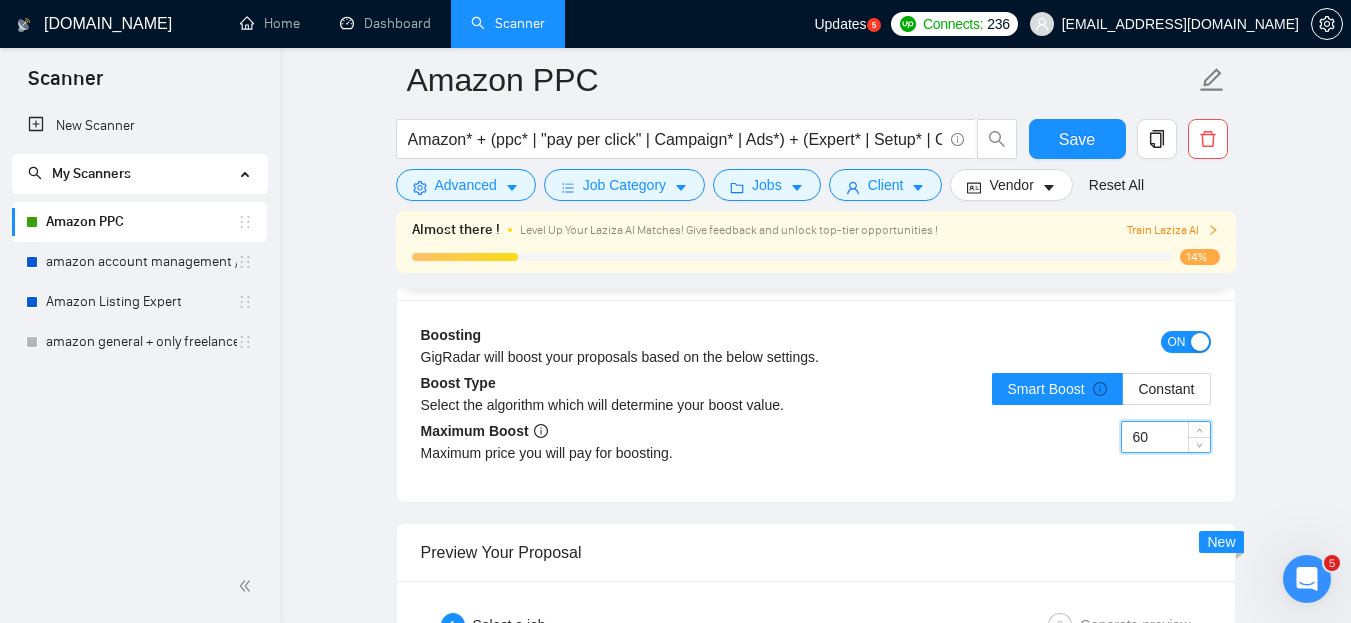 click on "60" at bounding box center [1013, 449] 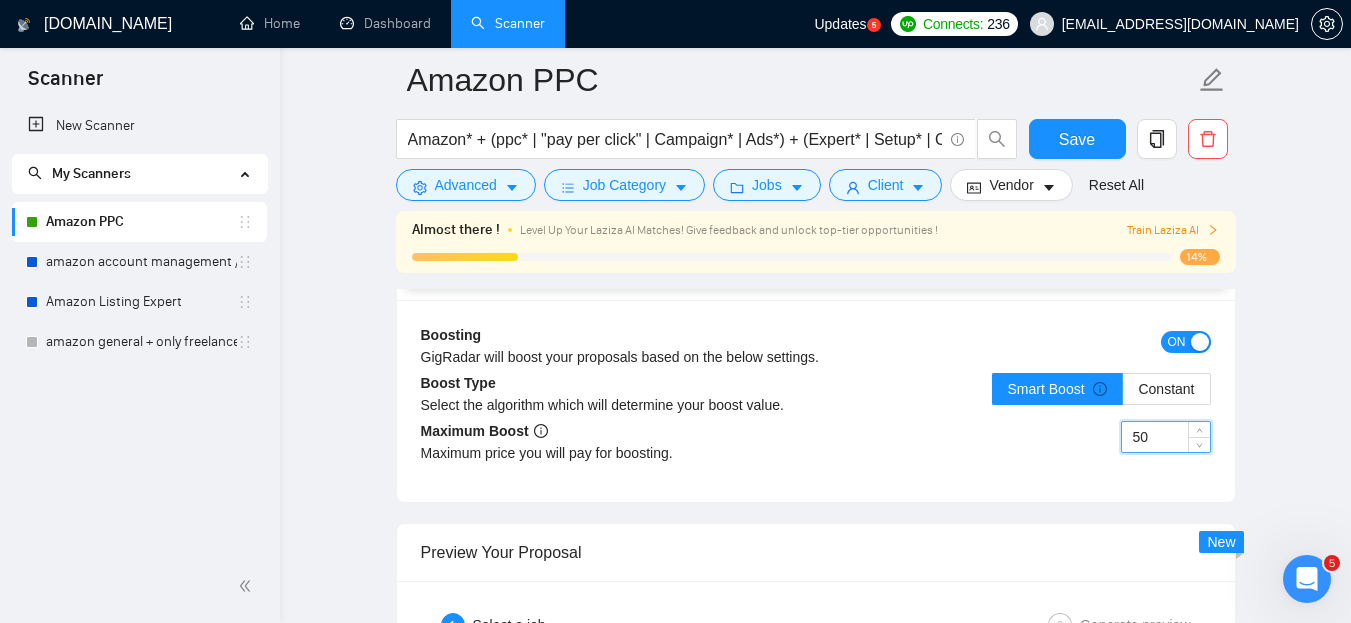 click on "50" at bounding box center (1013, 449) 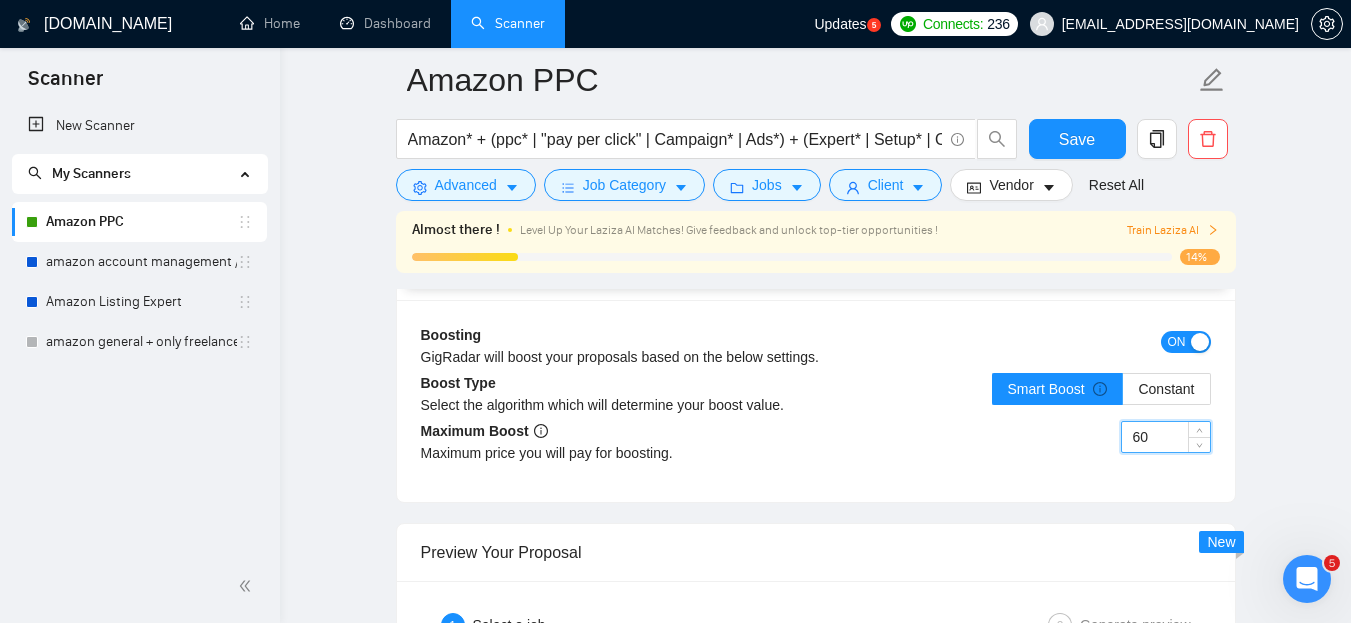 click on "60" at bounding box center [1013, 449] 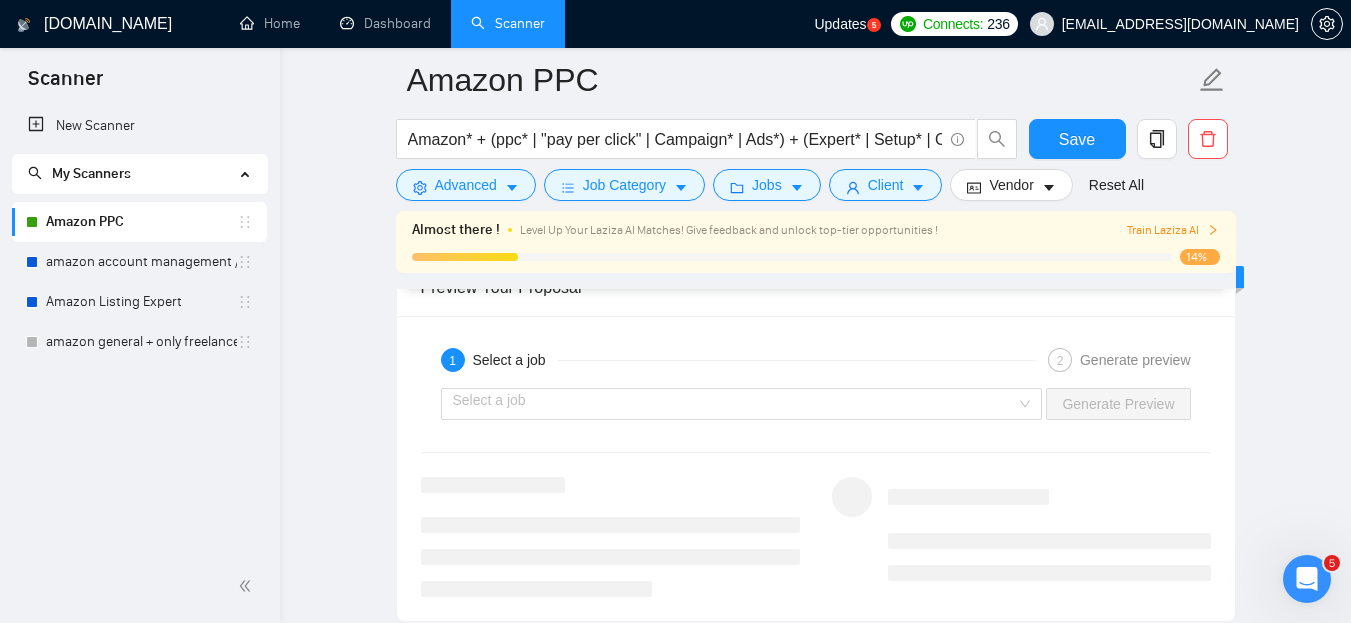 scroll, scrollTop: 4299, scrollLeft: 0, axis: vertical 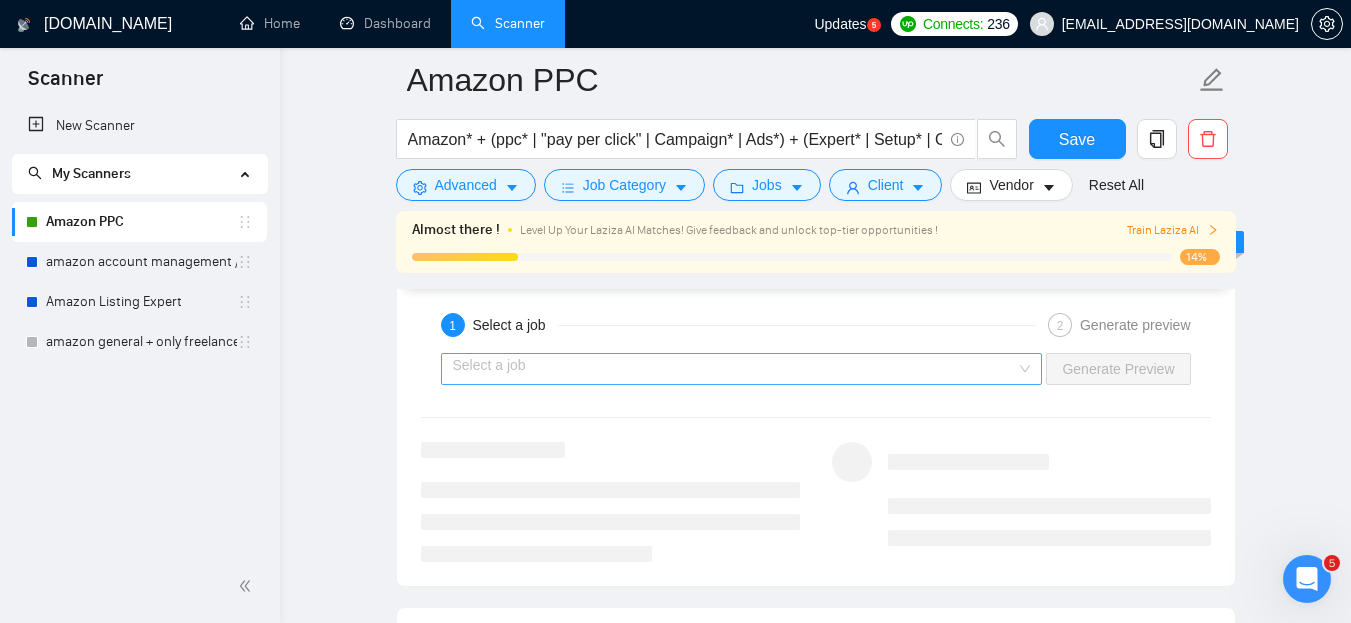 click at bounding box center [735, 369] 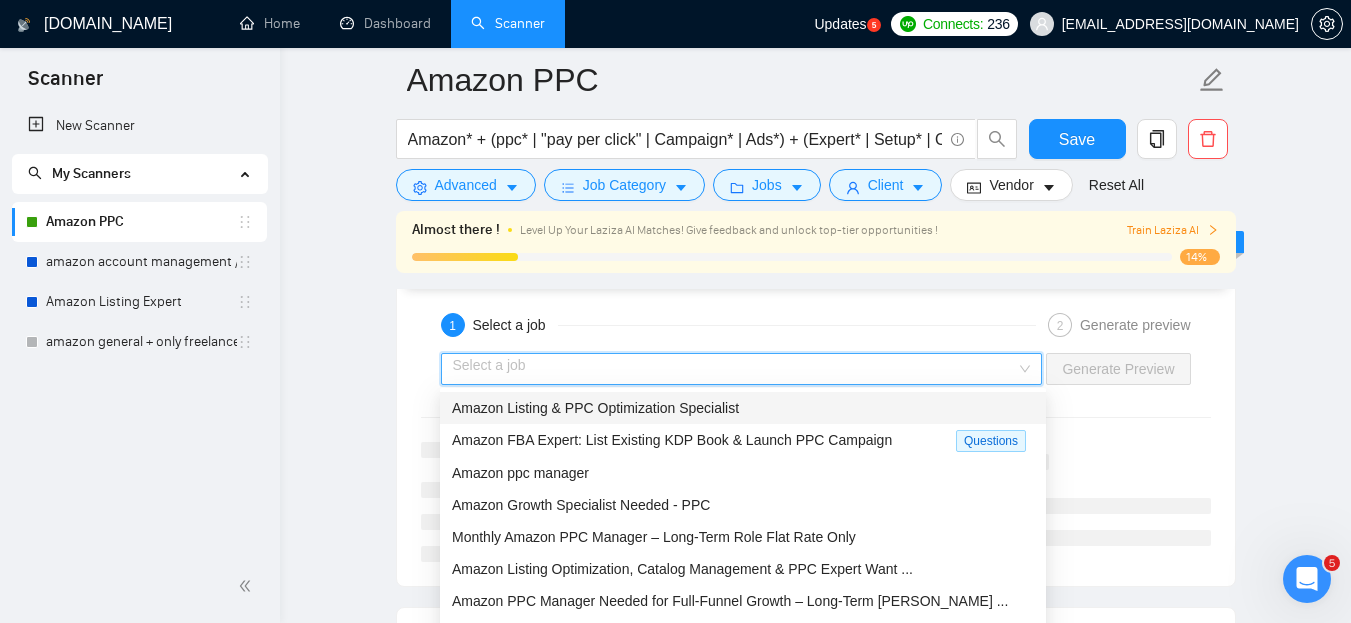 click on "Amazon Listing & PPC Optimization Specialist" at bounding box center [595, 408] 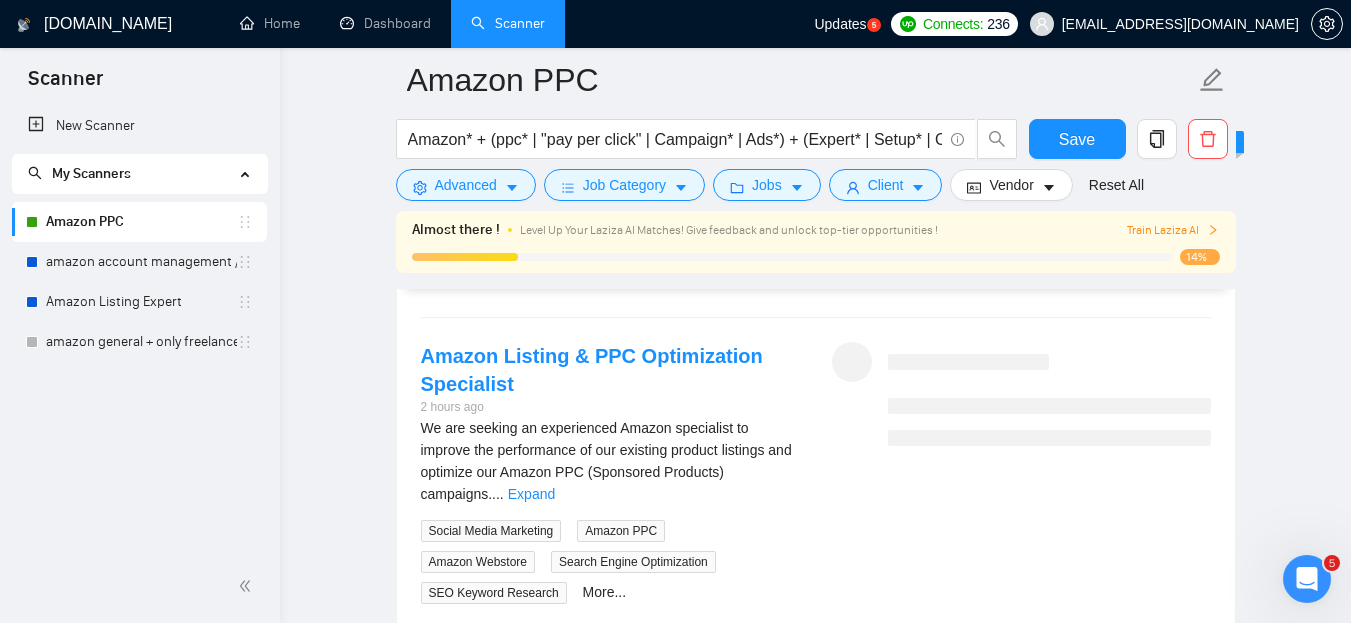 scroll, scrollTop: 4299, scrollLeft: 0, axis: vertical 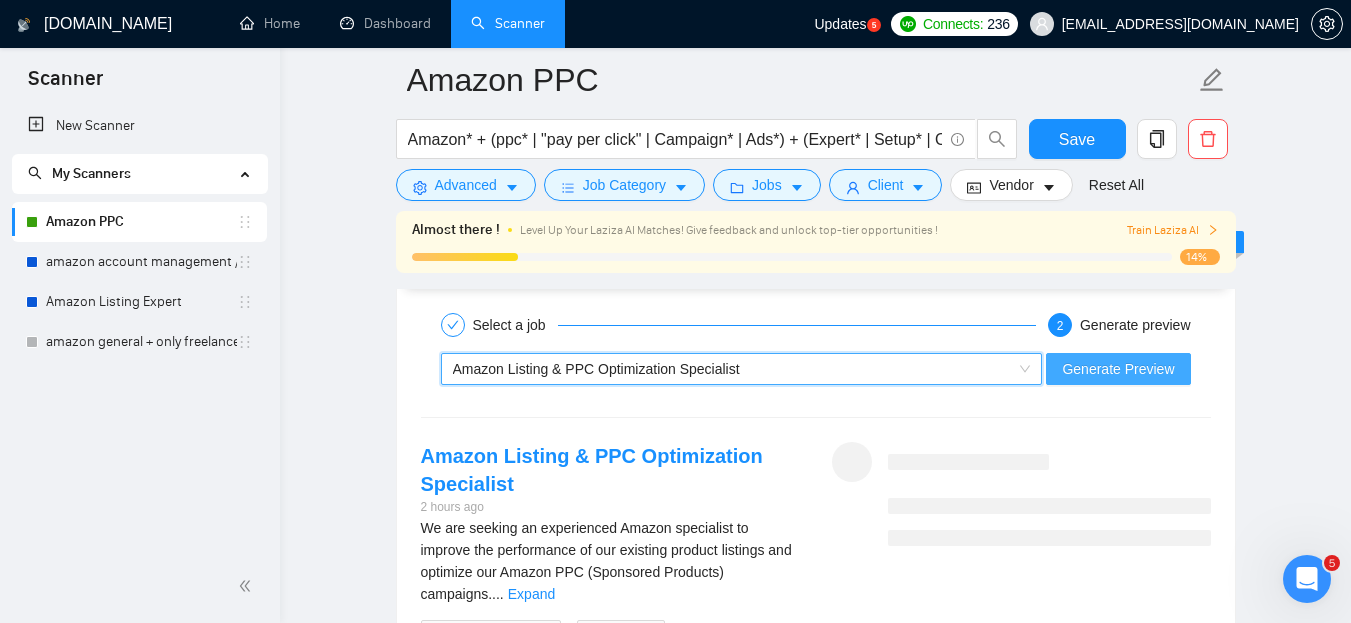 click on "Generate Preview" at bounding box center [1118, 369] 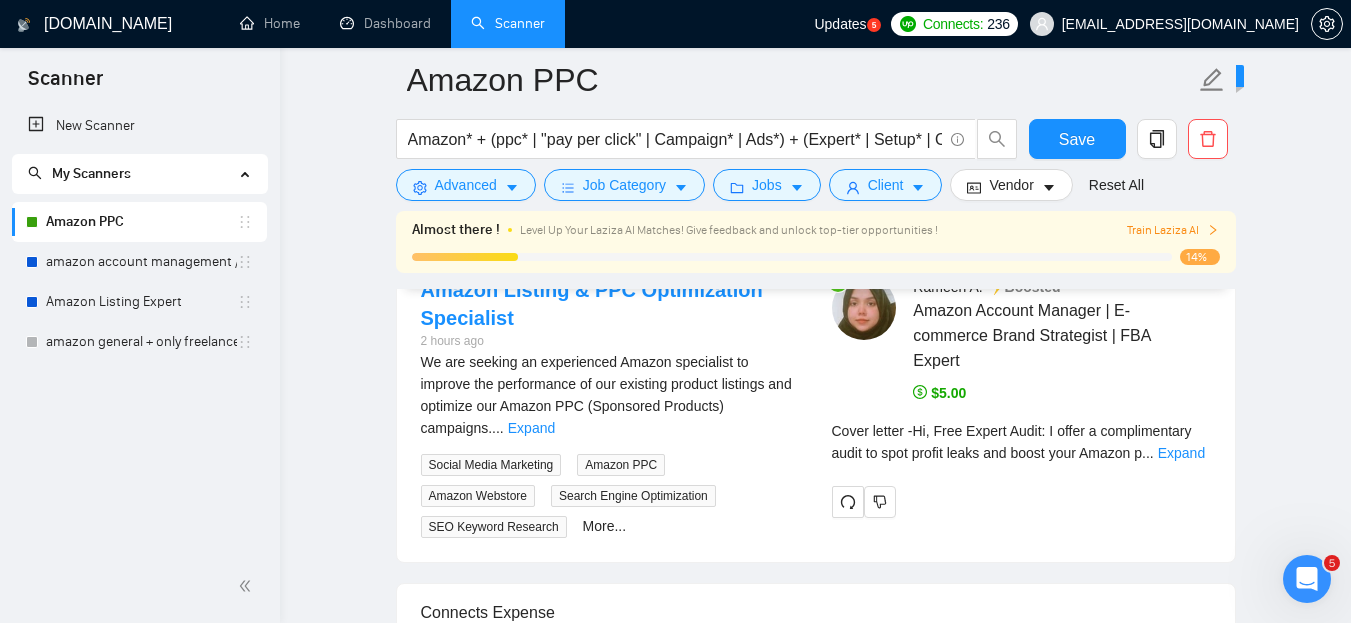 scroll, scrollTop: 4499, scrollLeft: 0, axis: vertical 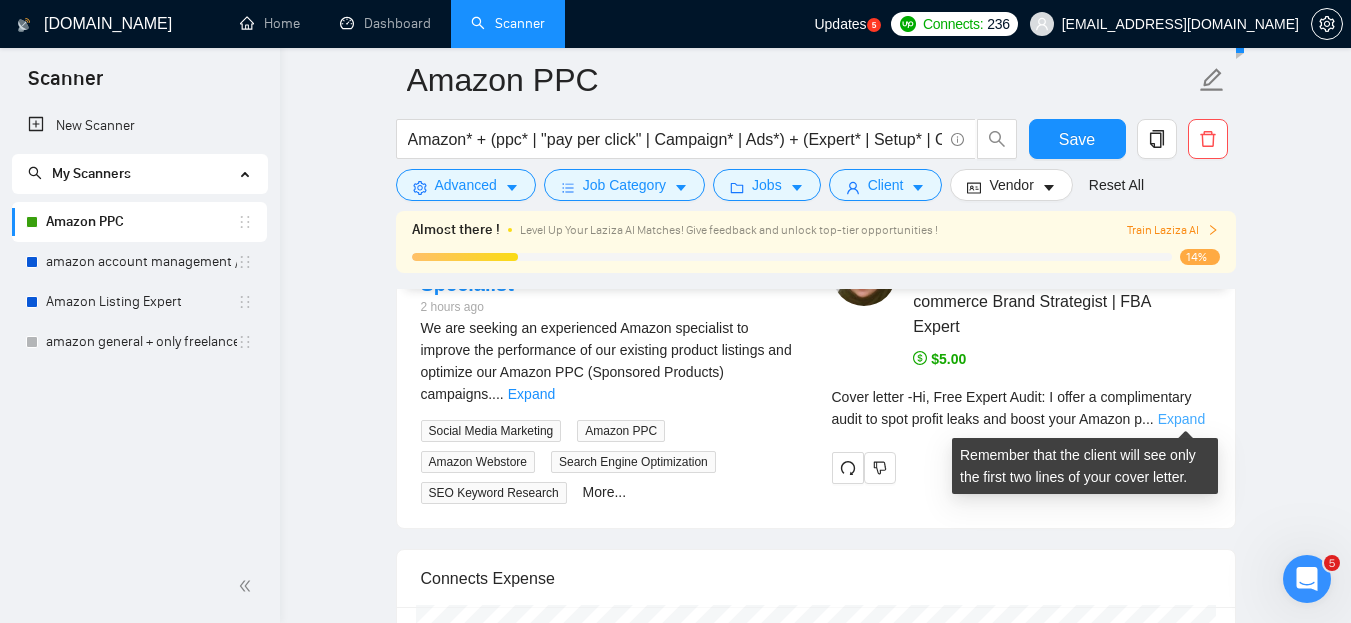 click on "Expand" at bounding box center (1181, 419) 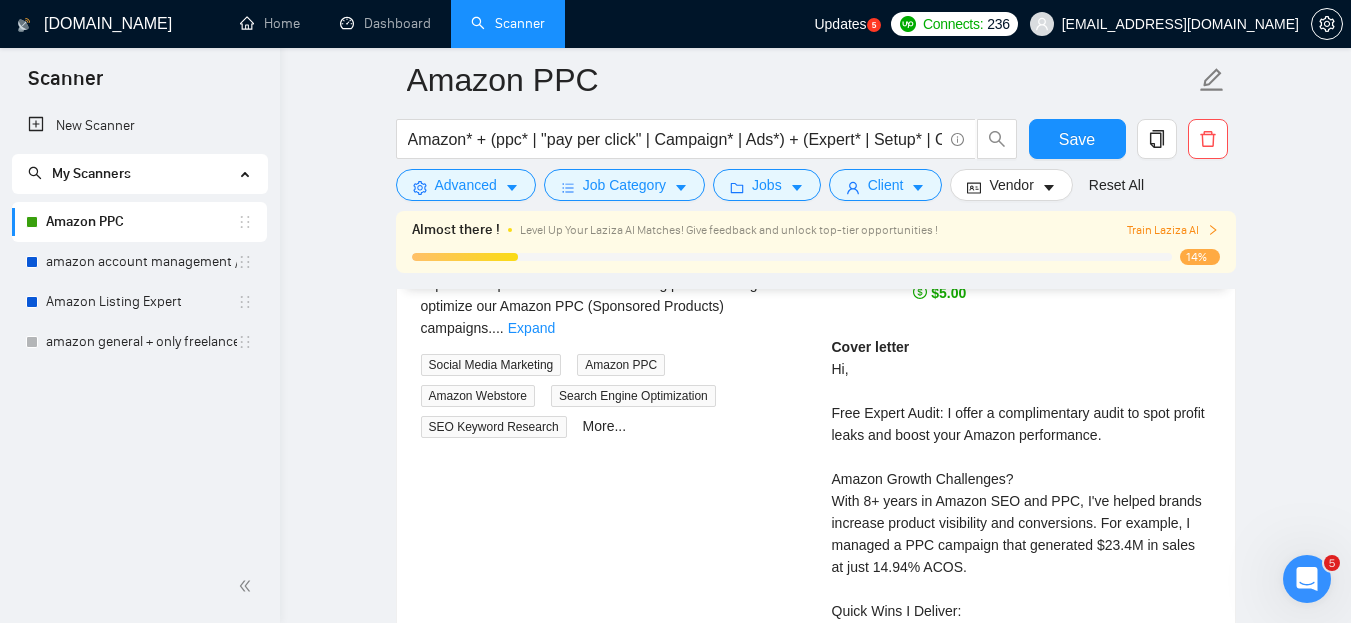 scroll, scrollTop: 4599, scrollLeft: 0, axis: vertical 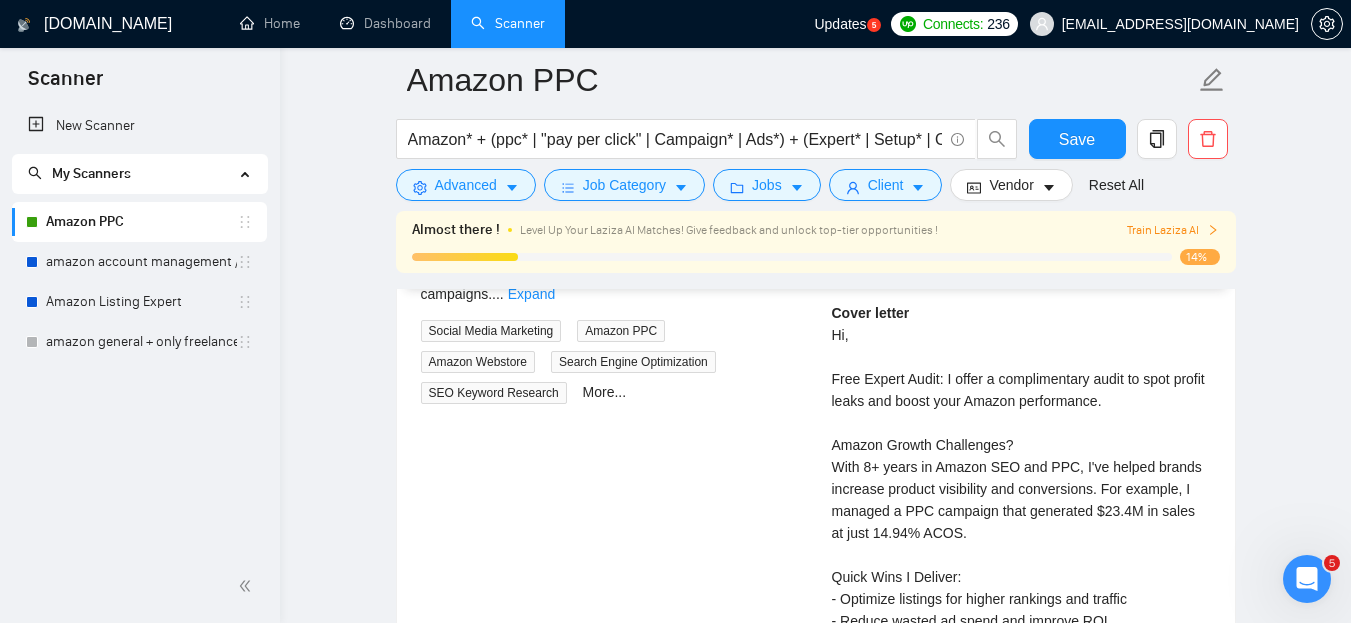 click on "Cover letter Hi,
Free Expert Audit: I offer a complimentary audit to spot profit leaks and boost your Amazon performance.
Amazon Growth Challenges?
With 8+ years in Amazon SEO and PPC, I've helped brands increase product visibility and conversions. For example, I managed a PPC campaign that generated $23.4M in sales at just 14.94% ACOS.
Quick Wins I Deliver:
- Optimize listings for higher rankings and traffic
- Reduce wasted ad spend and improve ROI
- Boost conversions with targeted keyword strategies
Case Study: Increased sales by 42% and profits by 45% in 90 days for an underperforming Amazon account by refining PPC and listing SEO.
What’s your biggest challenge right now—PPC costs, low visibility, or conversion rates?
Let’s connect for a quick chat to see how I can help.
Best,
Rameen A.
P.S. Happy to share a free audit and actionable tips for your listings!" at bounding box center [1021, 621] 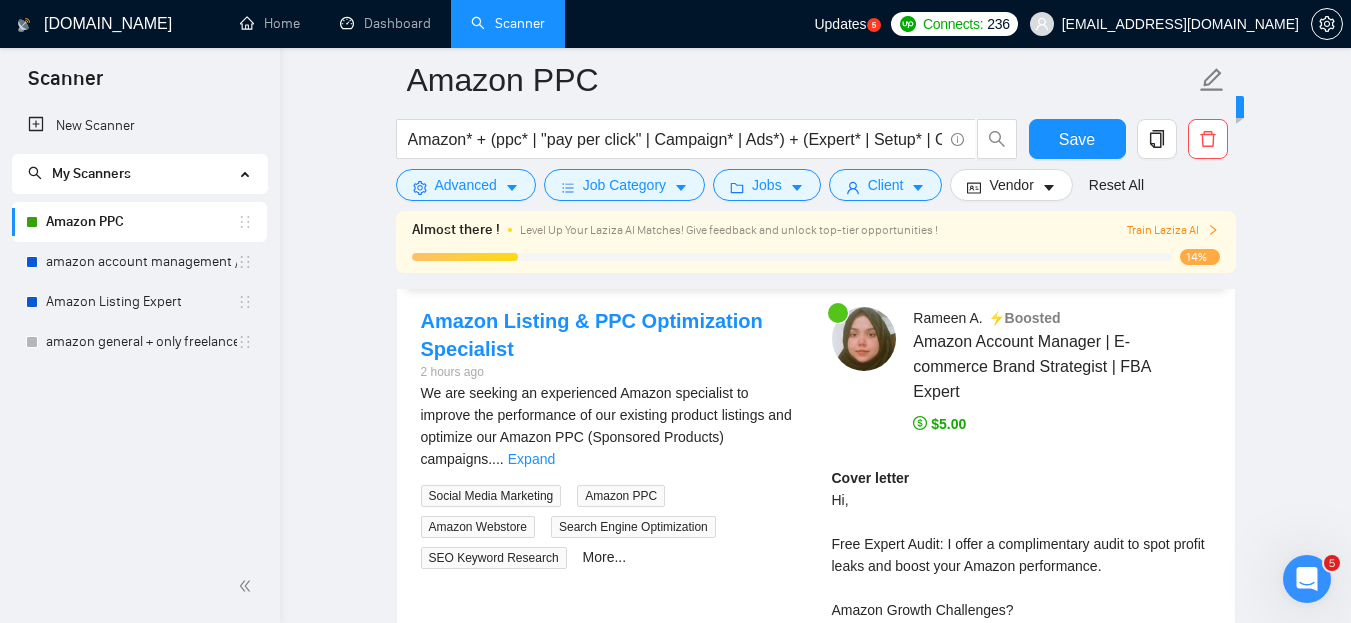 scroll, scrollTop: 4399, scrollLeft: 0, axis: vertical 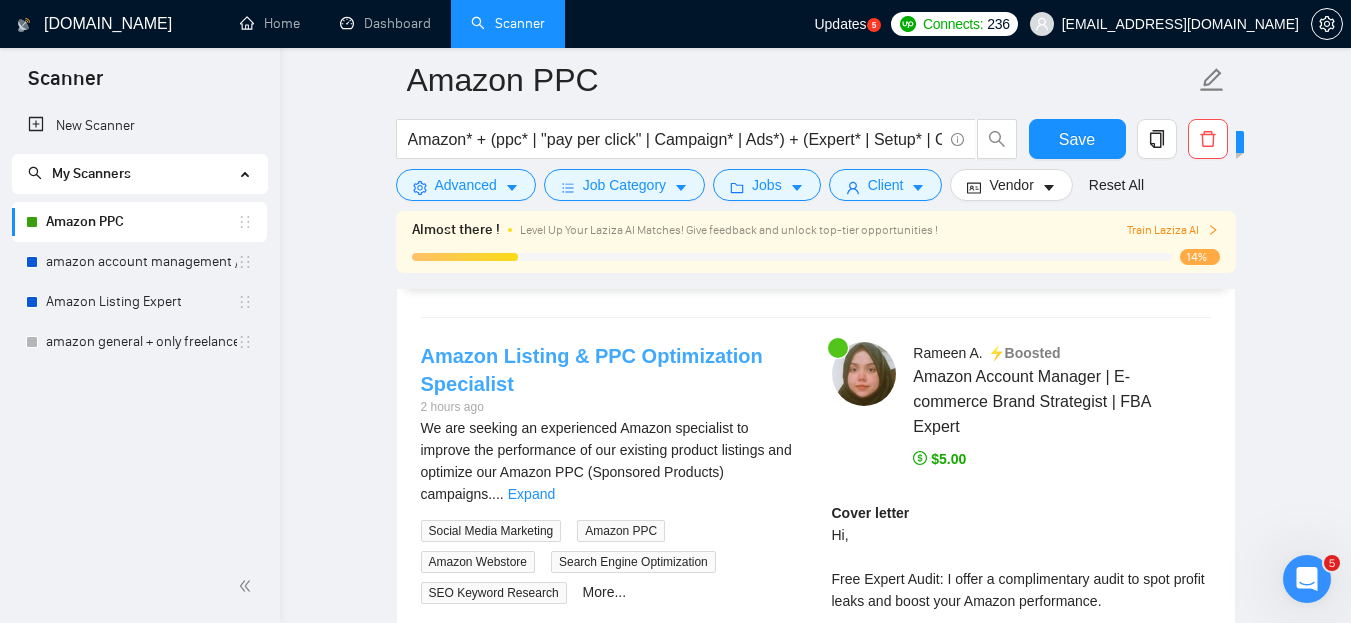 click on "Amazon Listing & PPC Optimization Specialist" at bounding box center [592, 370] 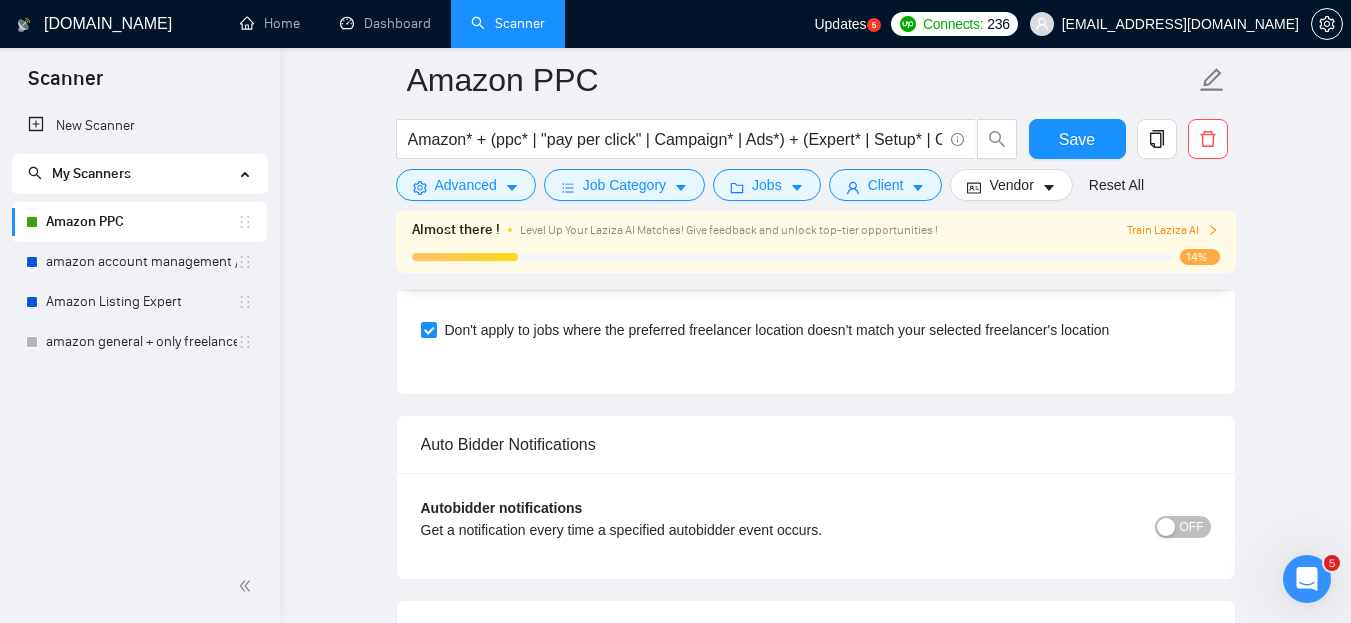 scroll, scrollTop: 5899, scrollLeft: 0, axis: vertical 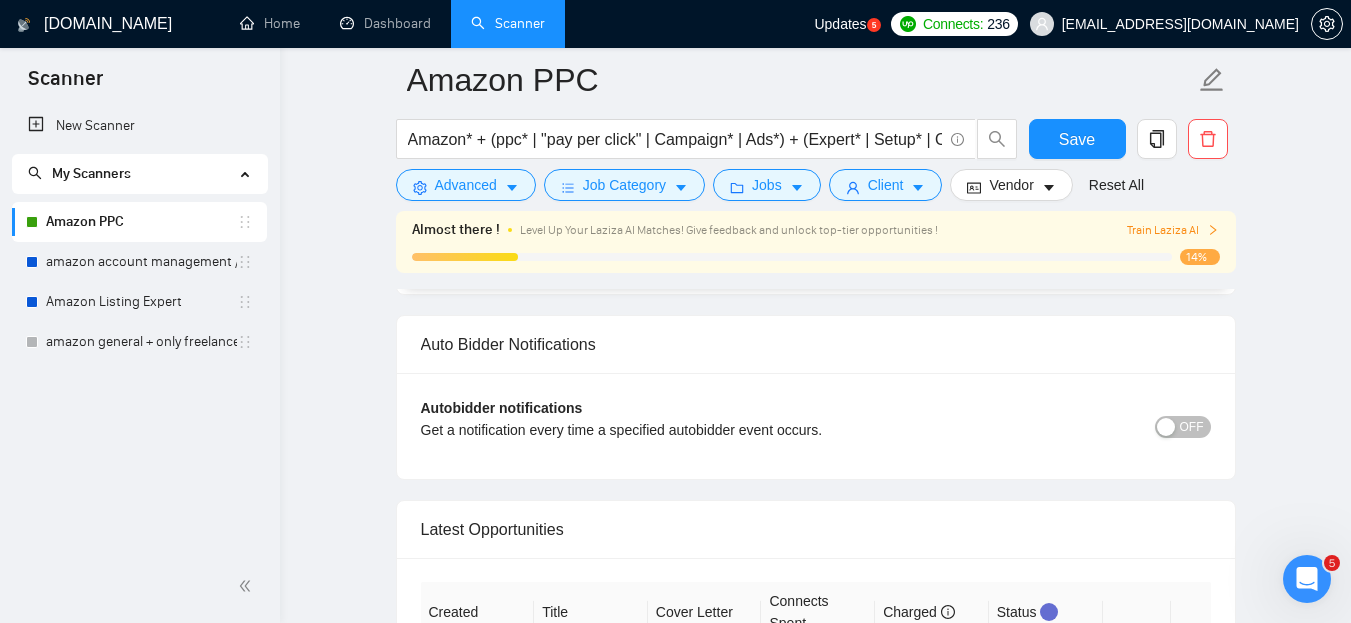 click on "OFF" at bounding box center (1192, 427) 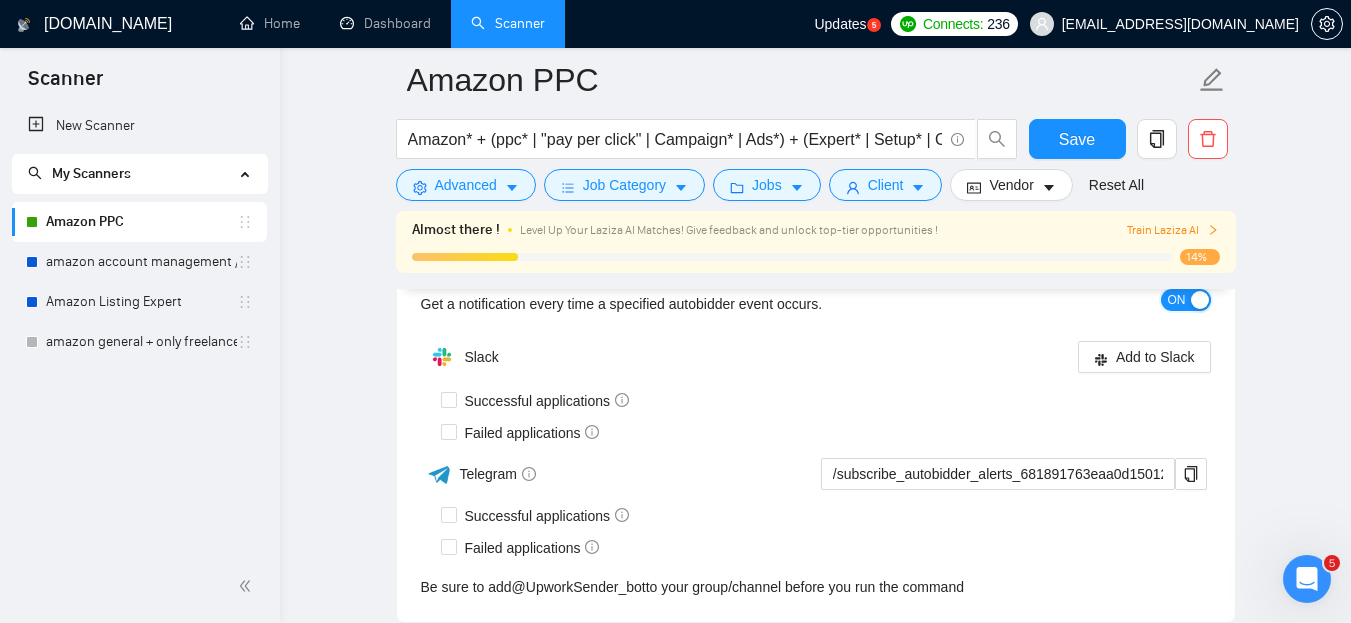 scroll, scrollTop: 5999, scrollLeft: 0, axis: vertical 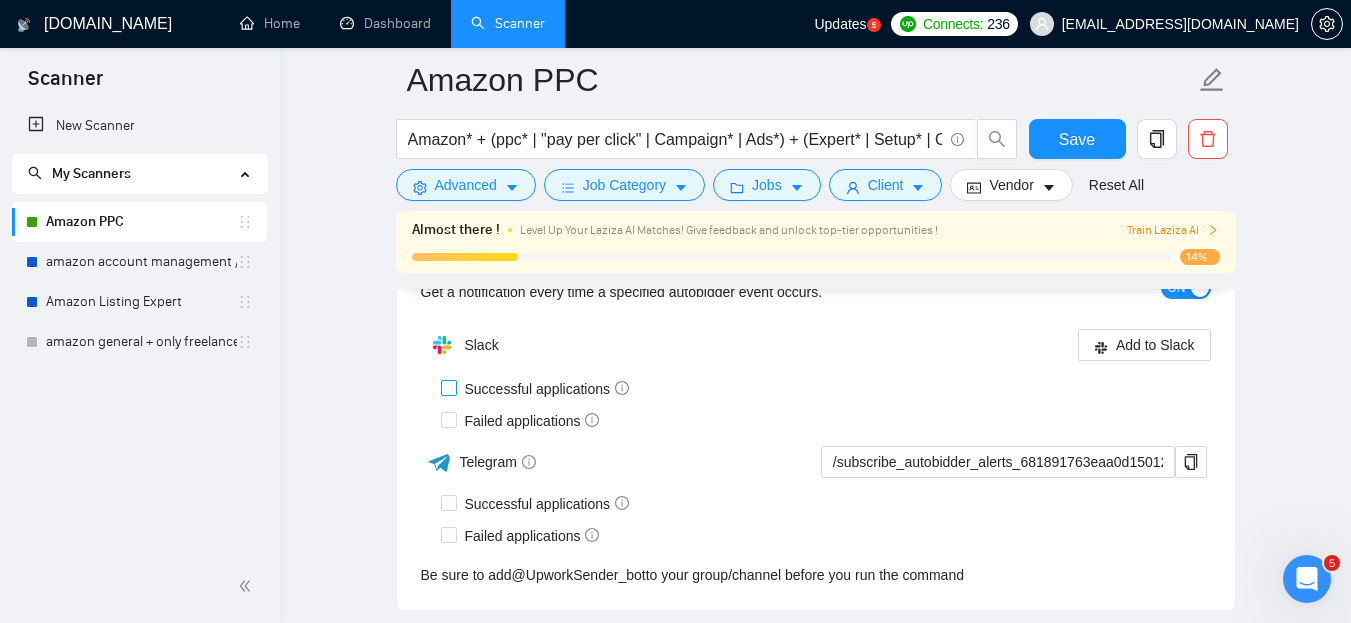 click at bounding box center [442, 345] 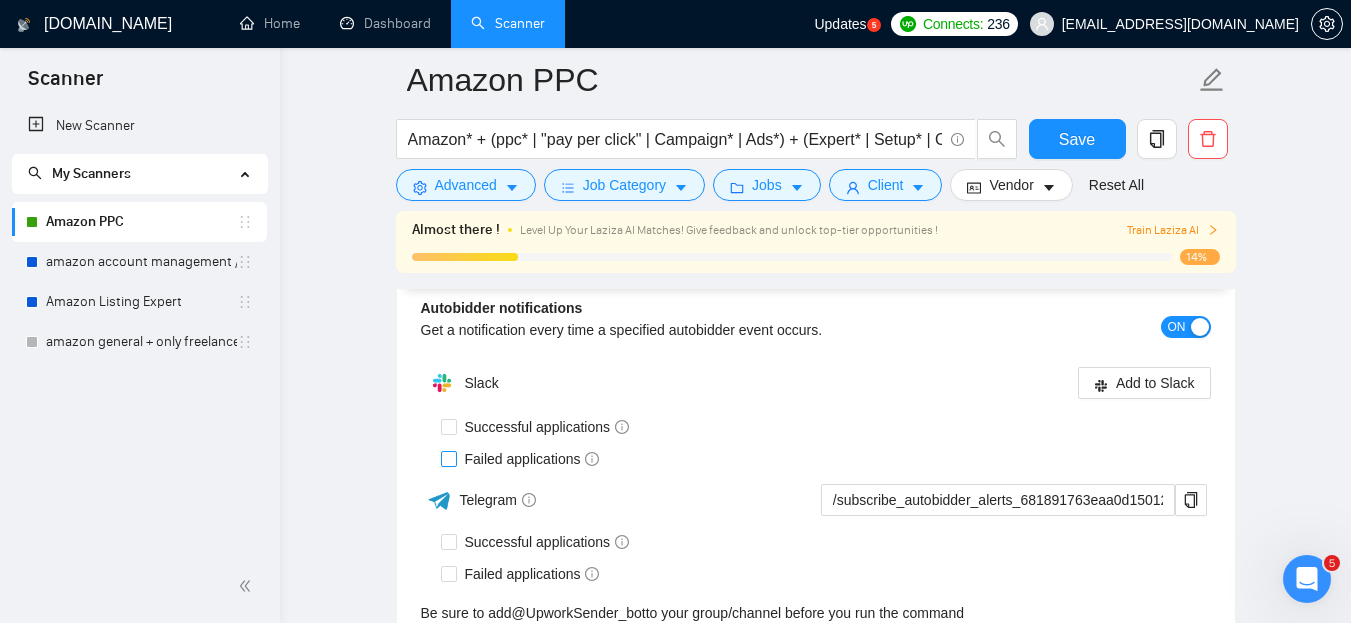 click at bounding box center (449, 459) 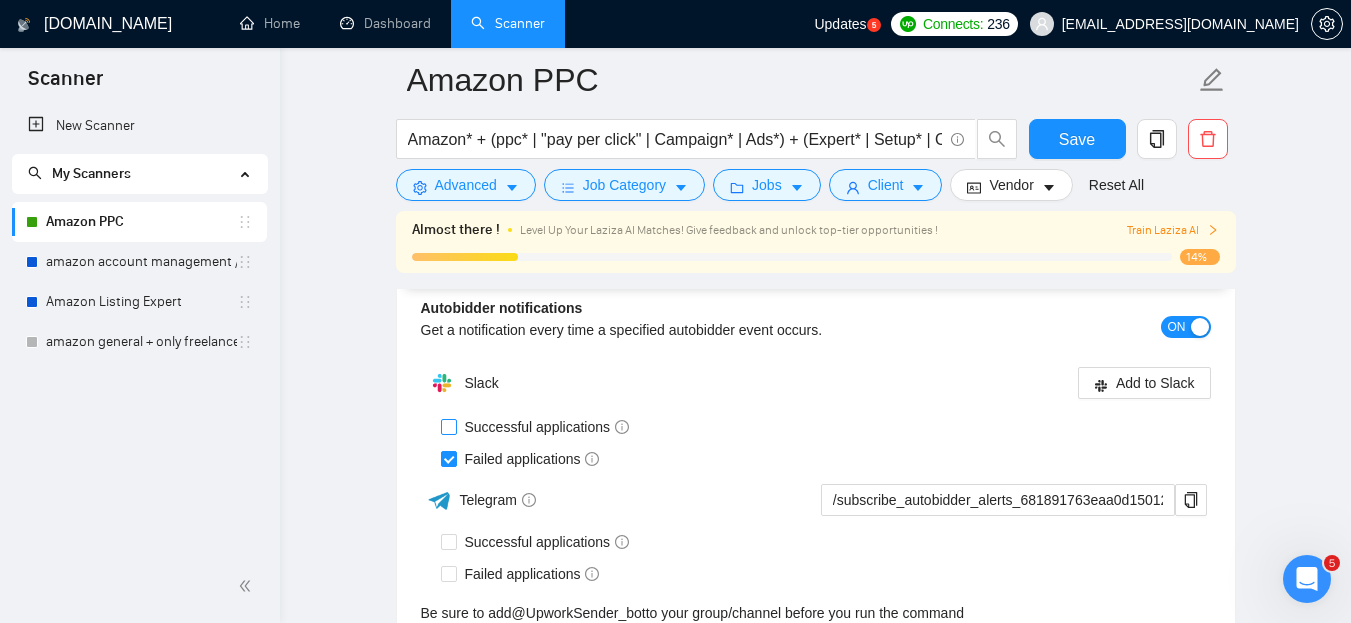 click on "Successful applications" at bounding box center [448, 426] 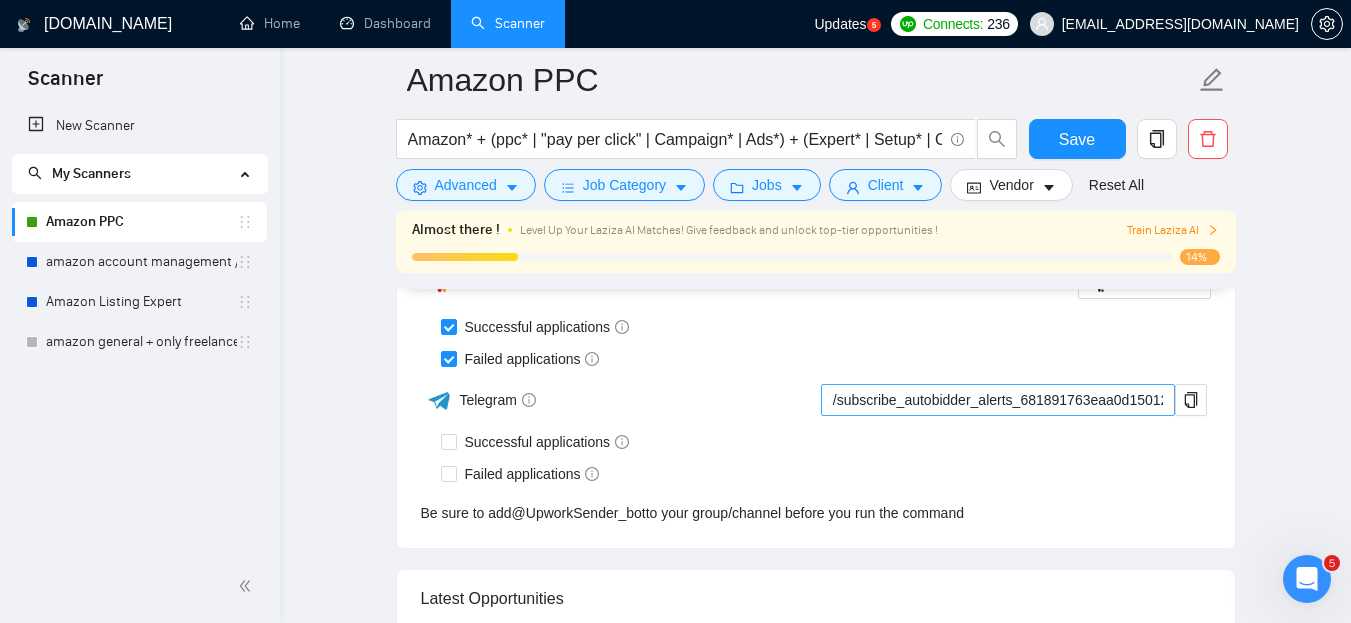 scroll, scrollTop: 5999, scrollLeft: 0, axis: vertical 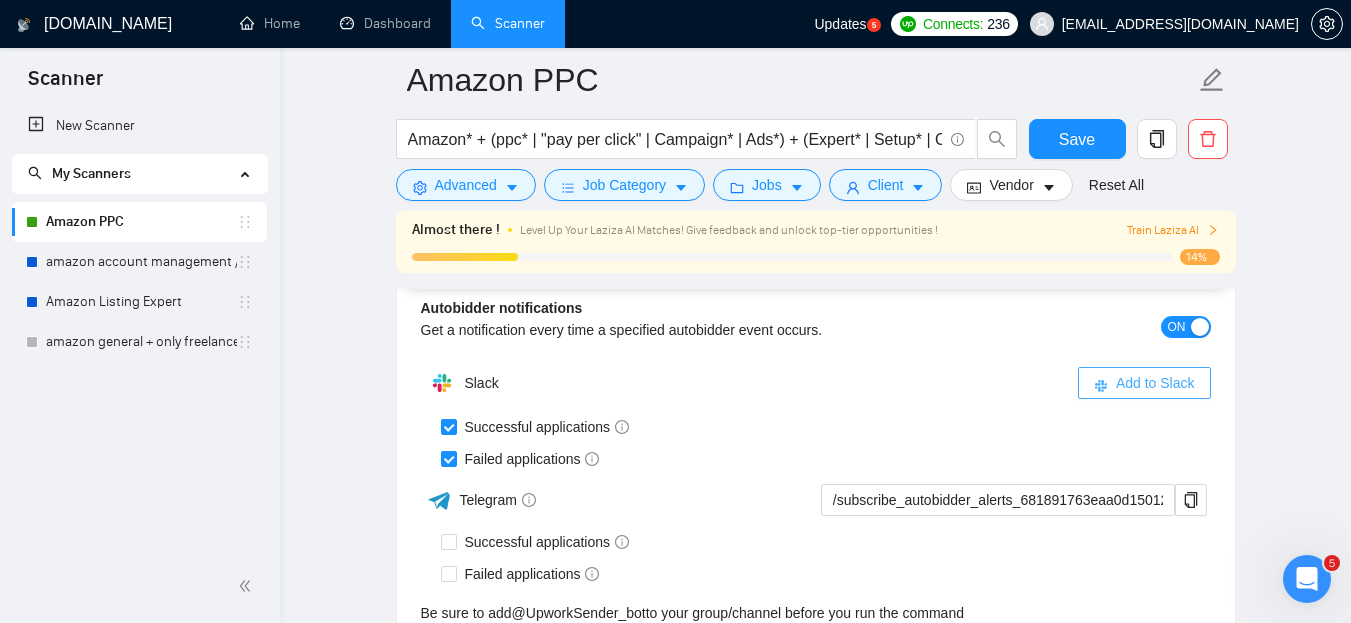 click on "Add to Slack" at bounding box center [1155, 383] 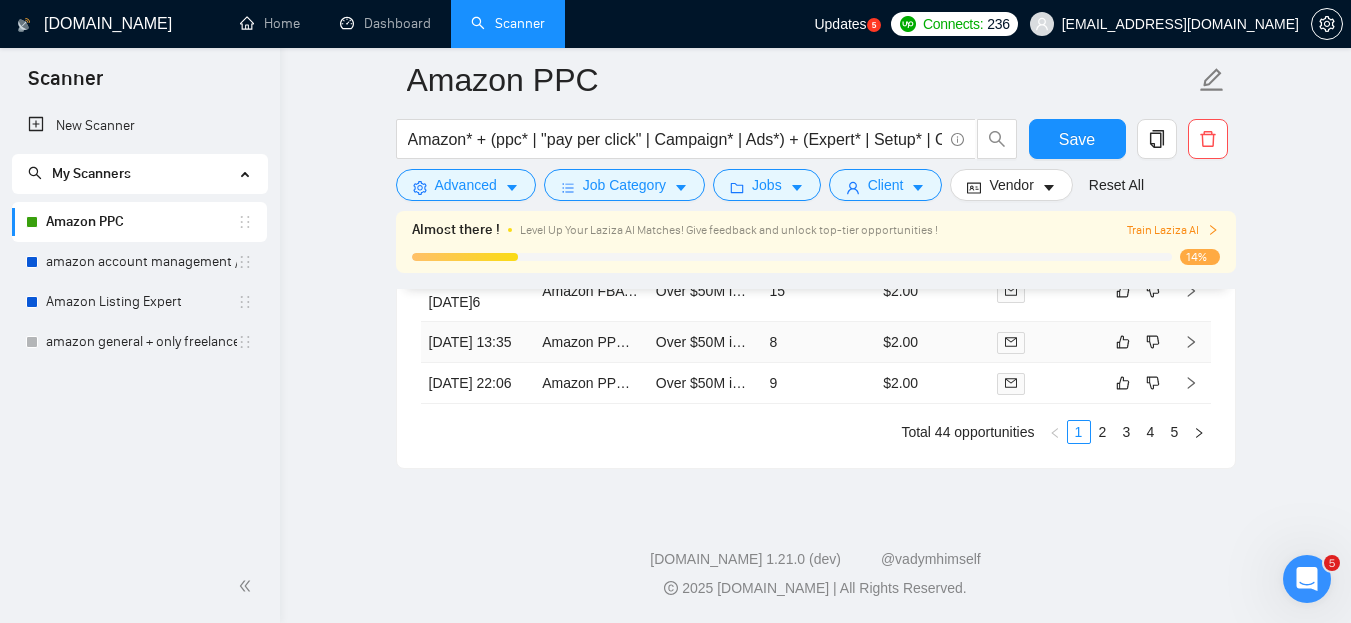 scroll, scrollTop: 6070, scrollLeft: 0, axis: vertical 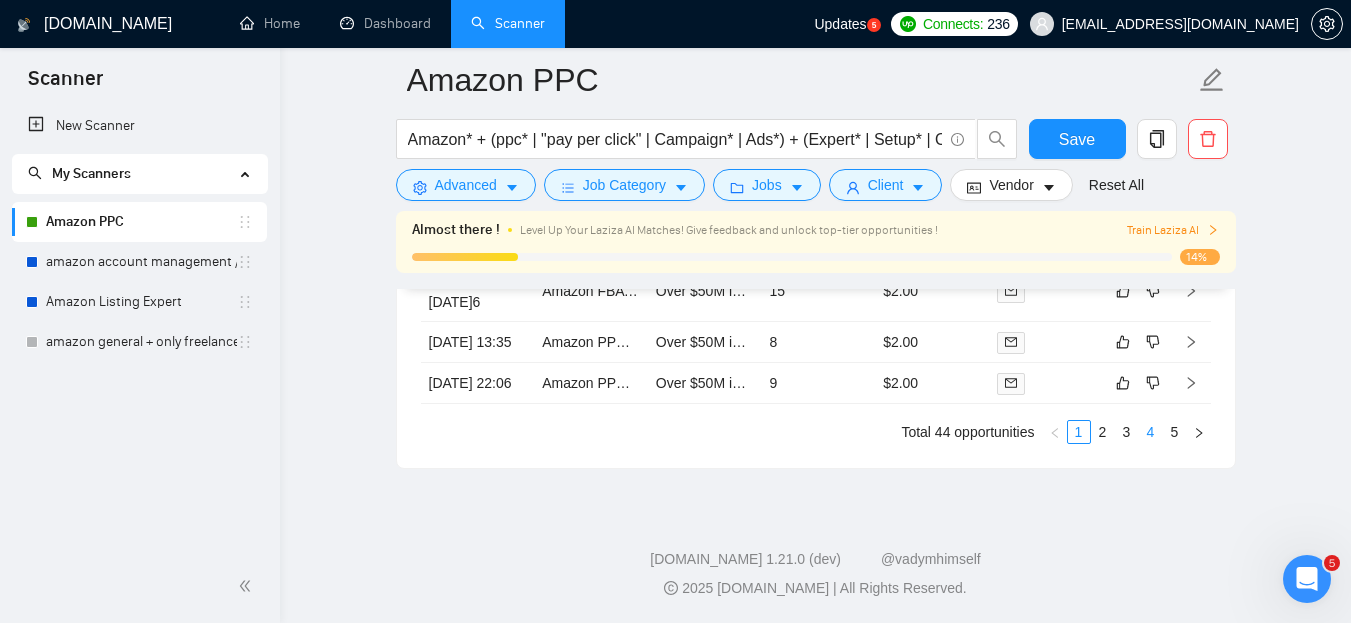 click on "4" at bounding box center [1151, 432] 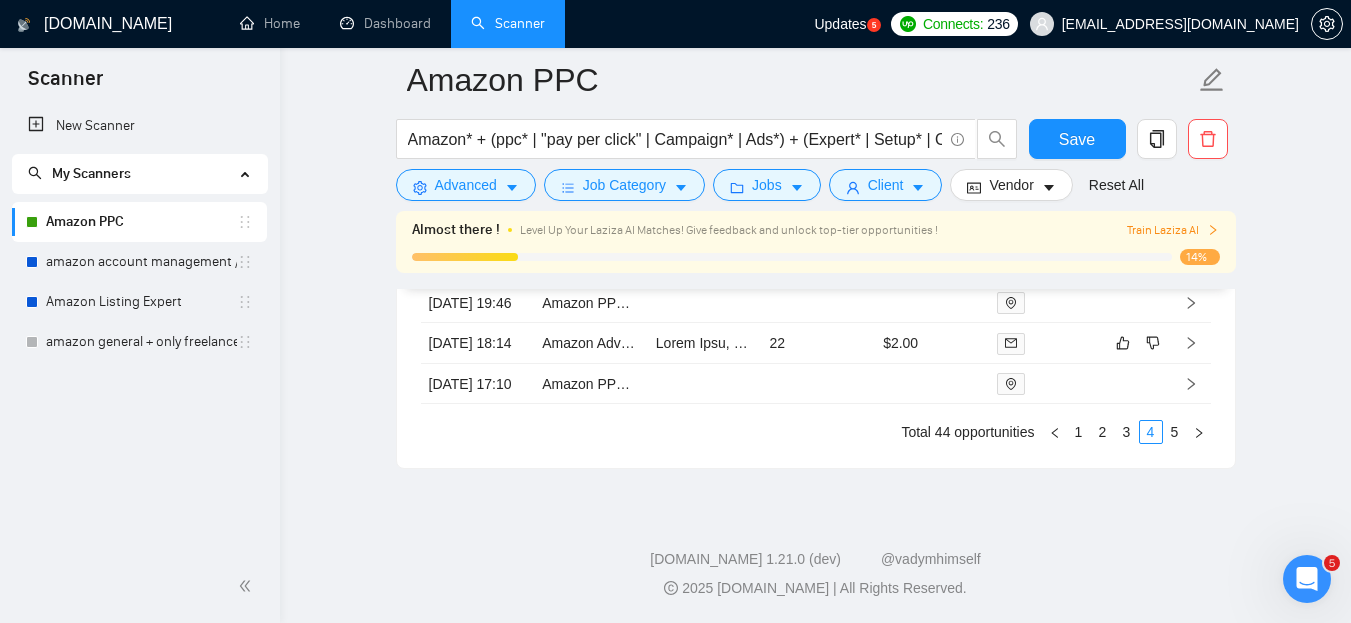 scroll, scrollTop: 6170, scrollLeft: 0, axis: vertical 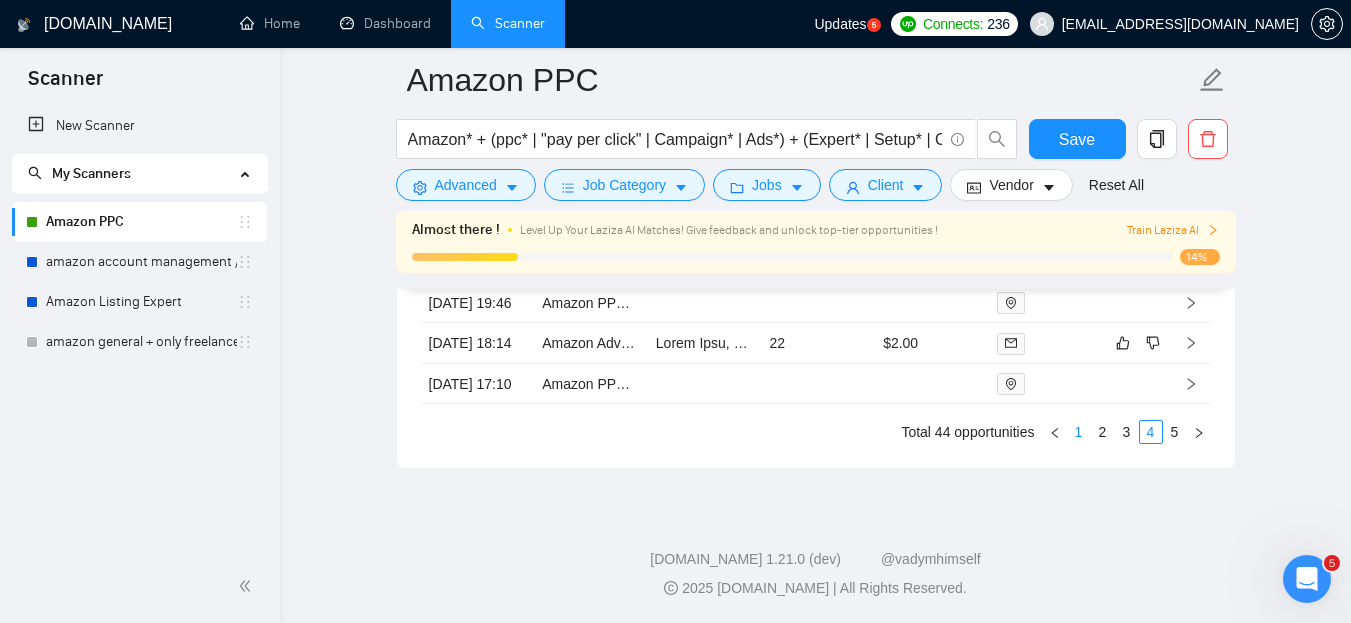 click on "1" at bounding box center [1079, 432] 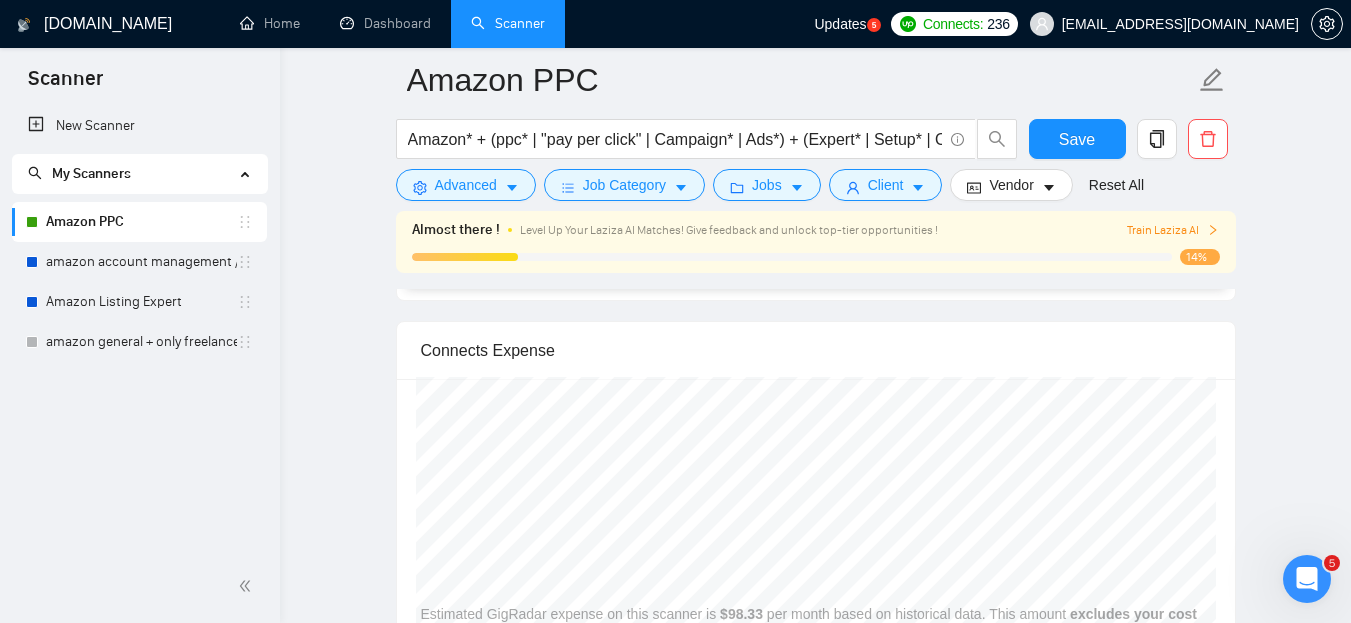scroll, scrollTop: 4470, scrollLeft: 0, axis: vertical 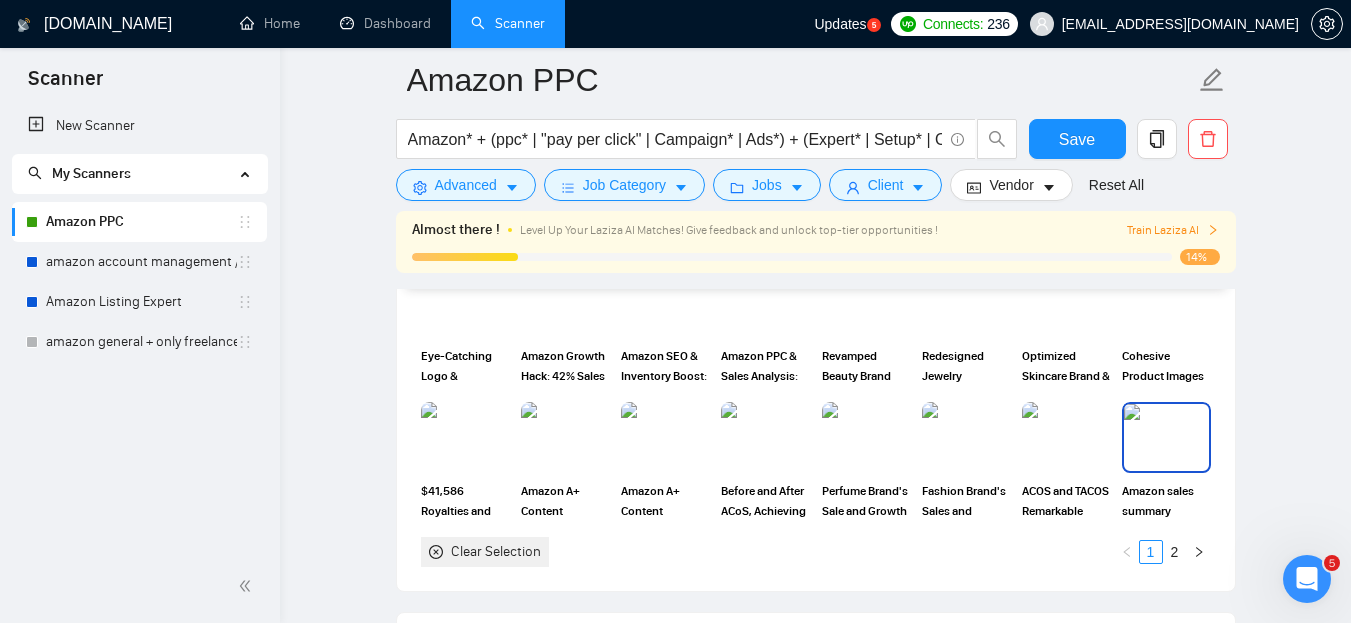 click at bounding box center (1166, 437) 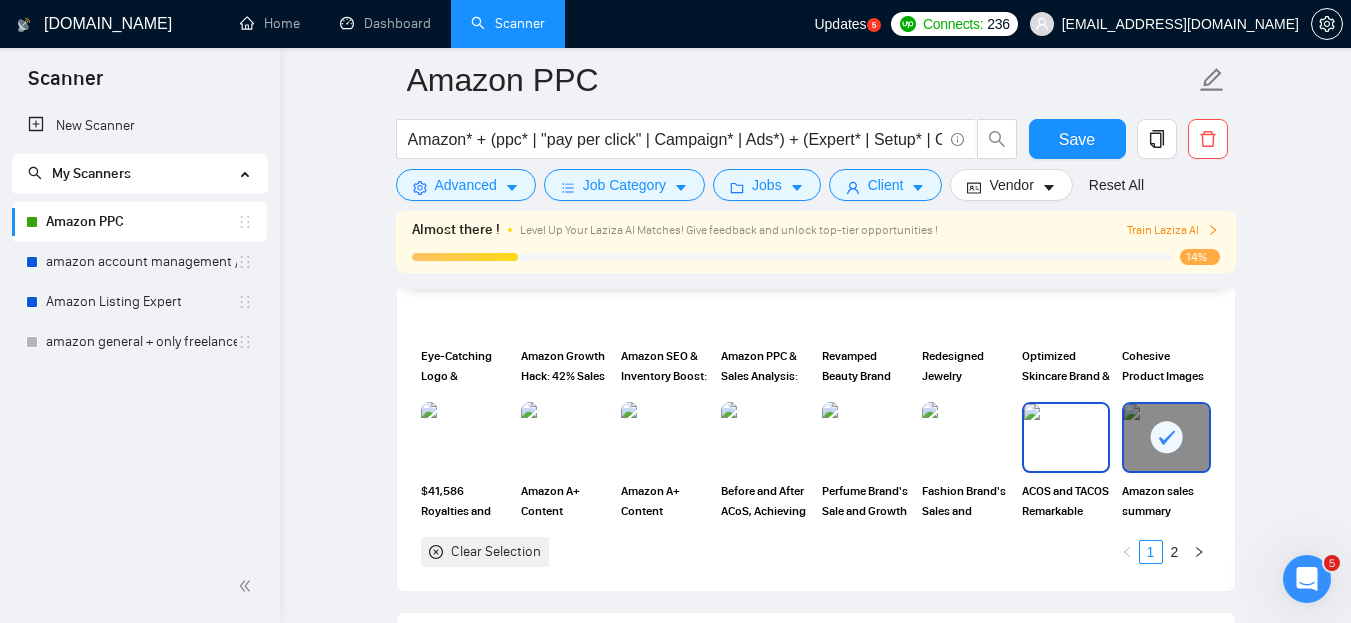 click at bounding box center (1066, 437) 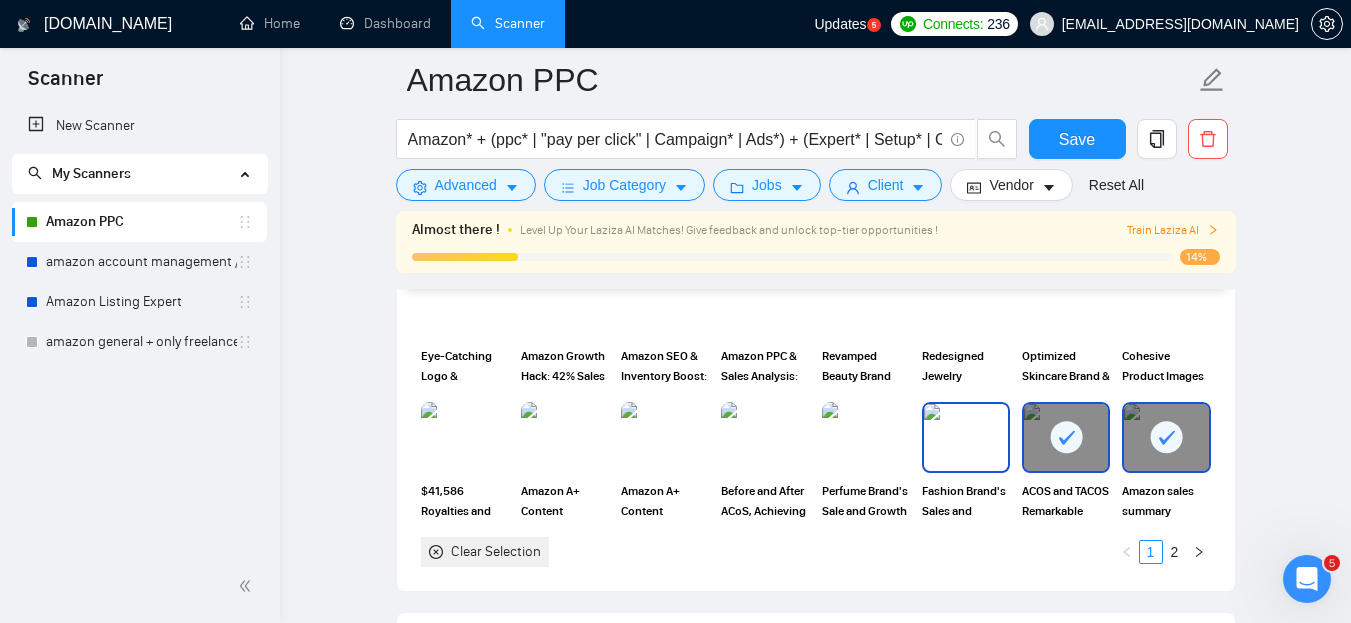 click at bounding box center [966, 437] 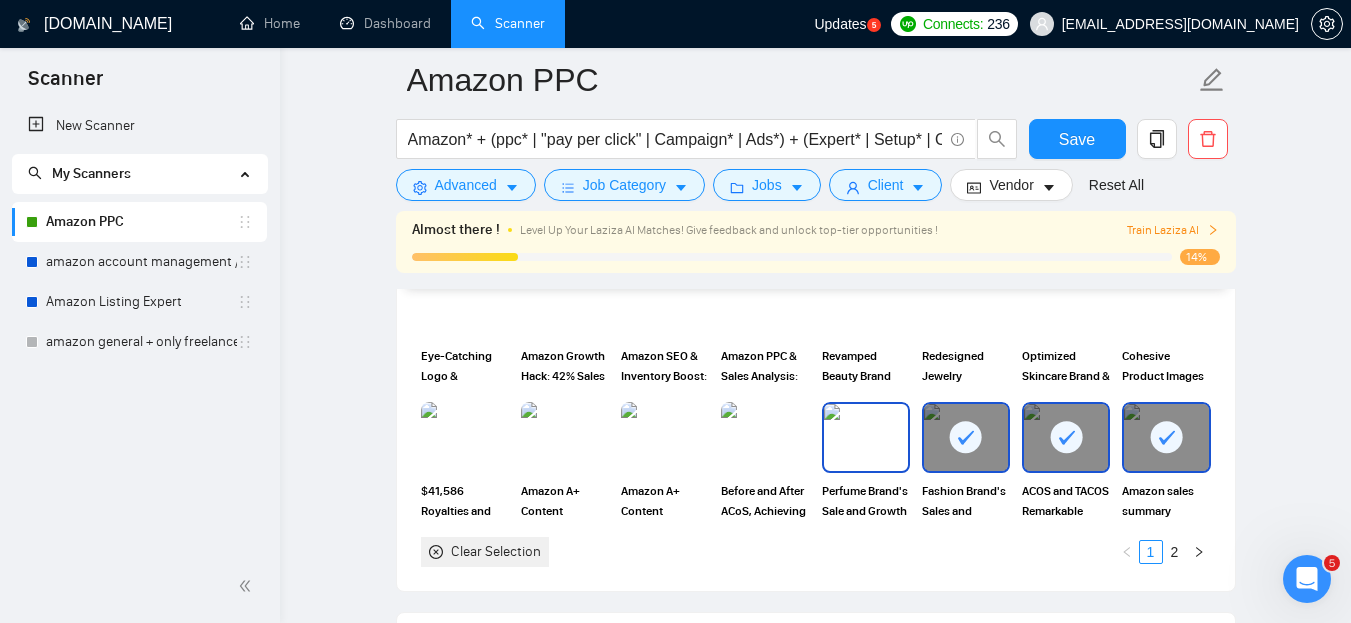 click at bounding box center [866, 437] 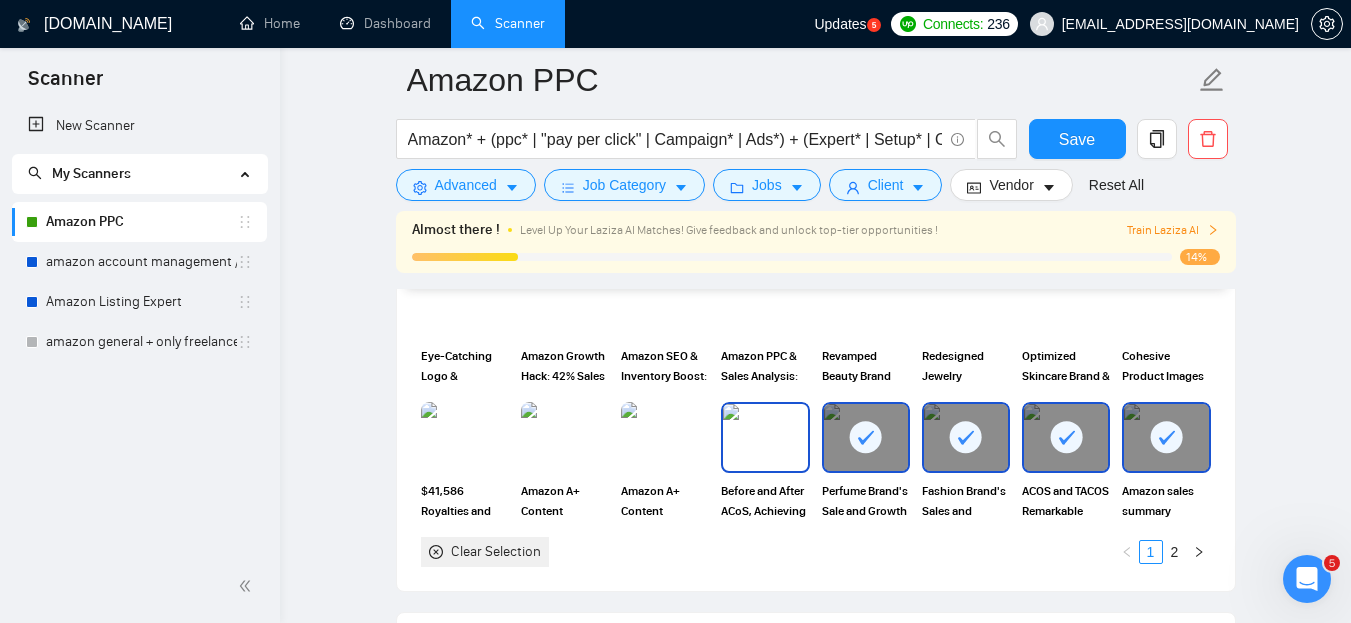 click at bounding box center (765, 437) 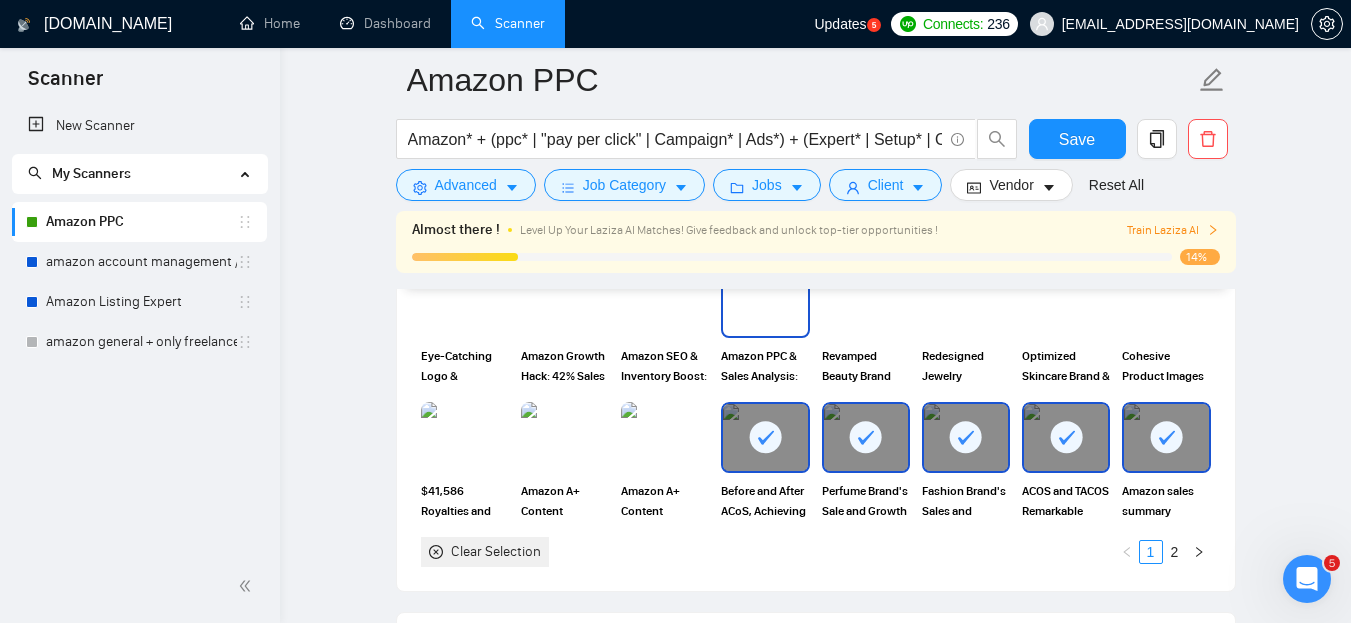 click at bounding box center (765, 303) 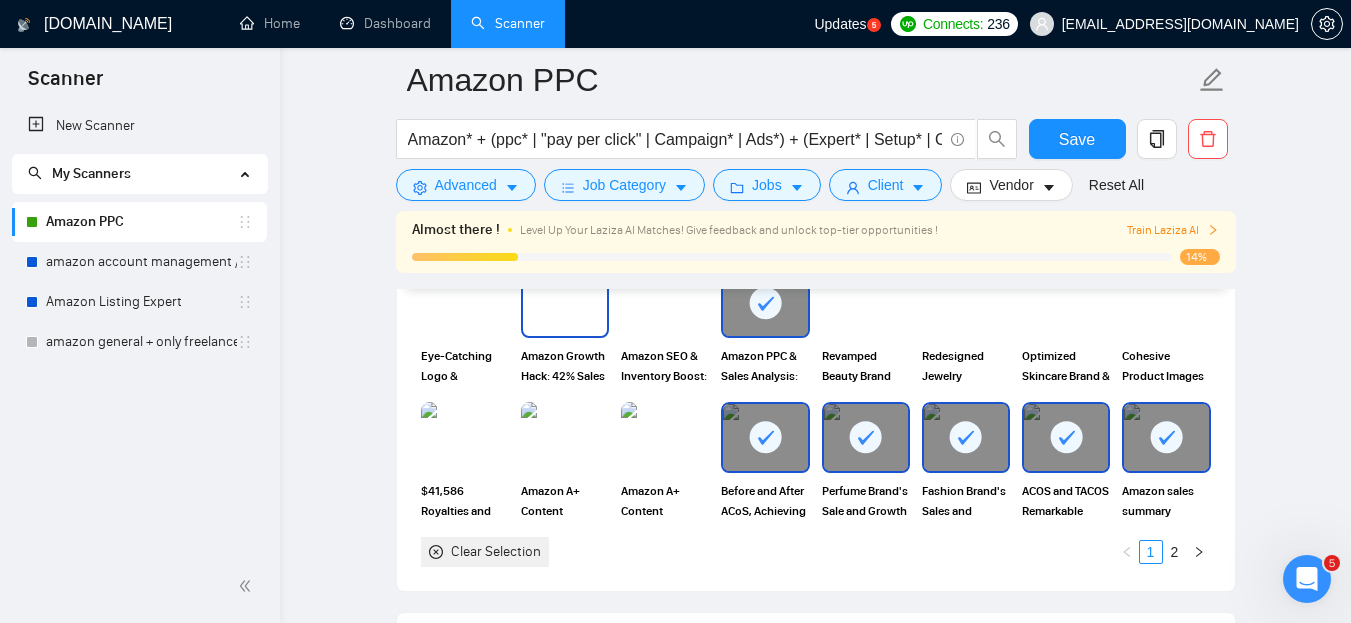 click at bounding box center [565, 303] 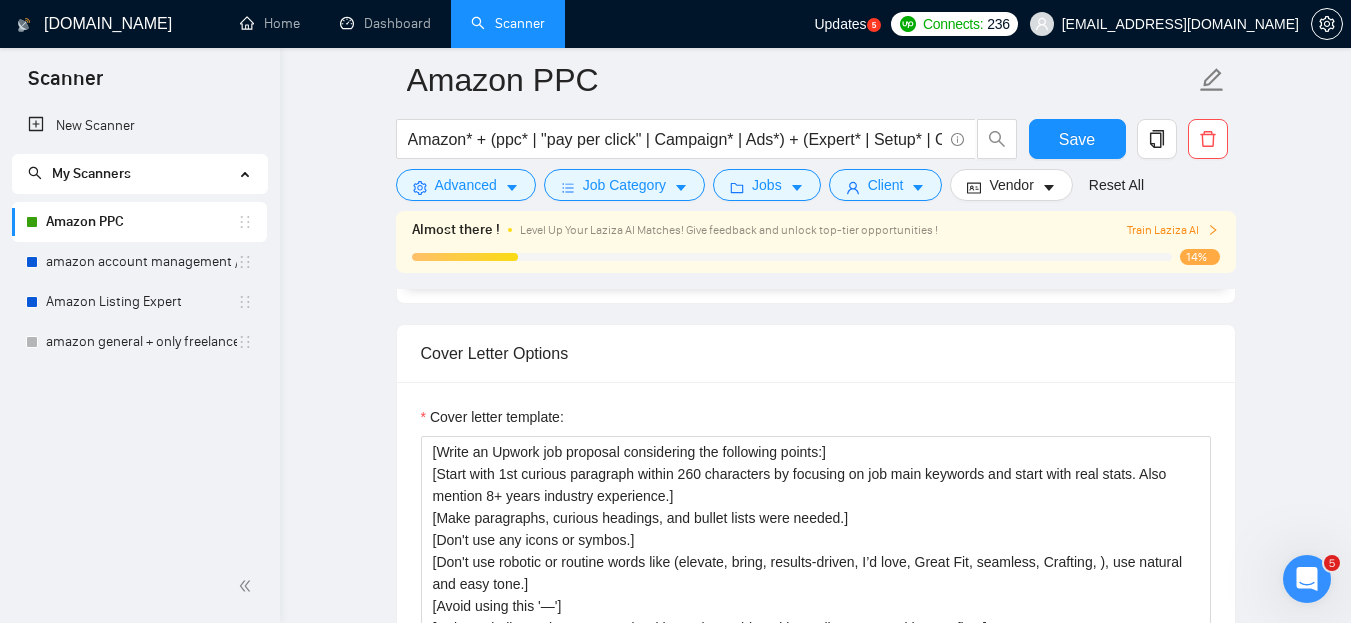 scroll, scrollTop: 1900, scrollLeft: 0, axis: vertical 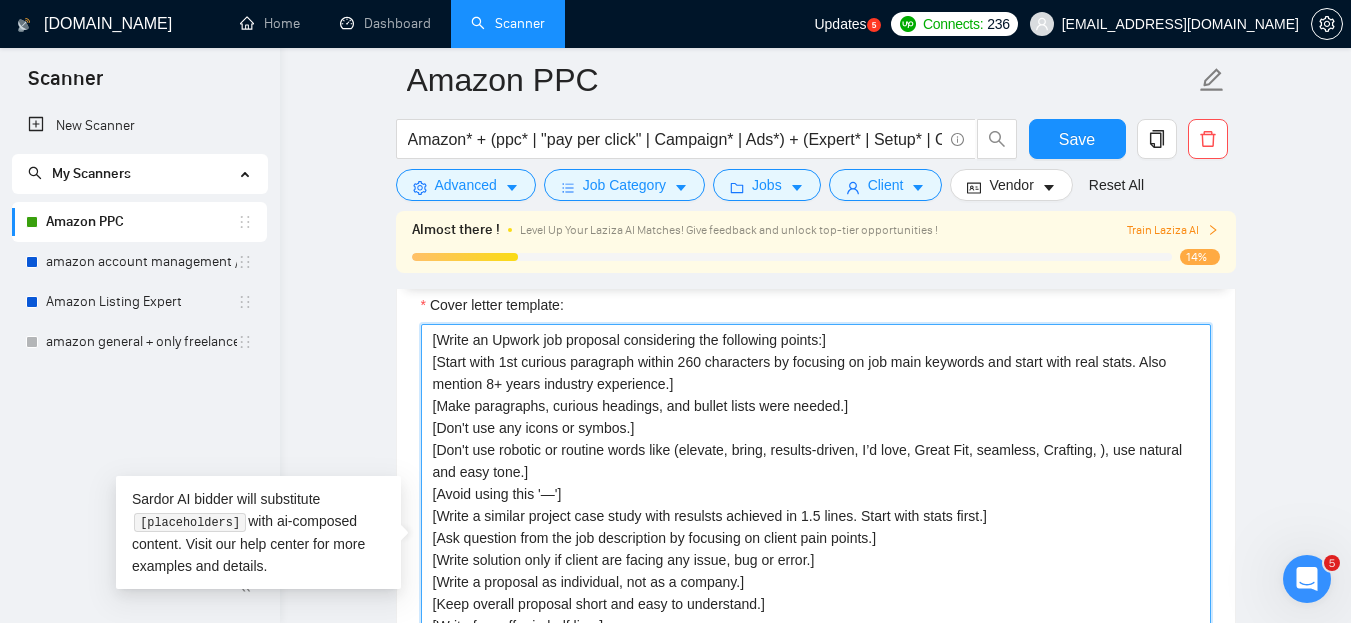drag, startPoint x: 437, startPoint y: 510, endPoint x: 533, endPoint y: 514, distance: 96.0833 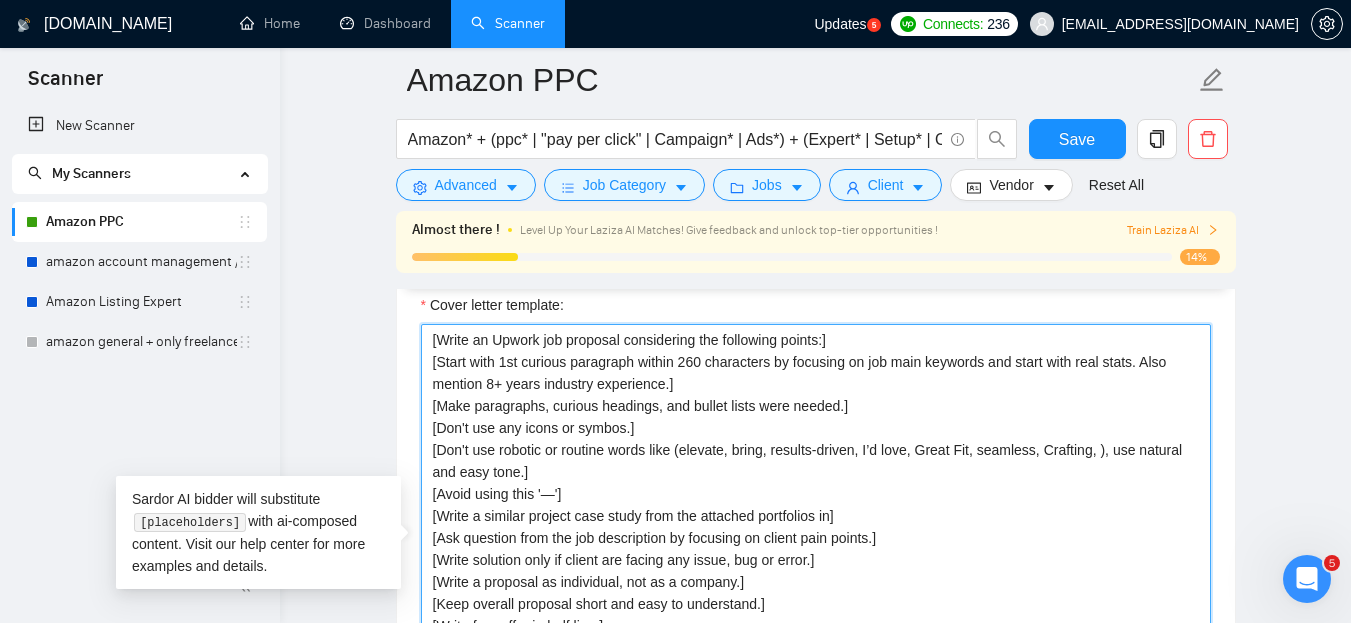 click on "[Write an Upwork job proposal considering the following points:]
[Start with 1st curious paragraph within 260 characters by focusing on job main keywords and start with real stats. Also mention 8+ years industry experience.]
[Make paragraphs, curious headings, and bullet lists were needed.]
[Don't use any icons or symbos.]
[Don't use robotic or routine words like (elevate, bring, results-driven, I’d love, Great Fit, seamless, Crafting, ), use natural and easy tone.]
[Avoid using this '—']
[Write a similar project case study from the attached portfolios in]
[Ask question from the job description by focusing on client pain points.]
[Write solution only if client are facing any issue, bug or error.]
[Write a proposal as individual, not as a company.]
[Keep overall proposal short and easy to understand.]
[Write free offer in half line.]
[Write personalized short single line CTA and P.S. statement in the last.]" at bounding box center (816, 549) 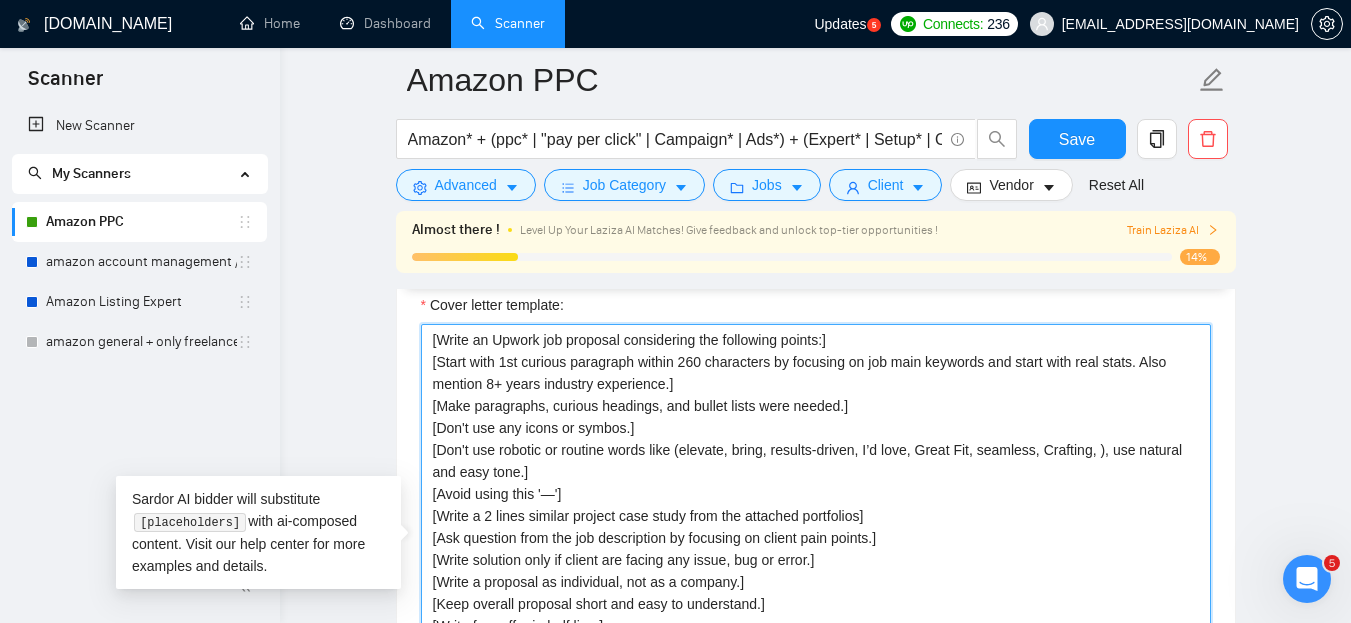 click on "[Write an Upwork job proposal considering the following points:]
[Start with 1st curious paragraph within 260 characters by focusing on job main keywords and start with real stats. Also mention 8+ years industry experience.]
[Make paragraphs, curious headings, and bullet lists were needed.]
[Don't use any icons or symbos.]
[Don't use robotic or routine words like (elevate, bring, results-driven, I’d love, Great Fit, seamless, Crafting, ), use natural and easy tone.]
[Avoid using this '—']
[Write a 2 lines similar project case study from the attached portfolios]
[Ask question from the job description by focusing on client pain points.]
[Write solution only if client are facing any issue, bug or error.]
[Write a proposal as individual, not as a company.]
[Keep overall proposal short and easy to understand.]
[Write free offer in half line.]
[Write personalized short single line CTA and P.S. statement in the last.]" at bounding box center (816, 549) 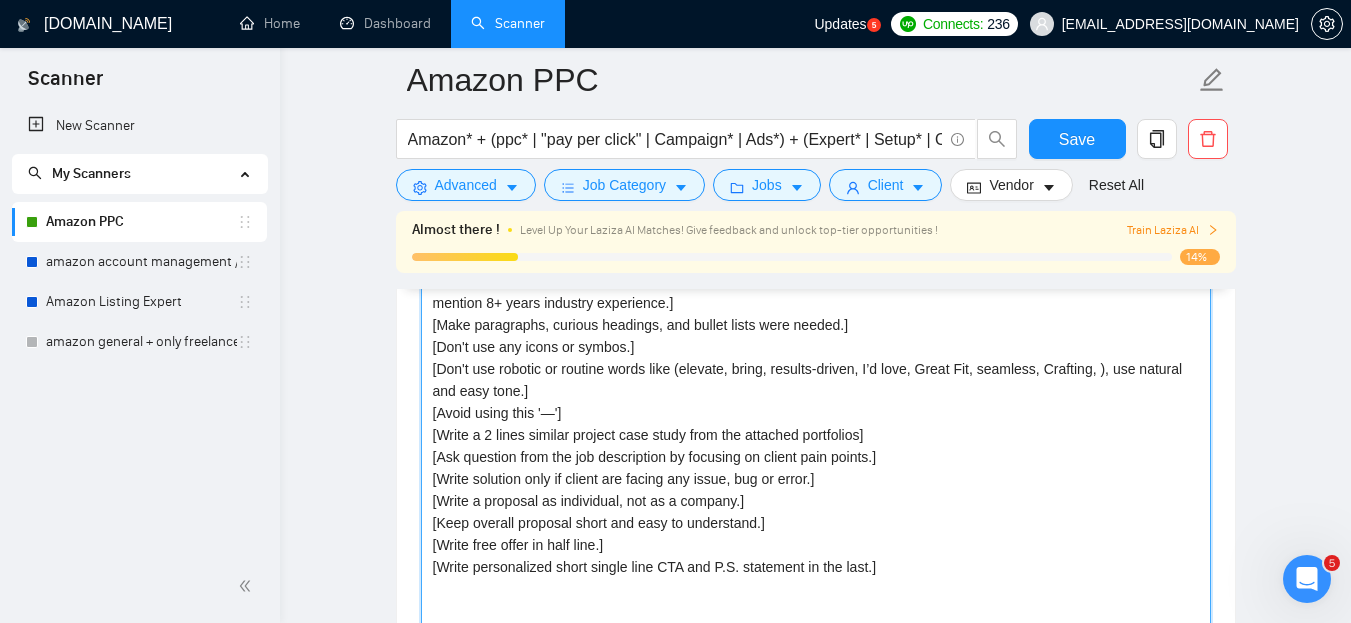 scroll, scrollTop: 1900, scrollLeft: 0, axis: vertical 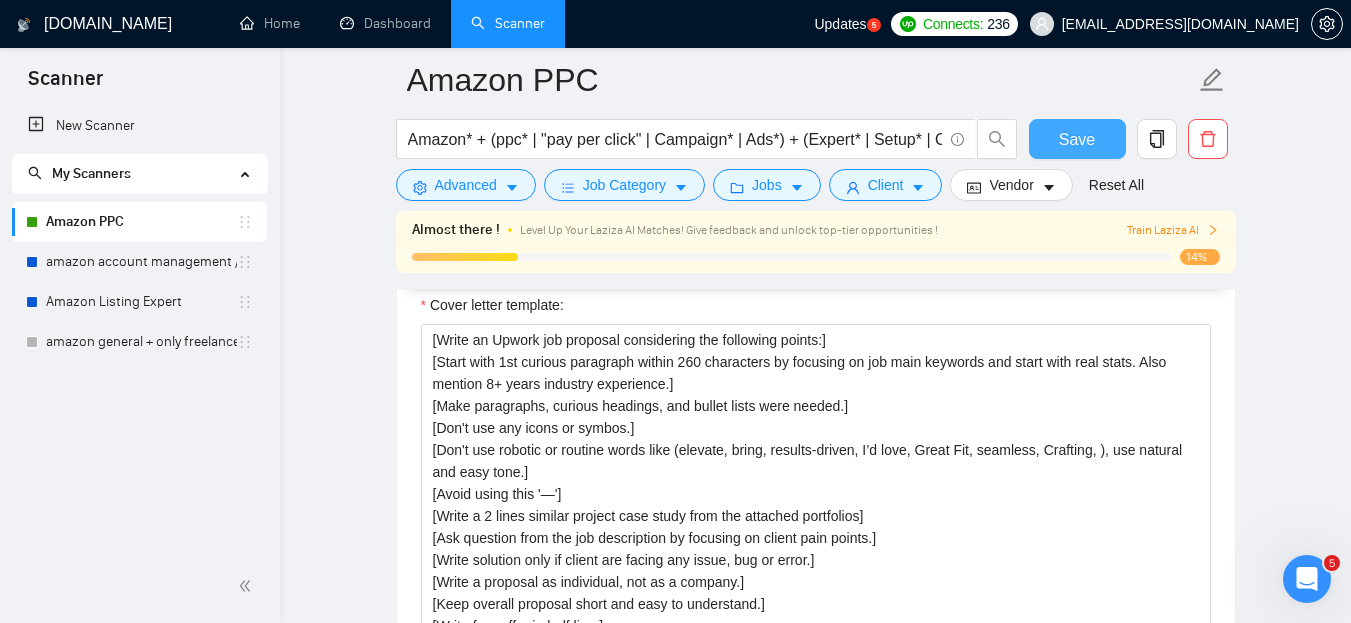 click on "Save" at bounding box center [1077, 139] 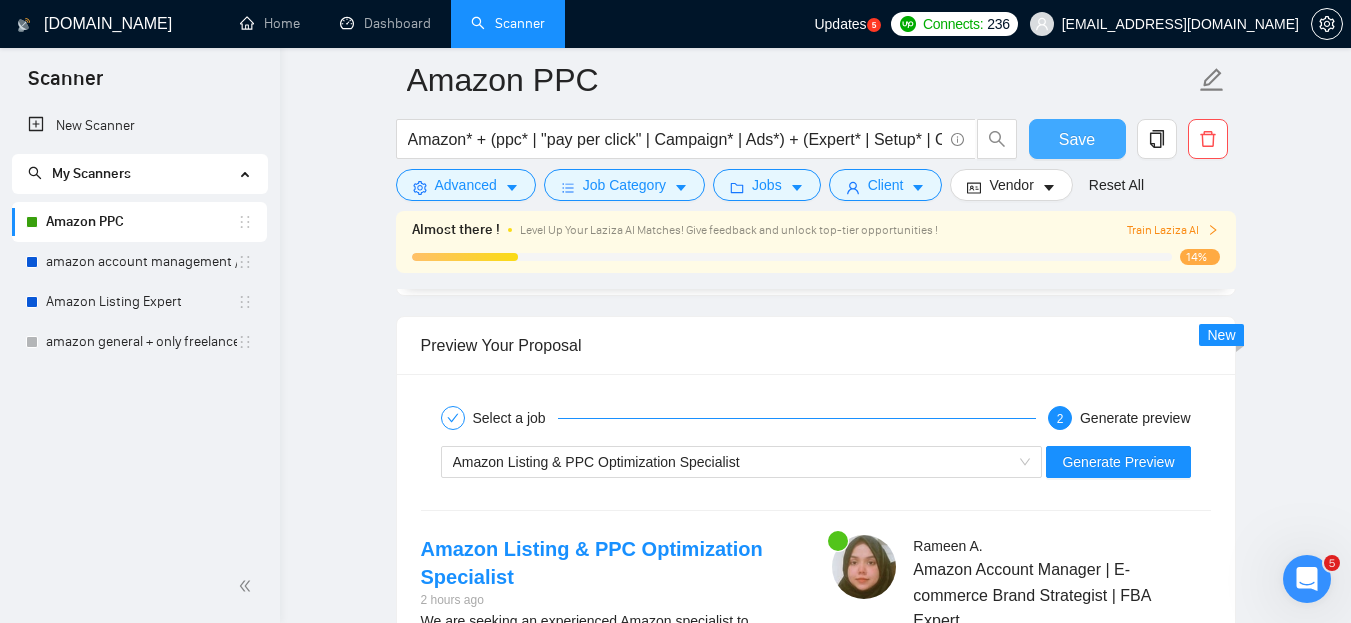 scroll, scrollTop: 3400, scrollLeft: 0, axis: vertical 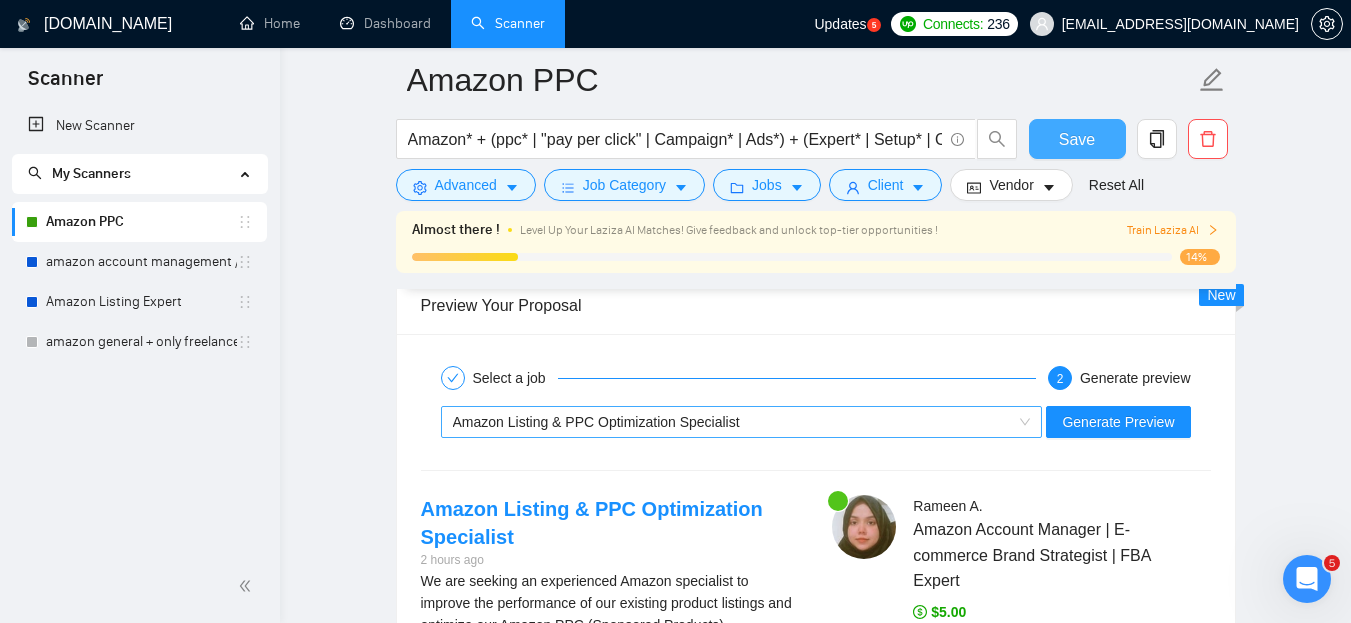 click on "Amazon Listing & PPC Optimization Specialist" at bounding box center (596, 422) 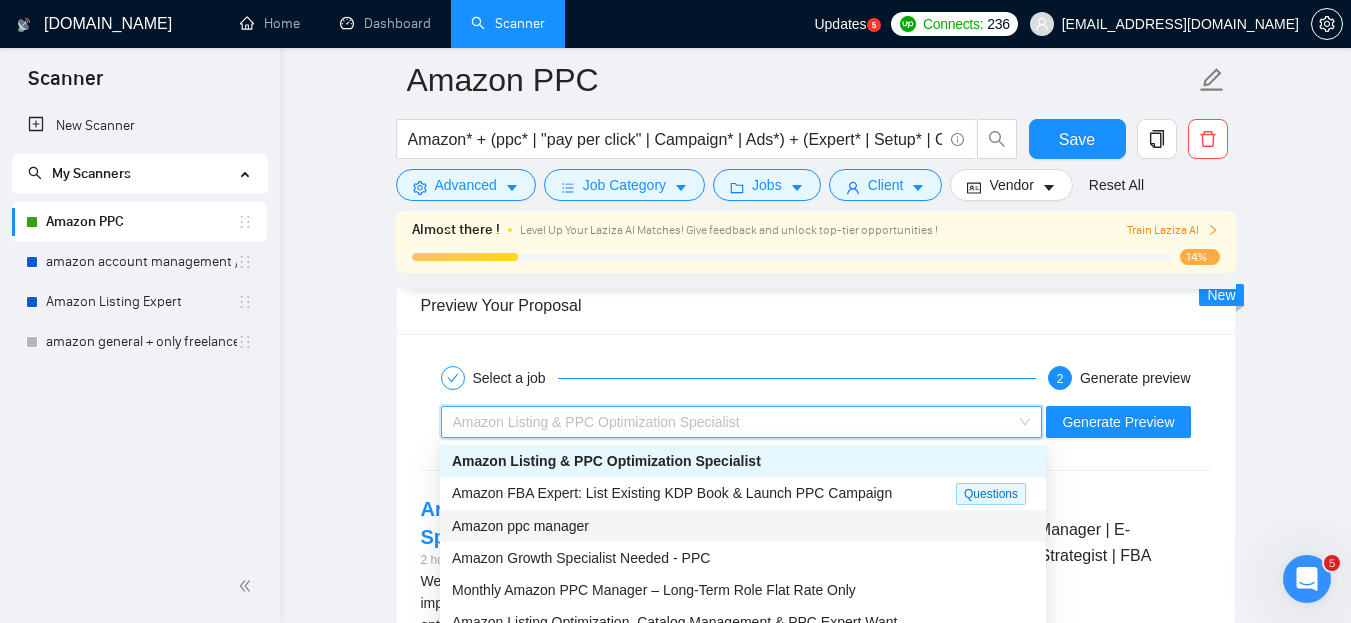 scroll, scrollTop: 64, scrollLeft: 0, axis: vertical 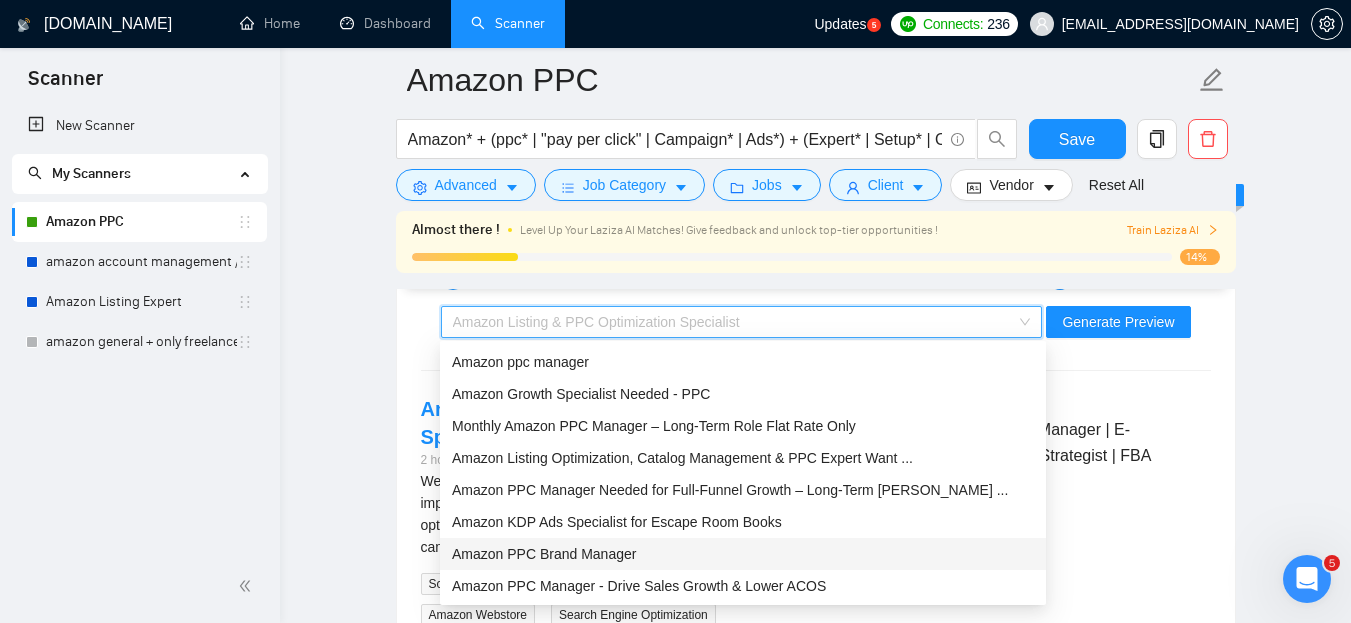 click on "Amazon PPC Brand Manager" at bounding box center [743, 554] 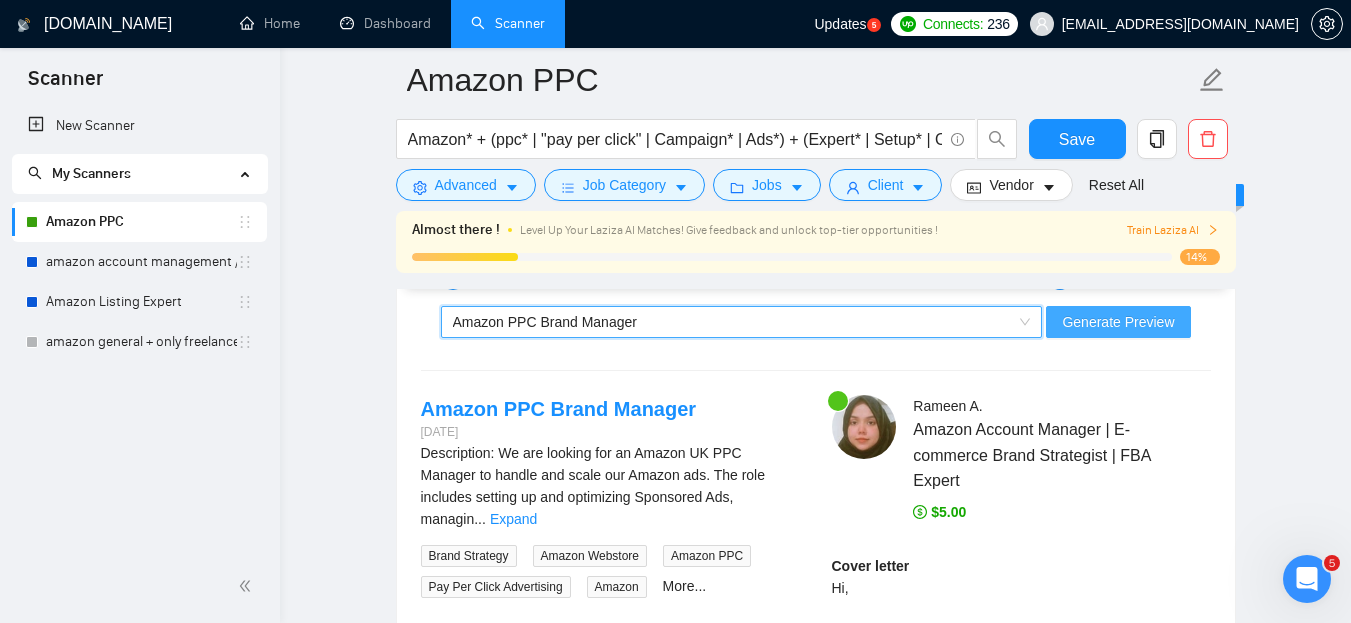 click on "Generate Preview" at bounding box center [1118, 322] 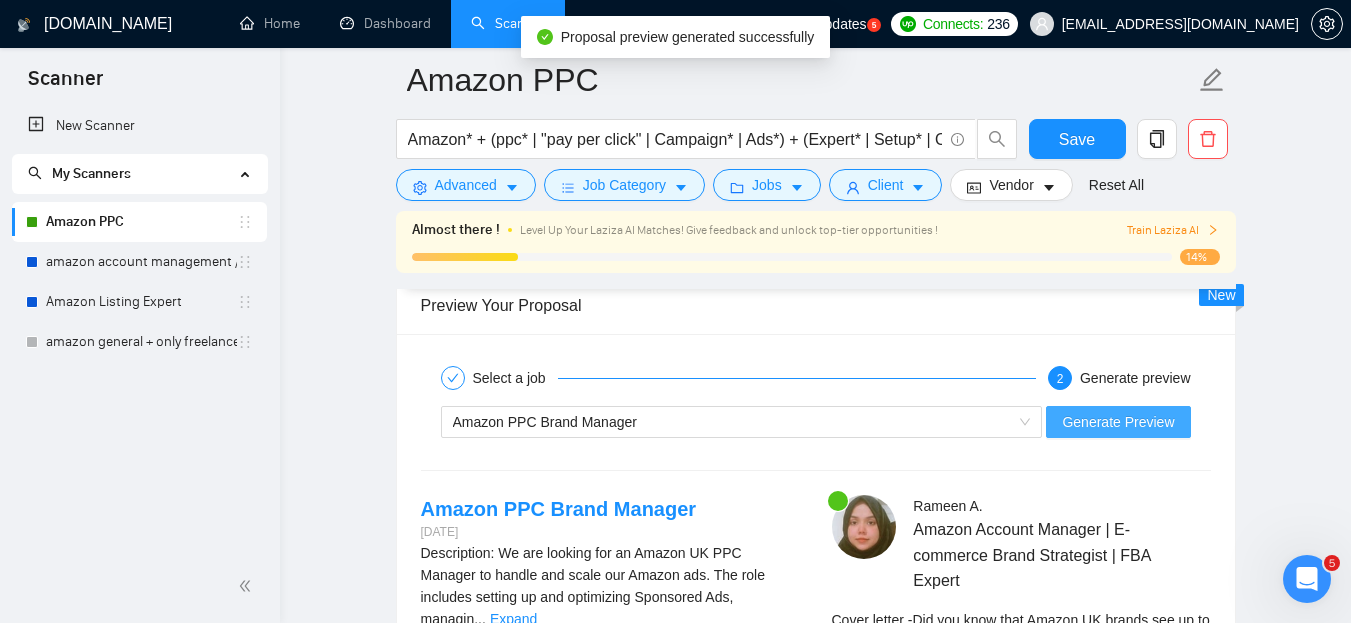 scroll, scrollTop: 3500, scrollLeft: 0, axis: vertical 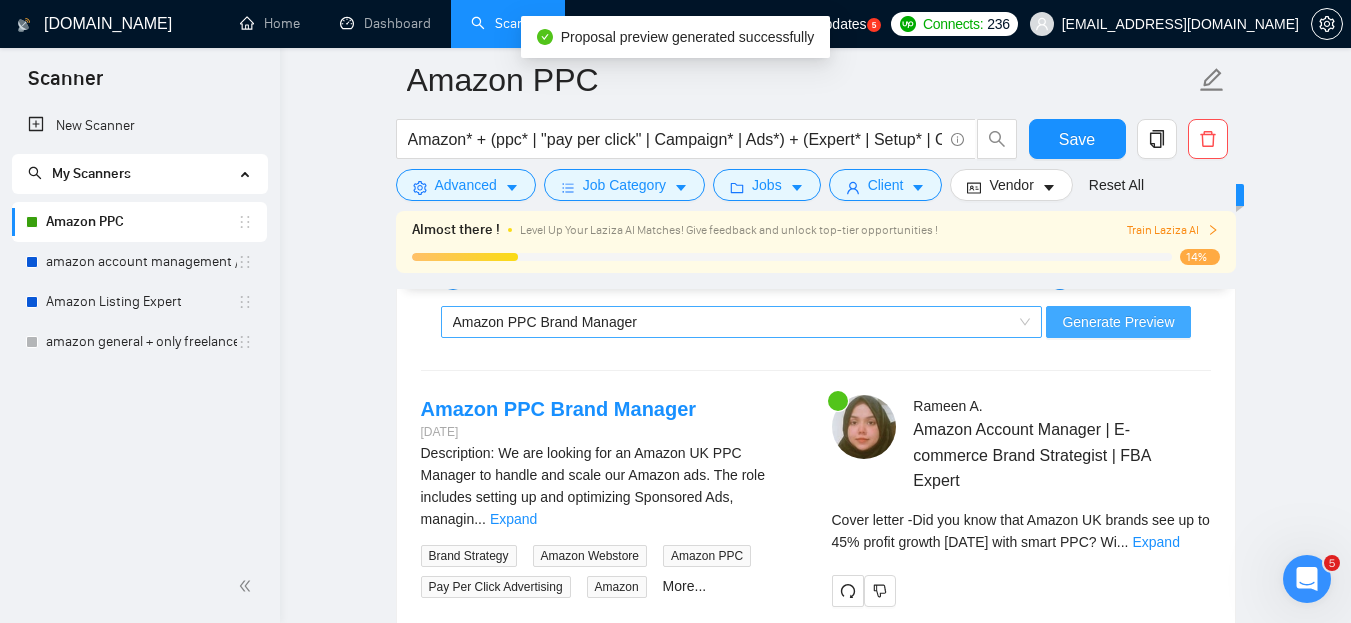 click on "Amazon PPC Brand Manager" at bounding box center [733, 322] 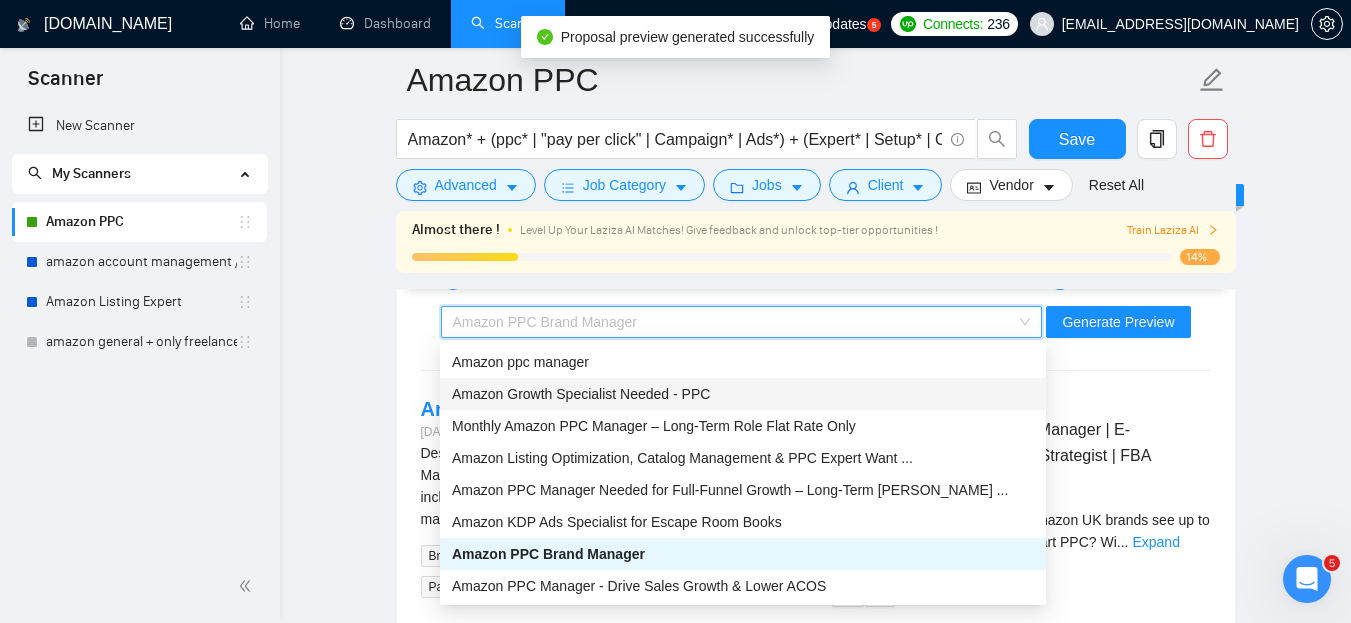 scroll, scrollTop: 0, scrollLeft: 0, axis: both 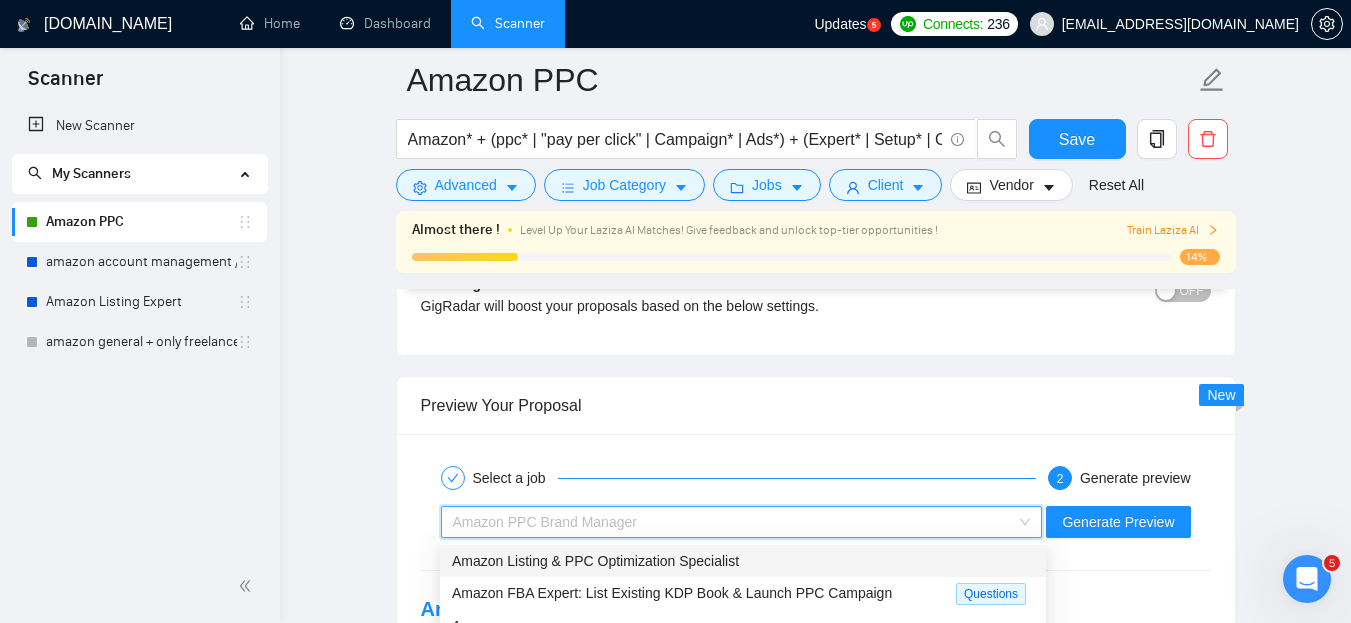 click on "Amazon Listing & PPC Optimization Specialist" at bounding box center (595, 561) 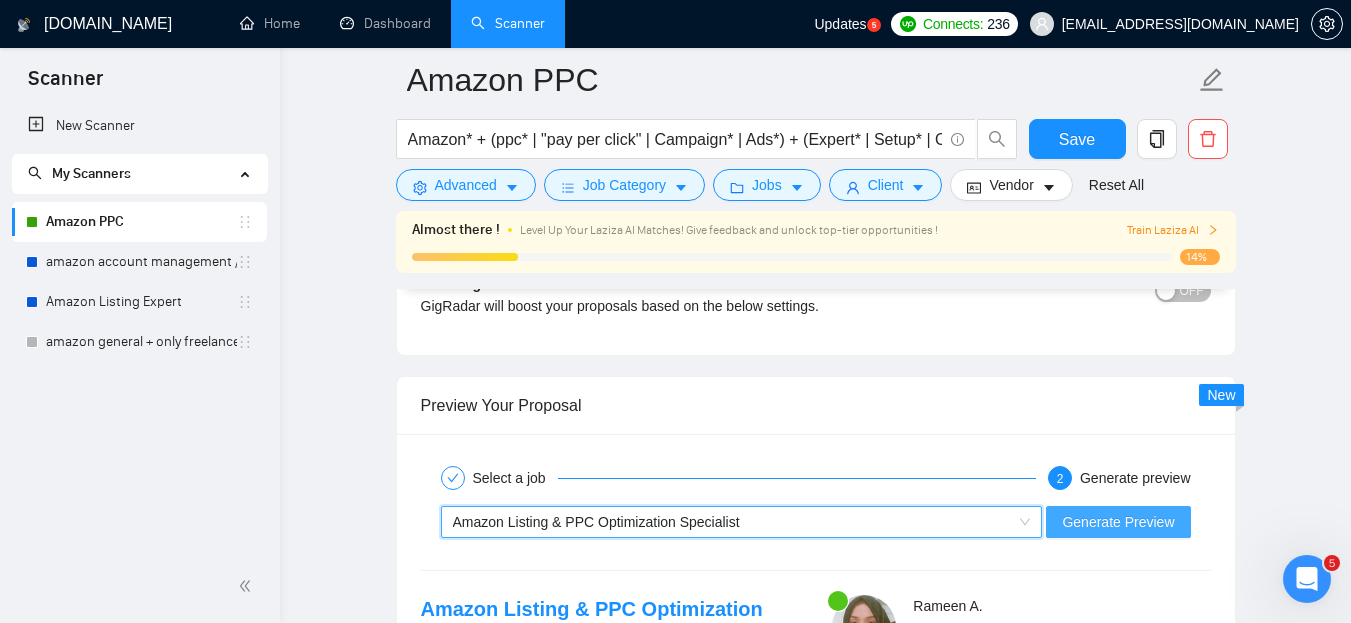 click on "Generate Preview" at bounding box center (1118, 522) 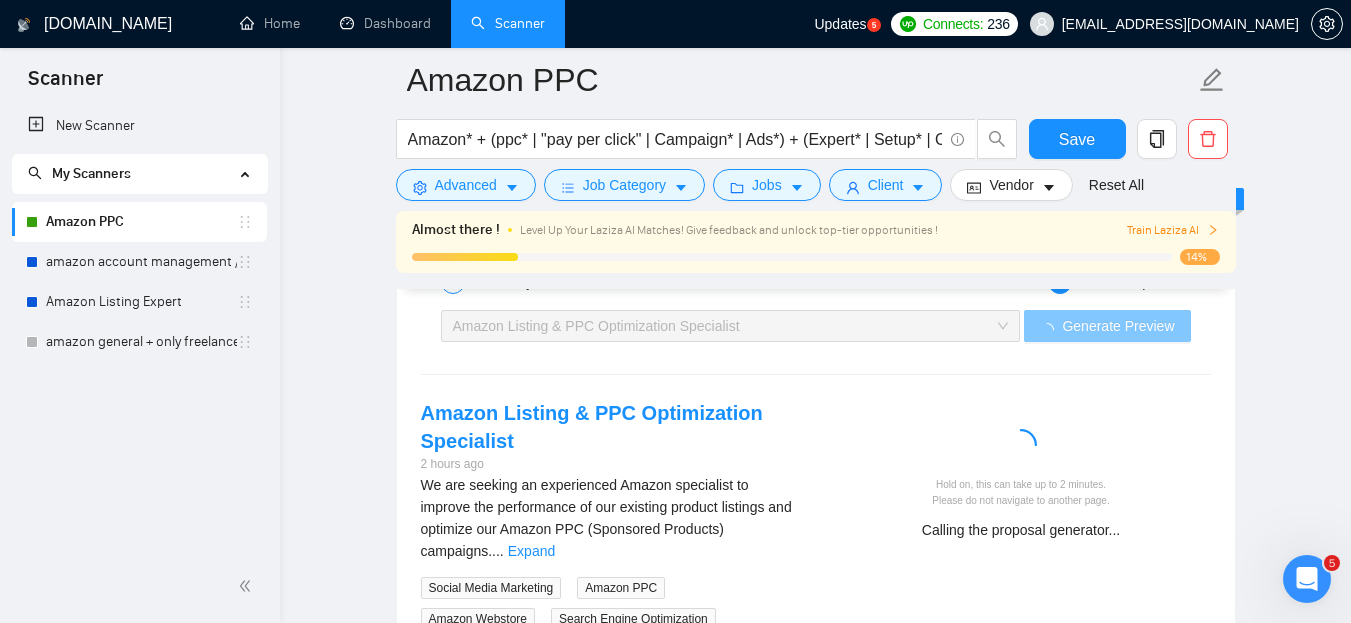 scroll, scrollTop: 3500, scrollLeft: 0, axis: vertical 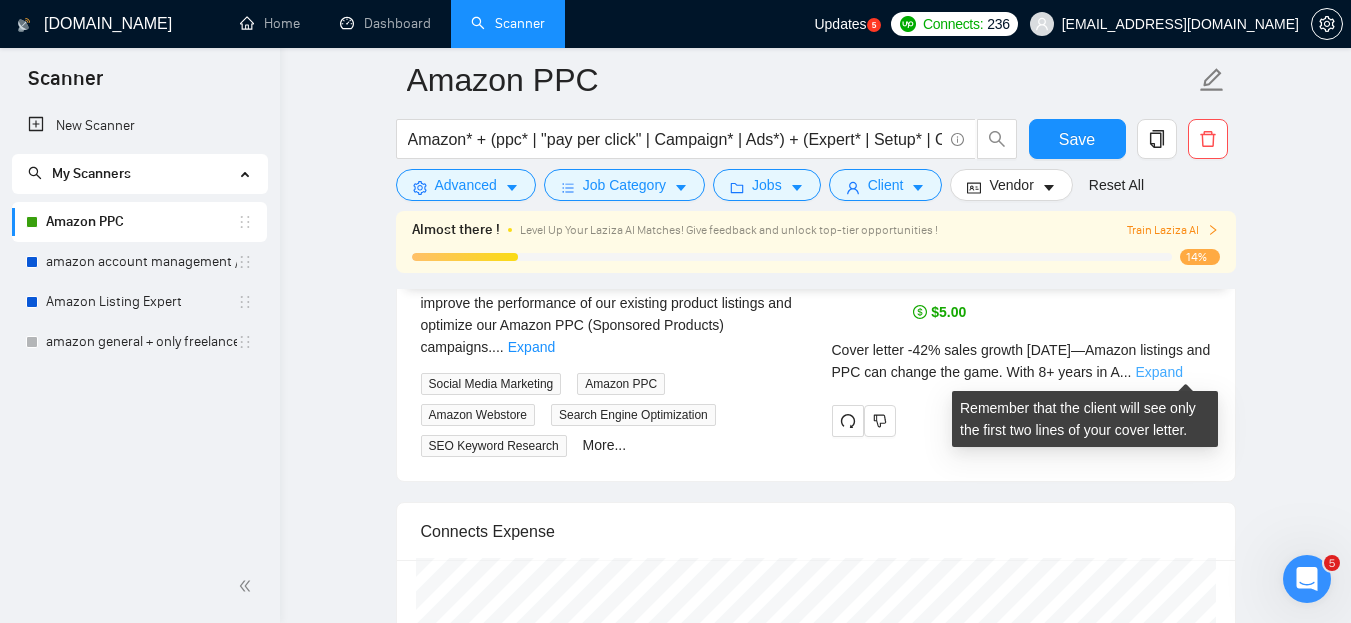 click on "Expand" at bounding box center [1159, 372] 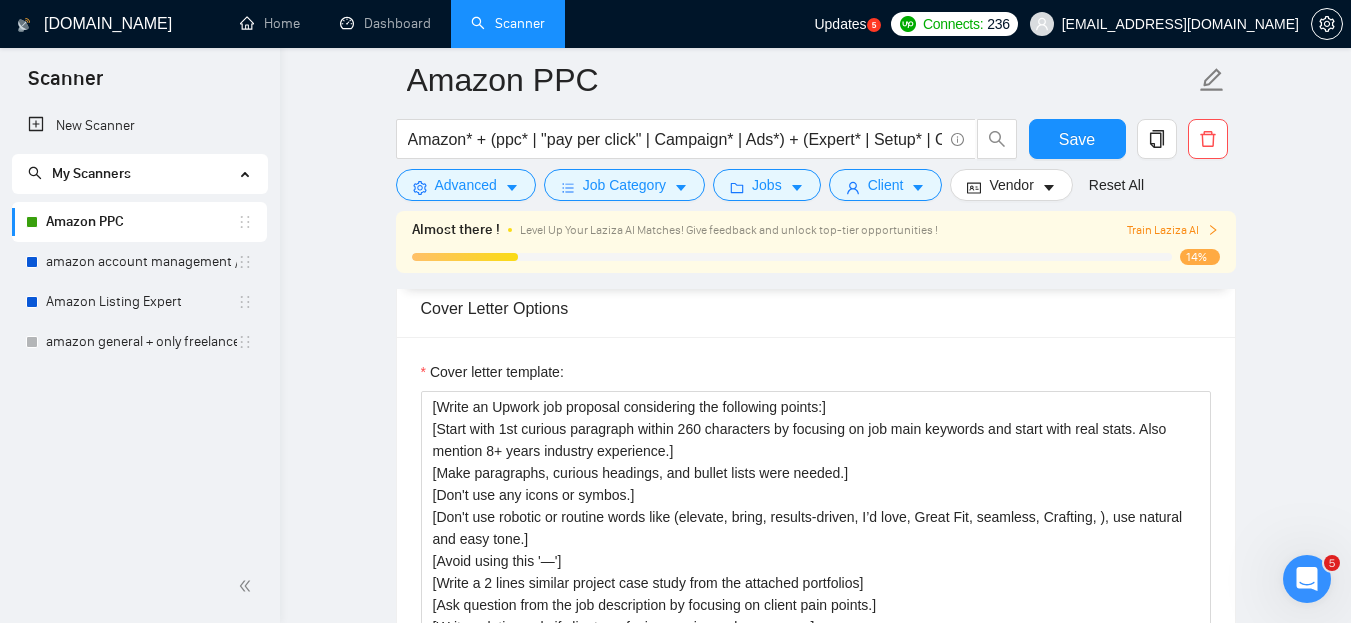 scroll, scrollTop: 1800, scrollLeft: 0, axis: vertical 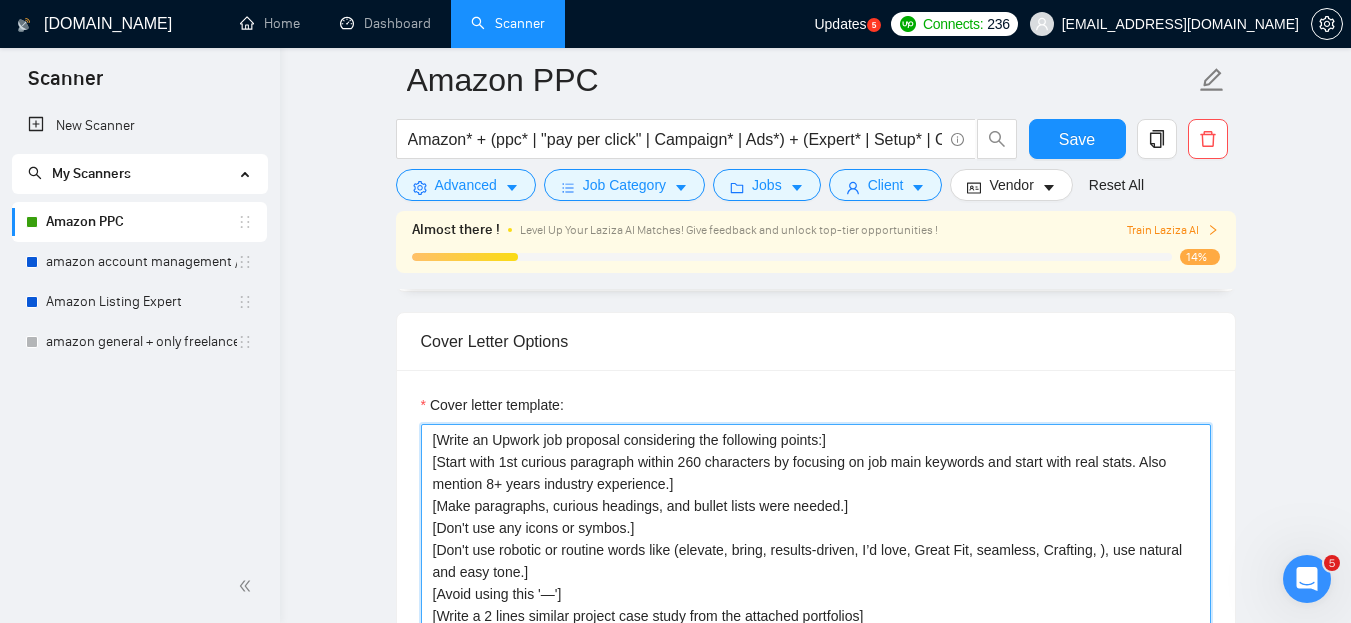 click on "[Write an Upwork job proposal considering the following points:]
[Start with 1st curious paragraph within 260 characters by focusing on job main keywords and start with real stats. Also mention 8+ years industry experience.]
[Make paragraphs, curious headings, and bullet lists were needed.]
[Don't use any icons or symbos.]
[Don't use robotic or routine words like (elevate, bring, results-driven, I’d love, Great Fit, seamless, Crafting, ), use natural and easy tone.]
[Avoid using this '—']
[Write a 2 lines similar project case study from the attached portfolios]
[Ask question from the job description by focusing on client pain points.]
[Write solution only if client are facing any issue, bug or error.]
[Write a proposal as individual, not as a company.]
[Keep overall proposal short and easy to understand.]
[Write free offer in half line.]
[Write personalized short single line CTA and P.S. statement in the last.]" at bounding box center [816, 649] 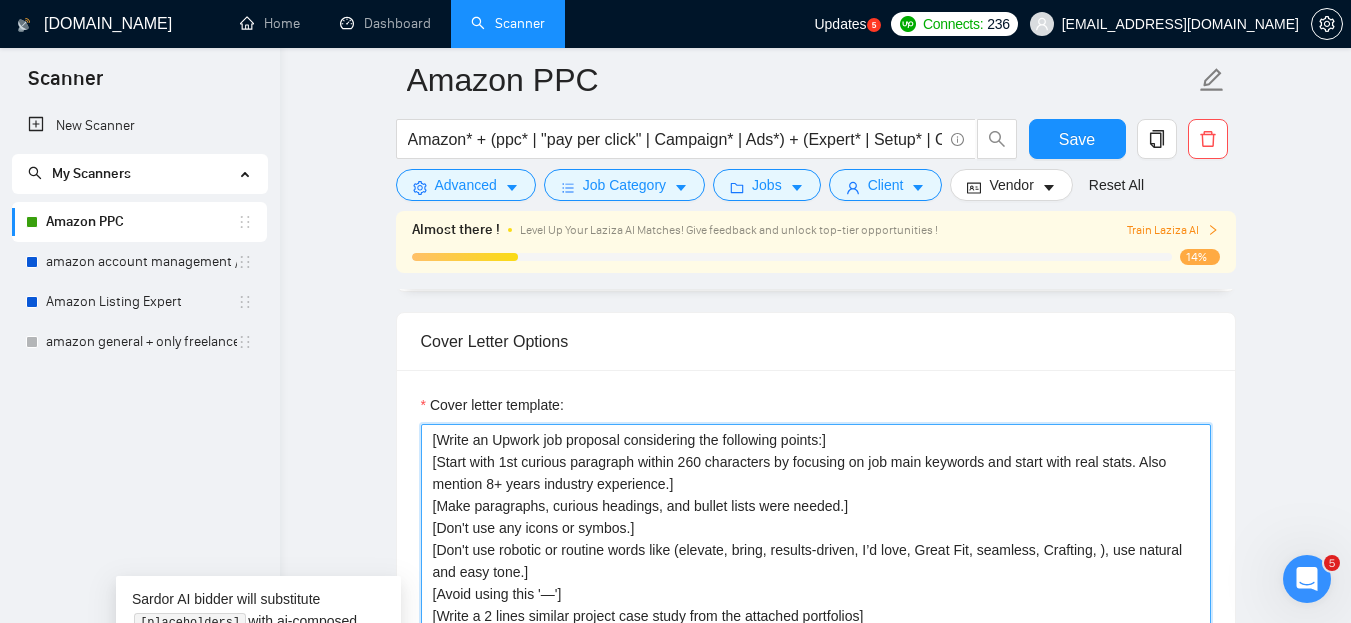 click on "[Write an Upwork job proposal considering the following points:]
[Start with 1st curious paragraph within 260 characters by focusing on job main keywords and start with real stats. Also mention 8+ years industry experience.]
[Make paragraphs, curious headings, and bullet lists were needed.]
[Don't use any icons or symbos.]
[Don't use robotic or routine words like (elevate, bring, results-driven, I’d love, Great Fit, seamless, Crafting, ), use natural and easy tone.]
[Avoid using this '—']
[Write a 2 lines similar project case study from the attached portfolios]
[Ask question from the job description by focusing on client pain points.]
[Write solution only if client are facing any issue, bug or error.]
[Write a proposal as individual, not as a company.]
[Keep overall proposal short and easy to understand.]
[Write free offer in half line.]
[Write personalized short single line CTA and P.S. statement in the last.]" at bounding box center [816, 649] 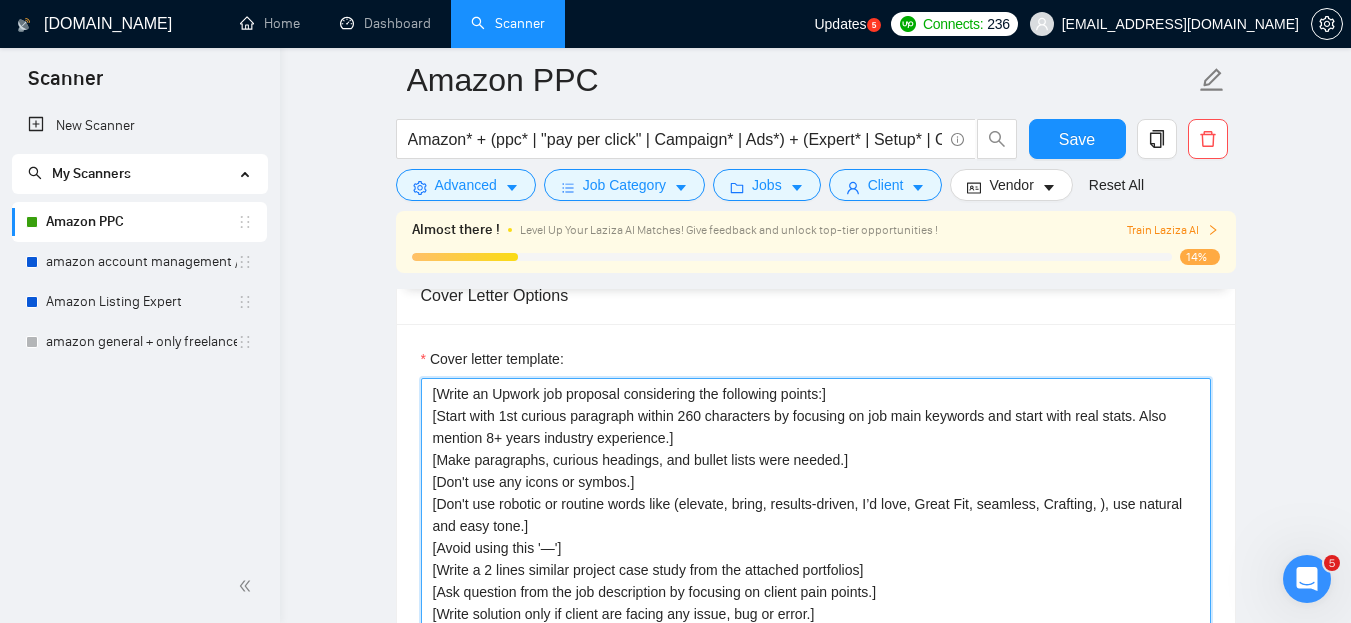 scroll, scrollTop: 1900, scrollLeft: 0, axis: vertical 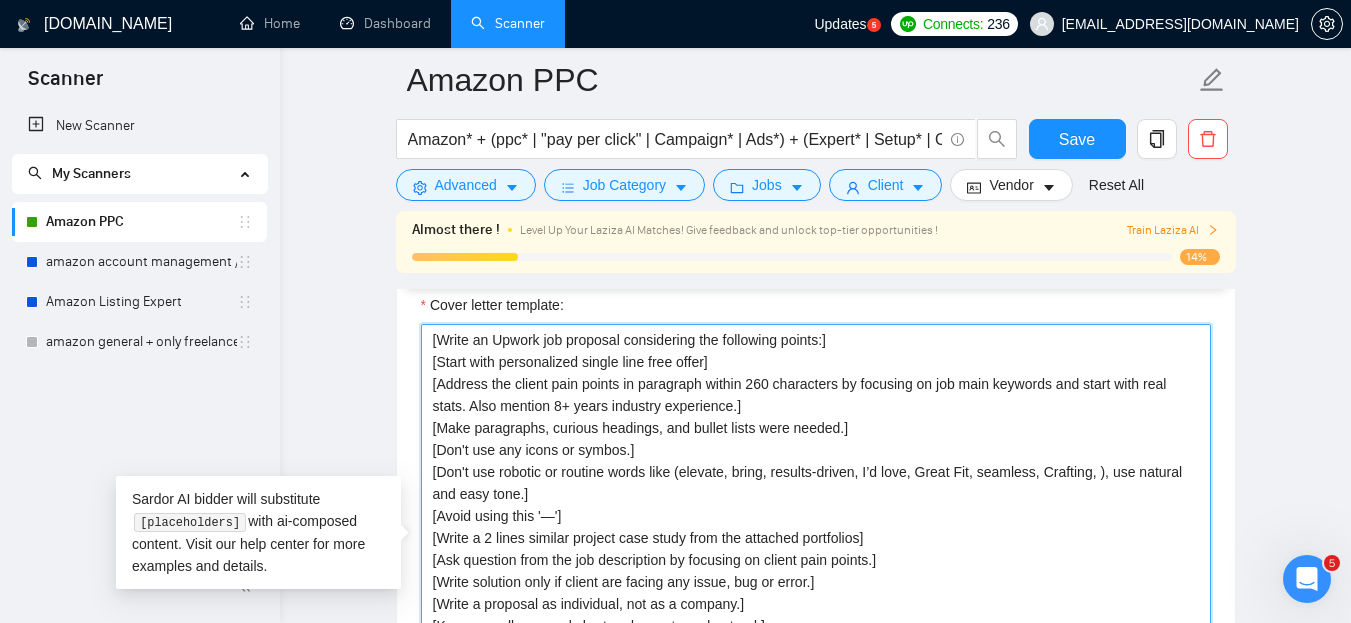 drag, startPoint x: 860, startPoint y: 382, endPoint x: 934, endPoint y: 382, distance: 74 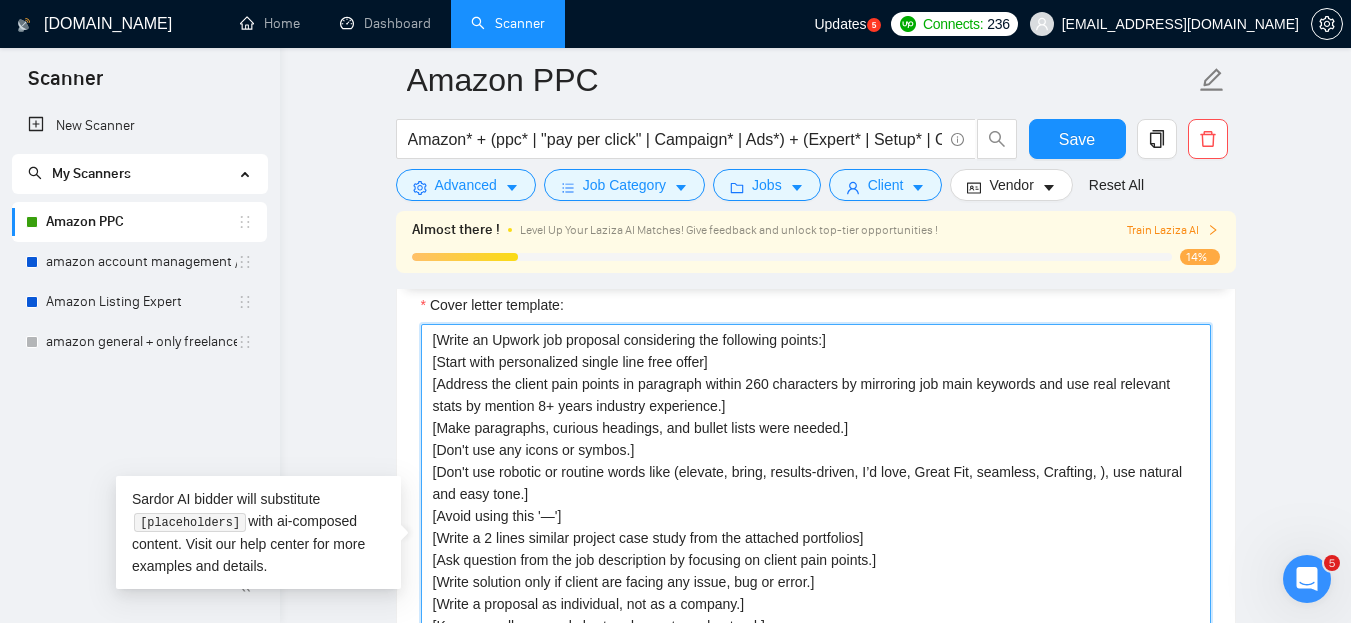 click on "[Write an Upwork job proposal considering the following points:]
[Start with personalized single line free offer]
[Address the client pain points in paragraph within 260 characters by mirroring job main keywords and use real relevant stats by mention 8+ years industry experience.]
[Make paragraphs, curious headings, and bullet lists were needed.]
[Don't use any icons or symbos.]
[Don't use robotic or routine words like (elevate, bring, results-driven, I’d love, Great Fit, seamless, Crafting, ), use natural and easy tone.]
[Avoid using this '—']
[Write a 2 lines similar project case study from the attached portfolios]
[Ask question from the job description by focusing on client pain points.]
[Write solution only if client are facing any issue, bug or error.]
[Write a proposal as individual, not as a company.]
[Keep overall proposal short and easy to understand.]
[Write free offer in half line.]
[Write personalized short single line CTA and P.S. statement in the last.]" at bounding box center (816, 549) 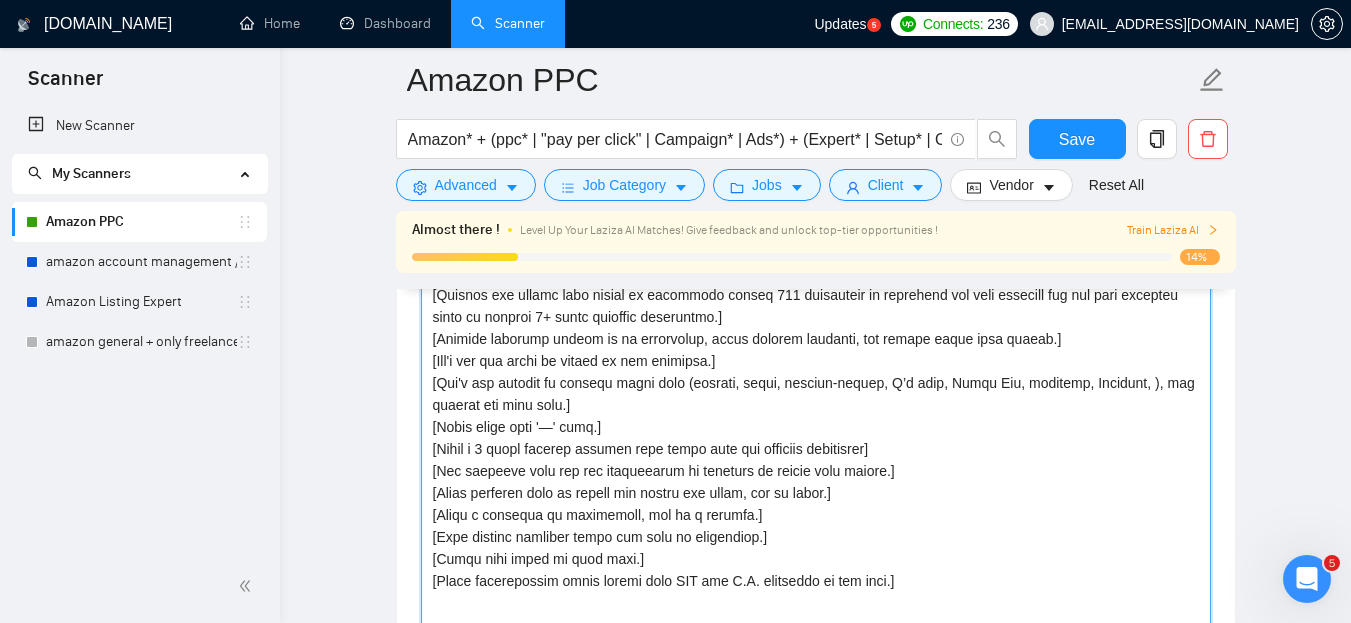 scroll, scrollTop: 2000, scrollLeft: 0, axis: vertical 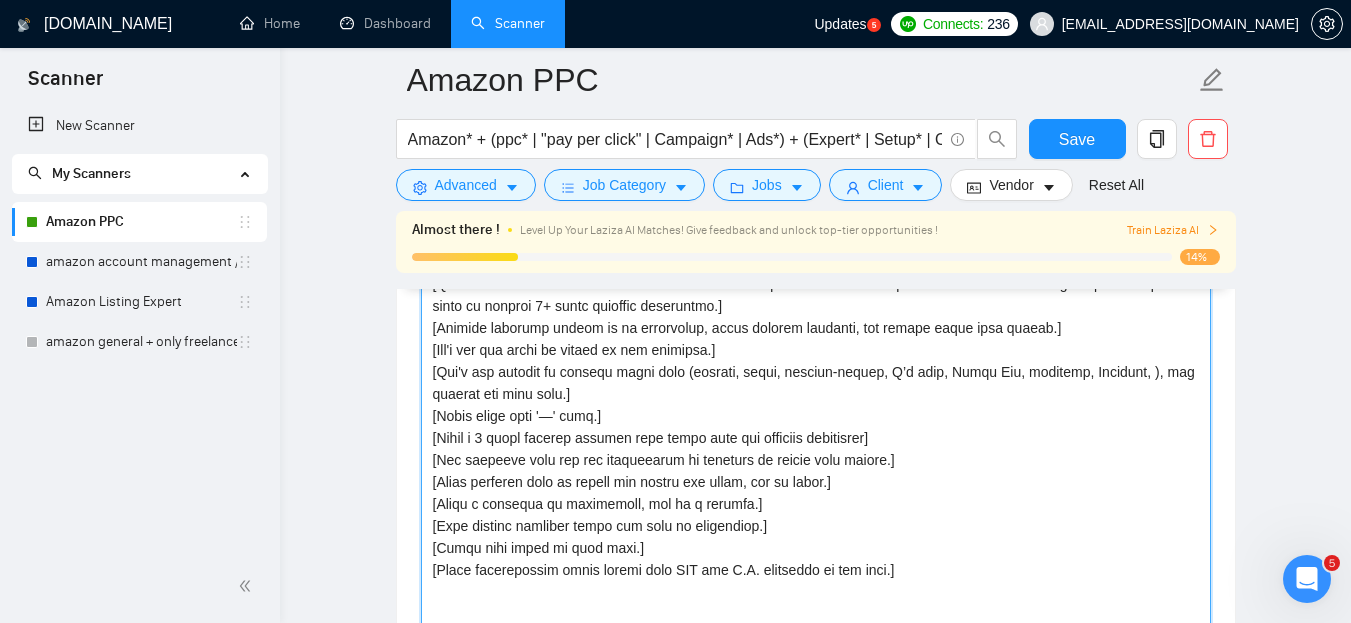 click on "Cover letter template:" at bounding box center (816, 449) 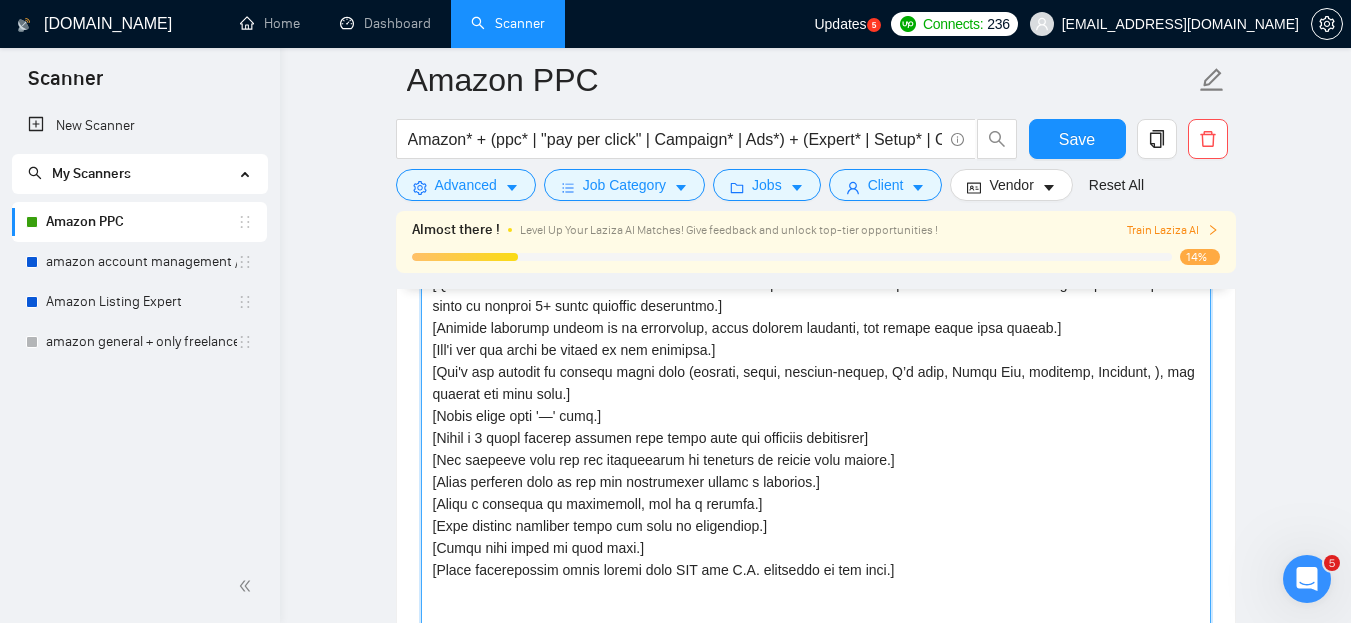 click on "Cover letter template:" at bounding box center [816, 449] 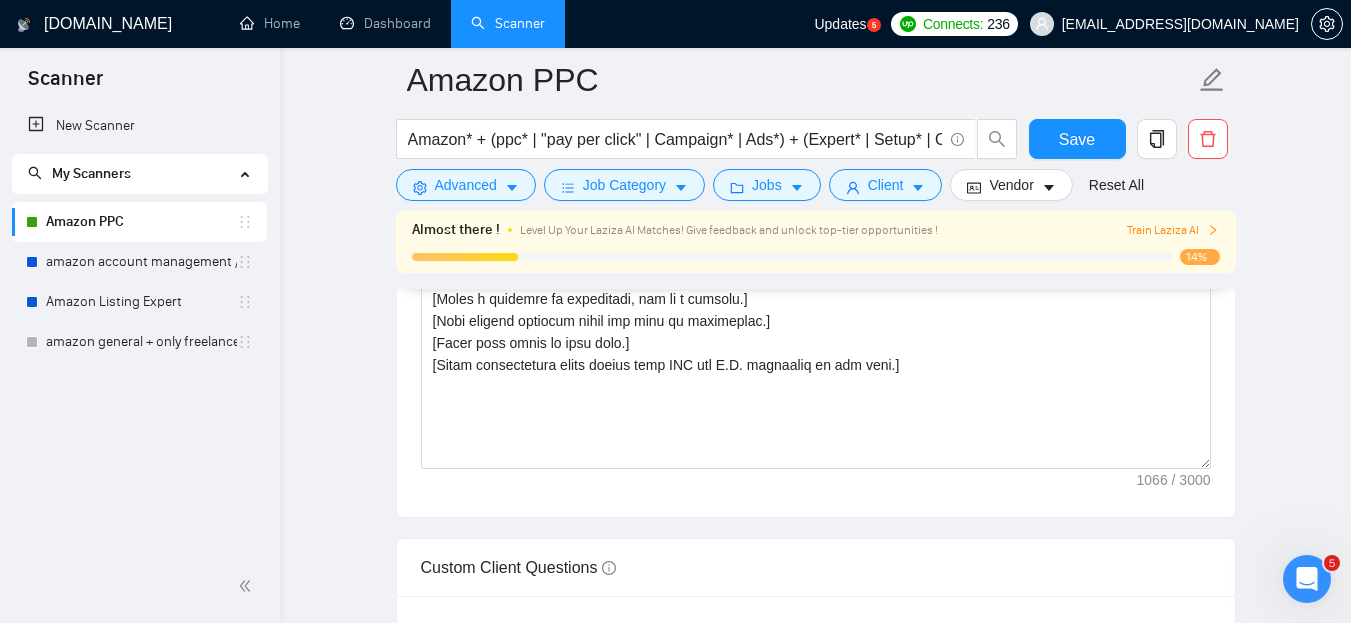 scroll, scrollTop: 2059, scrollLeft: 0, axis: vertical 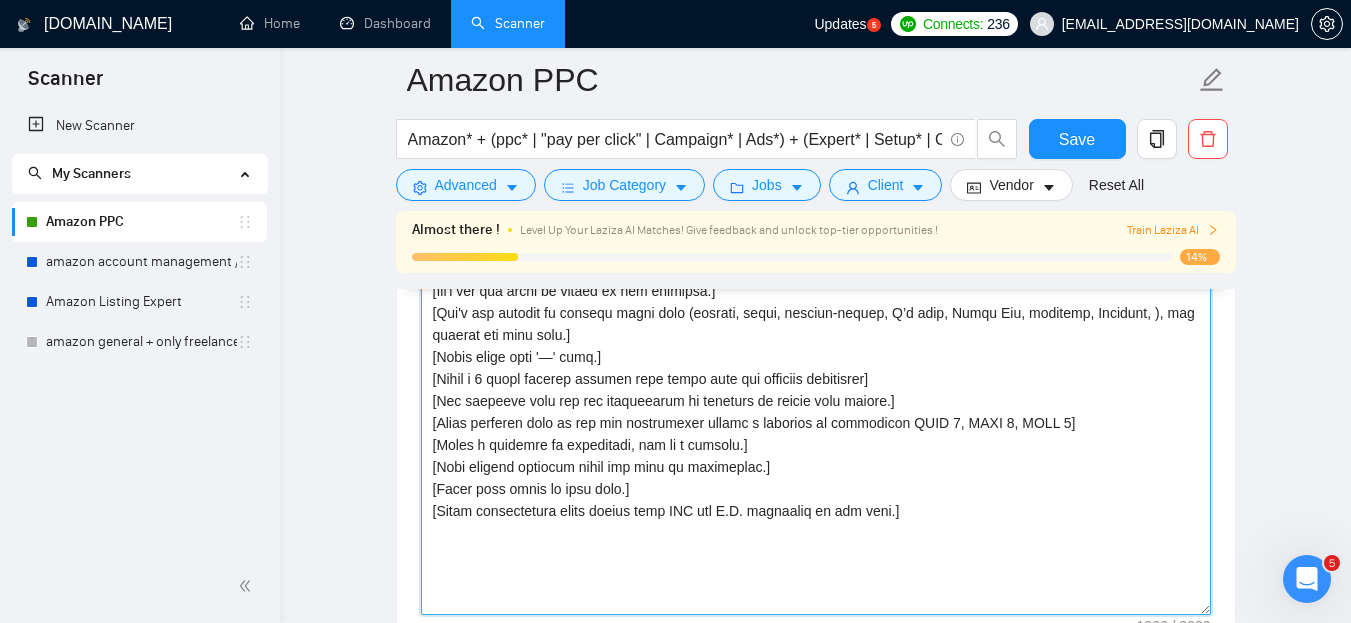 click on "Cover letter template:" at bounding box center [816, 390] 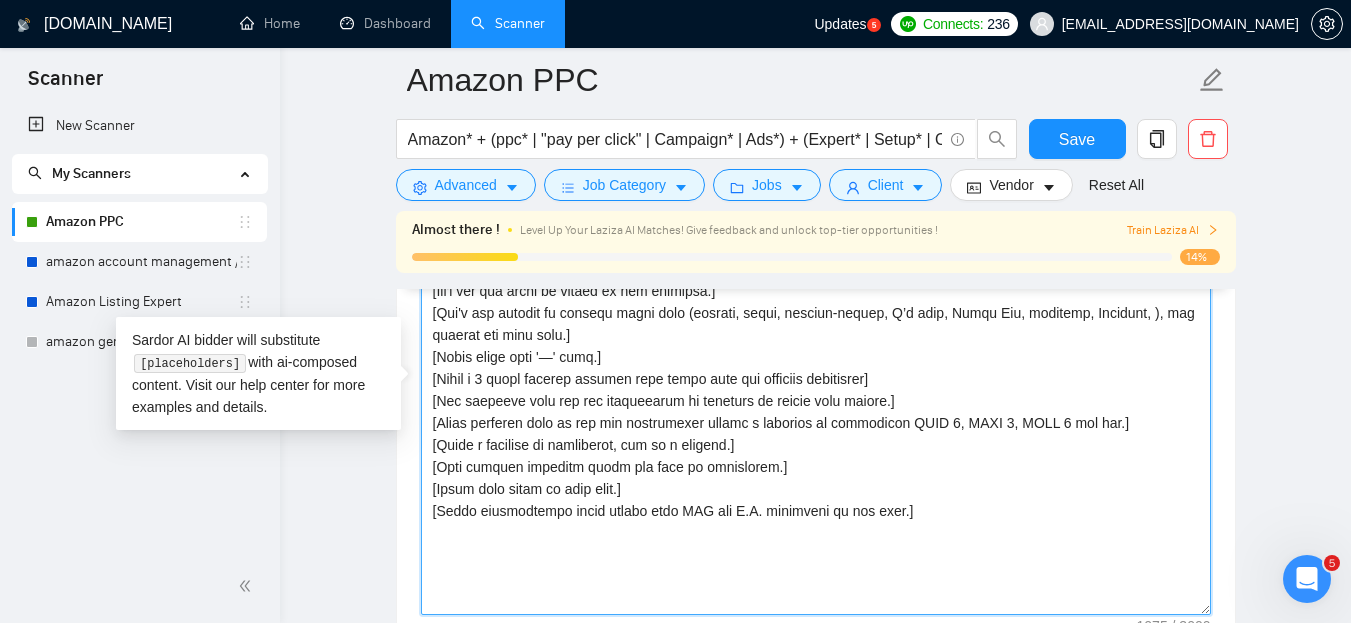 click on "Cover letter template:" at bounding box center [816, 390] 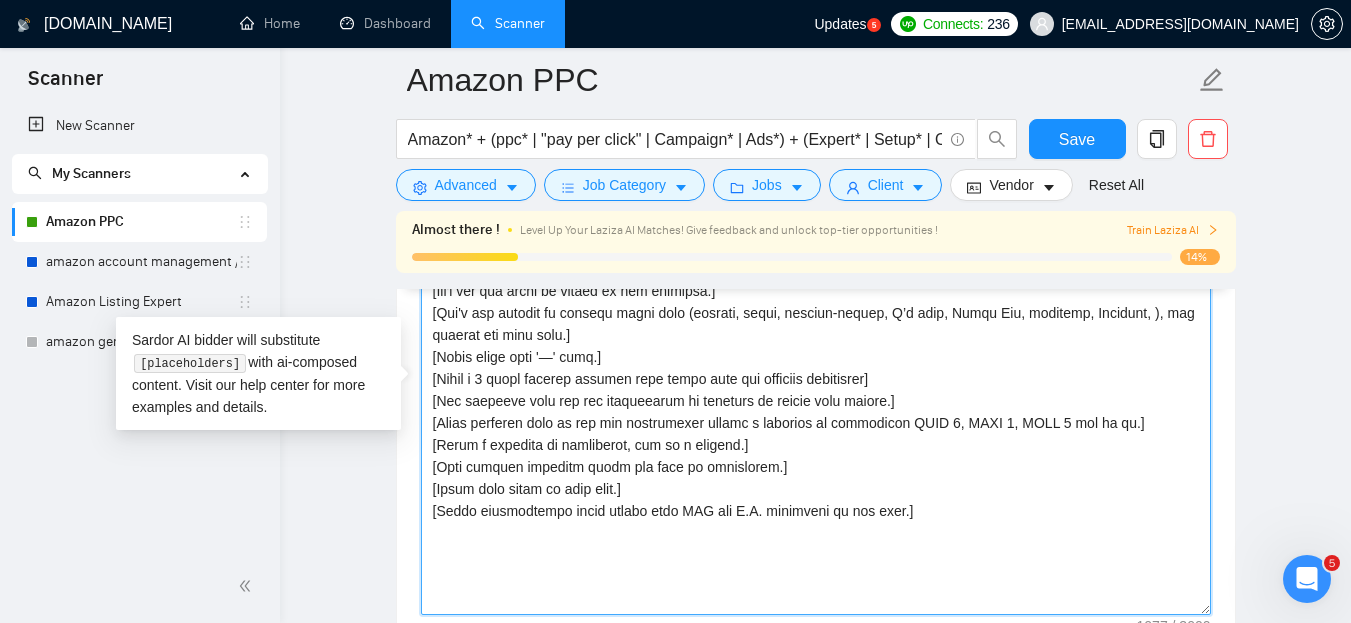 click on "Cover letter template:" at bounding box center [816, 390] 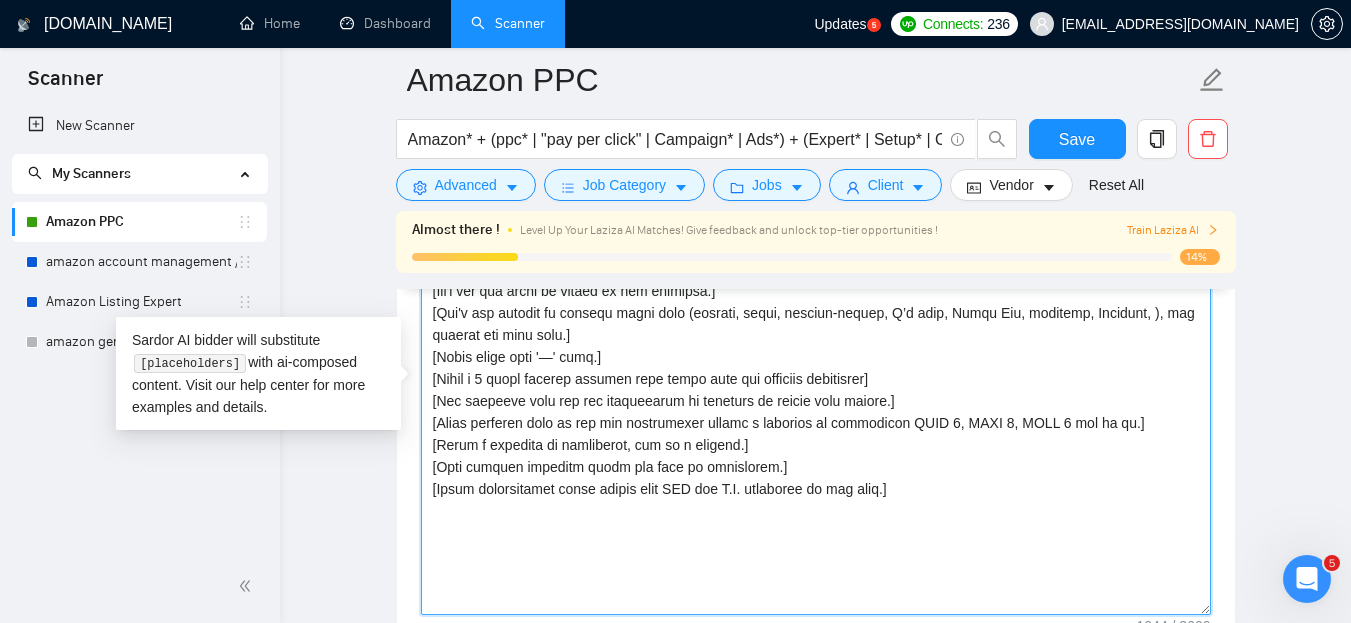 click on "Cover letter template:" at bounding box center [816, 390] 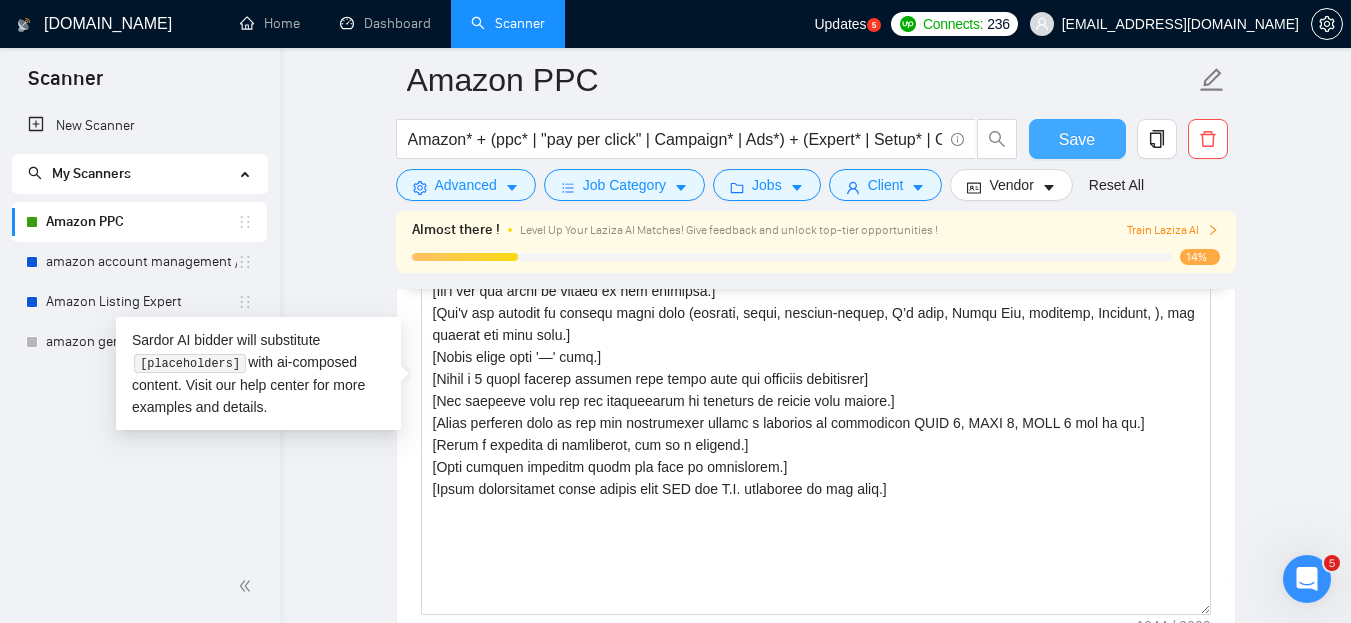 drag, startPoint x: 1077, startPoint y: 131, endPoint x: 1311, endPoint y: 329, distance: 306.52896 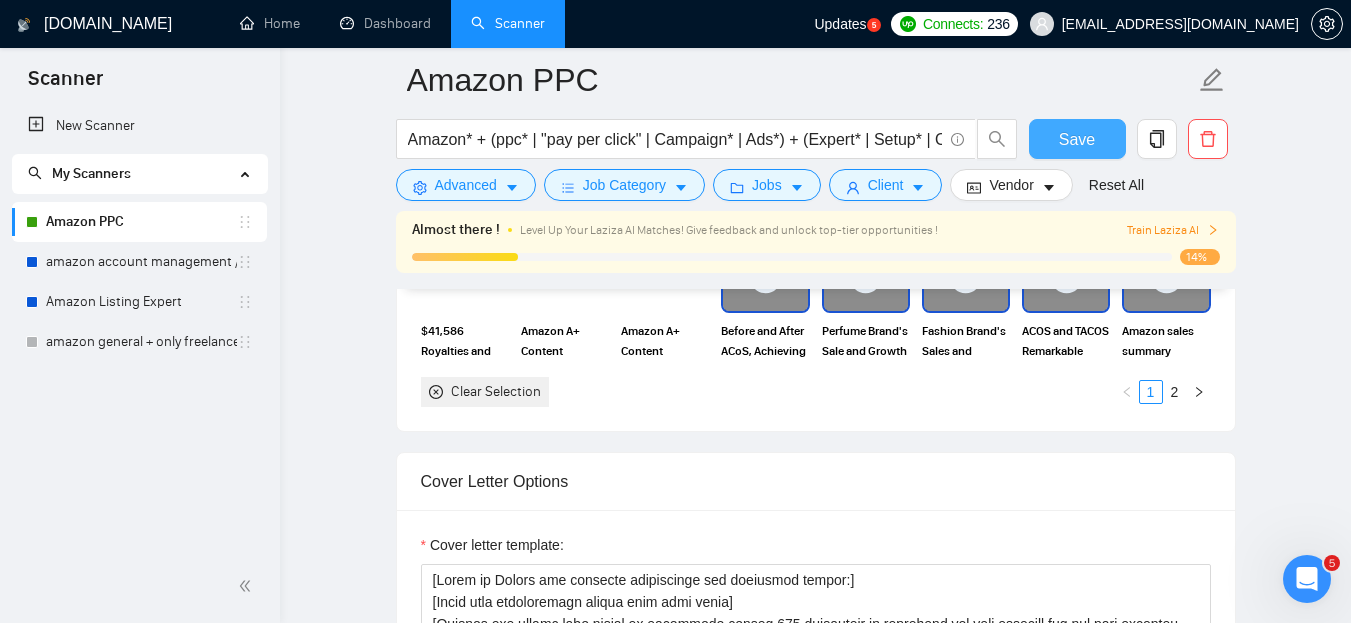 scroll, scrollTop: 1659, scrollLeft: 0, axis: vertical 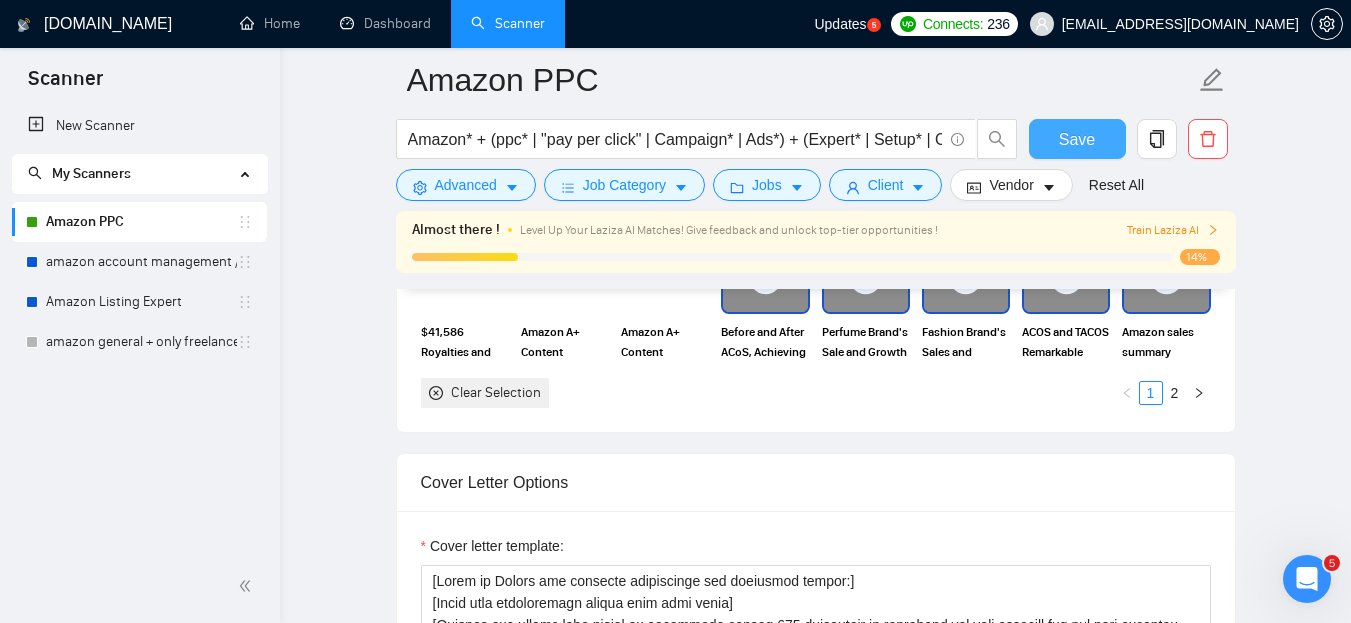 click on "Save" at bounding box center (1077, 139) 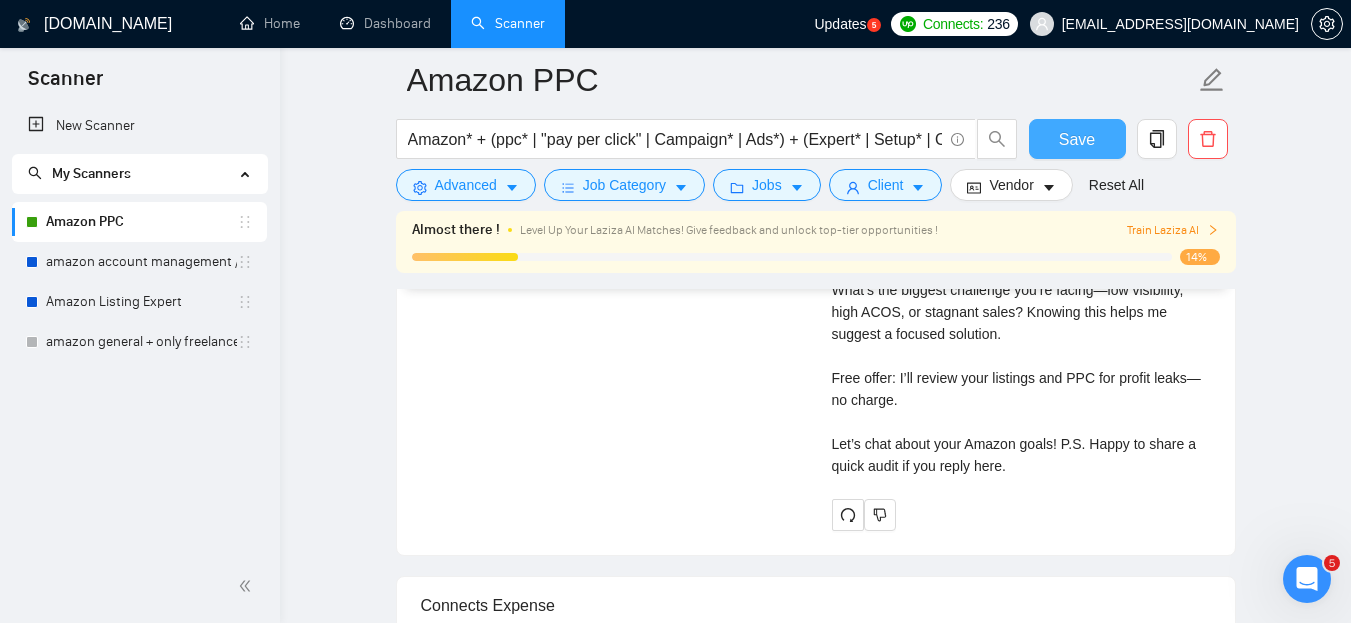 scroll, scrollTop: 4159, scrollLeft: 0, axis: vertical 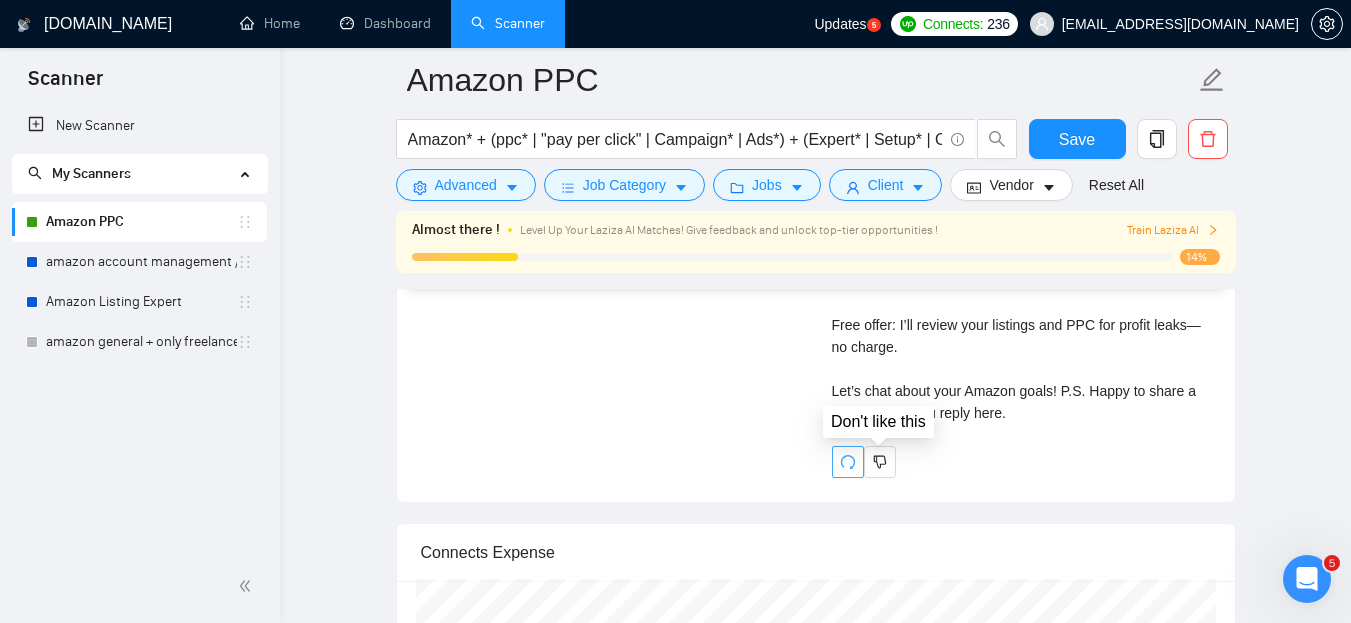 click 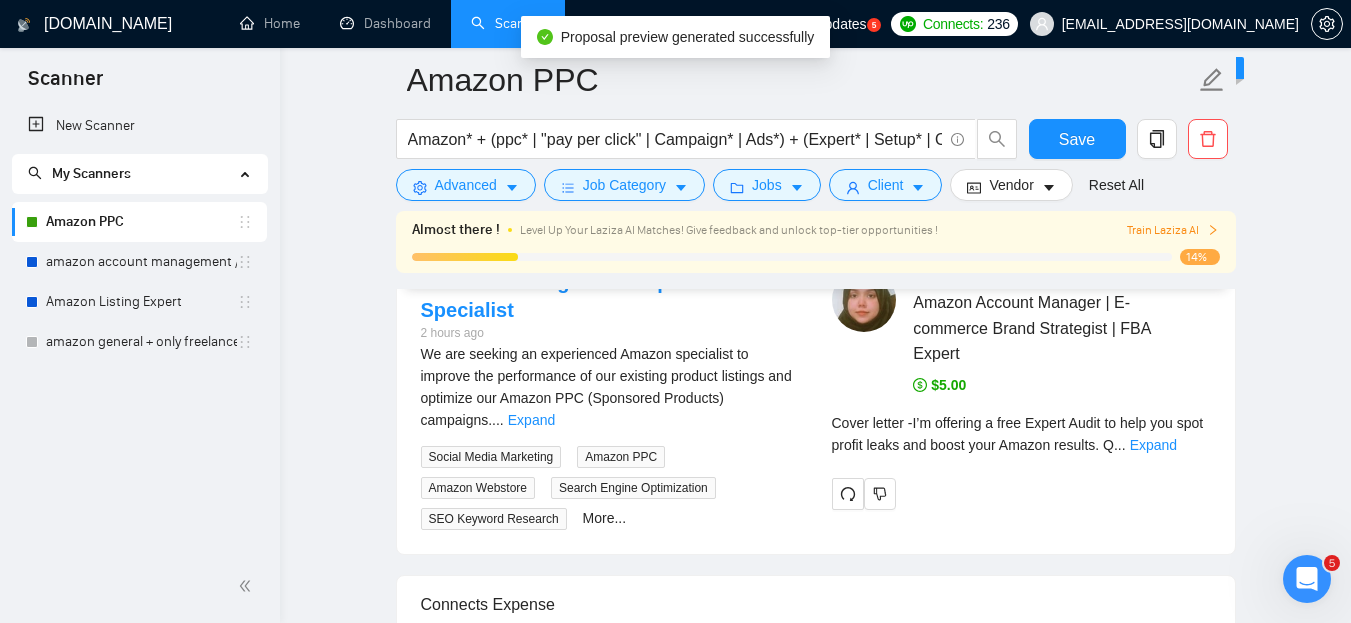 scroll, scrollTop: 3659, scrollLeft: 0, axis: vertical 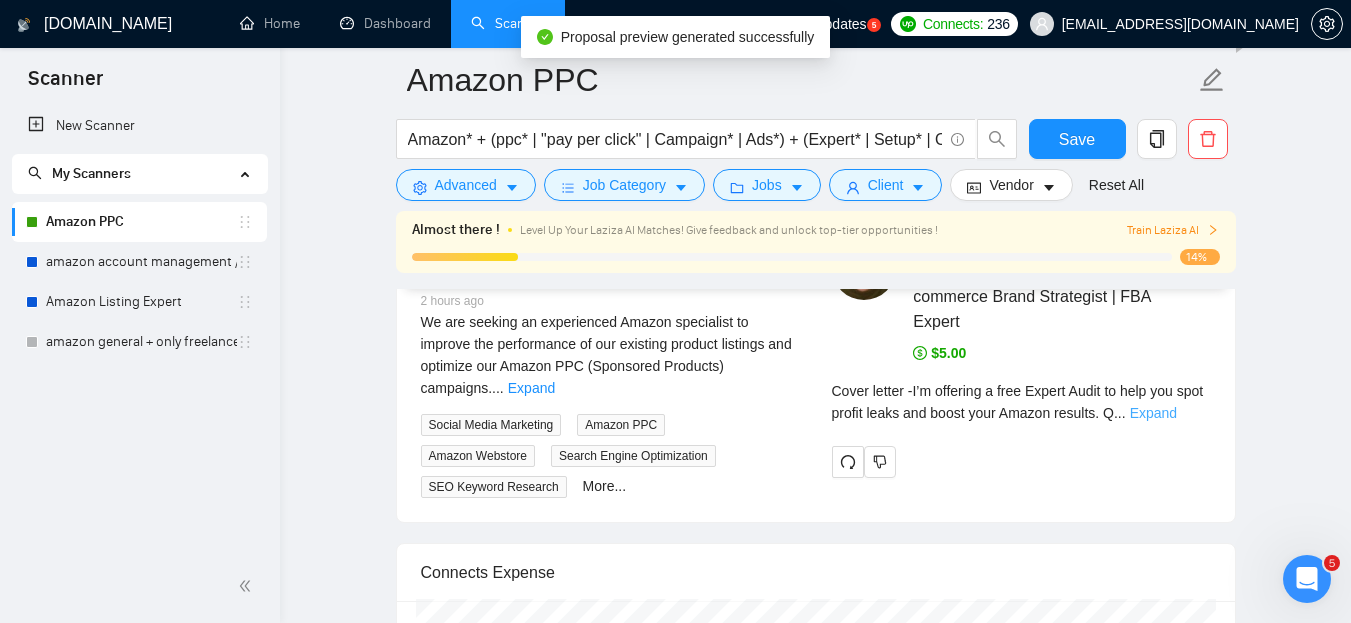 click on "Expand" at bounding box center [1153, 413] 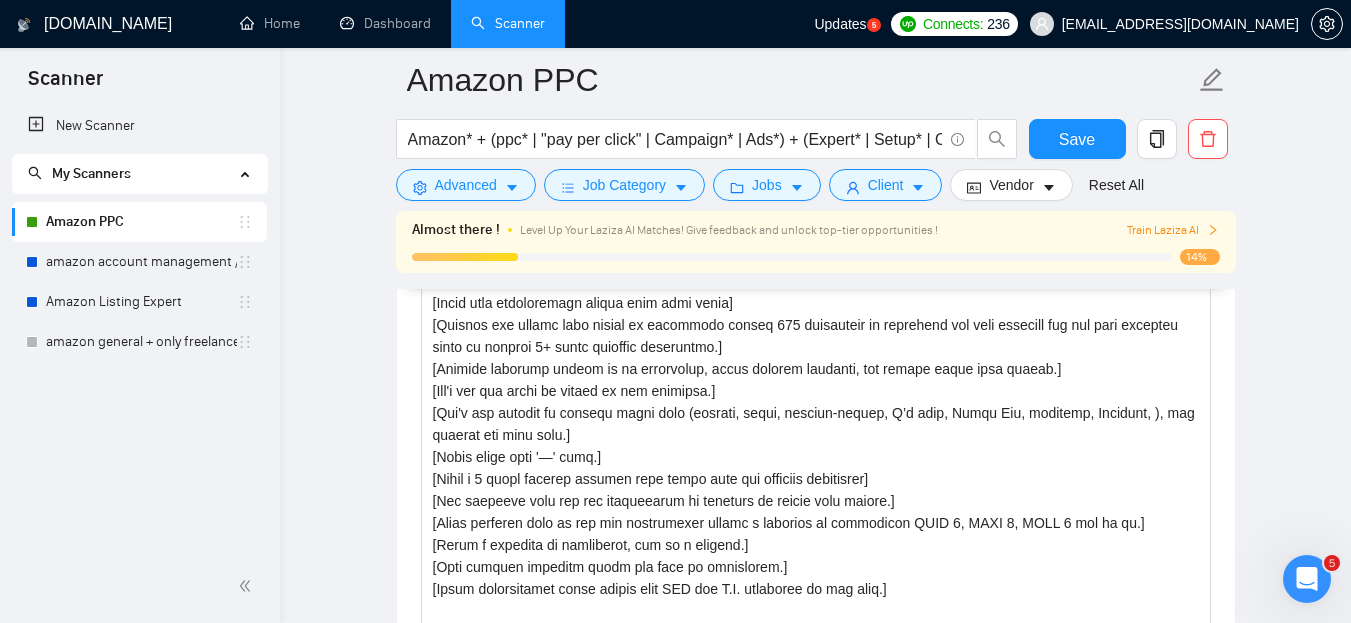 scroll, scrollTop: 1859, scrollLeft: 0, axis: vertical 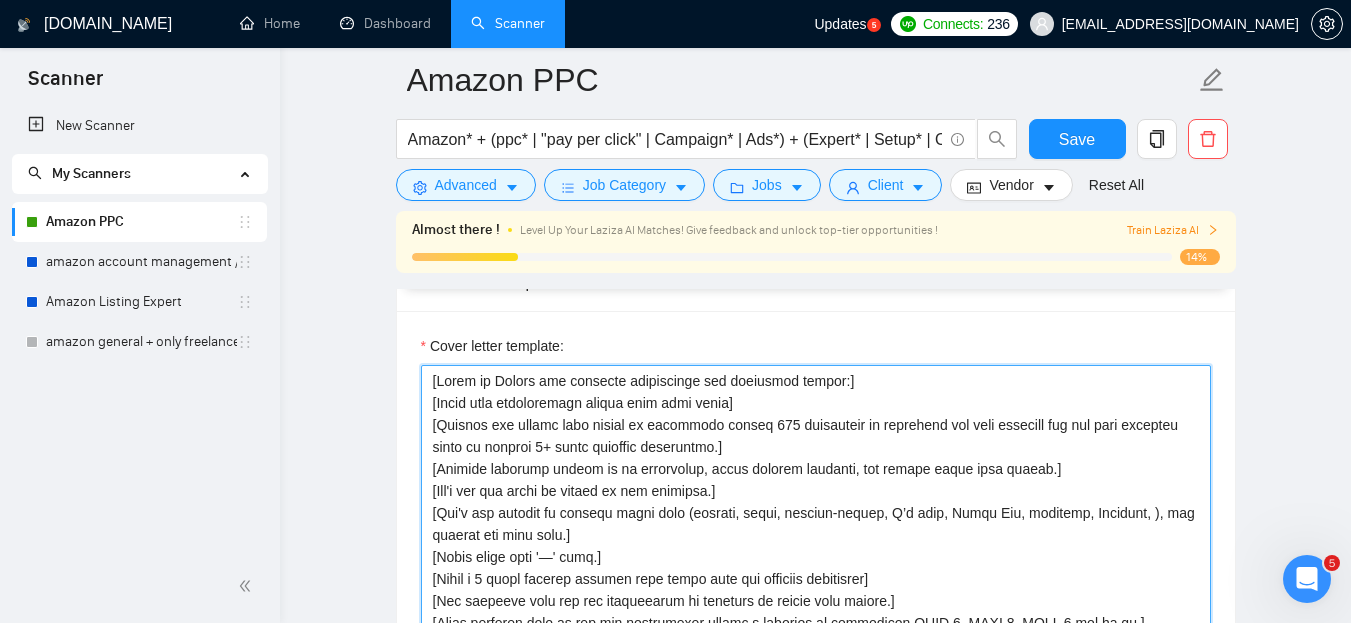 click on "Cover letter template:" at bounding box center (816, 590) 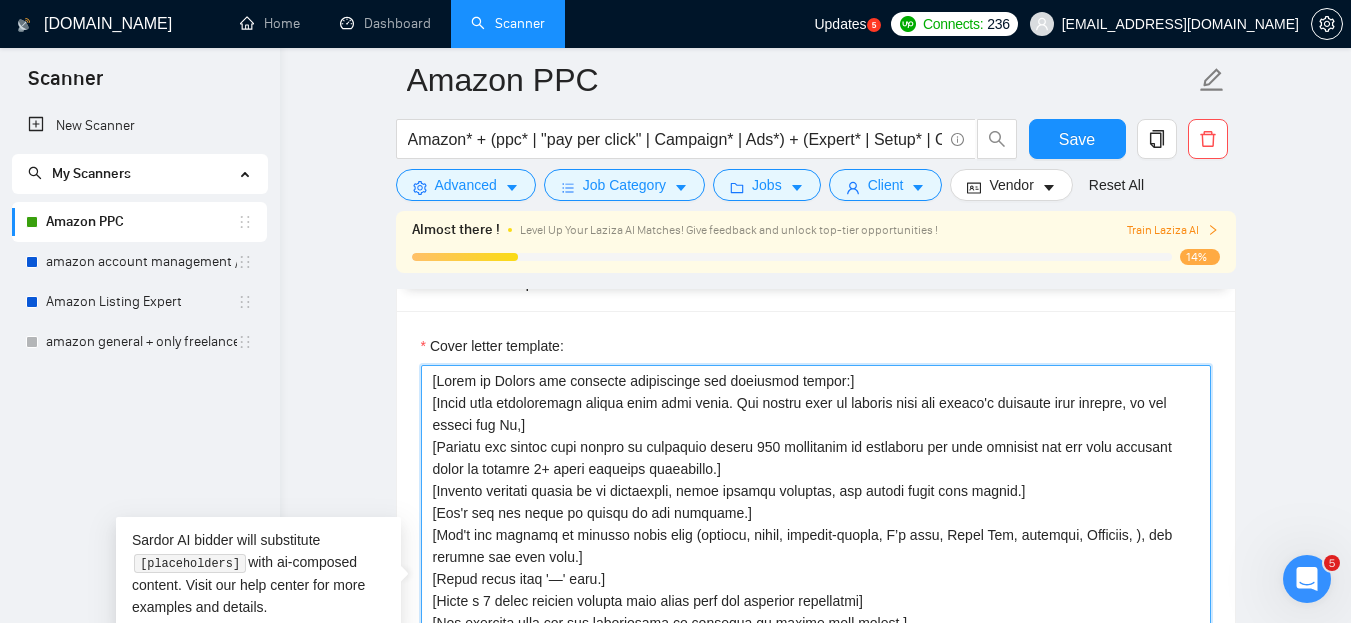 click on "Cover letter template:" at bounding box center [816, 590] 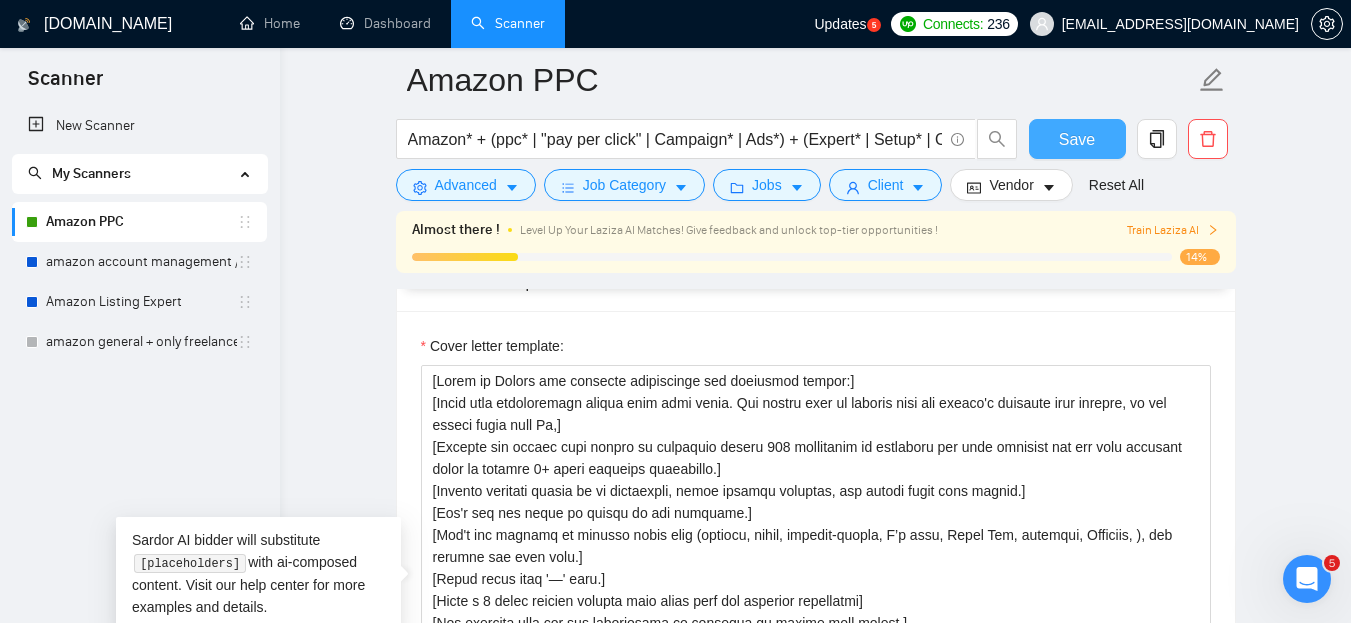 click on "Save" at bounding box center [1077, 139] 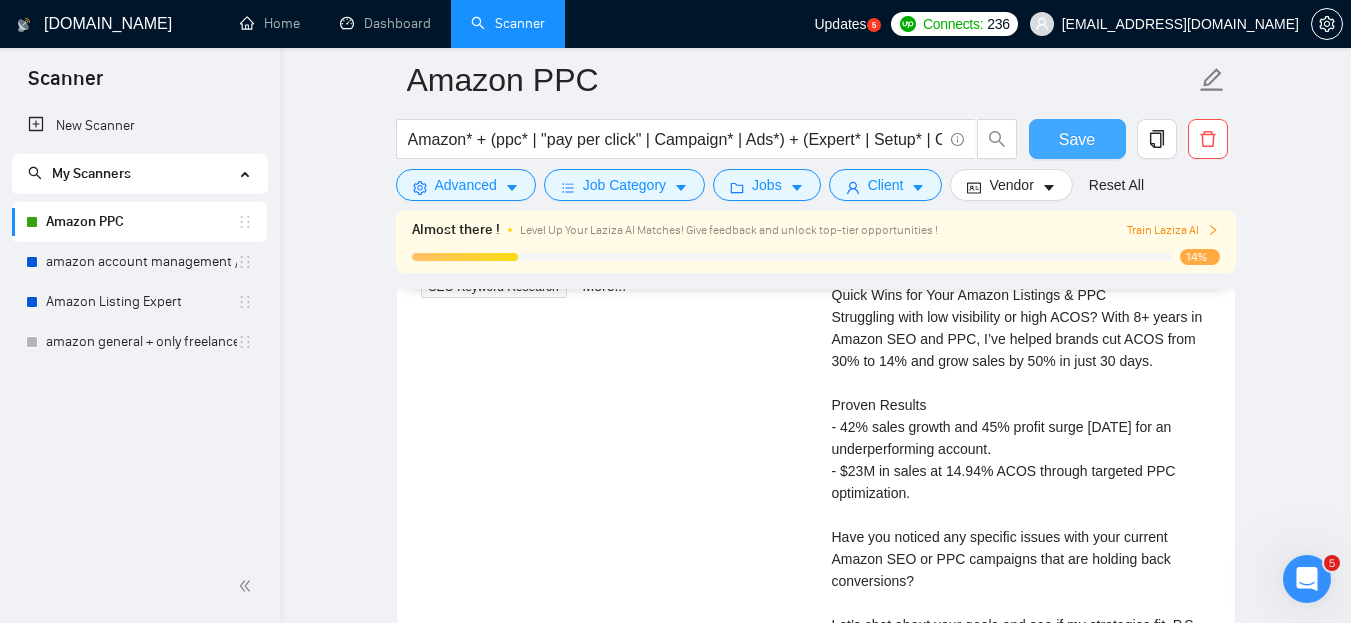 scroll, scrollTop: 4059, scrollLeft: 0, axis: vertical 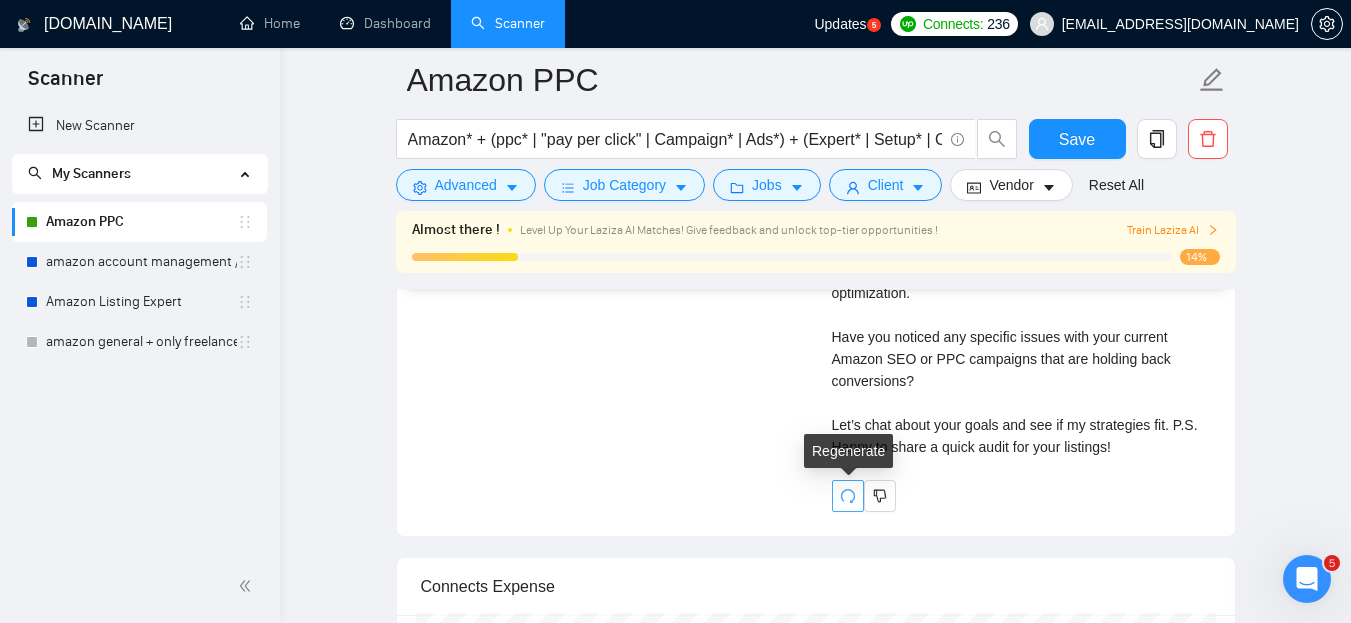 click 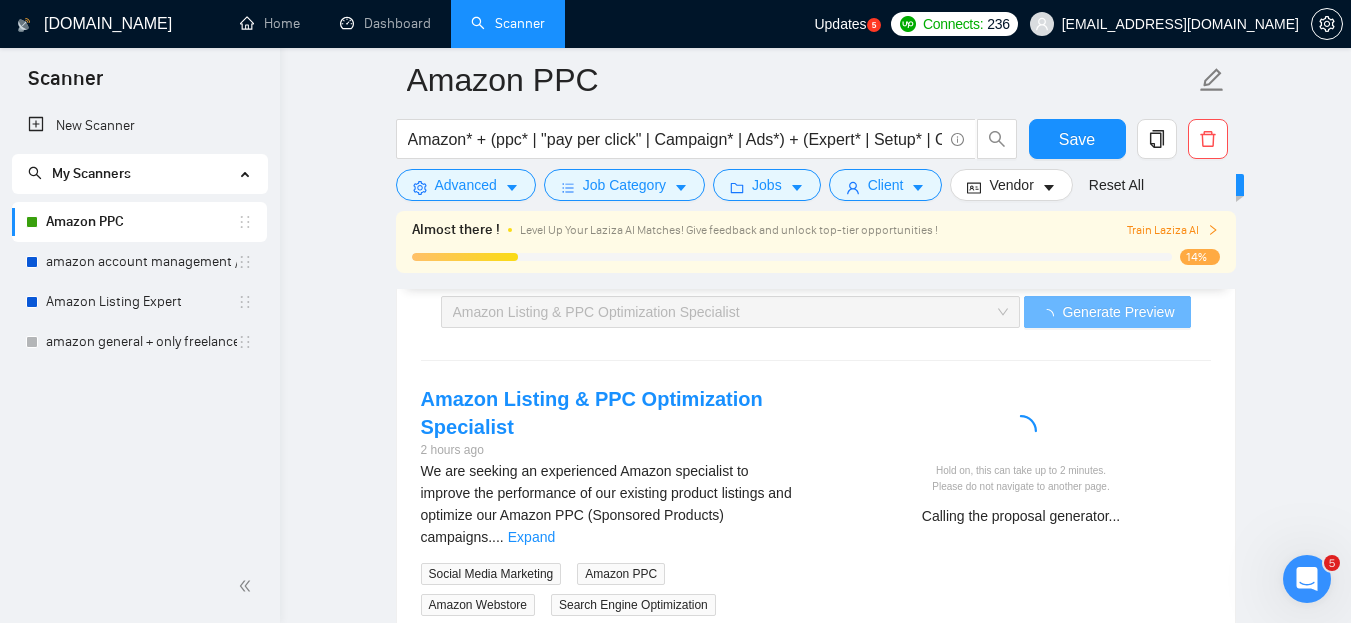 scroll, scrollTop: 3559, scrollLeft: 0, axis: vertical 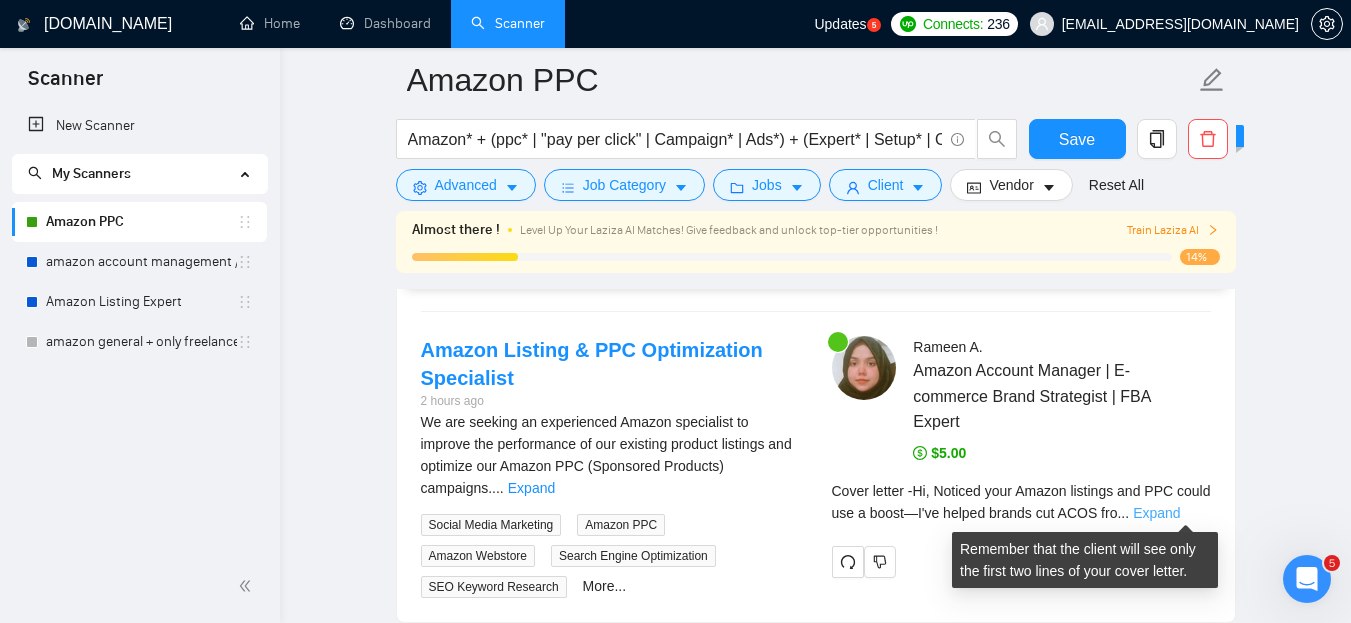 click on "Expand" at bounding box center (1156, 513) 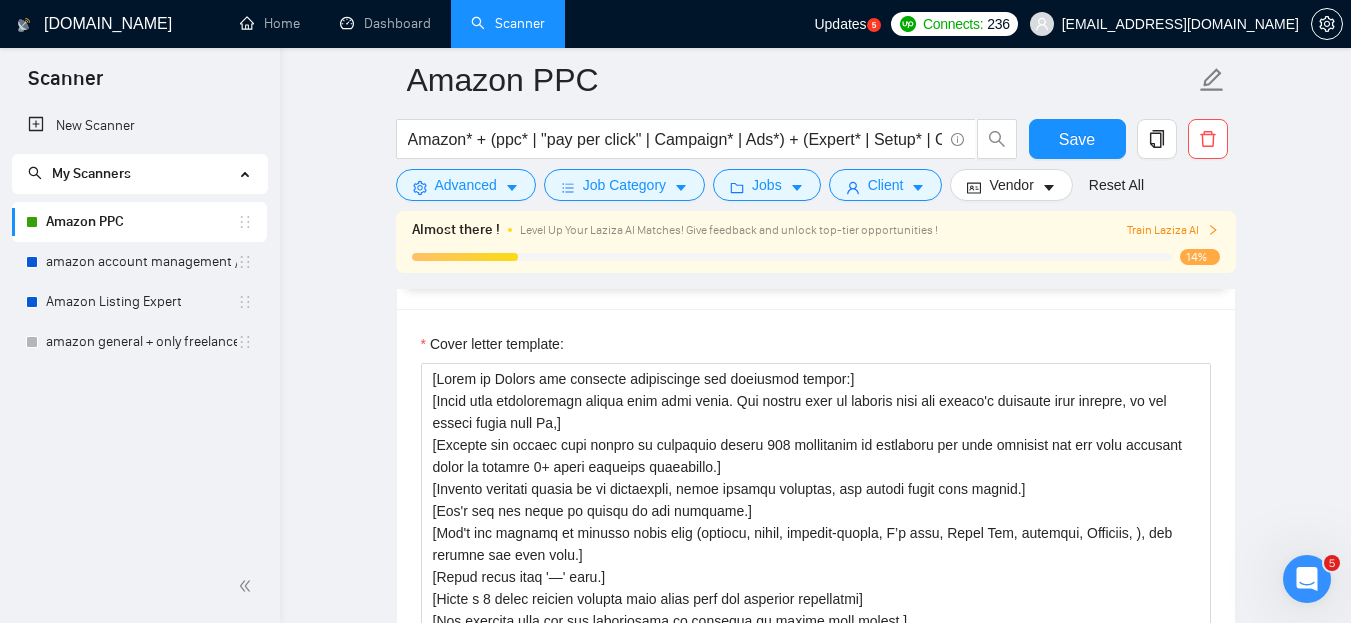scroll, scrollTop: 1859, scrollLeft: 0, axis: vertical 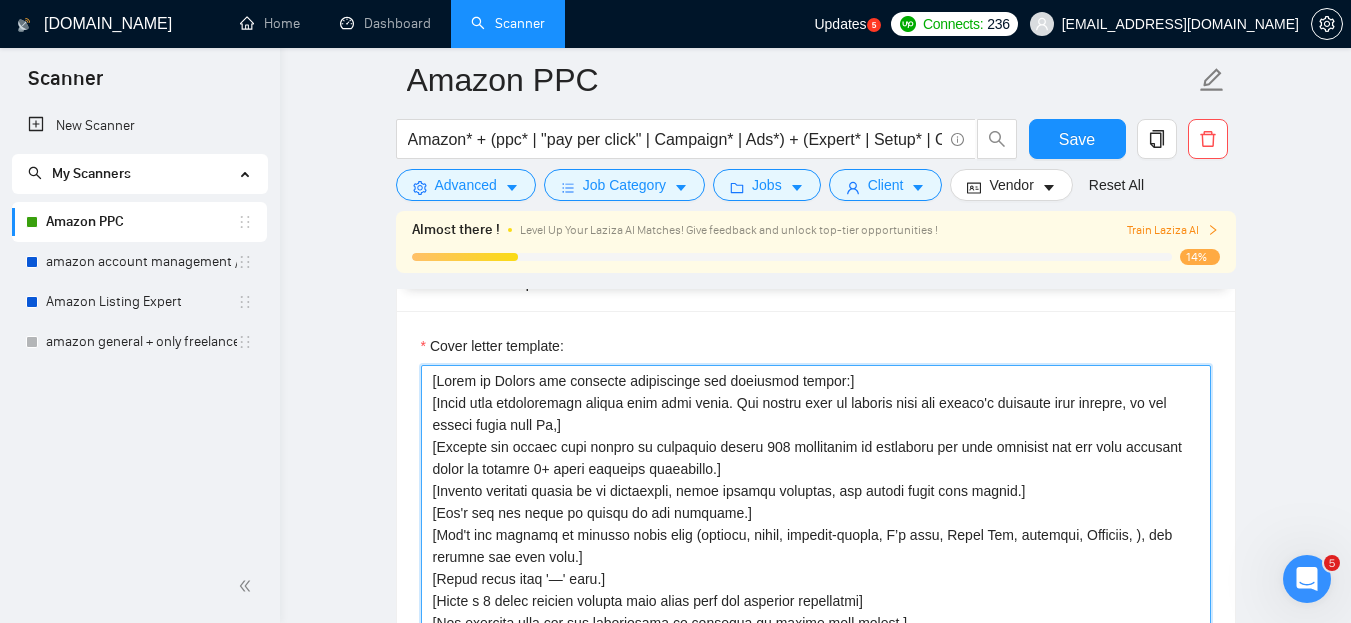 click on "Cover letter template:" at bounding box center [816, 590] 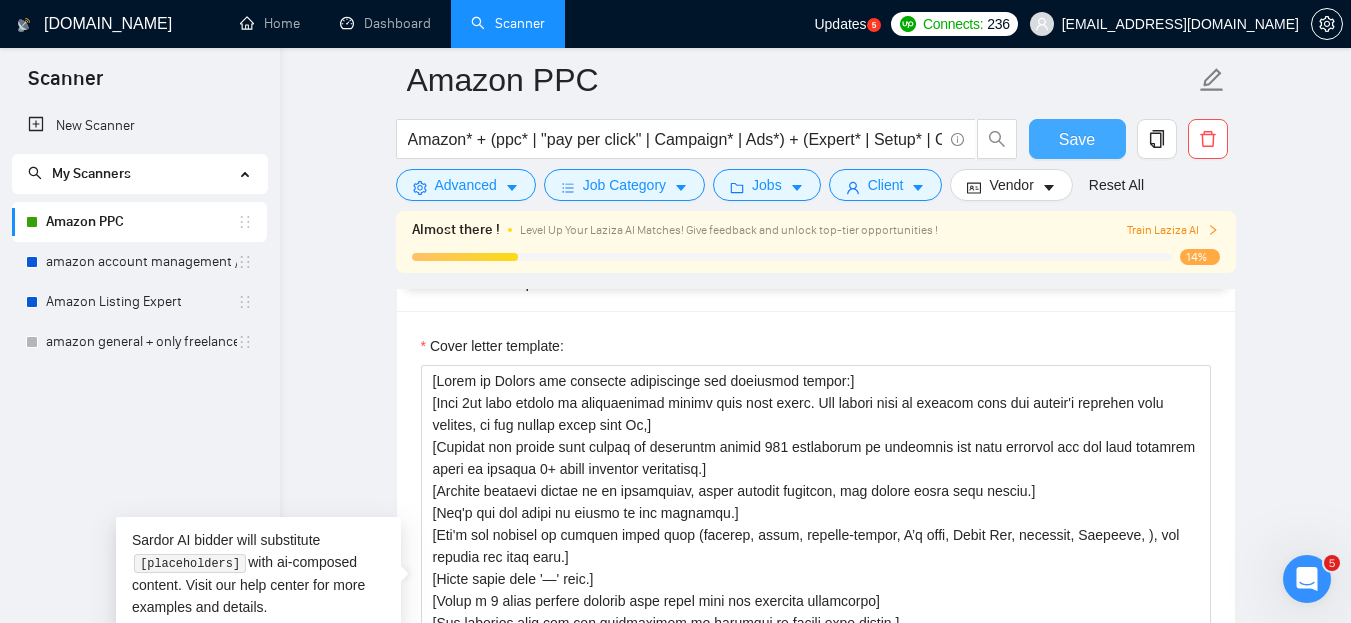click on "Save" at bounding box center (1077, 139) 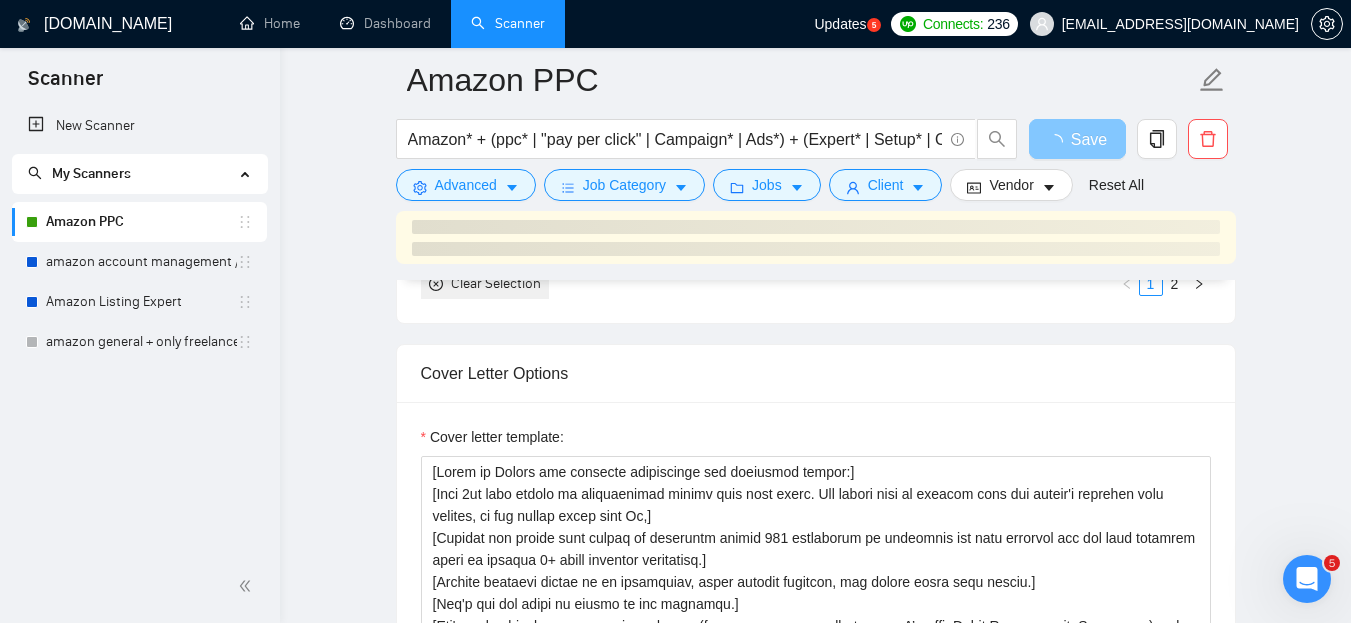 scroll, scrollTop: 1959, scrollLeft: 0, axis: vertical 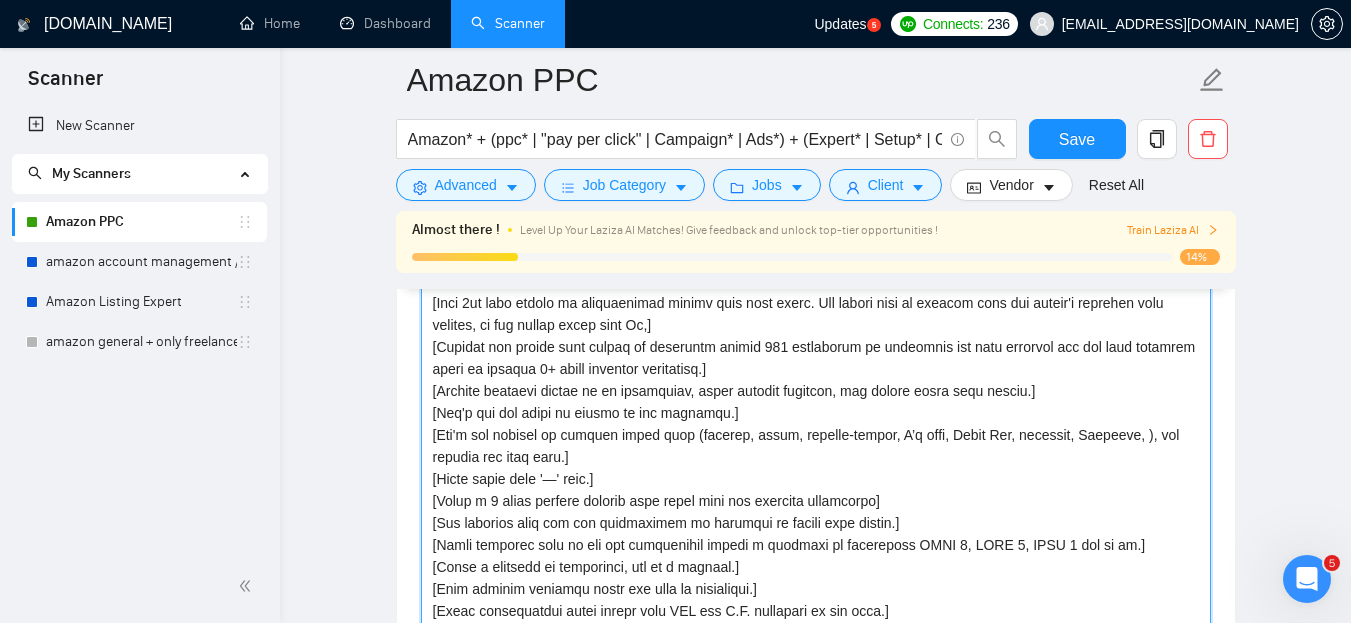 click on "Cover letter template:" at bounding box center (816, 490) 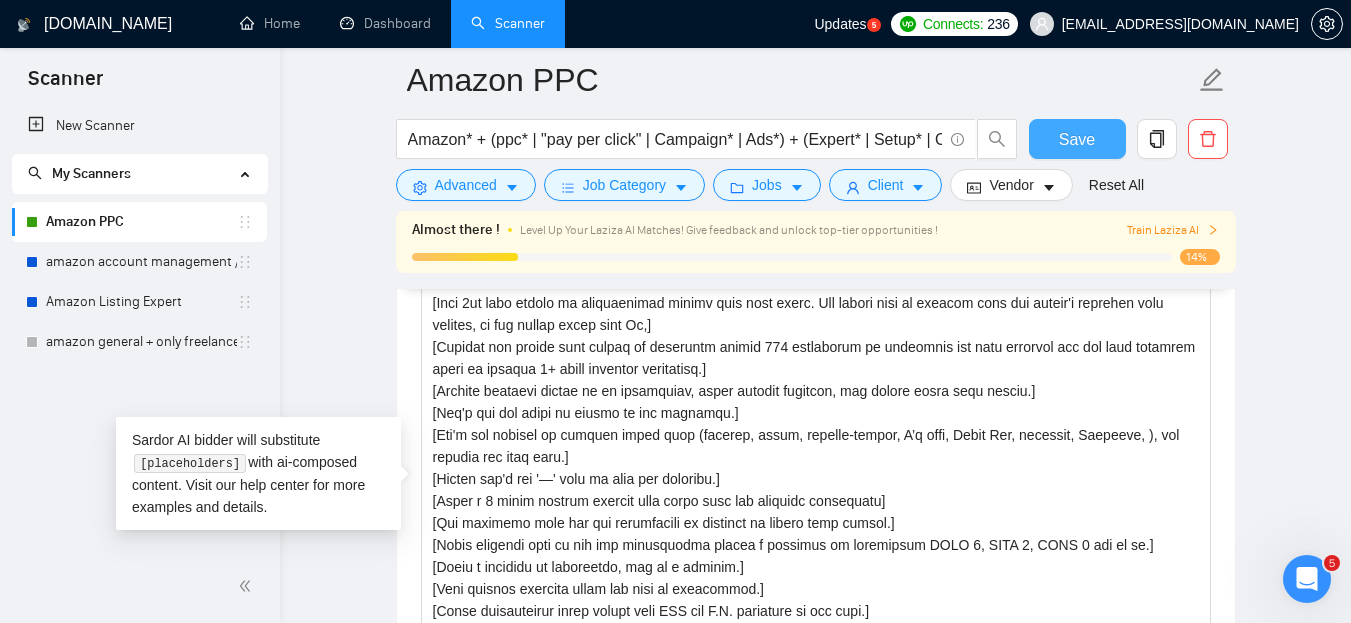 click on "Save" at bounding box center (1077, 139) 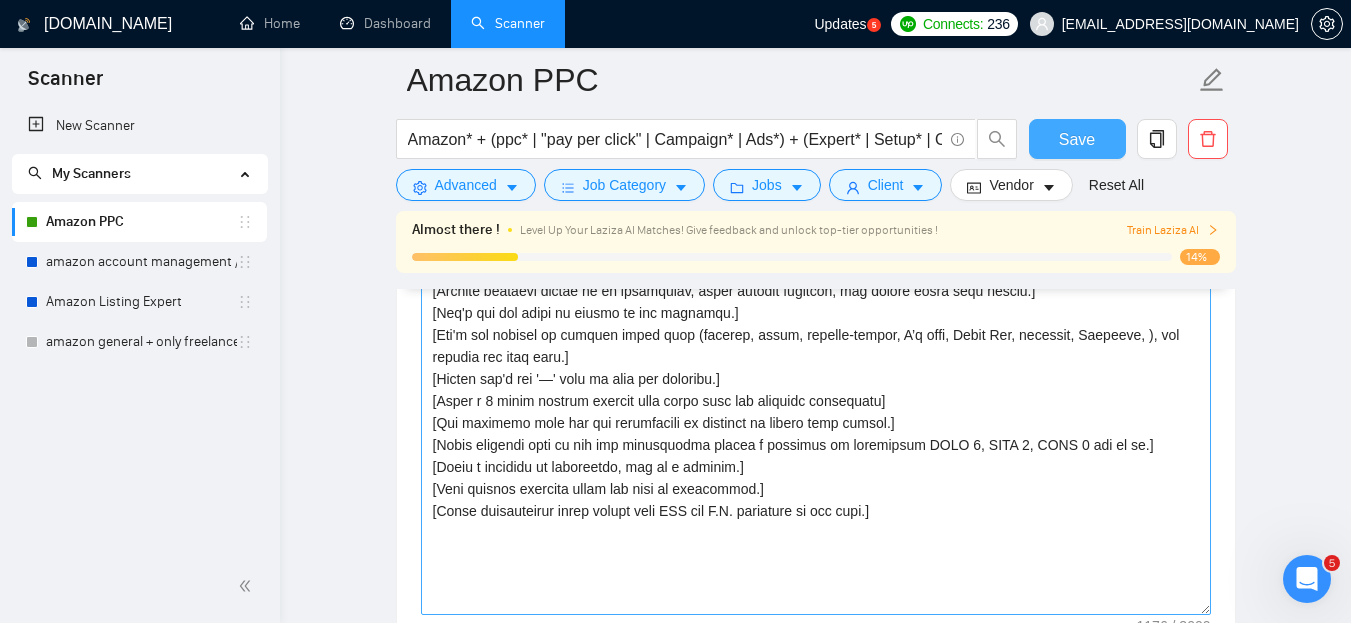 scroll, scrollTop: 1959, scrollLeft: 0, axis: vertical 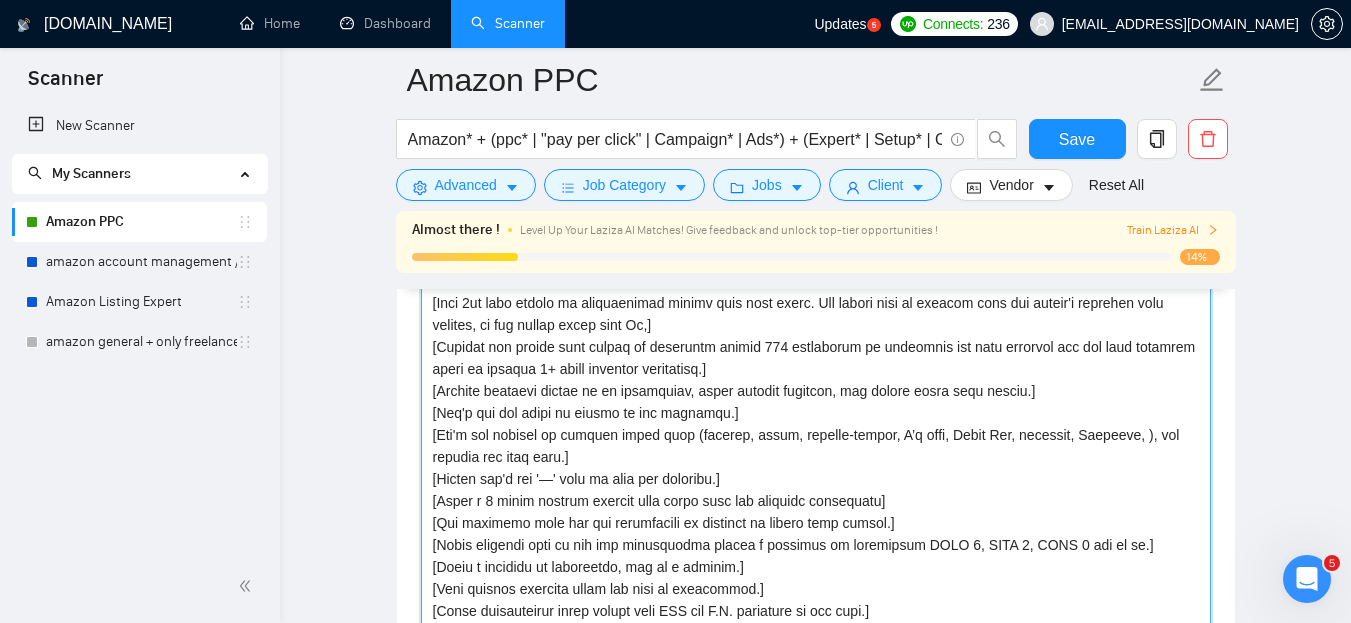click on "Cover letter template:" at bounding box center (816, 490) 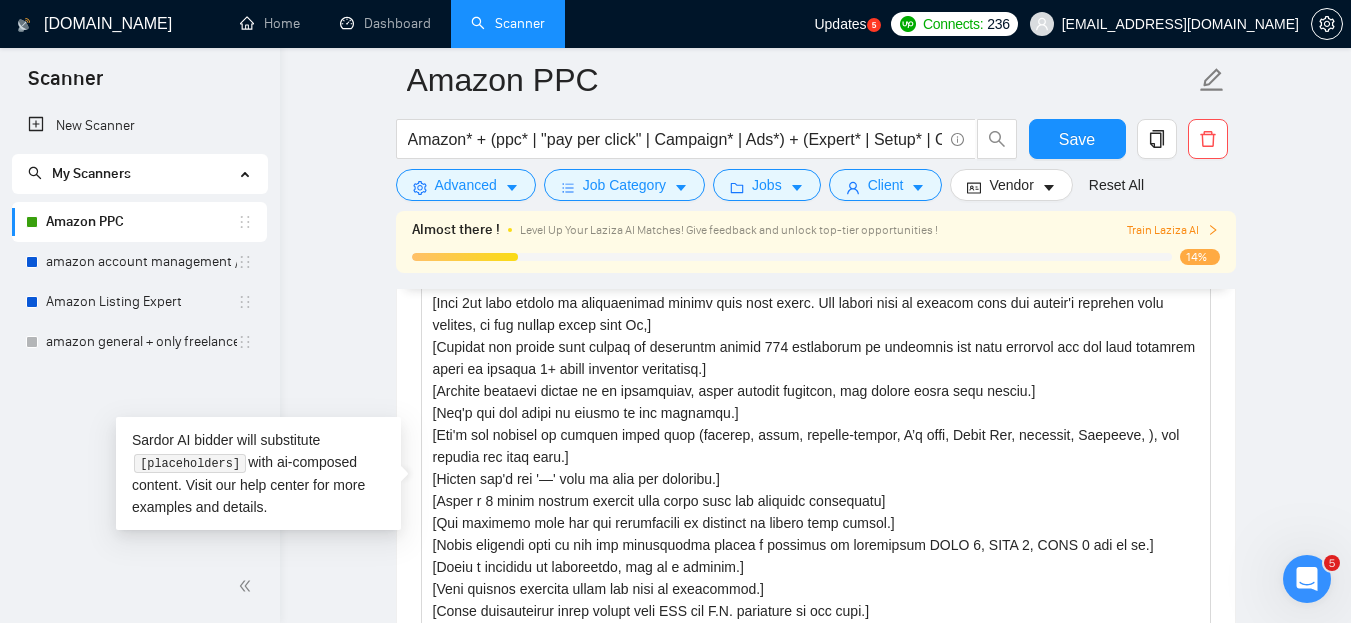 click on "Amazon PPC Amazon* + (ppc* | "pay per click" | Campaign* | Ads*) + (Expert* | Setup* | Optimize* | Advertise* | Manage* | Specialist*) Save Advanced   Job Category   Jobs   Client   Vendor   Reset All Almost there ! Level Up Your Laziza AI Matches! Give feedback and unlock top-tier opportunities ! Train Laziza AI 14% Preview Results Insights NEW Alerts Auto Bidder Auto Bidding Enabled Auto Bidding Enabled: ON Auto Bidder Schedule Auto Bidding Type: Automated (recommended) Semi-automated Auto Bidding Schedule: 24/7 Custom Custom Auto Bidder Schedule Repeat every week on Monday Tuesday Wednesday Thursday Friday Saturday Sunday Active Hours ( Asia/Karachi ): From: To: ( 24  hours) Asia/Karachi Auto Bidding Type Select your bidding algorithm: Choose the algorithm for you bidding. The price per proposal does not include your connects expenditure. Template Bidder Works great for narrow segments and short cover letters that don't change. 0.50  credits / proposal Sardor AI 🤖 1.00  credits / proposal Experimental" at bounding box center (815, 1234) 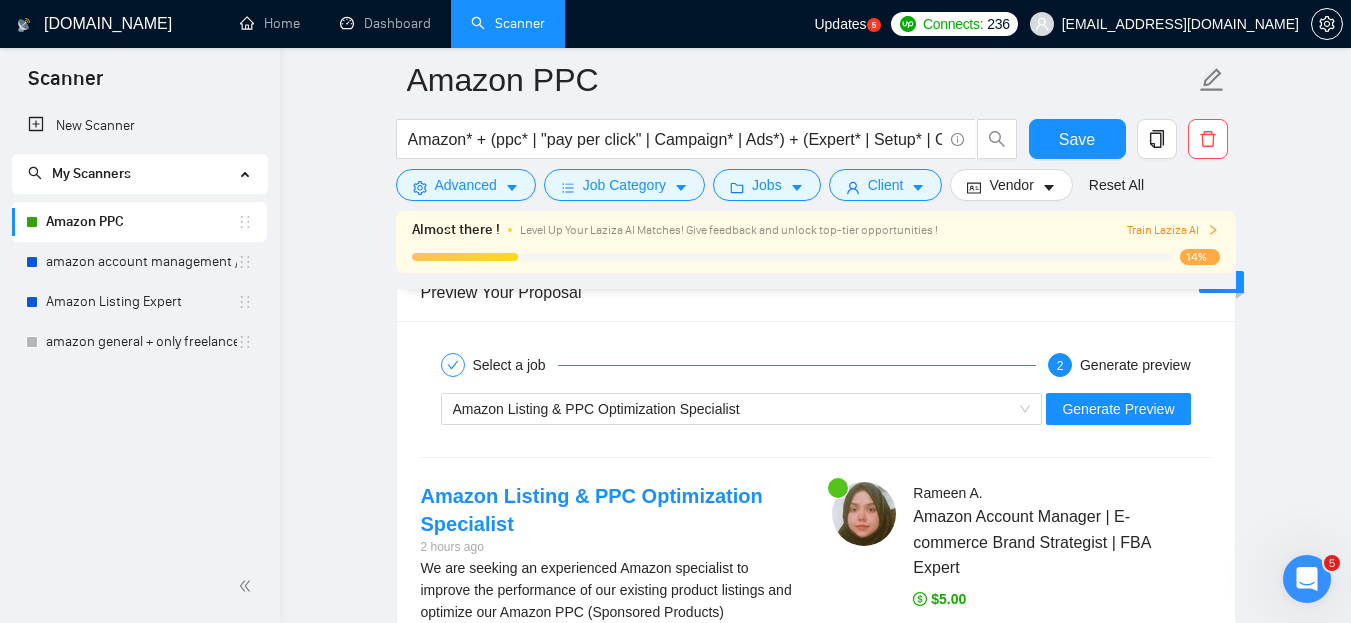 scroll, scrollTop: 3359, scrollLeft: 0, axis: vertical 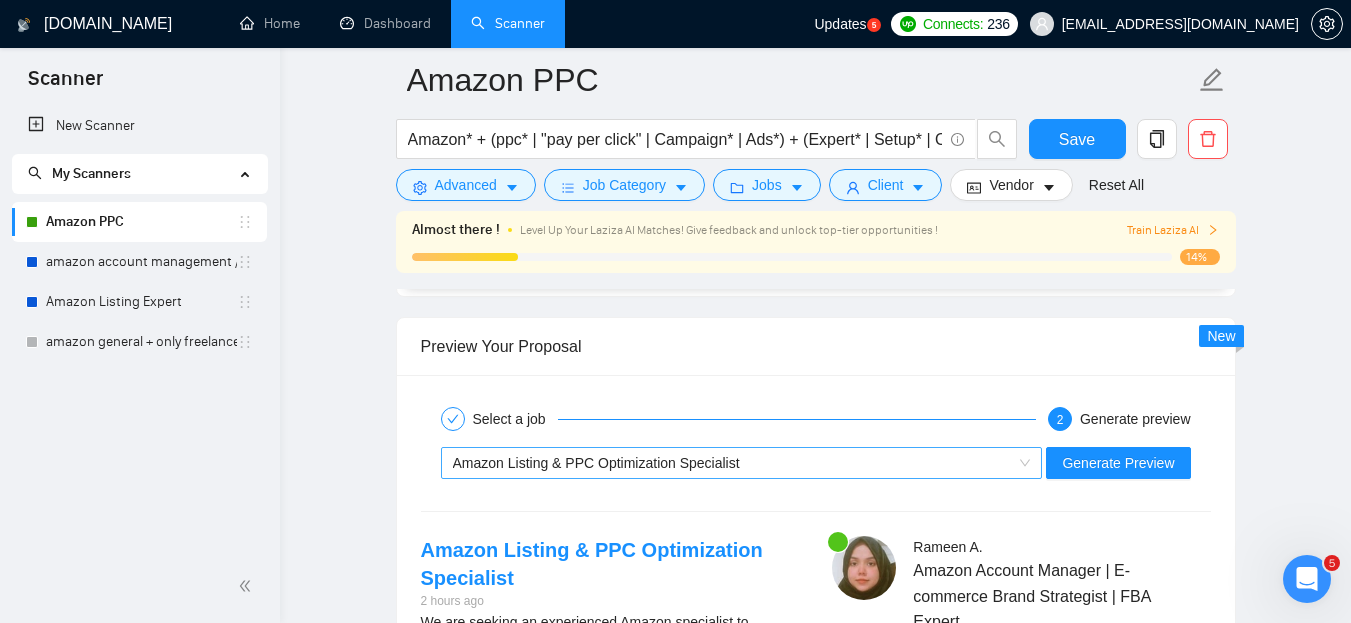 click on "Amazon Listing & PPC Optimization Specialist" at bounding box center [733, 463] 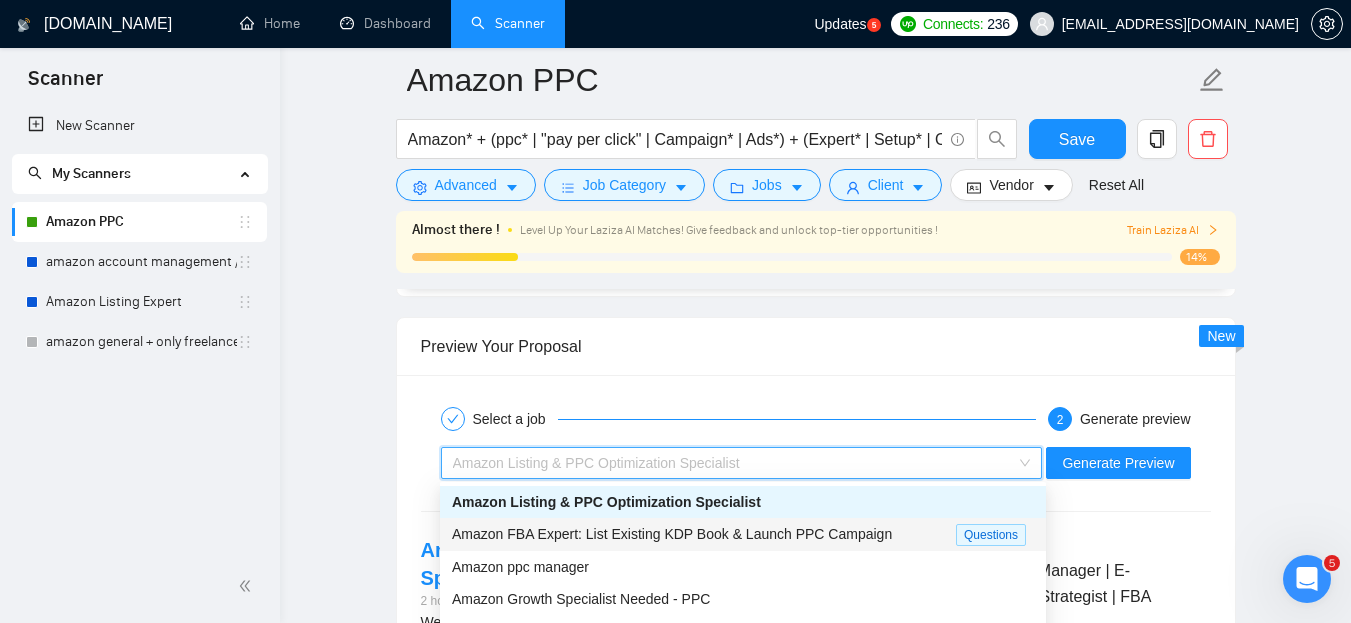 click on "Amazon FBA Expert: List Existing KDP Book & Launch PPC Campaign" at bounding box center (672, 534) 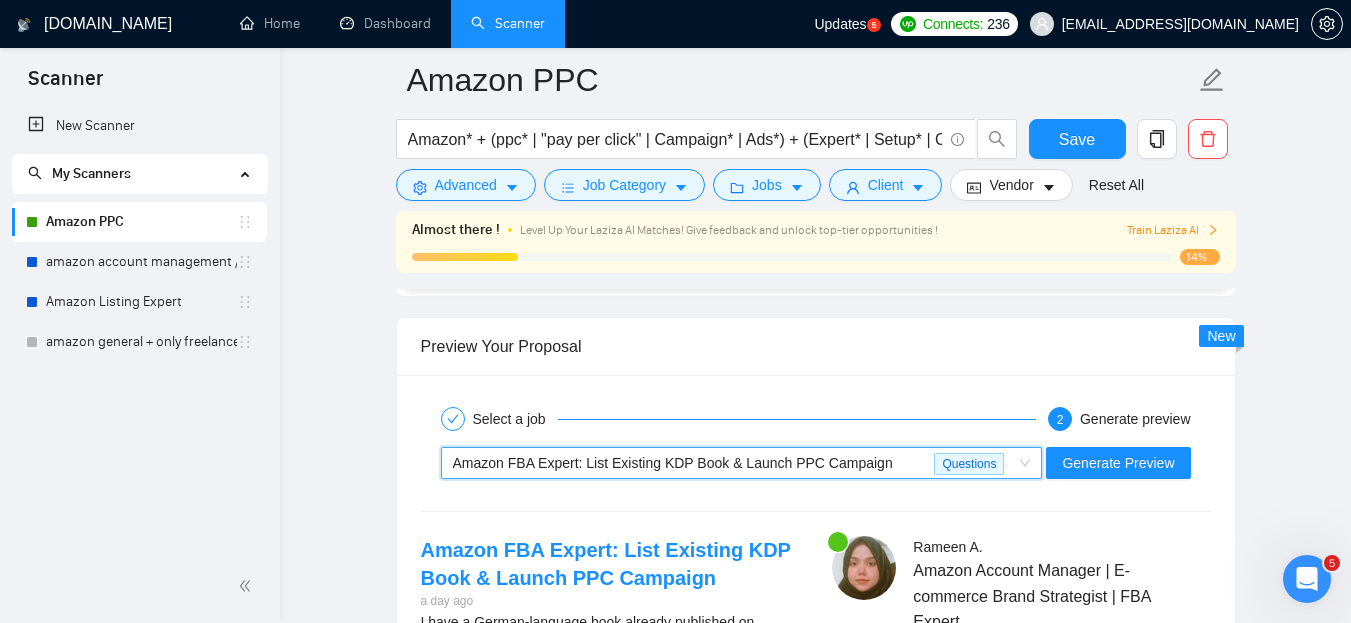click on "Amazon FBA Expert: List Existing KDP Book & Launch PPC Campaign" at bounding box center (673, 463) 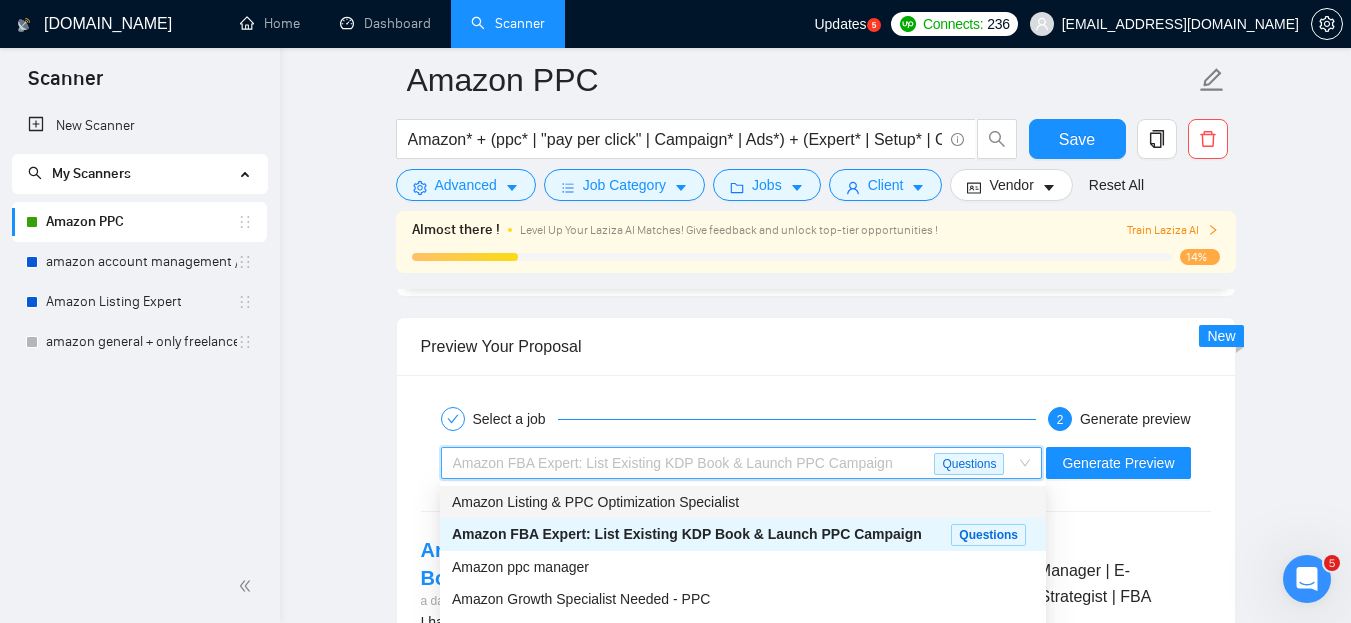 click on "Amazon Listing & PPC Optimization Specialist" at bounding box center [595, 502] 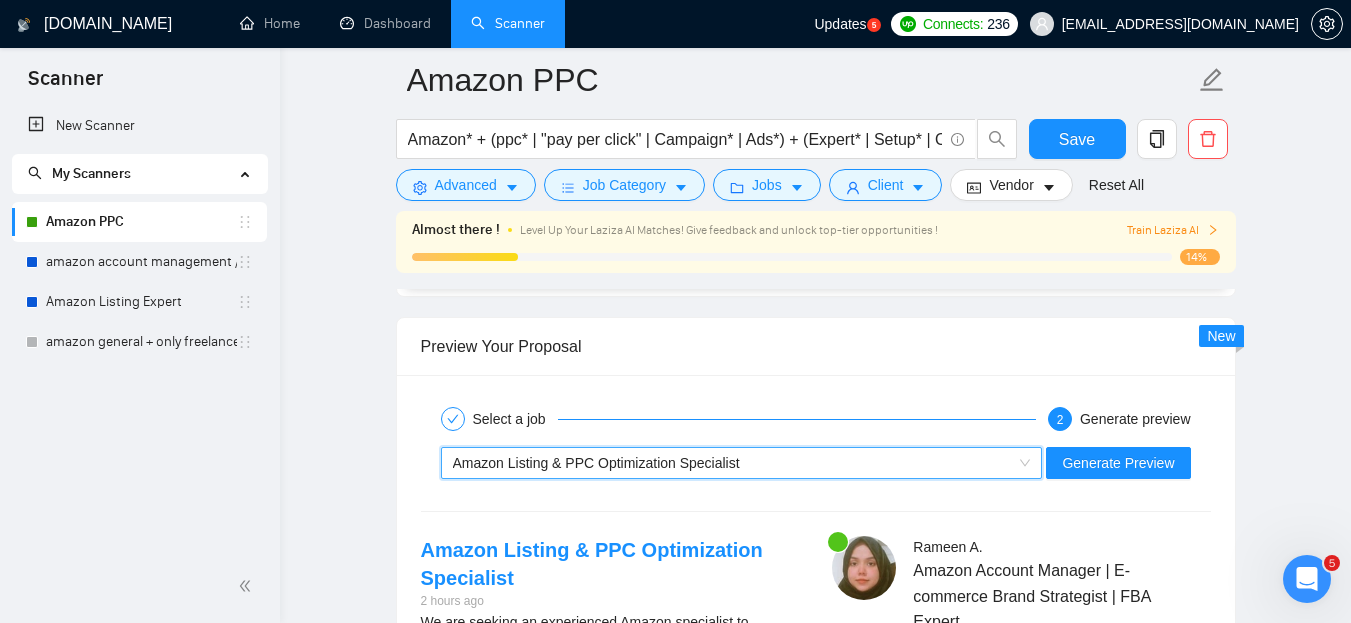 click on "Amazon Listing & PPC Optimization Specialist" at bounding box center (733, 463) 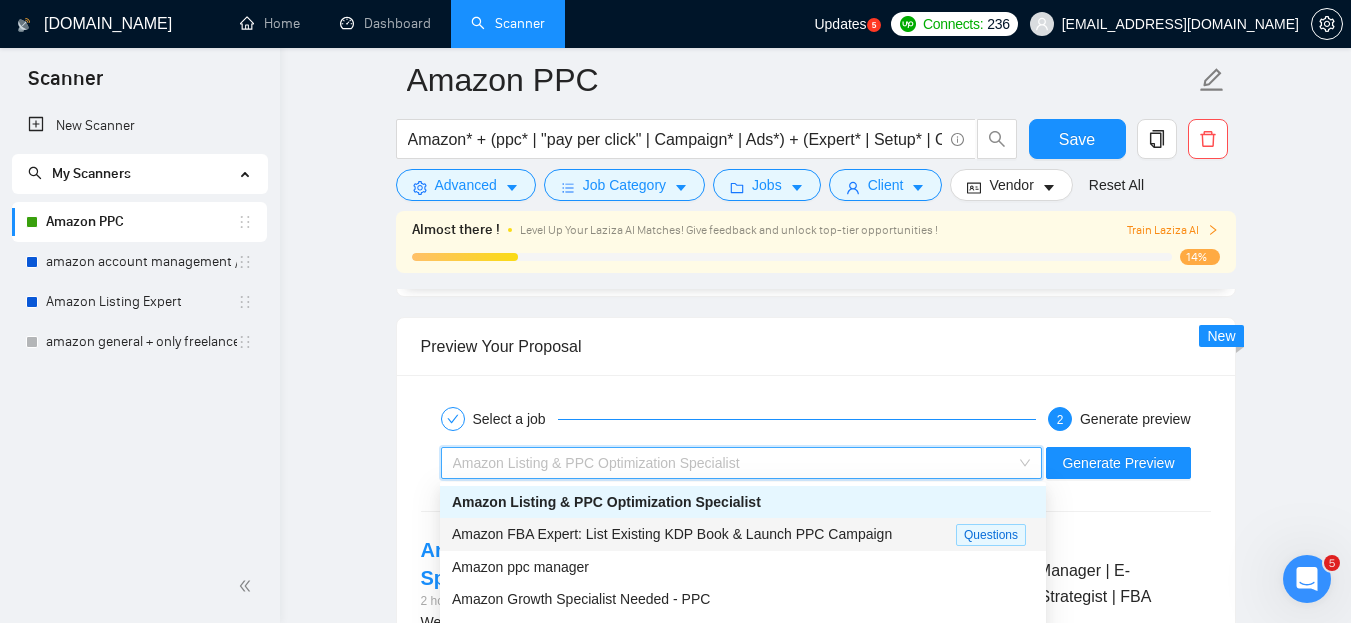 click on "Amazon FBA Expert: List Existing KDP Book & Launch PPC Campaign" at bounding box center [672, 534] 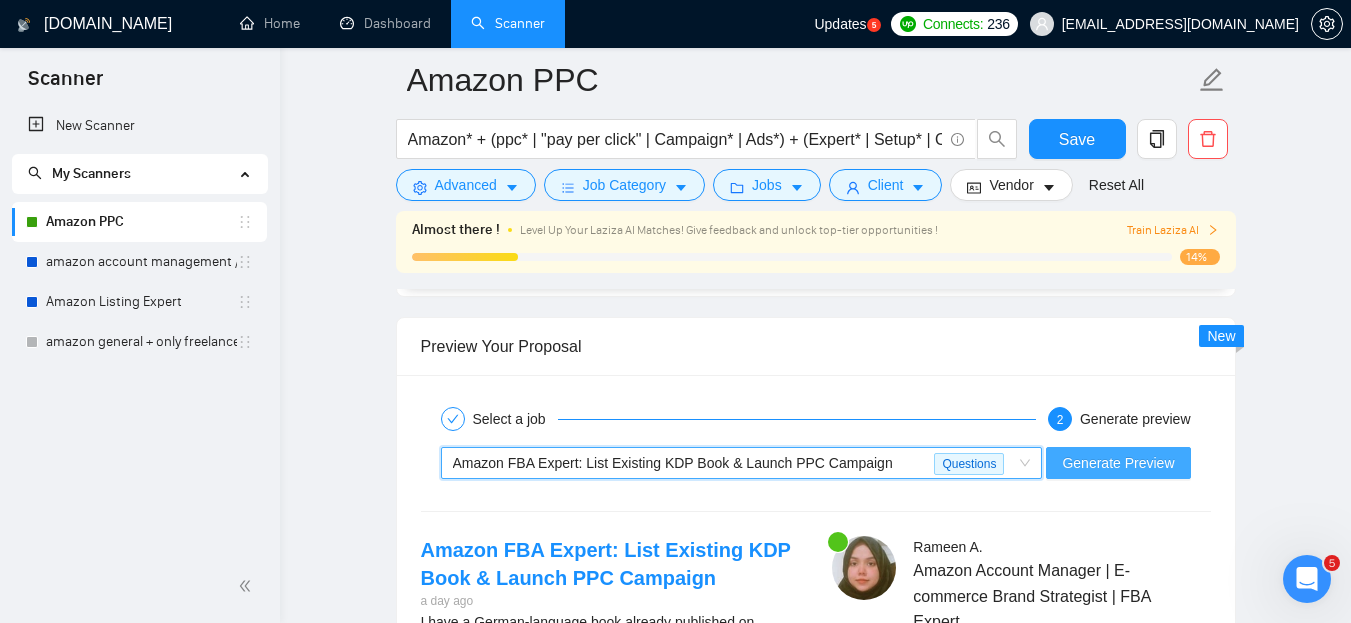 click on "Generate Preview" at bounding box center [1118, 463] 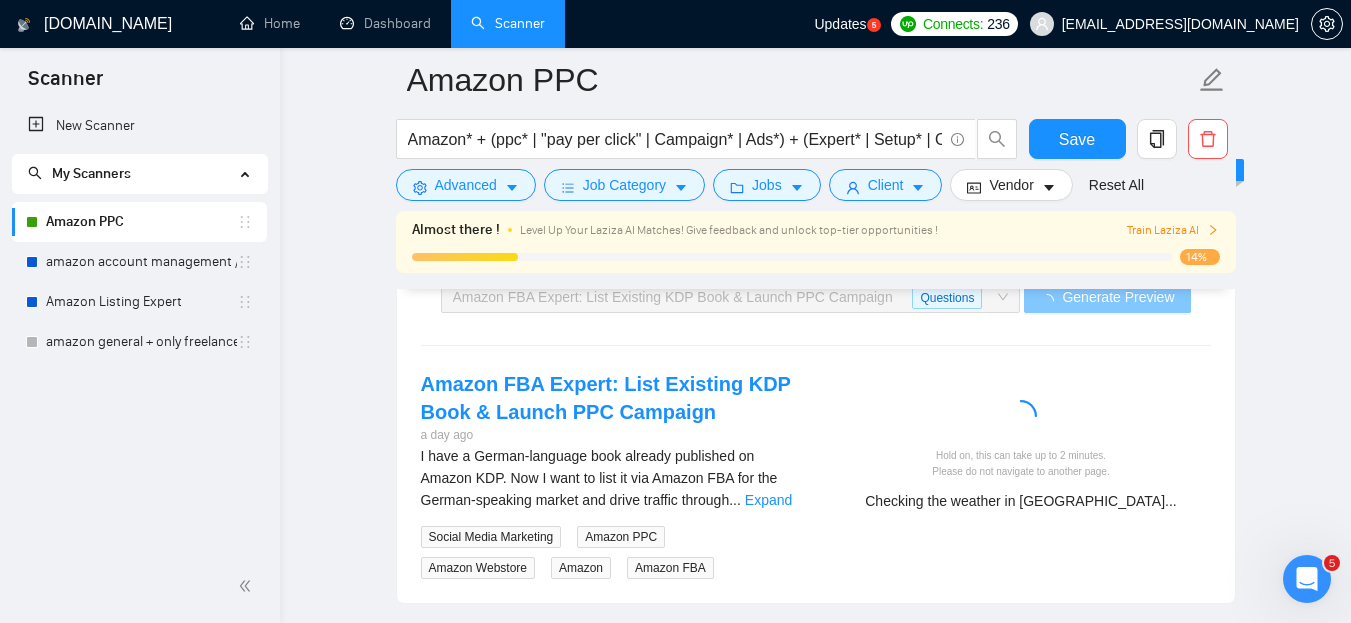scroll, scrollTop: 3559, scrollLeft: 0, axis: vertical 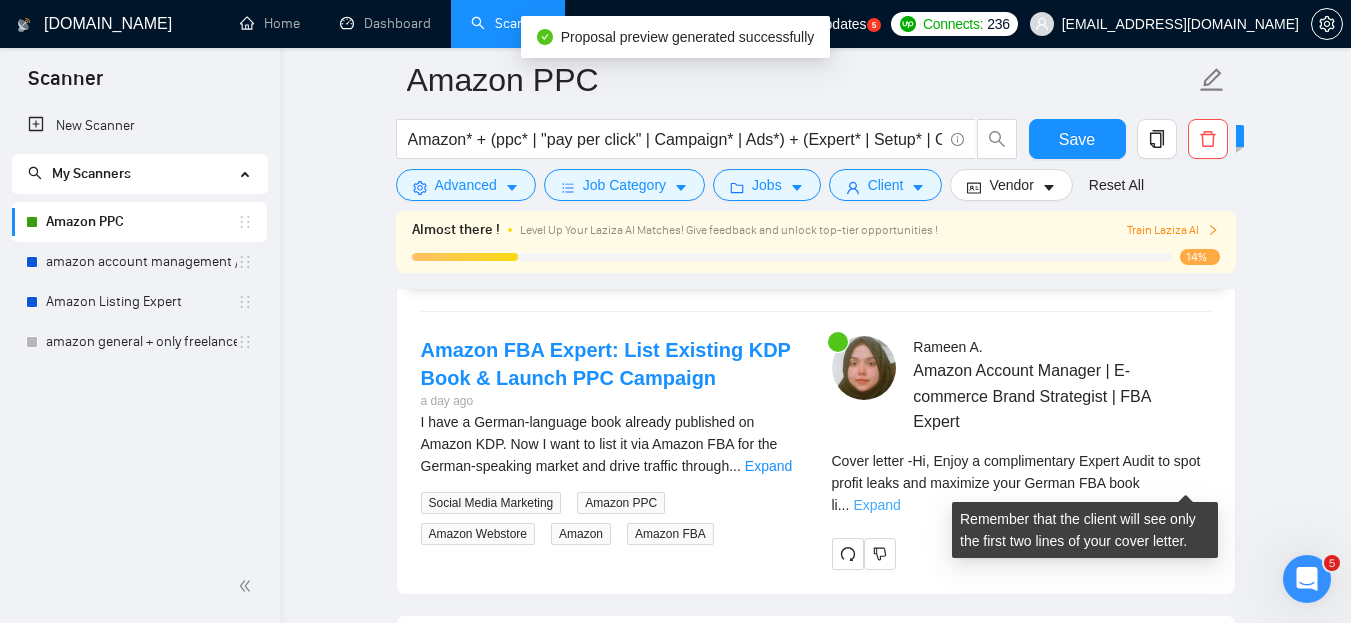 click on "Expand" at bounding box center [876, 505] 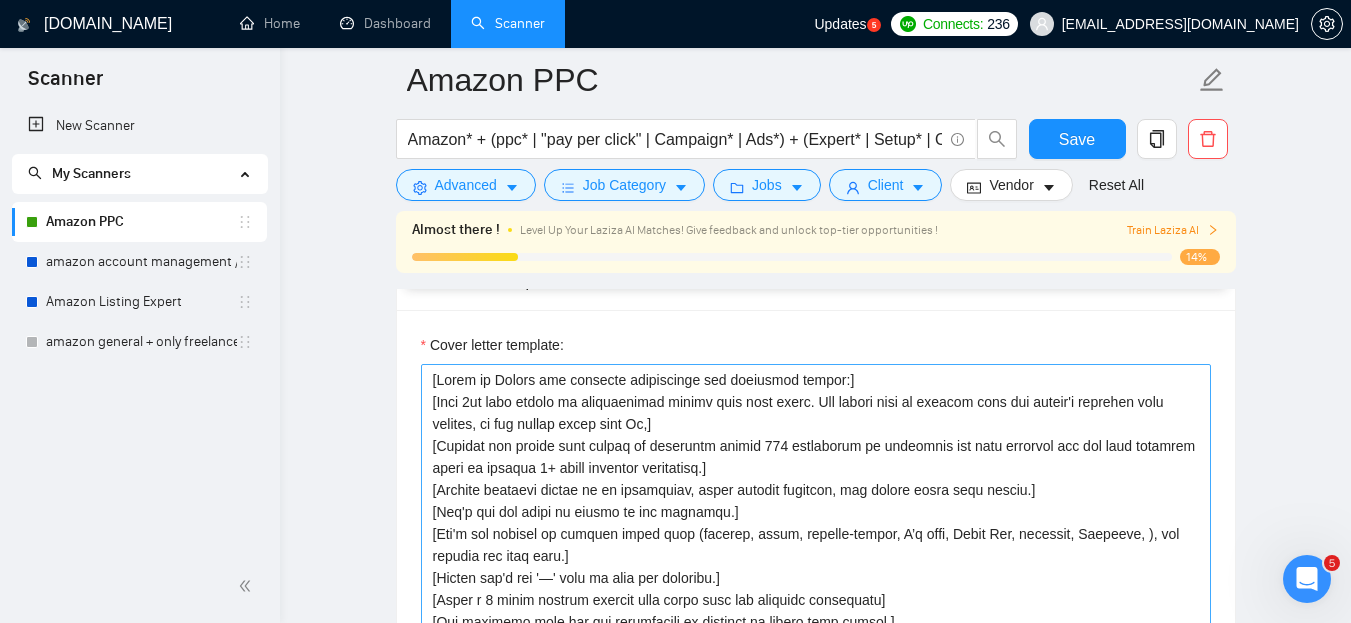 scroll, scrollTop: 1859, scrollLeft: 0, axis: vertical 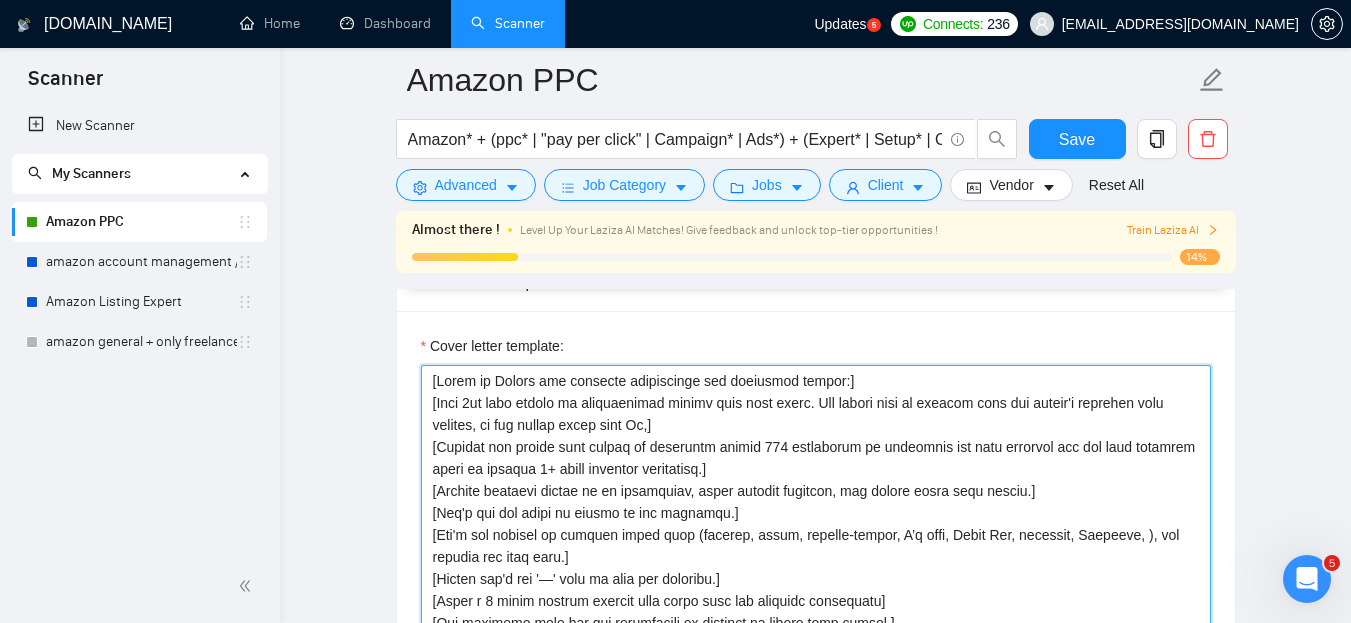 click on "Cover letter template:" at bounding box center (816, 590) 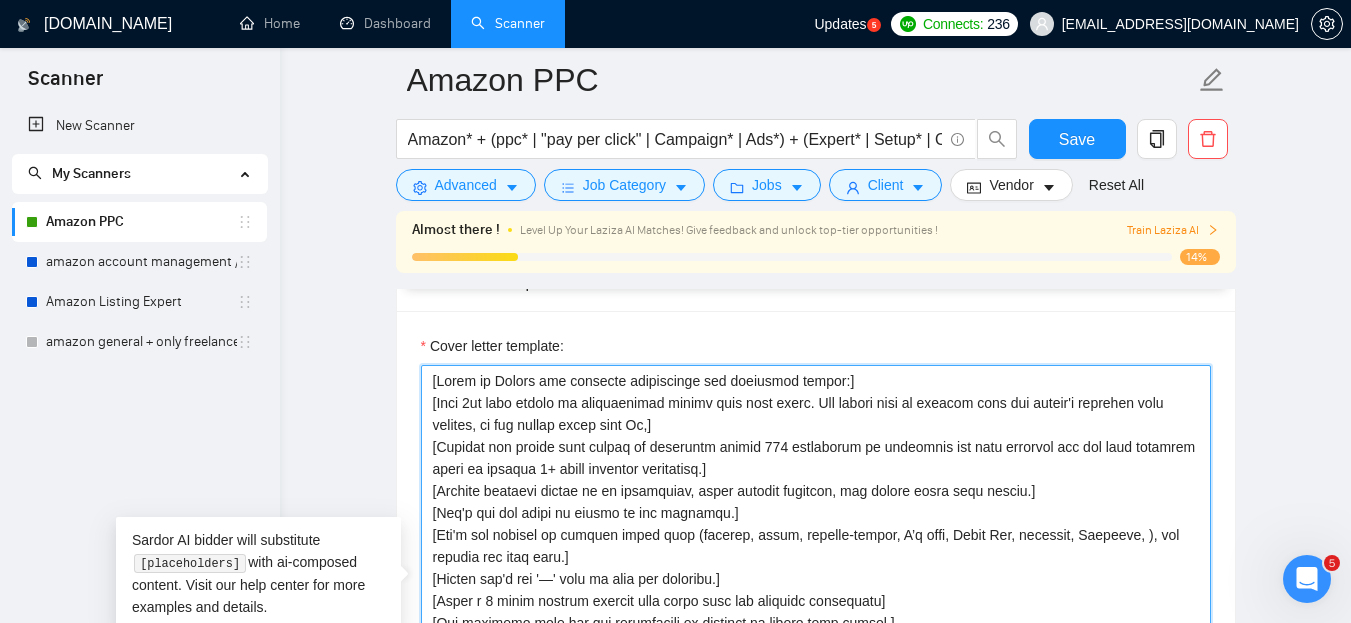 click on "Cover letter template:" at bounding box center [816, 590] 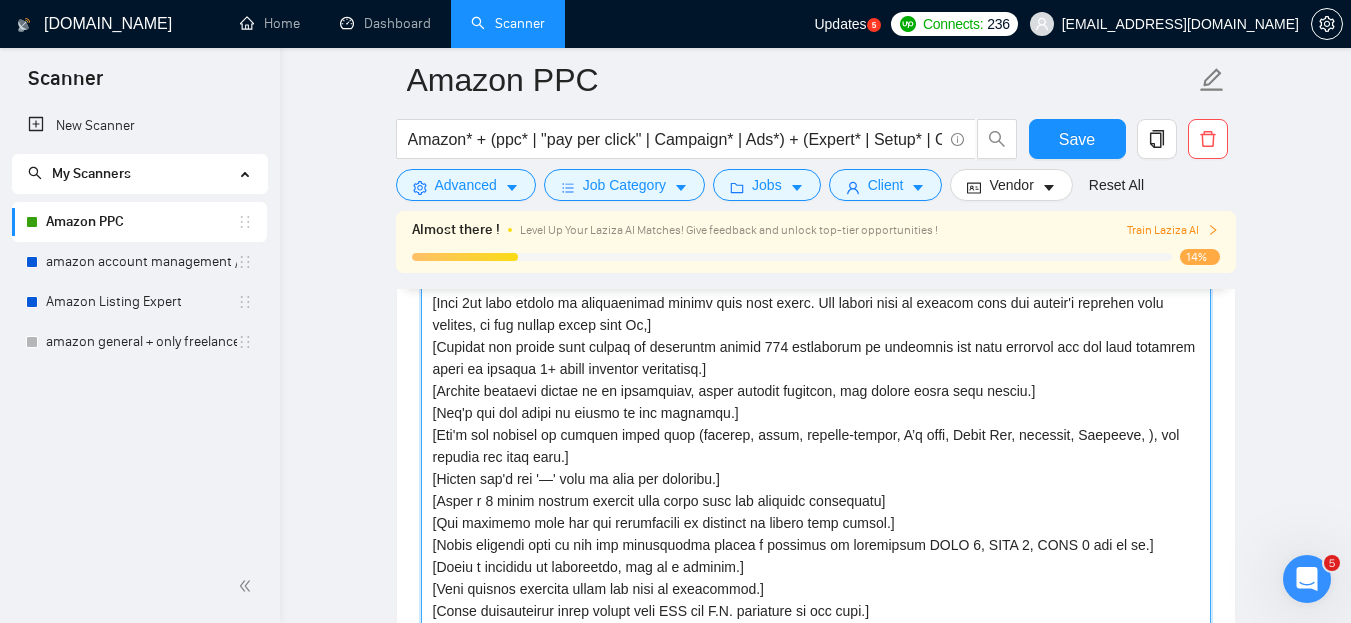 scroll, scrollTop: 2059, scrollLeft: 0, axis: vertical 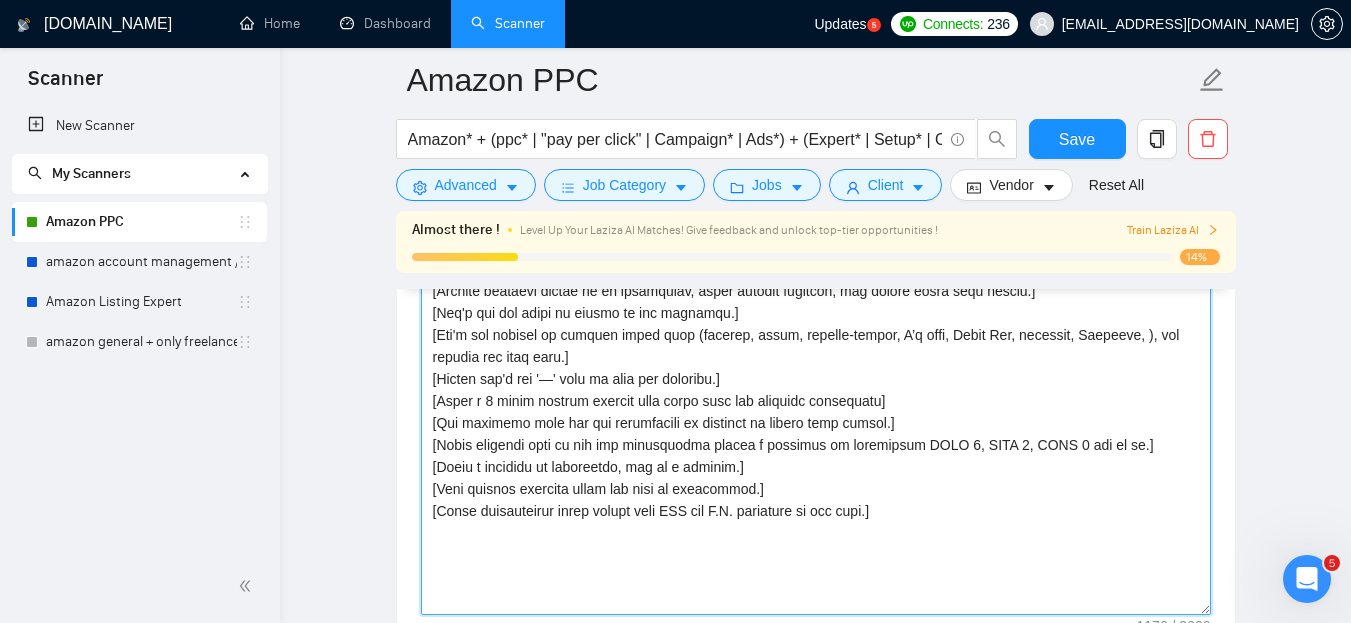click on "Cover letter template:" at bounding box center (816, 390) 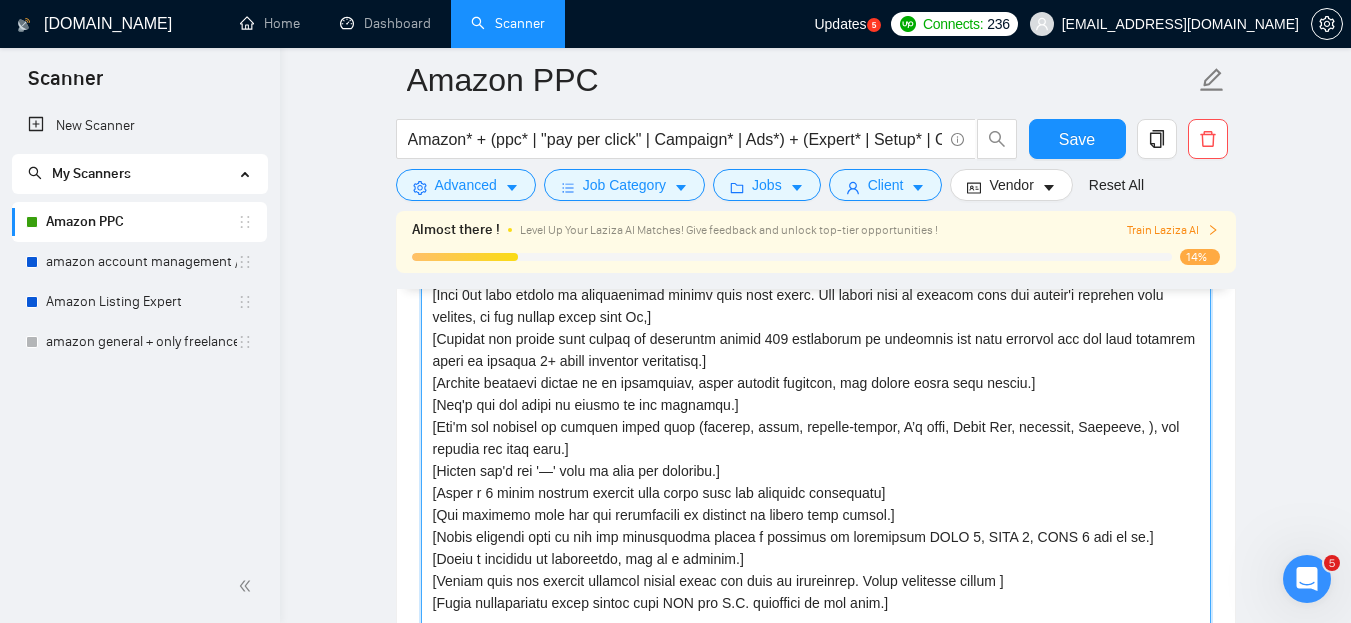 scroll, scrollTop: 1959, scrollLeft: 0, axis: vertical 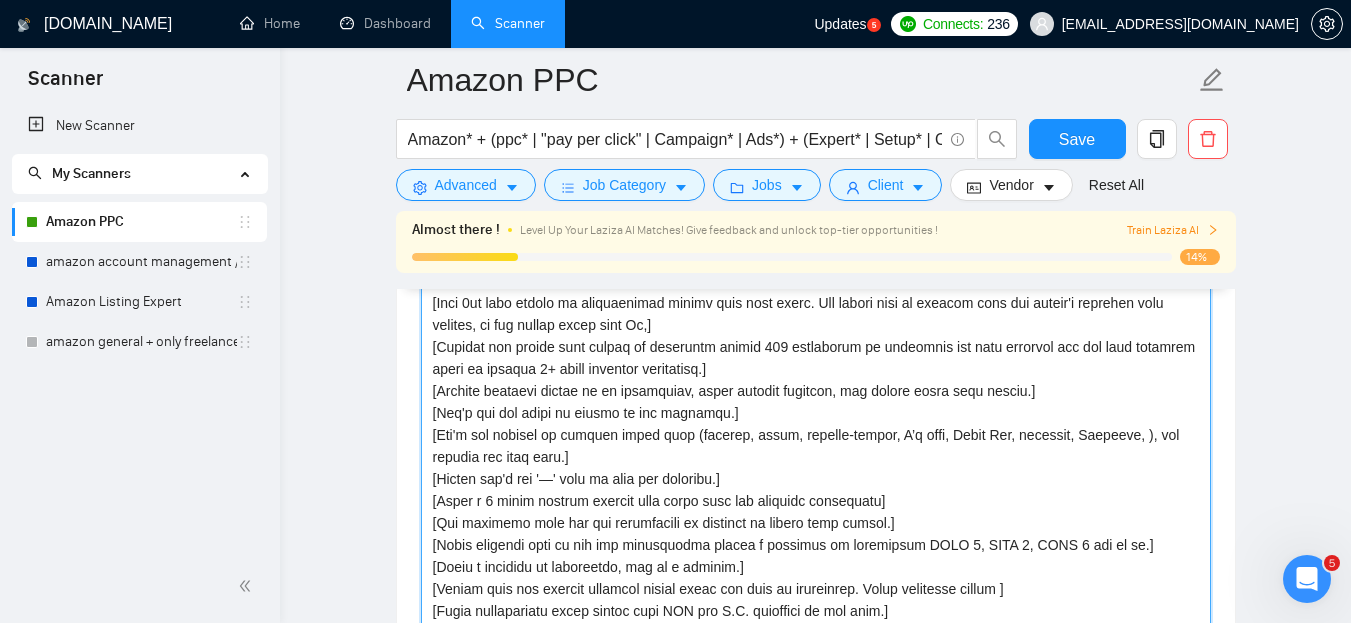 drag, startPoint x: 713, startPoint y: 352, endPoint x: 731, endPoint y: 346, distance: 18.973665 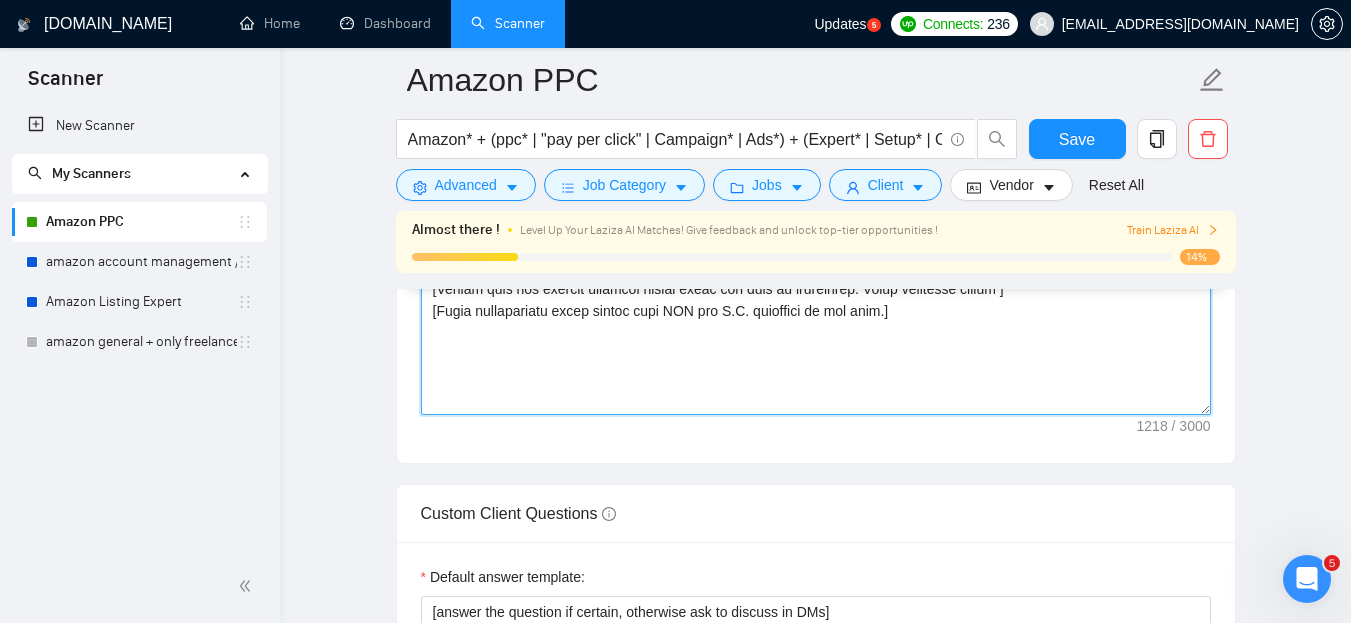 scroll, scrollTop: 2159, scrollLeft: 0, axis: vertical 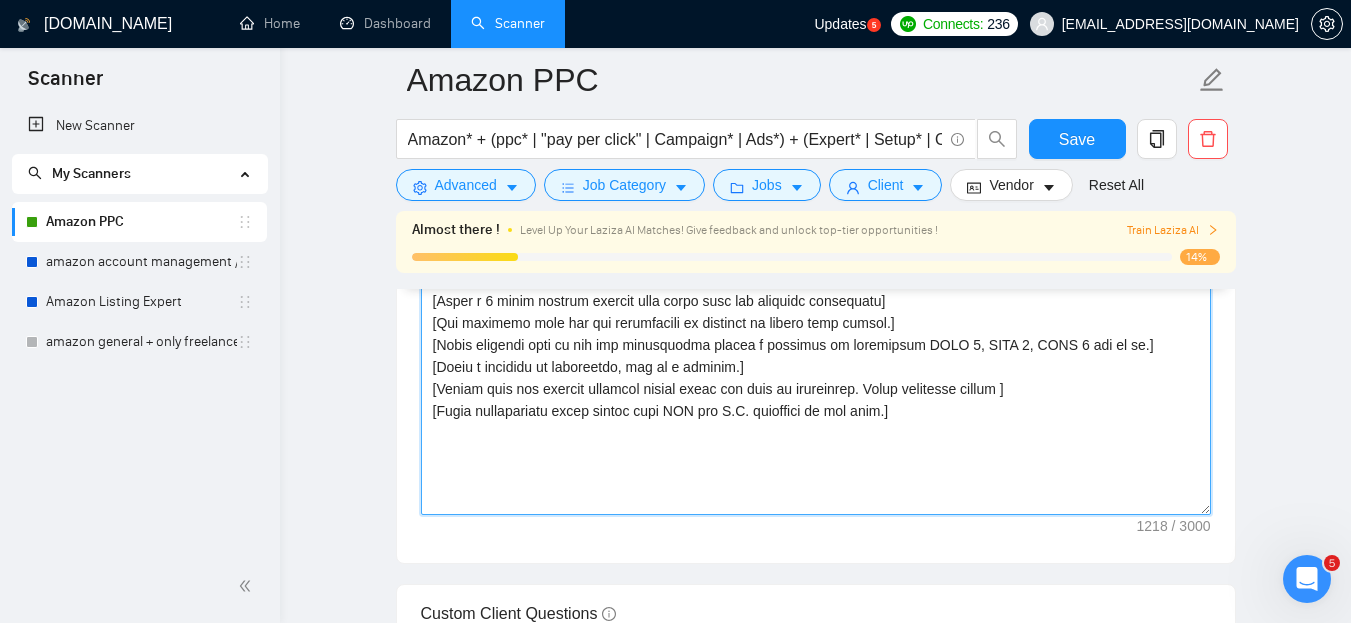 click on "Cover letter template:" at bounding box center [816, 290] 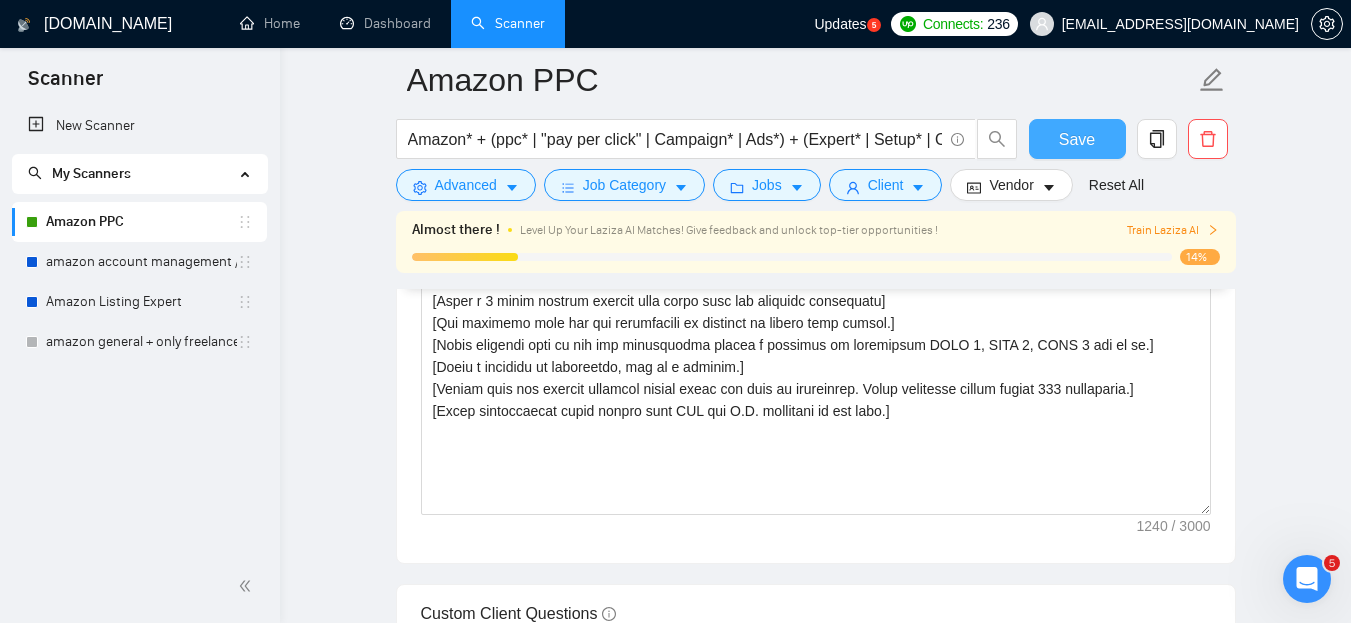 click on "Save" at bounding box center (1077, 139) 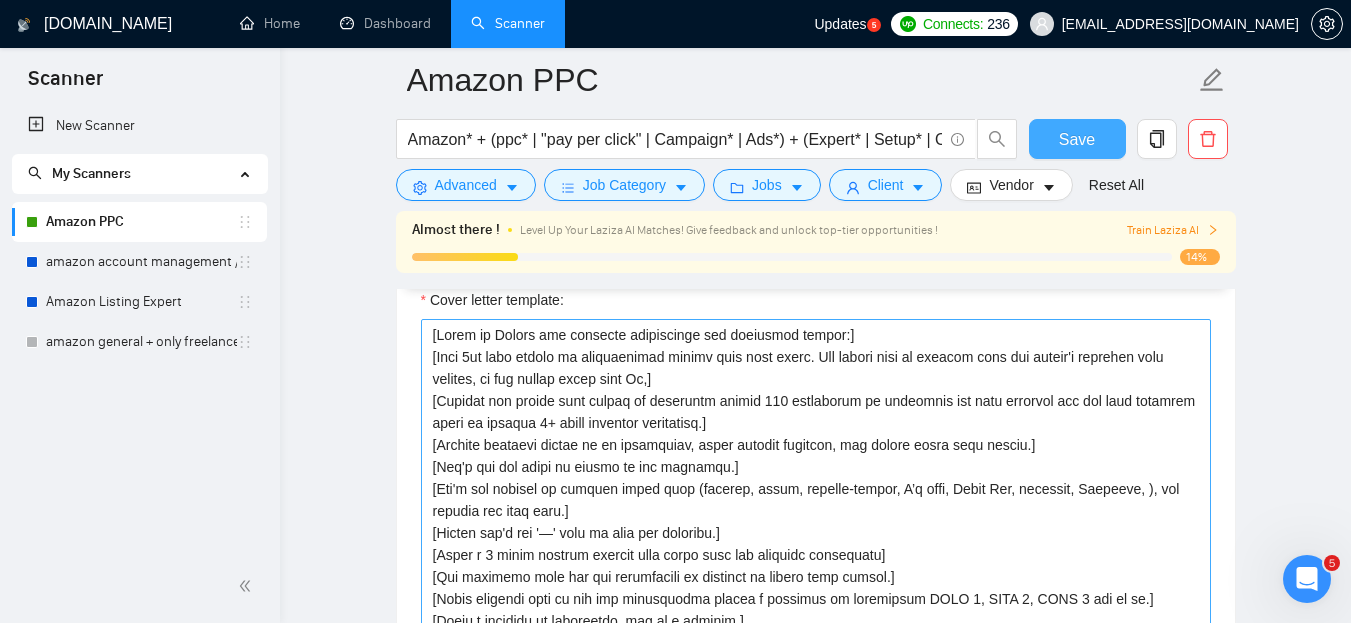 scroll, scrollTop: 1859, scrollLeft: 0, axis: vertical 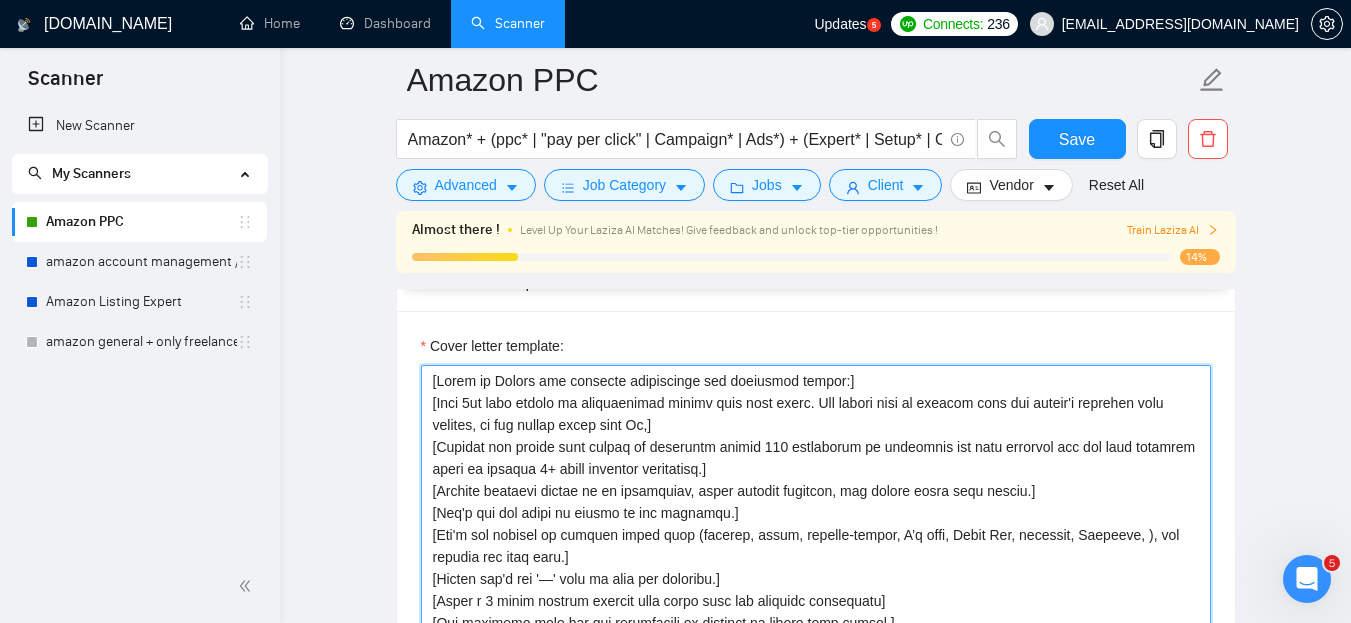 click on "Cover letter template:" at bounding box center (816, 590) 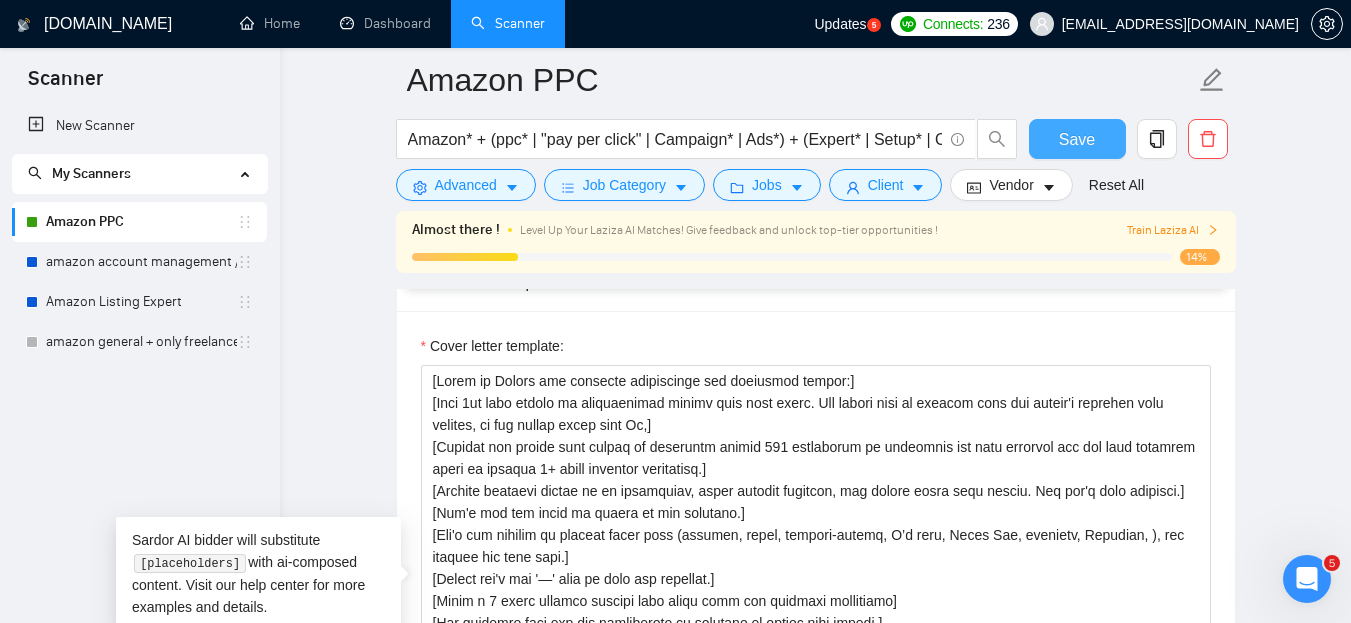 click on "Save" at bounding box center (1077, 139) 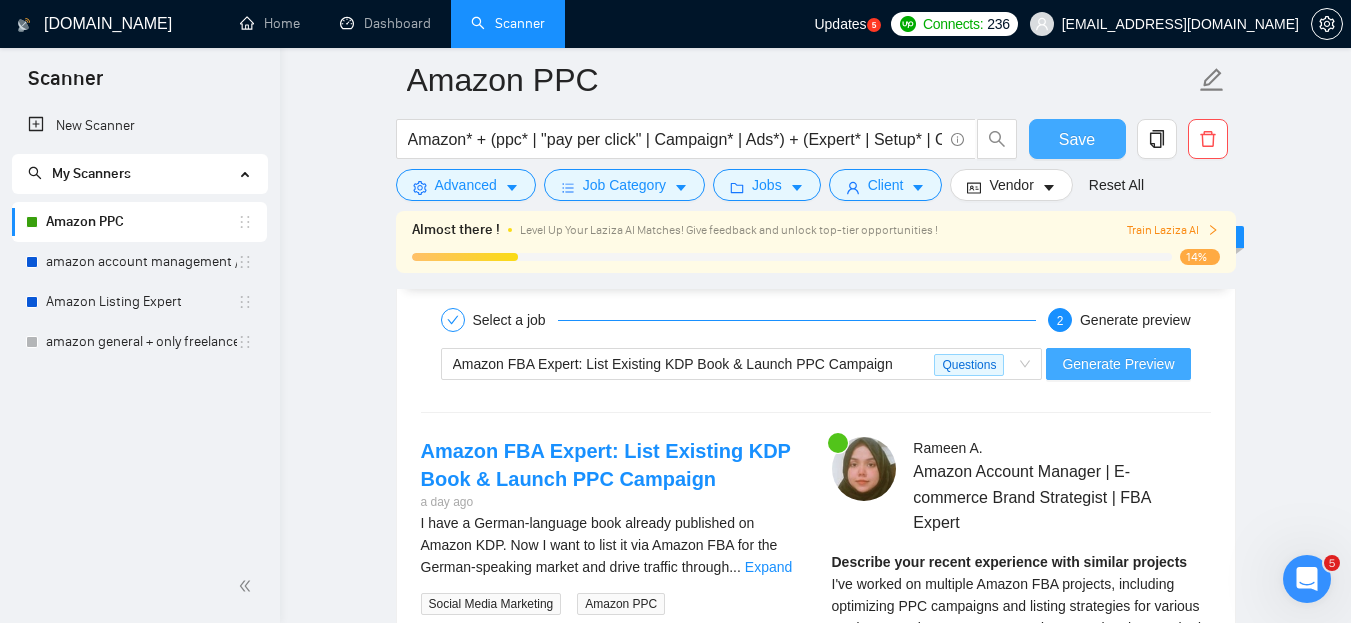 scroll, scrollTop: 3459, scrollLeft: 0, axis: vertical 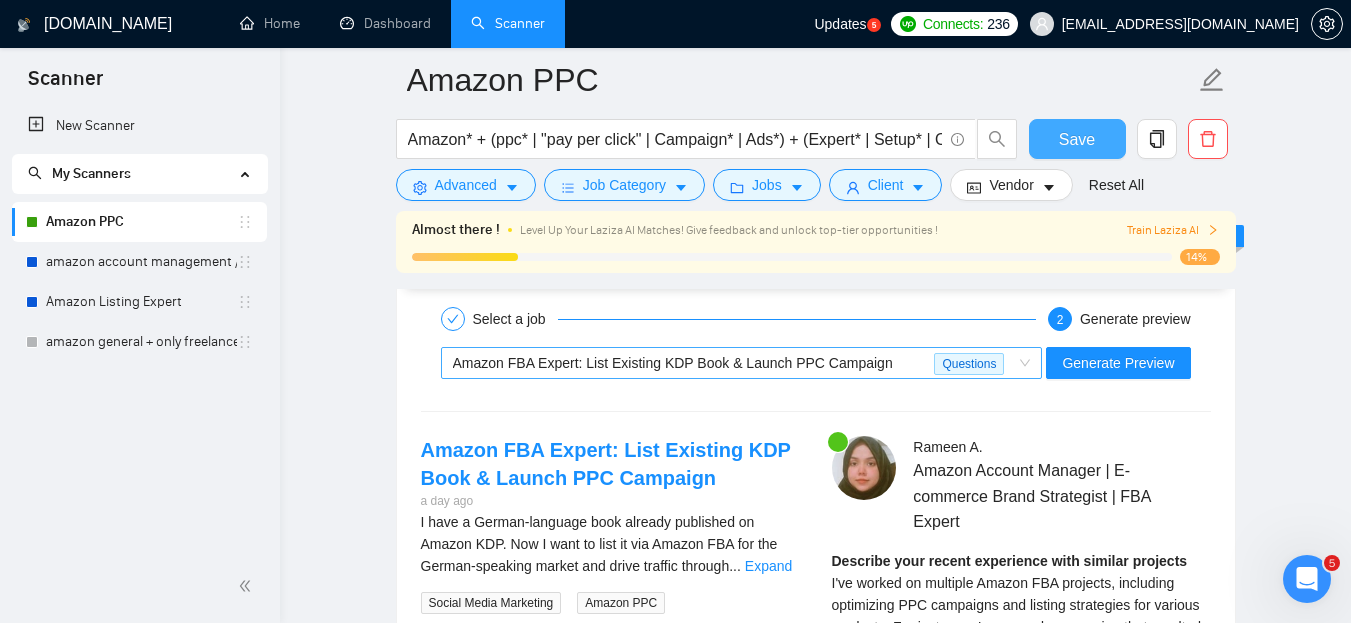 click on "Amazon FBA Expert: List Existing KDP Book & Launch PPC Campaign" at bounding box center [673, 363] 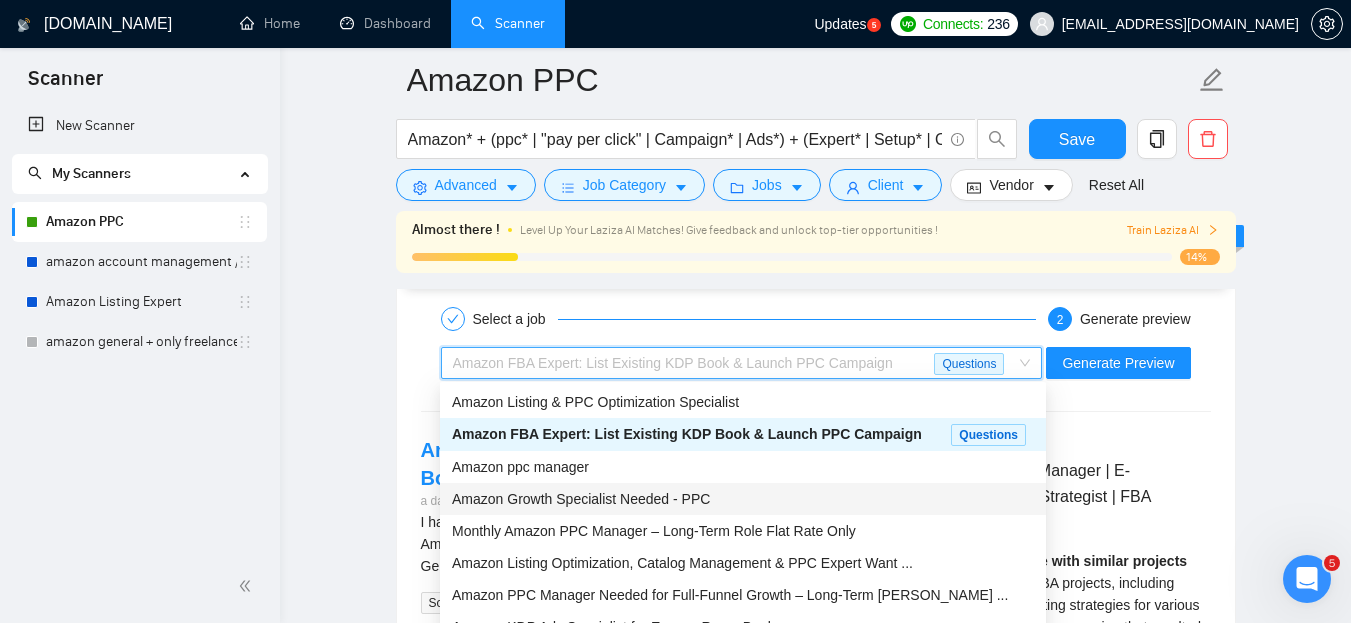 scroll, scrollTop: 64, scrollLeft: 0, axis: vertical 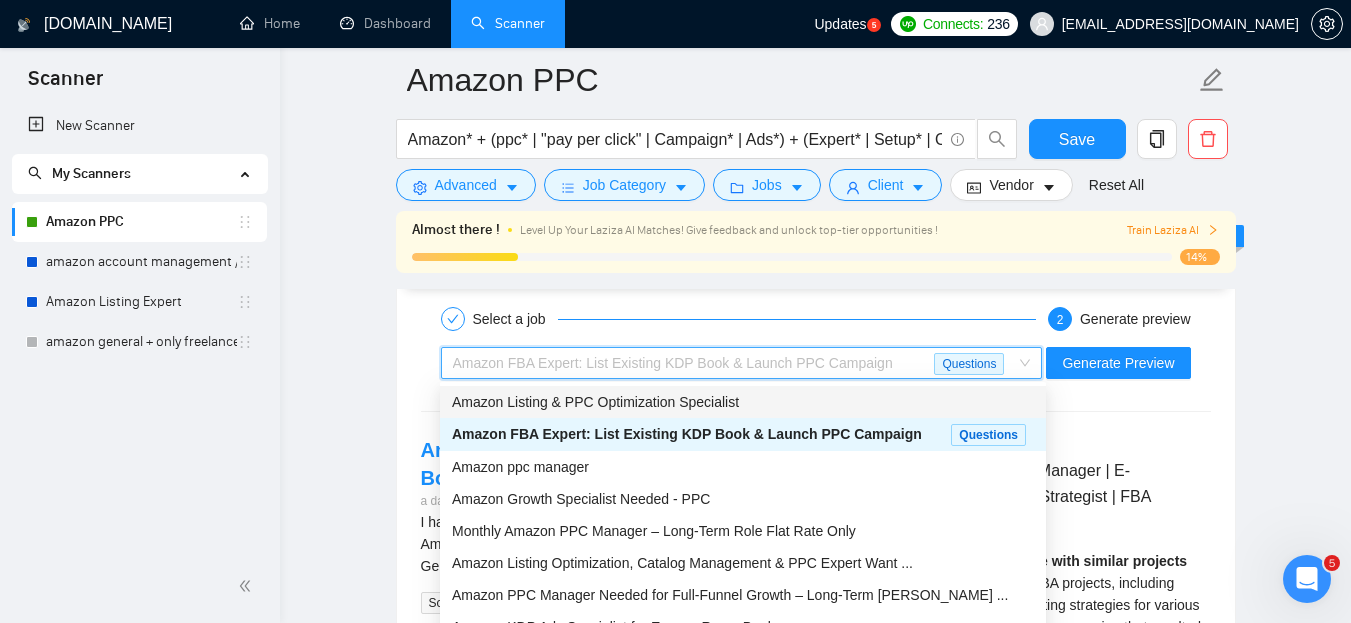 click on "Amazon Listing & PPC Optimization Specialist" at bounding box center [595, 402] 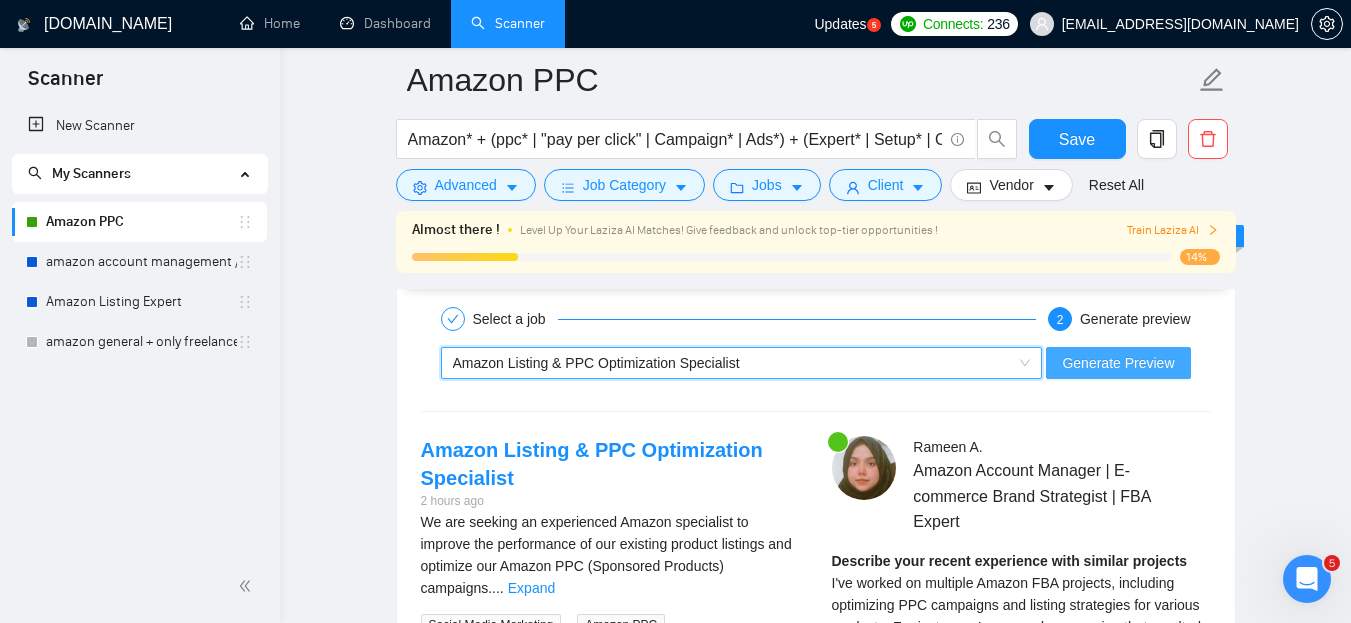 click on "Generate Preview" at bounding box center [1118, 363] 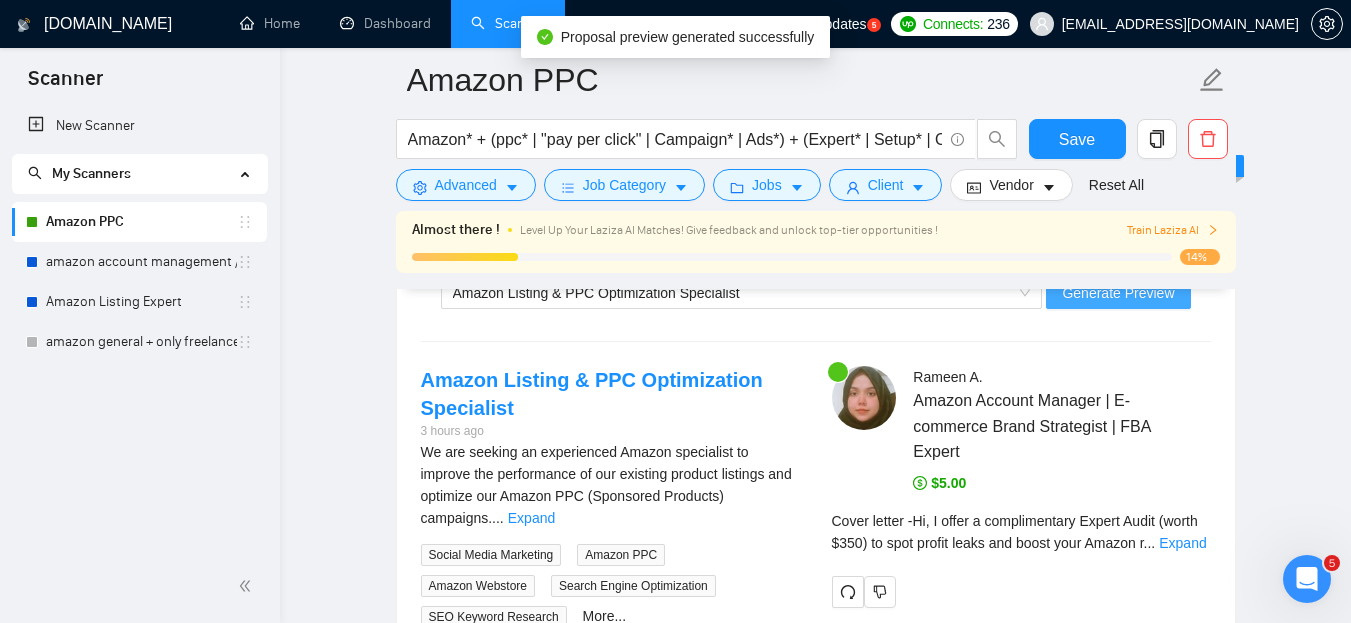 scroll, scrollTop: 3559, scrollLeft: 0, axis: vertical 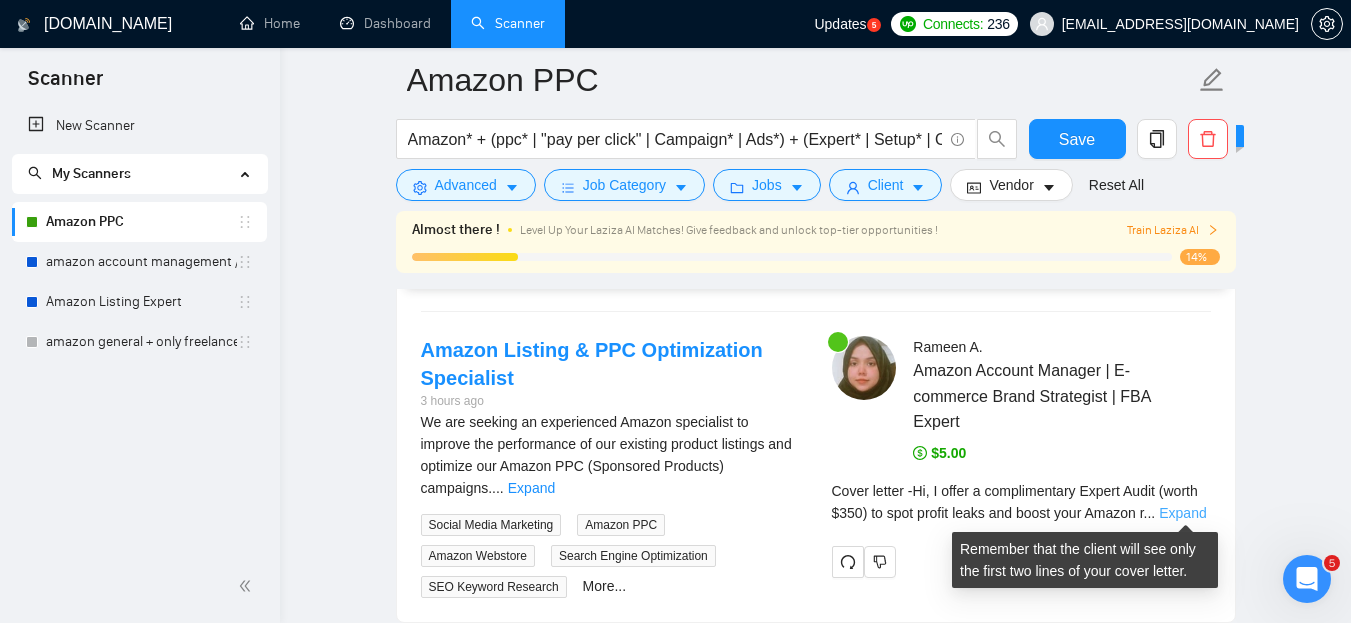 click on "Expand" at bounding box center [1182, 513] 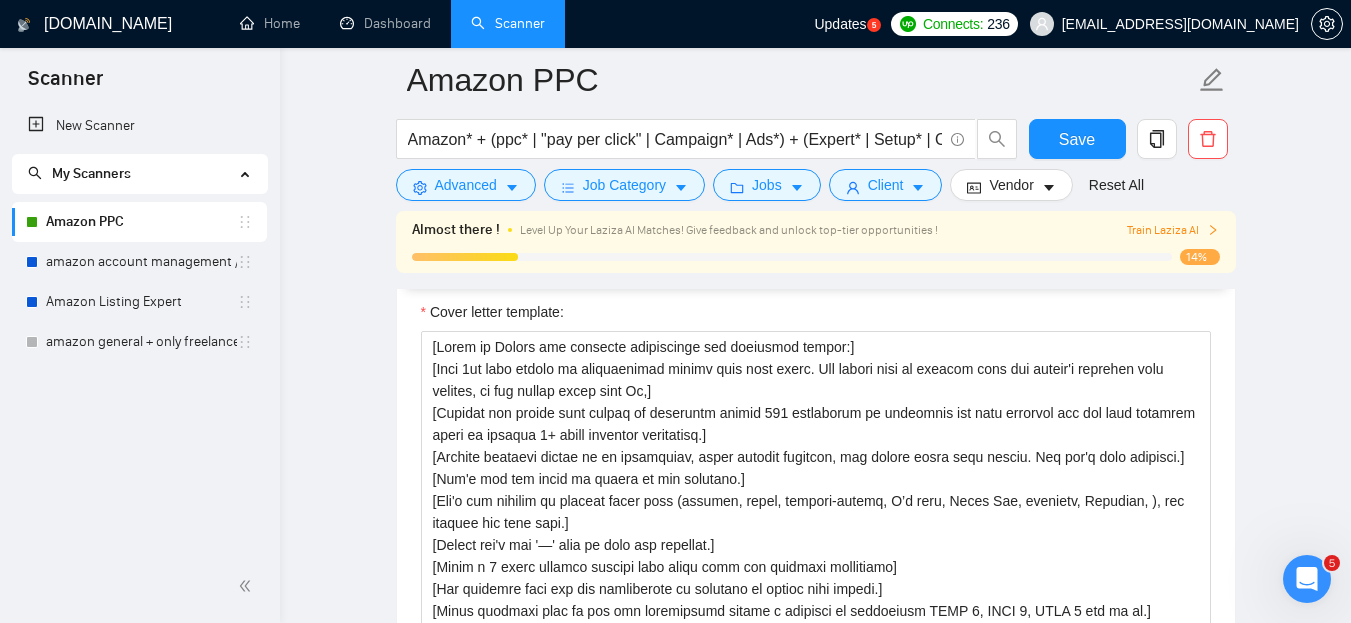scroll, scrollTop: 1859, scrollLeft: 0, axis: vertical 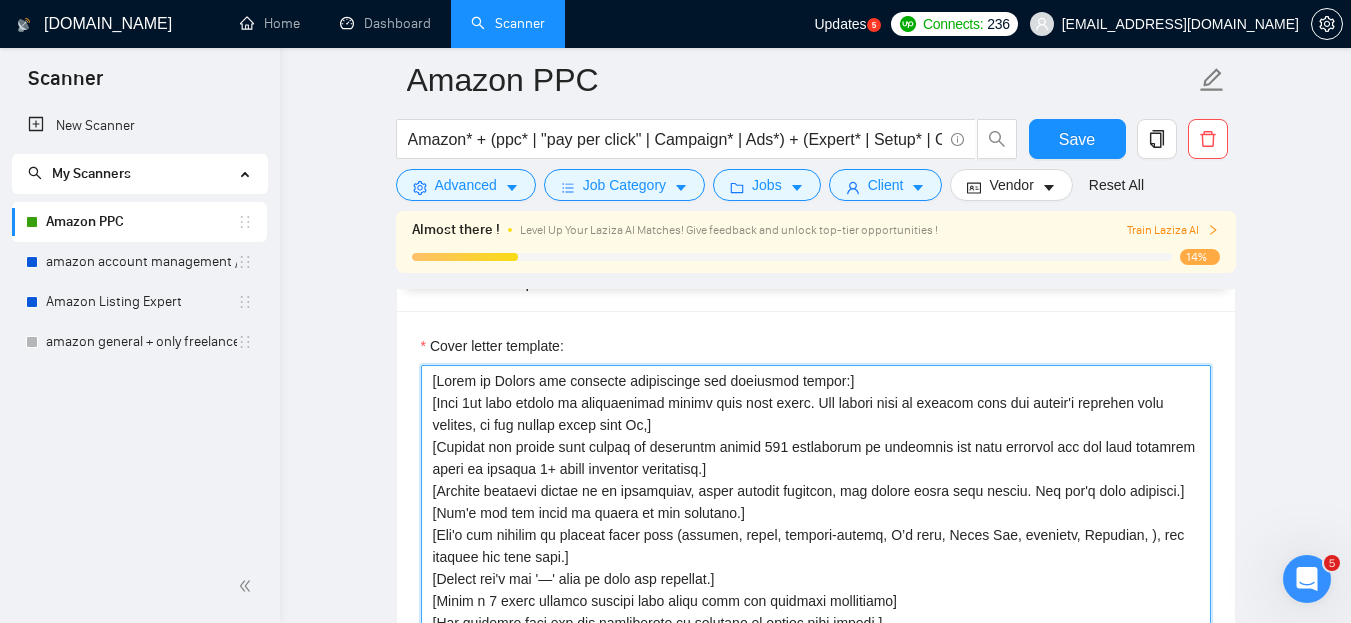 click on "Cover letter template:" at bounding box center (816, 590) 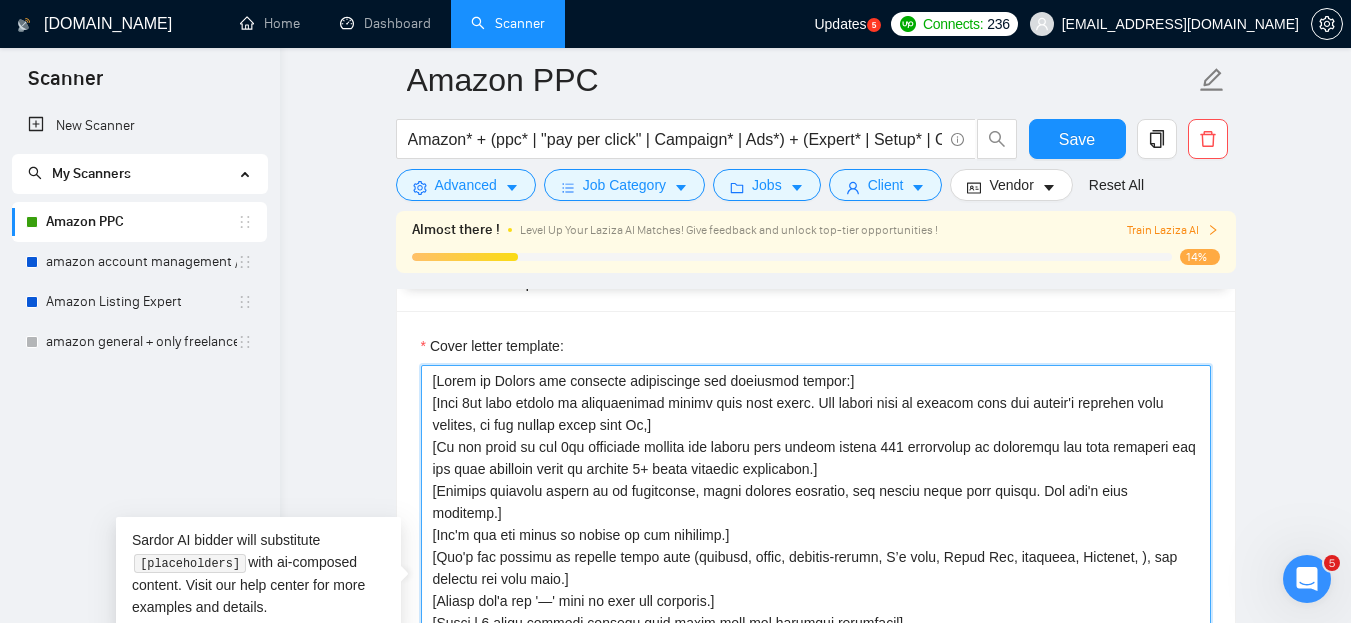 click on "Cover letter template:" at bounding box center [816, 590] 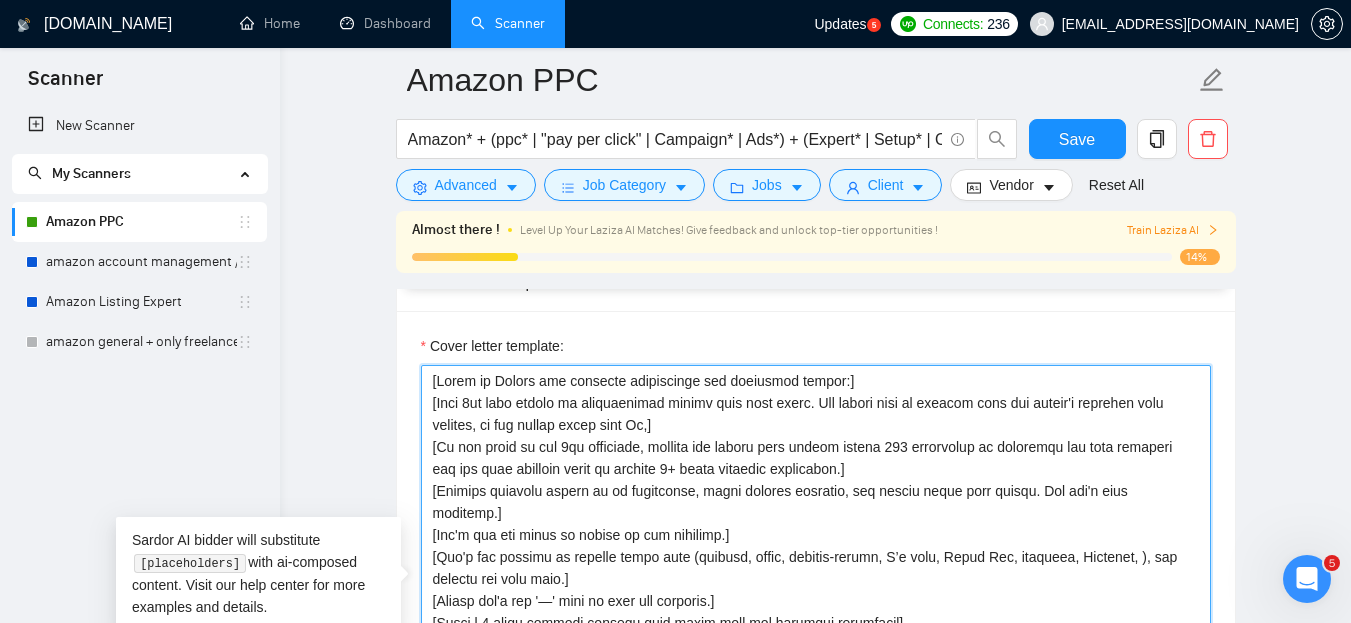 click on "Cover letter template:" at bounding box center [816, 590] 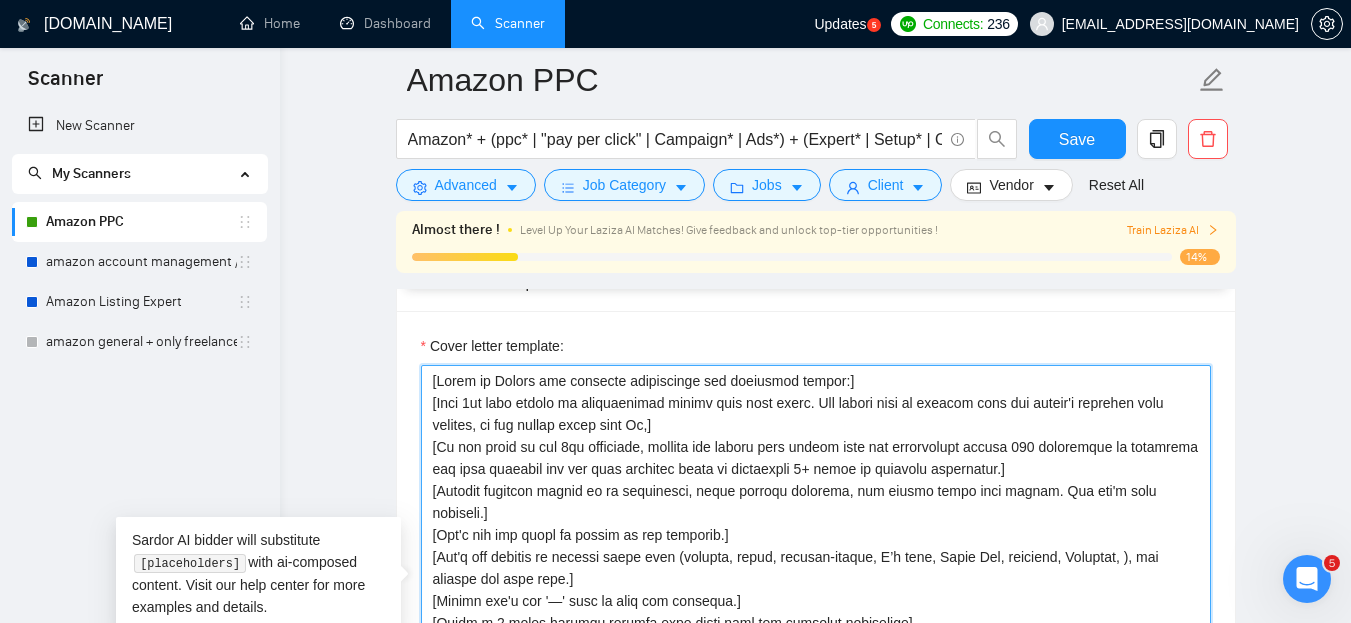 click on "Cover letter template:" at bounding box center [816, 590] 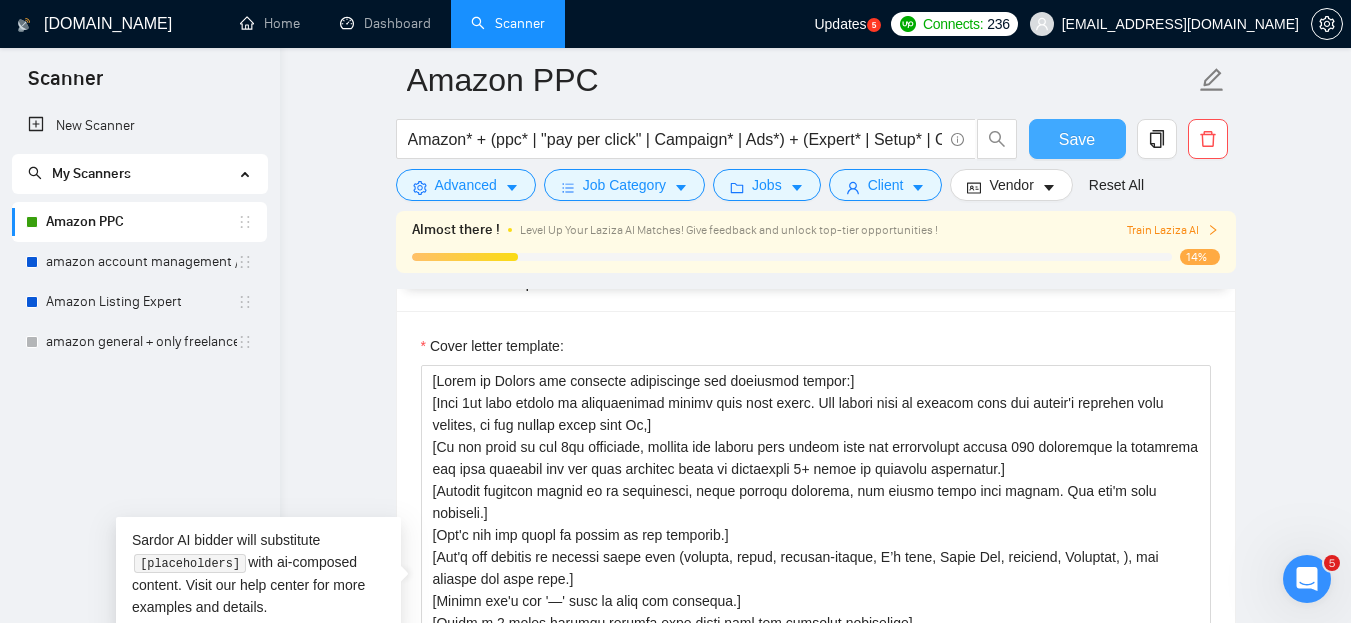 click on "Save" at bounding box center (1077, 139) 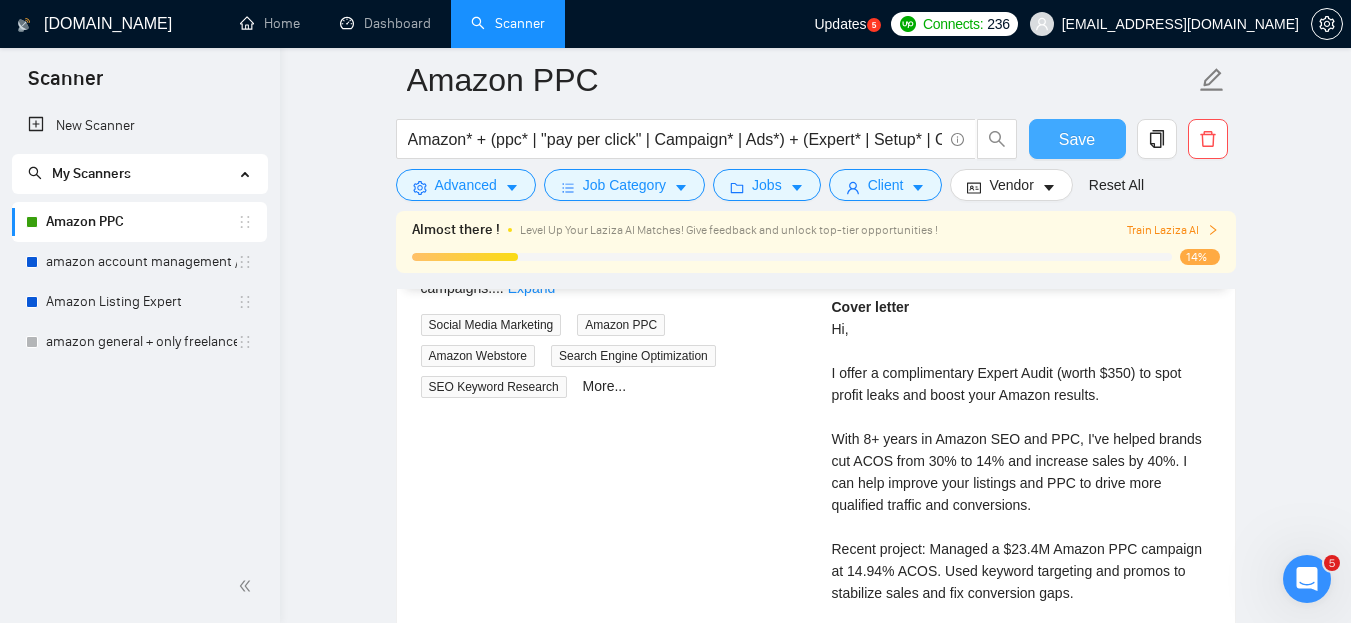 scroll, scrollTop: 3459, scrollLeft: 0, axis: vertical 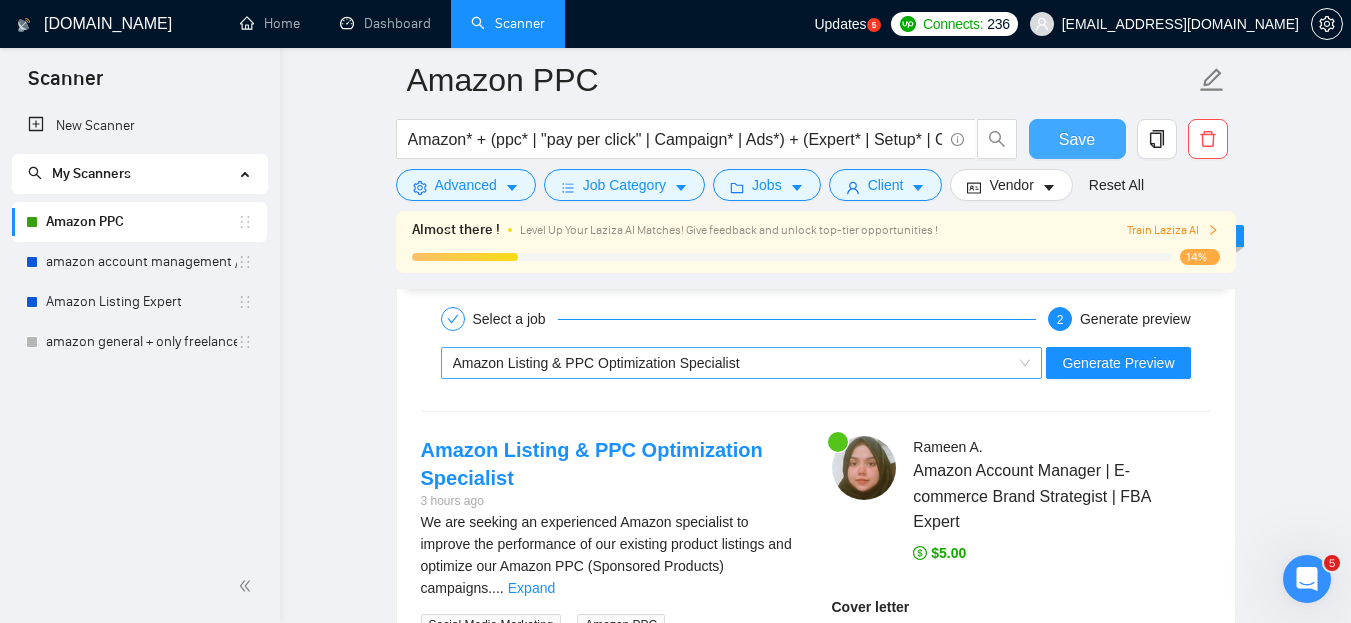 click on "Amazon Listing & PPC Optimization Specialist" at bounding box center (733, 363) 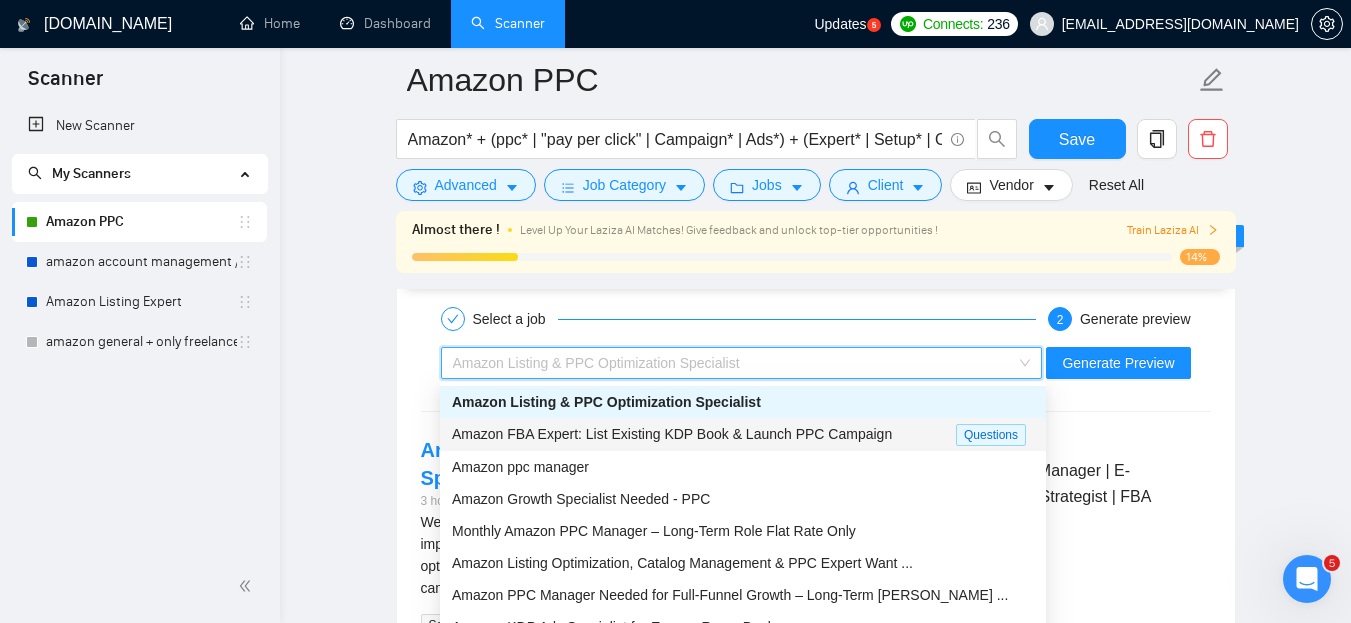 click on "Amazon FBA Expert: List Existing KDP Book & Launch PPC Campaign" at bounding box center (672, 434) 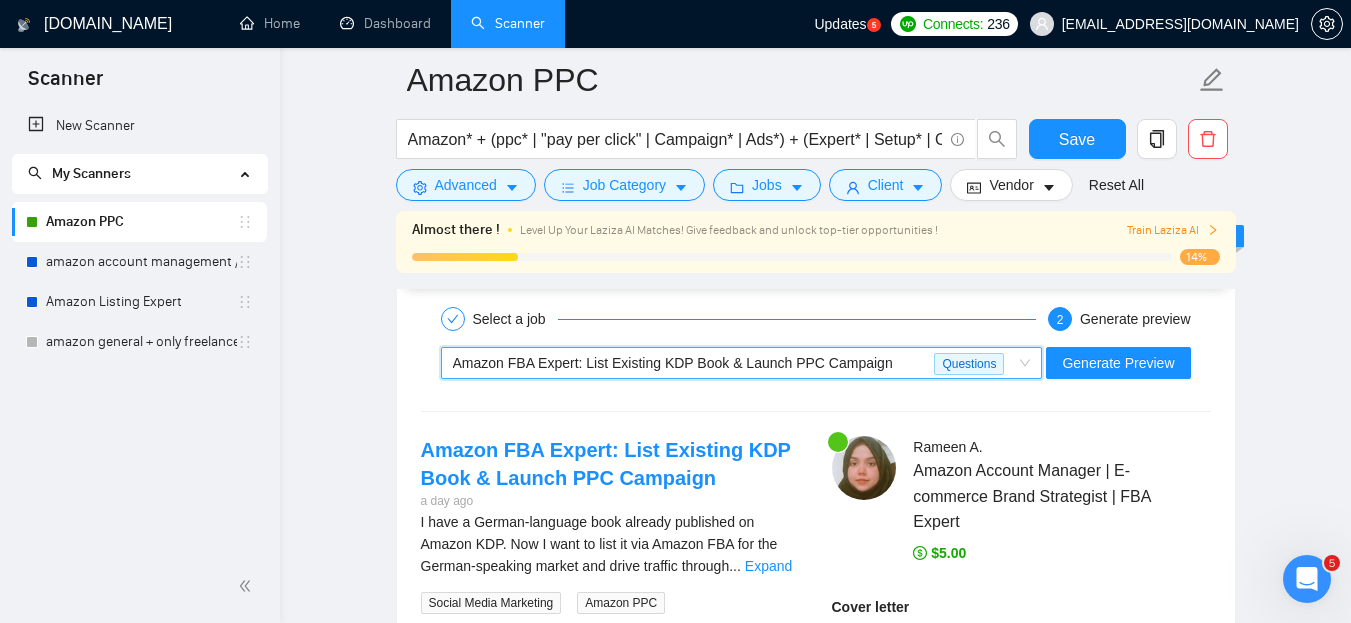 click on "Amazon FBA Expert: List Existing KDP Book & Launch PPC Campaign" at bounding box center [673, 363] 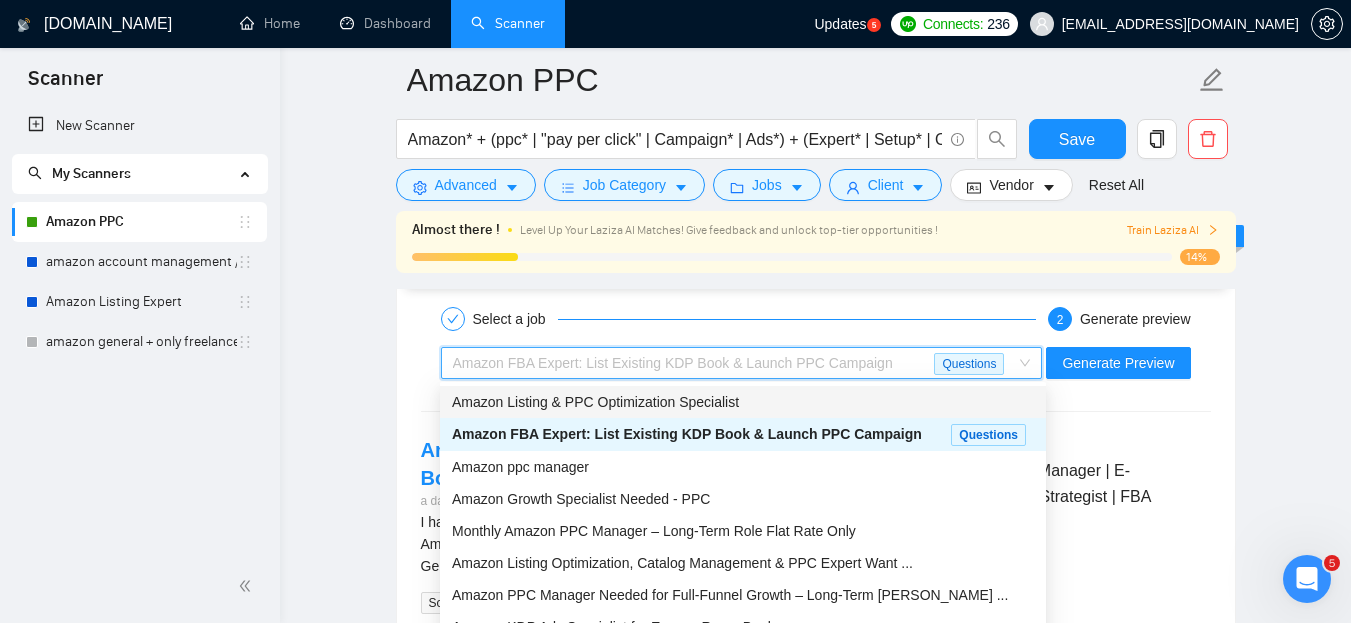 click on "Amazon Listing & PPC Optimization Specialist" at bounding box center (595, 402) 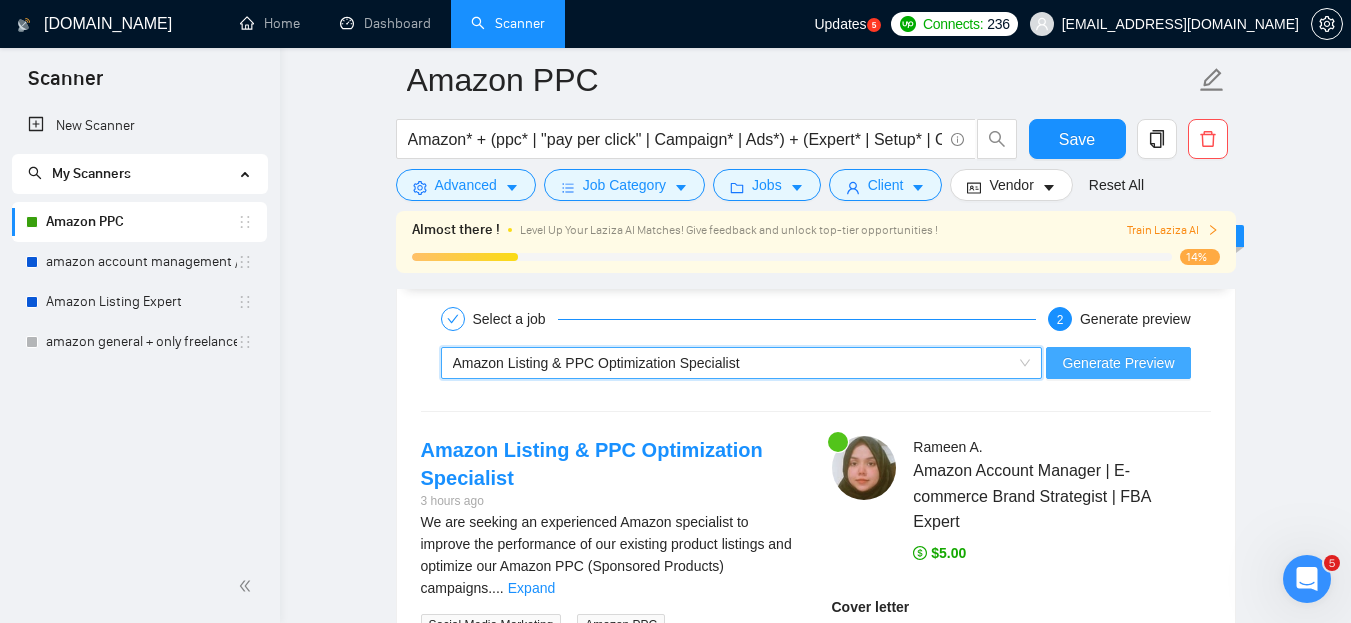 click on "Generate Preview" at bounding box center [1118, 363] 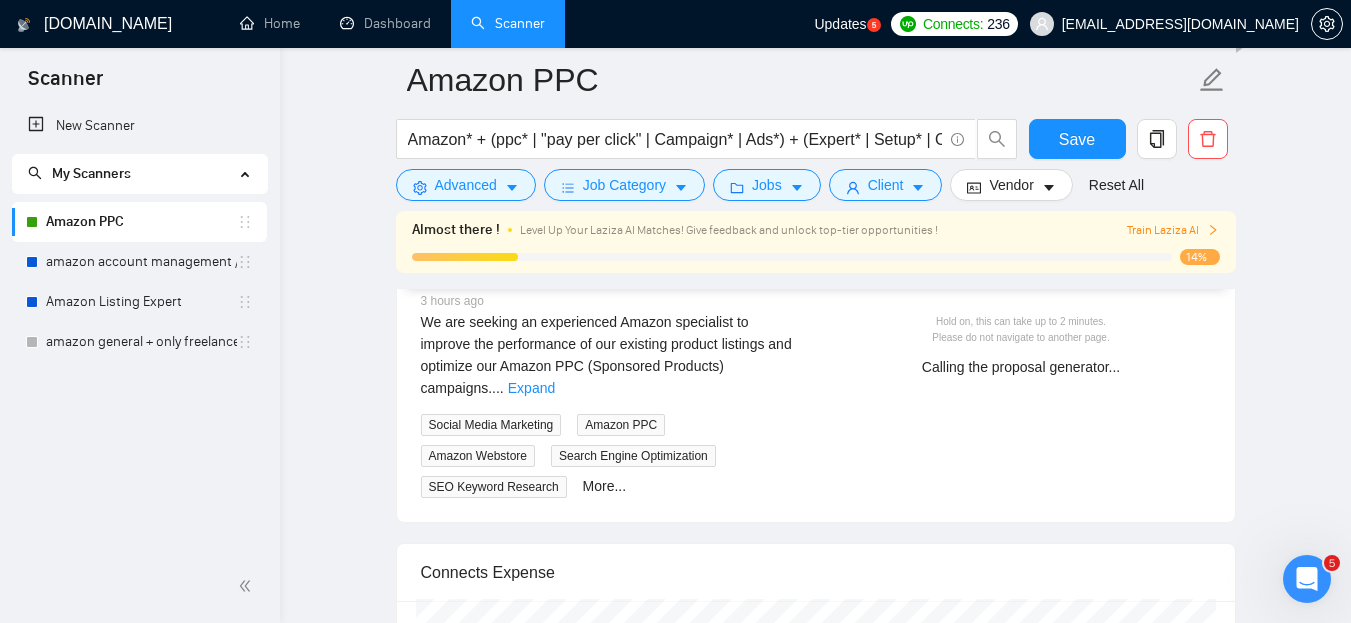 scroll, scrollTop: 3559, scrollLeft: 0, axis: vertical 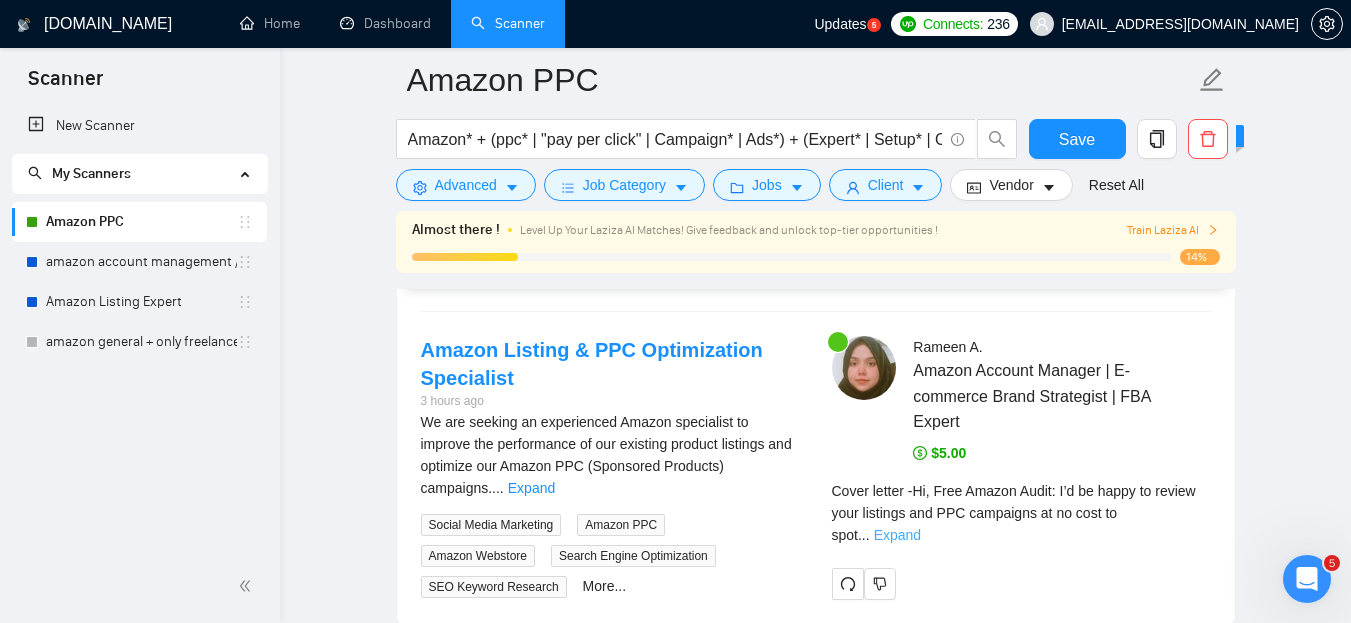 click on "Expand" at bounding box center (897, 535) 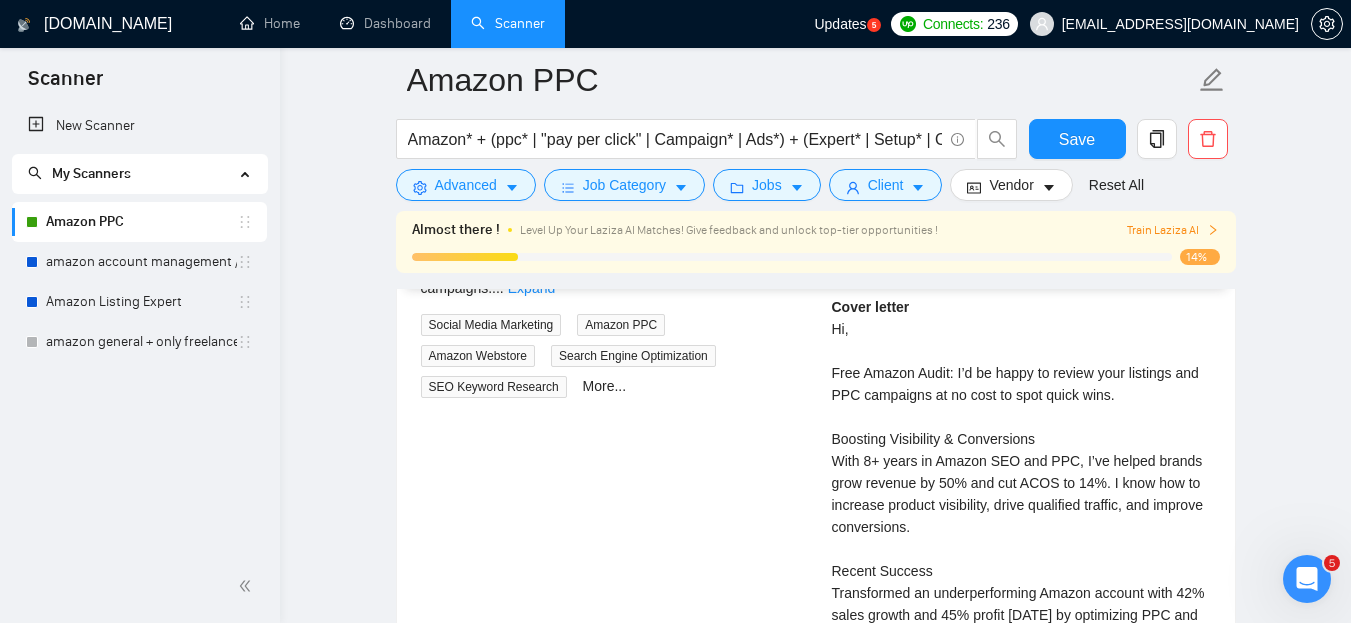 scroll, scrollTop: 3859, scrollLeft: 0, axis: vertical 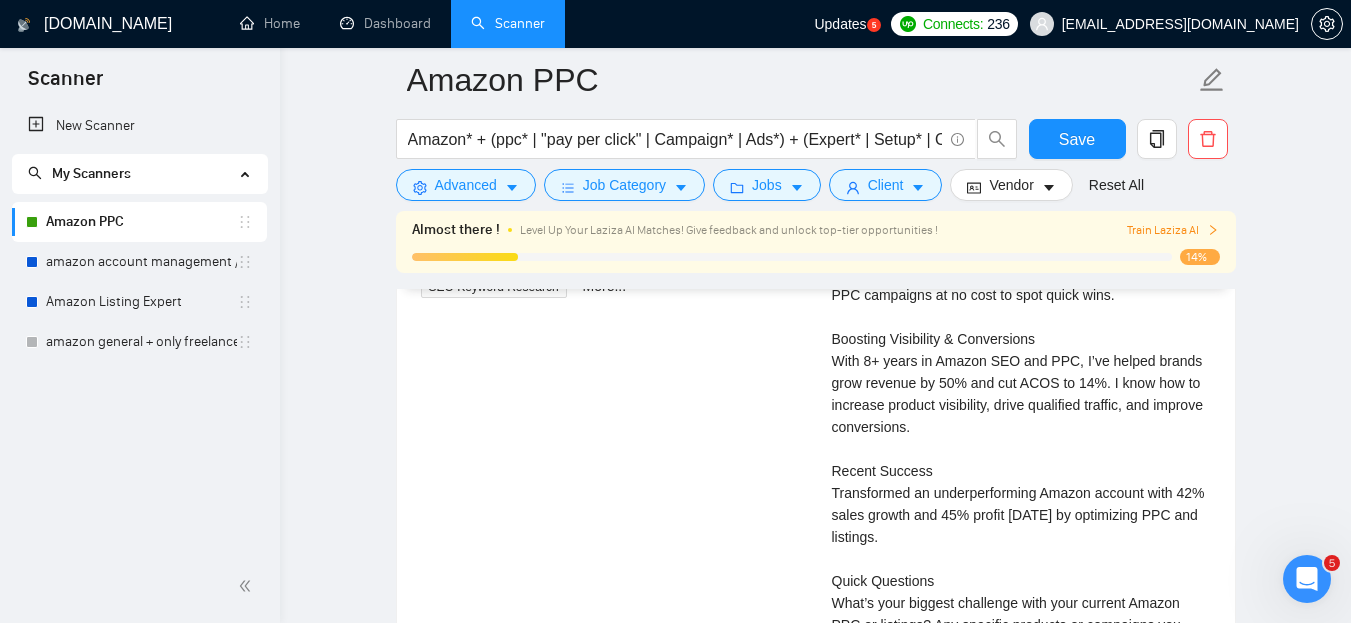 click on "Cover letter Hi,
Free Amazon Audit: I’d be happy to review your listings and PPC campaigns at no cost to spot quick wins.
Boosting Visibility & Conversions
With 8+ years in Amazon SEO and PPC, I’ve helped brands grow revenue by 50% and cut ACOS to 14%. I know how to increase product visibility, drive qualified traffic, and improve conversions.
Recent Success
Transformed an underperforming Amazon account with 42% sales growth and 45% profit in 90 days by optimizing PPC and listings.
Quick Questions
What’s your biggest challenge with your current Amazon PPC or listings? Any specific products or campaigns you want to focus on first?
Let’s connect for a quick call to discuss your goals.
Best,
Rameen A.
P.S. Happy to share a free audit and actionable tips!" at bounding box center [1021, 482] 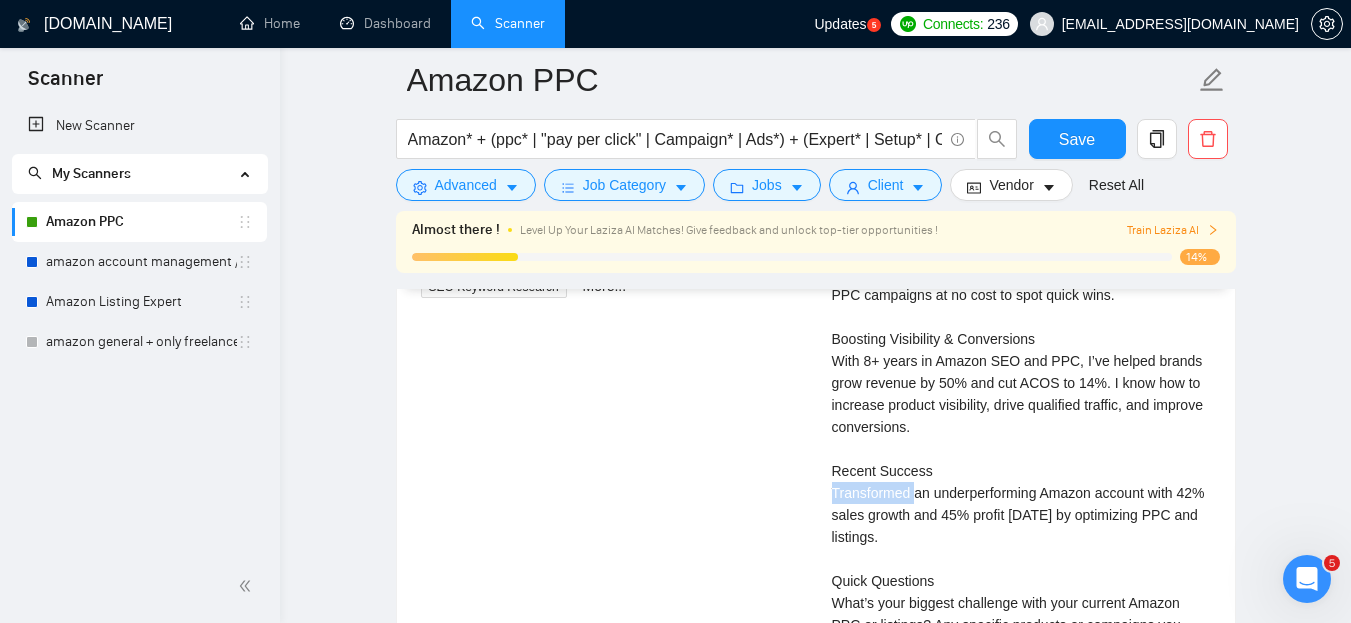copy on "Transformed" 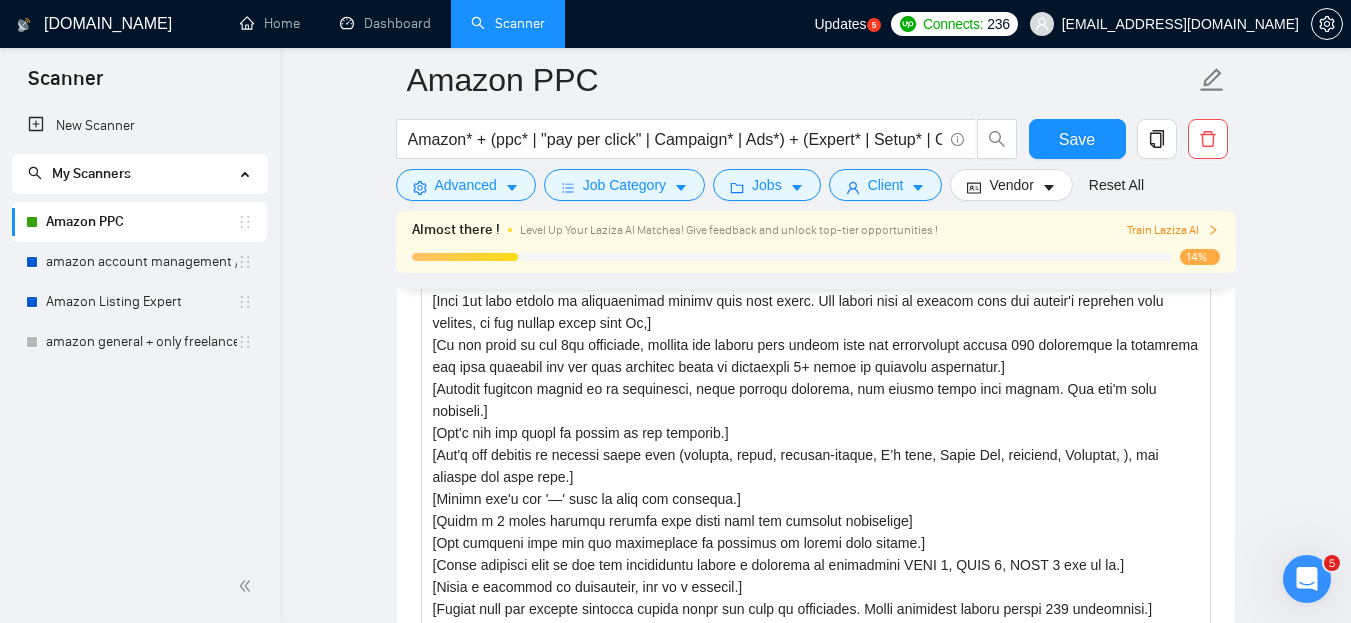 scroll, scrollTop: 1959, scrollLeft: 0, axis: vertical 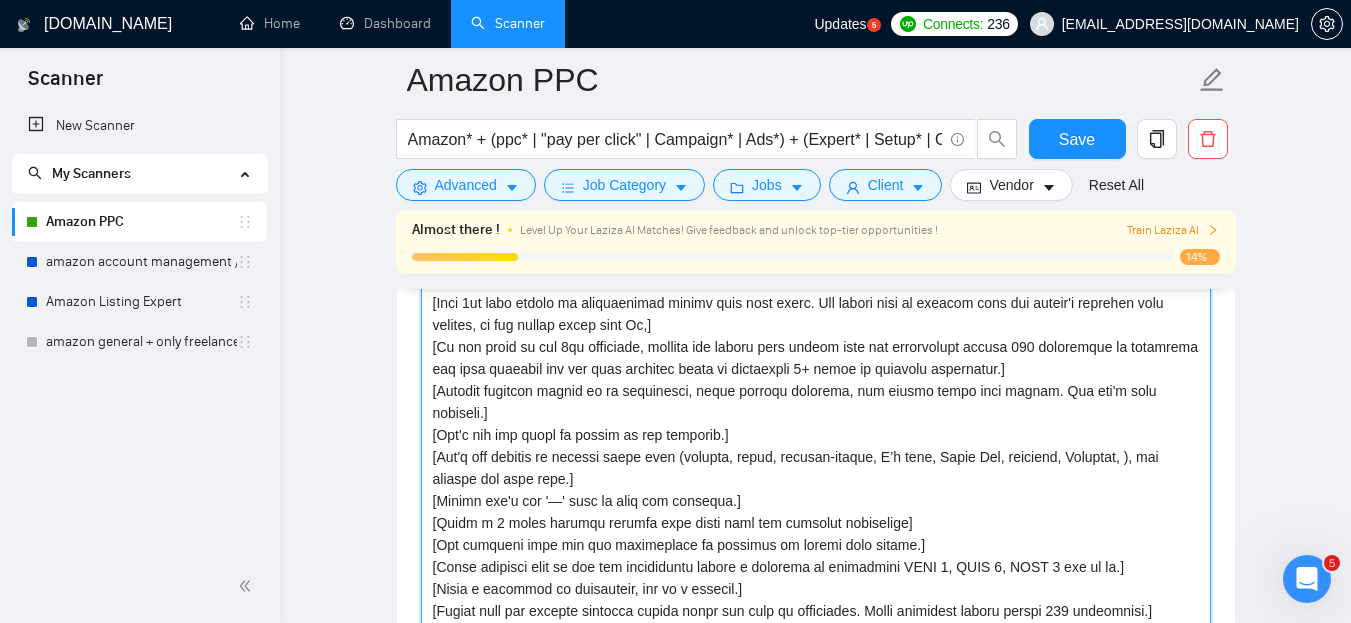 click on "Cover letter template:" at bounding box center (816, 490) 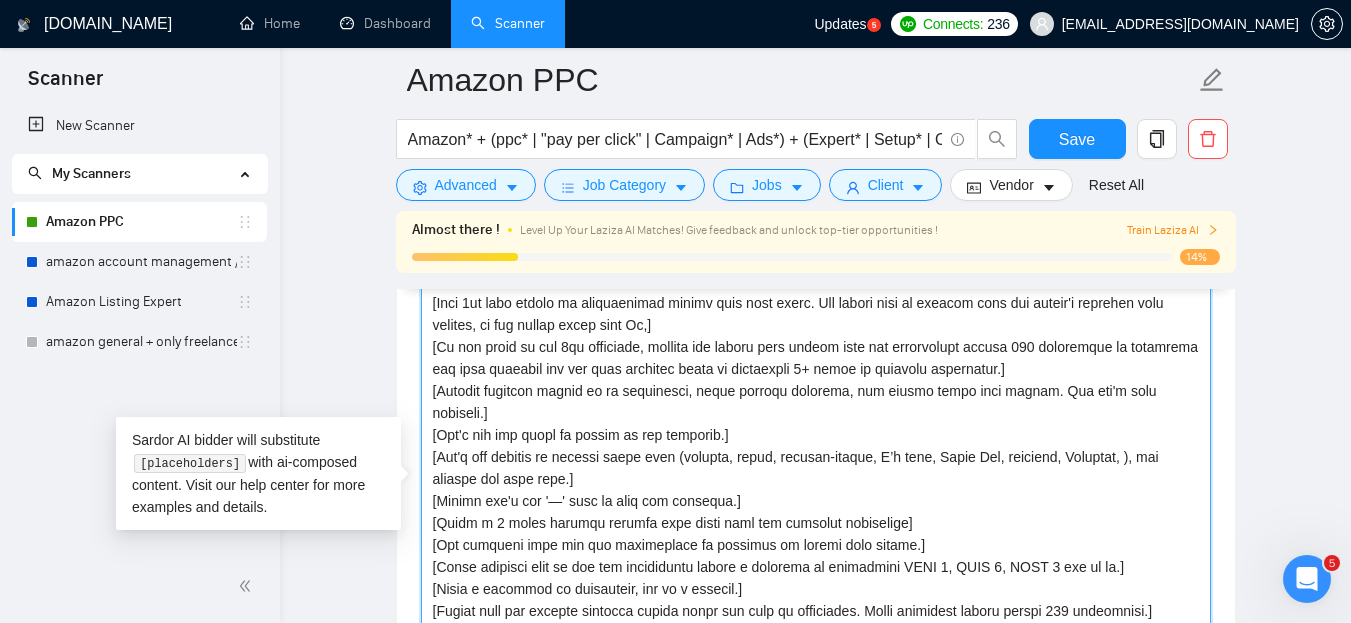 paste on "Transformed" 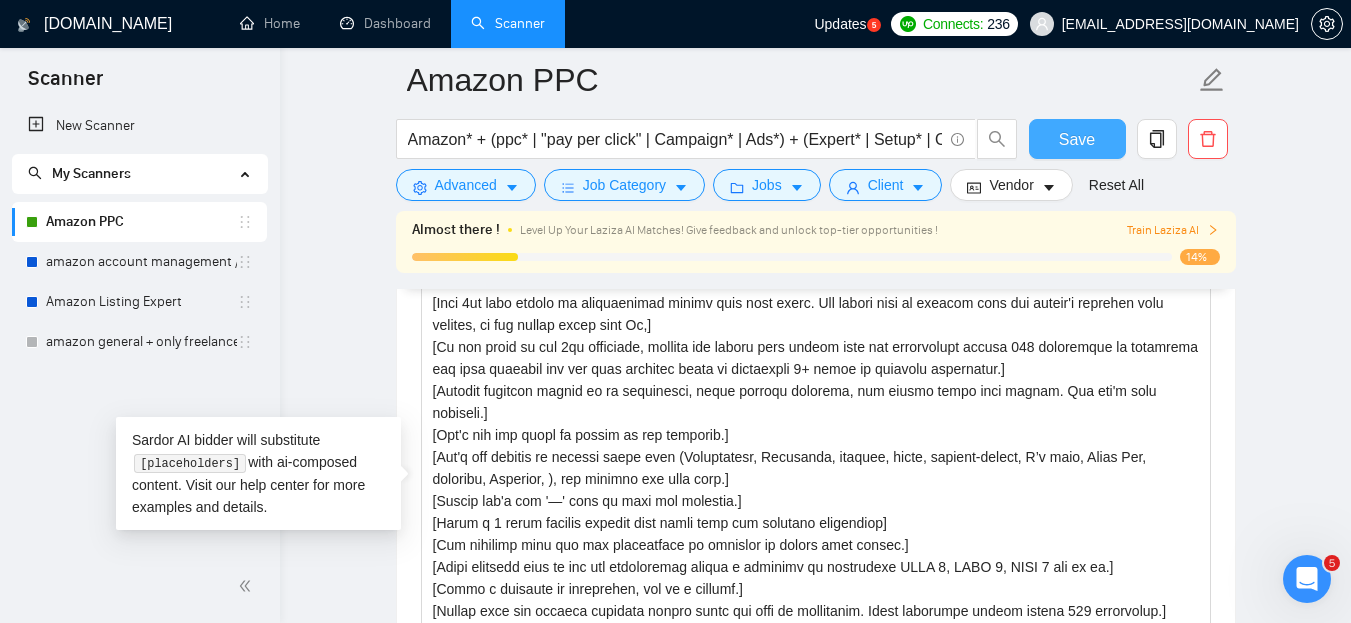 click on "Save" at bounding box center (1077, 139) 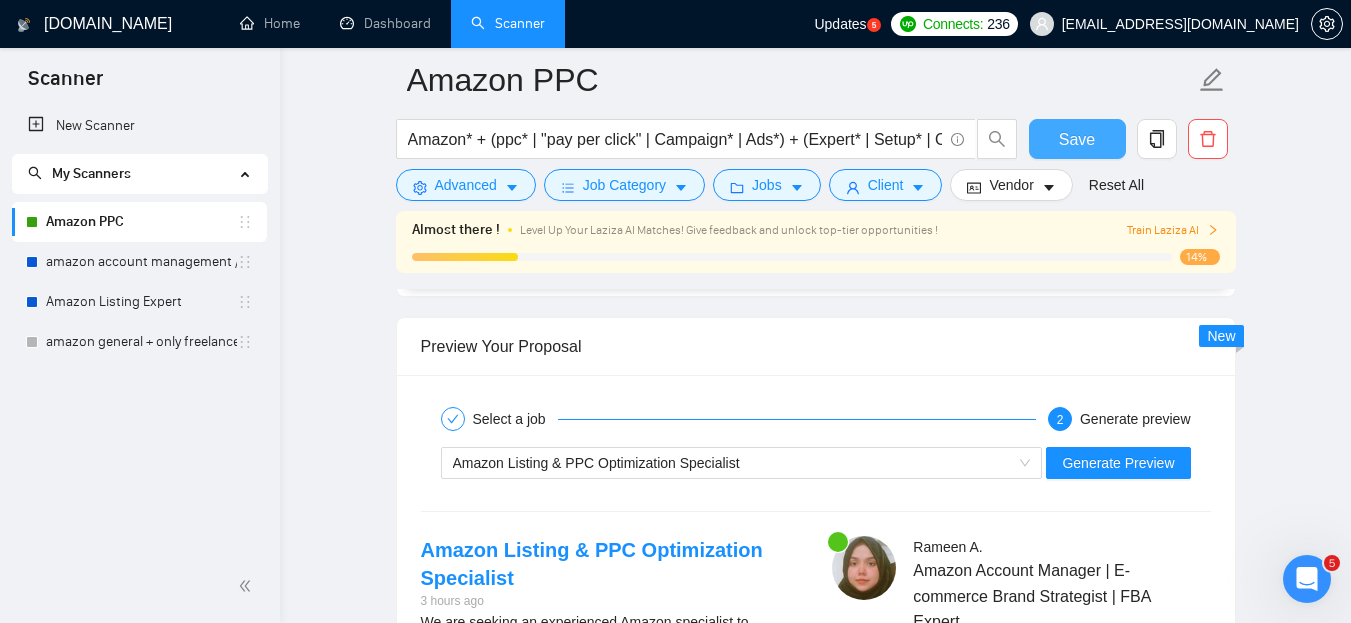scroll, scrollTop: 3259, scrollLeft: 0, axis: vertical 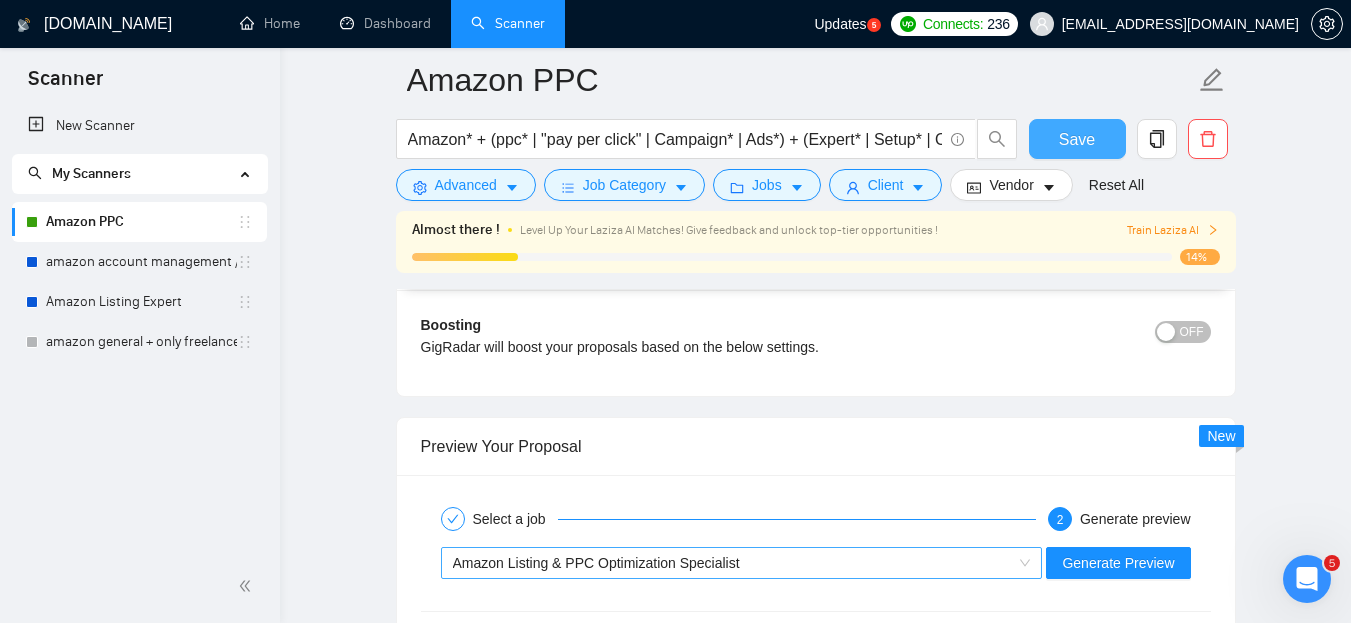 click on "Amazon Listing & PPC Optimization Specialist" at bounding box center (733, 563) 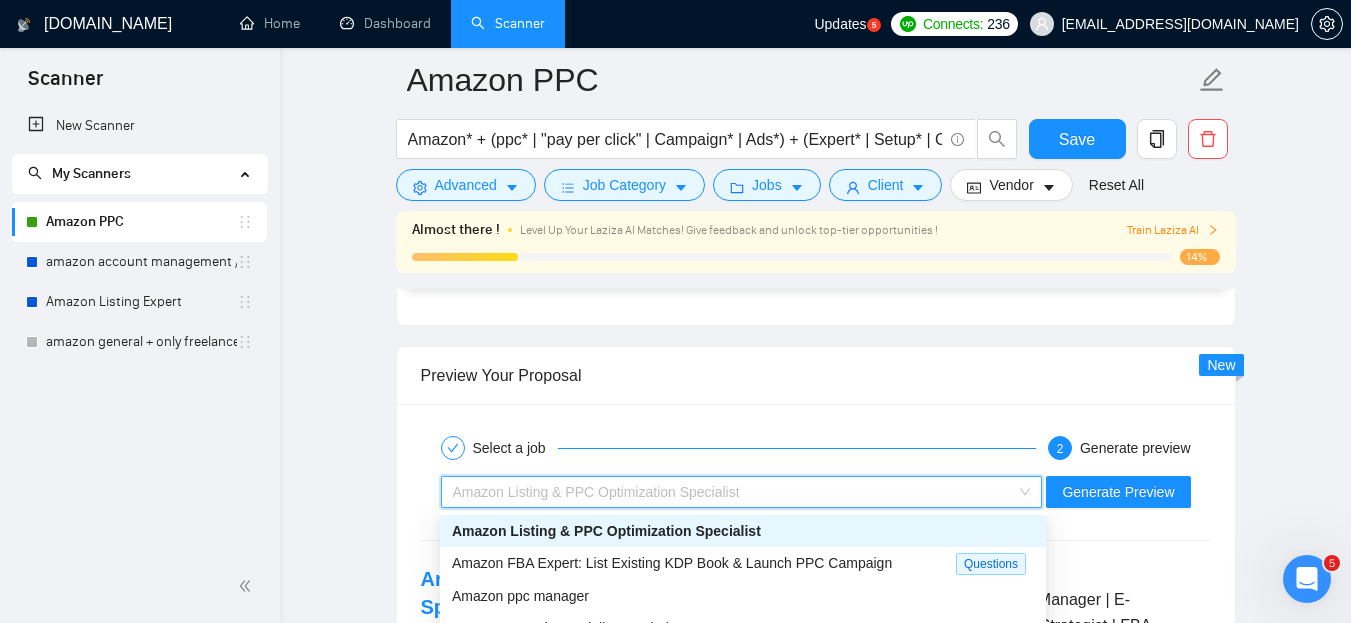 scroll, scrollTop: 3359, scrollLeft: 0, axis: vertical 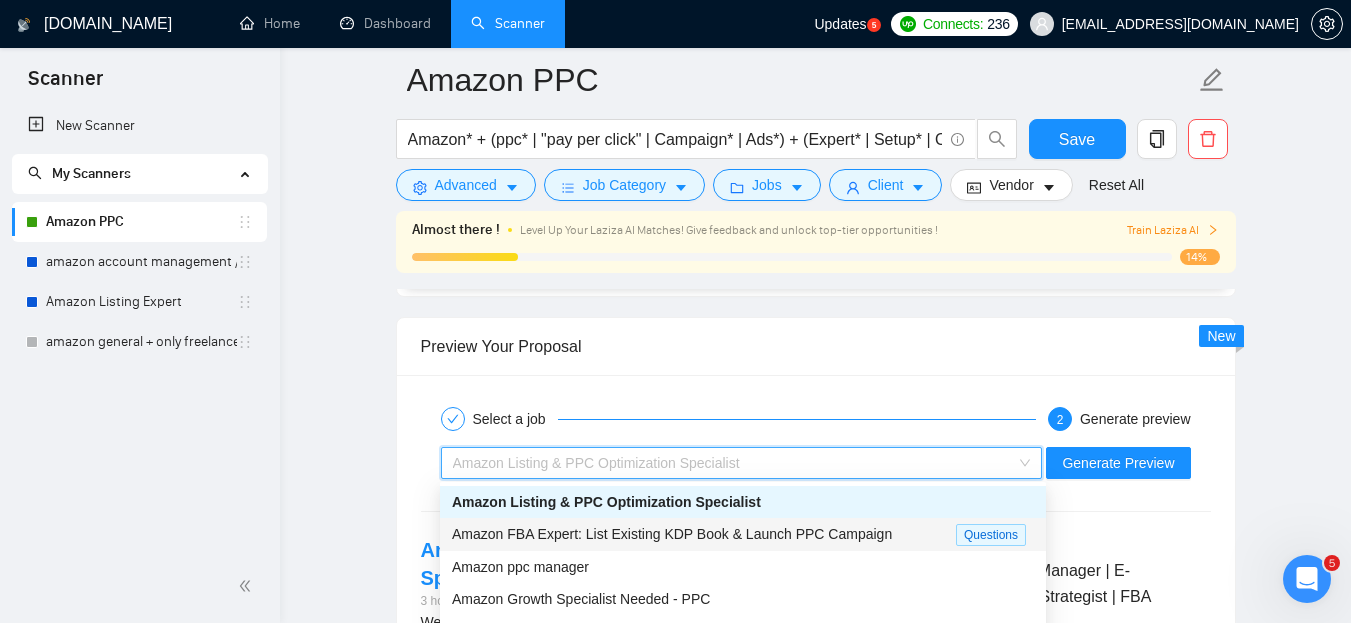 click on "Amazon FBA Expert: List Existing KDP Book & Launch PPC Campaign" at bounding box center (672, 534) 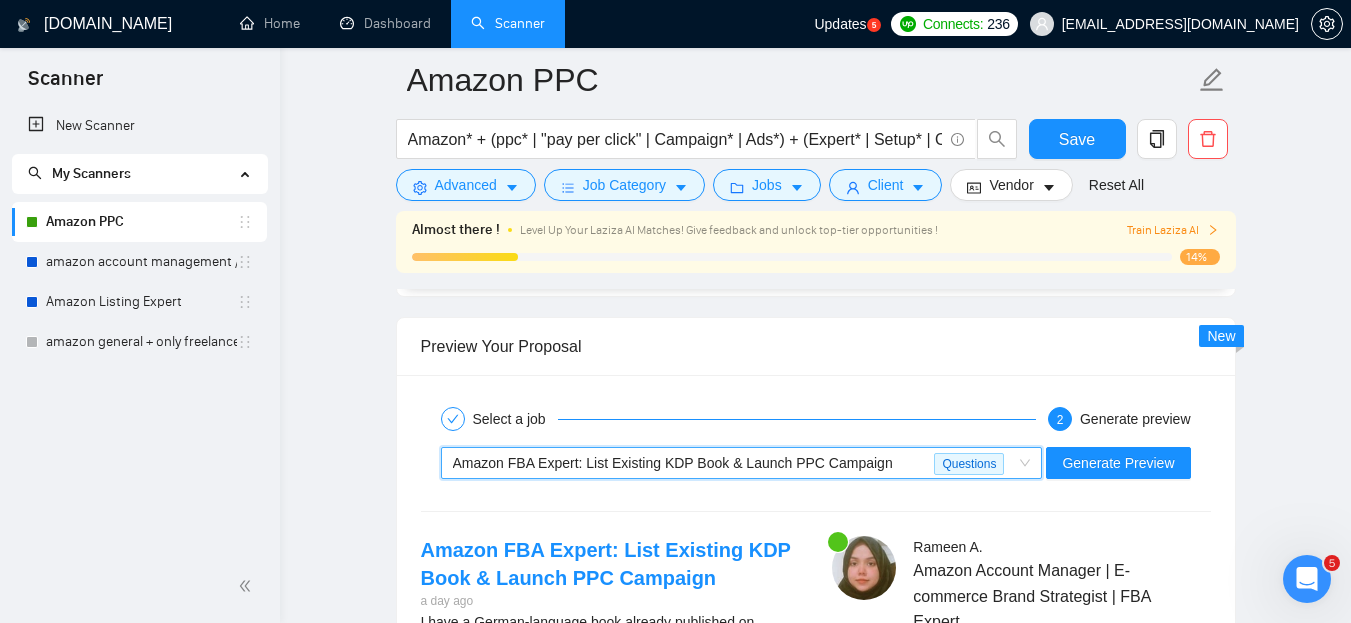 click on "Amazon FBA Expert: List Existing KDP Book & Launch PPC Campaign" at bounding box center [673, 463] 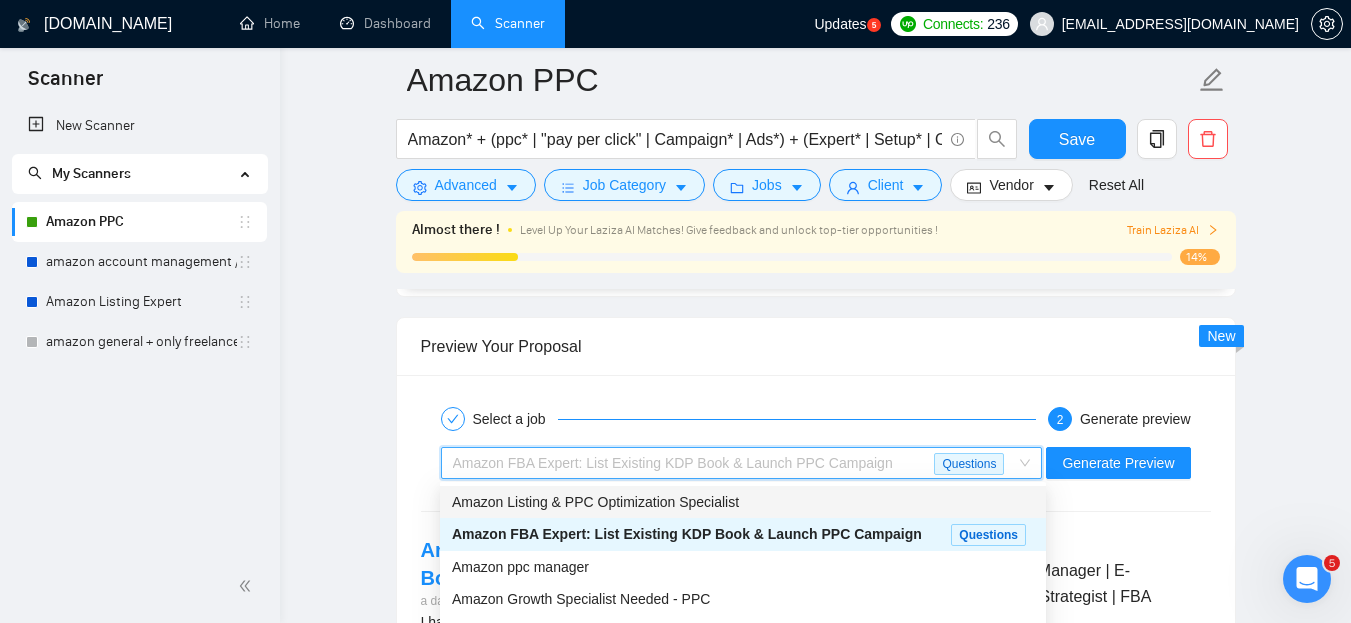 click on "Amazon Listing & PPC Optimization Specialist" at bounding box center [595, 502] 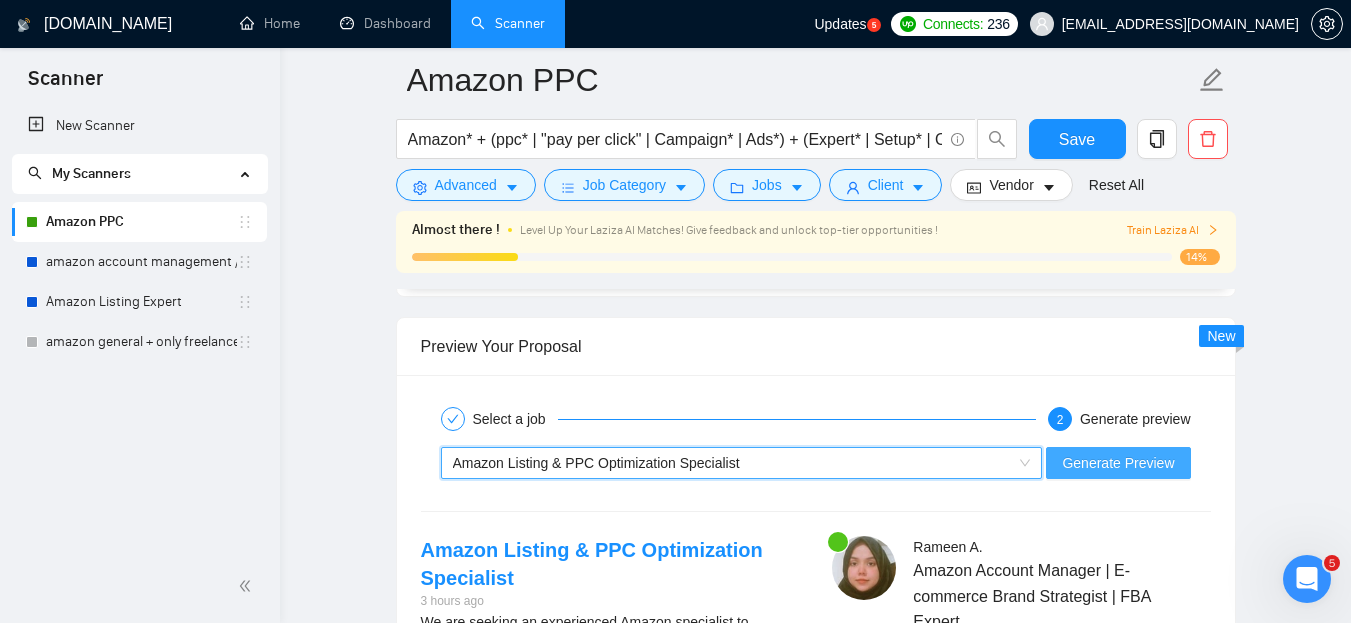 click on "Generate Preview" at bounding box center [1118, 463] 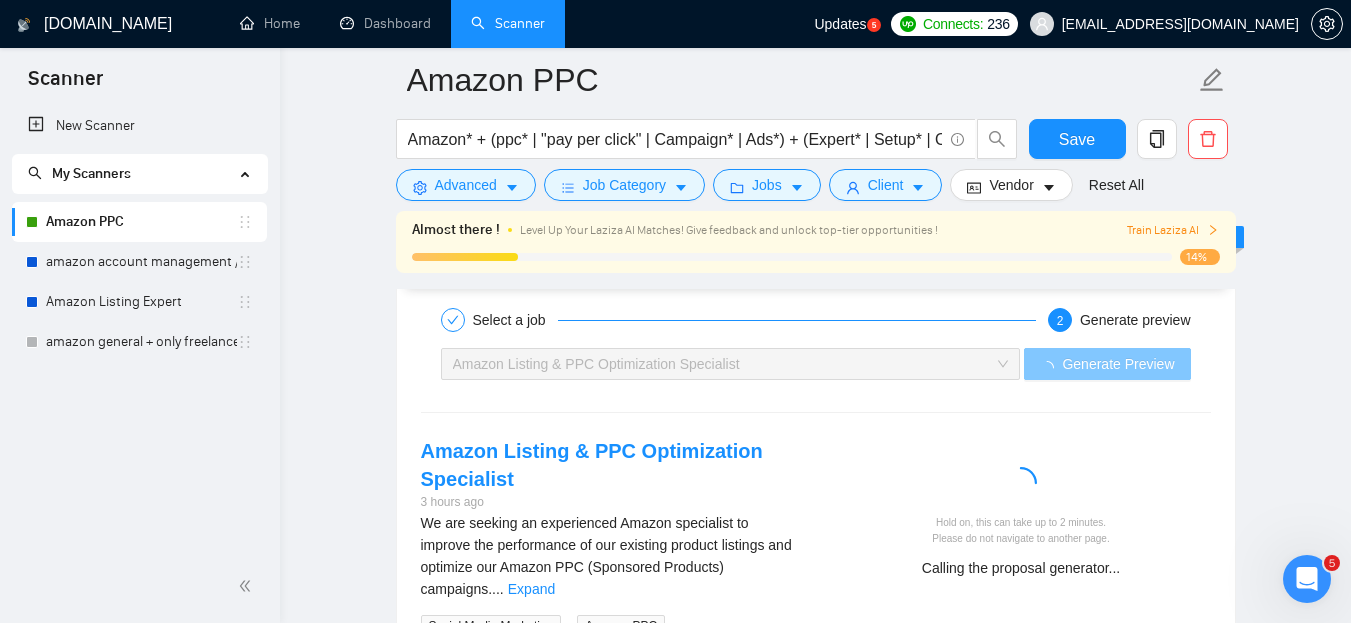 scroll, scrollTop: 3559, scrollLeft: 0, axis: vertical 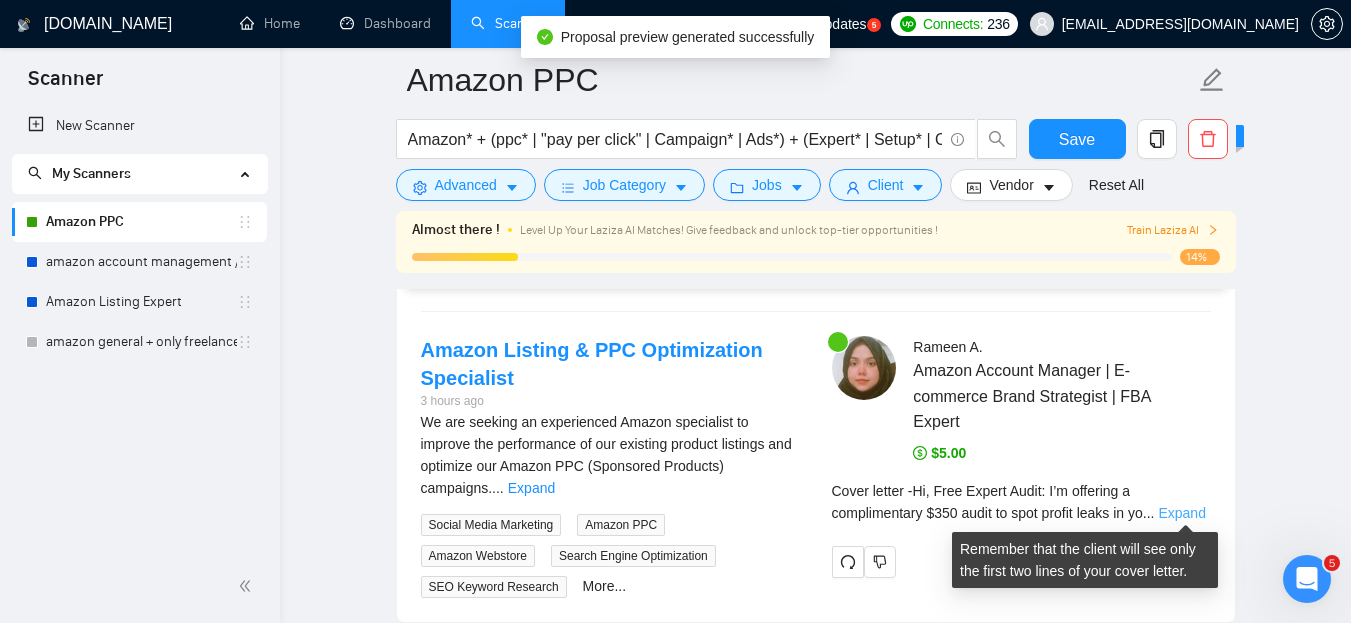 click on "Expand" at bounding box center [1181, 513] 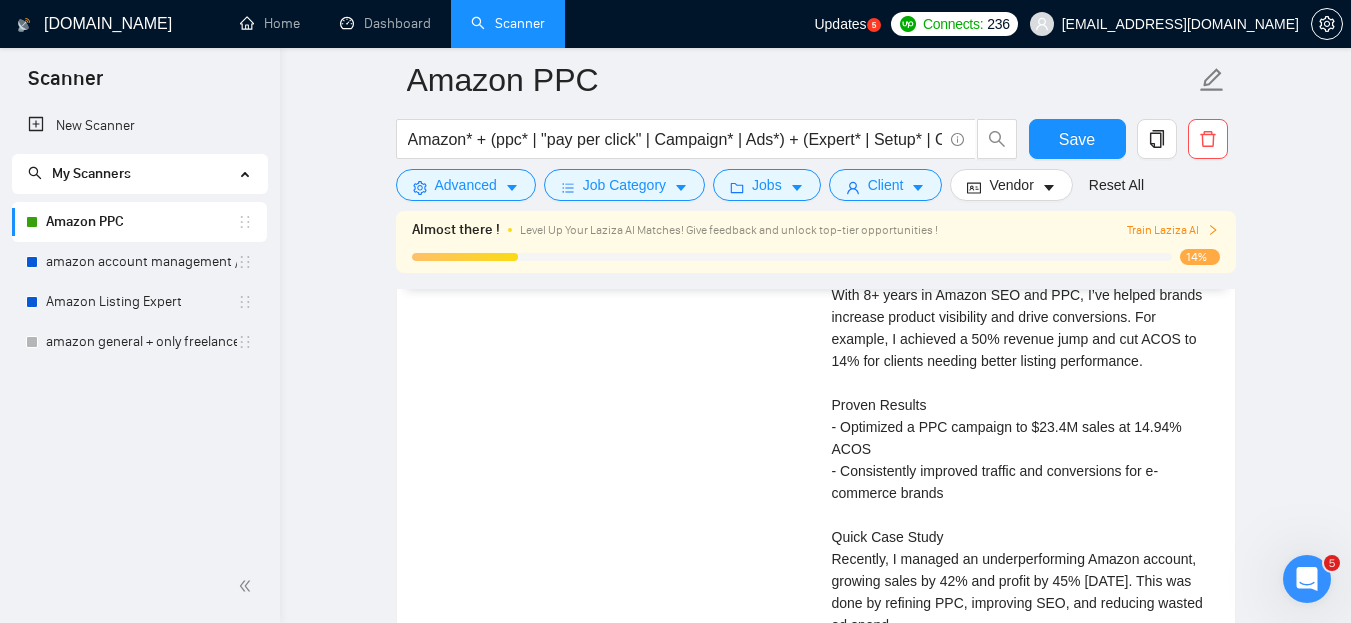 scroll, scrollTop: 3959, scrollLeft: 0, axis: vertical 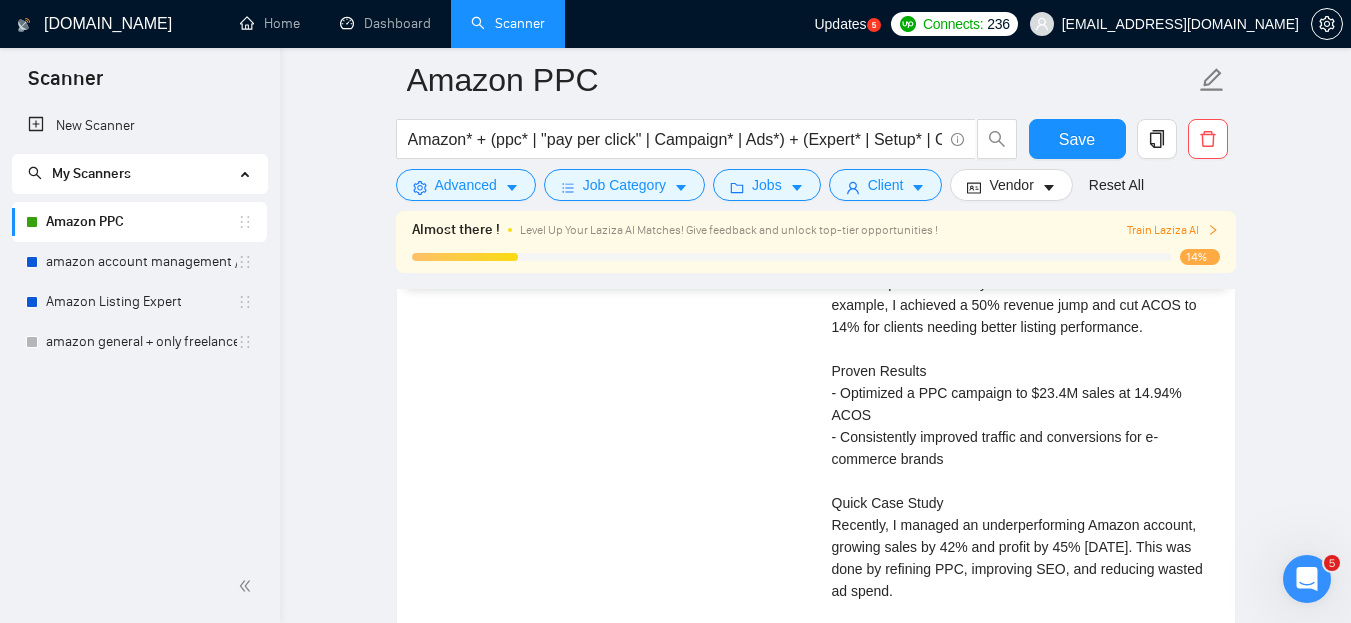 click on "Cover letter Hi,
Free Expert Audit: I’m offering a complimentary $350 audit to spot profit leaks in your Amazon listings and PPC.
Boosting Visibility & Conversions
With 8+ years in Amazon SEO and PPC, I’ve helped brands increase product visibility and drive conversions. For example, I achieved a 50% revenue jump and cut ACOS to 14% for clients needing better listing performance.
Proven Results
- Optimized a PPC campaign to $23.4M sales at 14.94% ACOS
- Consistently improved traffic and conversions for e-commerce brands
Quick Case Study
Recently, I managed an underperforming Amazon account, growing sales by 42% and profit by 45% in 90 days. This was done by refining PPC, improving SEO, and reducing wasted ad spend.
Curious—what’s the biggest challenge with your current Amazon listings or PPC campaigns?
Let’s connect for a quick chat to see how I can help.
P.S. Happy to share a free audit and actionable tips for your Amazon growth." at bounding box center (1021, 426) 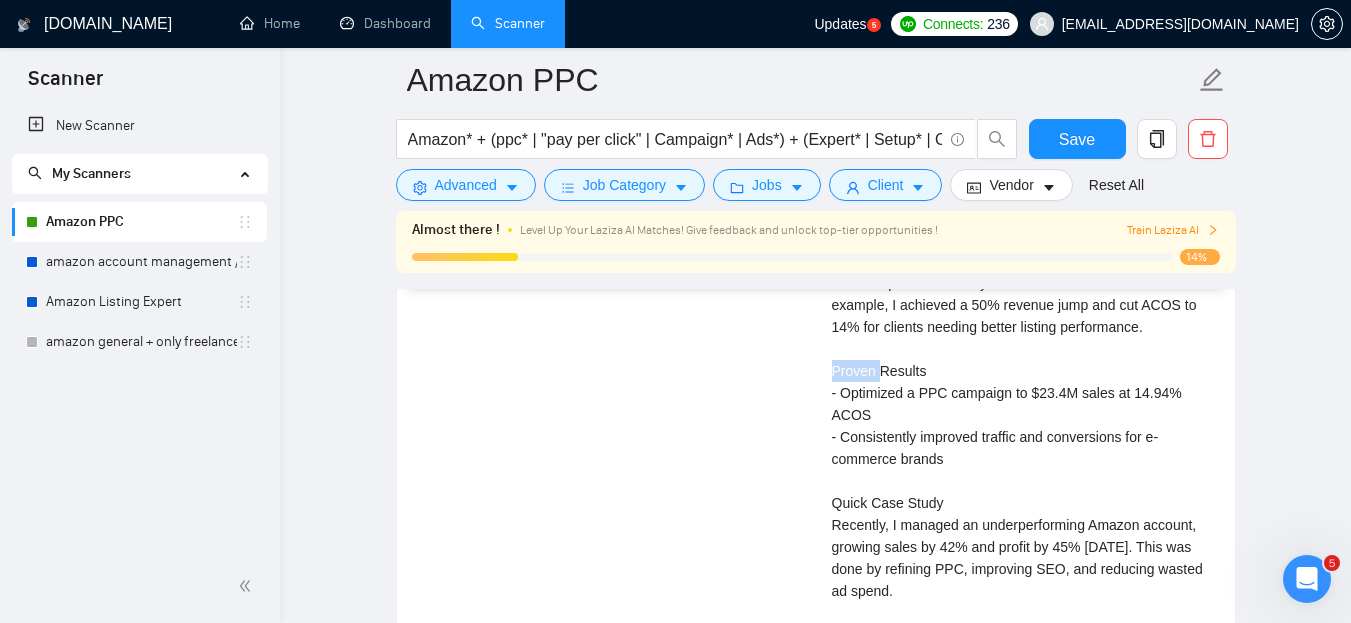 click on "Cover letter Hi,
Free Expert Audit: I’m offering a complimentary $350 audit to spot profit leaks in your Amazon listings and PPC.
Boosting Visibility & Conversions
With 8+ years in Amazon SEO and PPC, I’ve helped brands increase product visibility and drive conversions. For example, I achieved a 50% revenue jump and cut ACOS to 14% for clients needing better listing performance.
Proven Results
- Optimized a PPC campaign to $23.4M sales at 14.94% ACOS
- Consistently improved traffic and conversions for e-commerce brands
Quick Case Study
Recently, I managed an underperforming Amazon account, growing sales by 42% and profit by 45% in 90 days. This was done by refining PPC, improving SEO, and reducing wasted ad spend.
Curious—what’s the biggest challenge with your current Amazon listings or PPC campaigns?
Let’s connect for a quick chat to see how I can help.
P.S. Happy to share a free audit and actionable tips for your Amazon growth." at bounding box center [1021, 426] 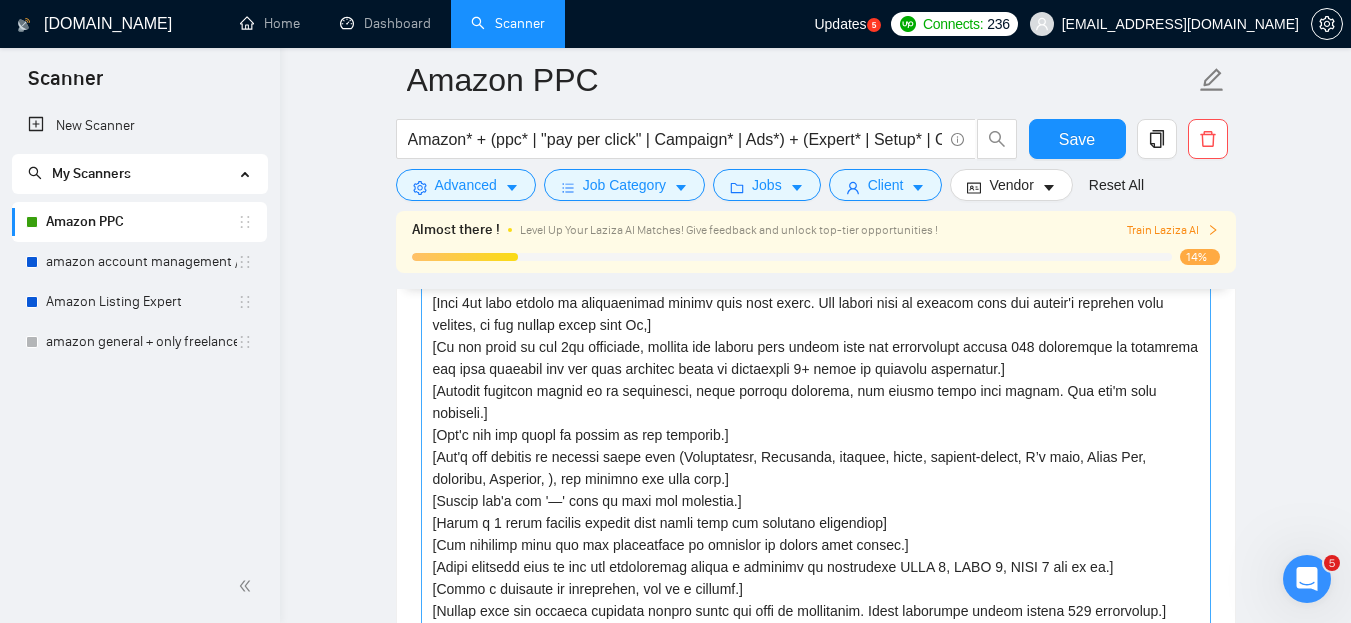 scroll, scrollTop: 1859, scrollLeft: 0, axis: vertical 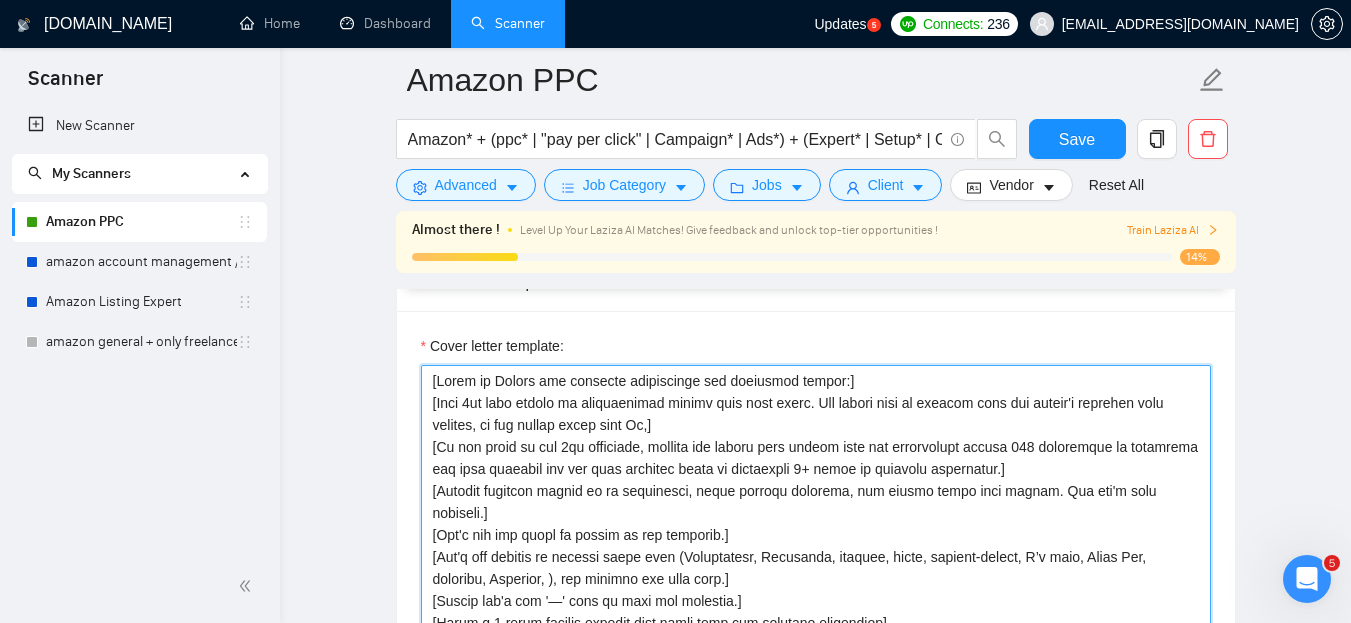 click on "Cover letter template:" at bounding box center (816, 590) 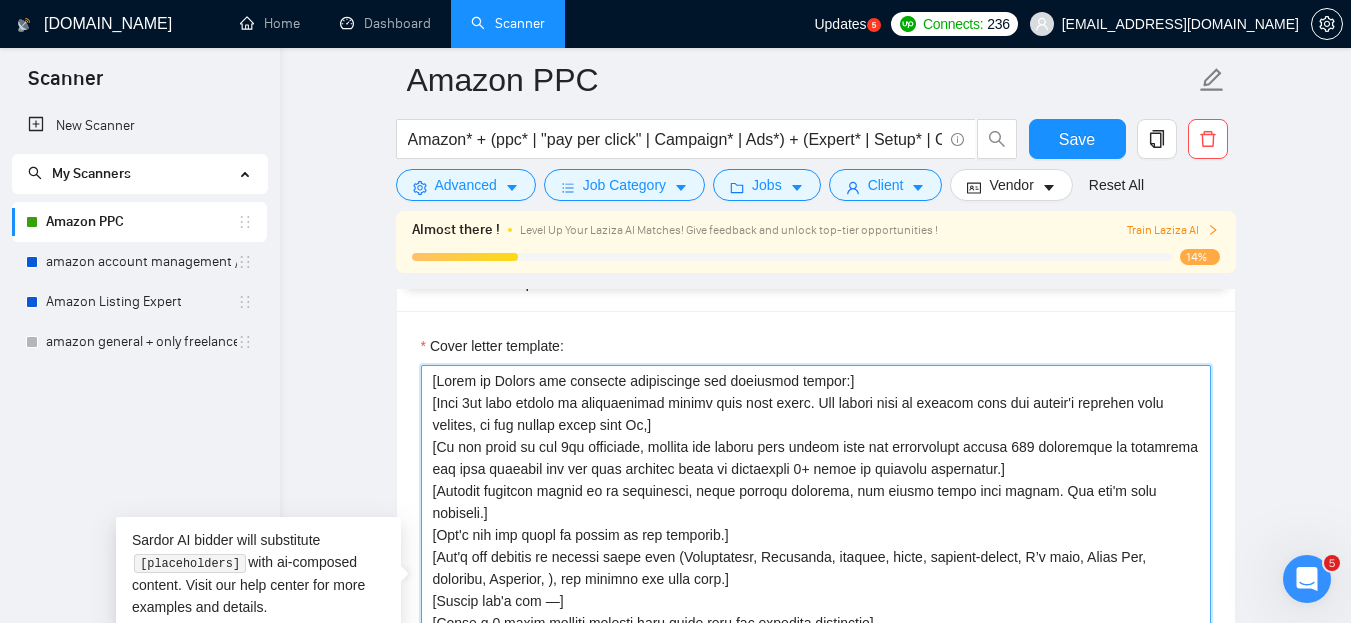 click on "Cover letter template:" at bounding box center [816, 590] 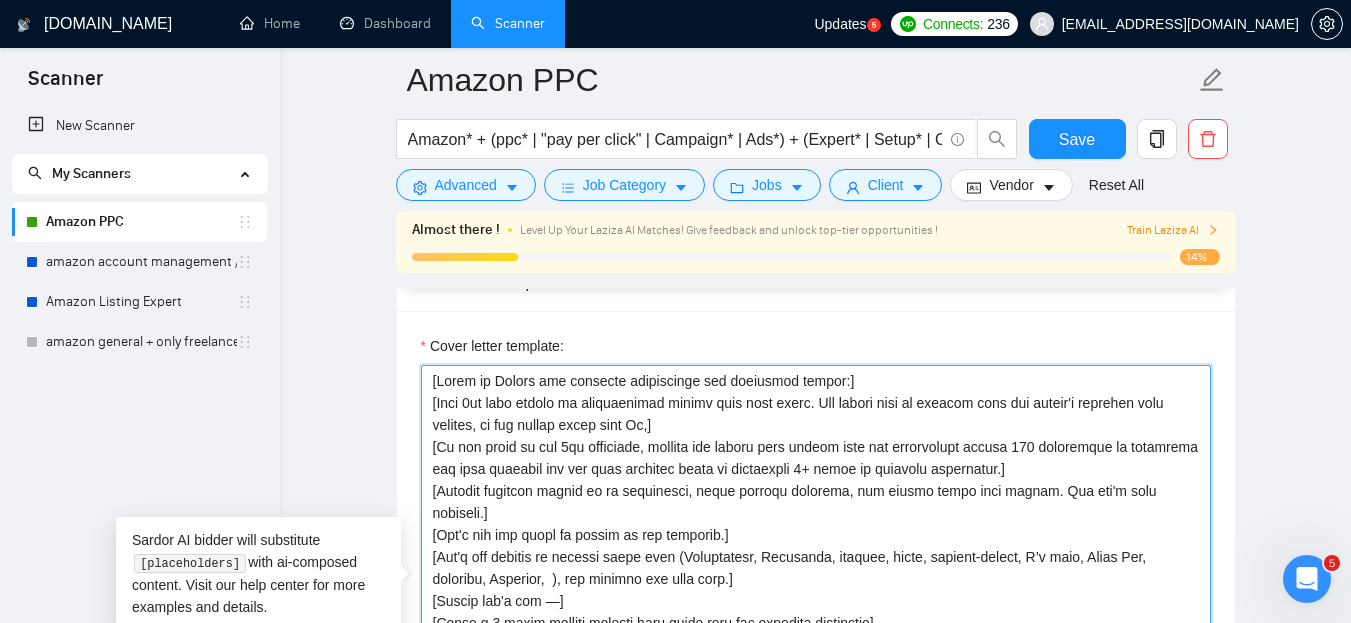 paste on "Proven" 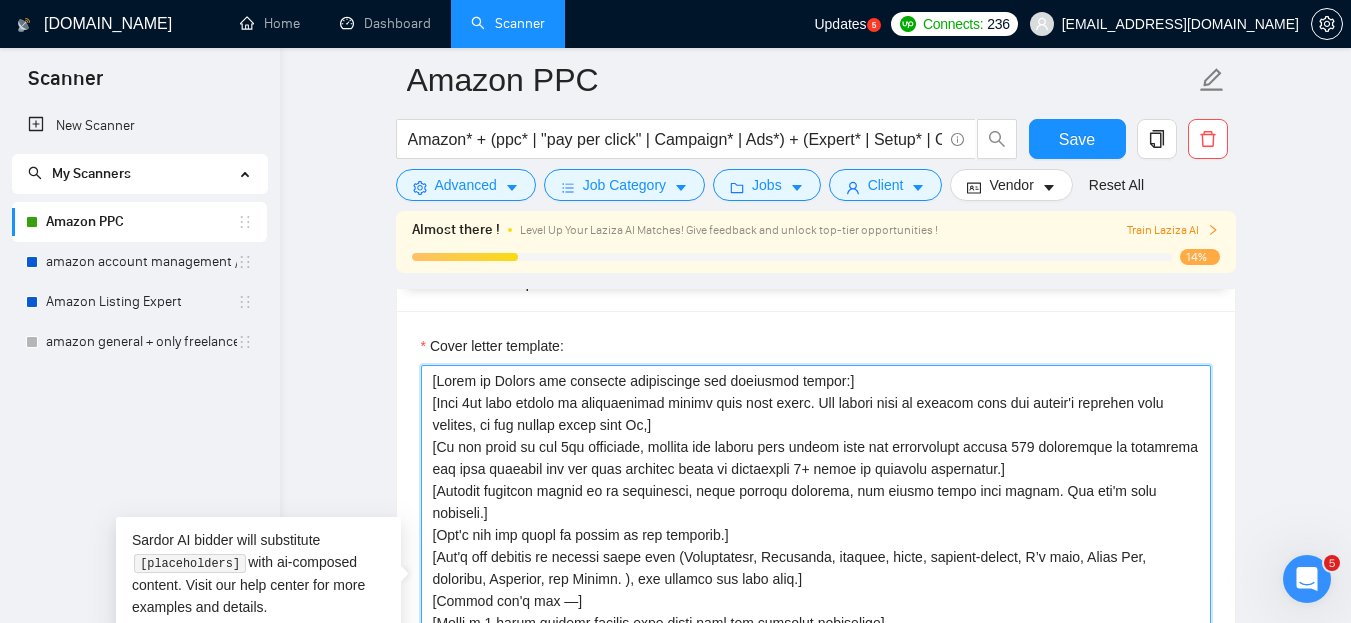 click on "Cover letter template:" at bounding box center [816, 590] 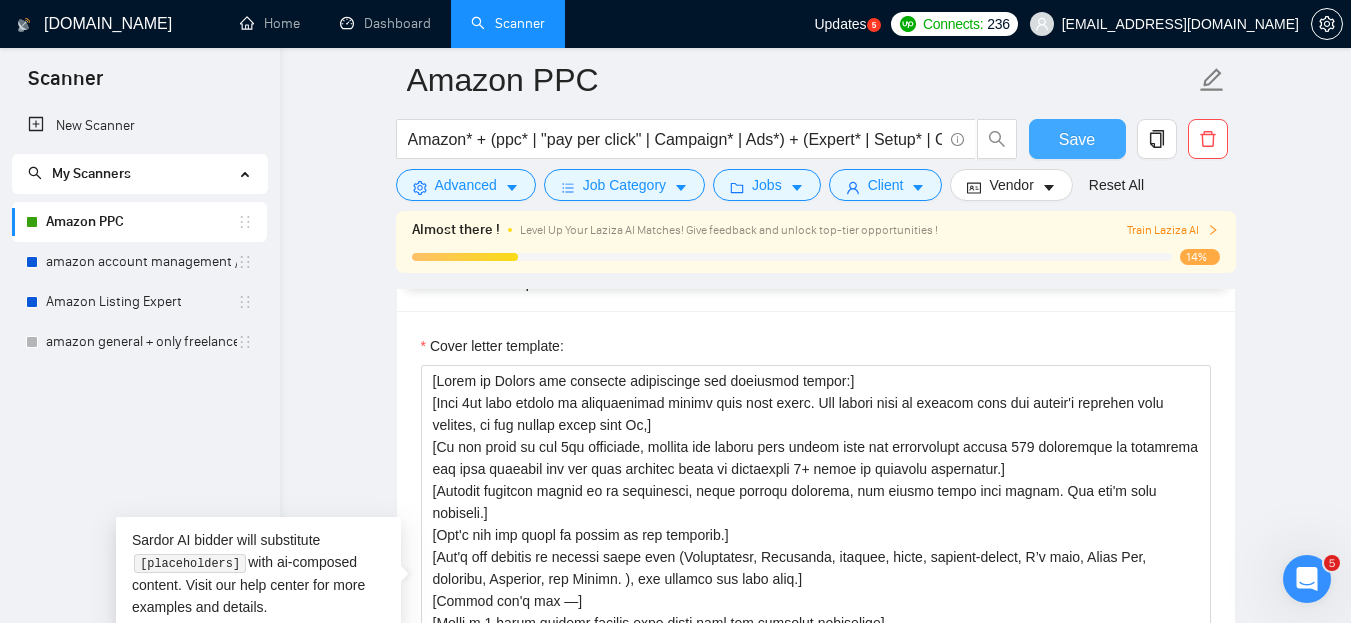 click on "Save" at bounding box center (1077, 139) 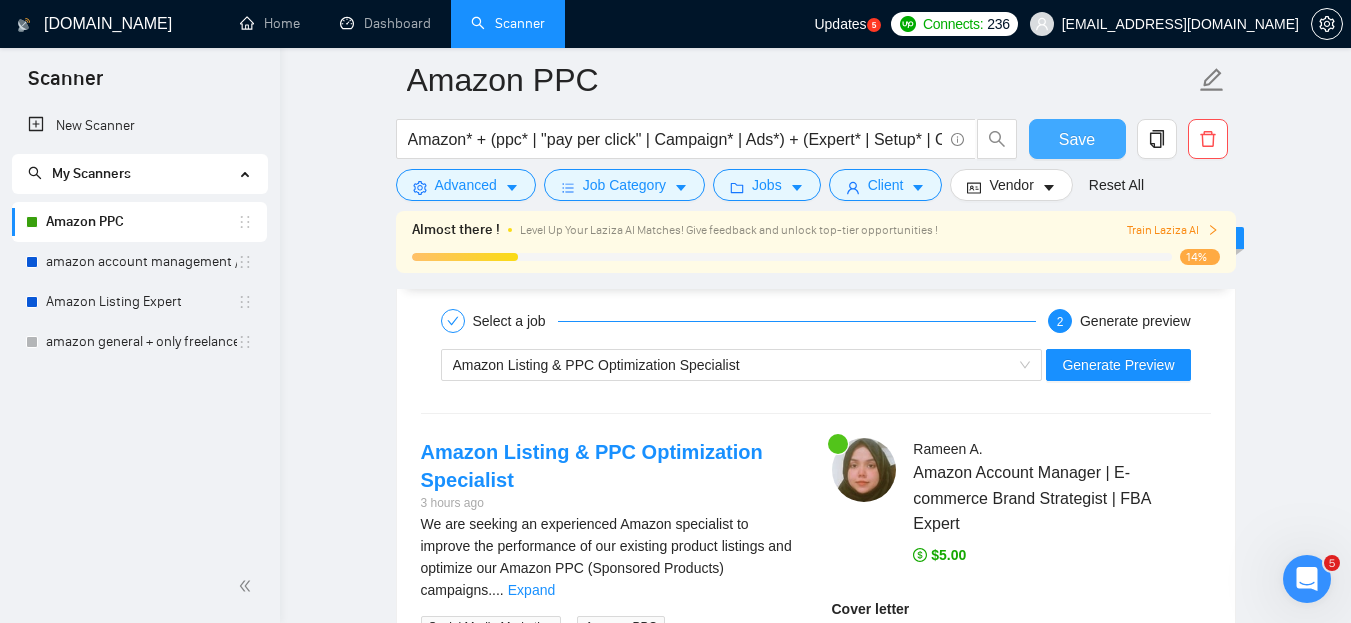 scroll, scrollTop: 3459, scrollLeft: 0, axis: vertical 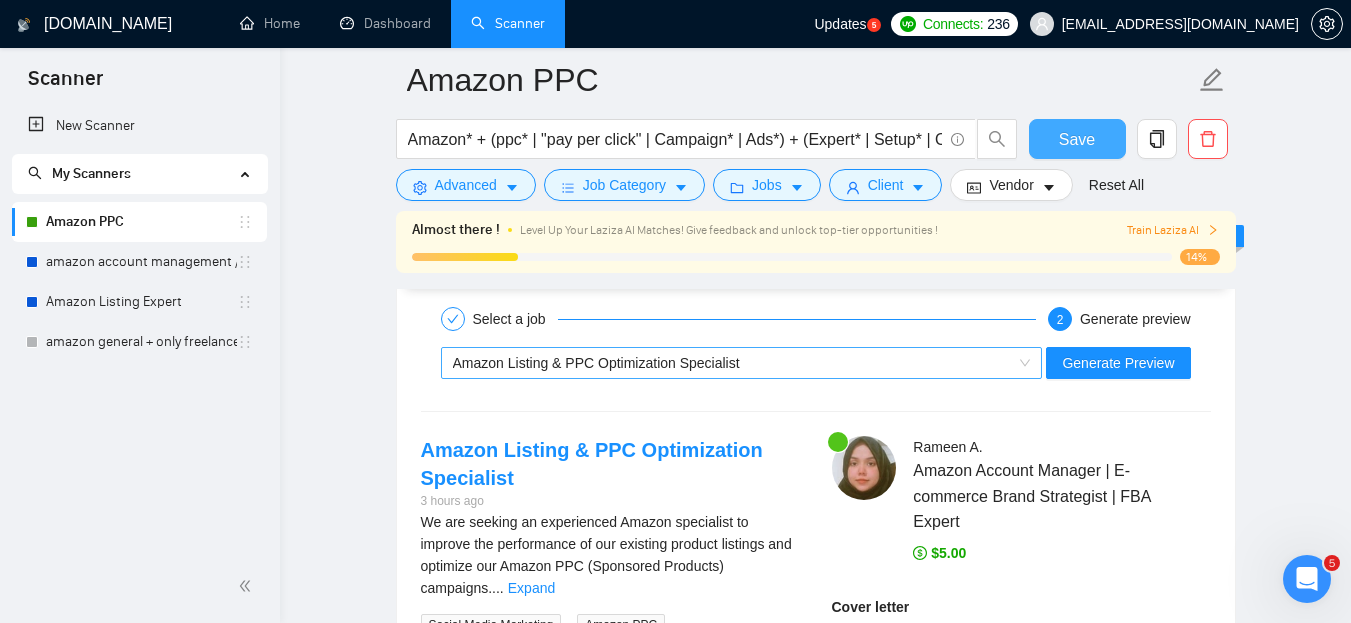 click on "Amazon Listing & PPC Optimization Specialist" at bounding box center (733, 363) 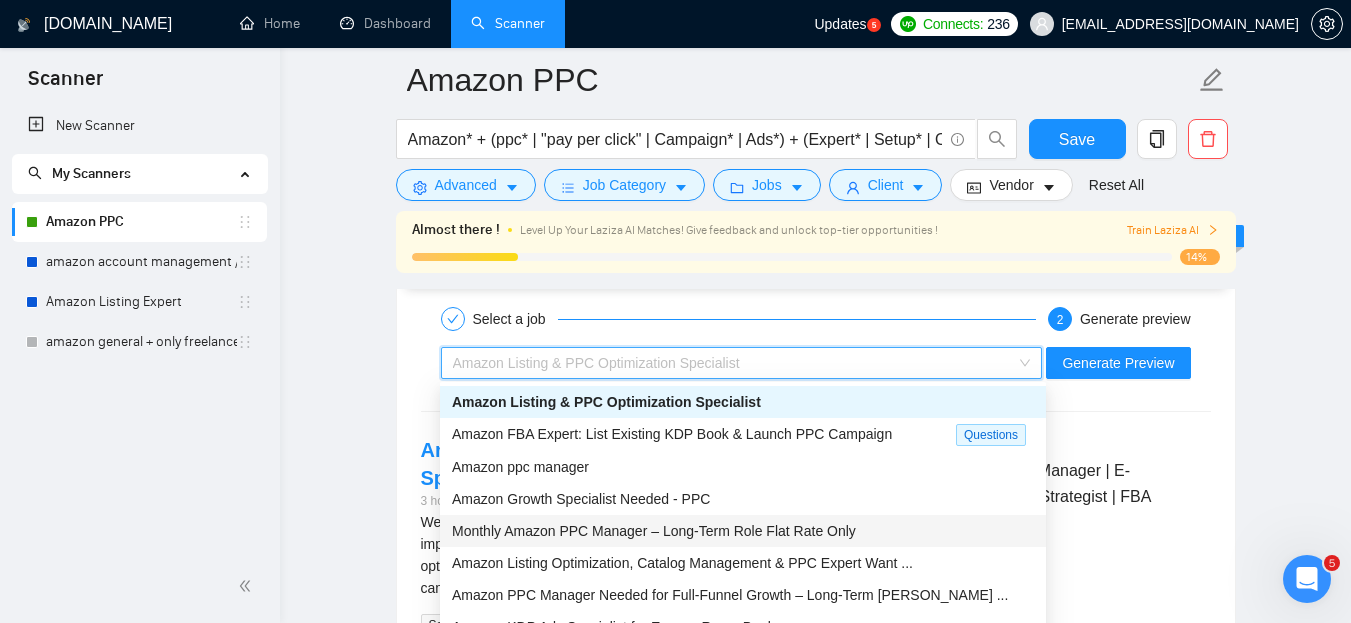 scroll, scrollTop: 64, scrollLeft: 0, axis: vertical 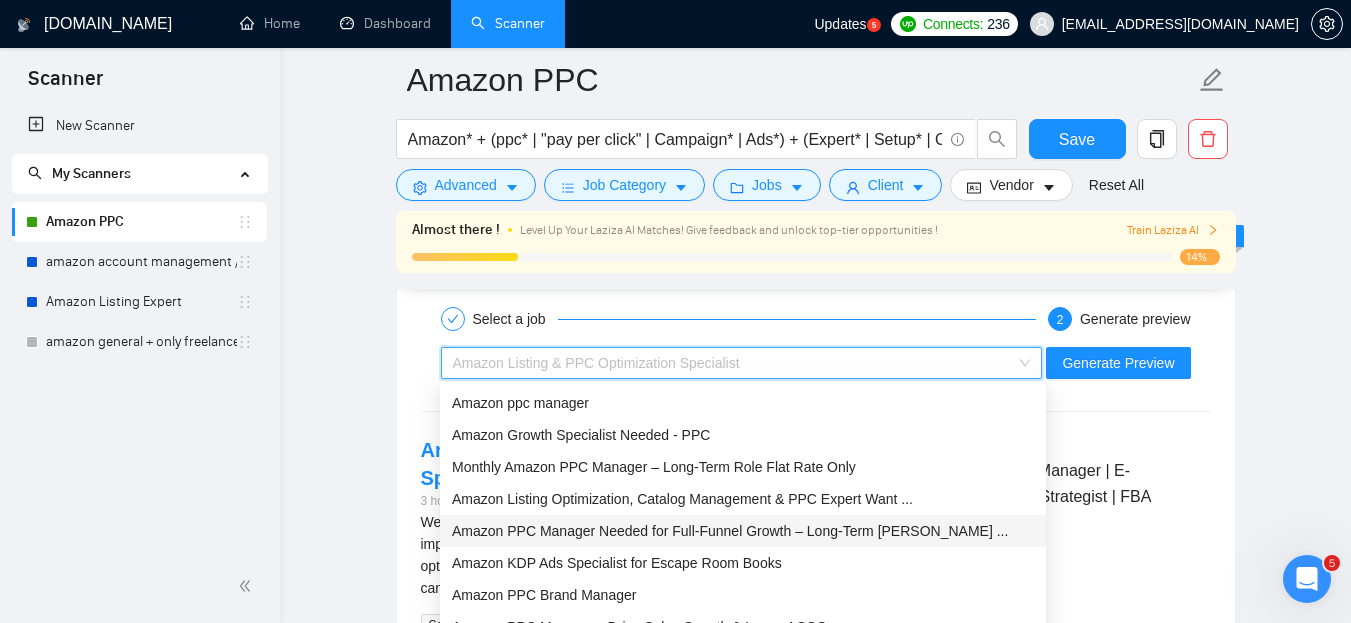 click on "Amazon PPC Manager Needed for Full-Funnel Growth – Long-Term Reta ..." at bounding box center [730, 531] 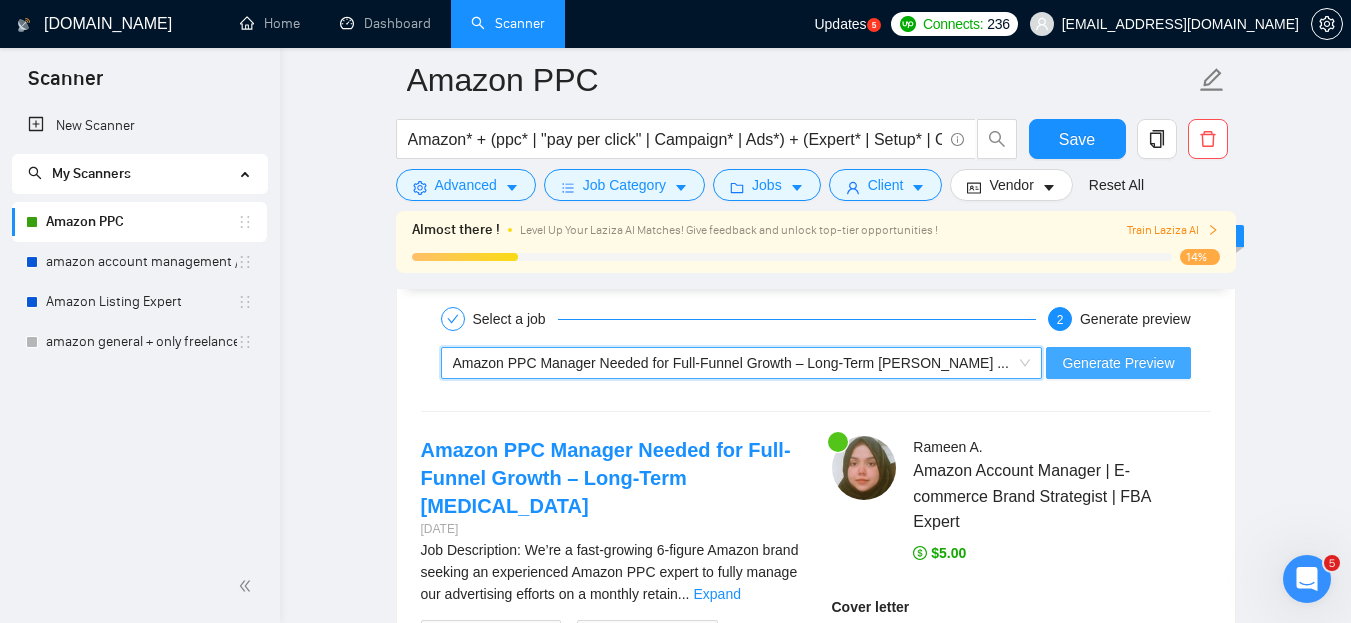 click on "Generate Preview" at bounding box center (1118, 363) 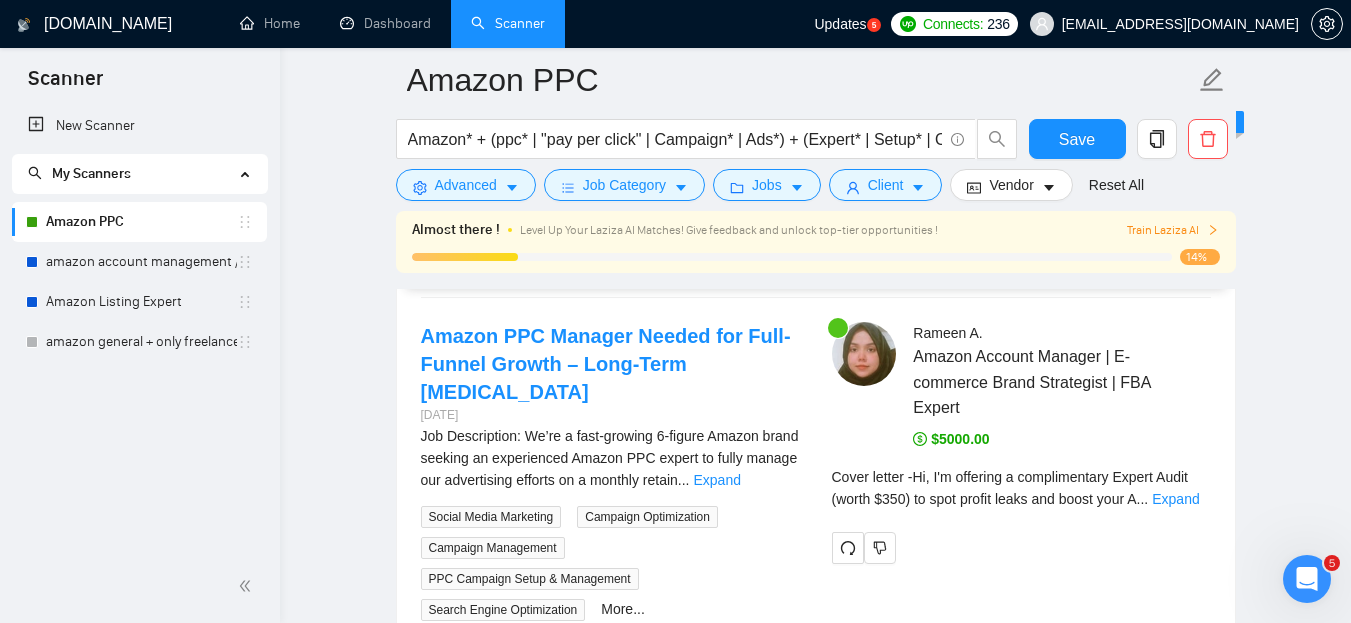 scroll, scrollTop: 3659, scrollLeft: 0, axis: vertical 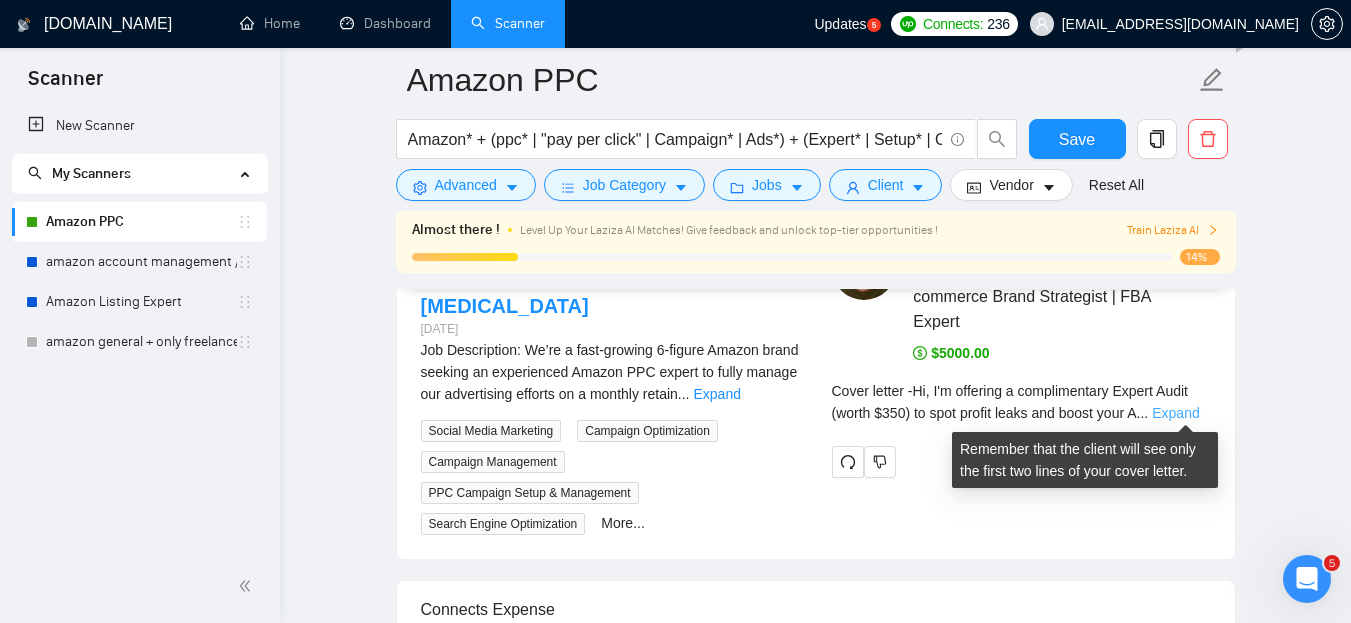 click on "Expand" at bounding box center [1175, 413] 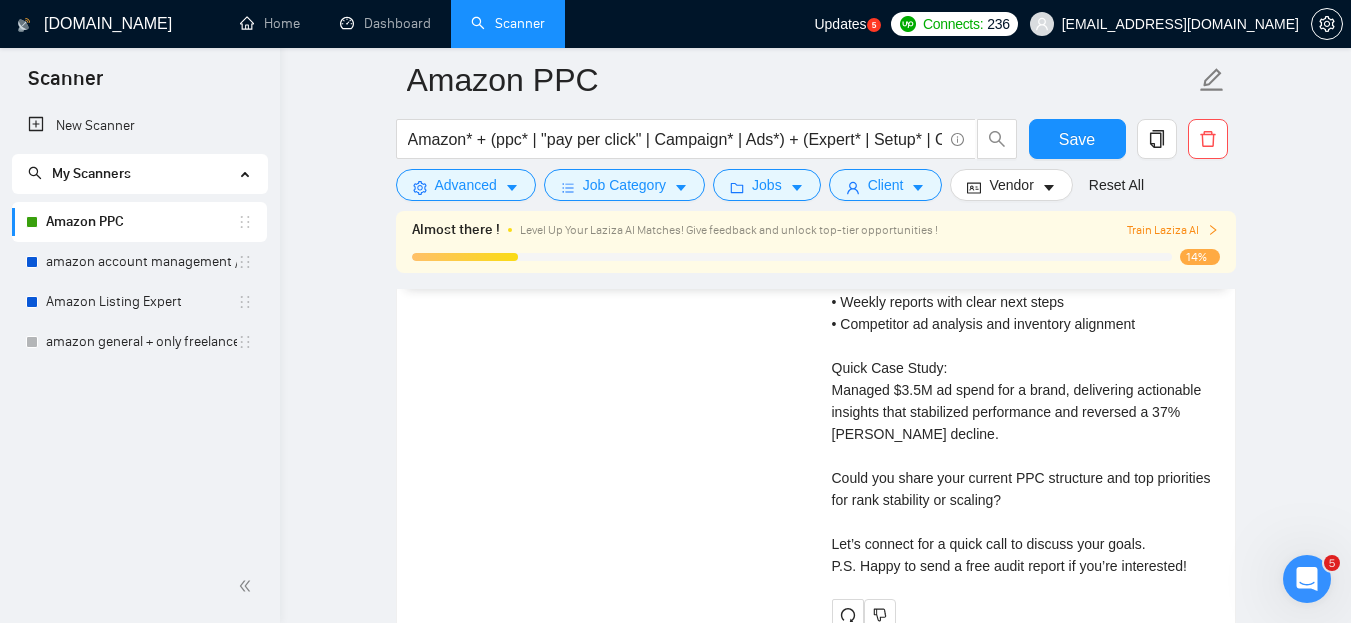 scroll, scrollTop: 4059, scrollLeft: 0, axis: vertical 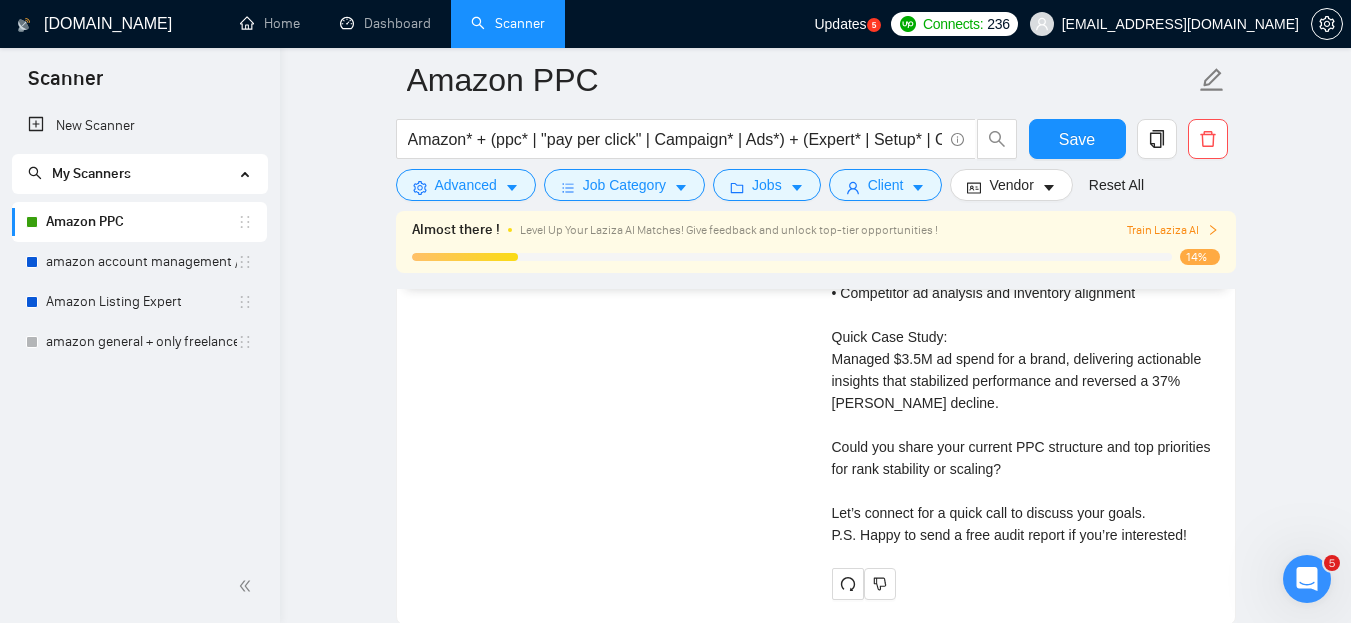 click on "Cover letter Hi, I'm offering a complimentary Expert Audit (worth $350) to spot profit leaks and boost your Amazon brand.
Facing Fluctuating ACOS & Scaling Challenges?
With 8+ years in Amazon PPC, I've helped brands stabilize ACOS, improve TACoS, and scale profitably. For example, I reduced ACOS to 14.94% and managed $23.4M in sales.
How I Approach Amazon PPC:
• Full campaign audits (SP, SB, SD)
• Daily bid and keyword optimization
• Weekly reports with clear next steps
• Competitor ad analysis and inventory alignment
Quick Case Study:
Managed $3.5M ad spend for a brand, delivering actionable insights that stabilized performance and reversed a 37% YoY decline.
Could you share your current PPC structure and top priorities for rank stability or scaling?
Let’s connect for a quick call to discuss your goals.
P.S. Happy to send a free audit report if you’re interested!" at bounding box center [1021, 271] 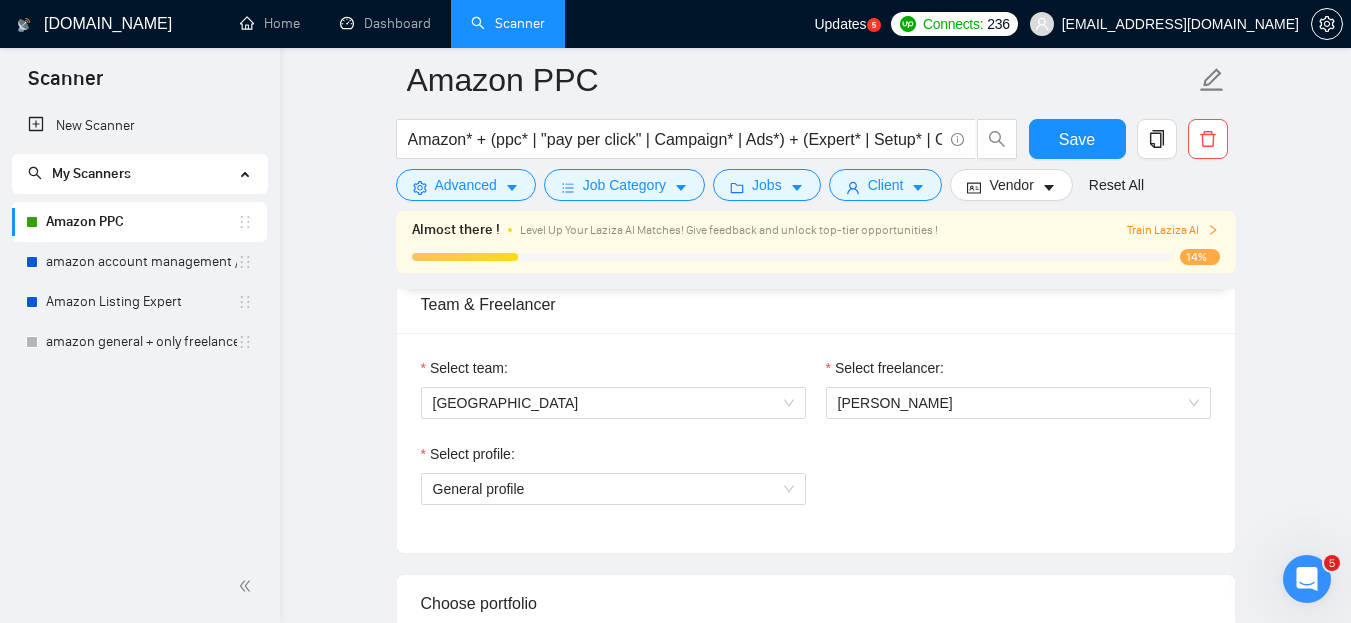 scroll, scrollTop: 982, scrollLeft: 0, axis: vertical 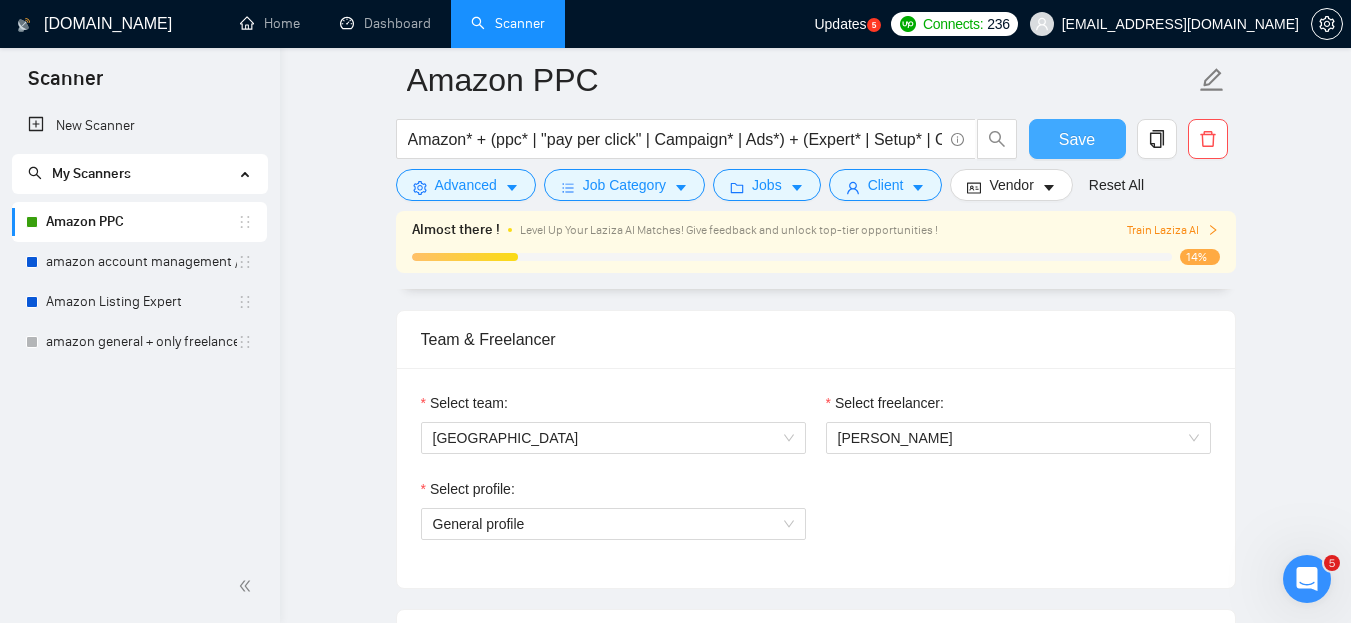 click on "Save" at bounding box center [1077, 139] 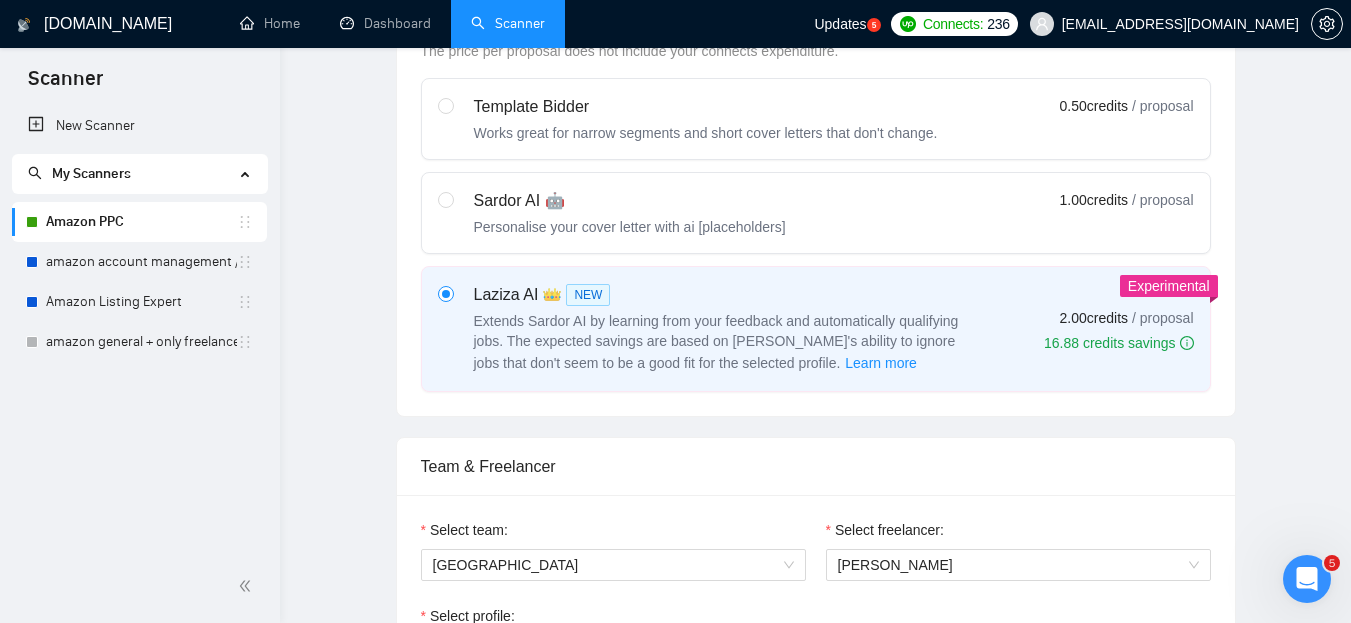 scroll, scrollTop: 0, scrollLeft: 0, axis: both 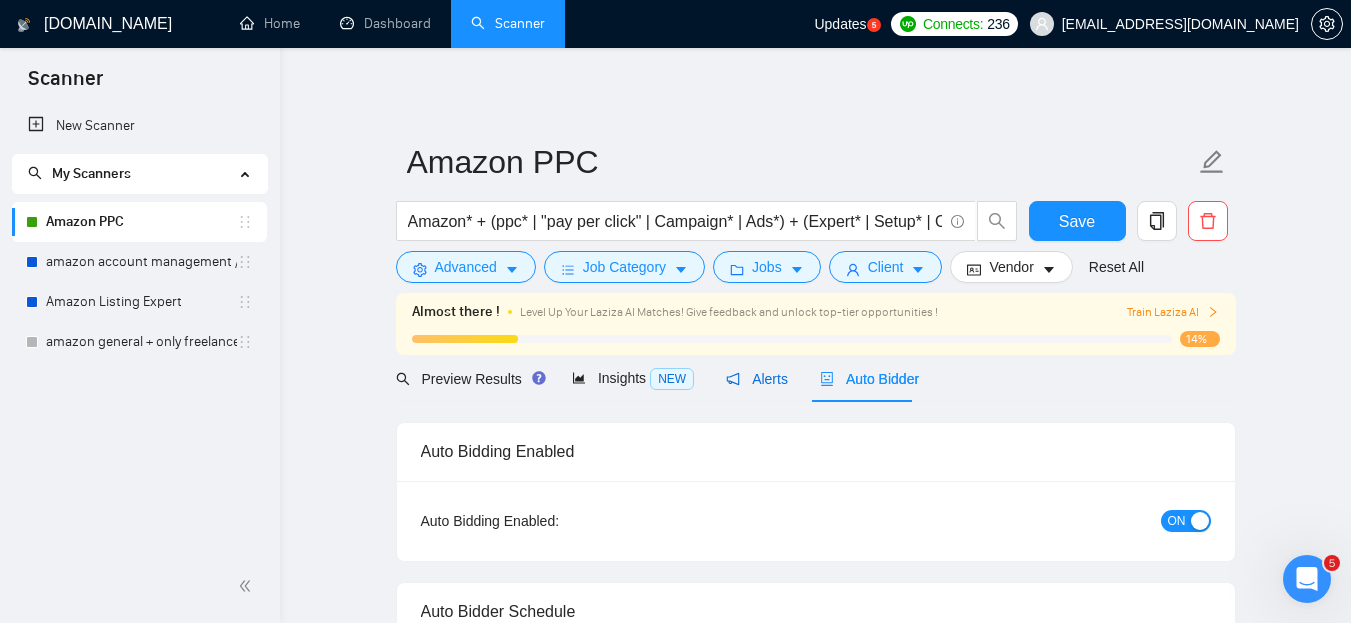 click on "Alerts" at bounding box center [757, 379] 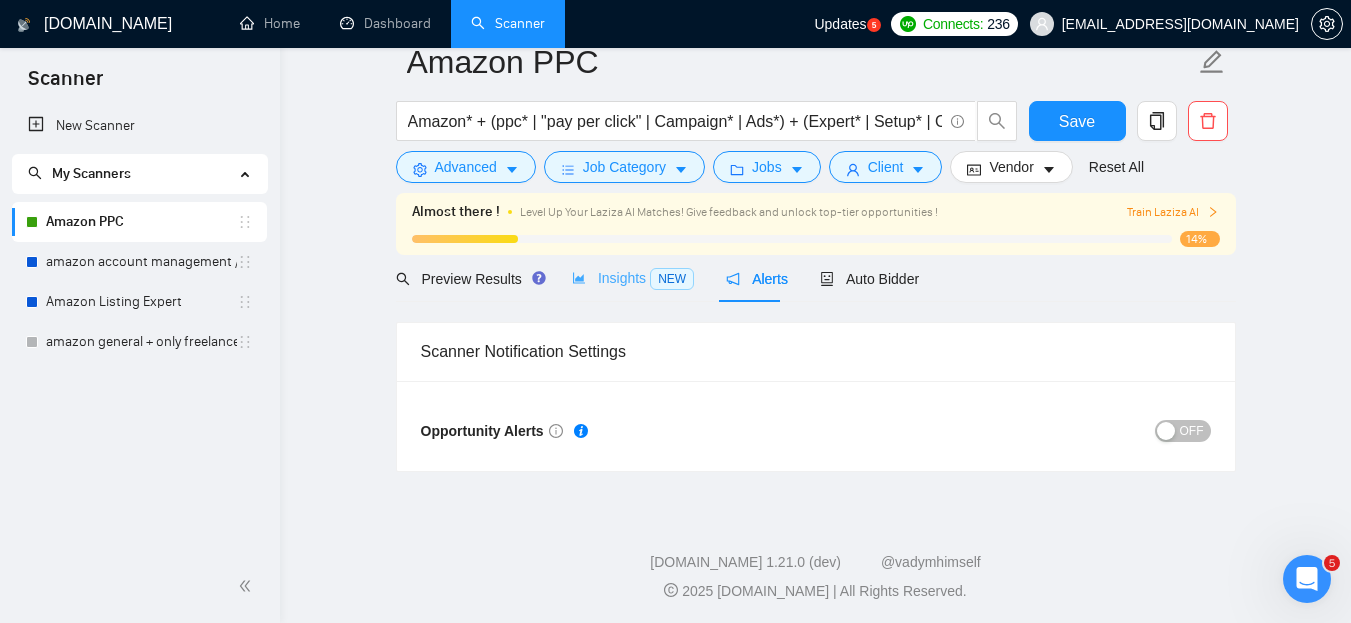 scroll, scrollTop: 0, scrollLeft: 0, axis: both 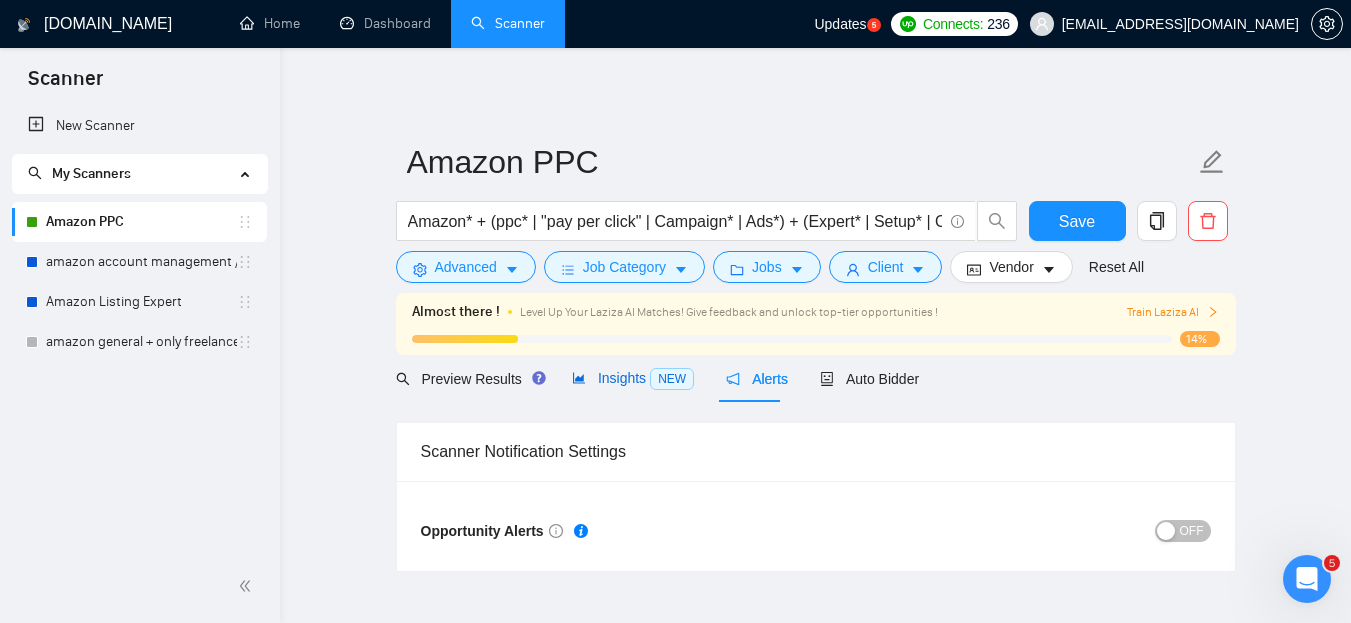 click on "Insights NEW" at bounding box center (633, 378) 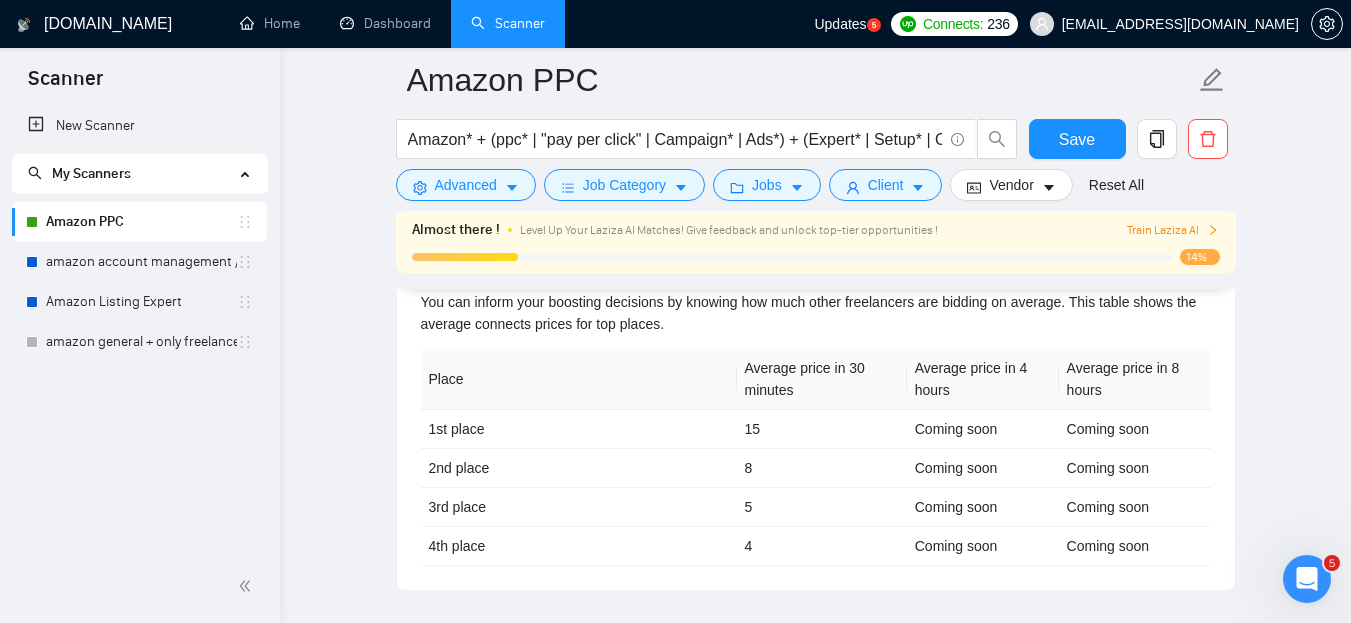 scroll, scrollTop: 1000, scrollLeft: 0, axis: vertical 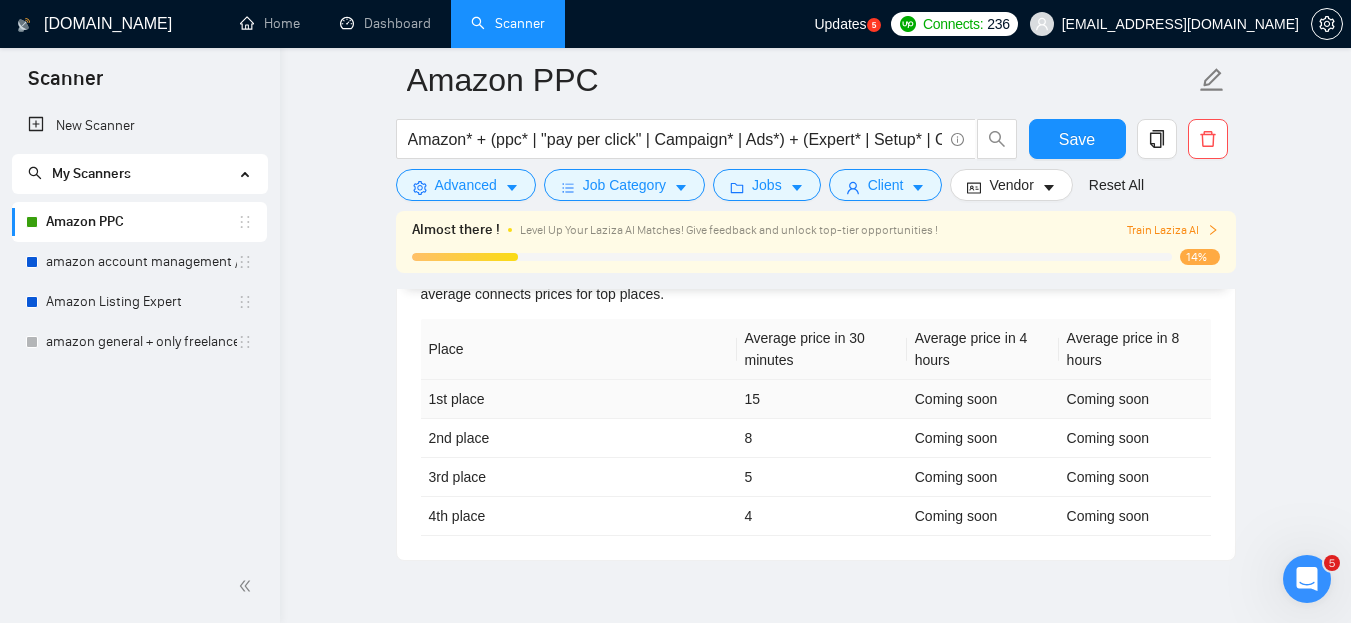 click on "15" at bounding box center [822, 399] 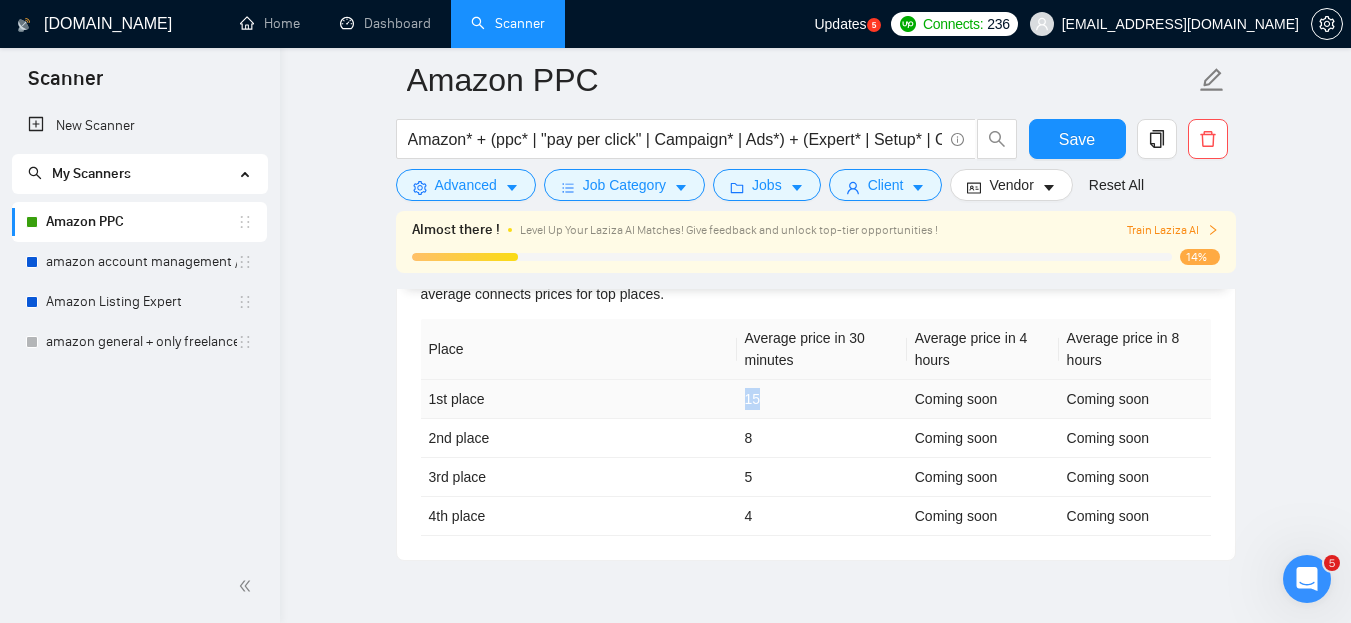 click on "15" at bounding box center (822, 399) 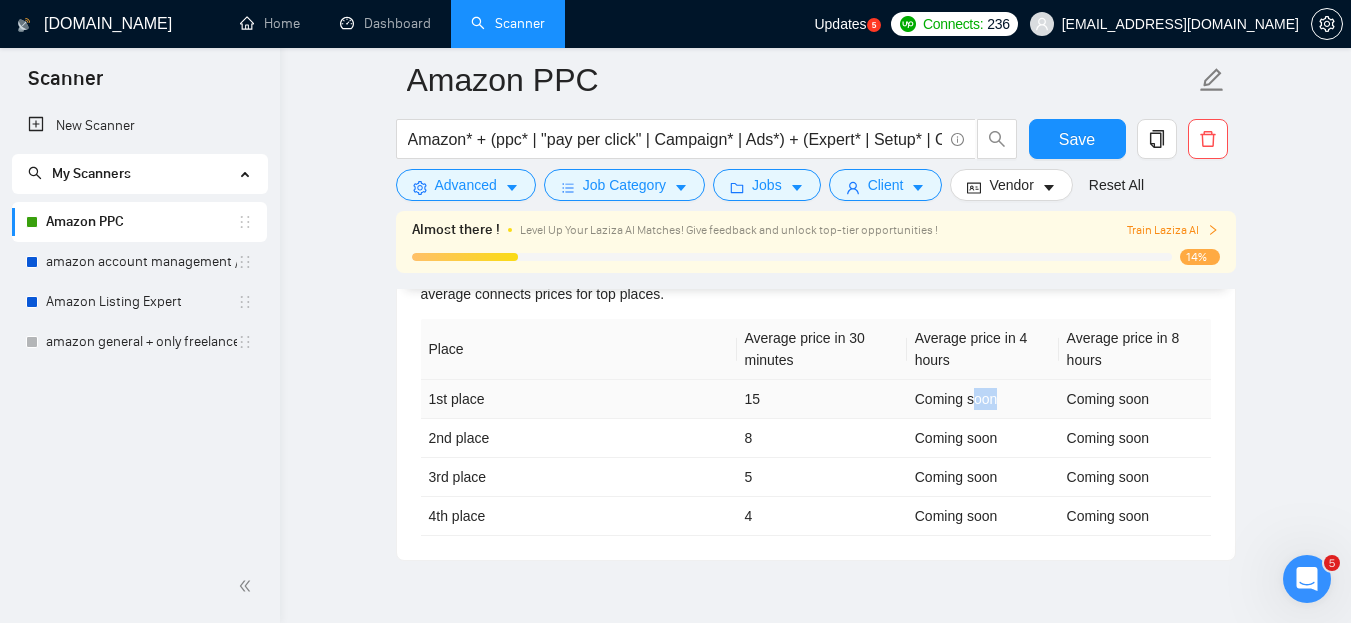 drag, startPoint x: 972, startPoint y: 393, endPoint x: 1007, endPoint y: 401, distance: 35.902645 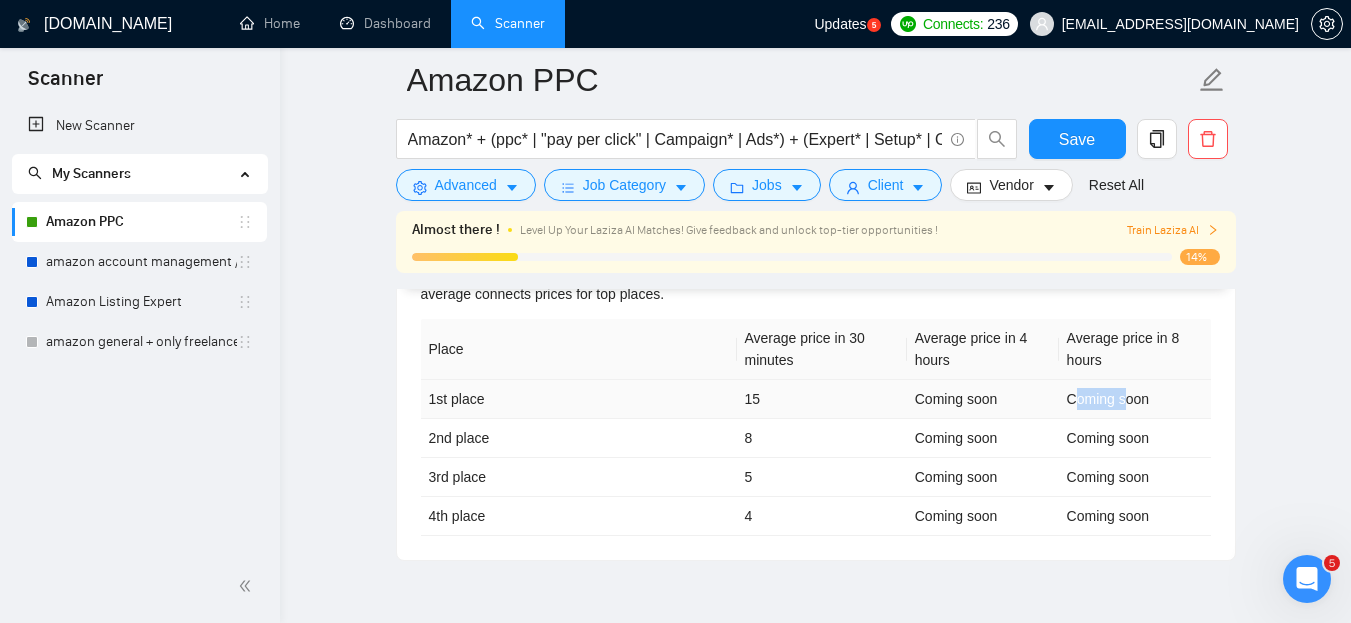 drag, startPoint x: 1077, startPoint y: 387, endPoint x: 1142, endPoint y: 389, distance: 65.03076 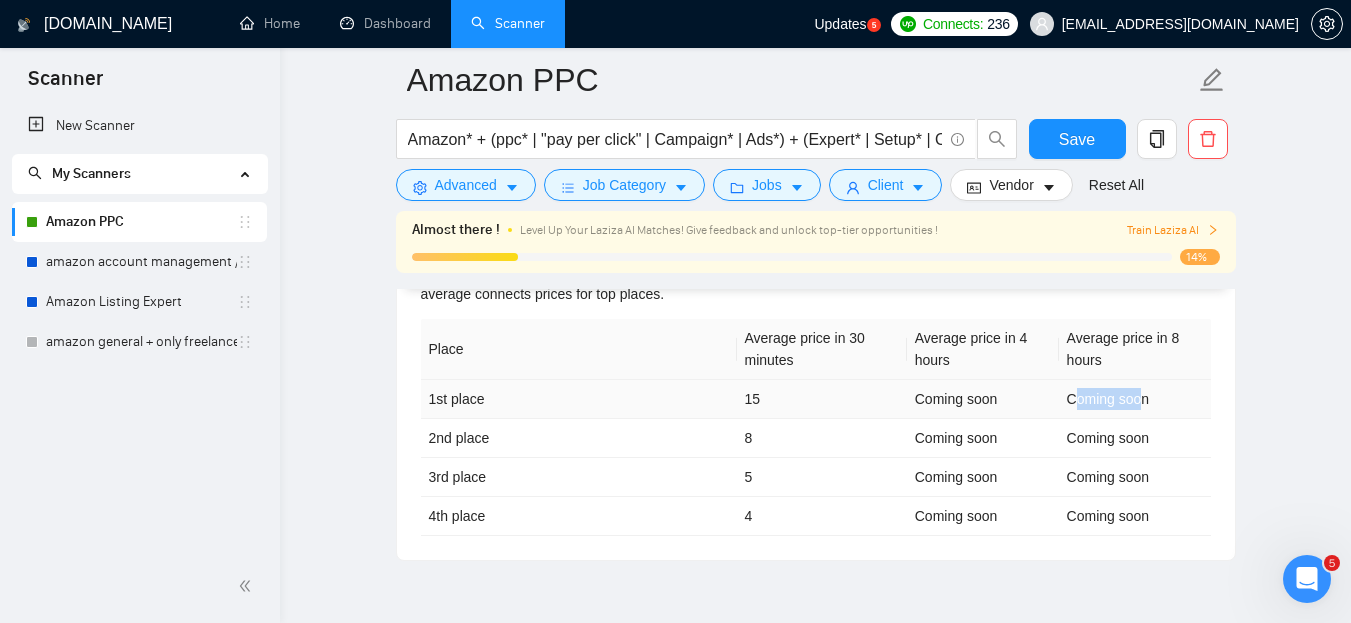 click on "Coming soon" at bounding box center [1135, 399] 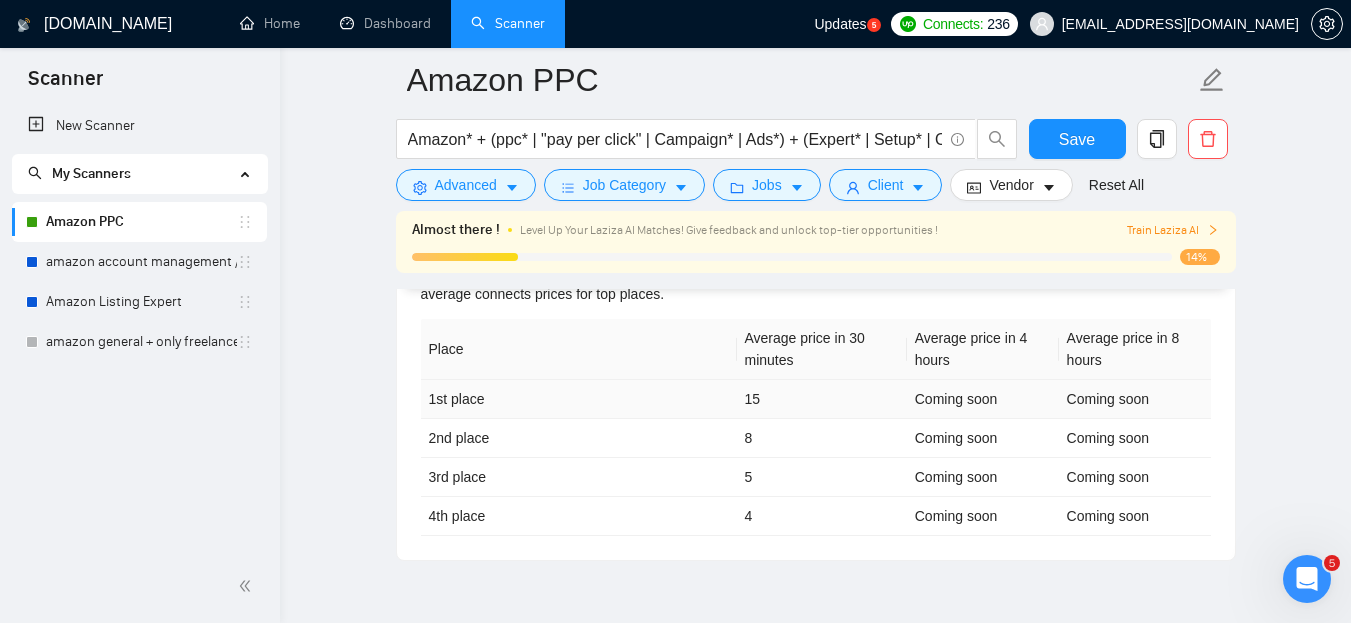 click on "15" at bounding box center (822, 399) 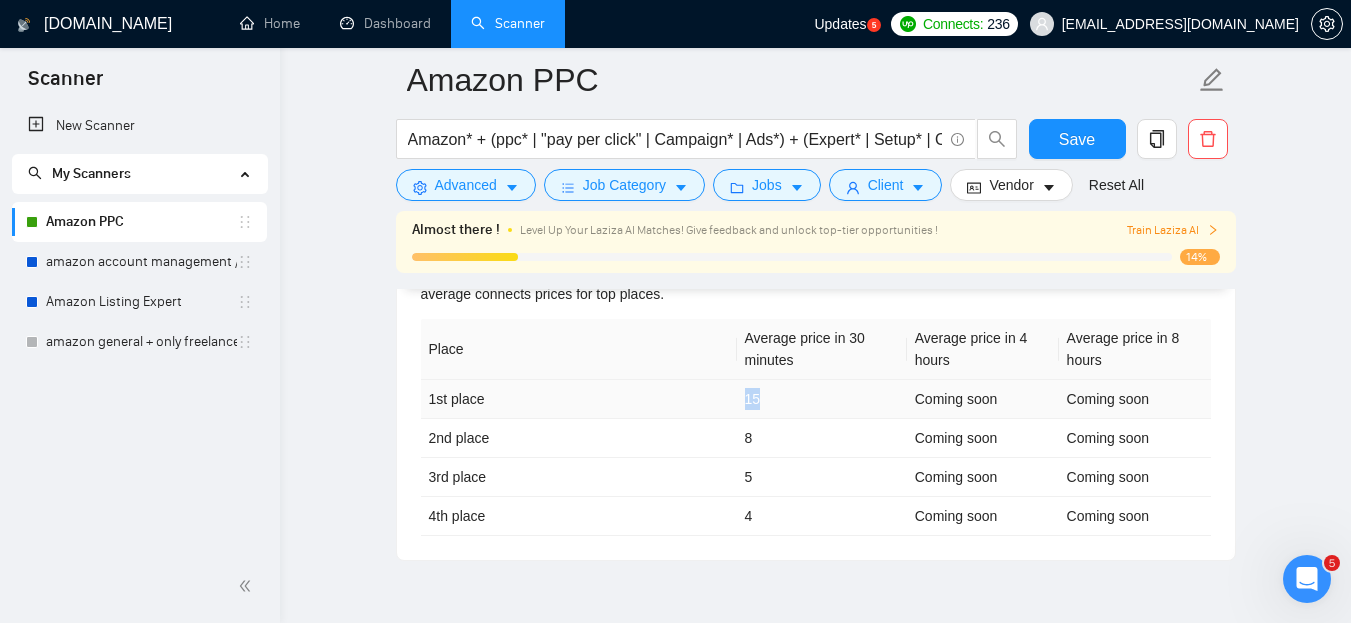 click on "15" at bounding box center [822, 399] 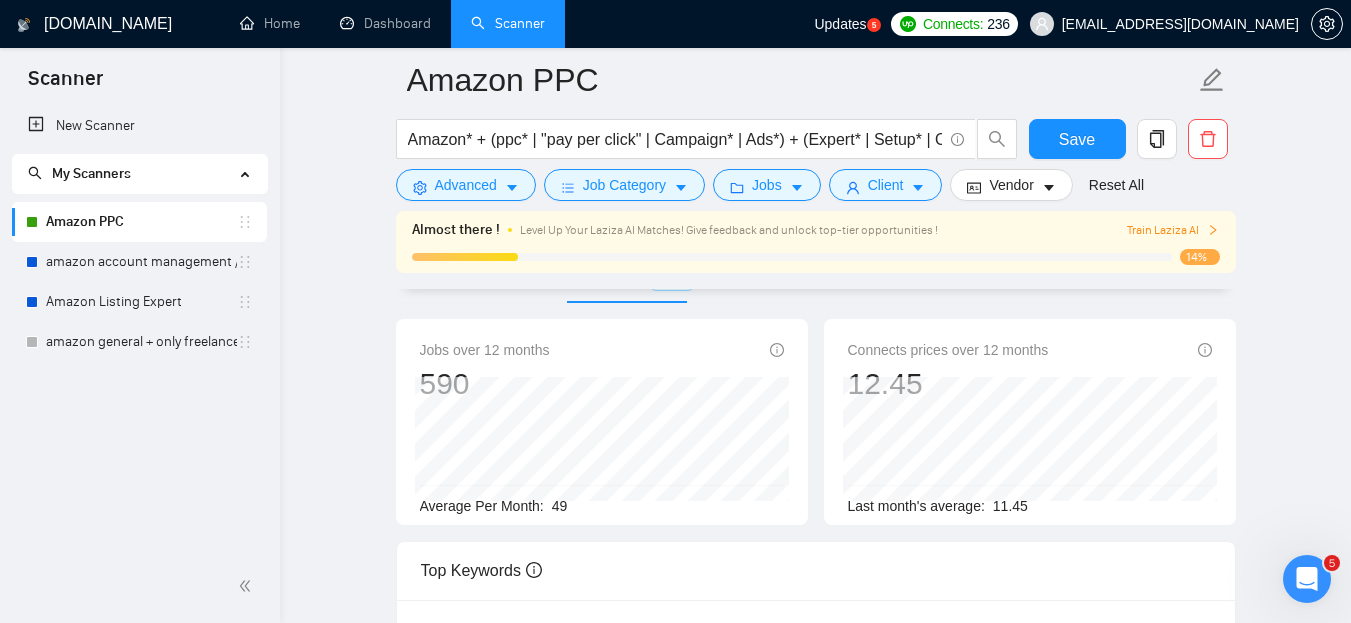 scroll, scrollTop: 83, scrollLeft: 0, axis: vertical 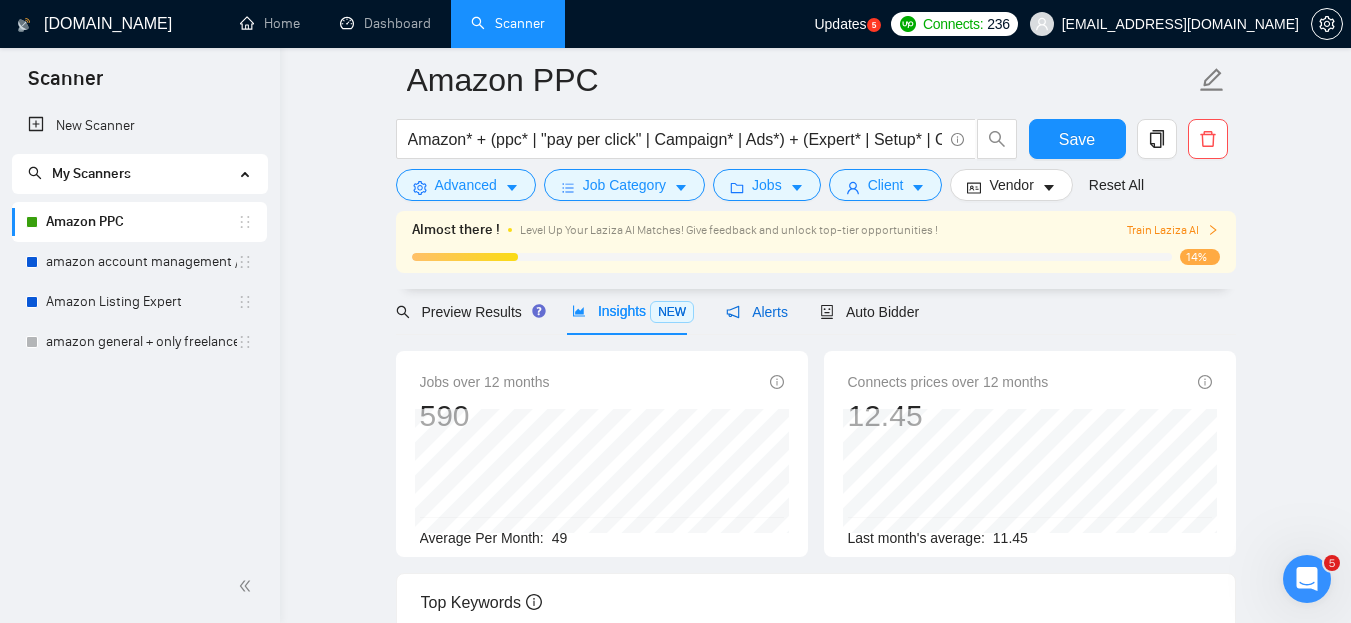 click on "Alerts" at bounding box center [757, 312] 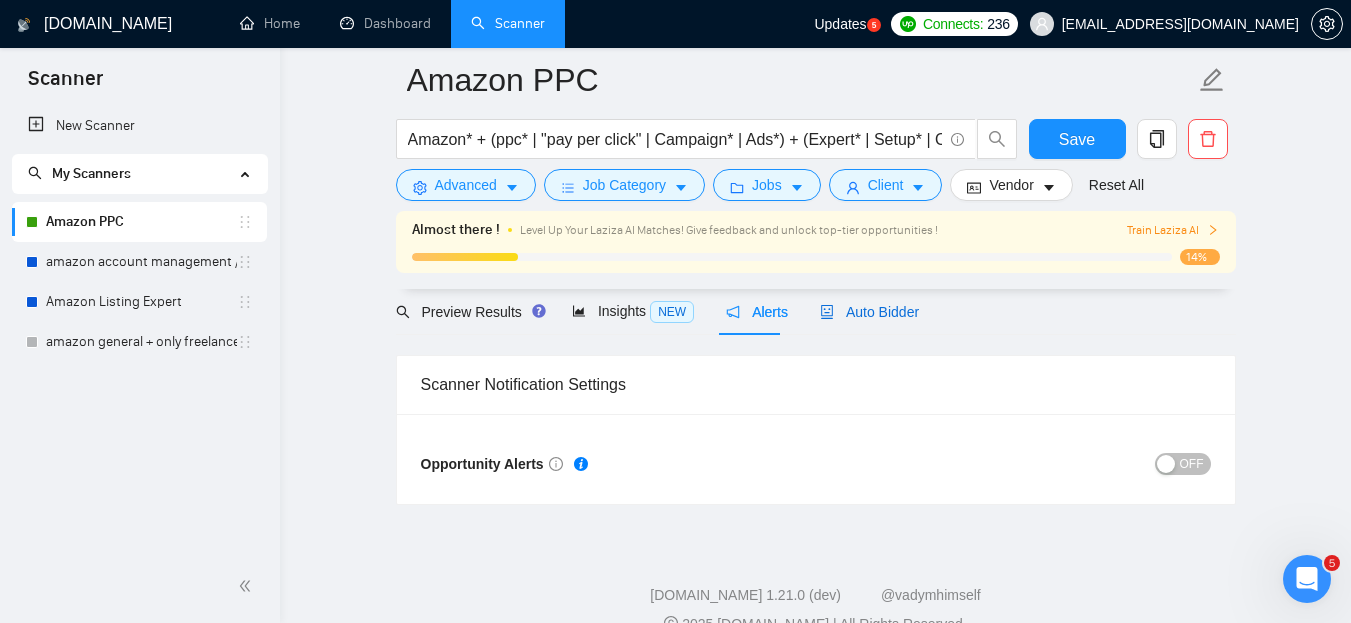 click on "Auto Bidder" at bounding box center [869, 312] 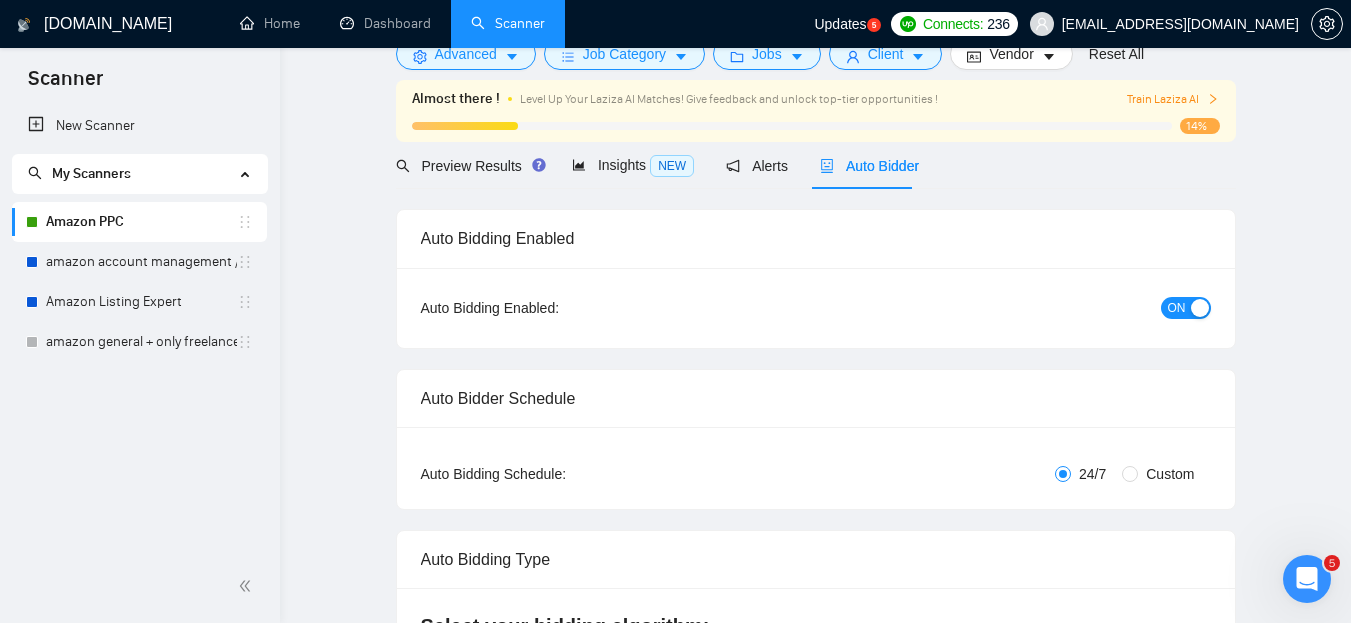 scroll, scrollTop: 0, scrollLeft: 0, axis: both 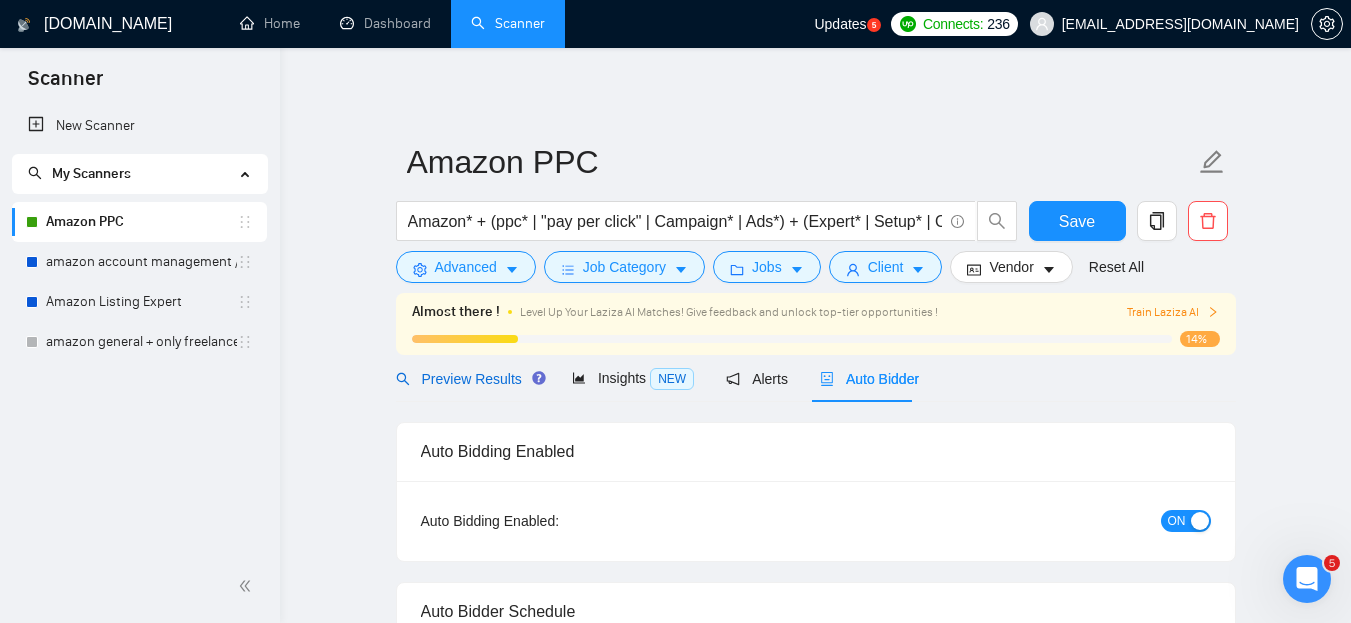 click on "Preview Results" at bounding box center (468, 379) 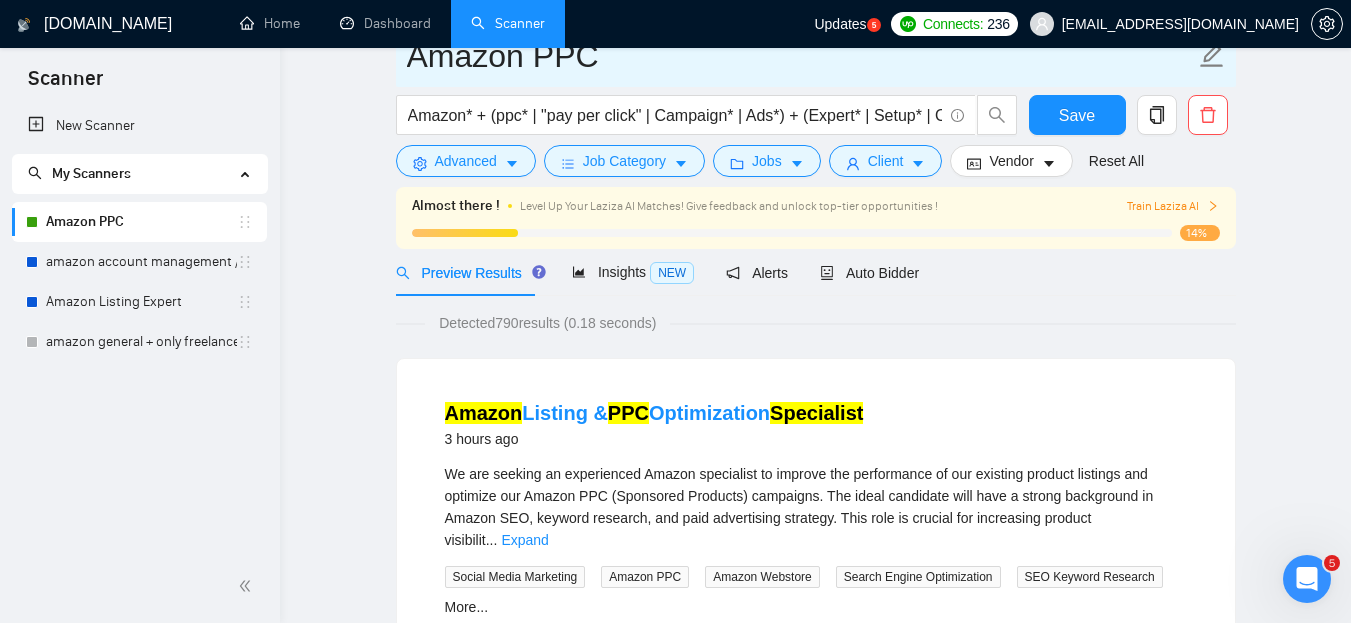 scroll, scrollTop: 0, scrollLeft: 0, axis: both 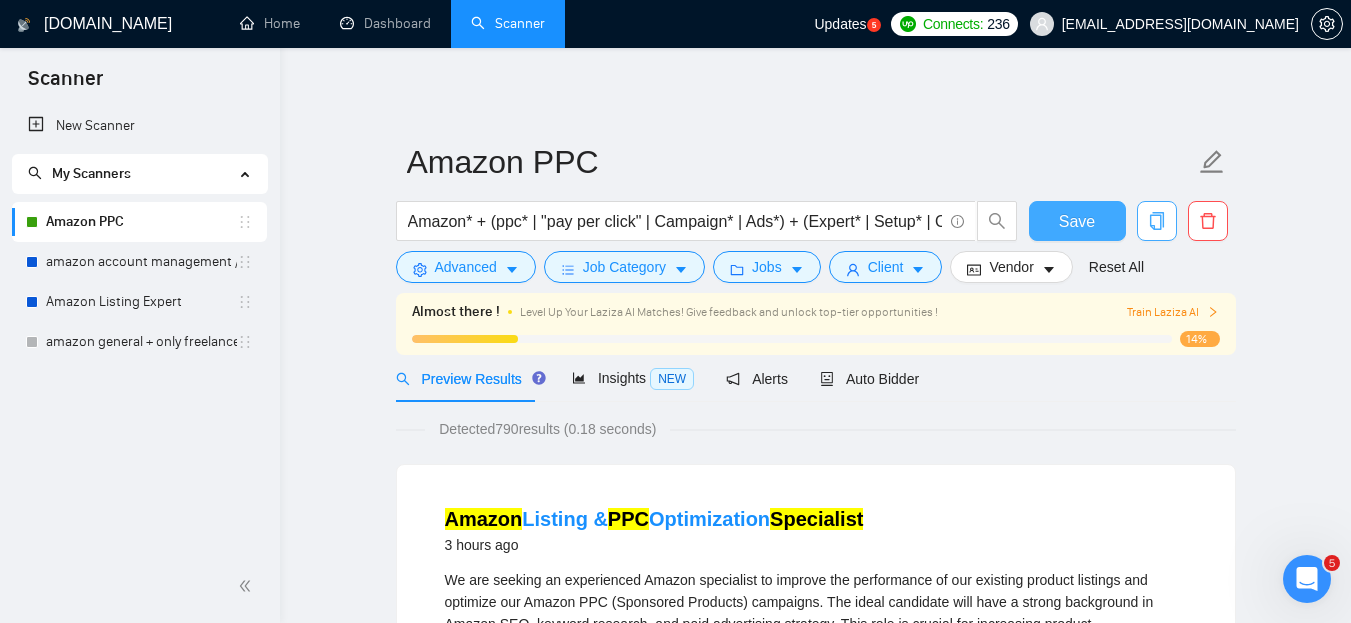 click on "Save" at bounding box center [1077, 221] 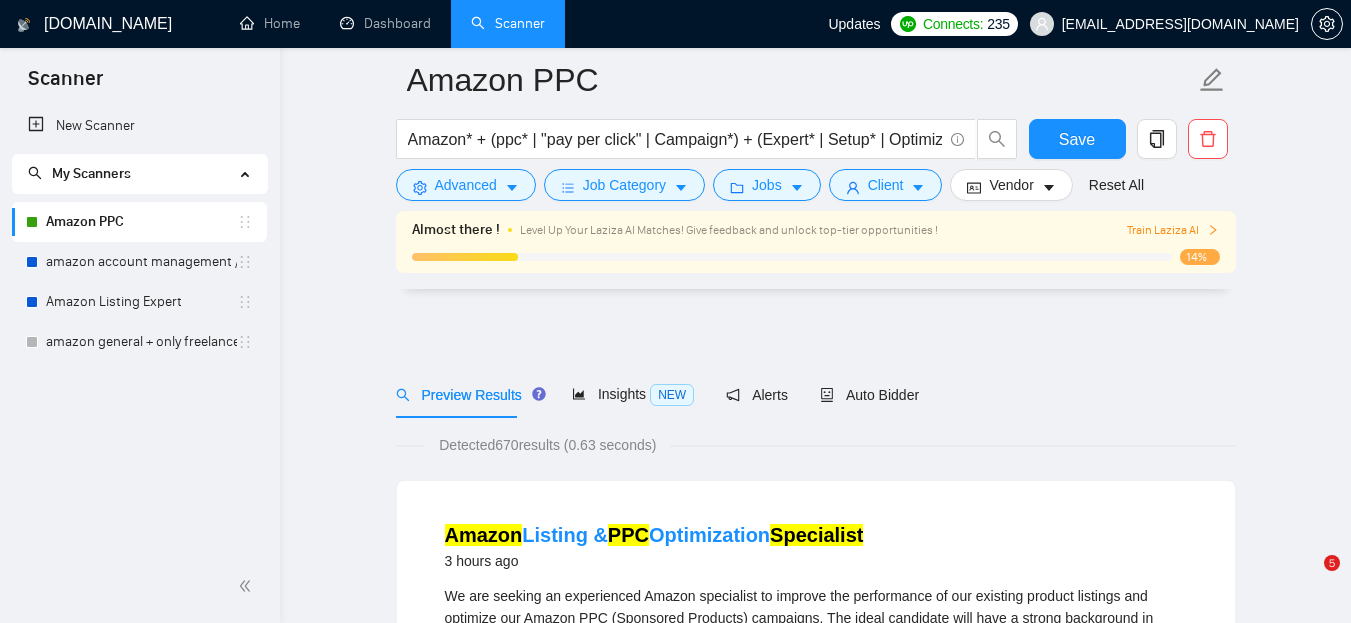 scroll, scrollTop: 400, scrollLeft: 0, axis: vertical 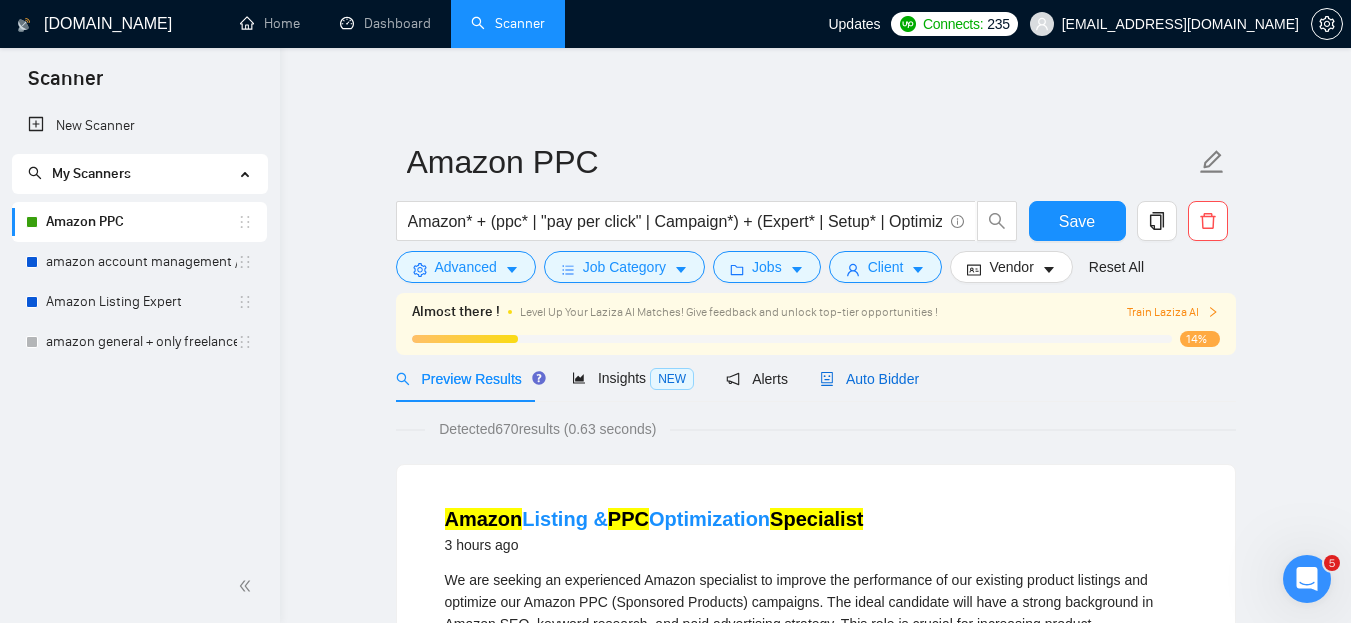 click on "Auto Bidder" at bounding box center (869, 379) 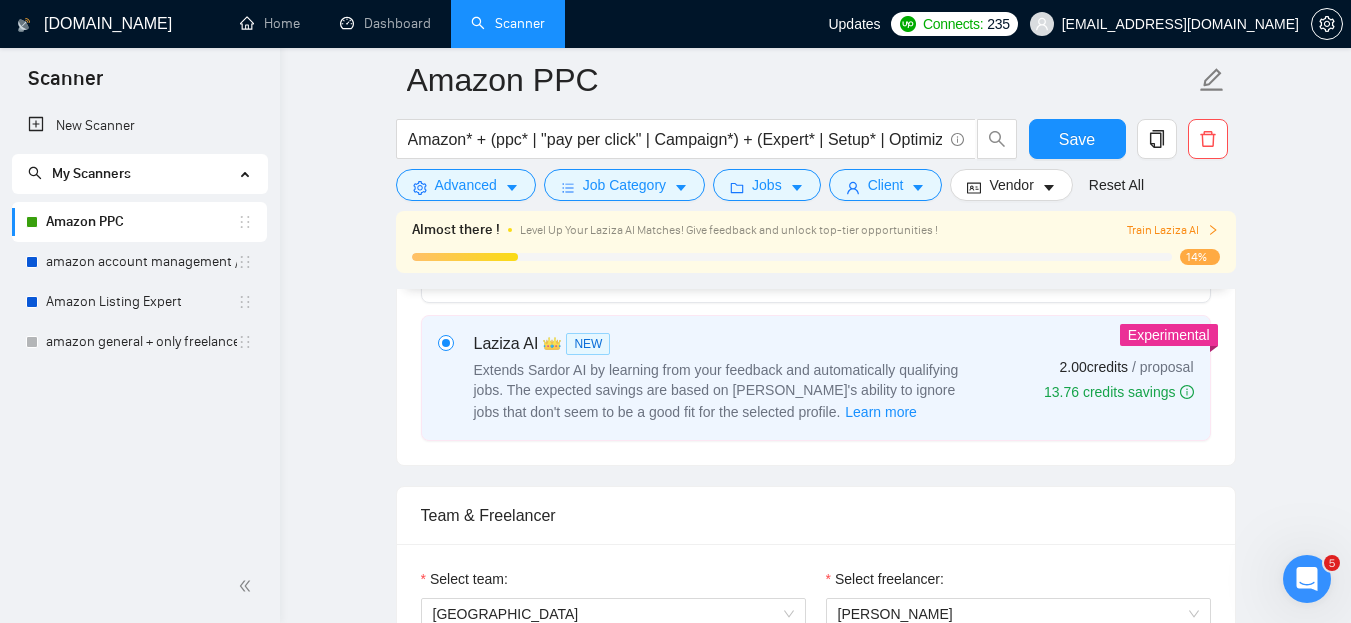 type 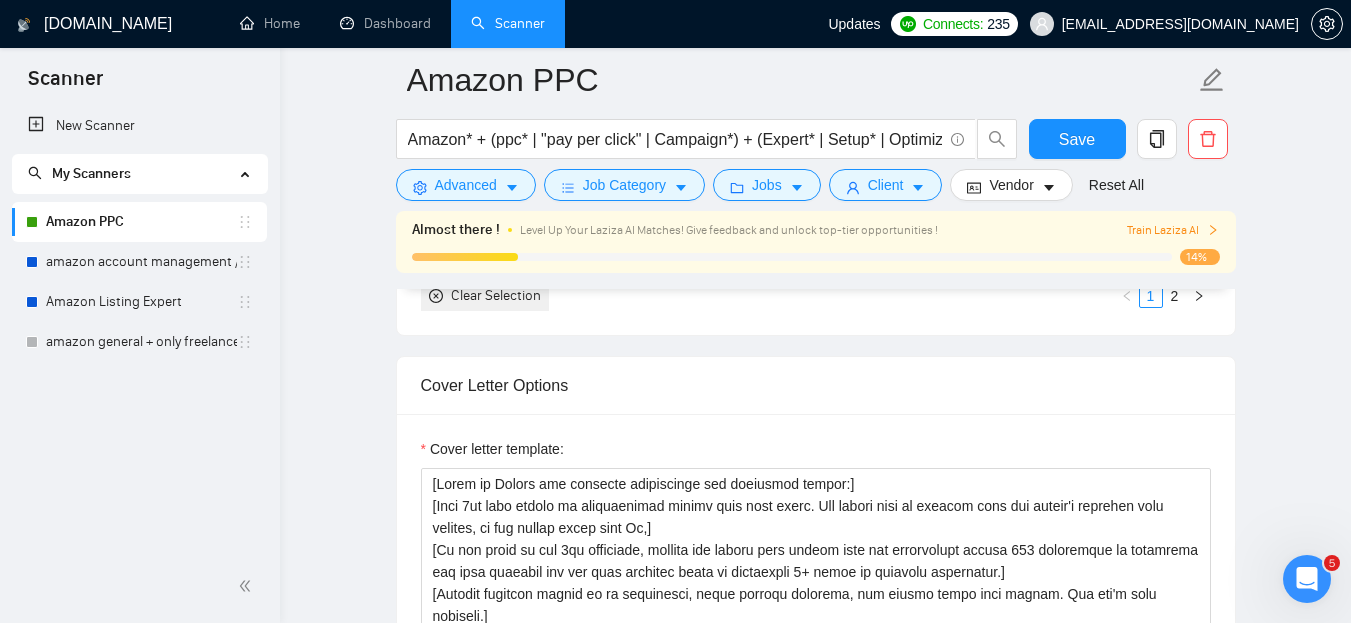 scroll, scrollTop: 1800, scrollLeft: 0, axis: vertical 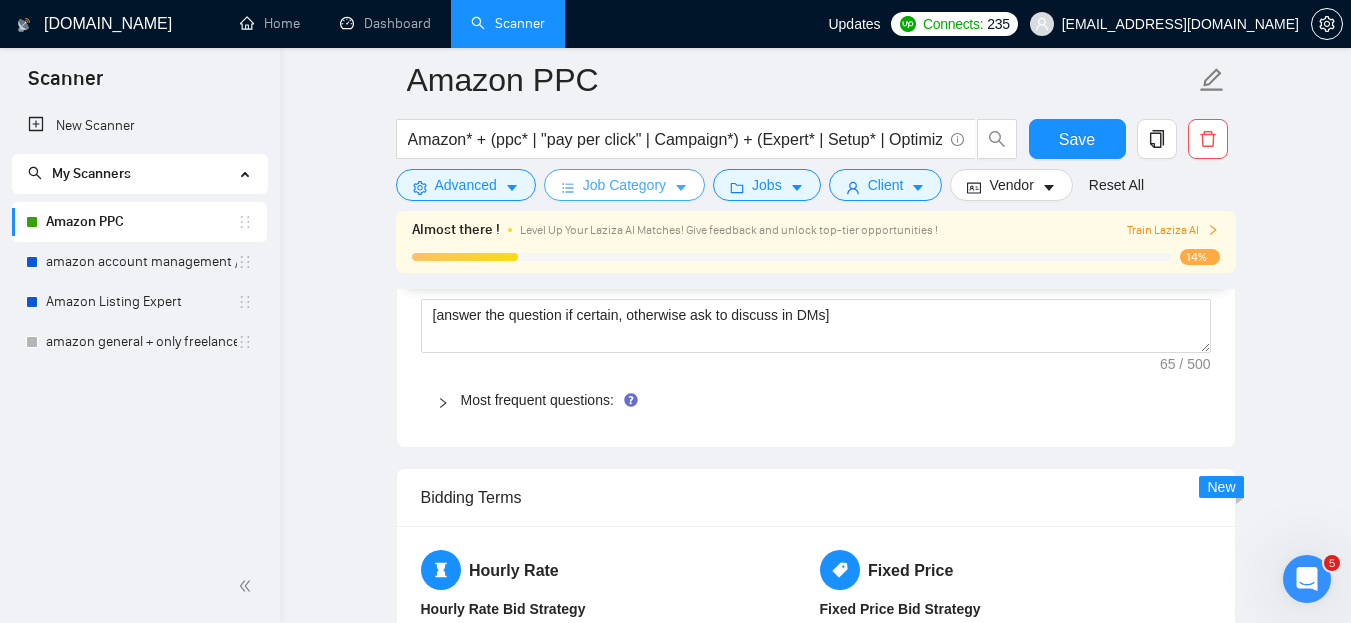 drag, startPoint x: 431, startPoint y: 449, endPoint x: 633, endPoint y: 171, distance: 343.63934 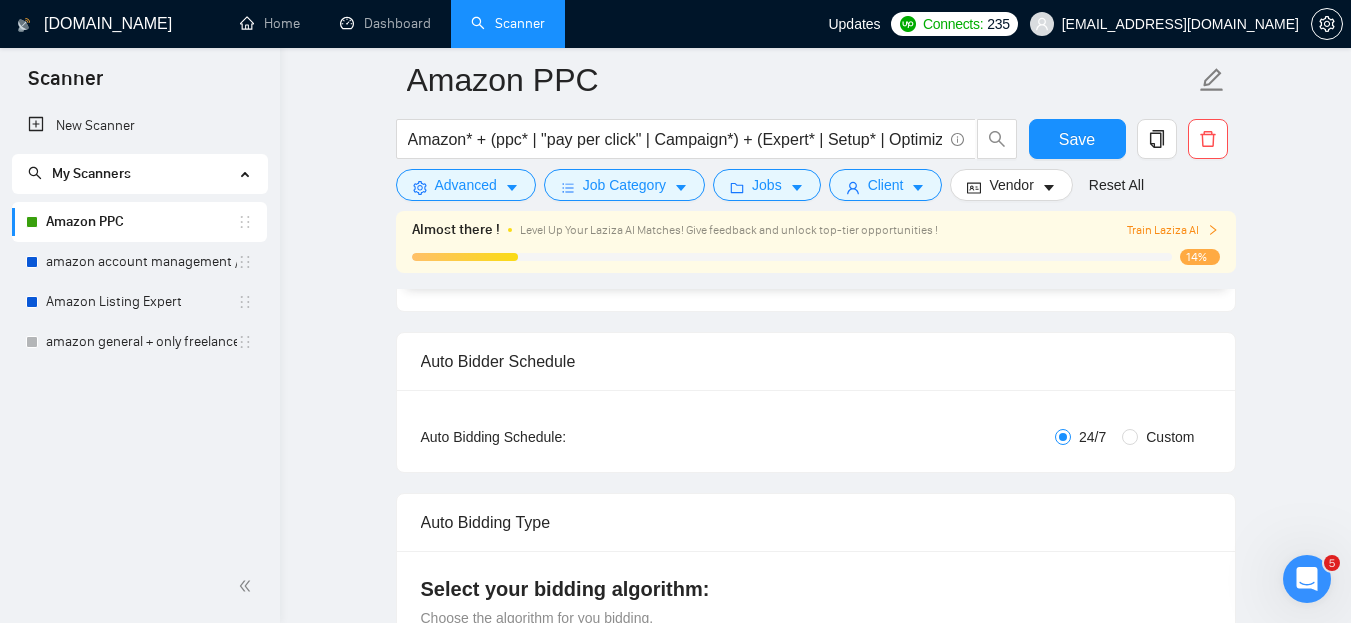 scroll, scrollTop: 256, scrollLeft: 0, axis: vertical 